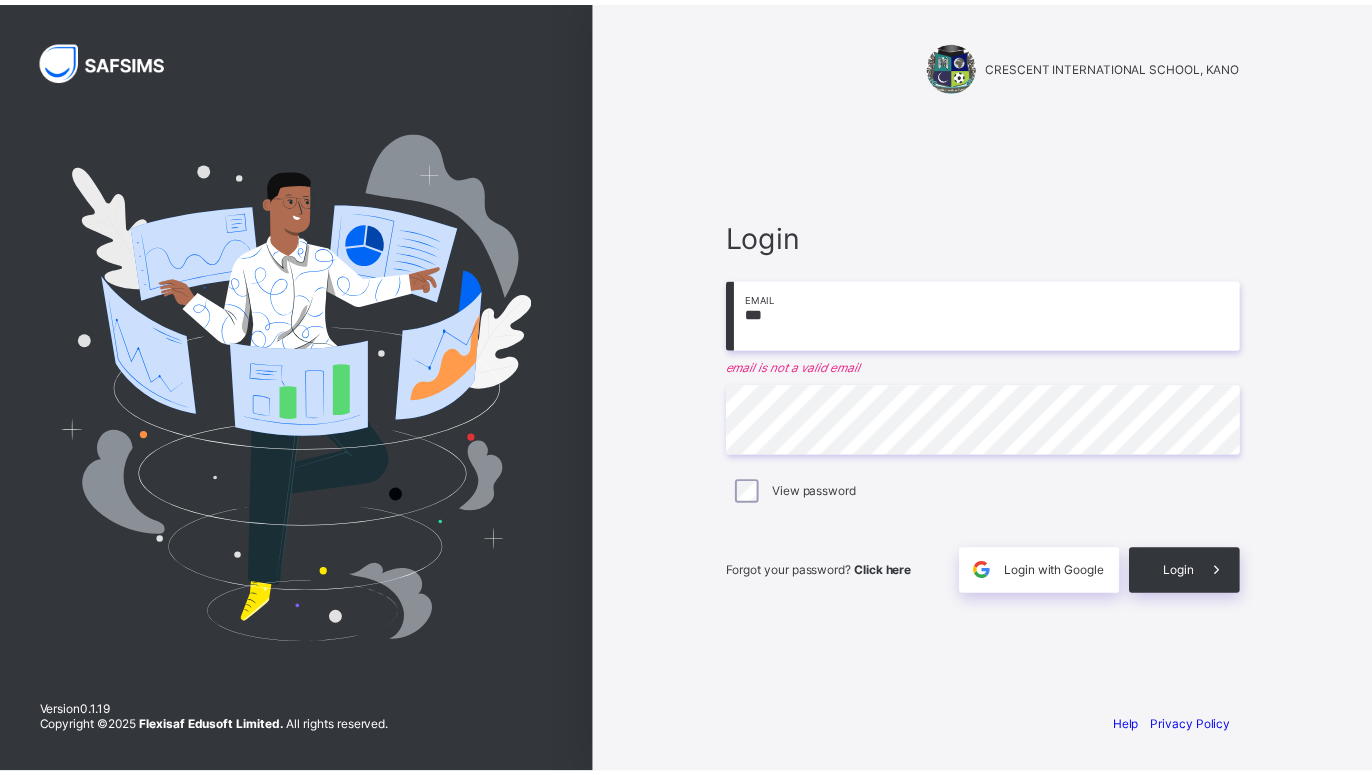 scroll, scrollTop: 0, scrollLeft: 0, axis: both 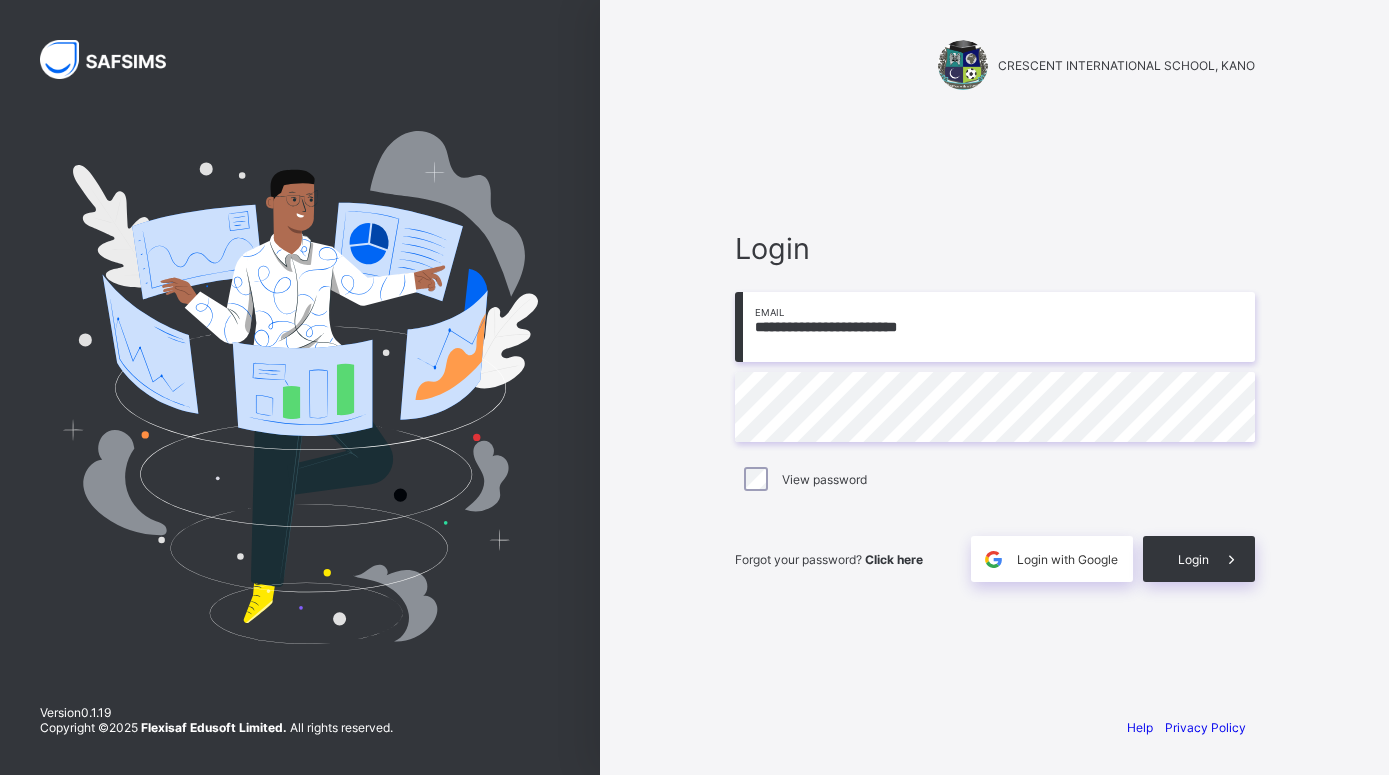 type on "**********" 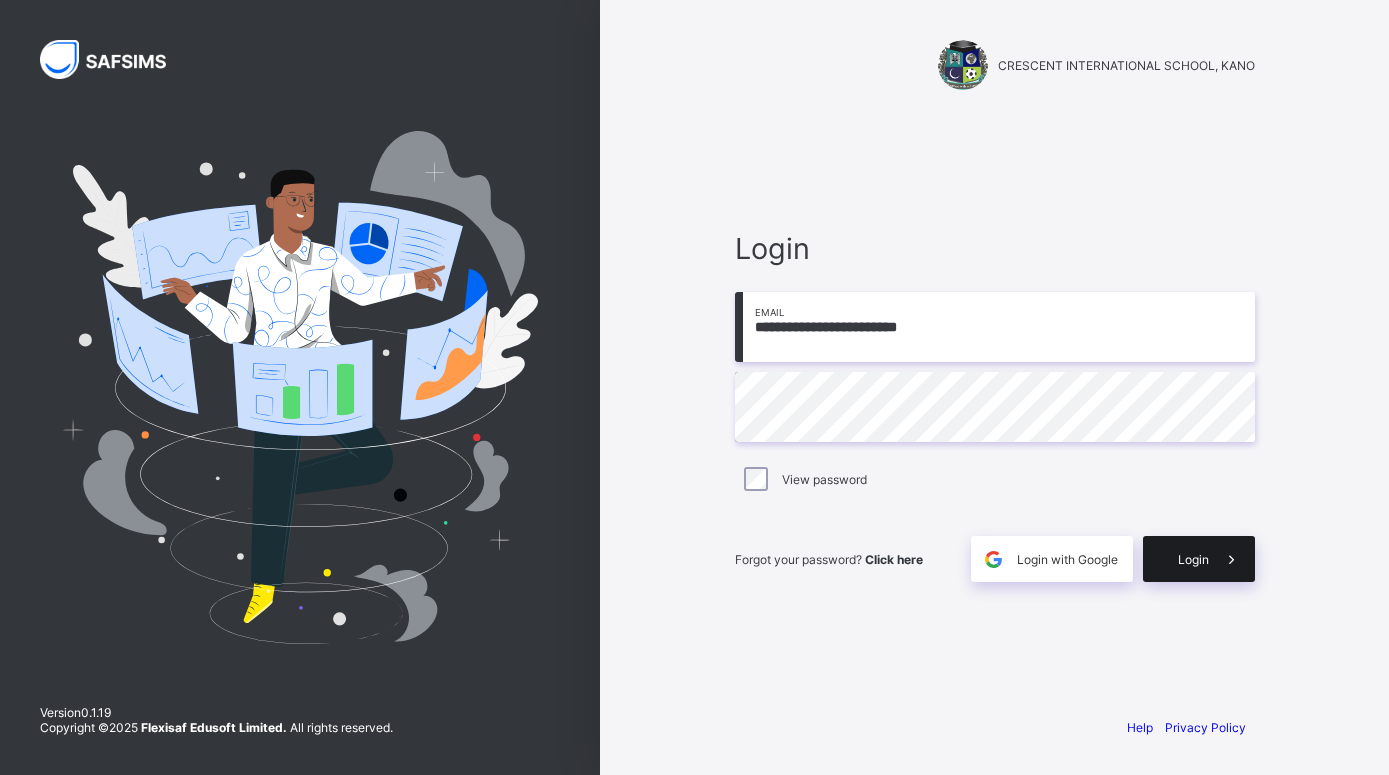 click on "Login" at bounding box center (1193, 559) 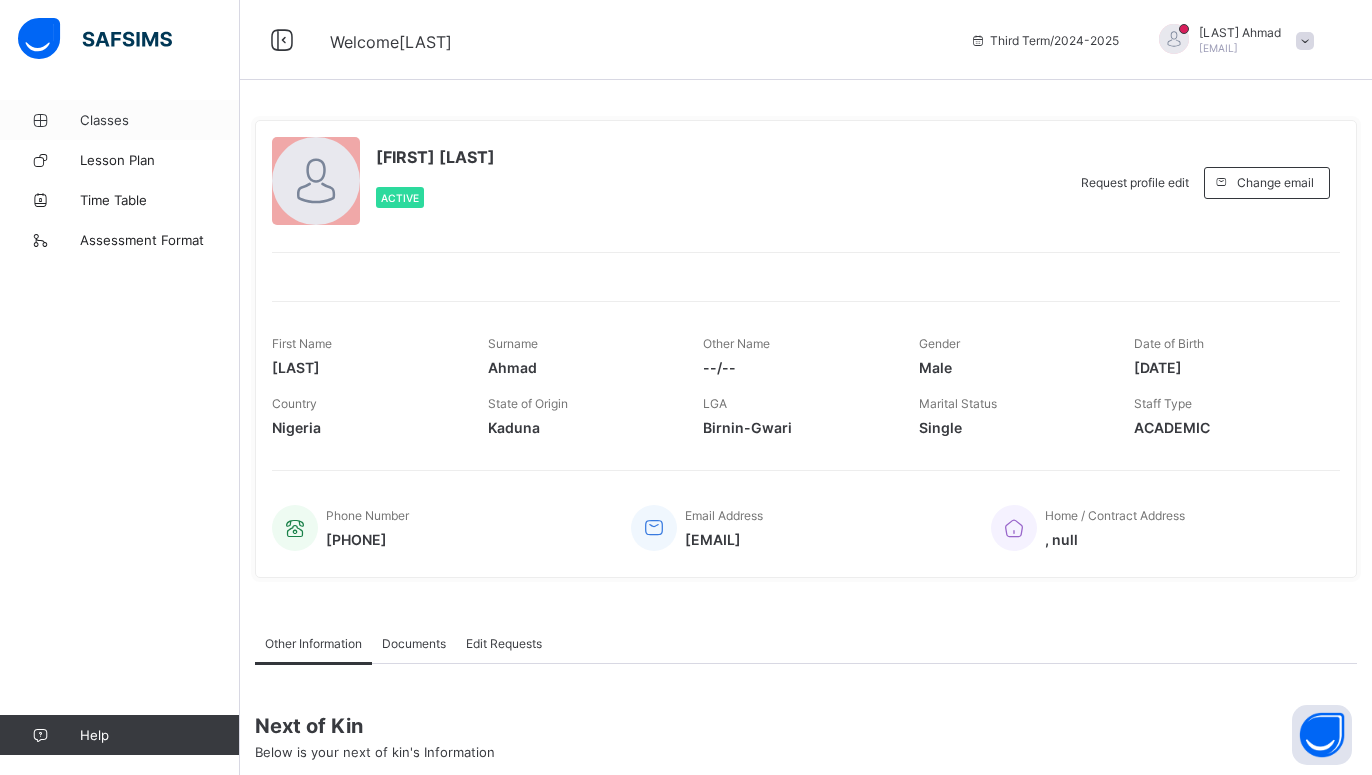 click on "Classes" at bounding box center (160, 120) 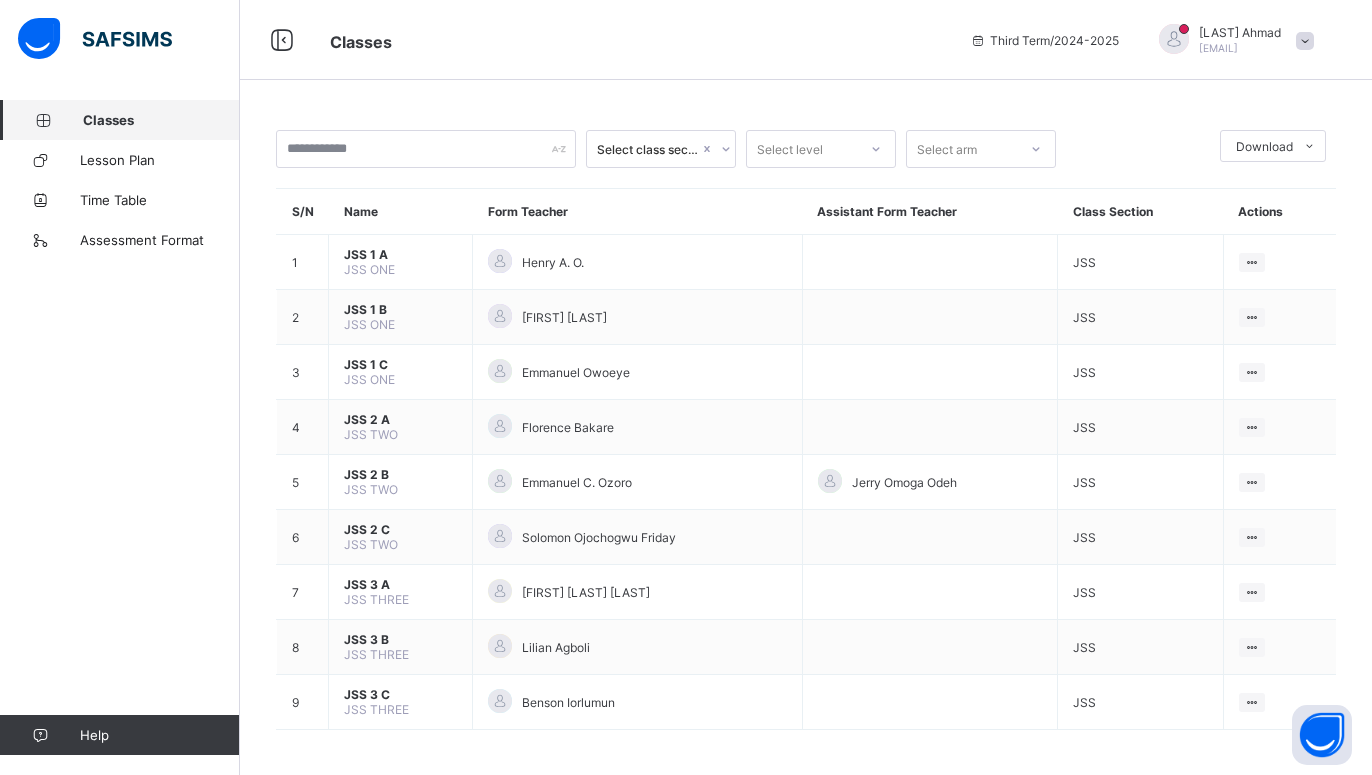 click on "Select class section" at bounding box center [648, 149] 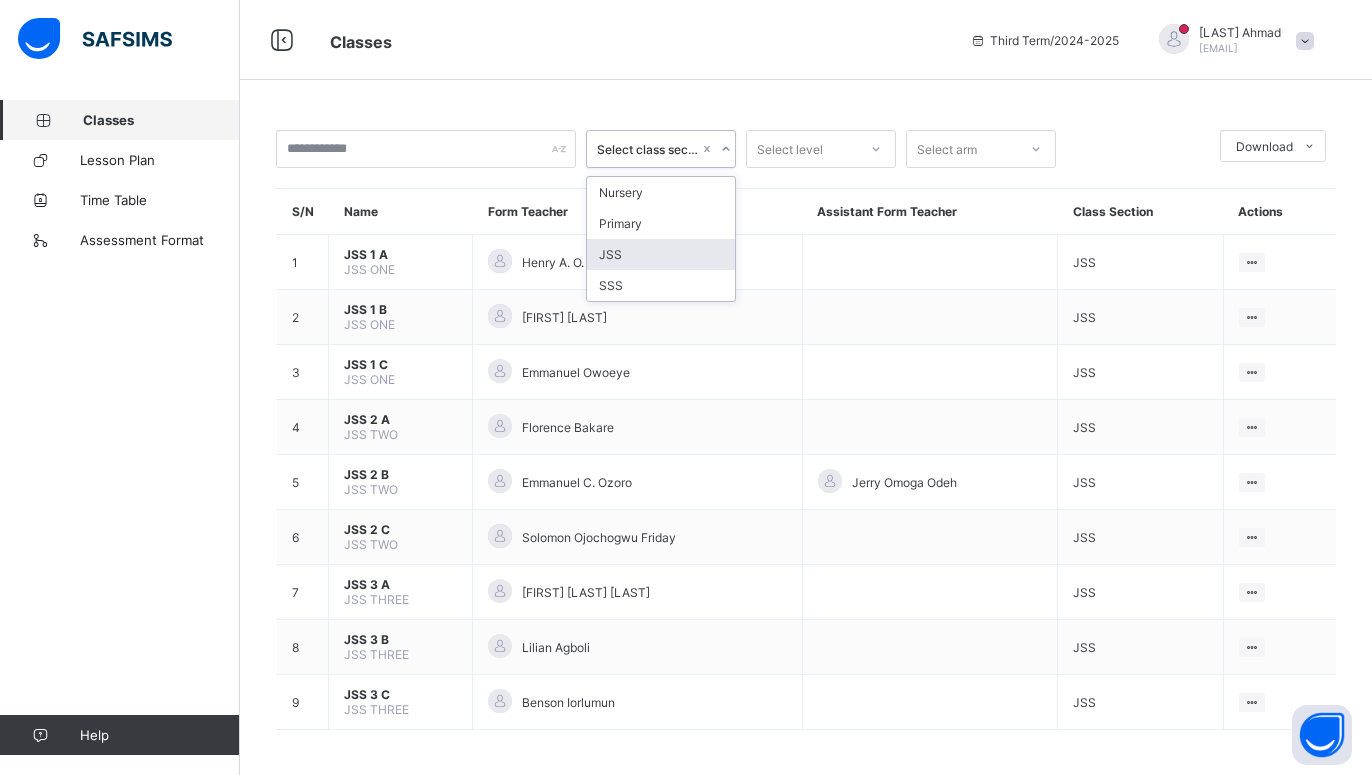 click on "JSS" at bounding box center (661, 254) 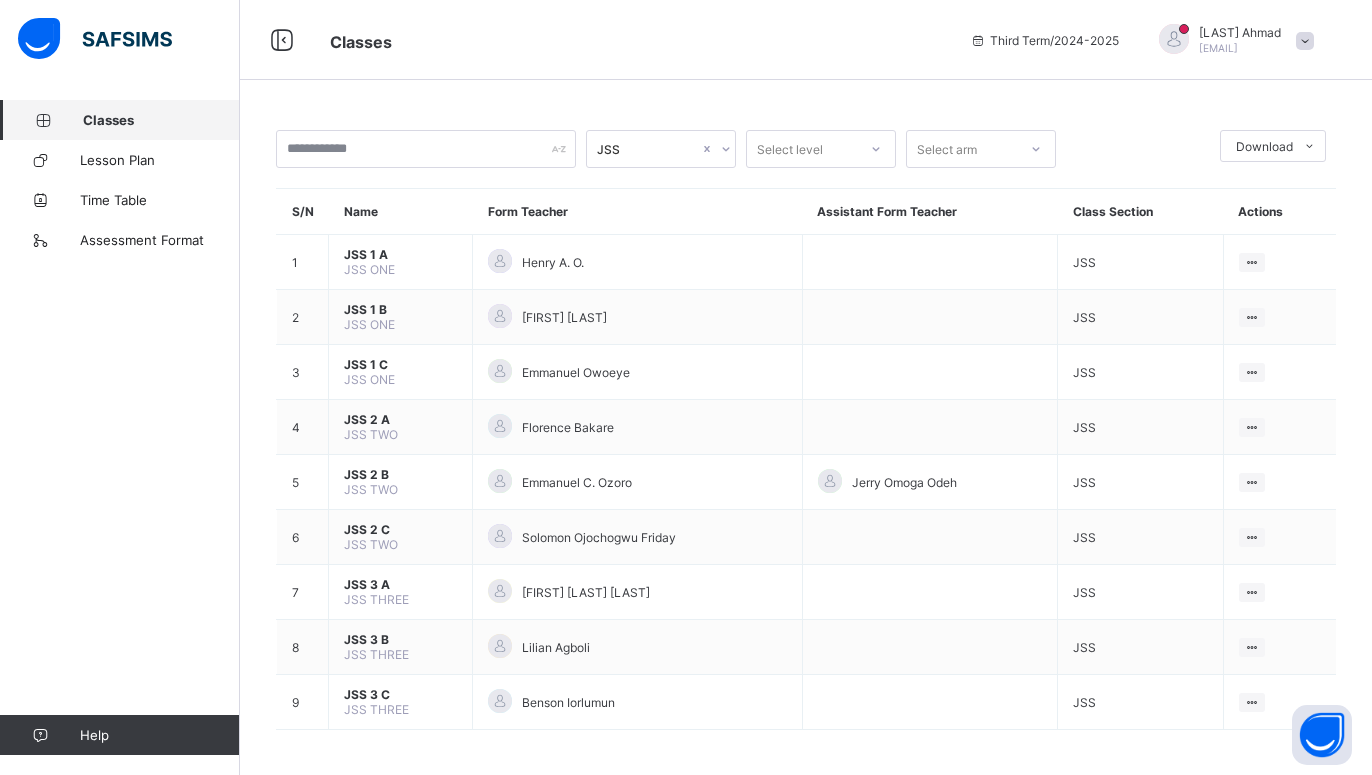 click on "S/N Name Form Teacher Assistant Form Teacher Class Section Actions 1 JSS 1 A JSS ONE [FIRST] [LAST] JSS View Class 2 JSS 1 B JSS ONE [FIRST] [LAST] JSS View Class 3 JSS 1 C JSS ONE [FIRST] [LAST] JSS View Class 4 JSS 2 A JSS TWO [FIRST] [LAST] JSS View Class 5 JSS 2 B JSS TWO [FIRST] [LAST] [FIRST] [LAST] JSS View Class 6 JSS 2 C JSS TWO [FIRST] [LAST] JSS View Class 7 JSS 3 A JSS THREE [FIRST] [LAST] JSS View Class 8 JSS 3 B JSS THREE [FIRST] [LAST] JSS View Class 9 JSS 3 C JSS THREE [FIRST] [LAST] JSS View Class" at bounding box center (806, 430) 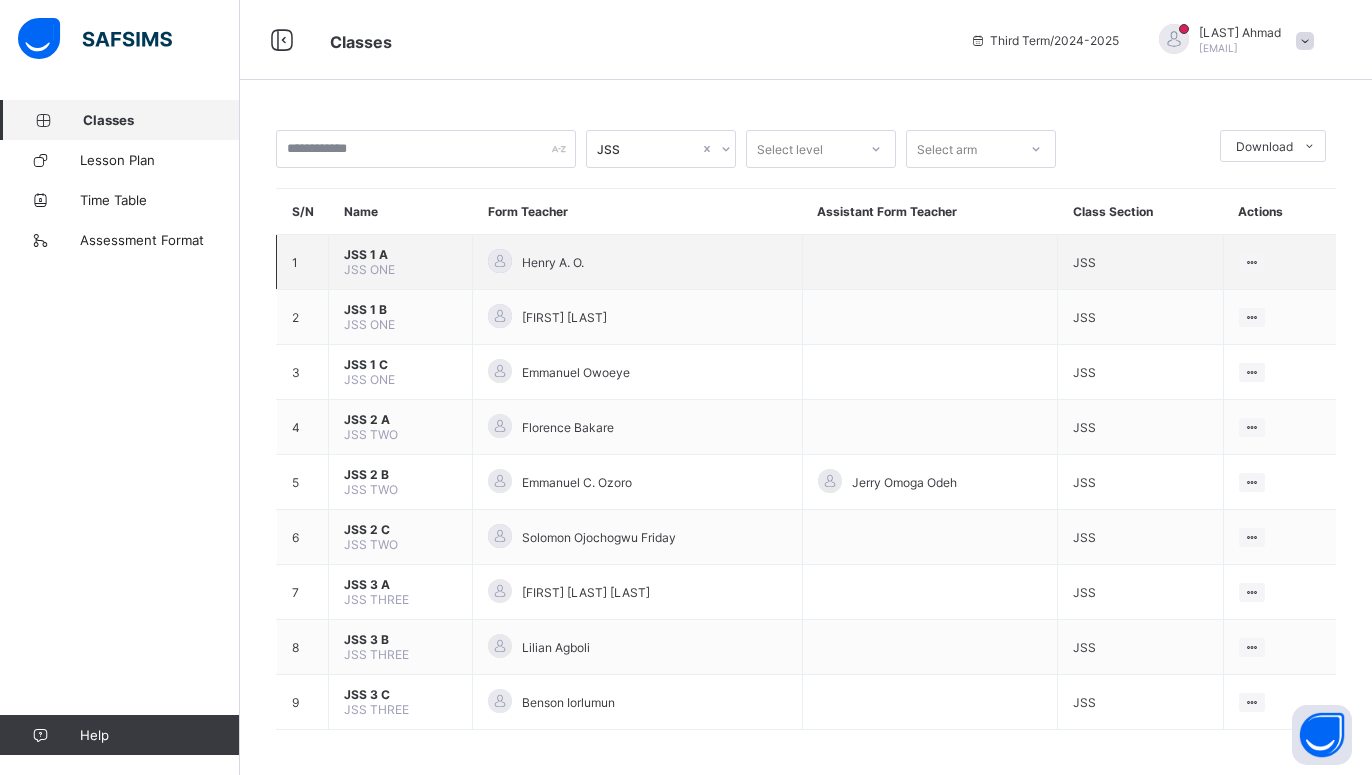 click on "JSS 1   A" at bounding box center [400, 254] 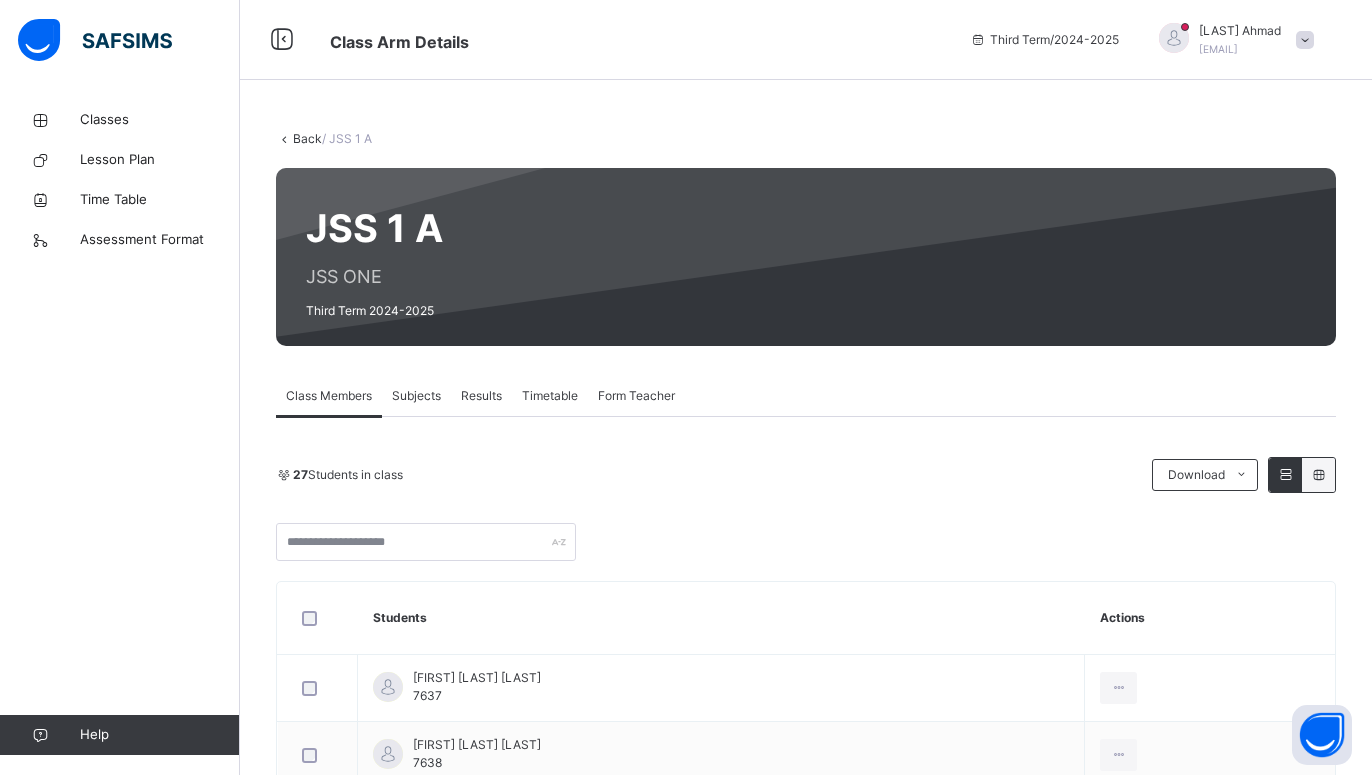 click on "Subjects" at bounding box center (416, 396) 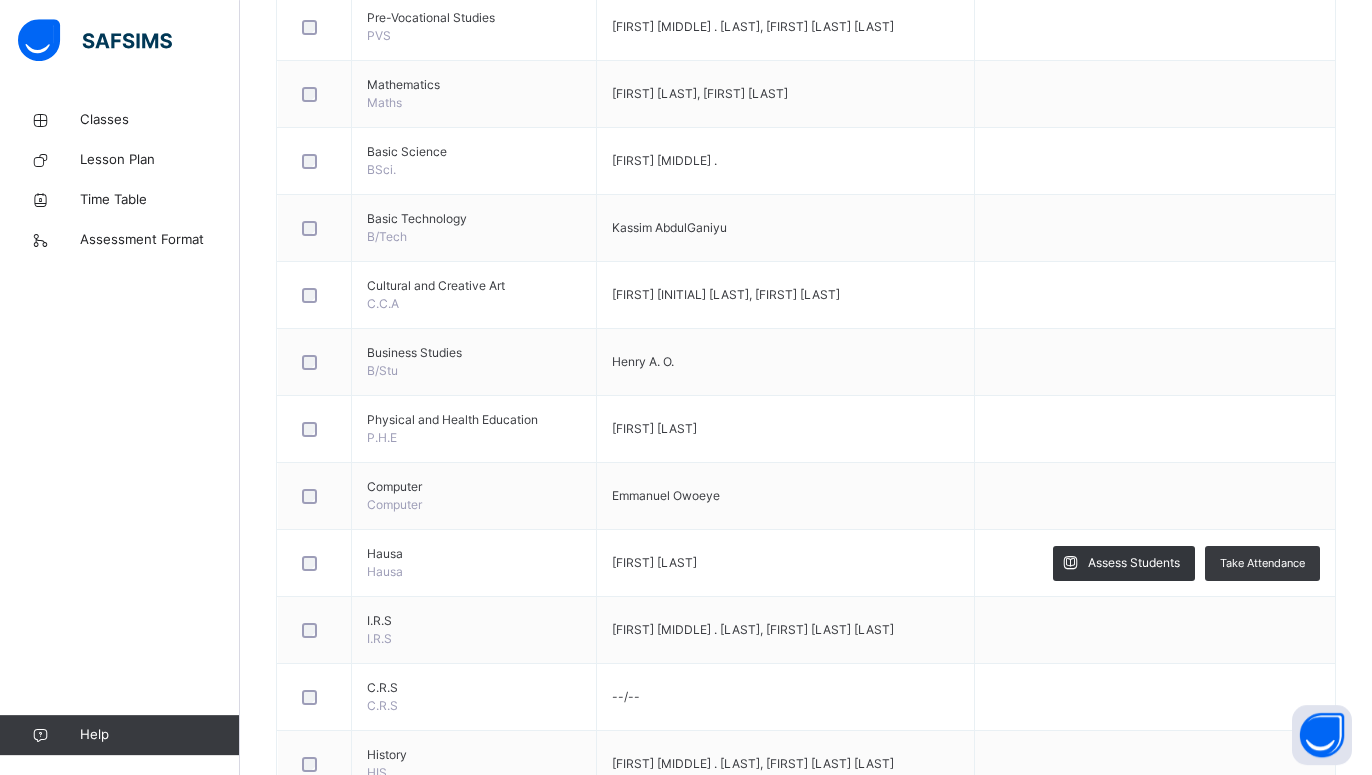 scroll, scrollTop: 714, scrollLeft: 0, axis: vertical 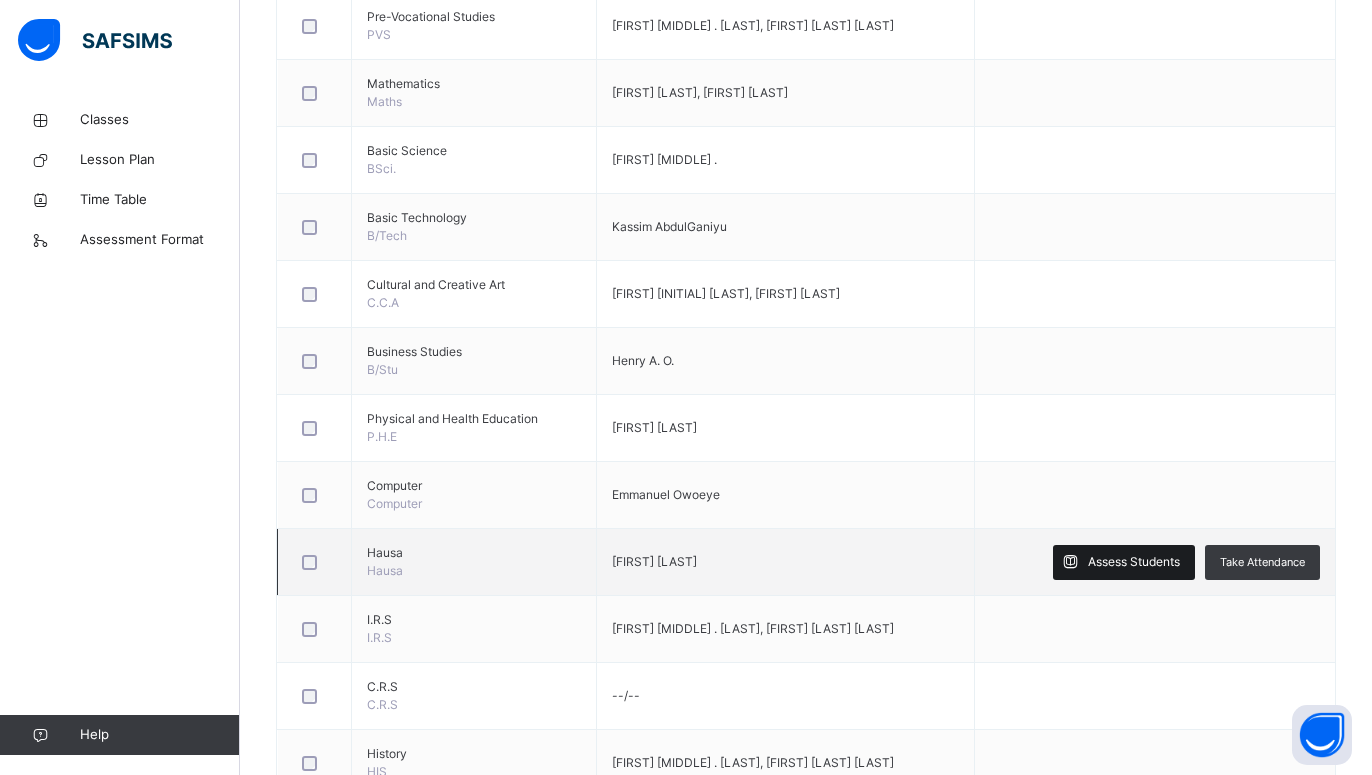 click on "Assess Students" at bounding box center [1134, 562] 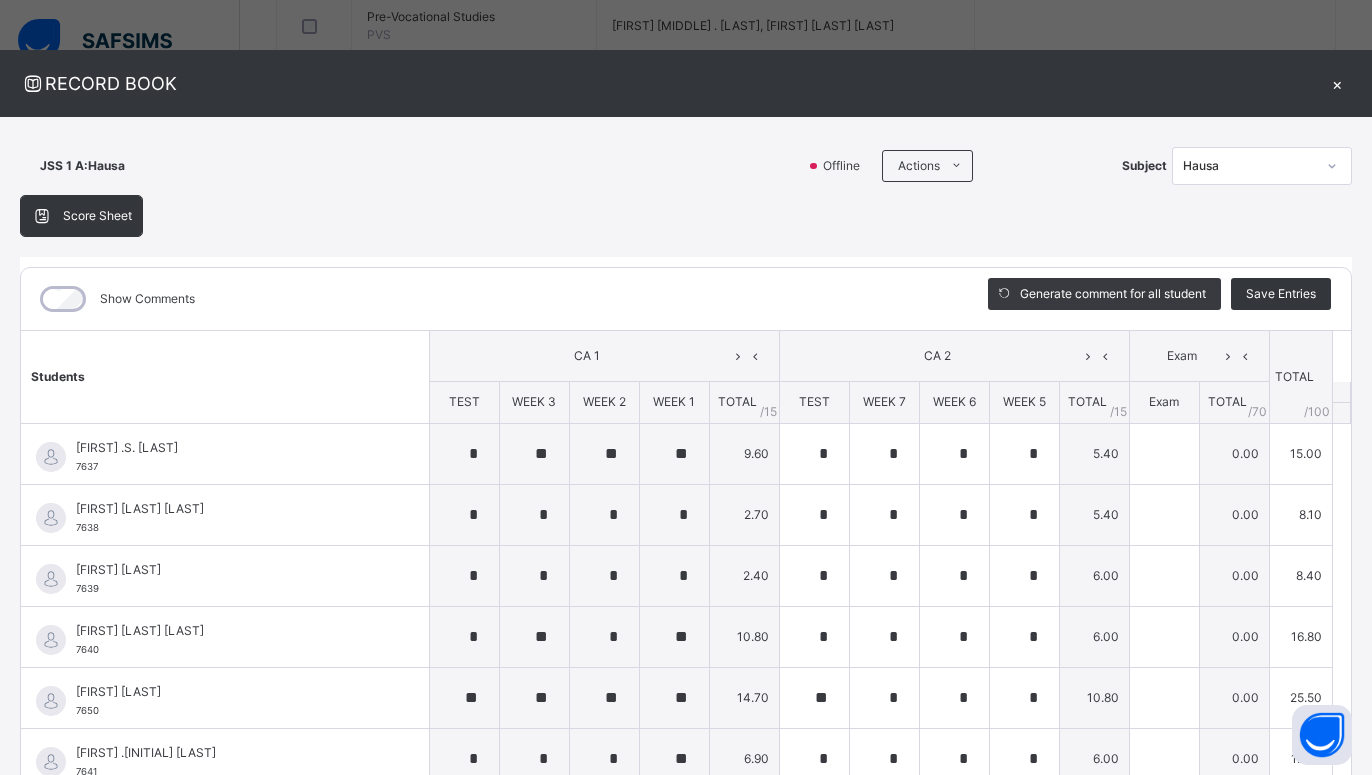 type on "*" 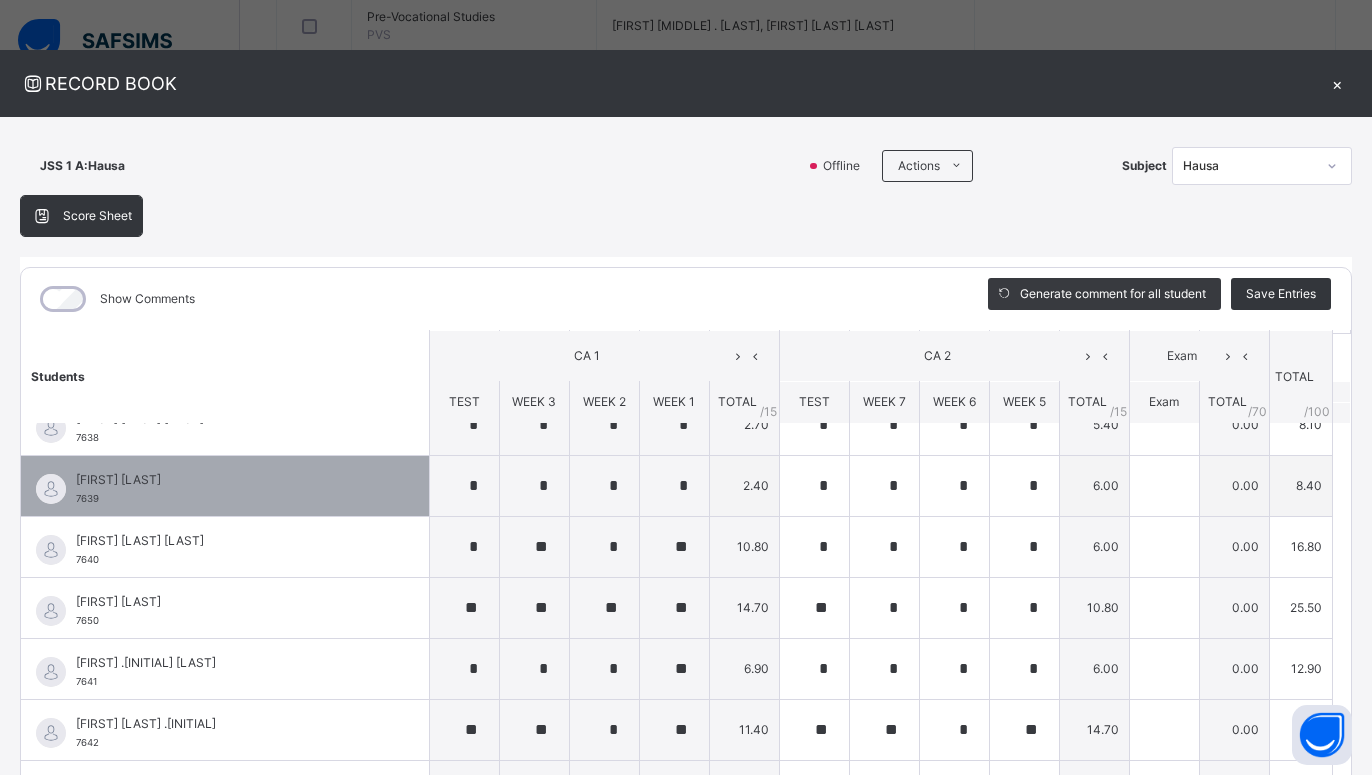 scroll, scrollTop: 0, scrollLeft: 0, axis: both 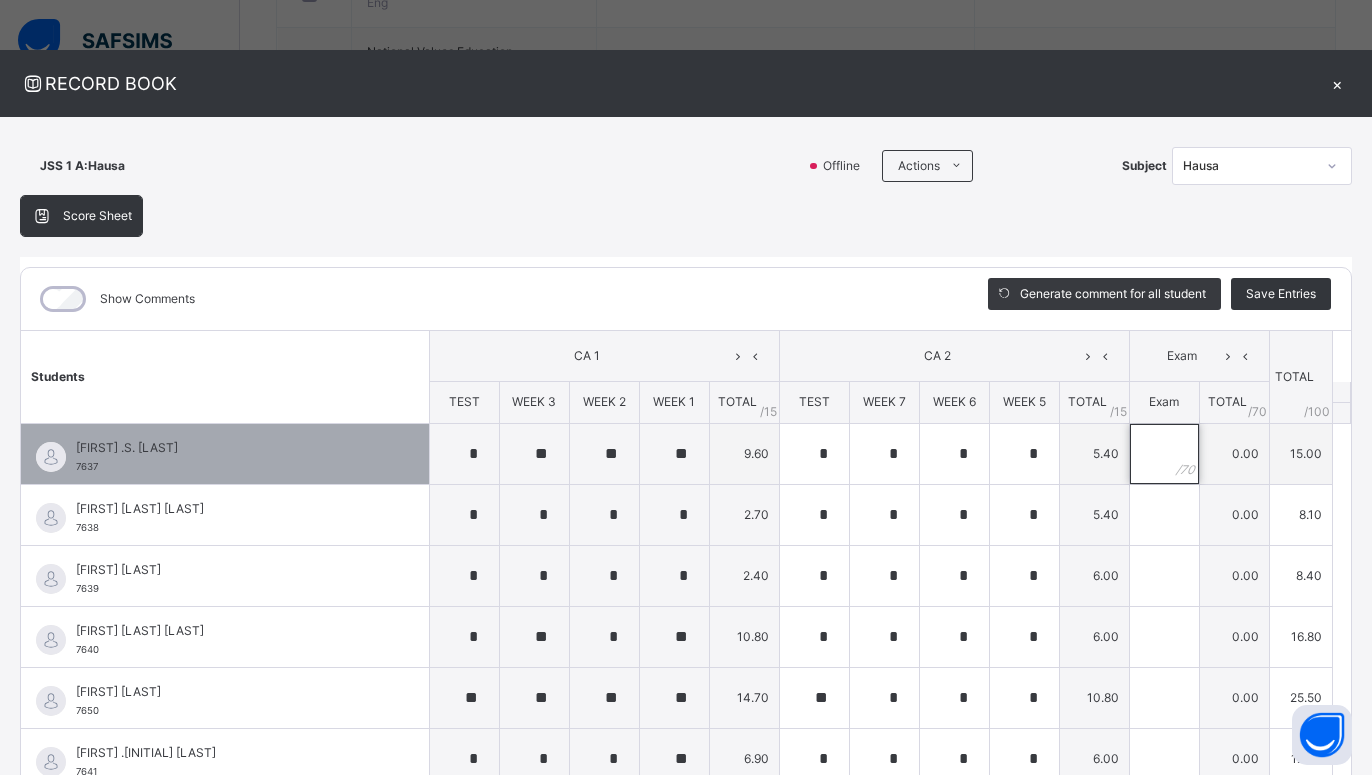 click at bounding box center [1164, 454] 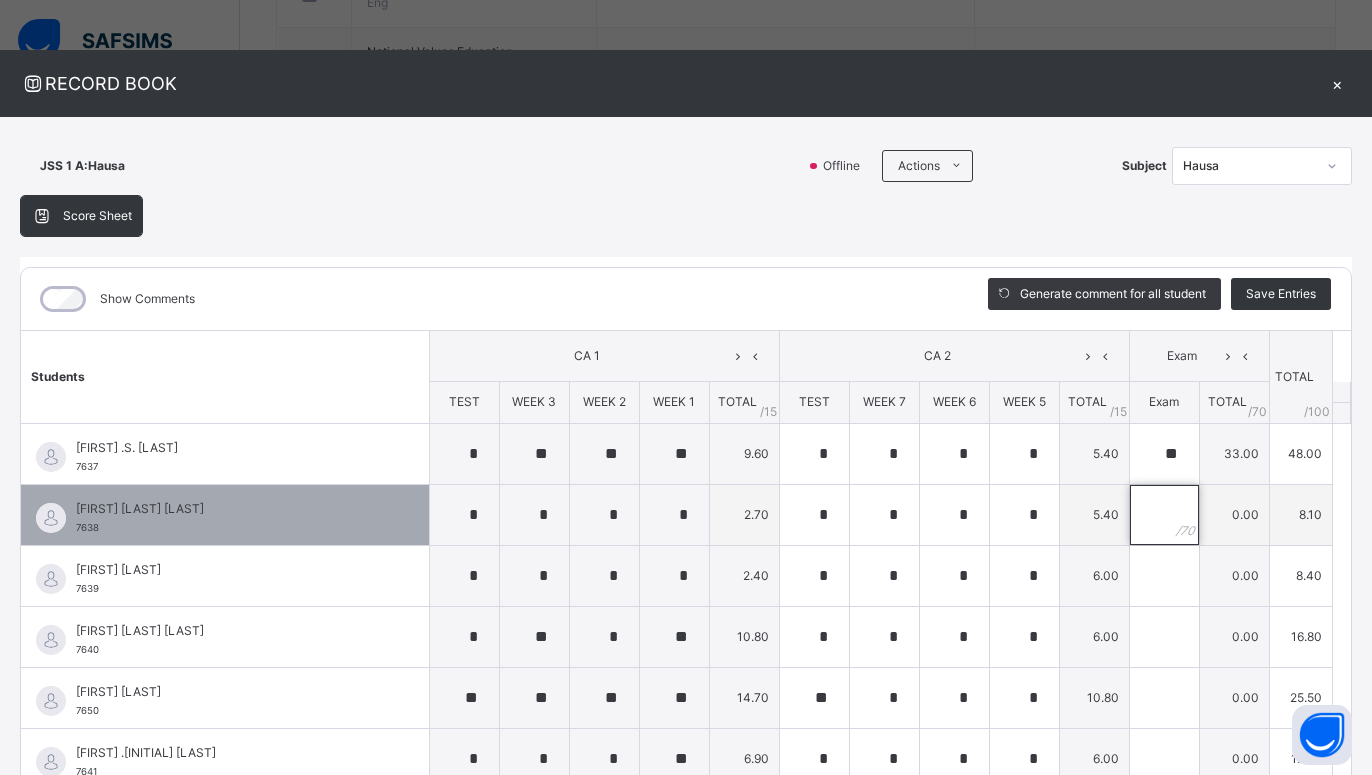 click at bounding box center (1164, 515) 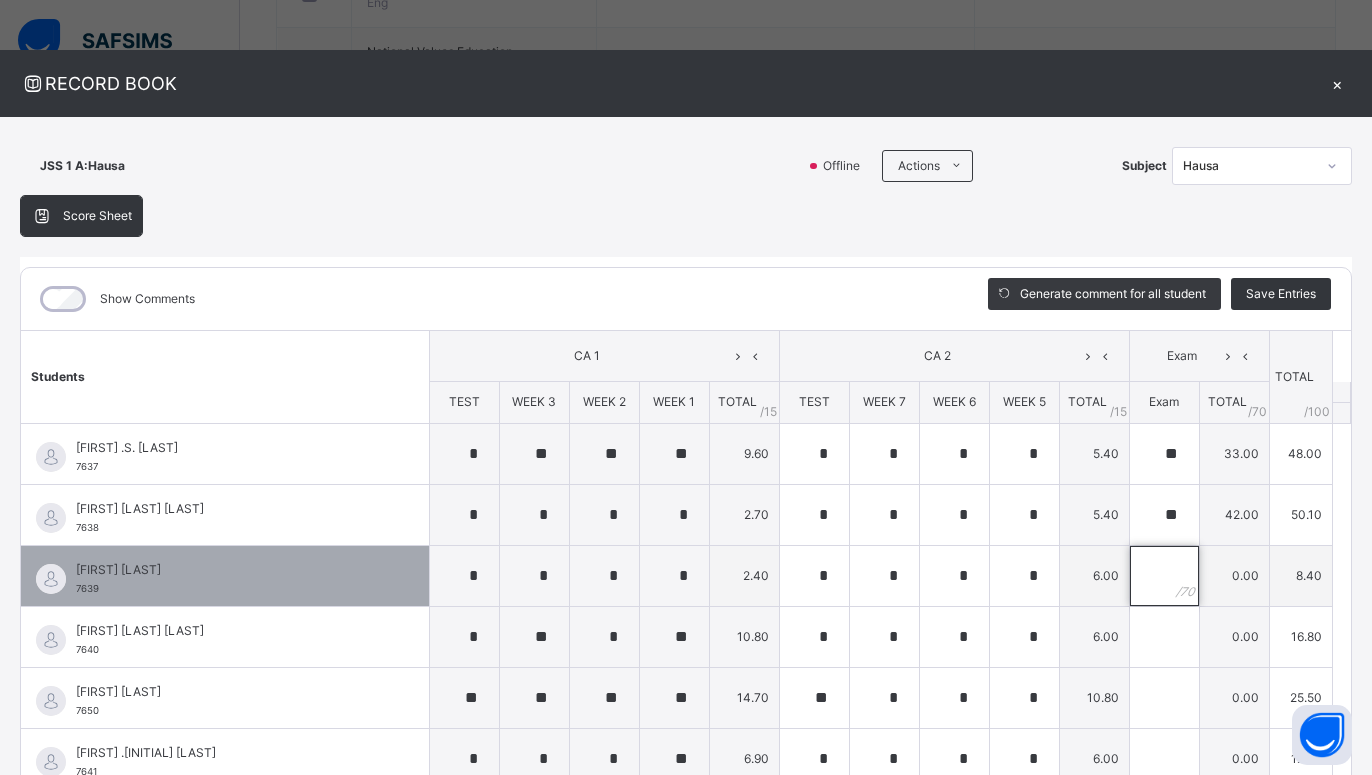 click at bounding box center [1164, 576] 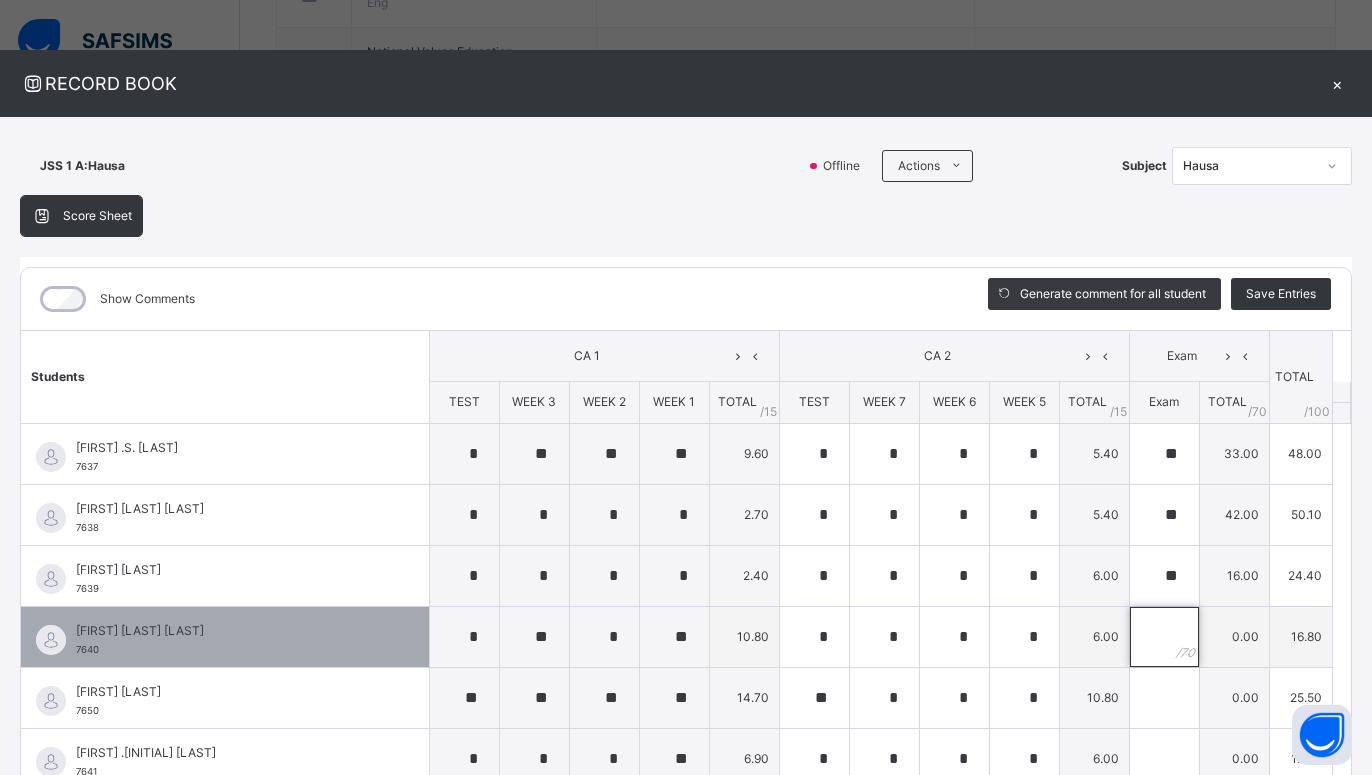 click at bounding box center [1164, 637] 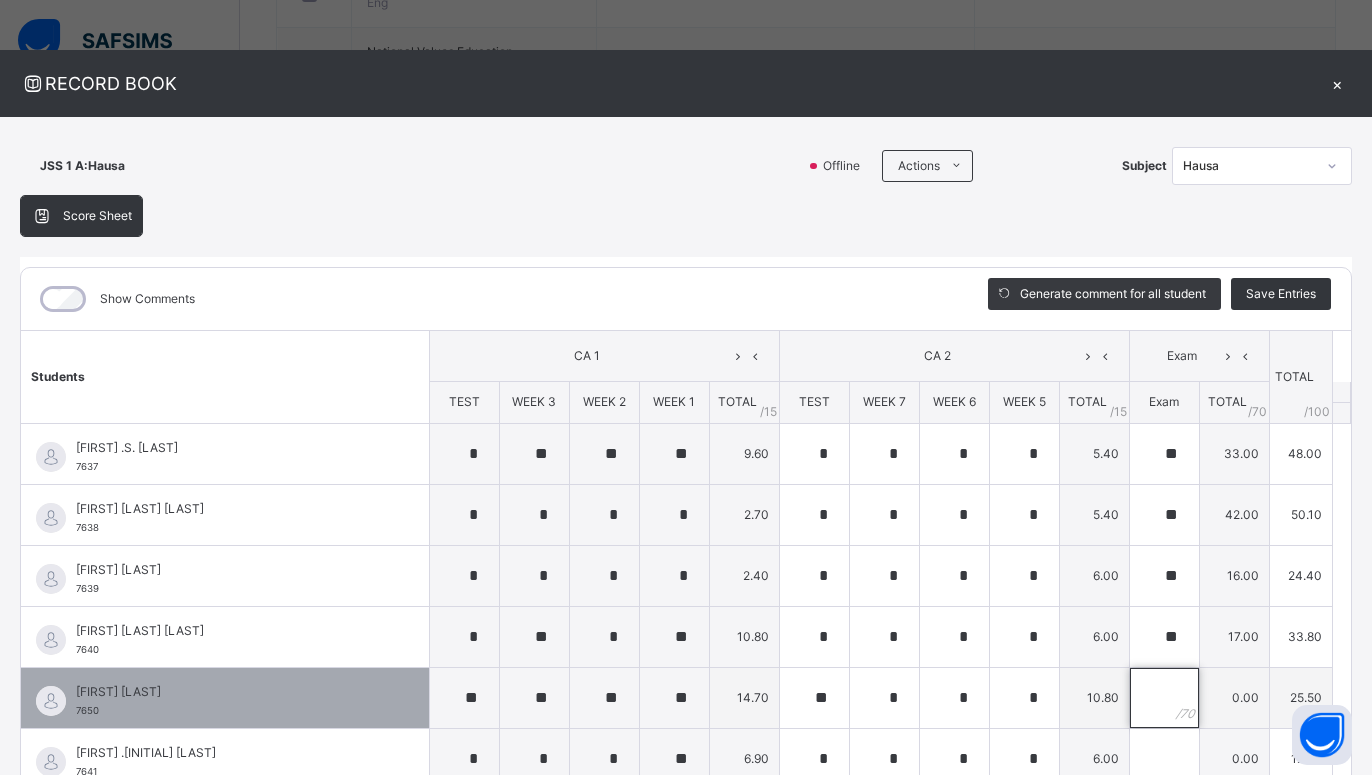 click at bounding box center [1164, 698] 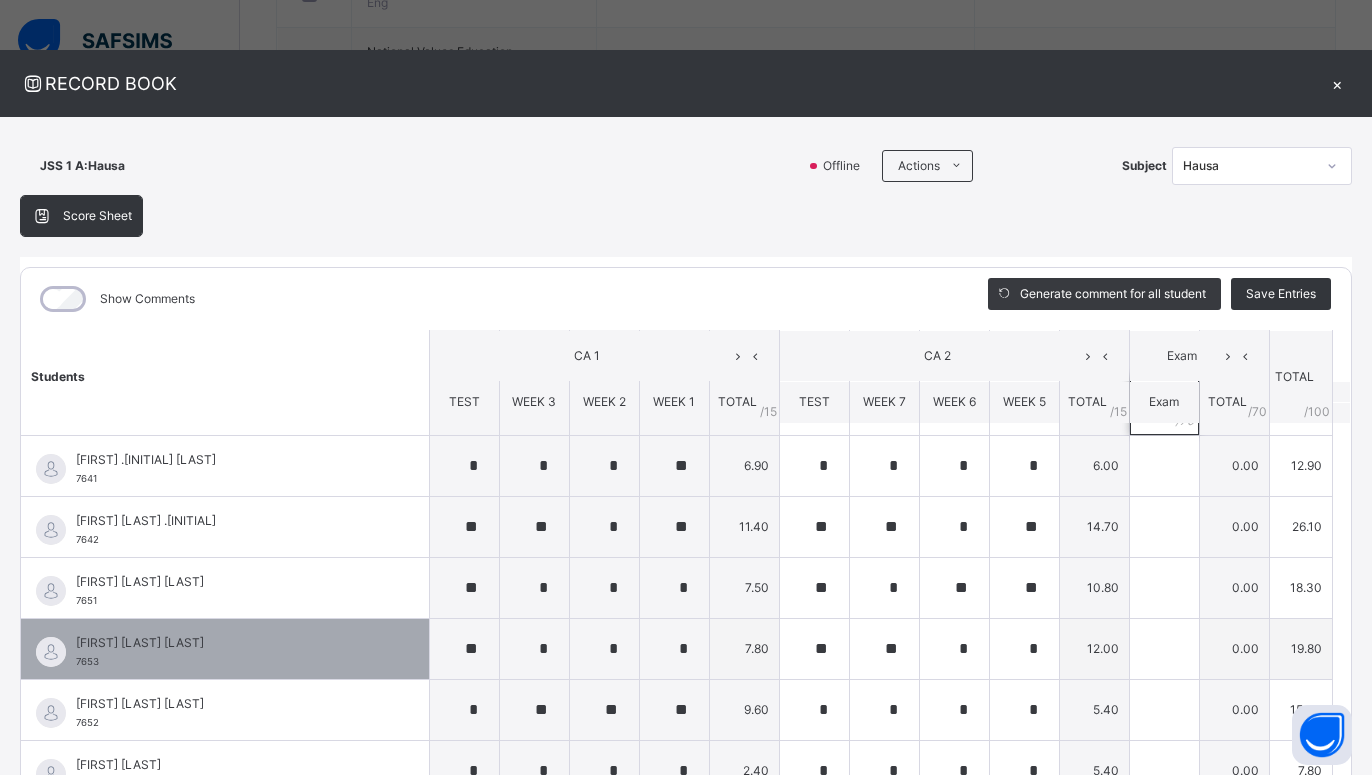 scroll, scrollTop: 270, scrollLeft: 0, axis: vertical 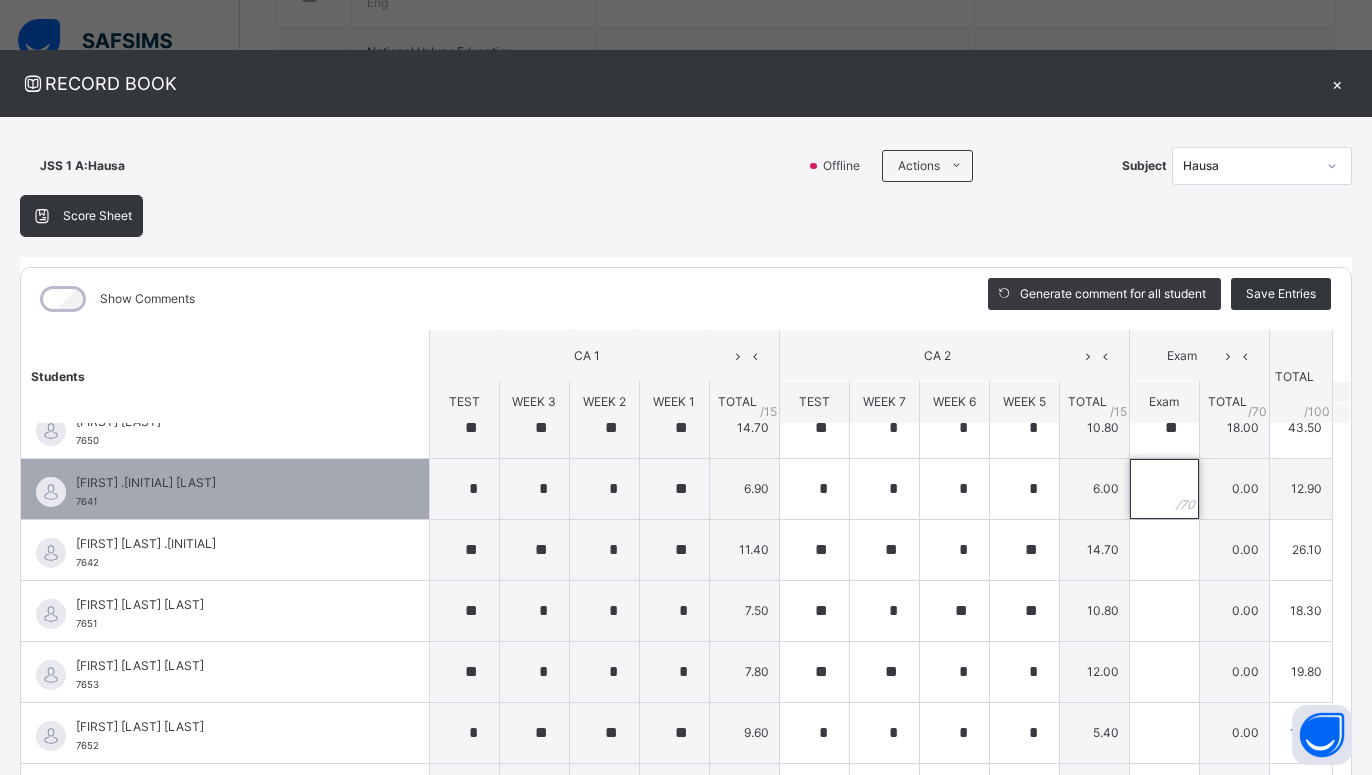 click at bounding box center [1164, 489] 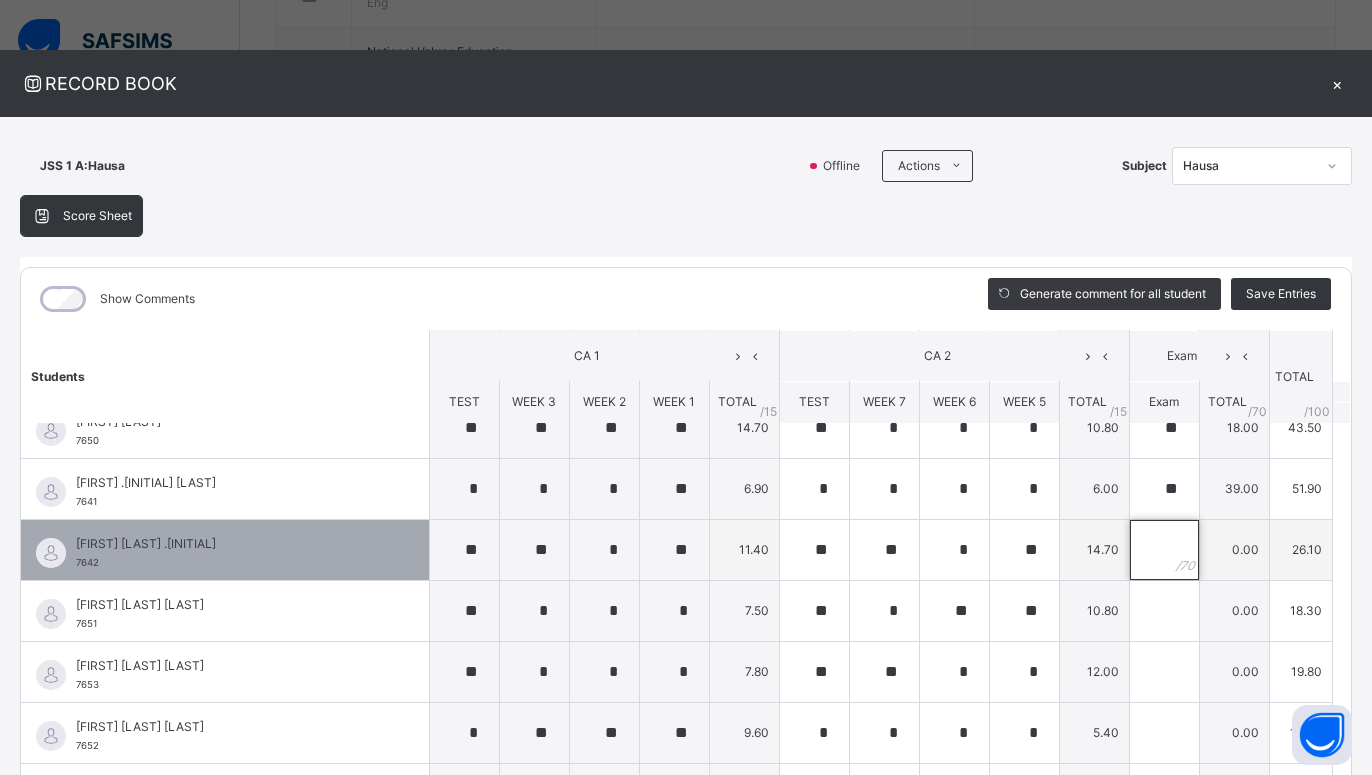 click at bounding box center [1164, 550] 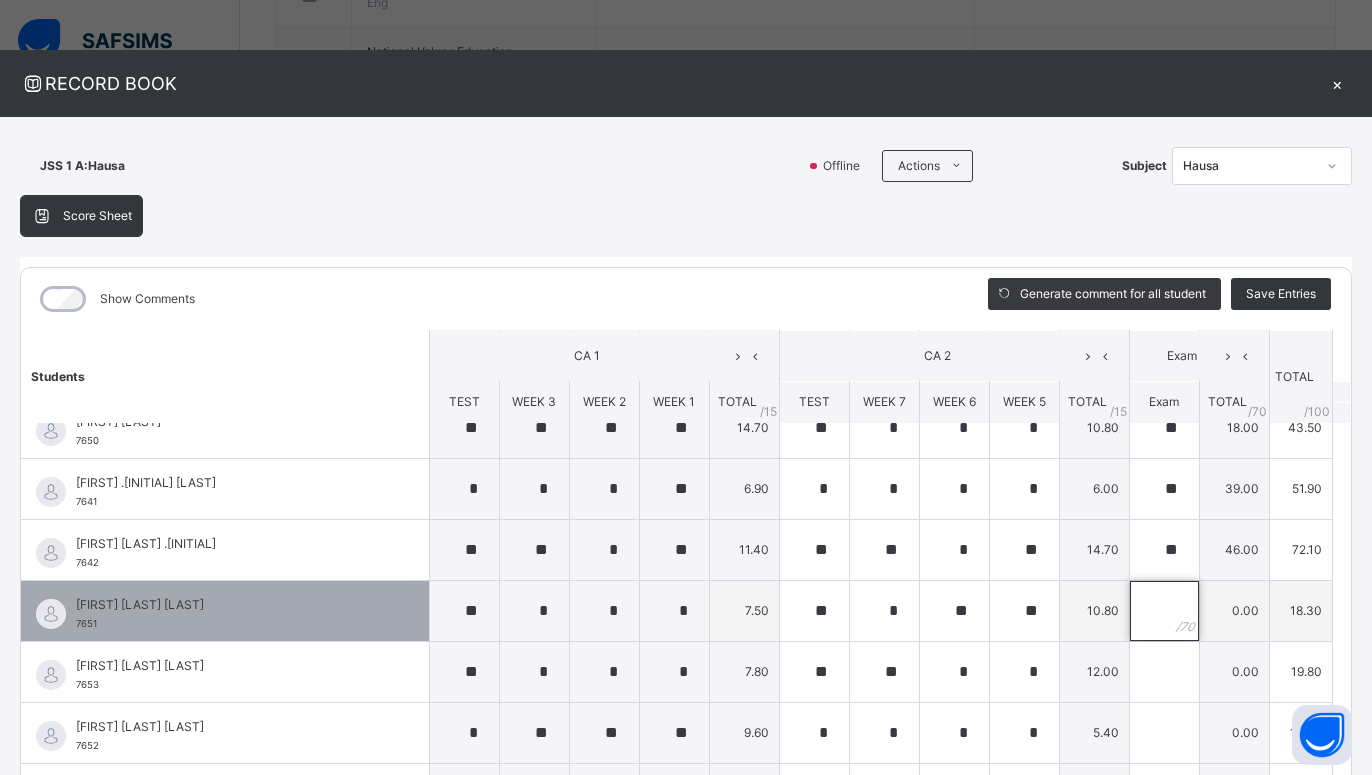 click at bounding box center (1164, 611) 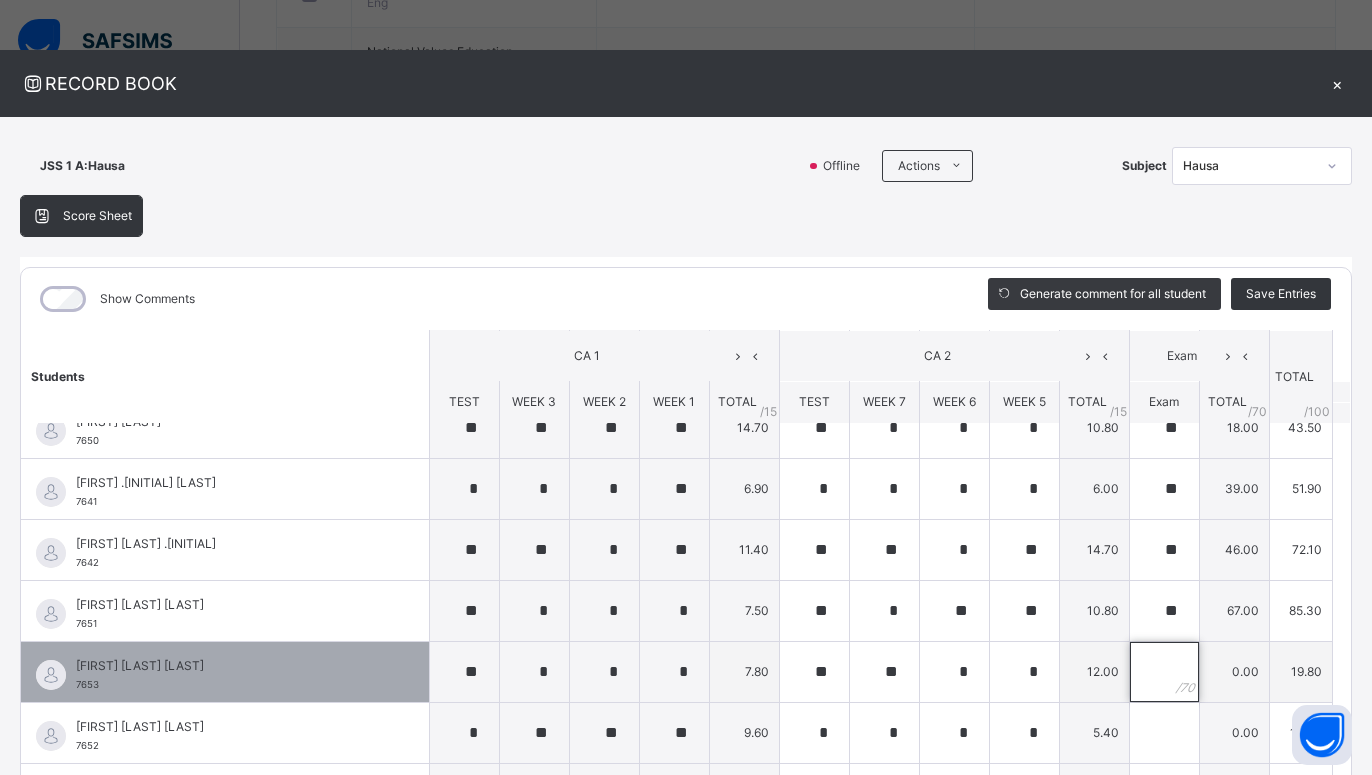 click at bounding box center [1164, 672] 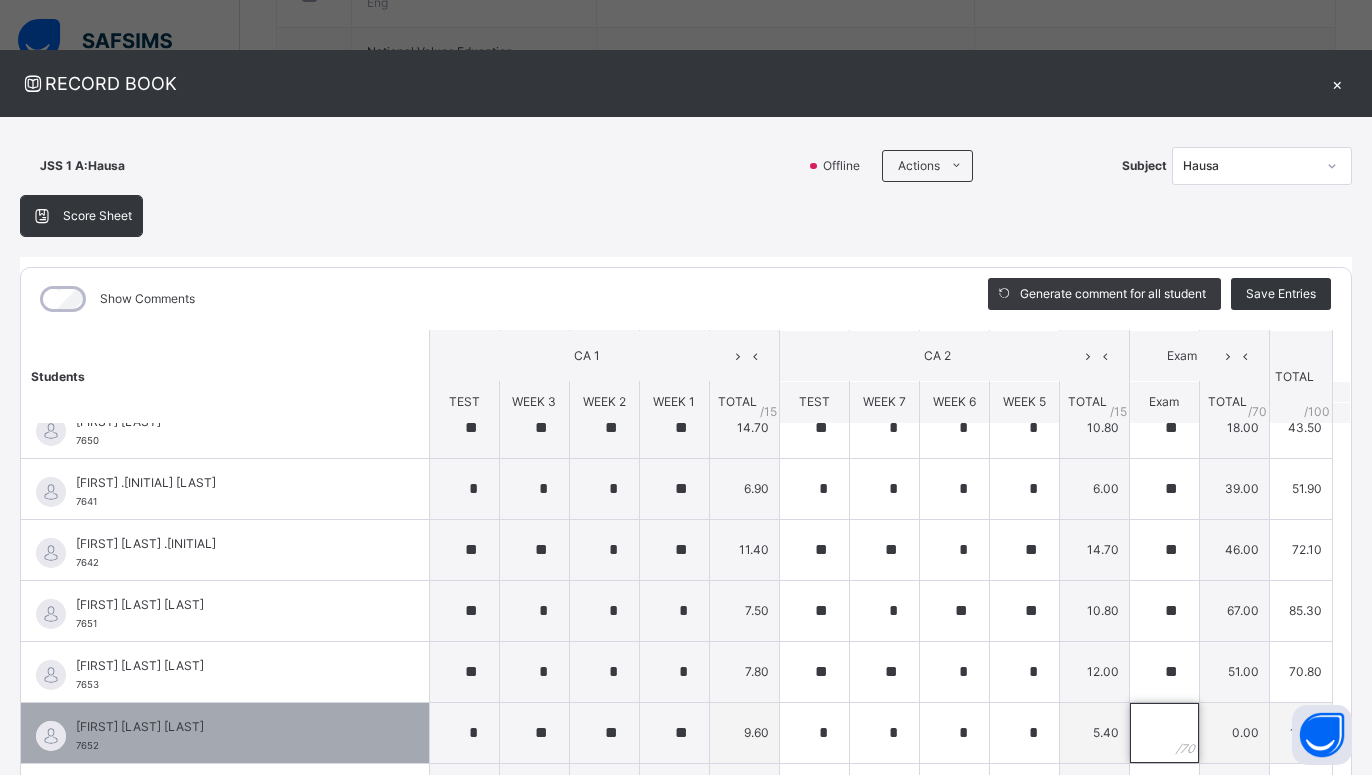 click at bounding box center [1164, 733] 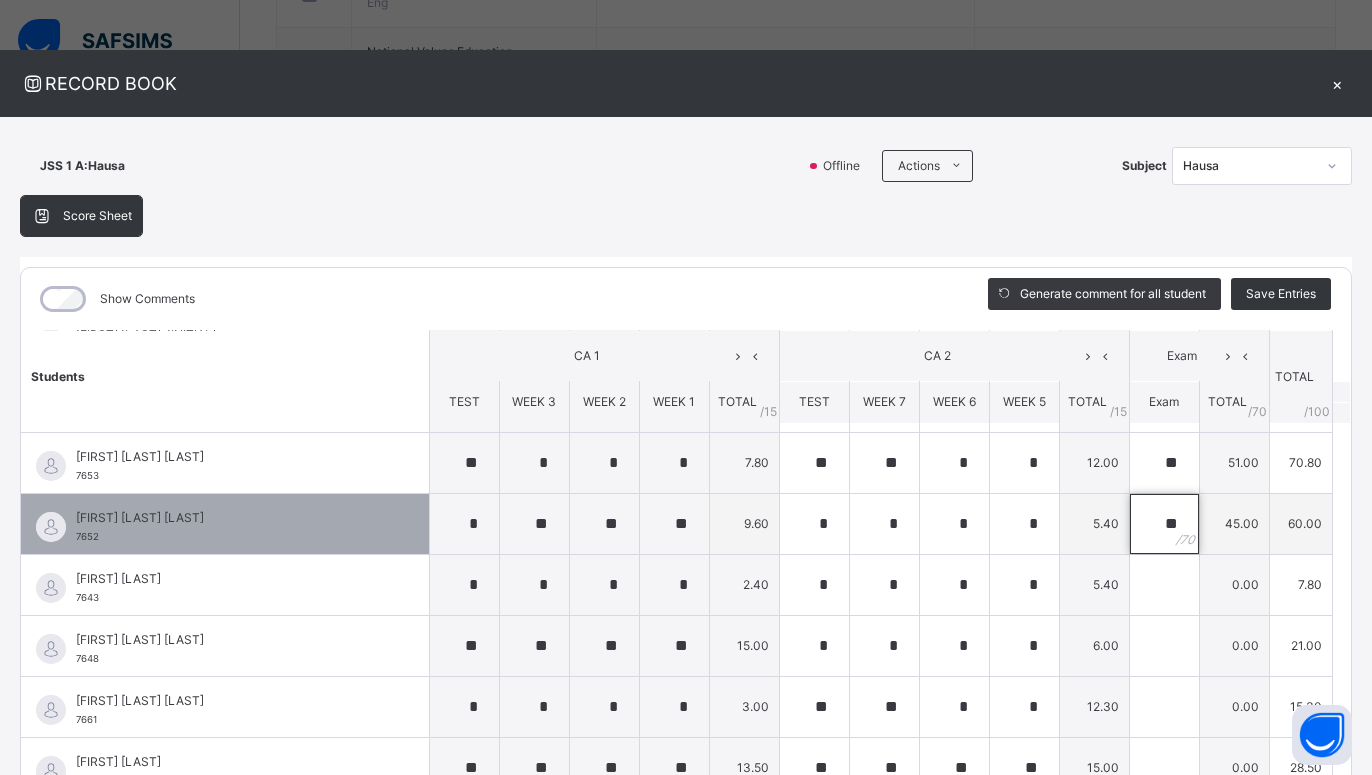 scroll, scrollTop: 540, scrollLeft: 0, axis: vertical 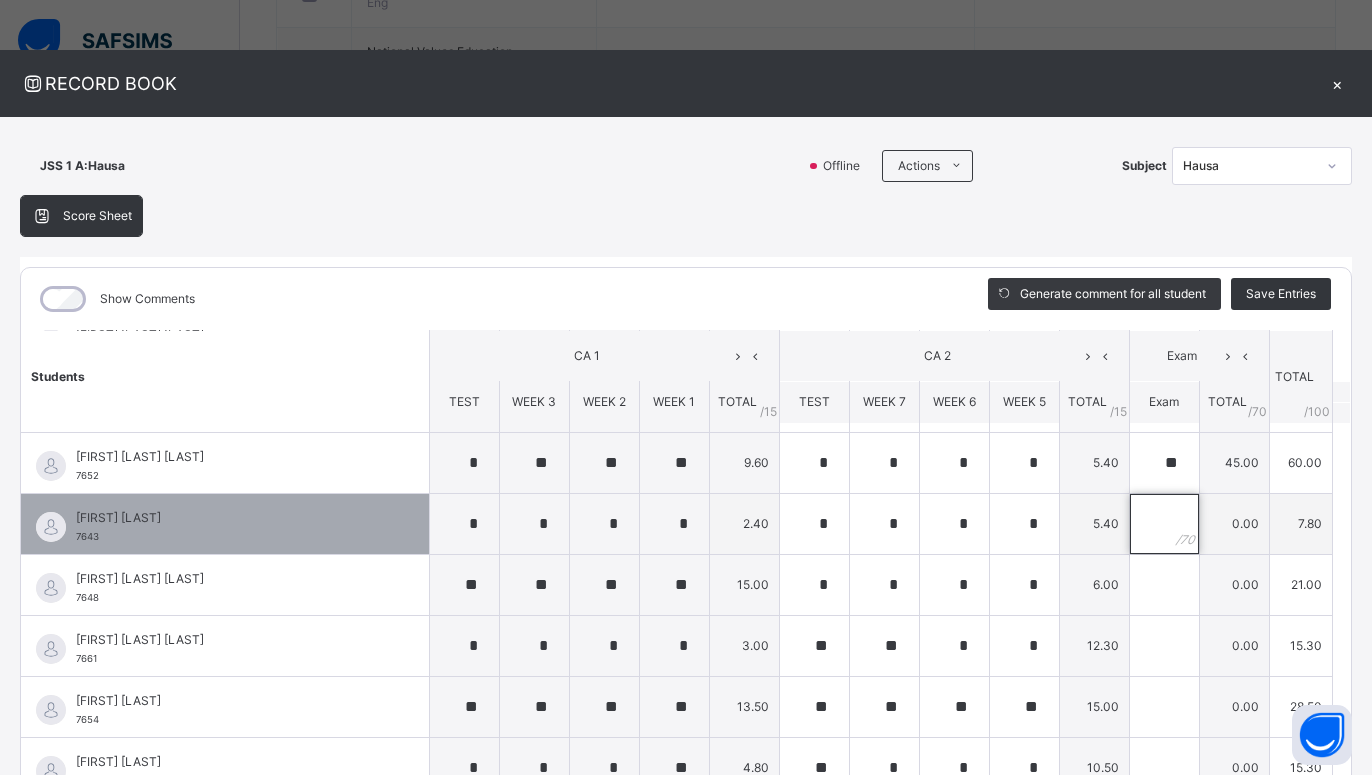 click at bounding box center (1164, 524) 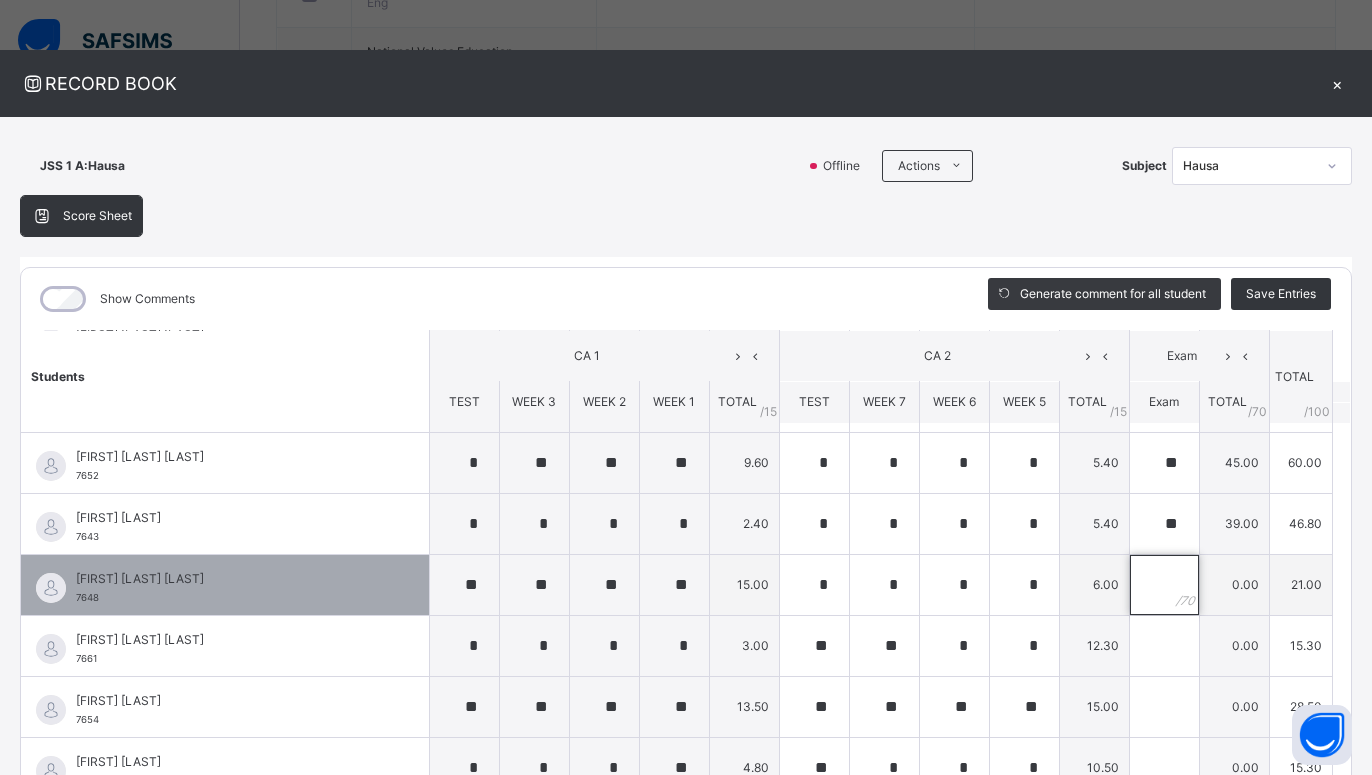 click at bounding box center [1164, 585] 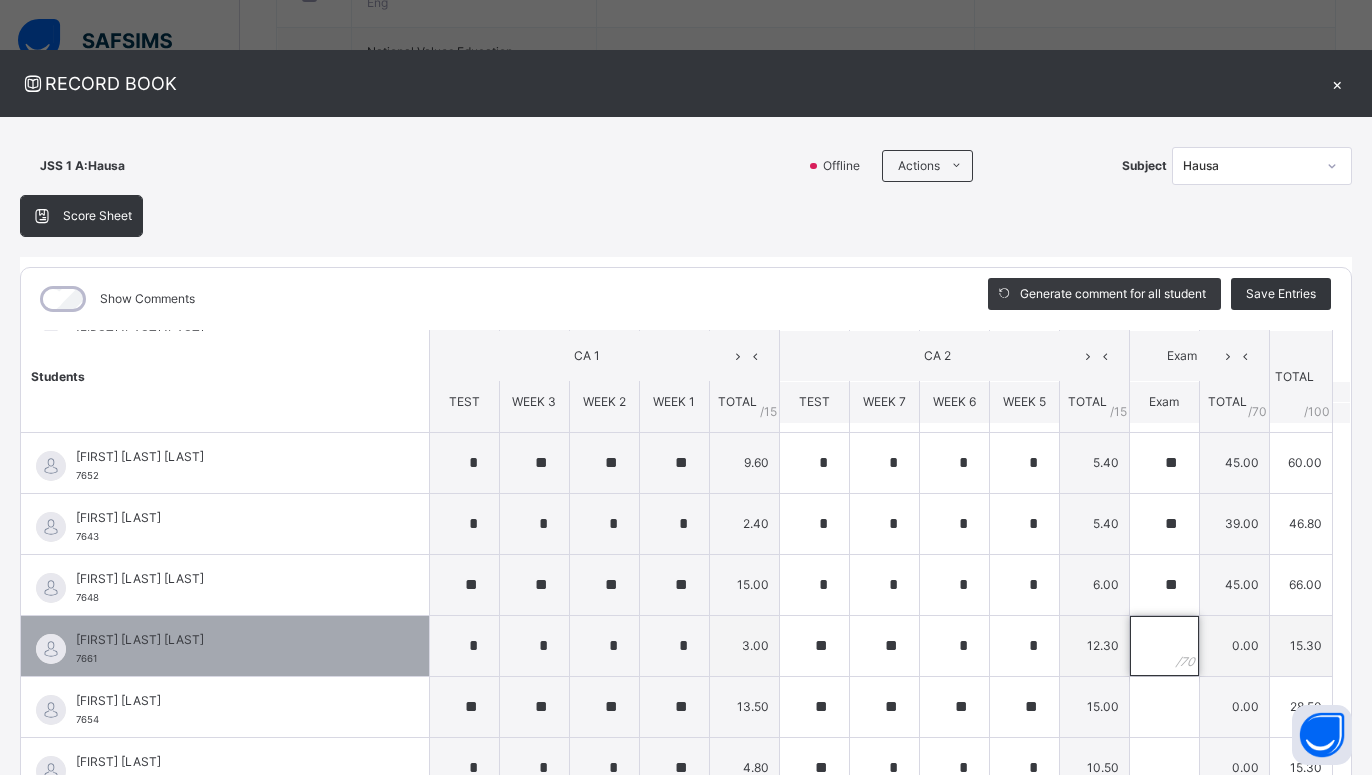 click at bounding box center [1164, 646] 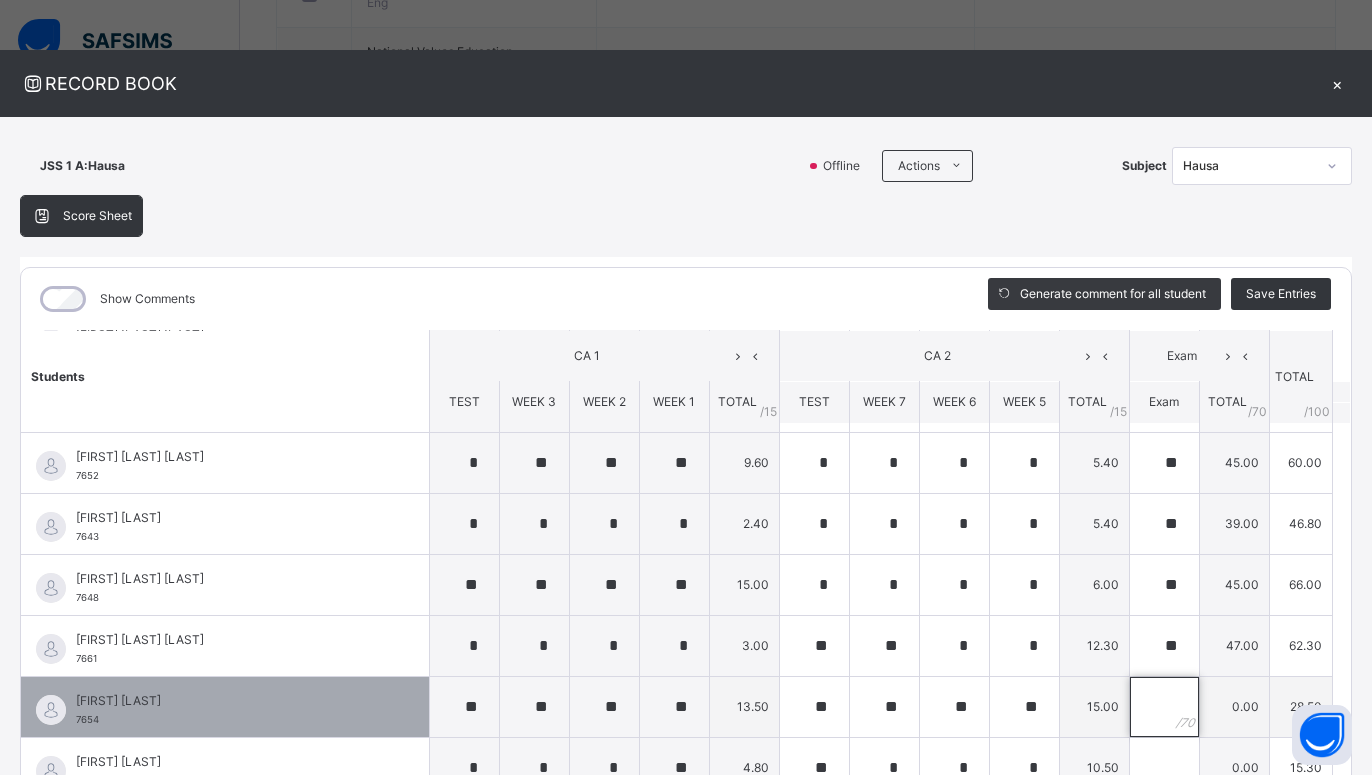 click at bounding box center [1164, 707] 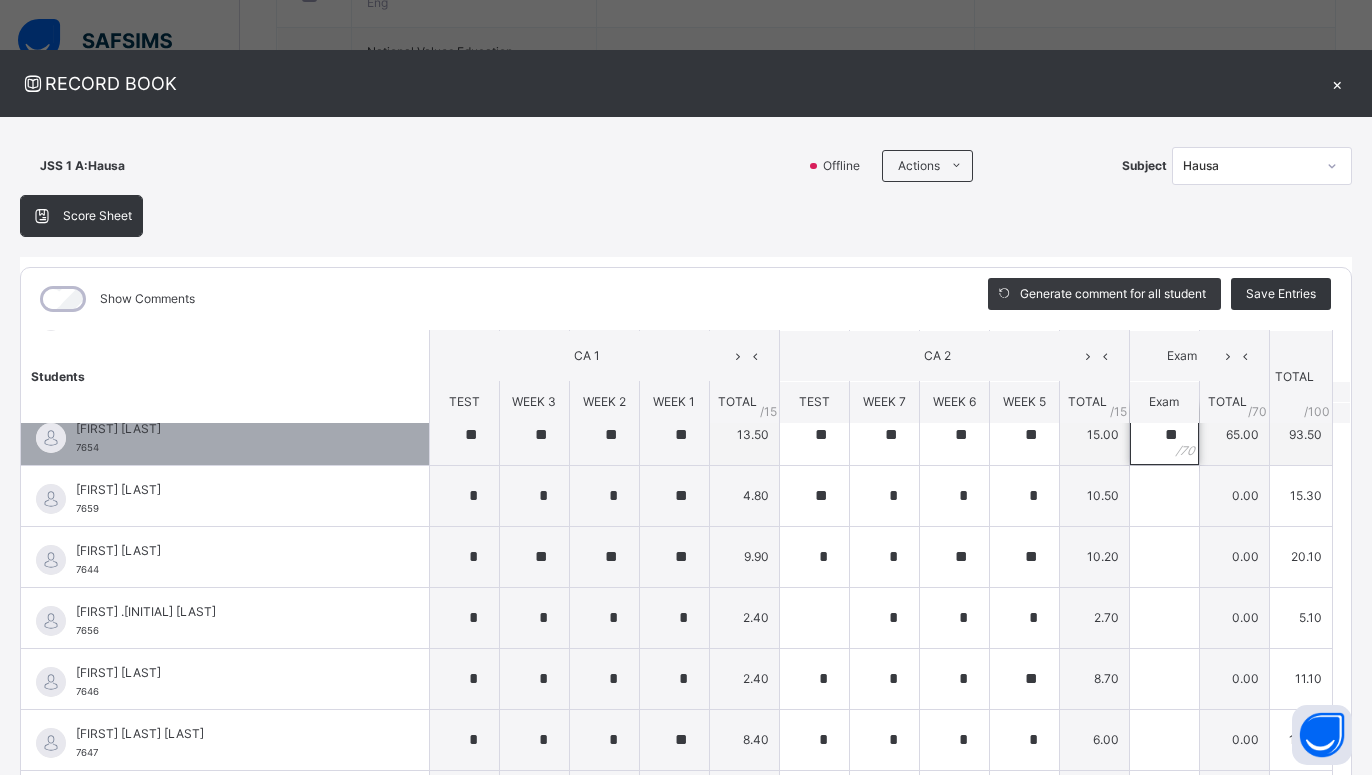 scroll, scrollTop: 810, scrollLeft: 0, axis: vertical 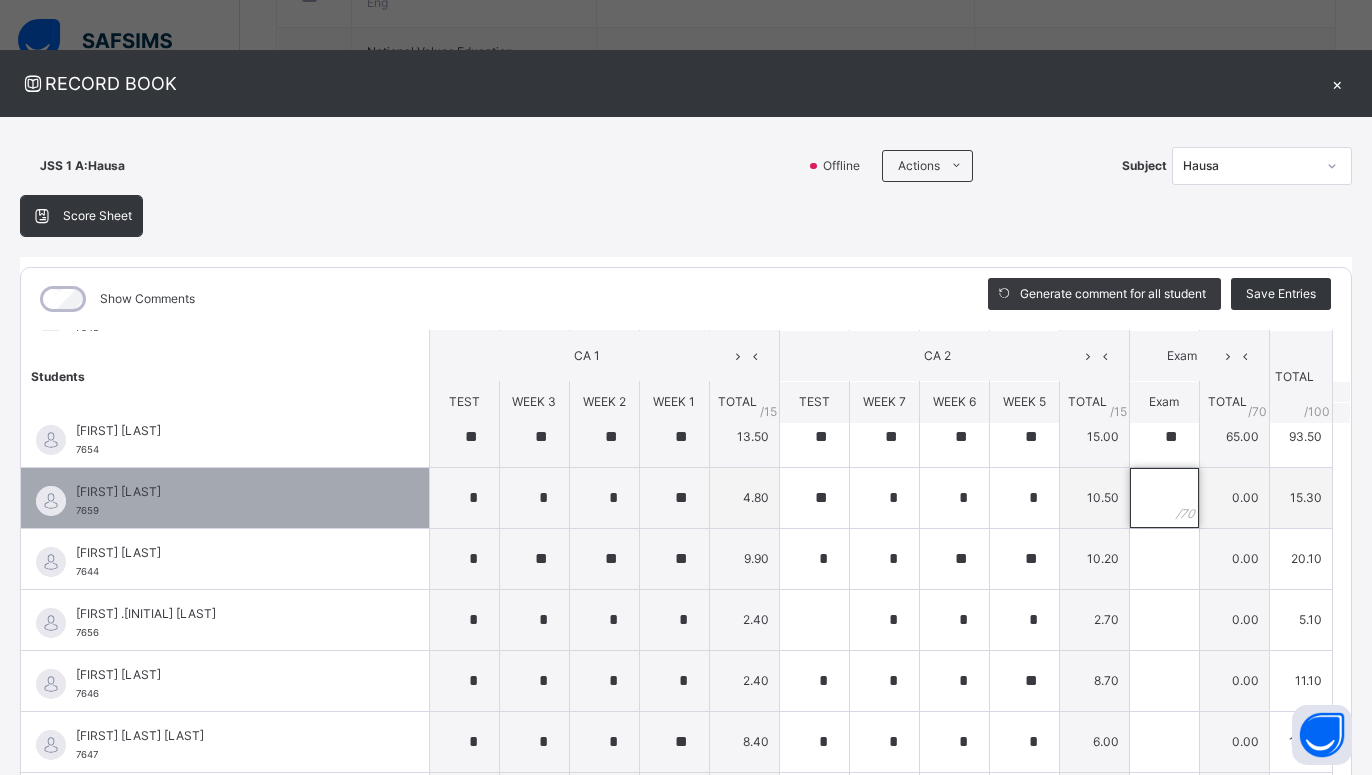 click at bounding box center [1164, 498] 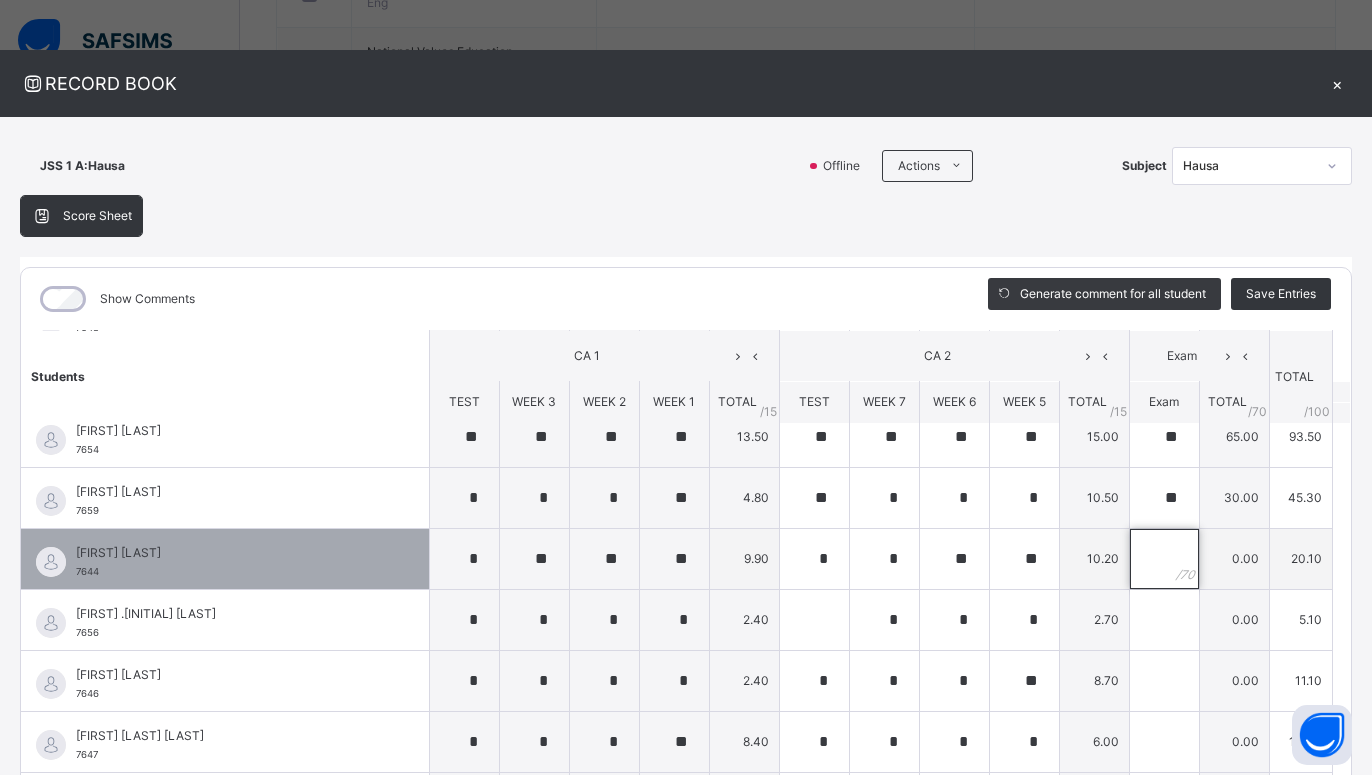 click at bounding box center [1164, 559] 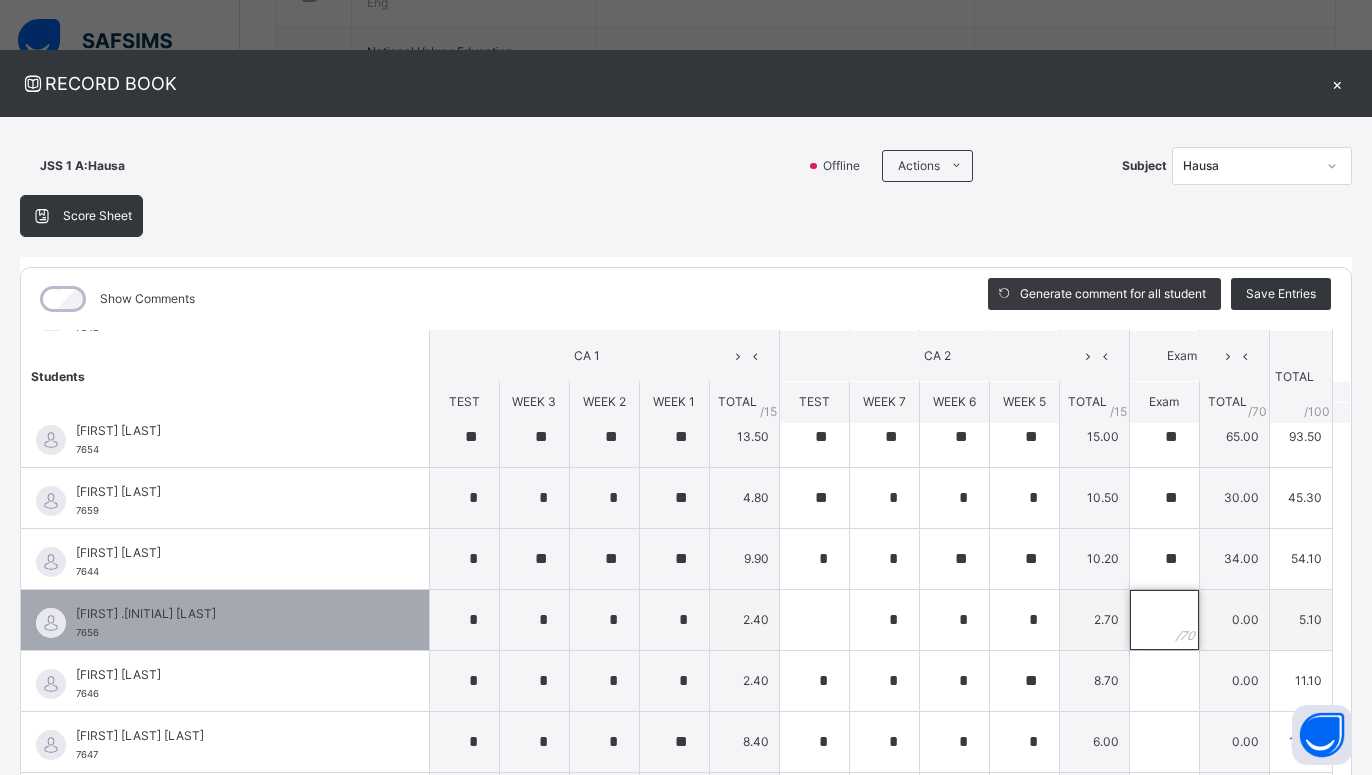 click at bounding box center (1164, 620) 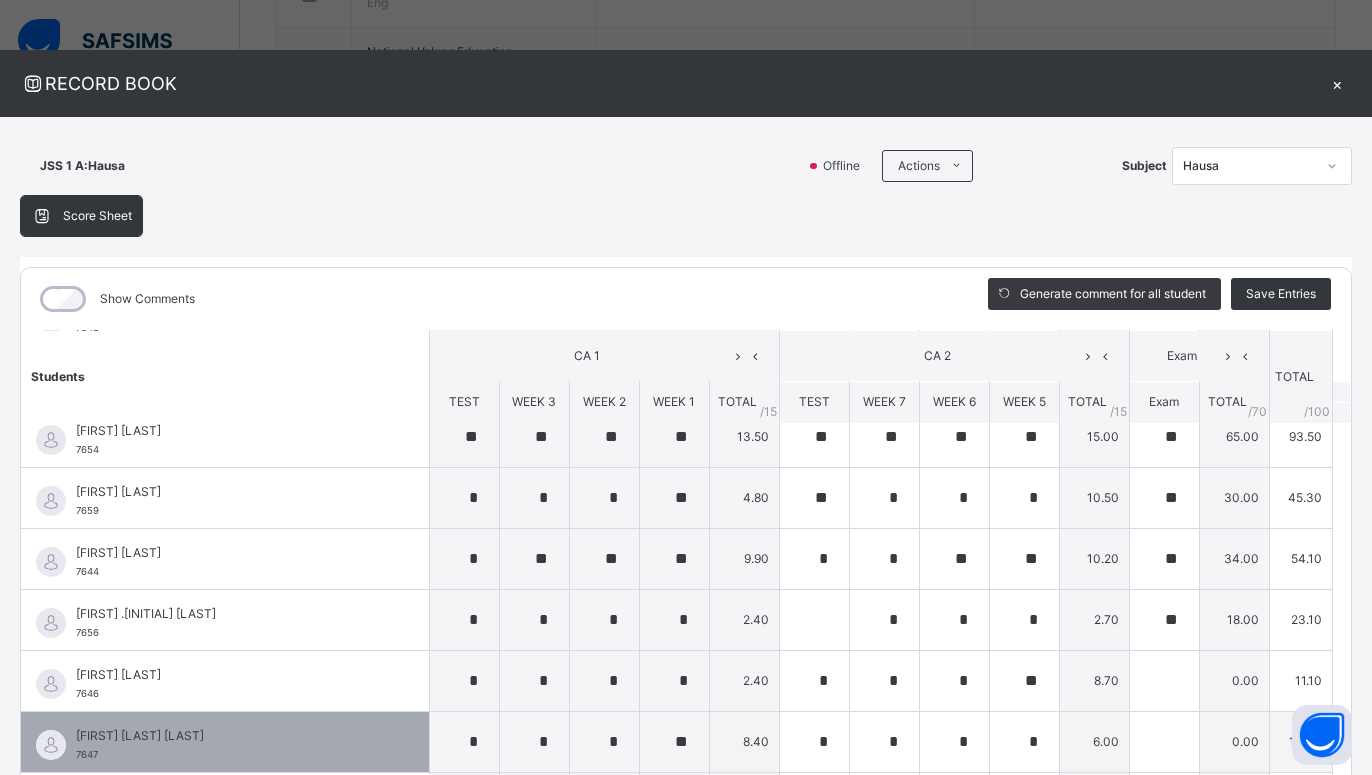 click at bounding box center (1164, 741) 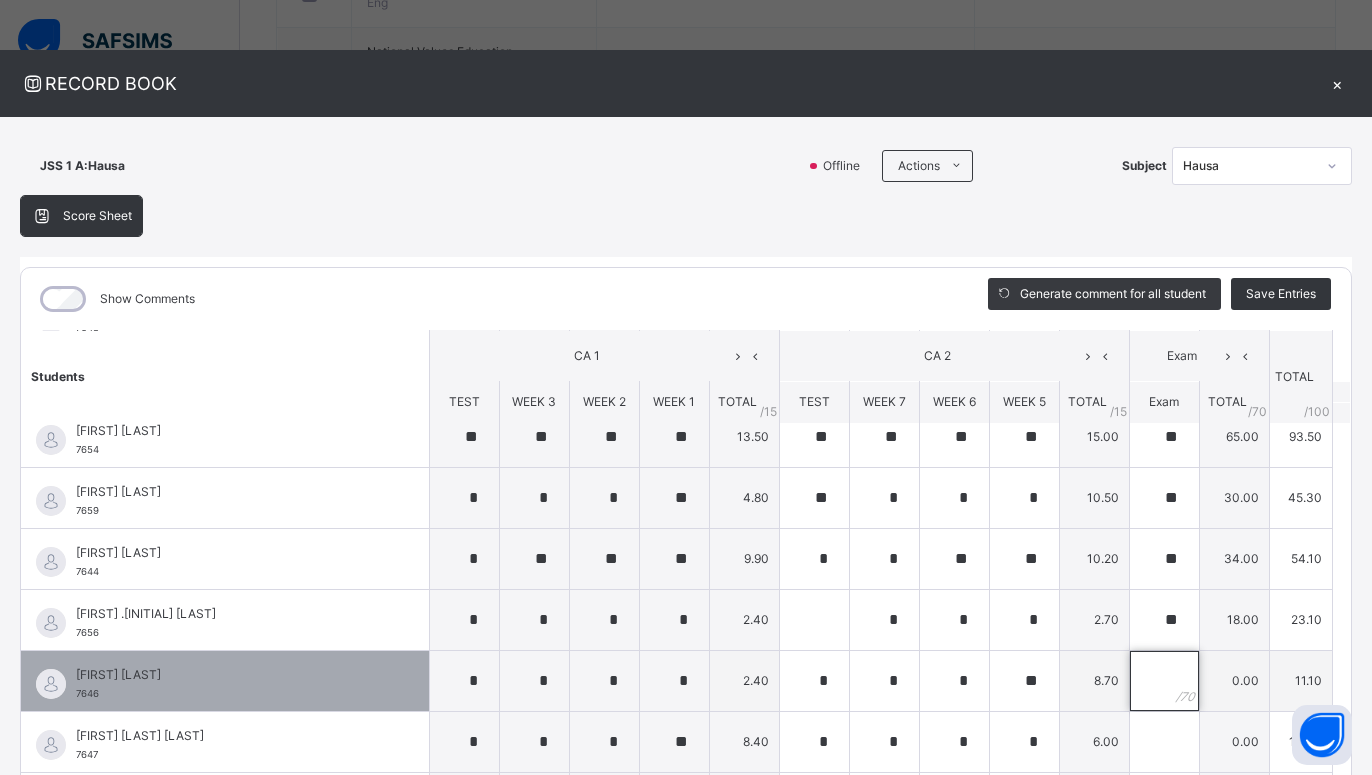 click at bounding box center (1164, 681) 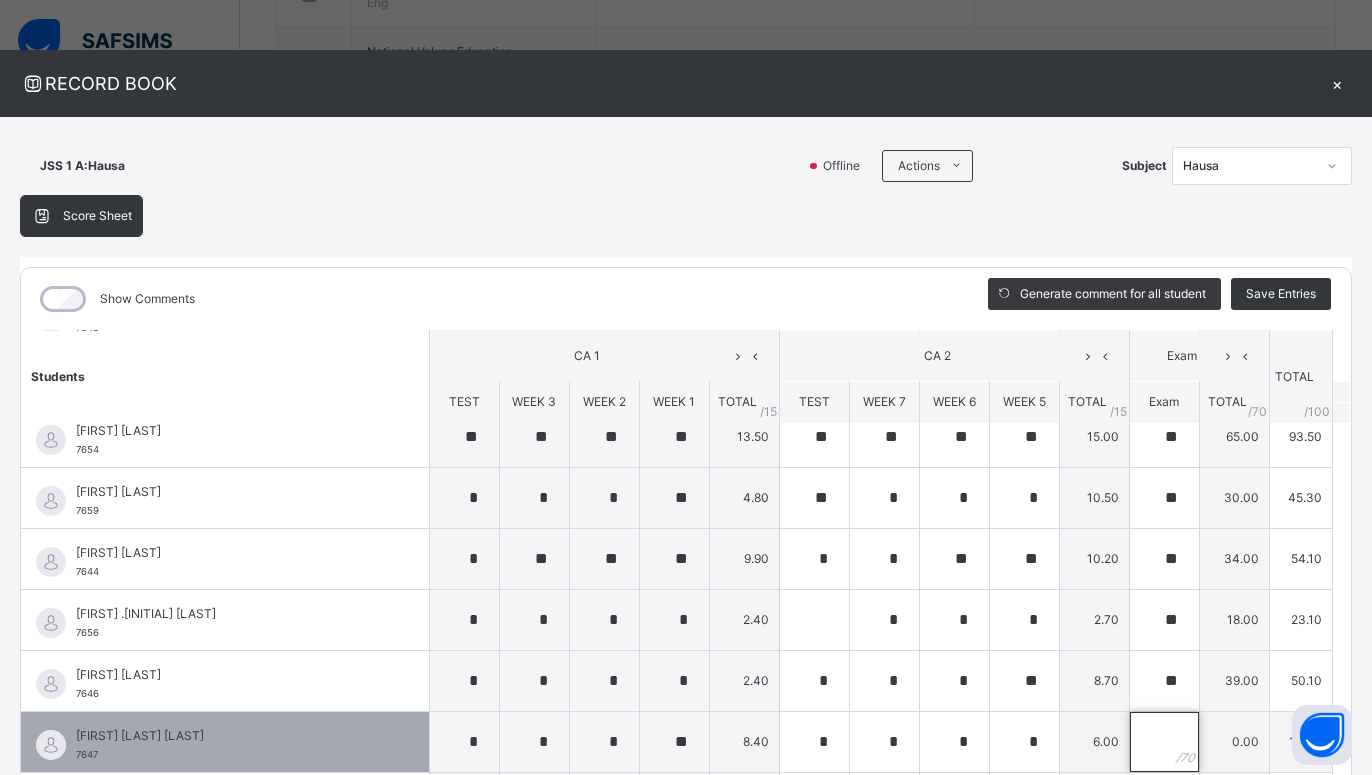 click at bounding box center [1164, 742] 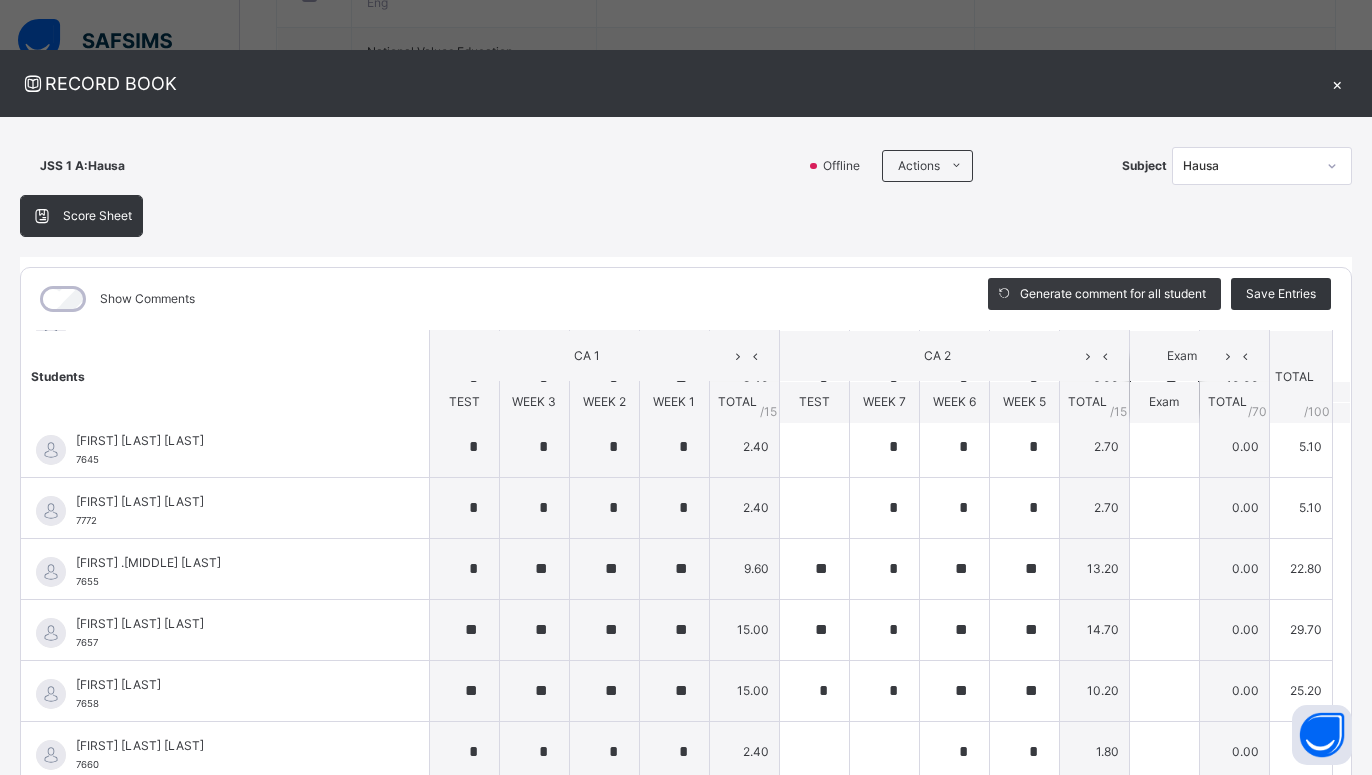 scroll, scrollTop: 1170, scrollLeft: 0, axis: vertical 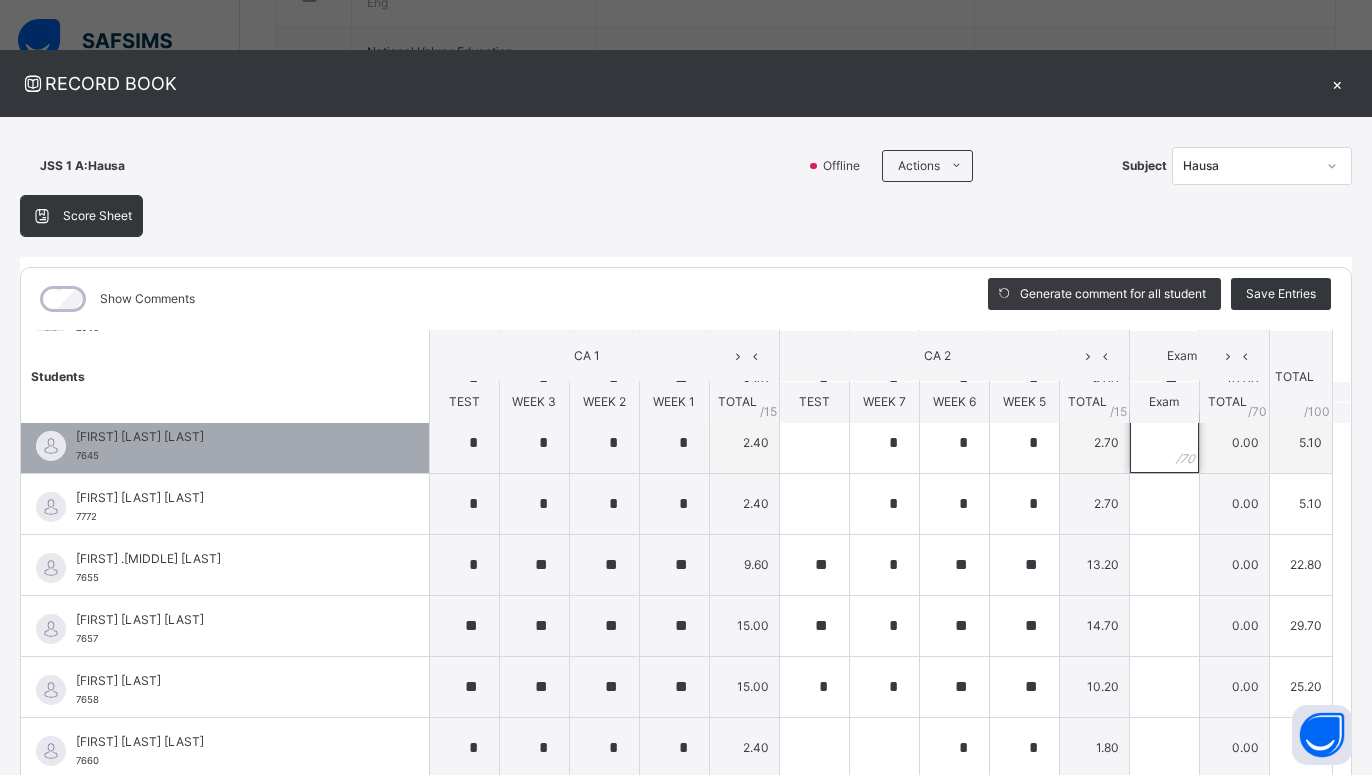 click at bounding box center (1164, 443) 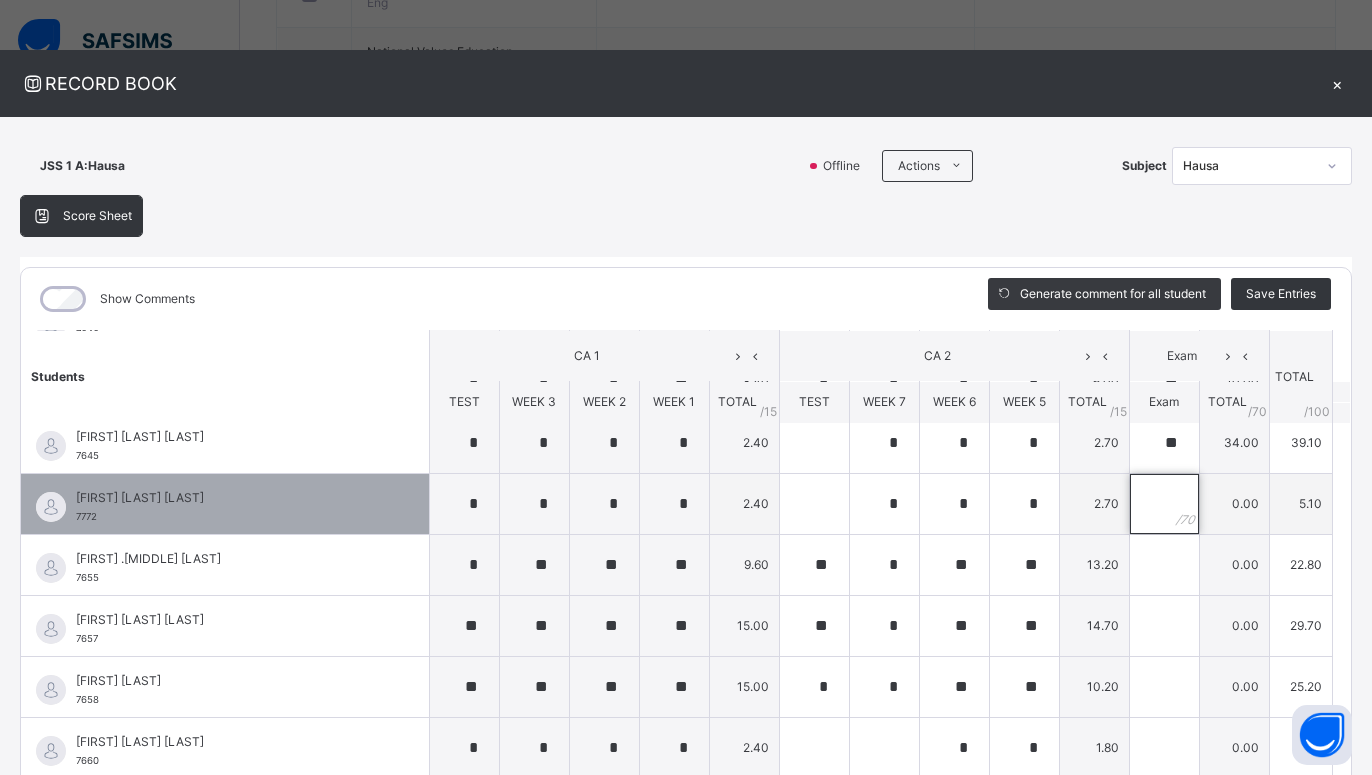 click at bounding box center [1164, 504] 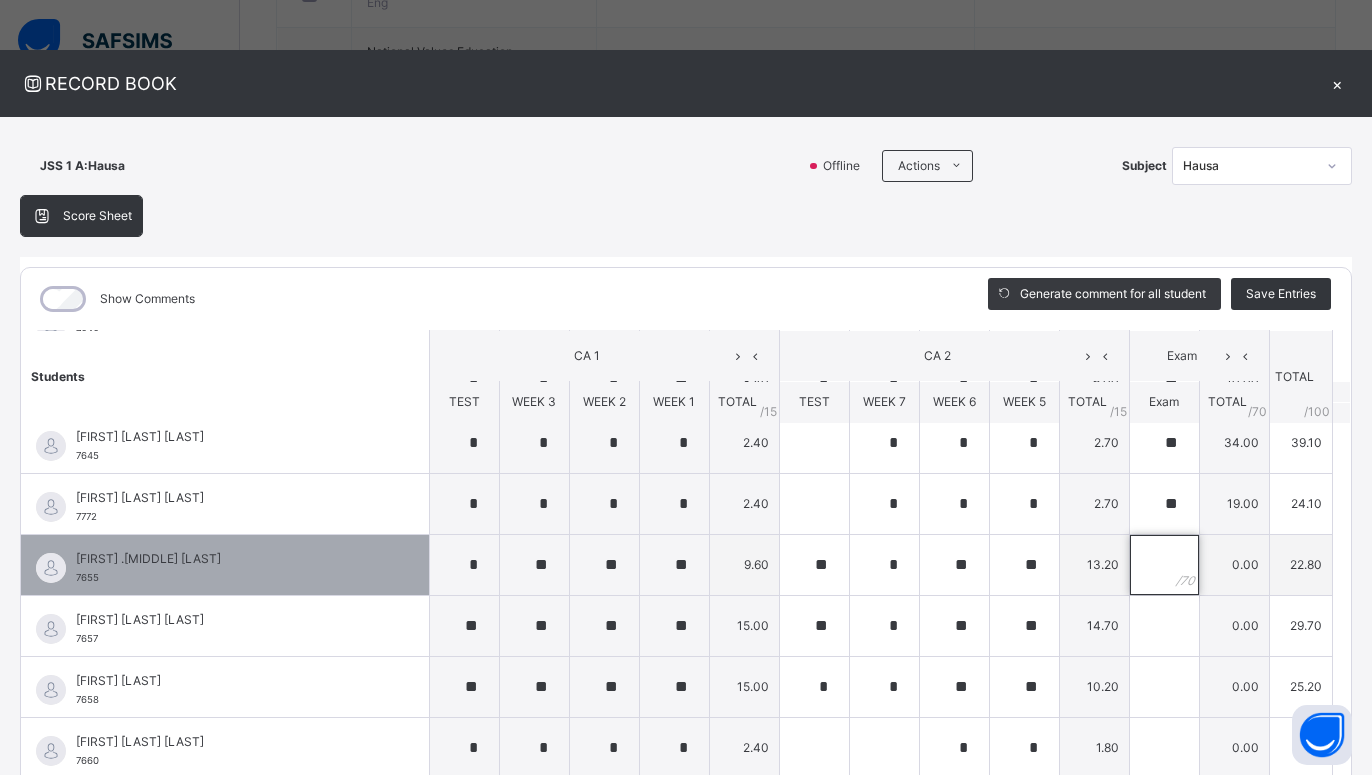 click at bounding box center [1164, 565] 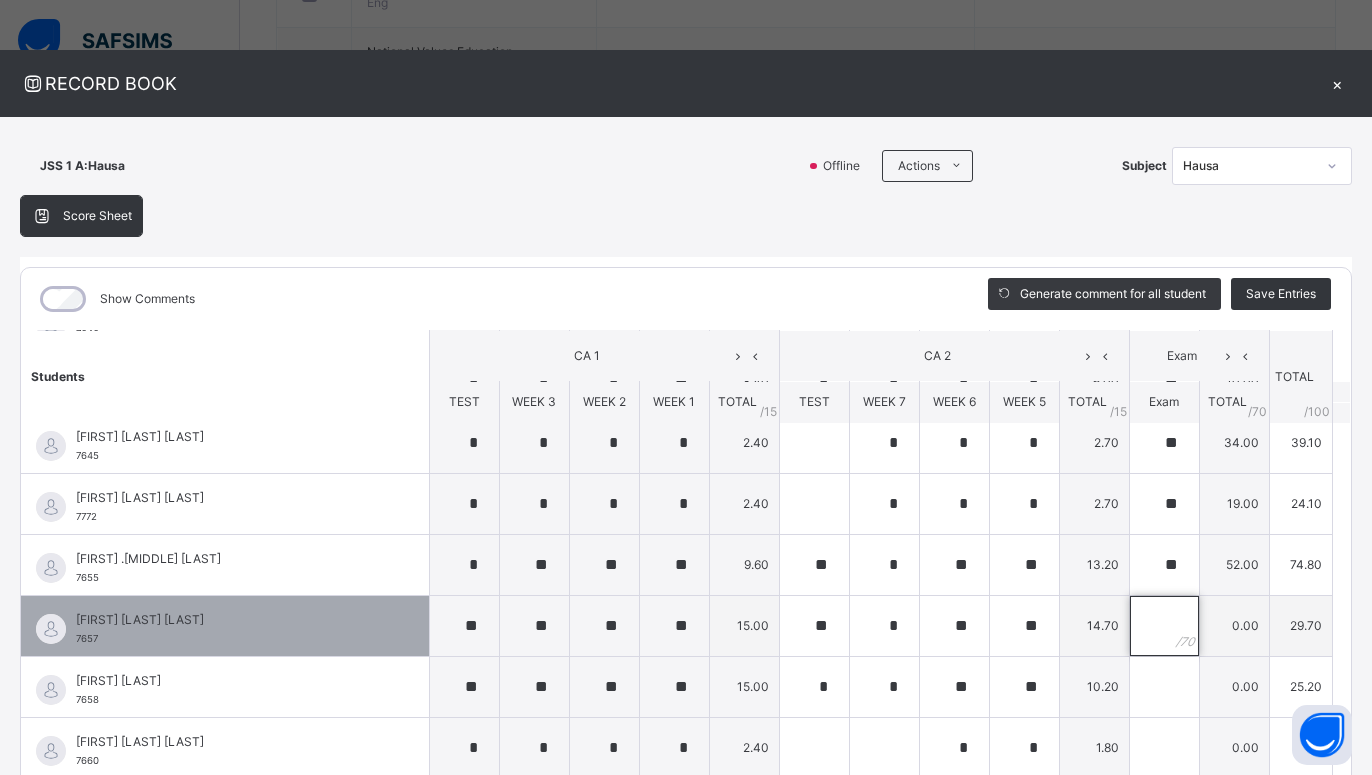 click at bounding box center [1164, 626] 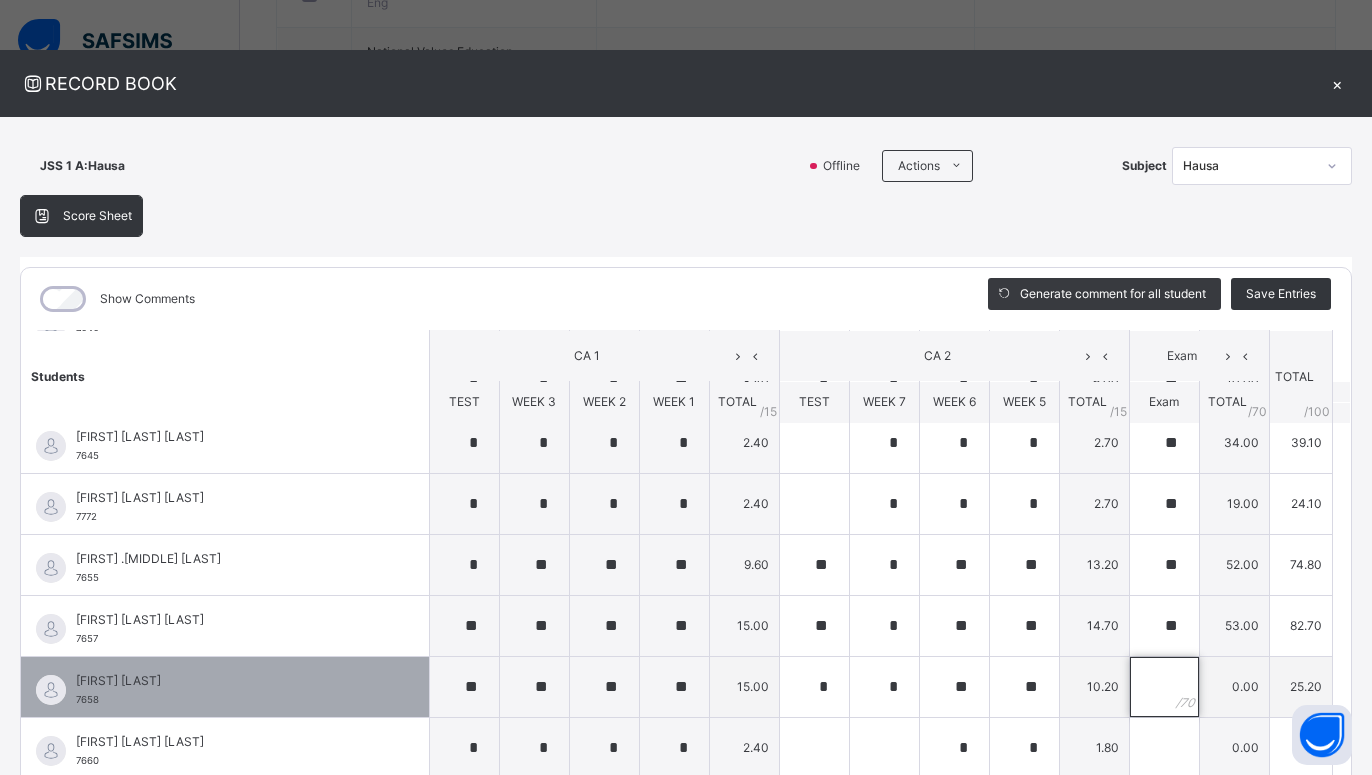 click at bounding box center [1164, 687] 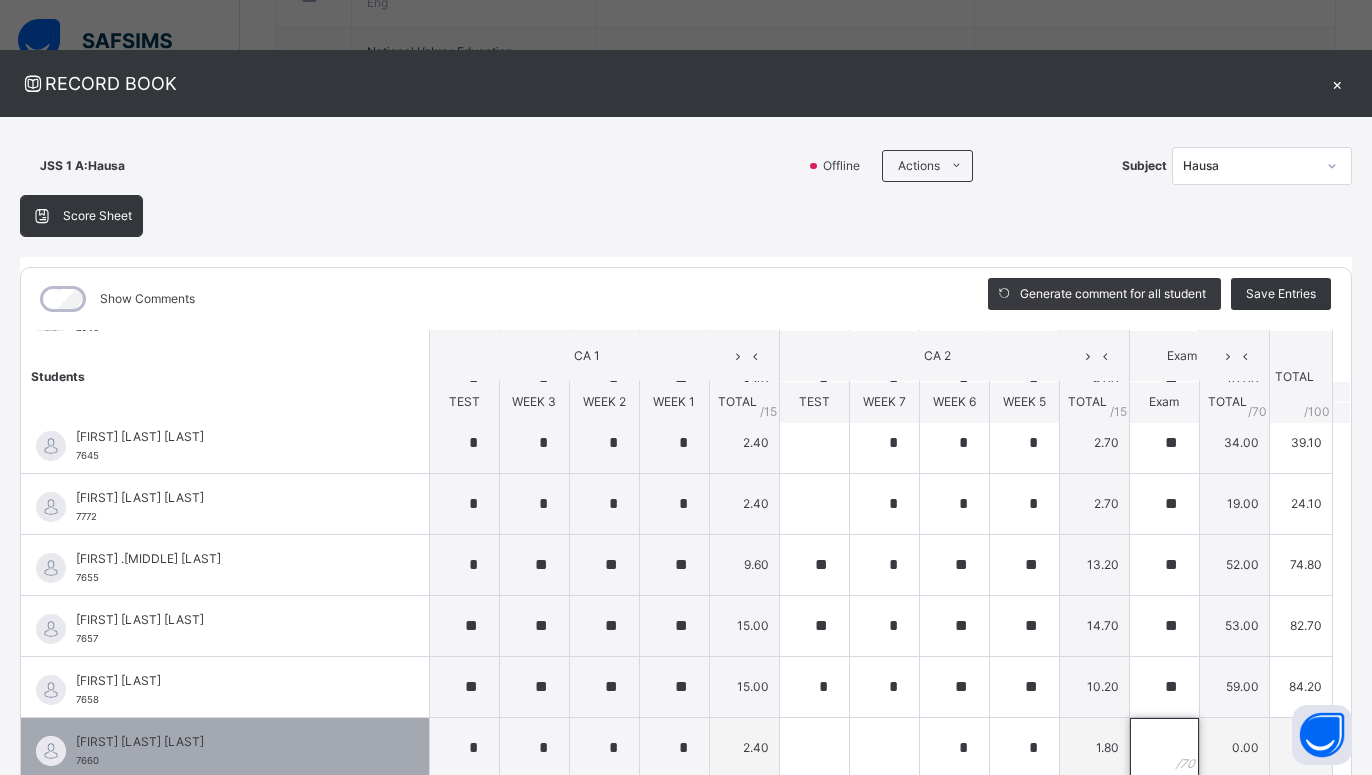 click at bounding box center (1164, 748) 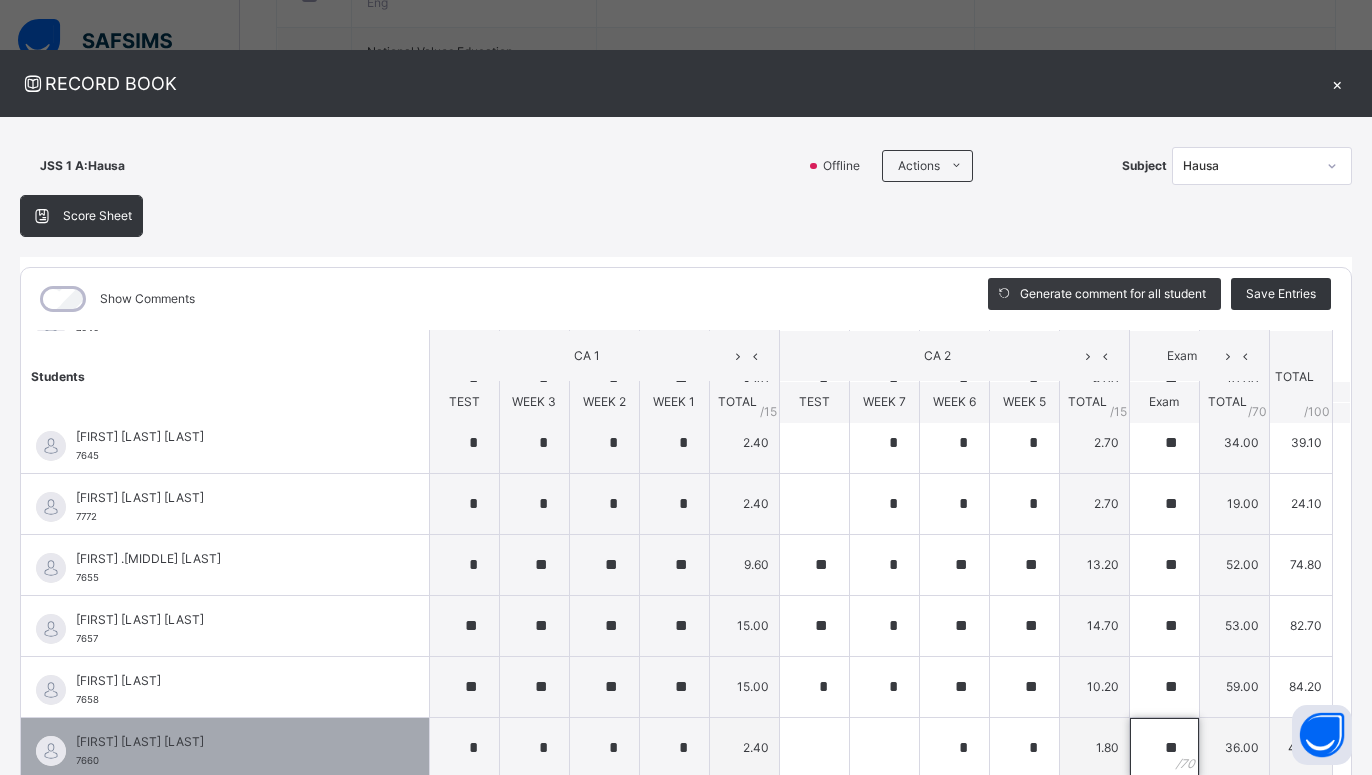 scroll, scrollTop: 1241, scrollLeft: 0, axis: vertical 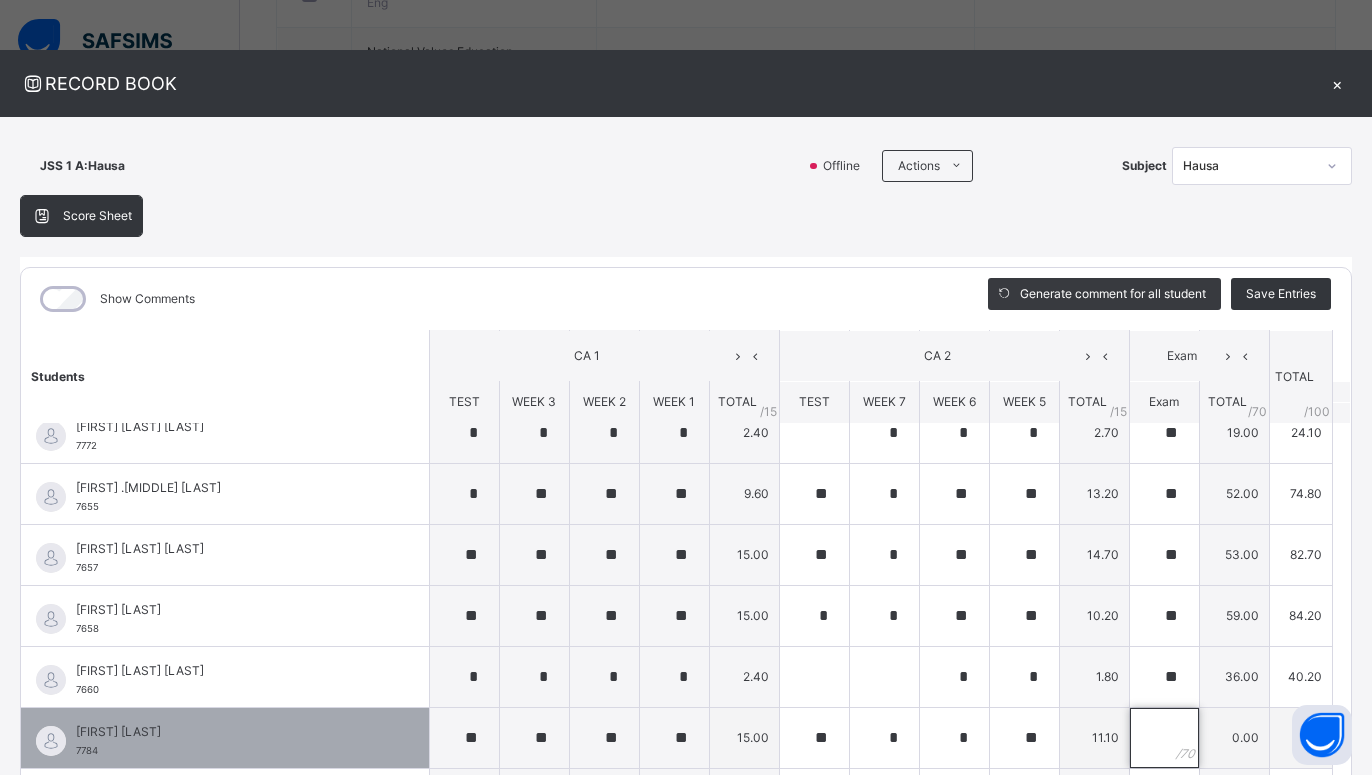 click at bounding box center [1164, 738] 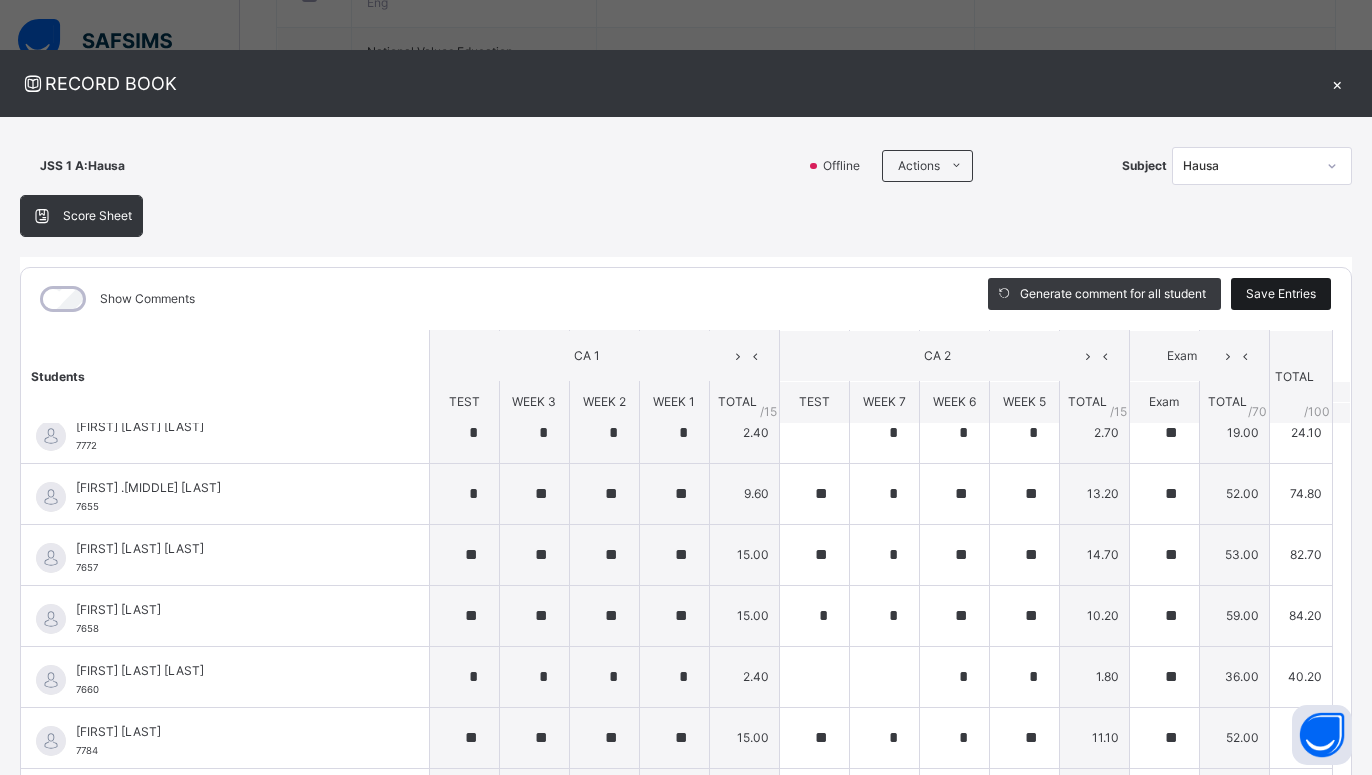 click on "Save Entries" at bounding box center [1281, 294] 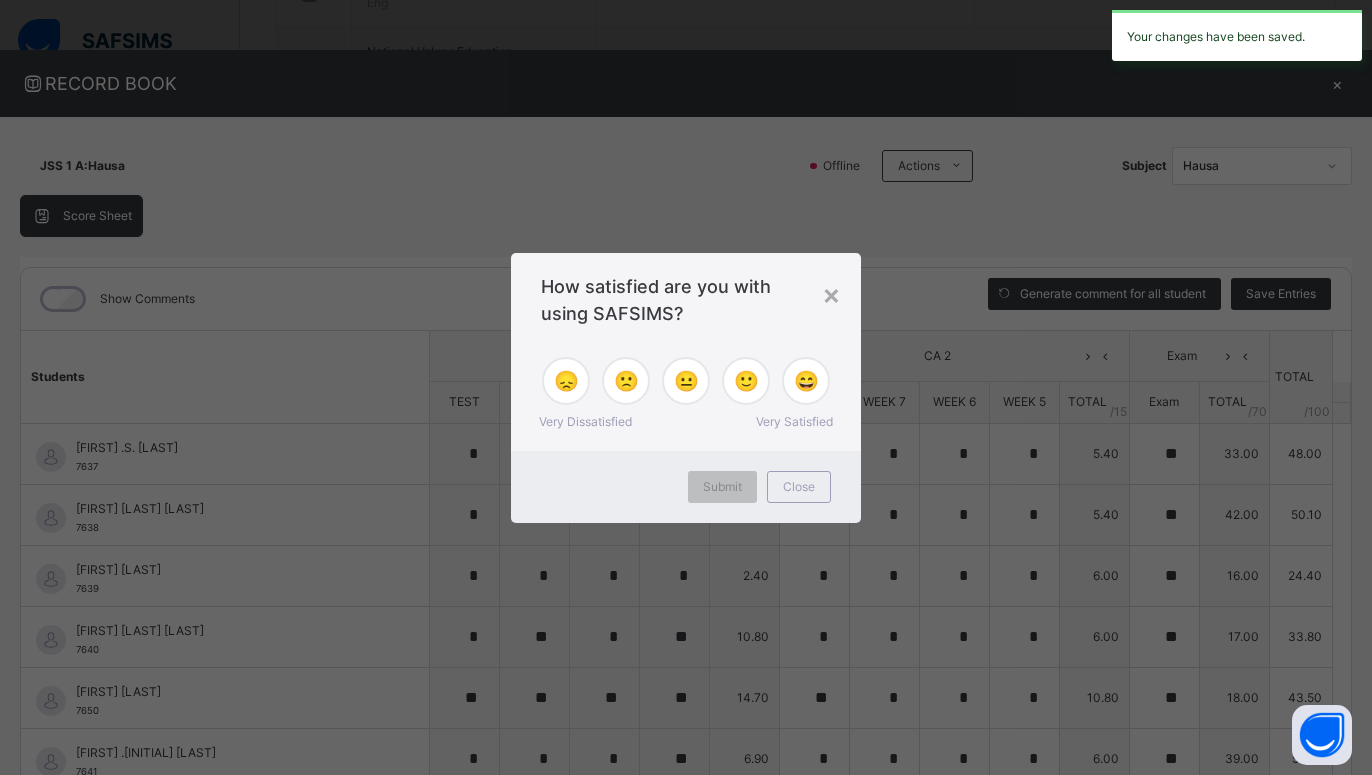 scroll, scrollTop: 510, scrollLeft: 0, axis: vertical 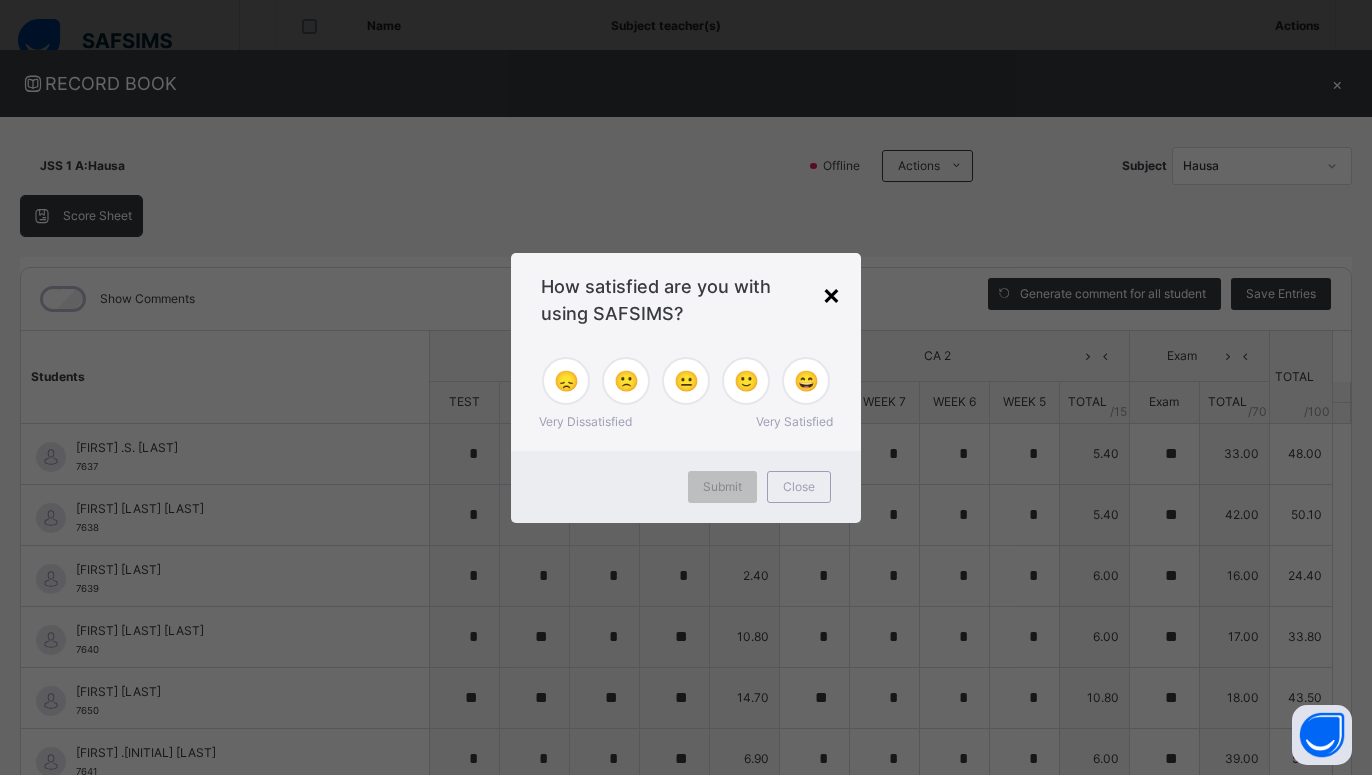 click on "×" at bounding box center [831, 294] 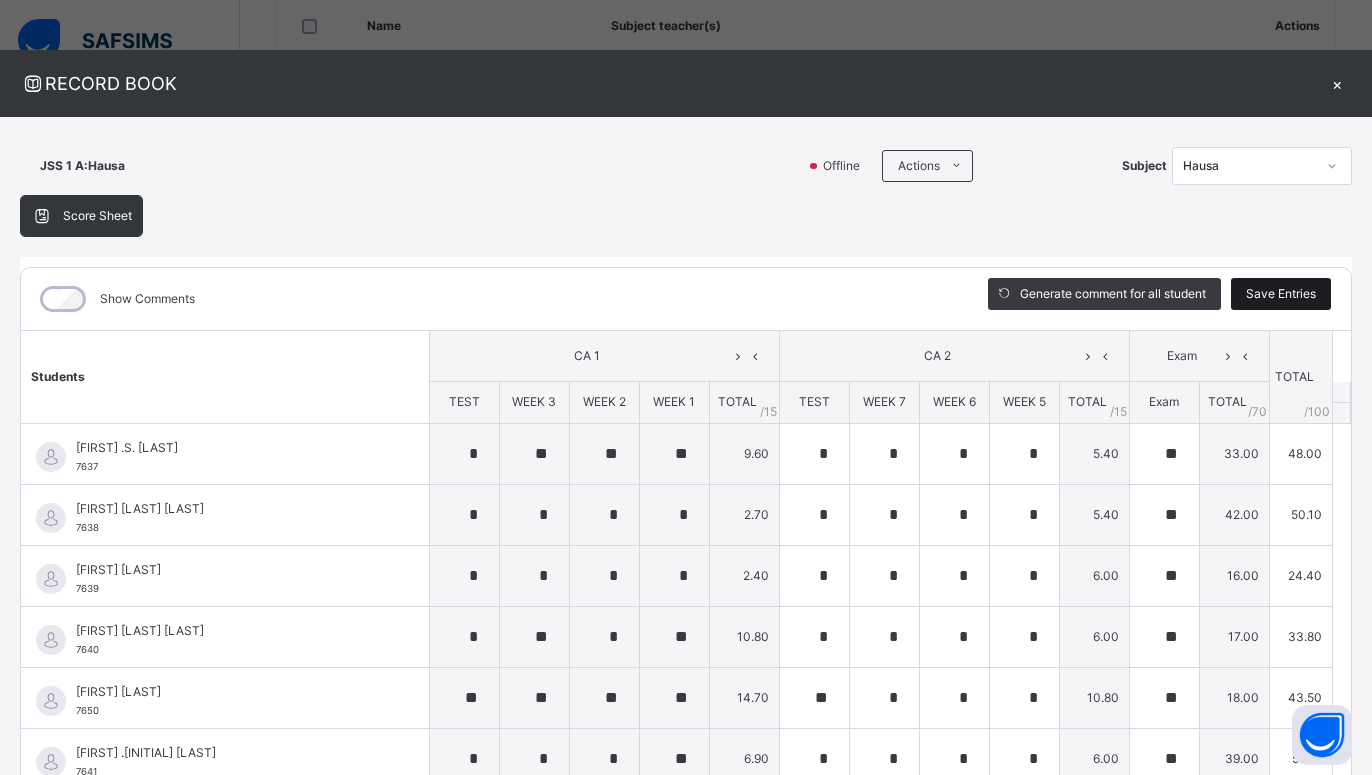click on "Save Entries" at bounding box center (1281, 294) 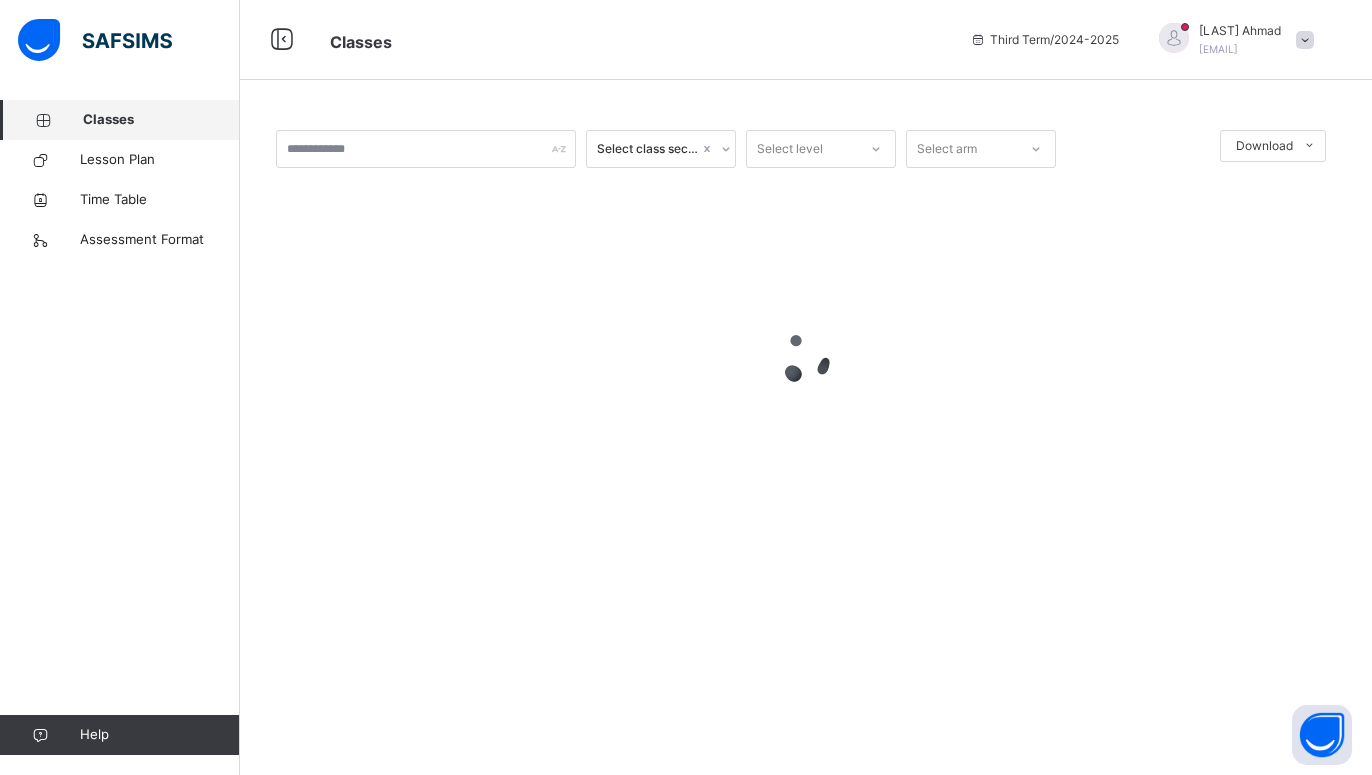 scroll, scrollTop: 0, scrollLeft: 0, axis: both 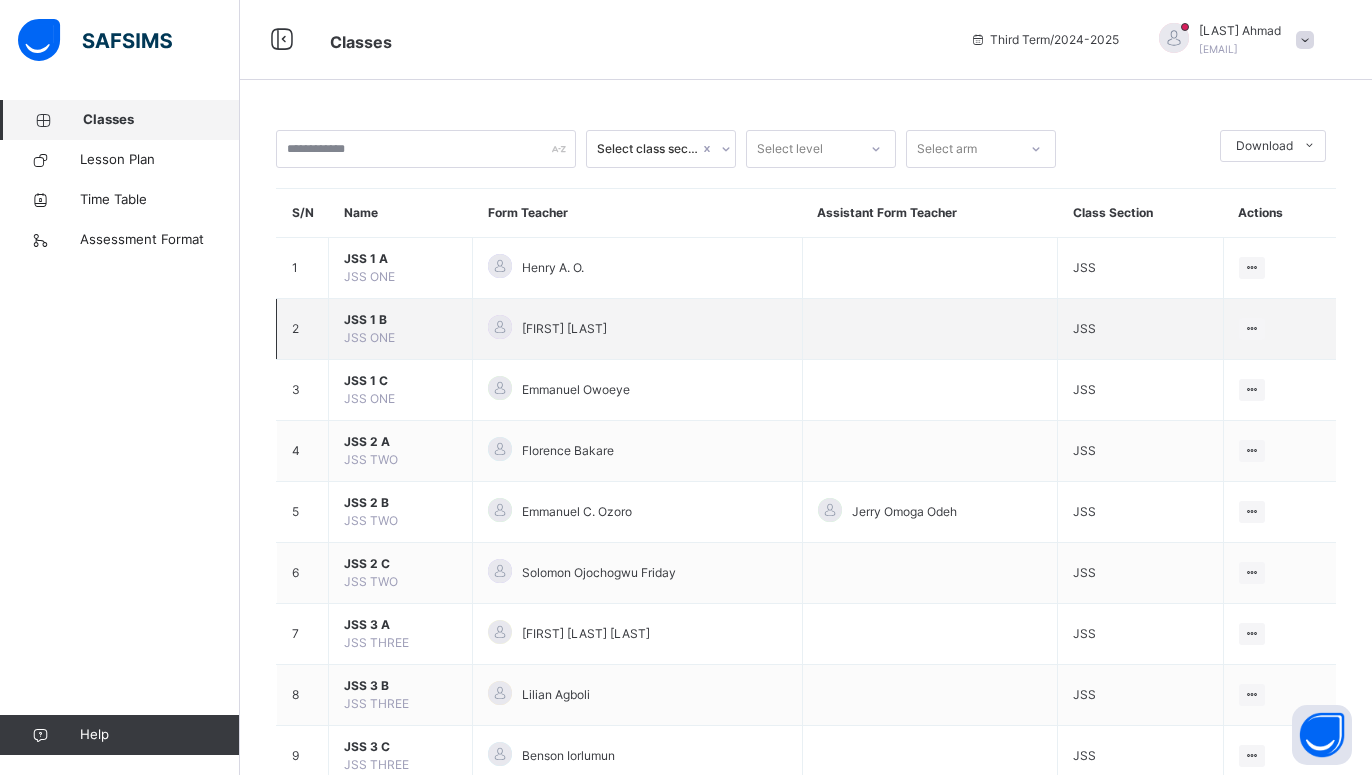 click on "JSS 1   B   JSS ONE" at bounding box center (401, 329) 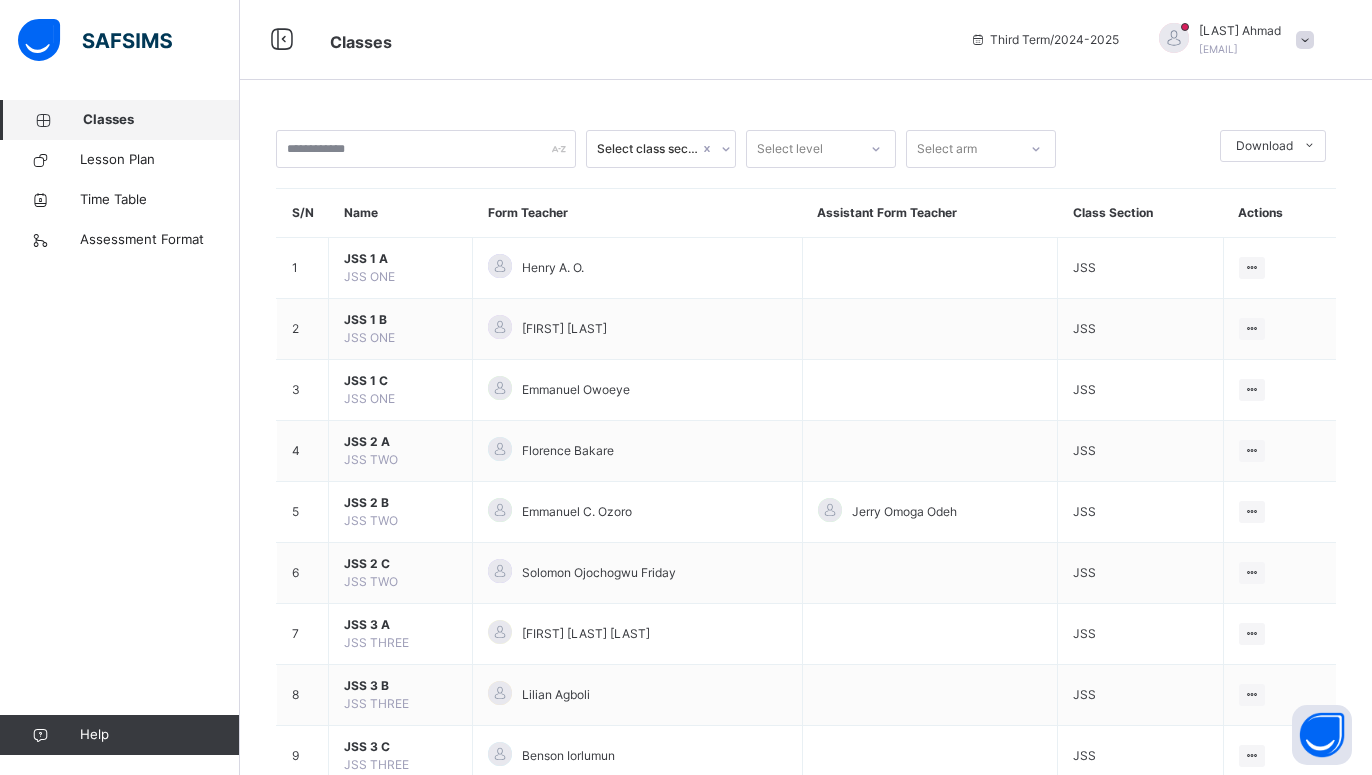 click on "Classes" at bounding box center (161, 120) 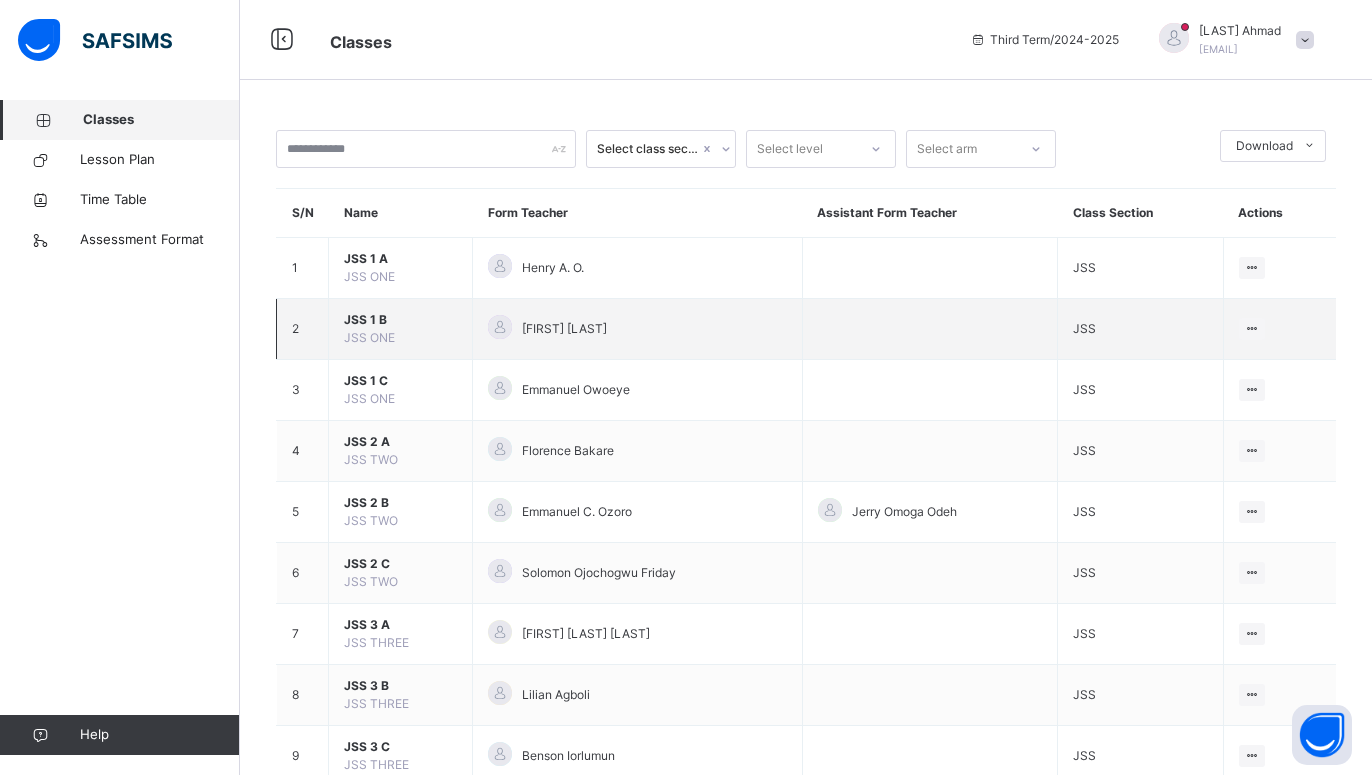 click on "JSS ONE" at bounding box center (369, 337) 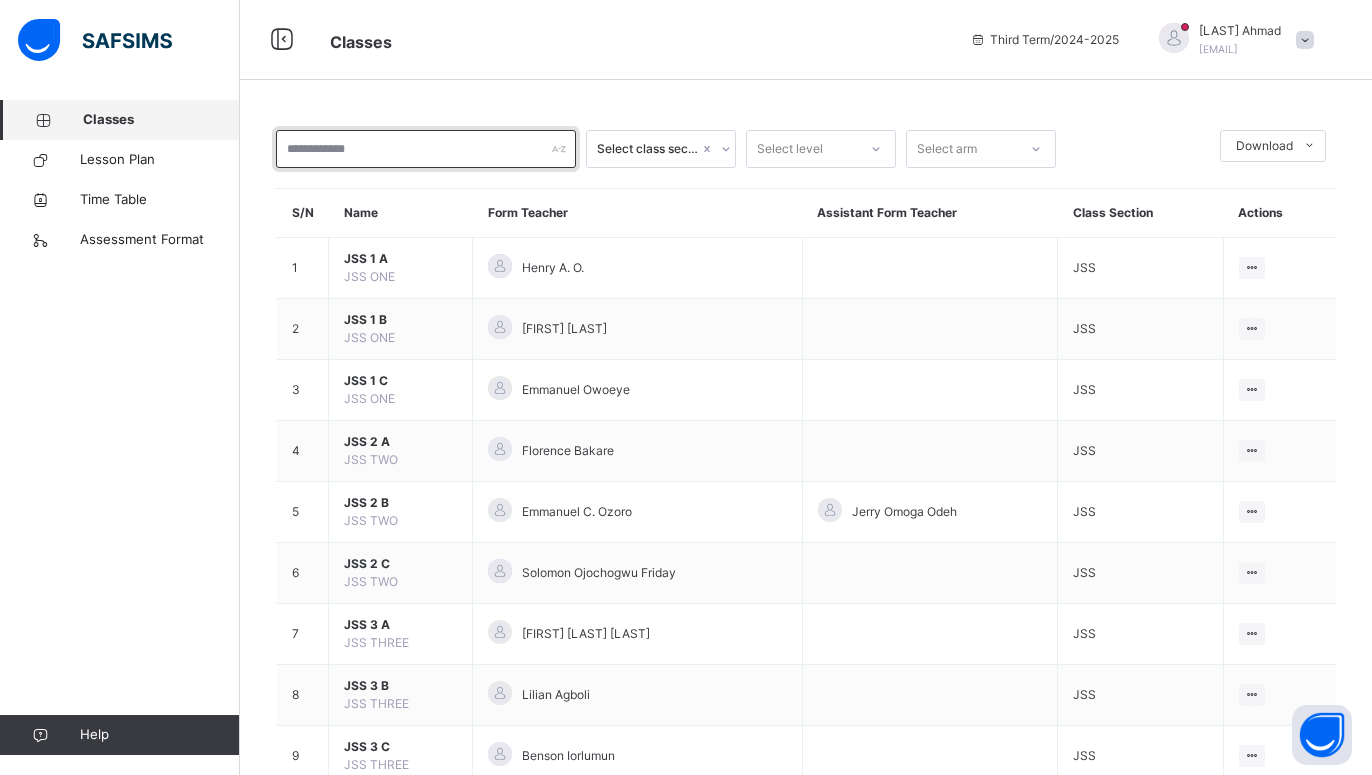 click at bounding box center [426, 149] 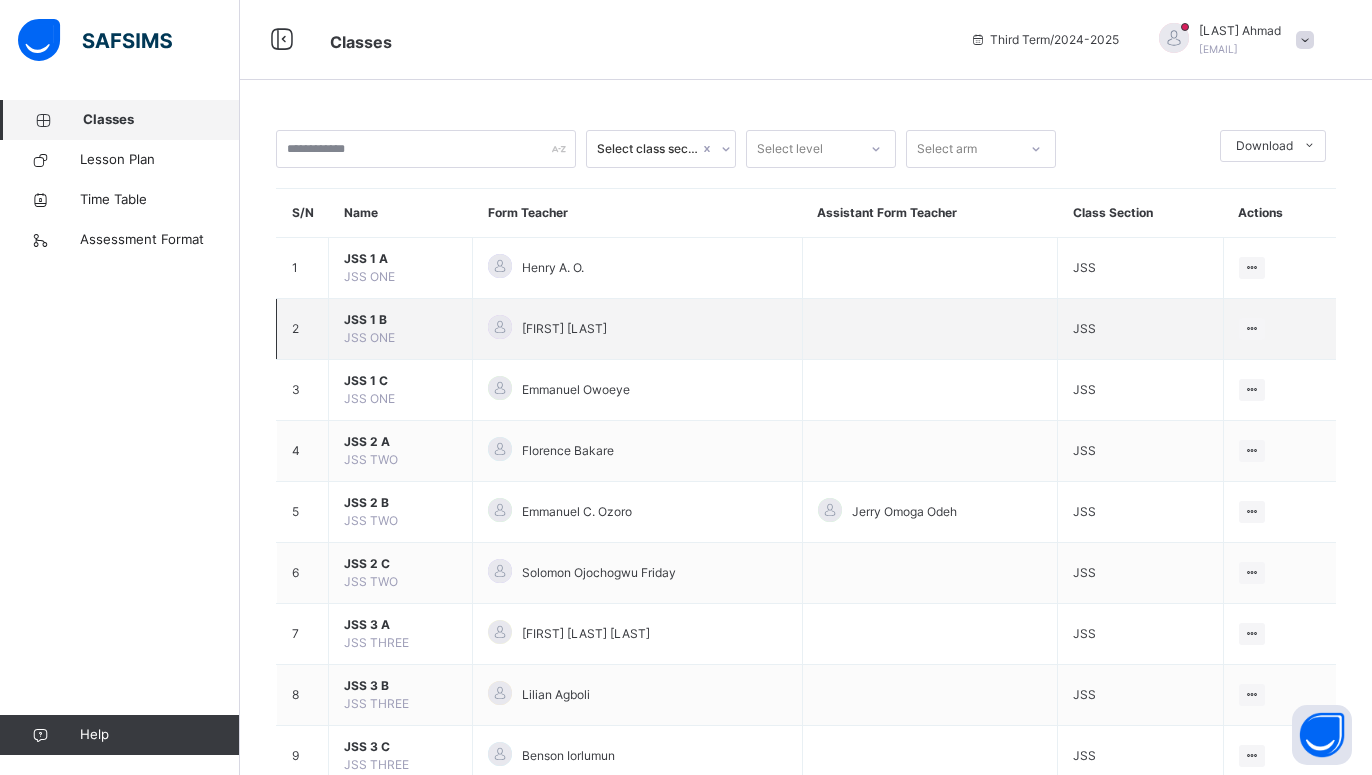 click on "JSS 1   B" at bounding box center [400, 320] 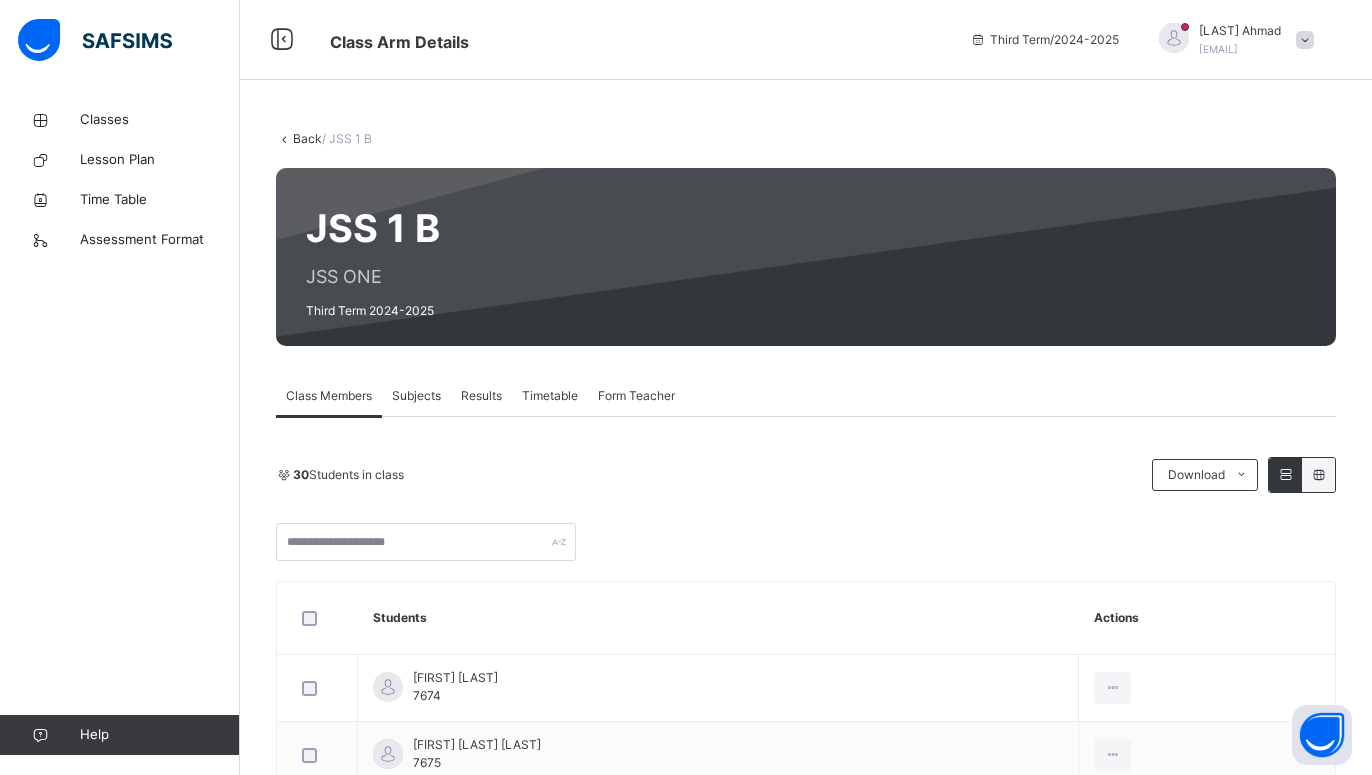 click on "Subjects" at bounding box center [416, 396] 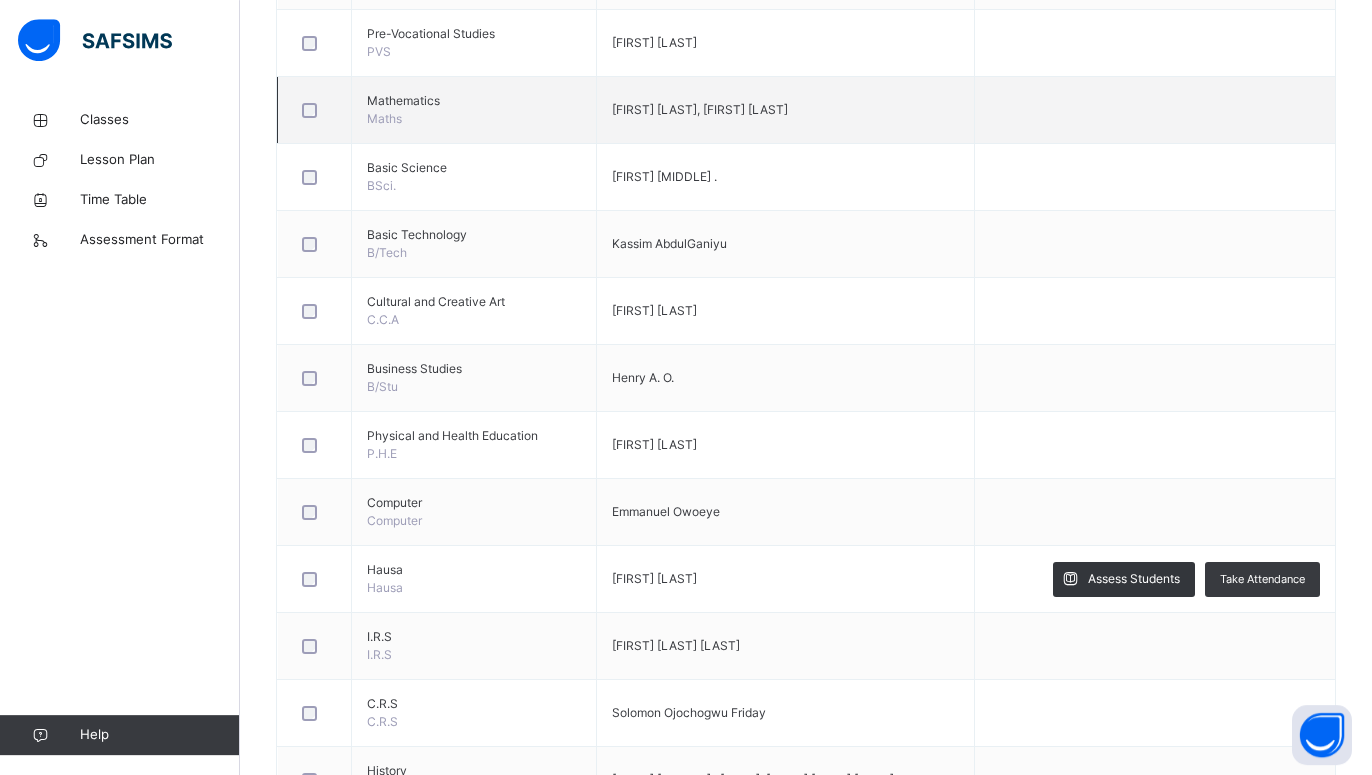 scroll, scrollTop: 714, scrollLeft: 0, axis: vertical 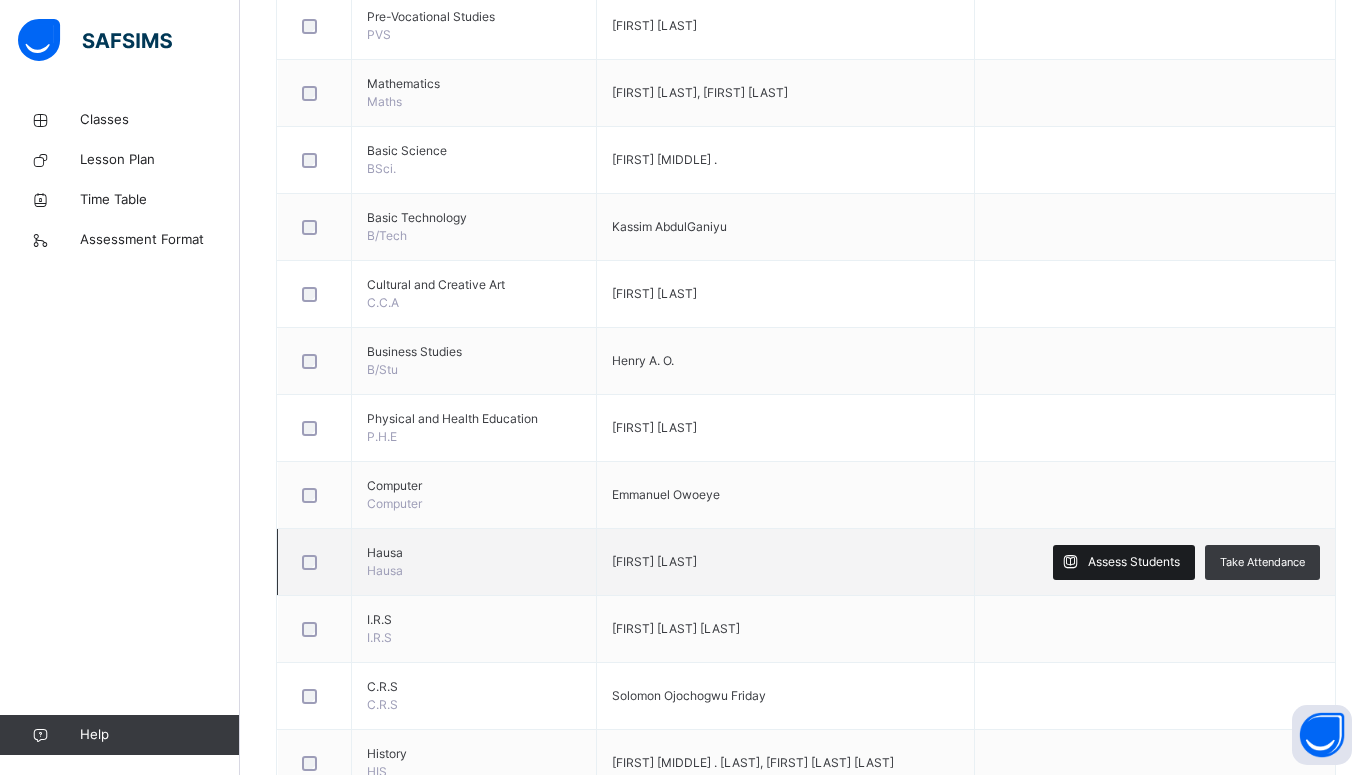 click on "Assess Students" at bounding box center (1134, 562) 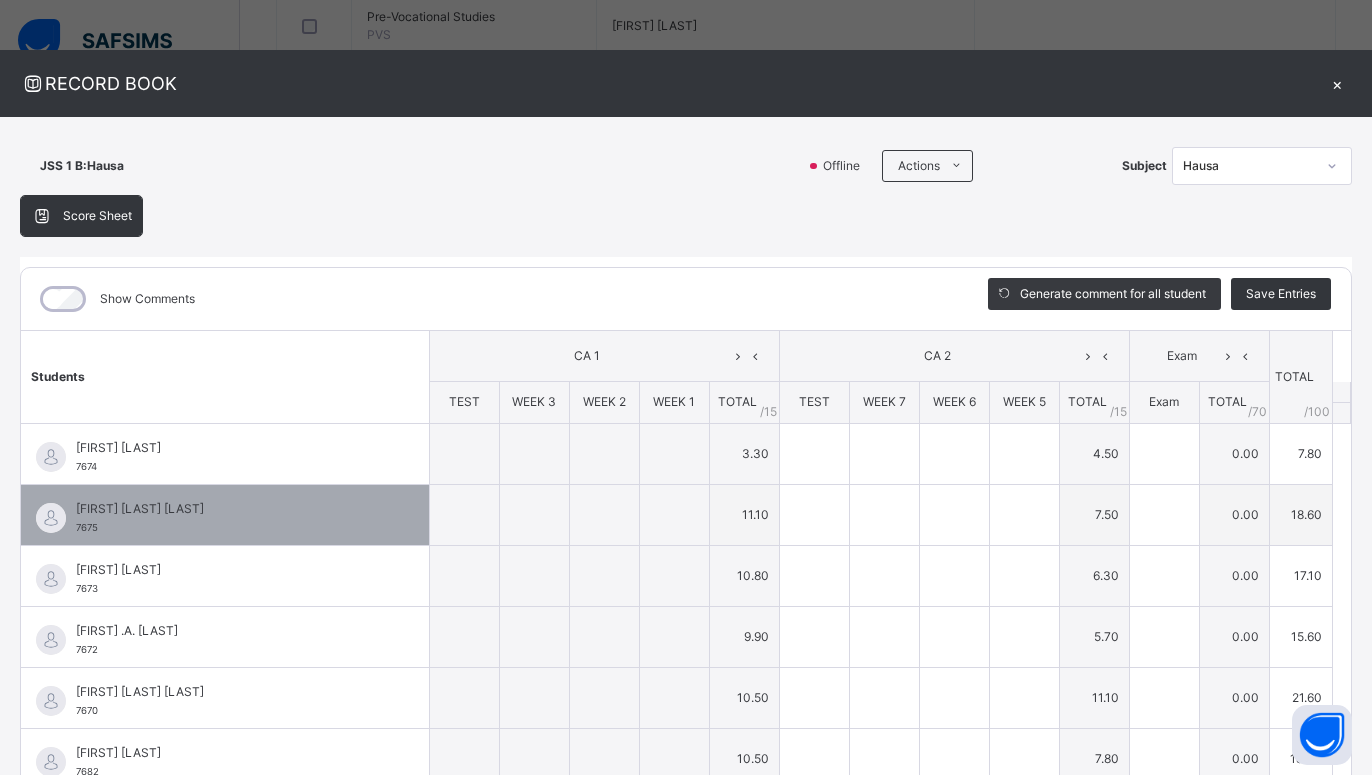 scroll, scrollTop: 90, scrollLeft: 0, axis: vertical 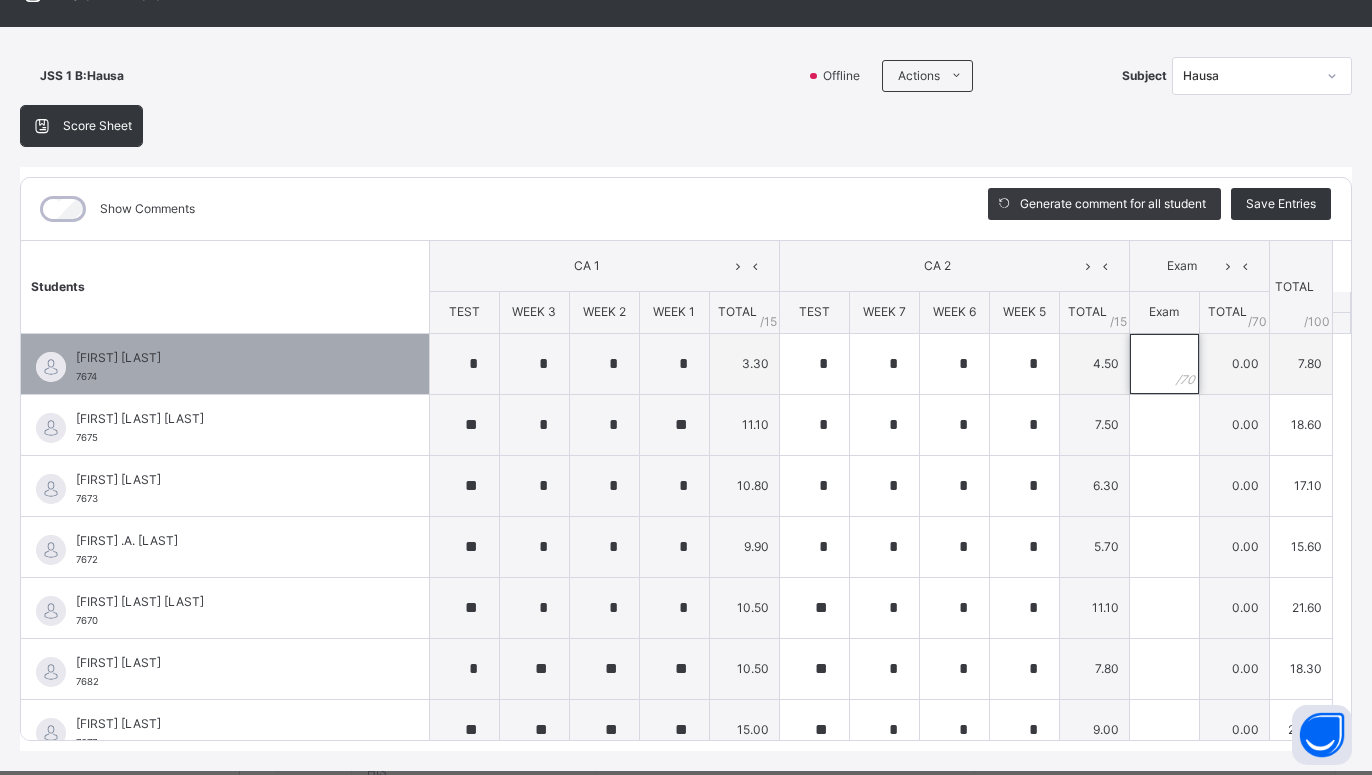 click at bounding box center [1164, 364] 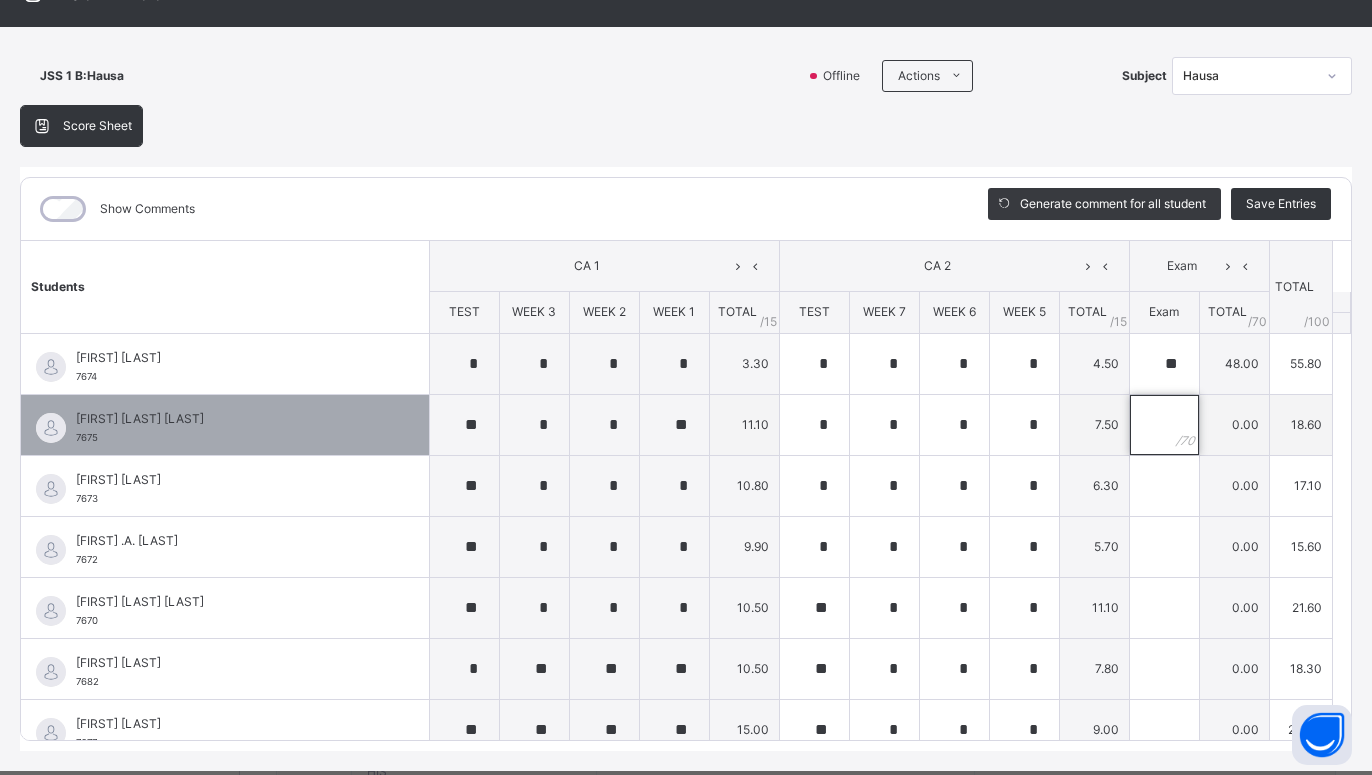 click at bounding box center (1164, 425) 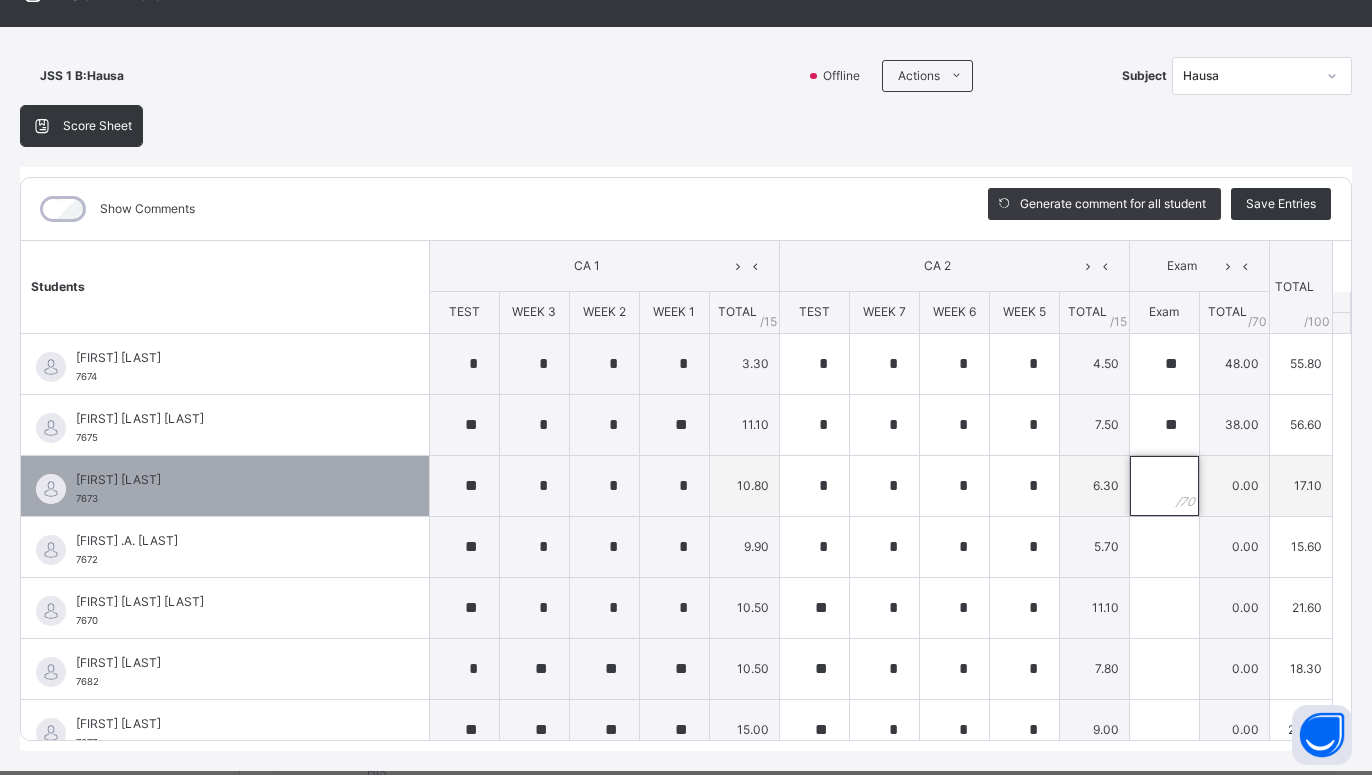 click at bounding box center (1164, 486) 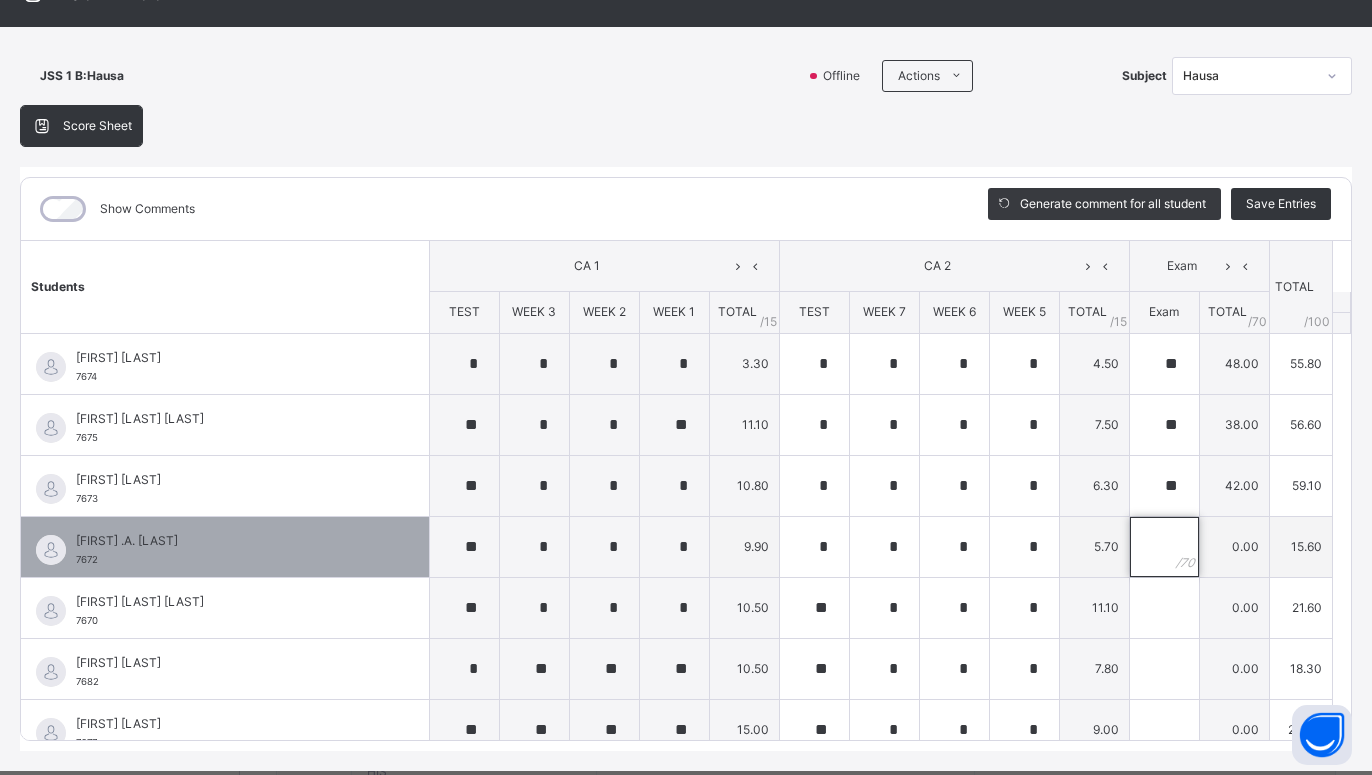 click at bounding box center [1164, 547] 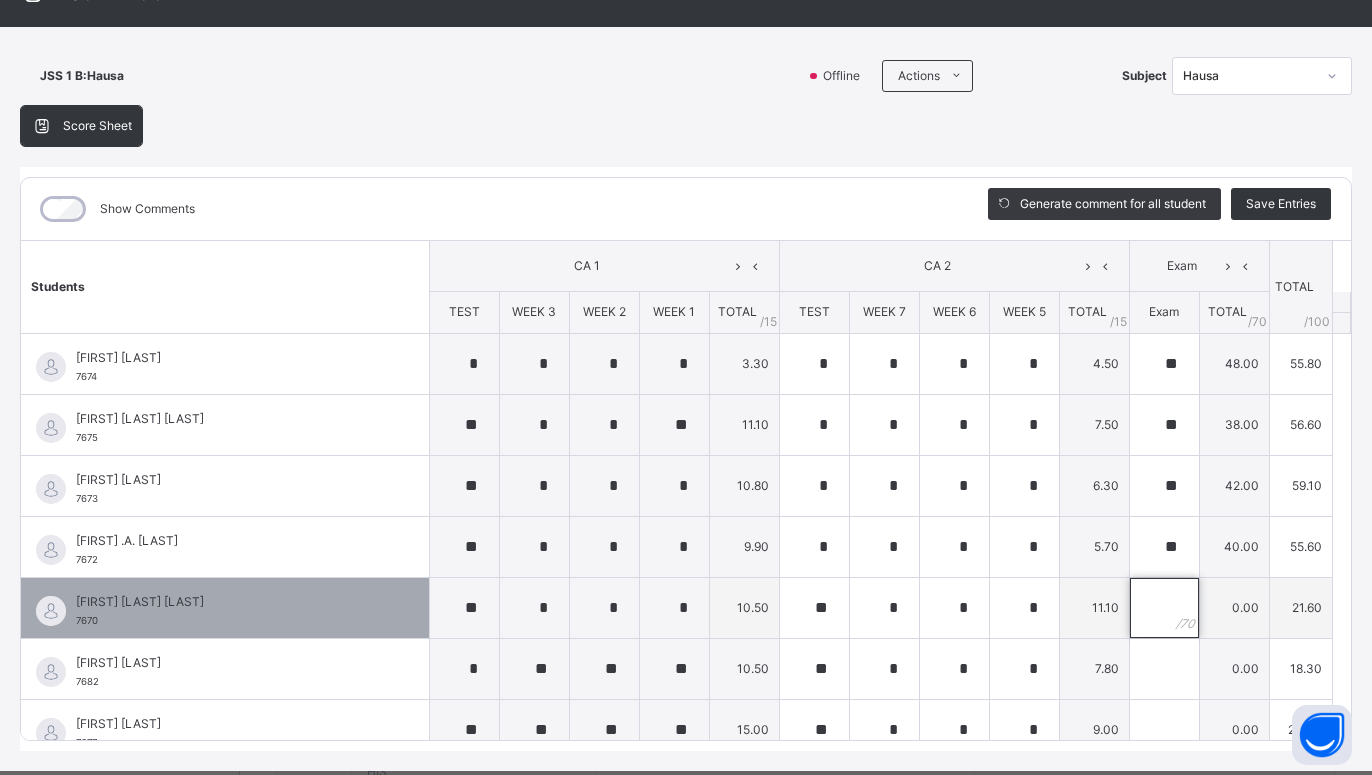 click at bounding box center (1164, 608) 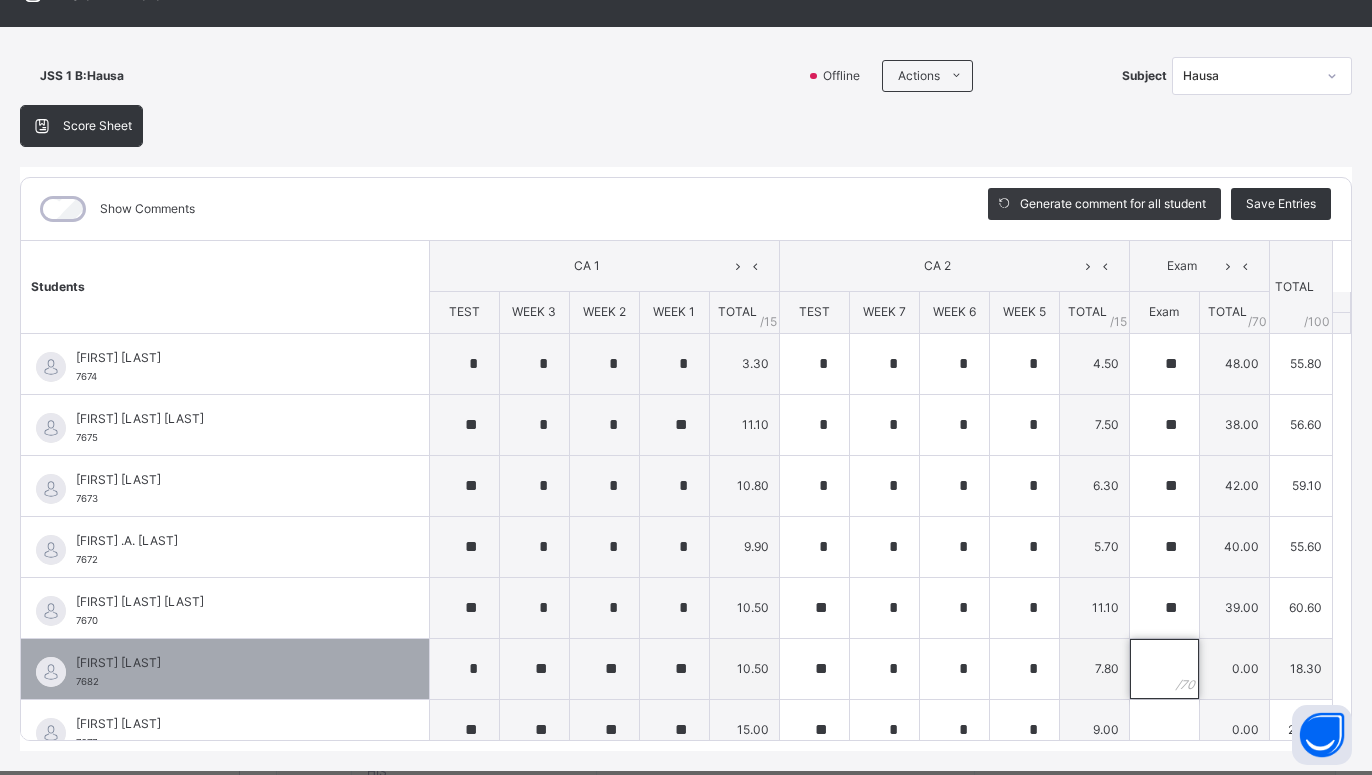 click at bounding box center (1164, 669) 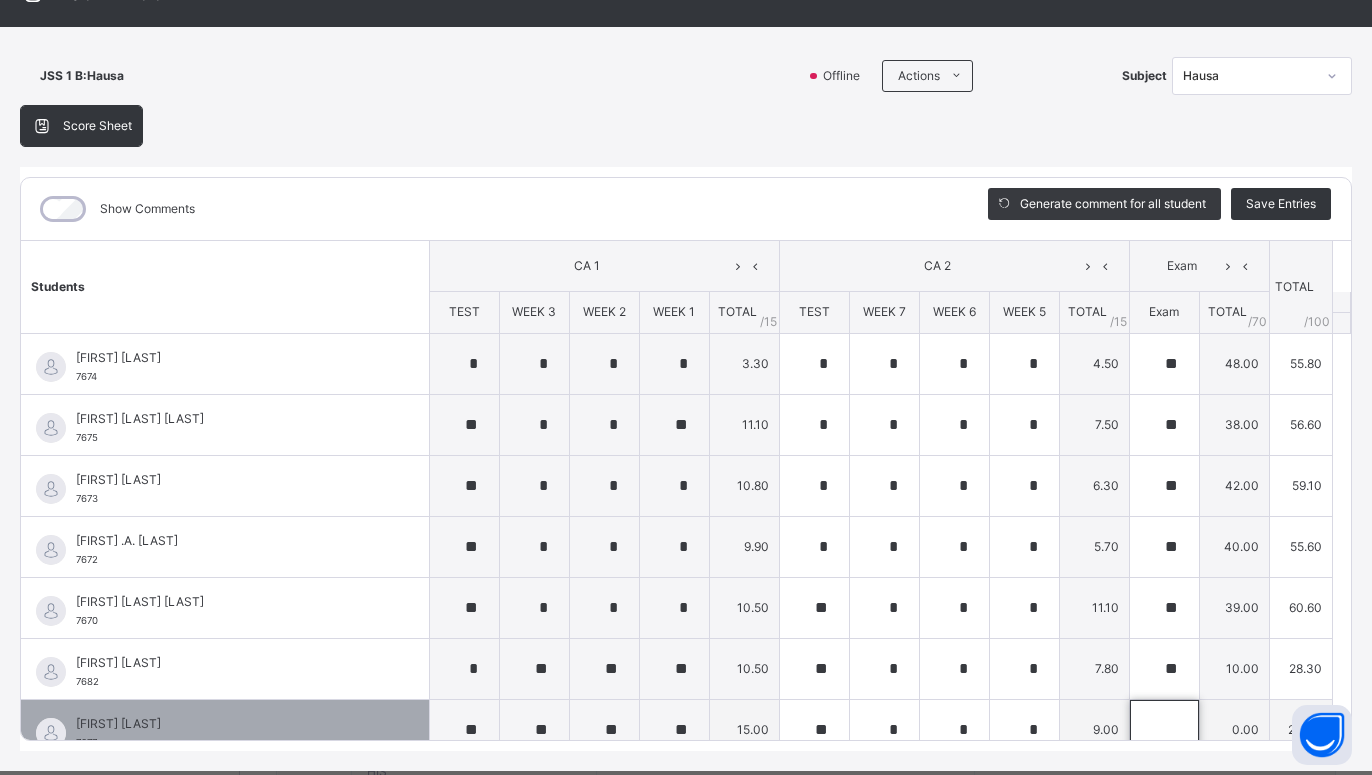 click at bounding box center [1164, 730] 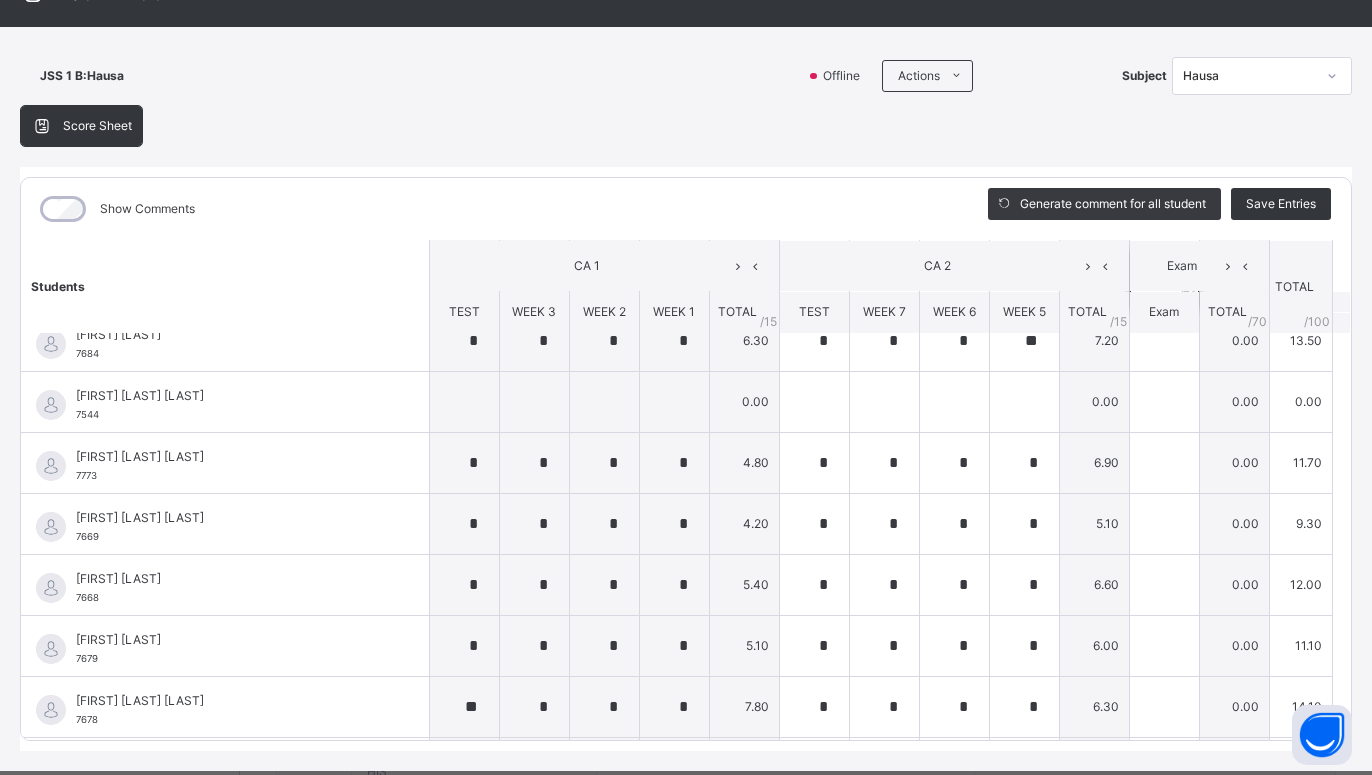 scroll, scrollTop: 270, scrollLeft: 0, axis: vertical 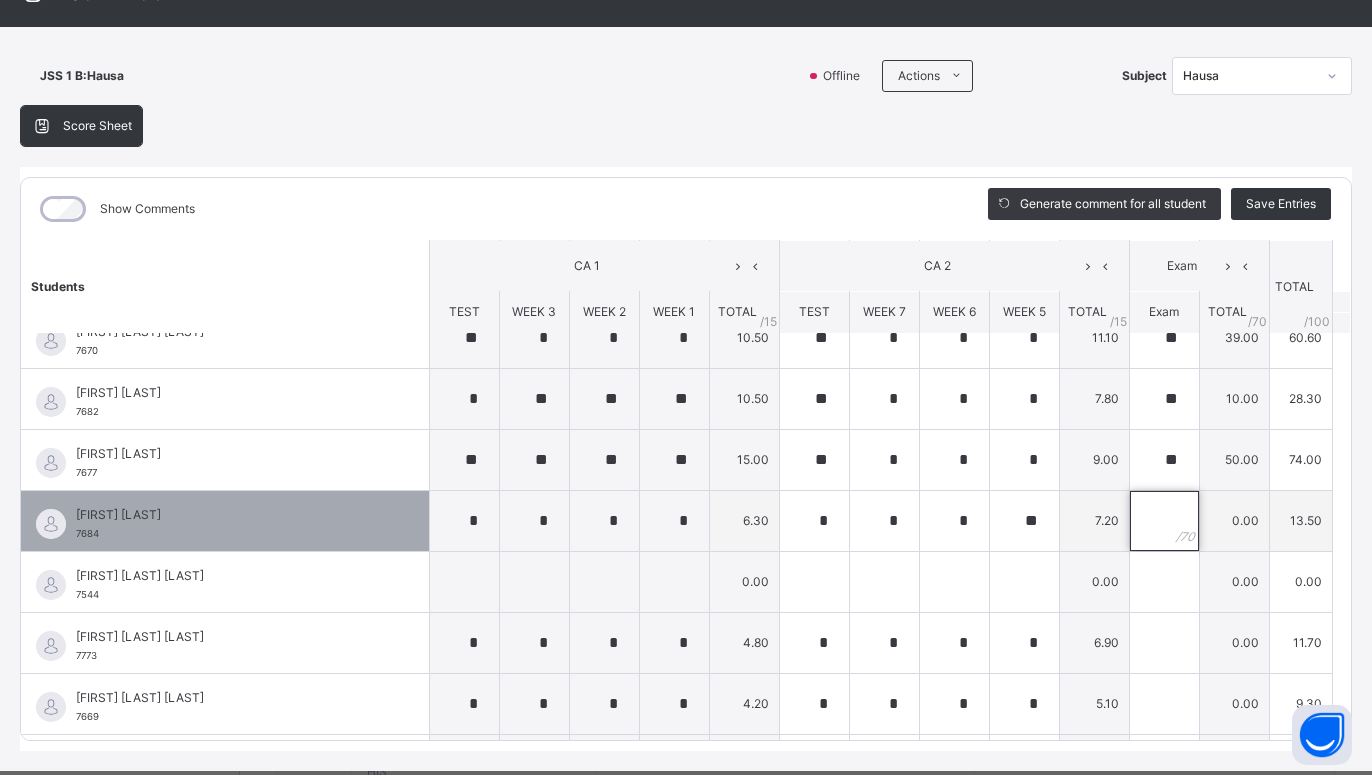 click at bounding box center (1164, 521) 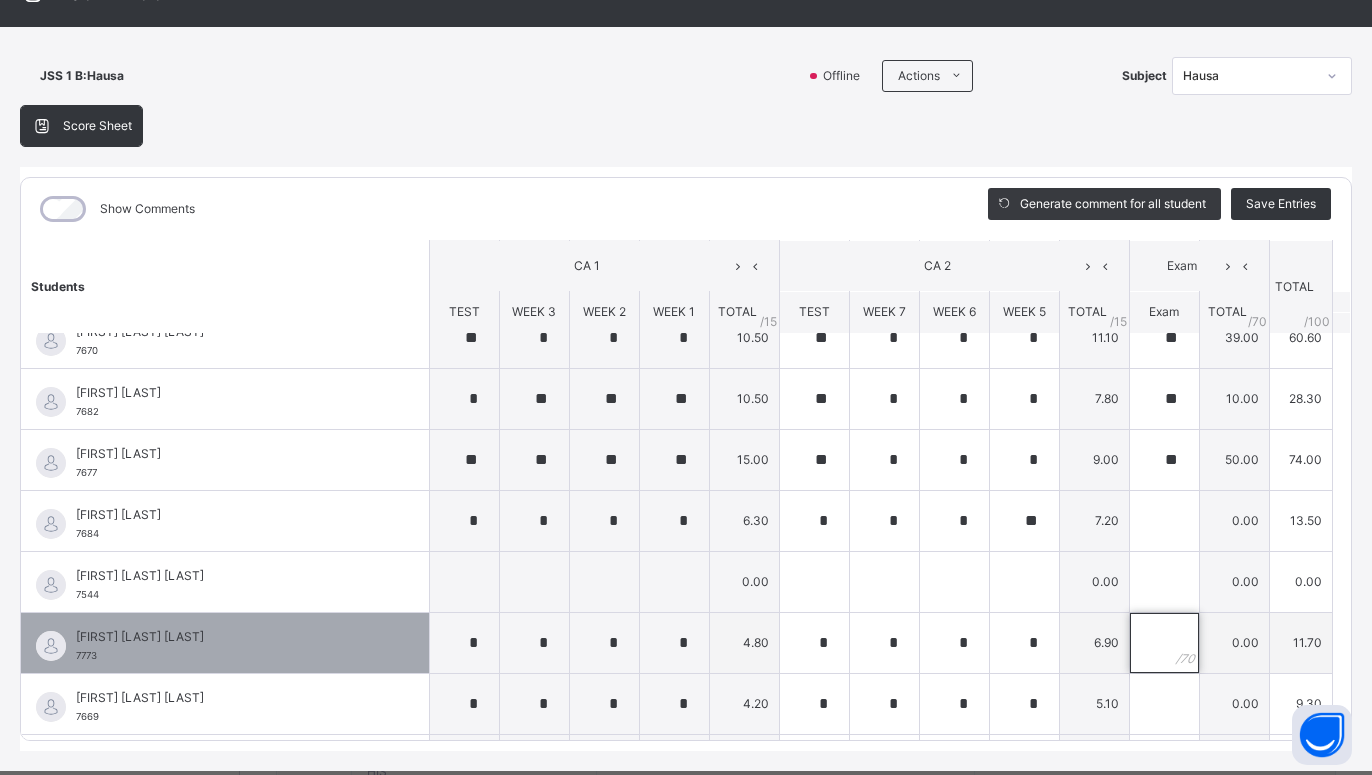 click at bounding box center [1164, 643] 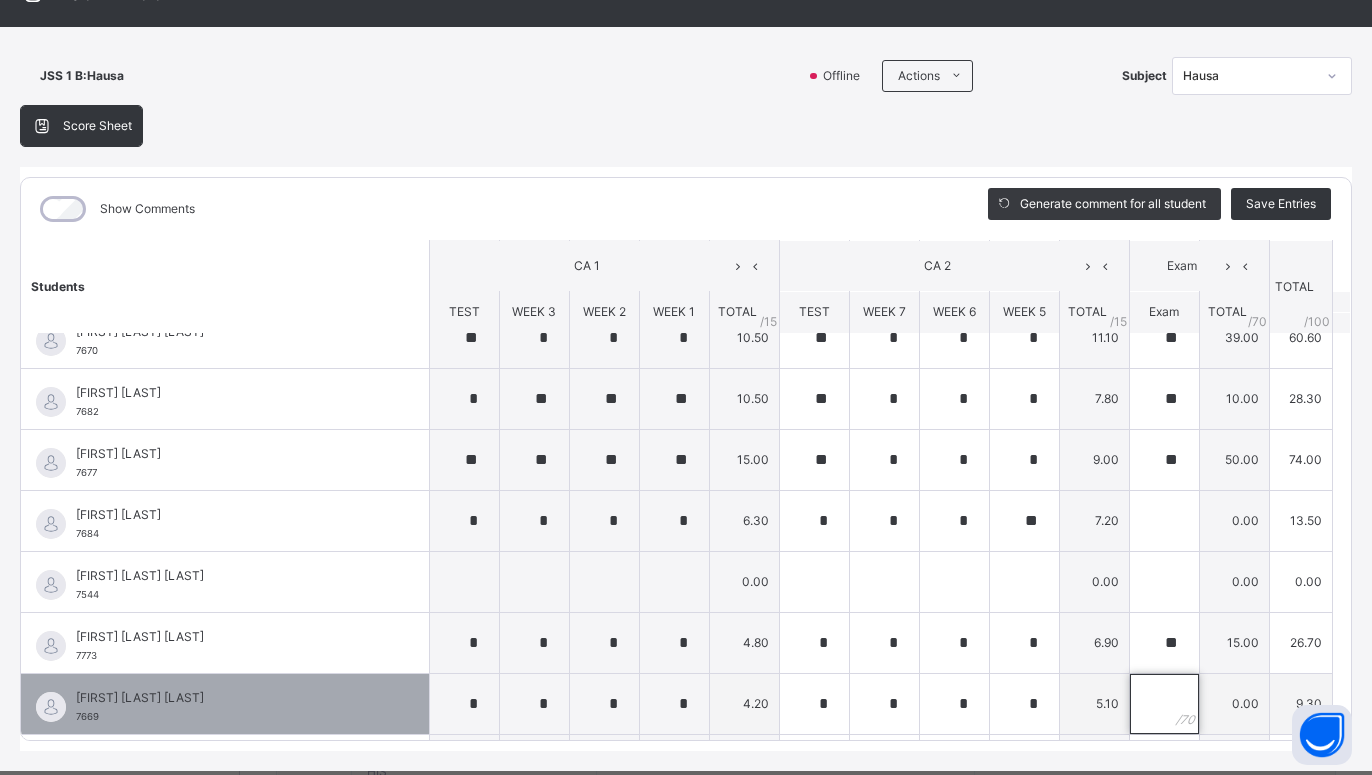 click at bounding box center (1164, 704) 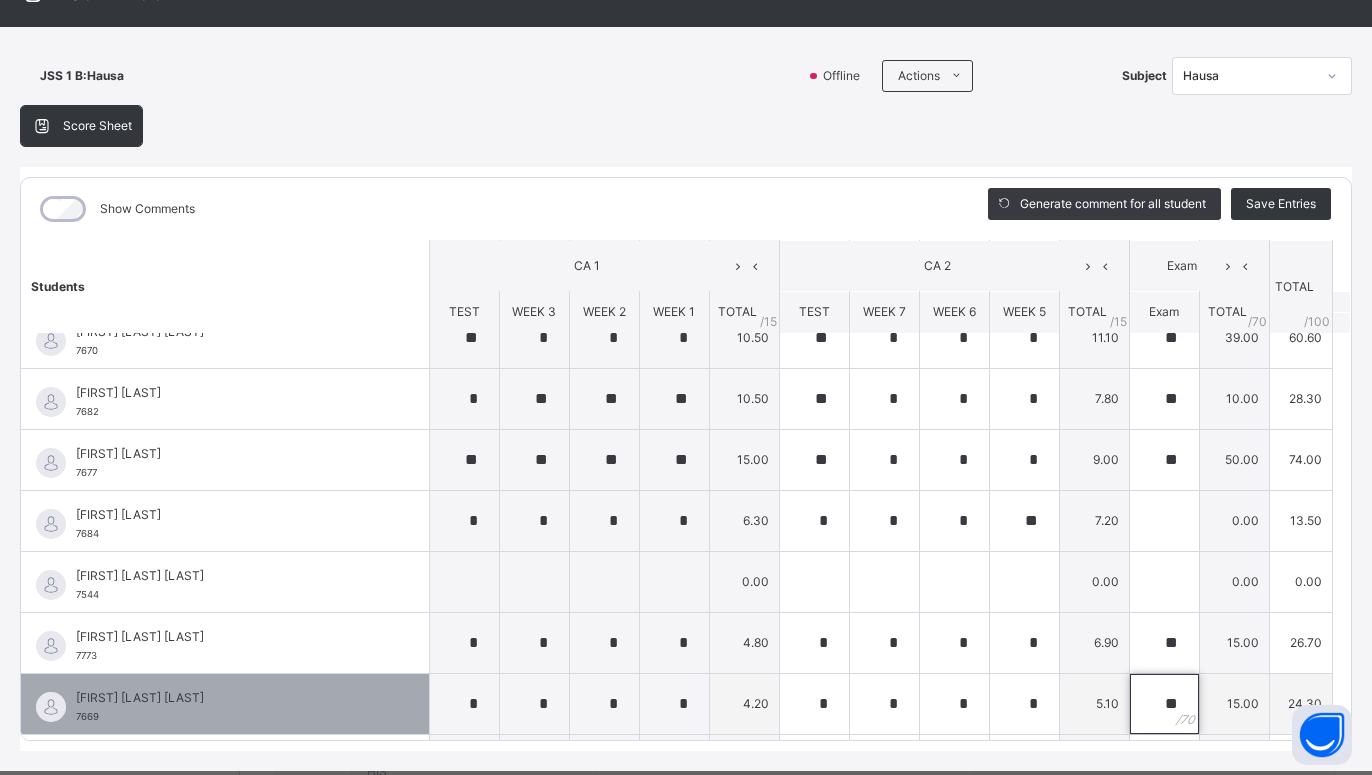 scroll, scrollTop: 540, scrollLeft: 0, axis: vertical 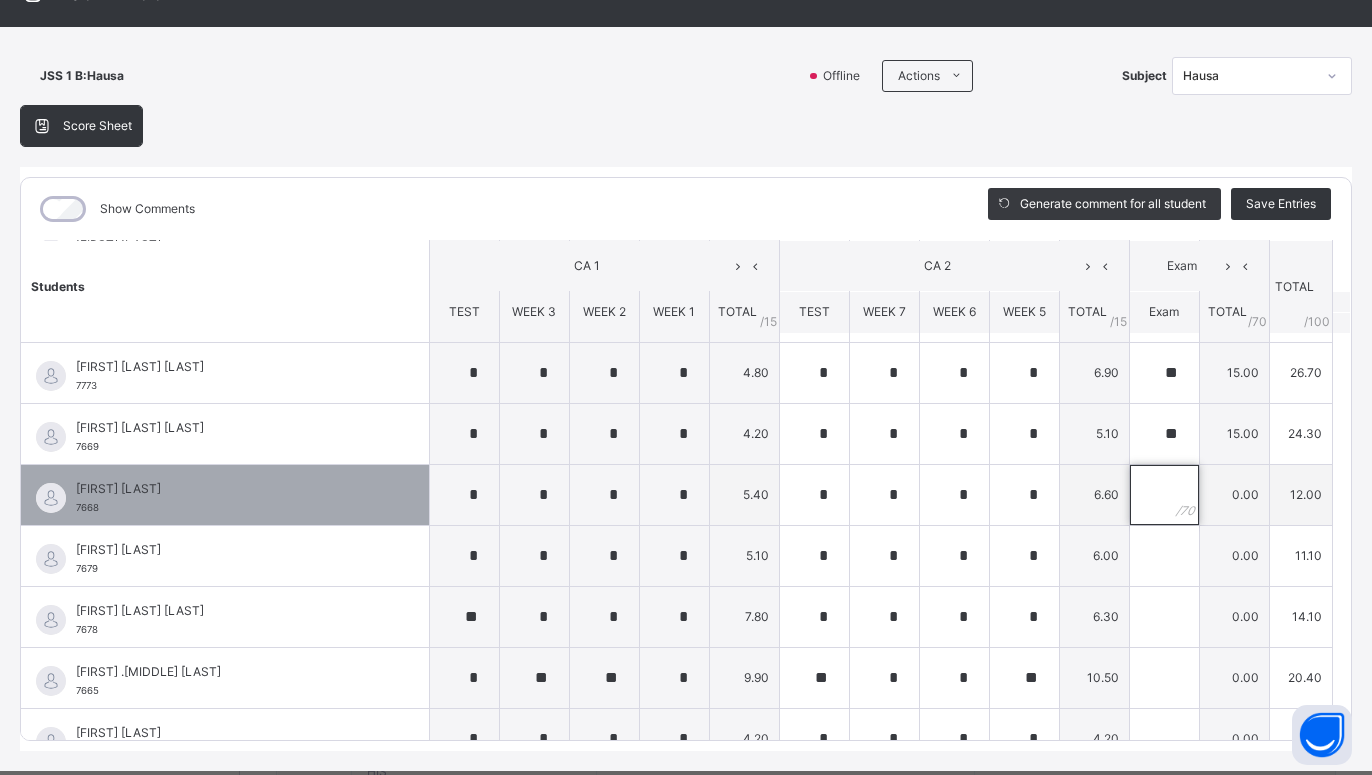 click at bounding box center (1164, 495) 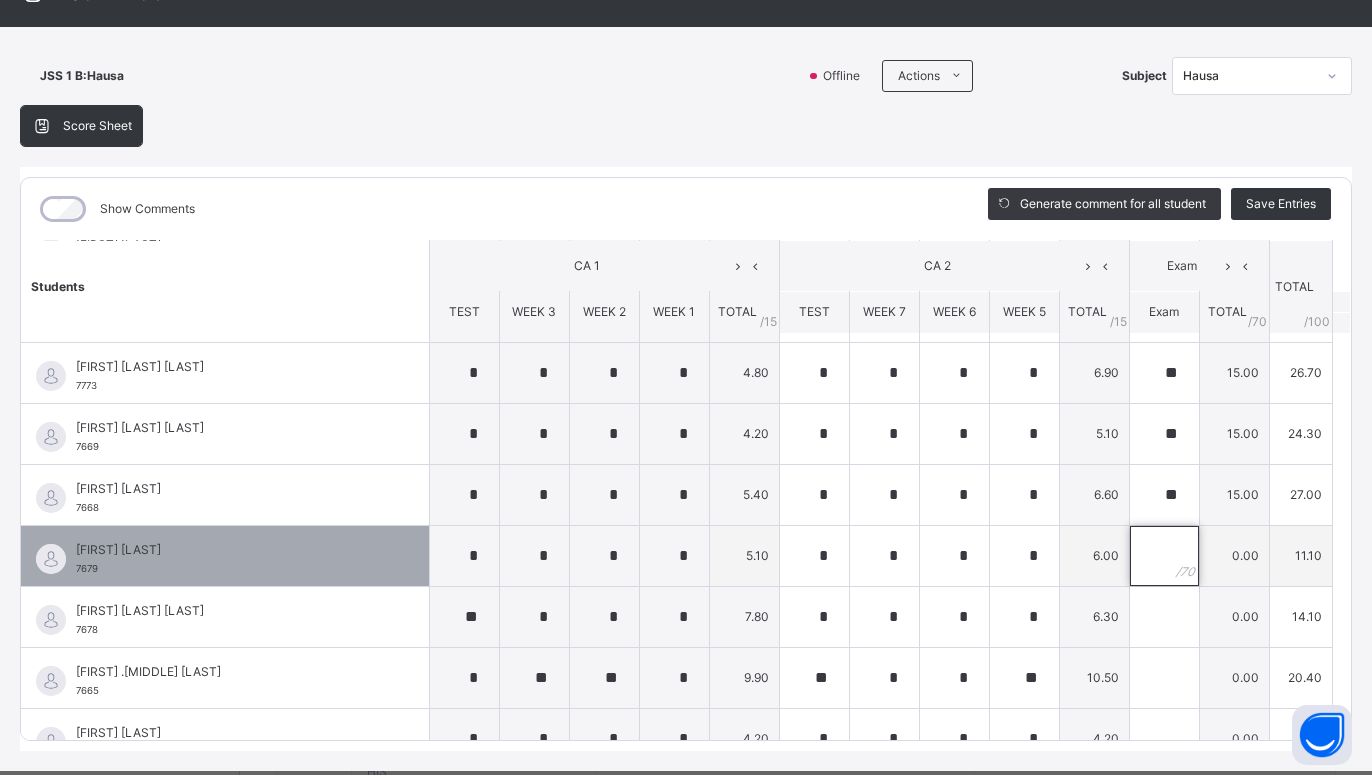 click at bounding box center (1164, 556) 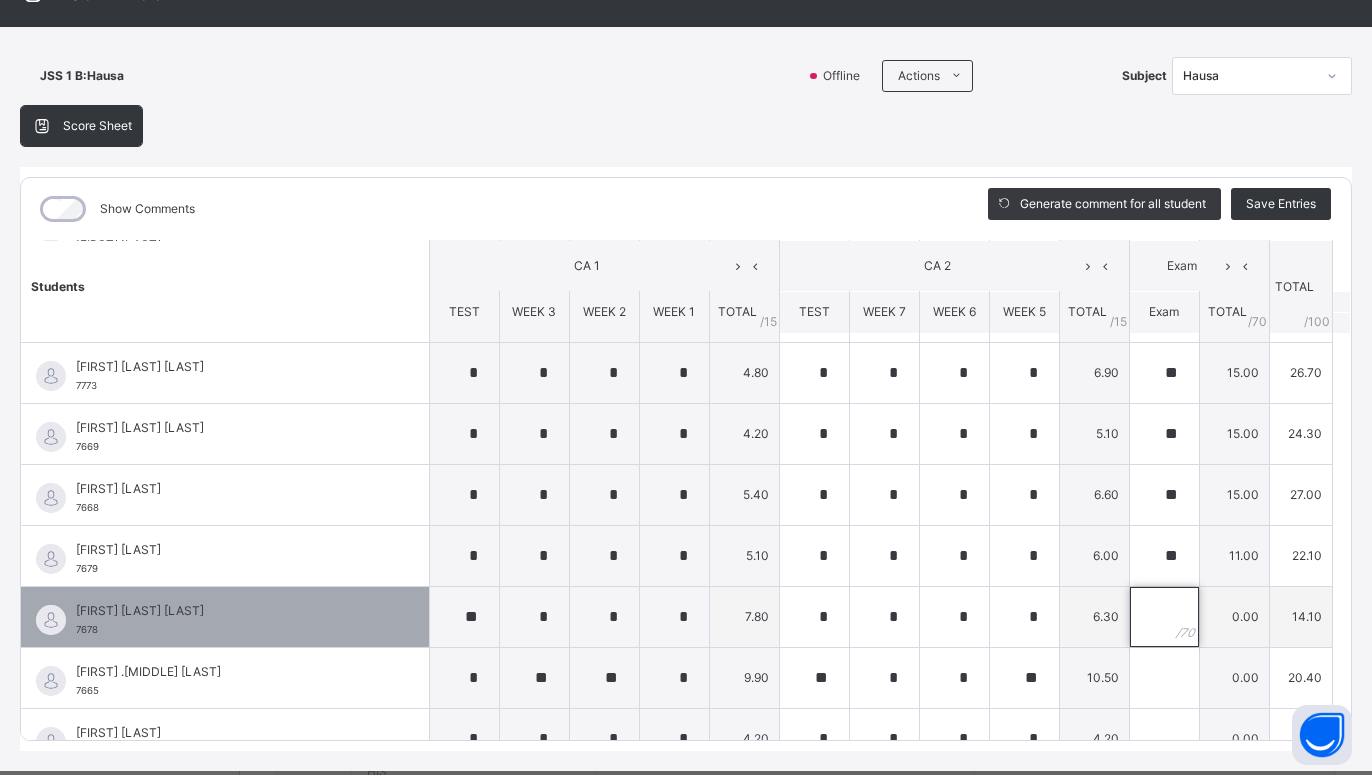 click at bounding box center [1164, 617] 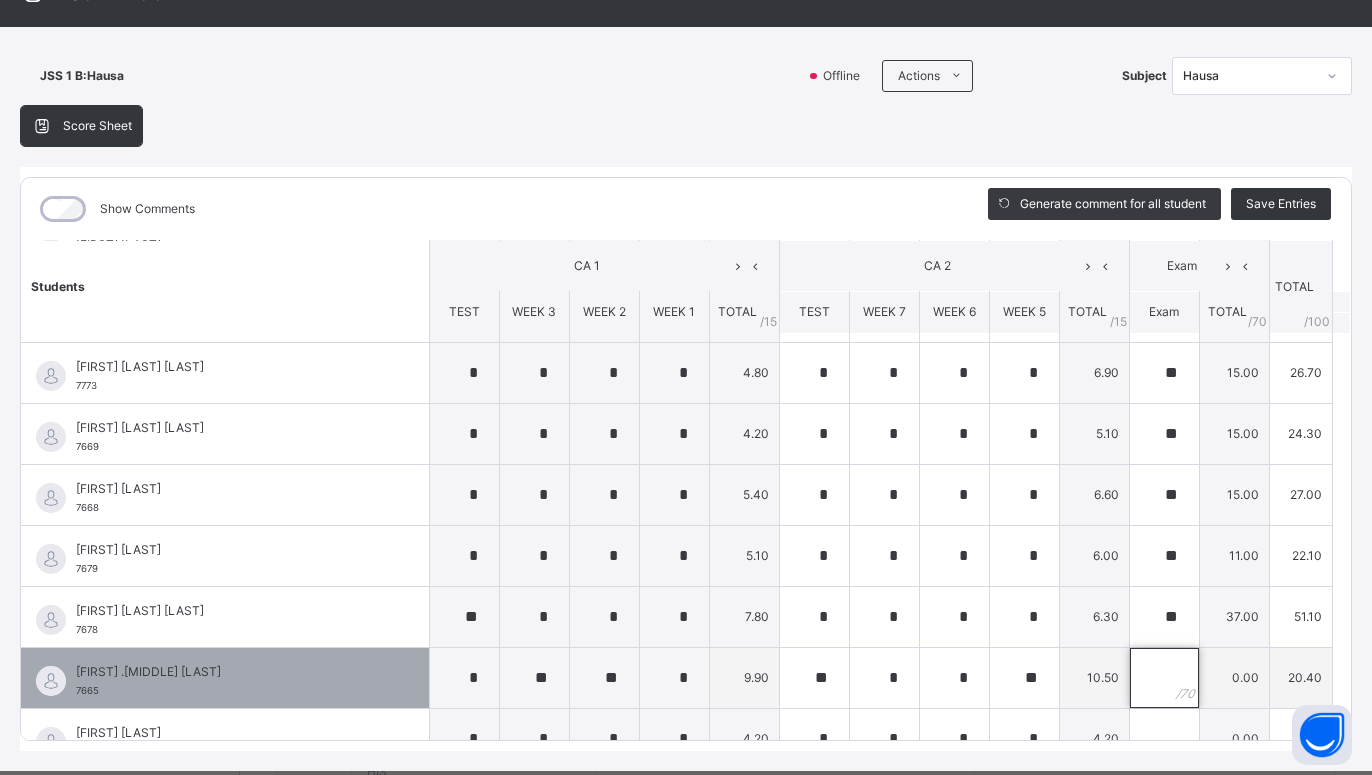 click at bounding box center [1164, 678] 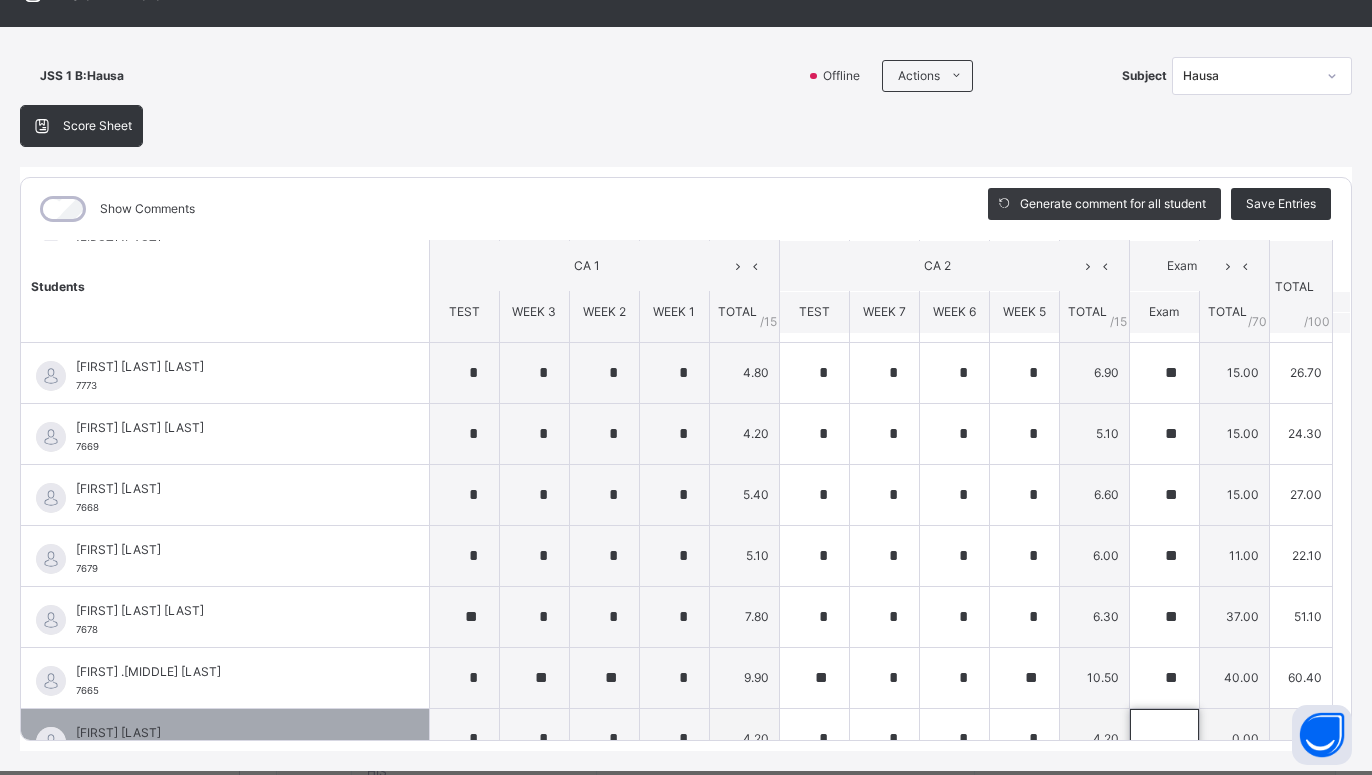 click at bounding box center [1164, 739] 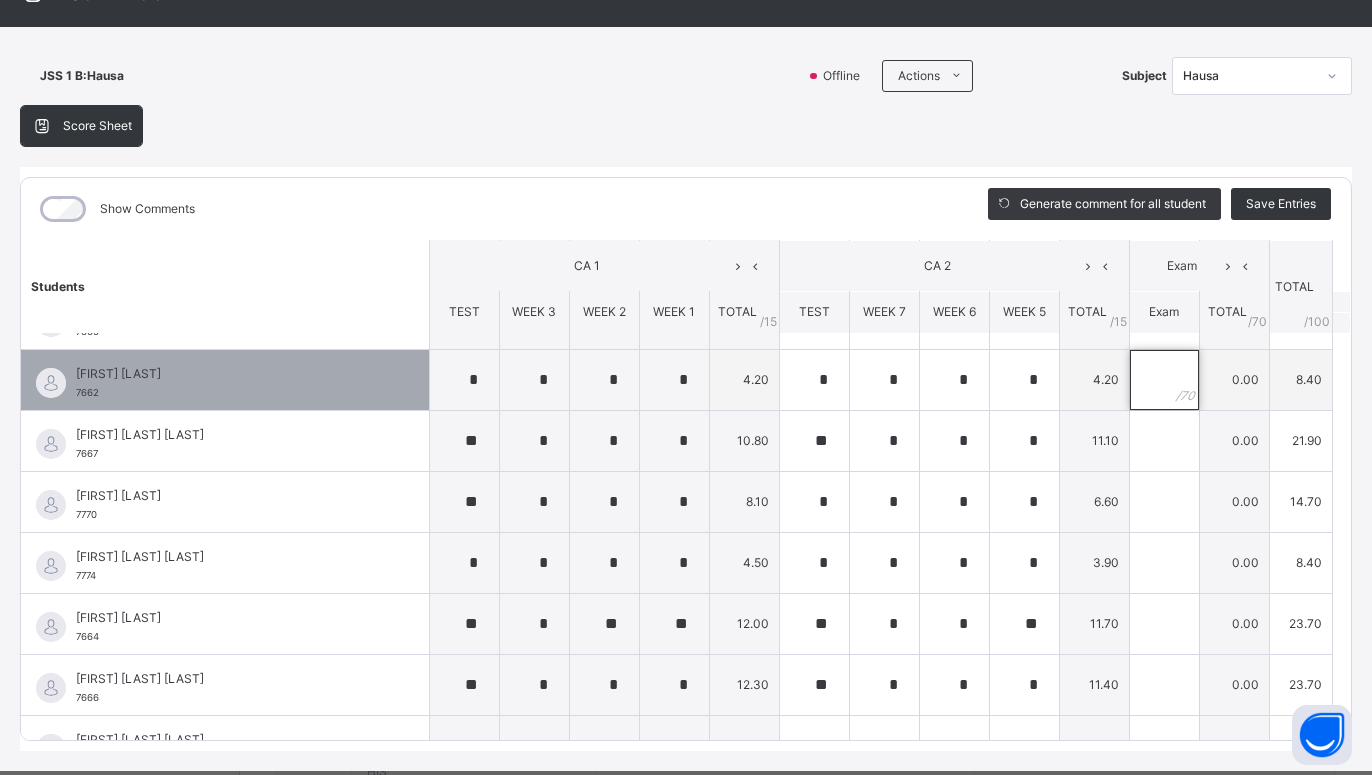 scroll, scrollTop: 900, scrollLeft: 0, axis: vertical 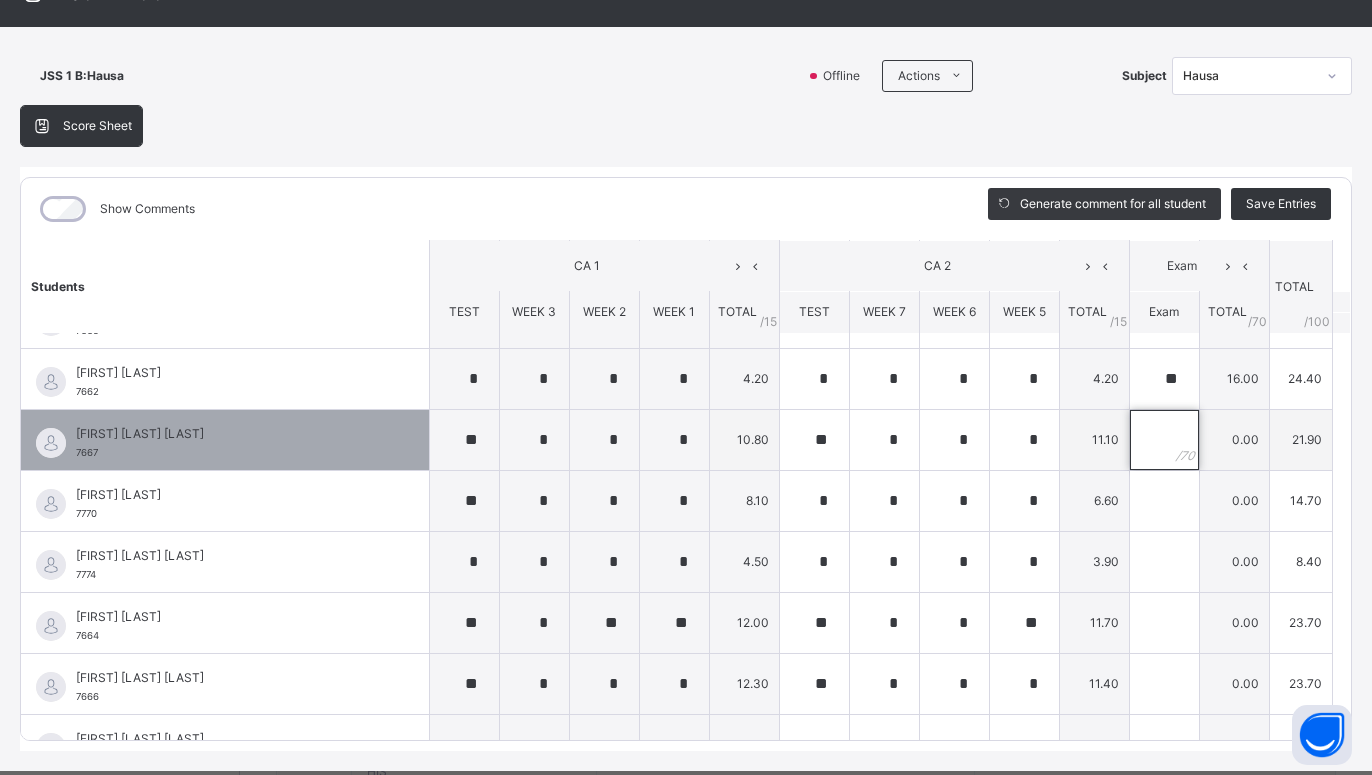 click at bounding box center [1164, 440] 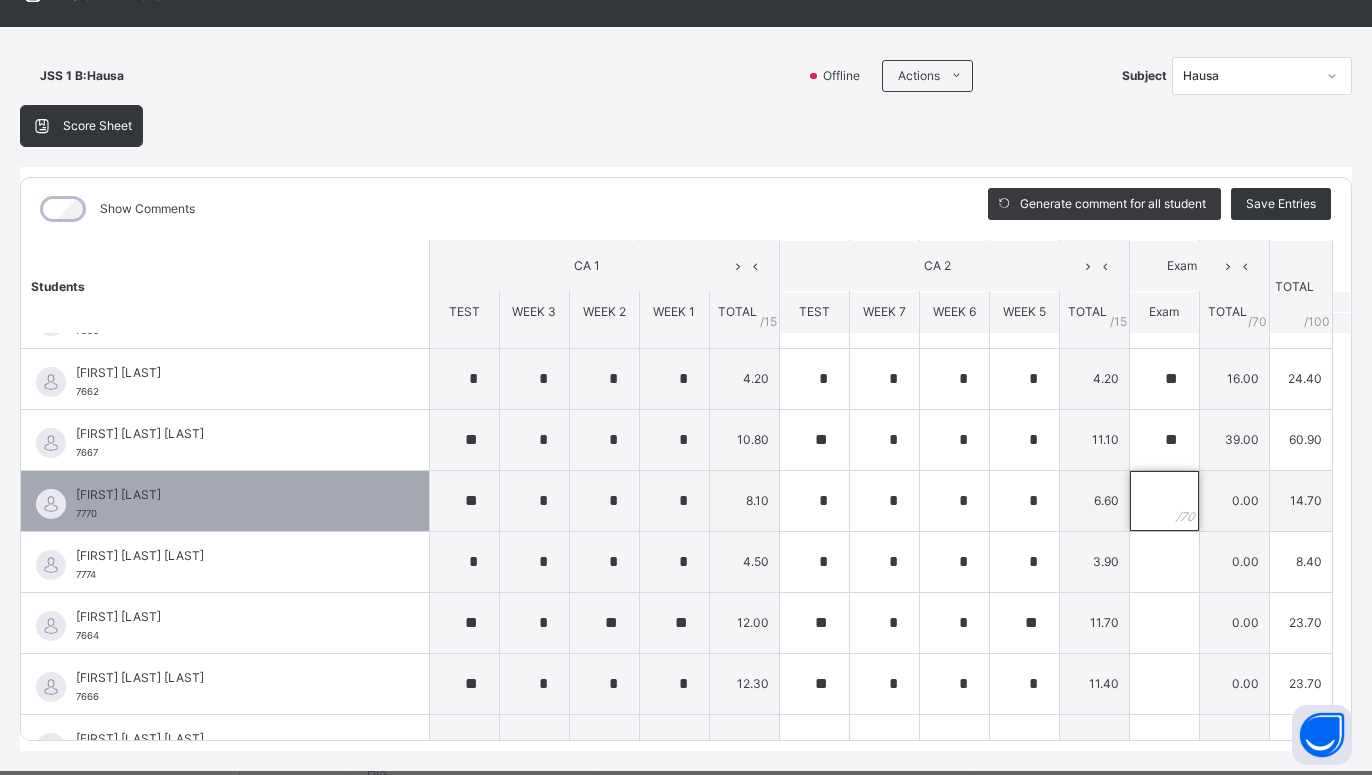 click at bounding box center (1164, 501) 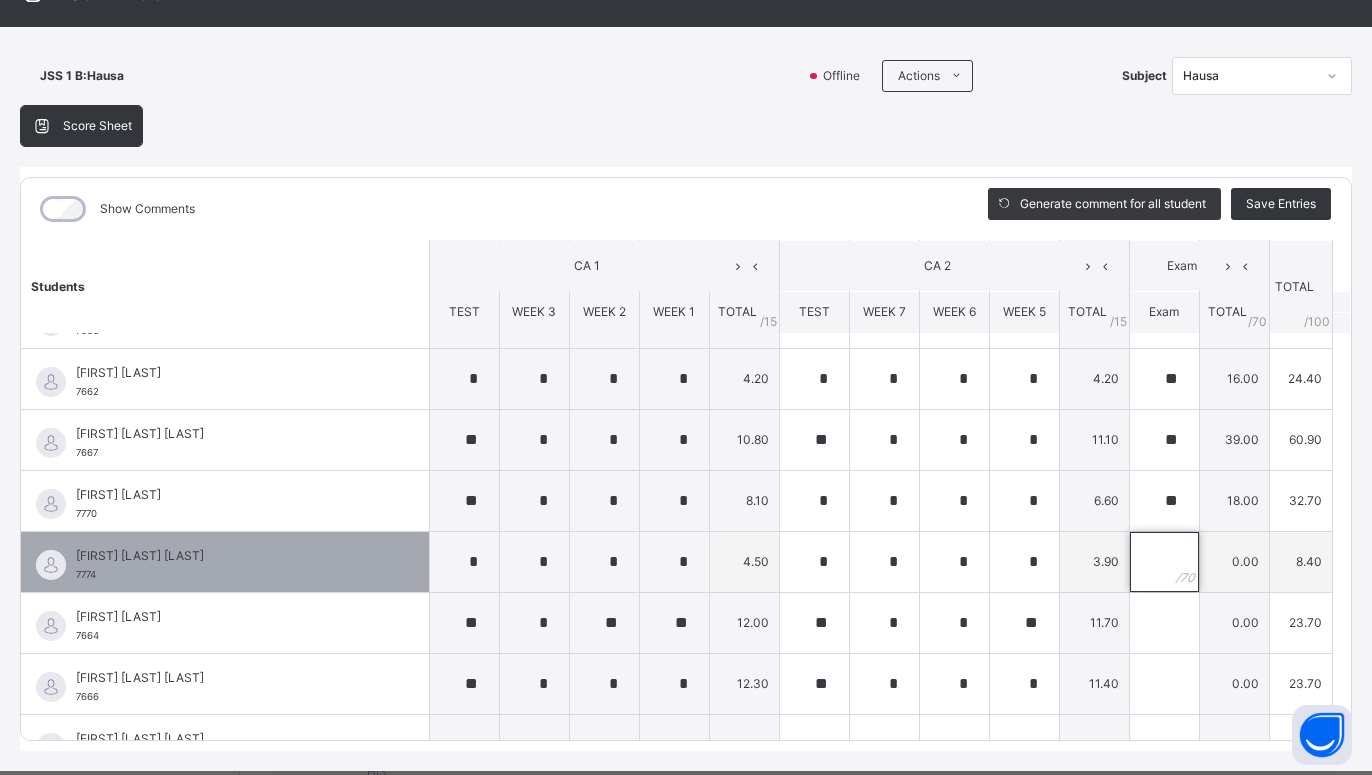 click at bounding box center (1164, 562) 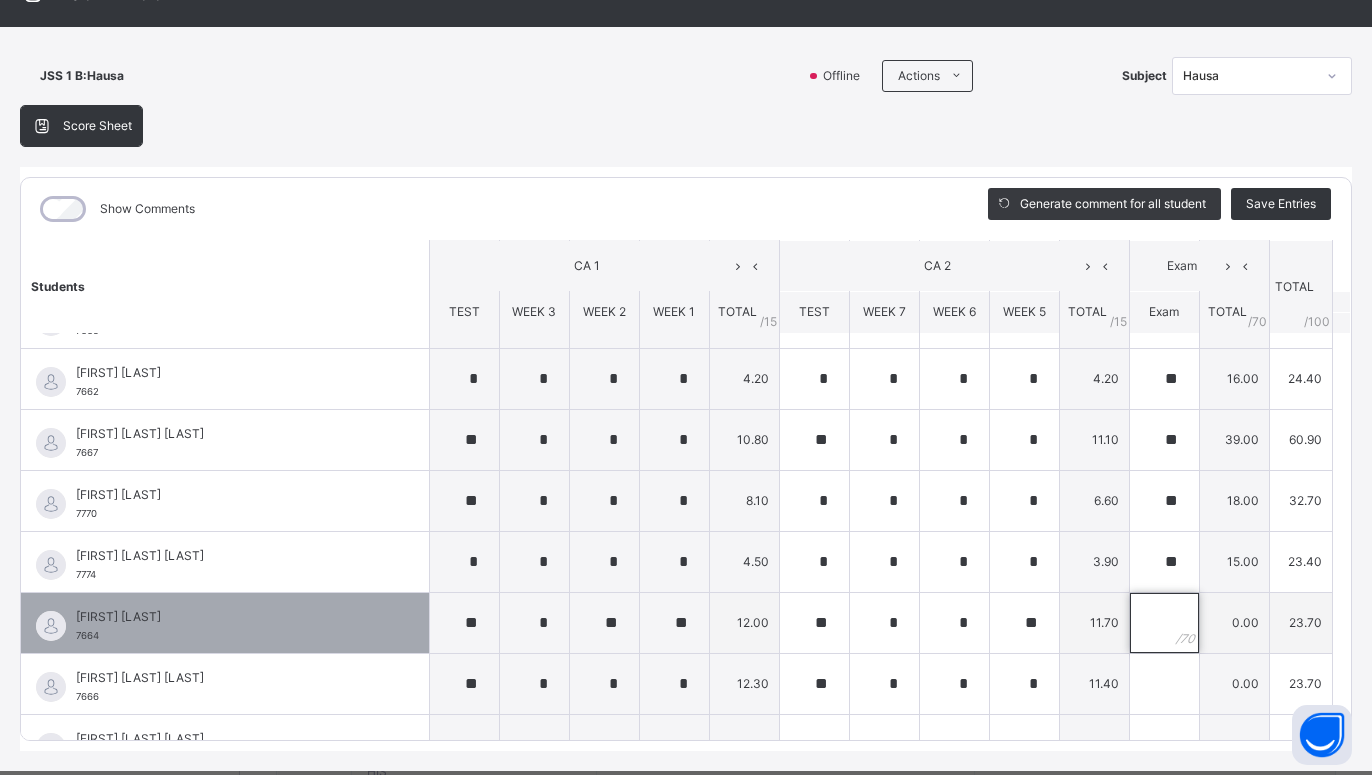 click at bounding box center (1164, 623) 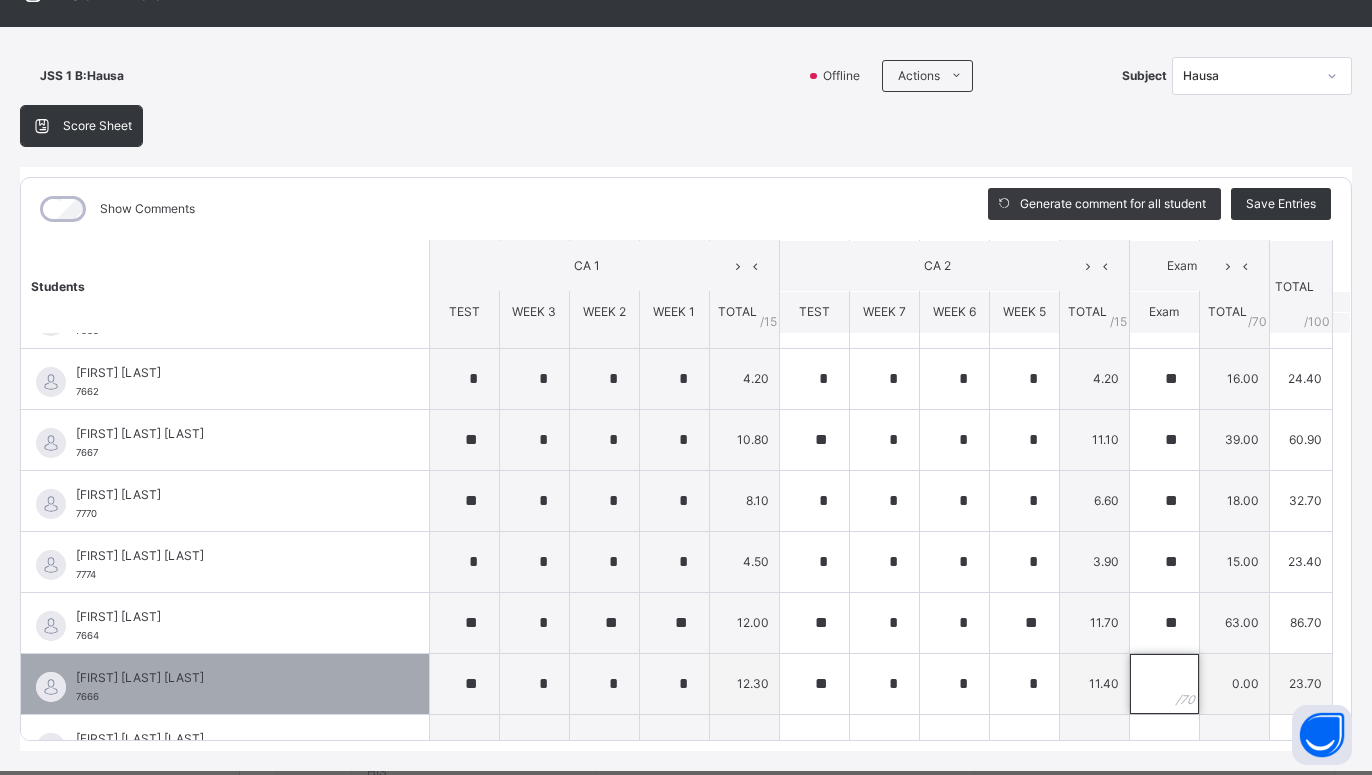 click at bounding box center [1164, 684] 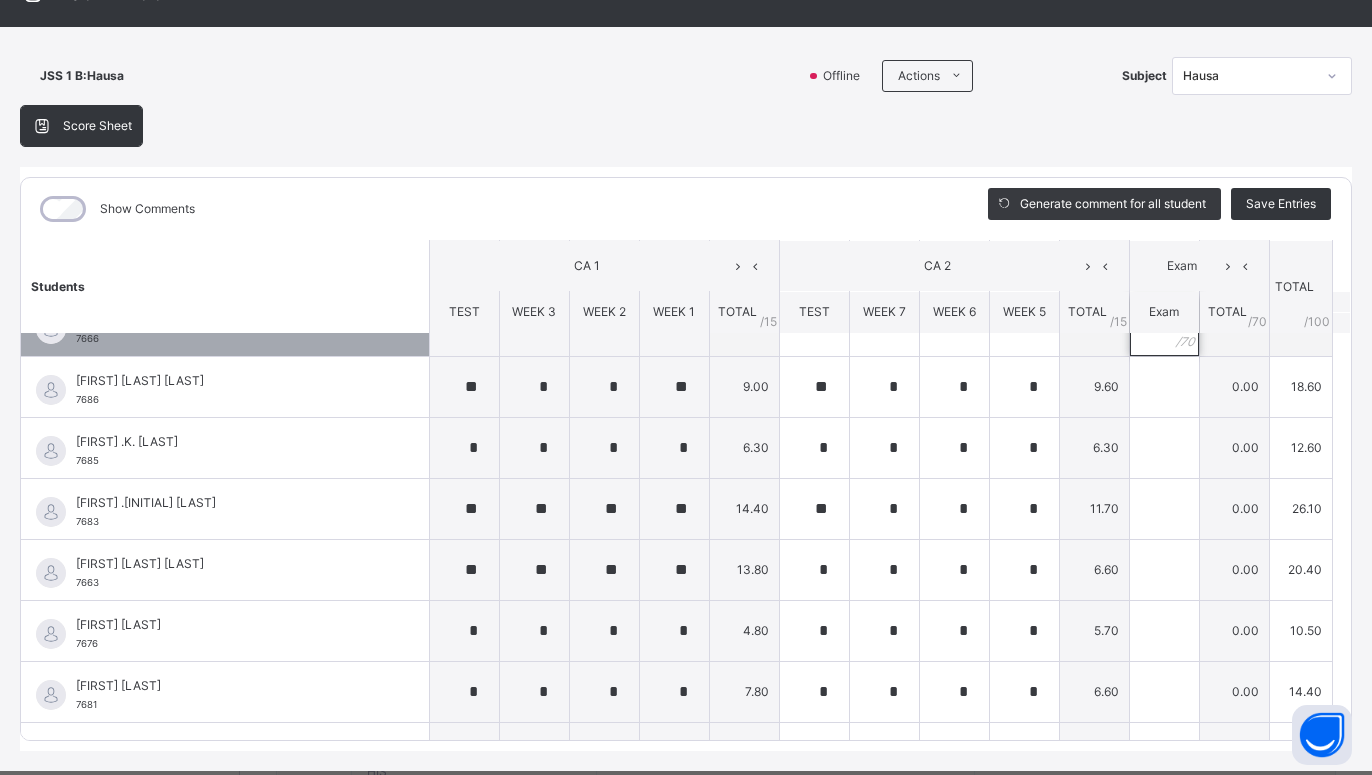 scroll, scrollTop: 1260, scrollLeft: 0, axis: vertical 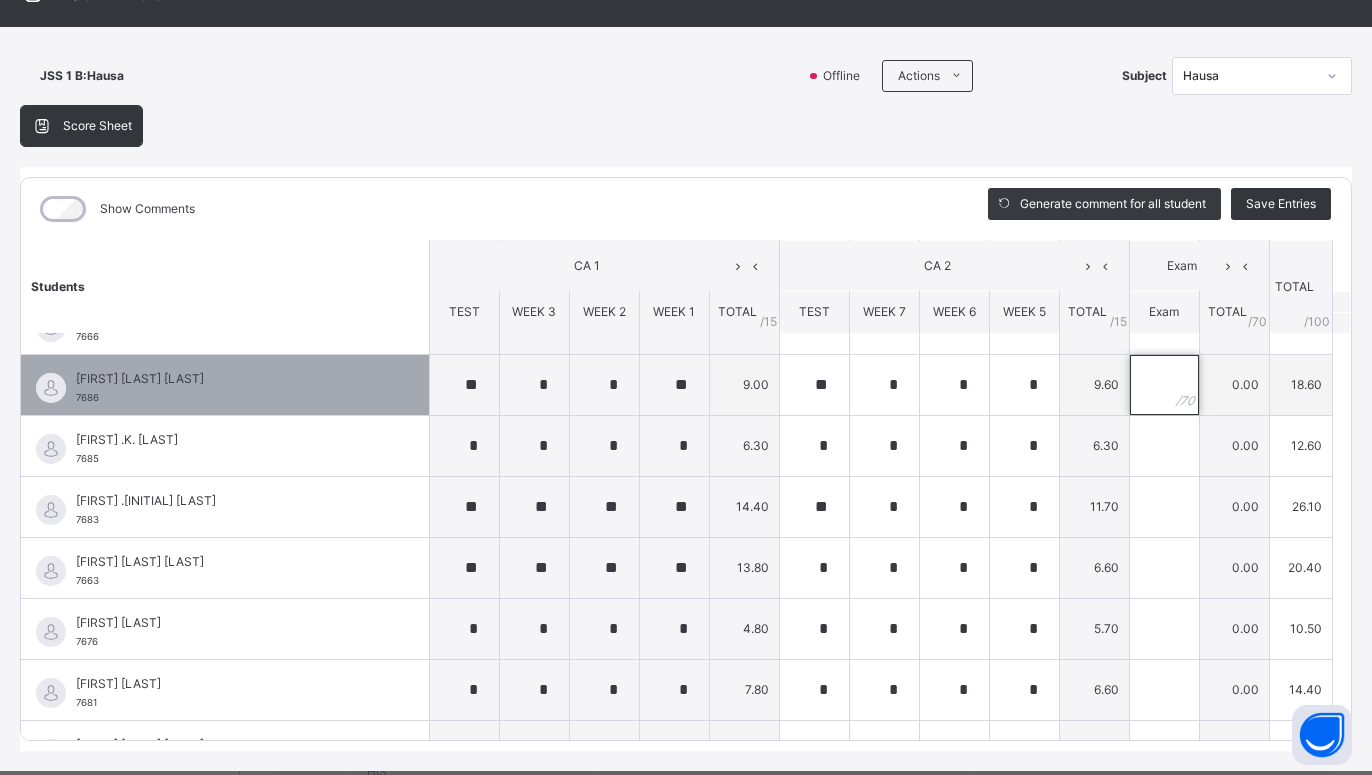 click at bounding box center (1164, 385) 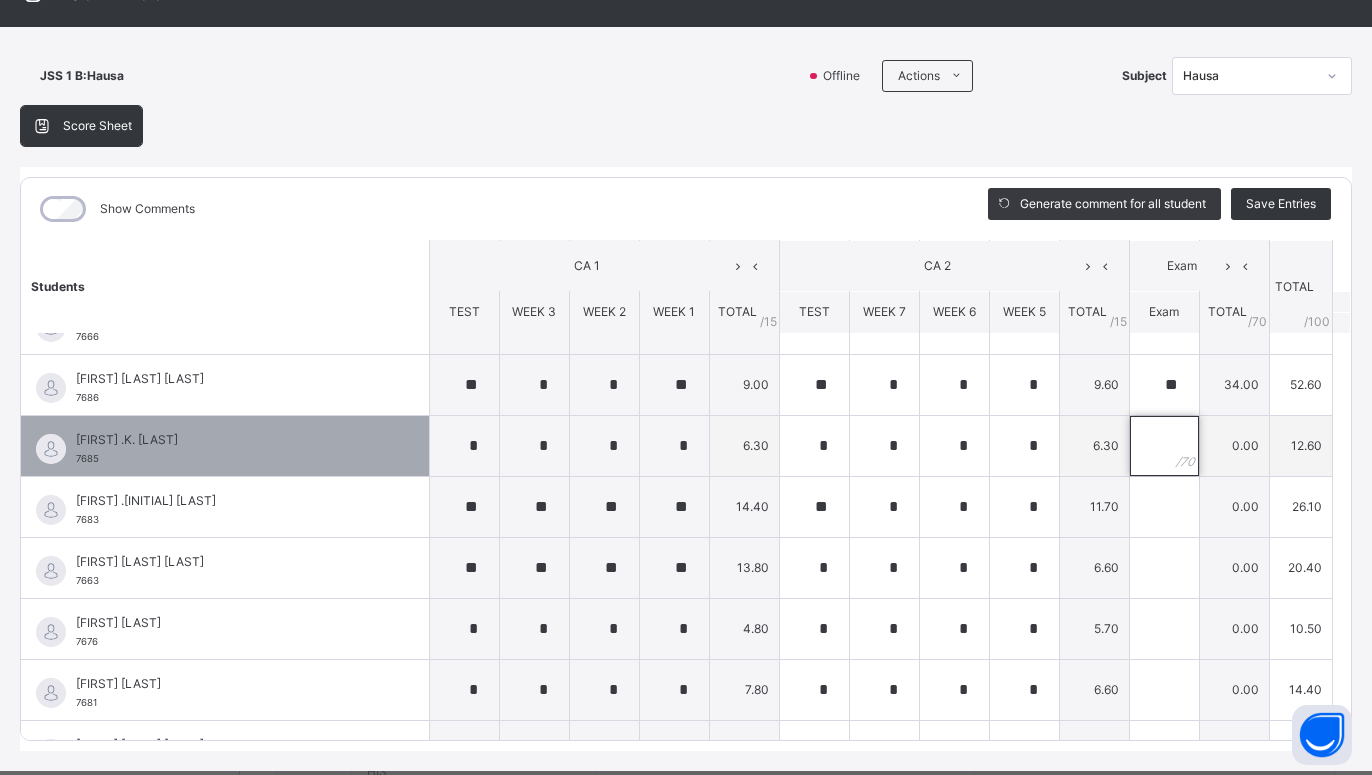 click at bounding box center (1164, 446) 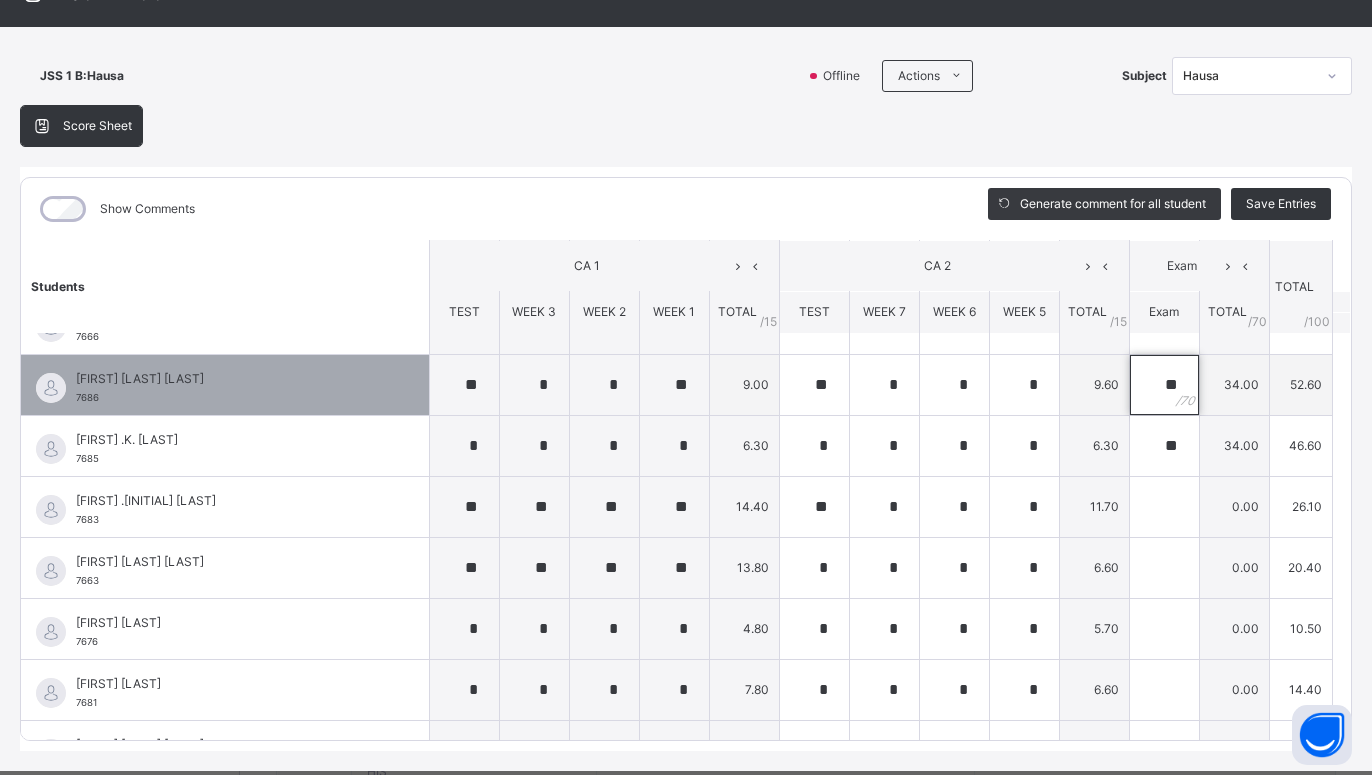 click on "**" at bounding box center (1164, 385) 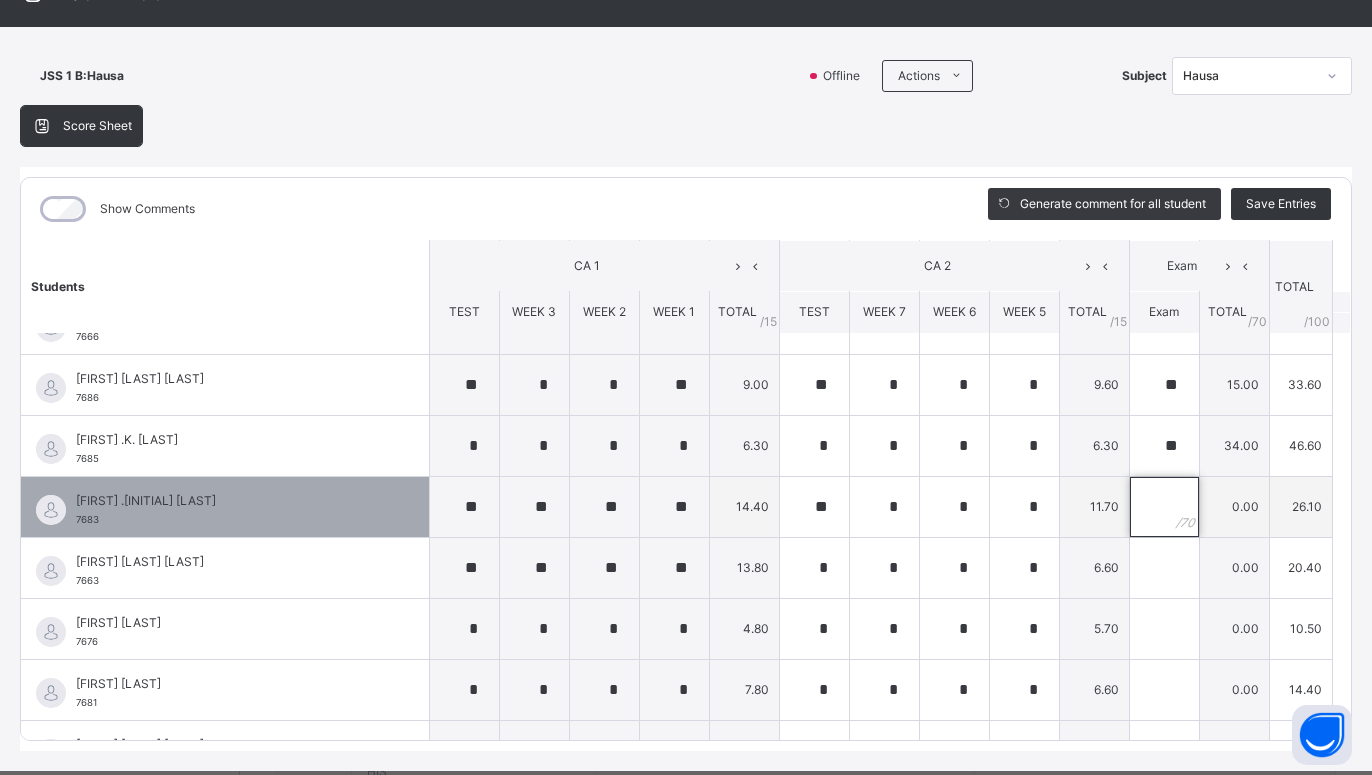 click at bounding box center [1164, 507] 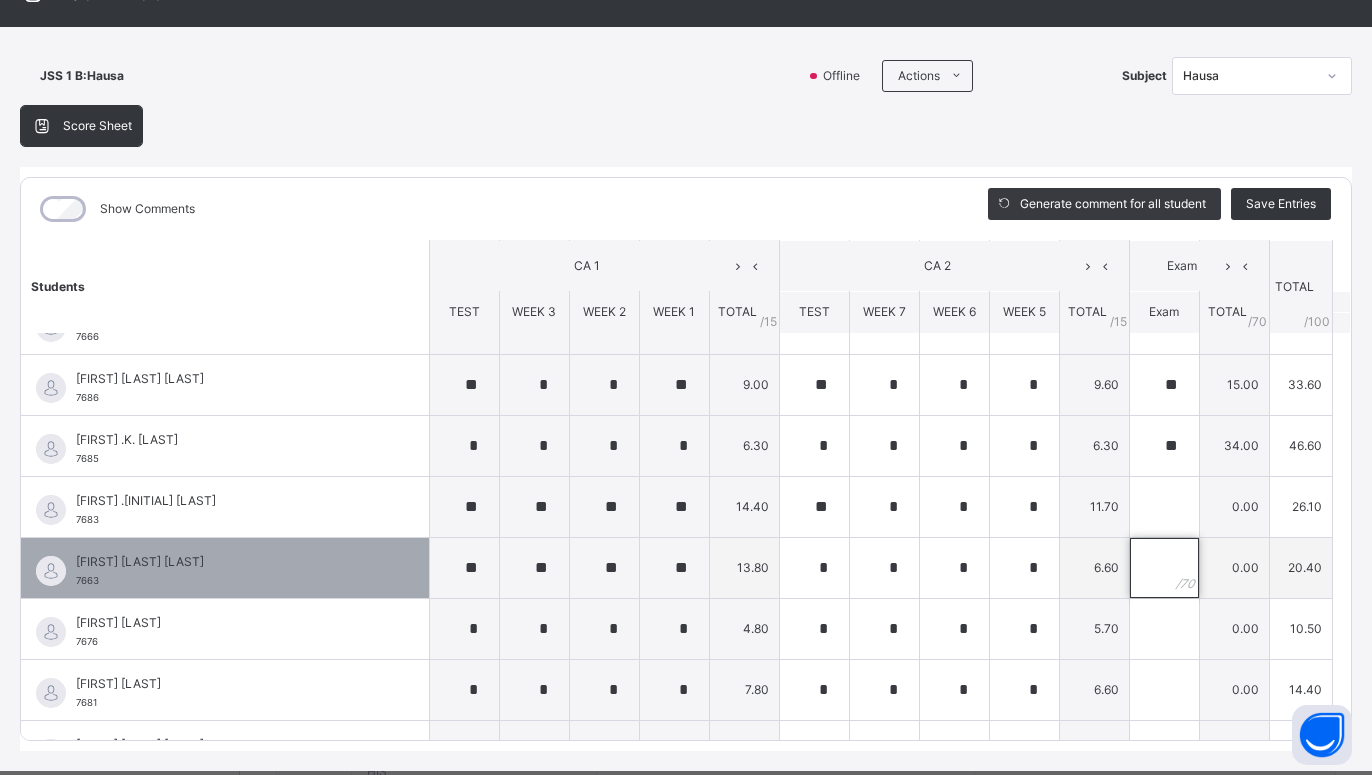click at bounding box center (1164, 568) 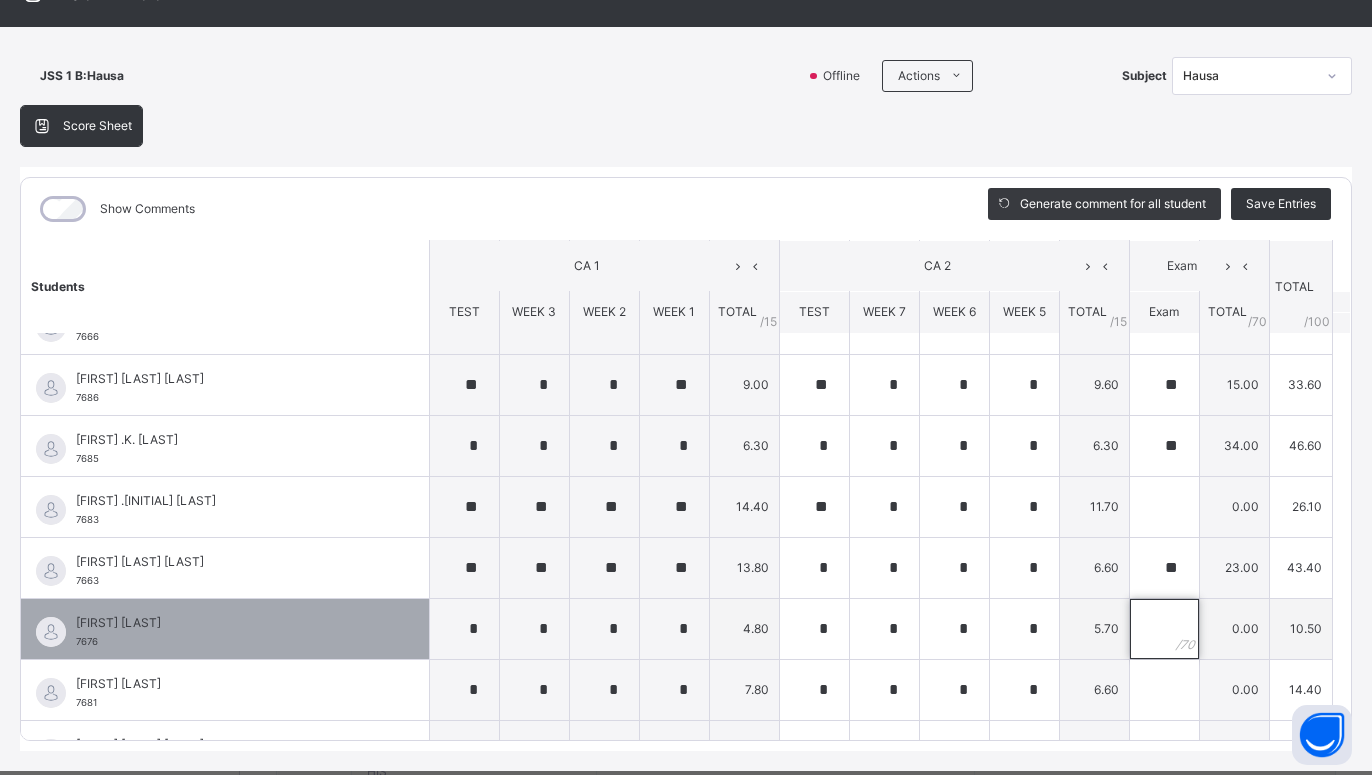 click at bounding box center (1164, 629) 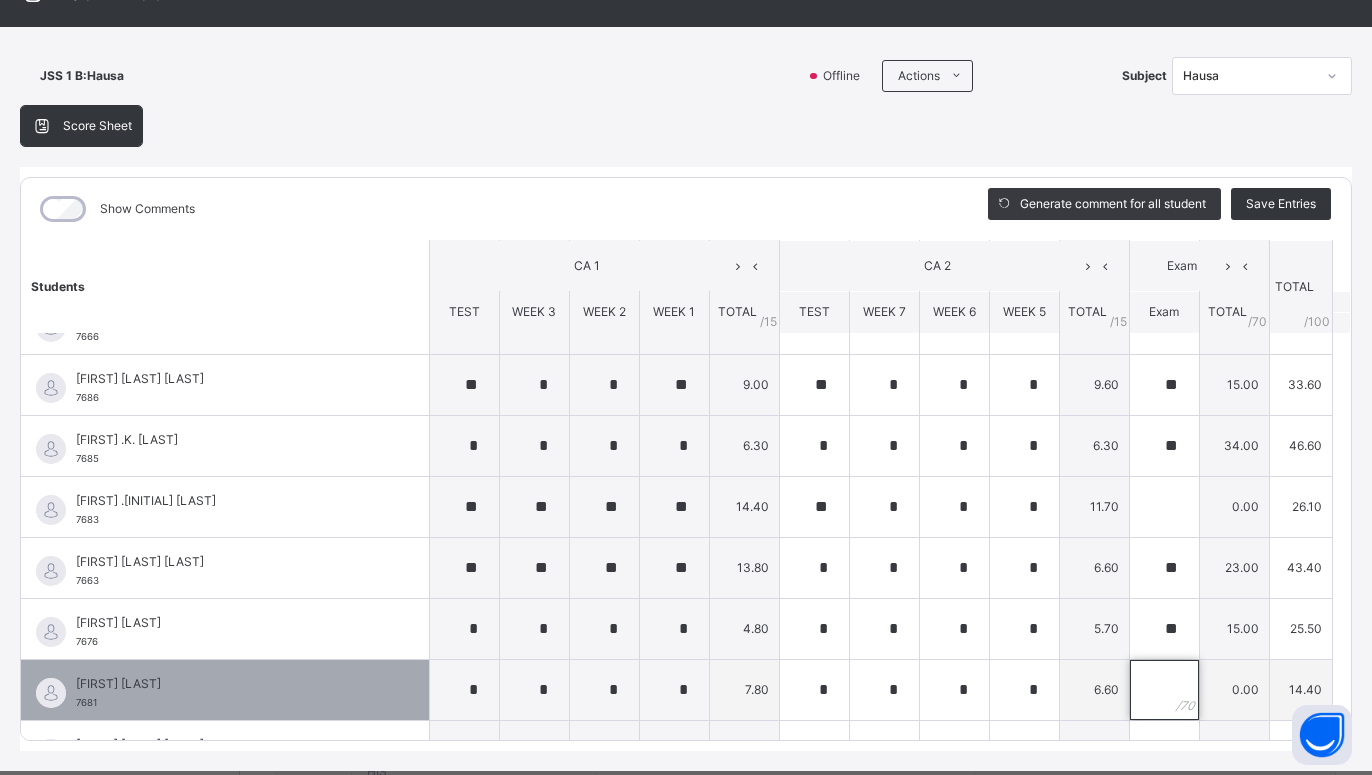 click at bounding box center (1164, 690) 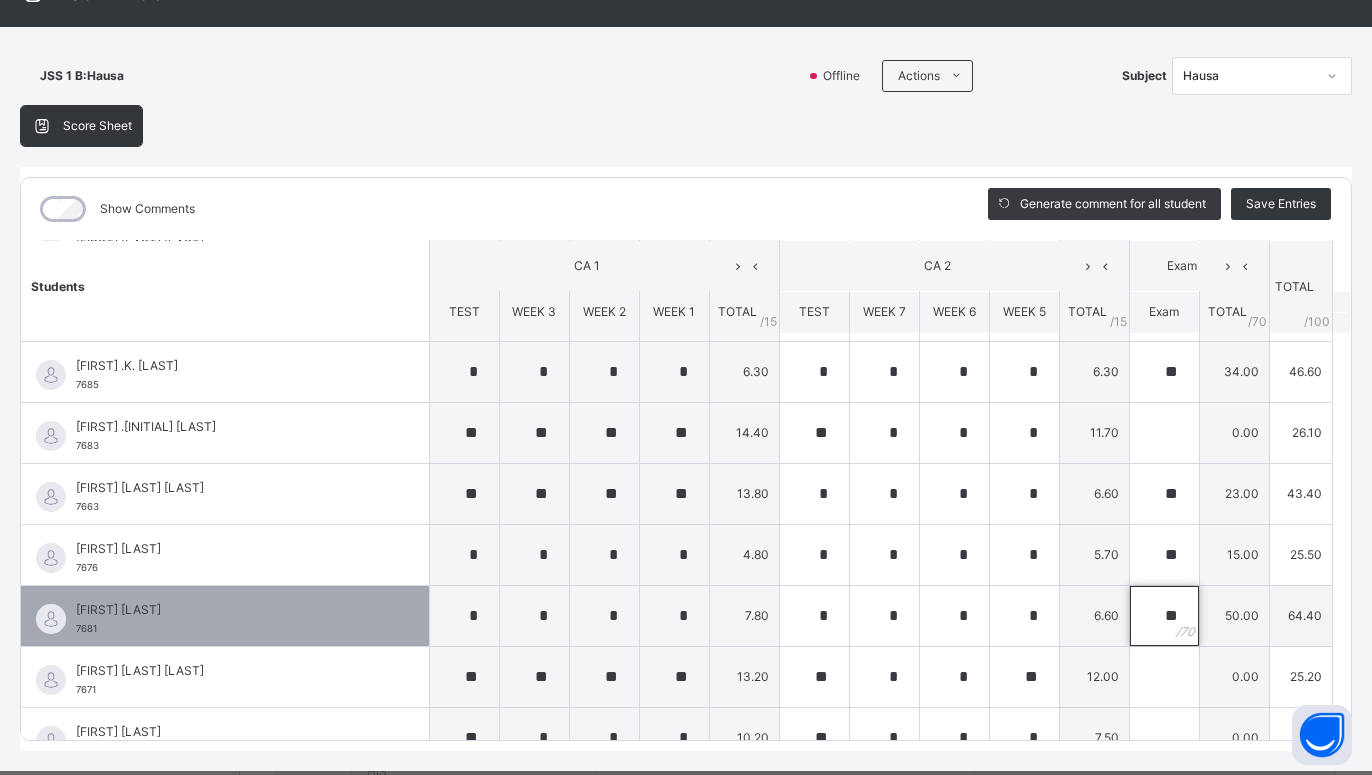 scroll, scrollTop: 1424, scrollLeft: 0, axis: vertical 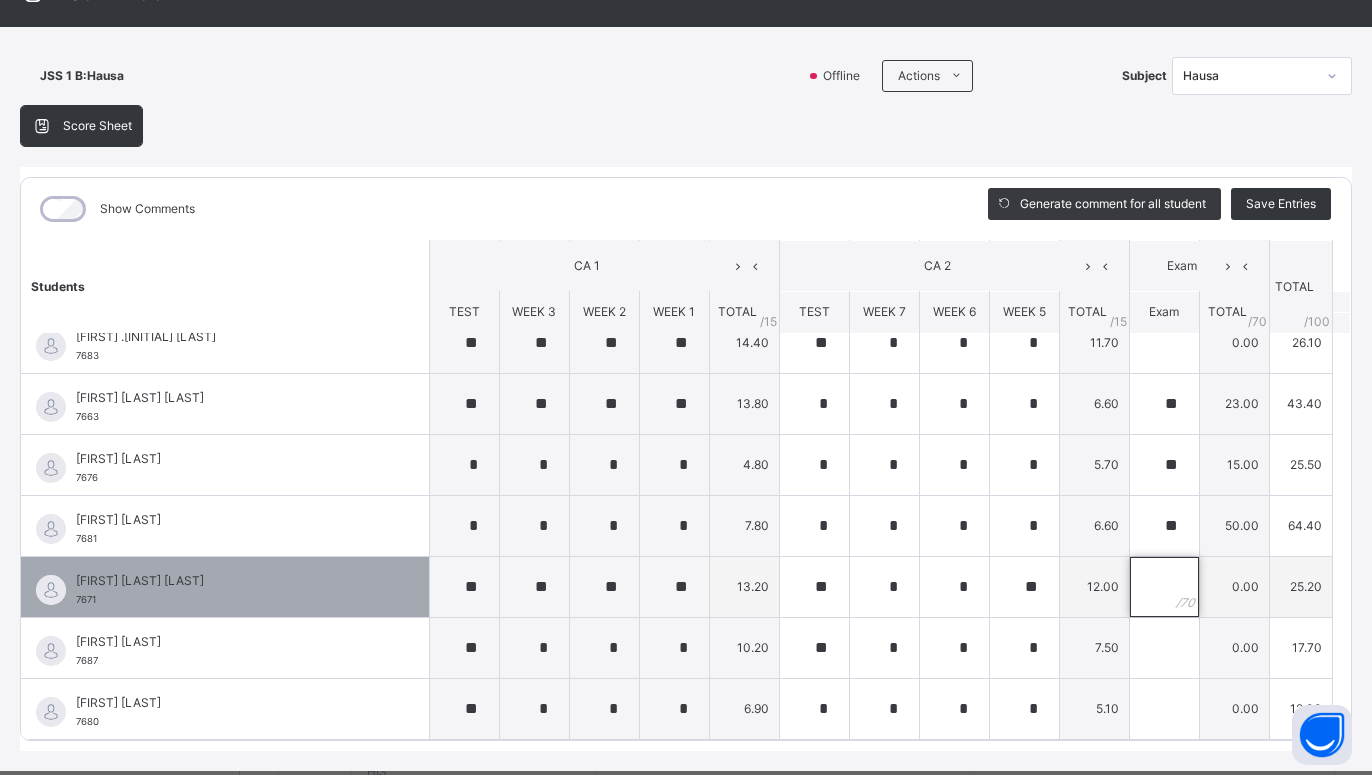 click at bounding box center (1164, 587) 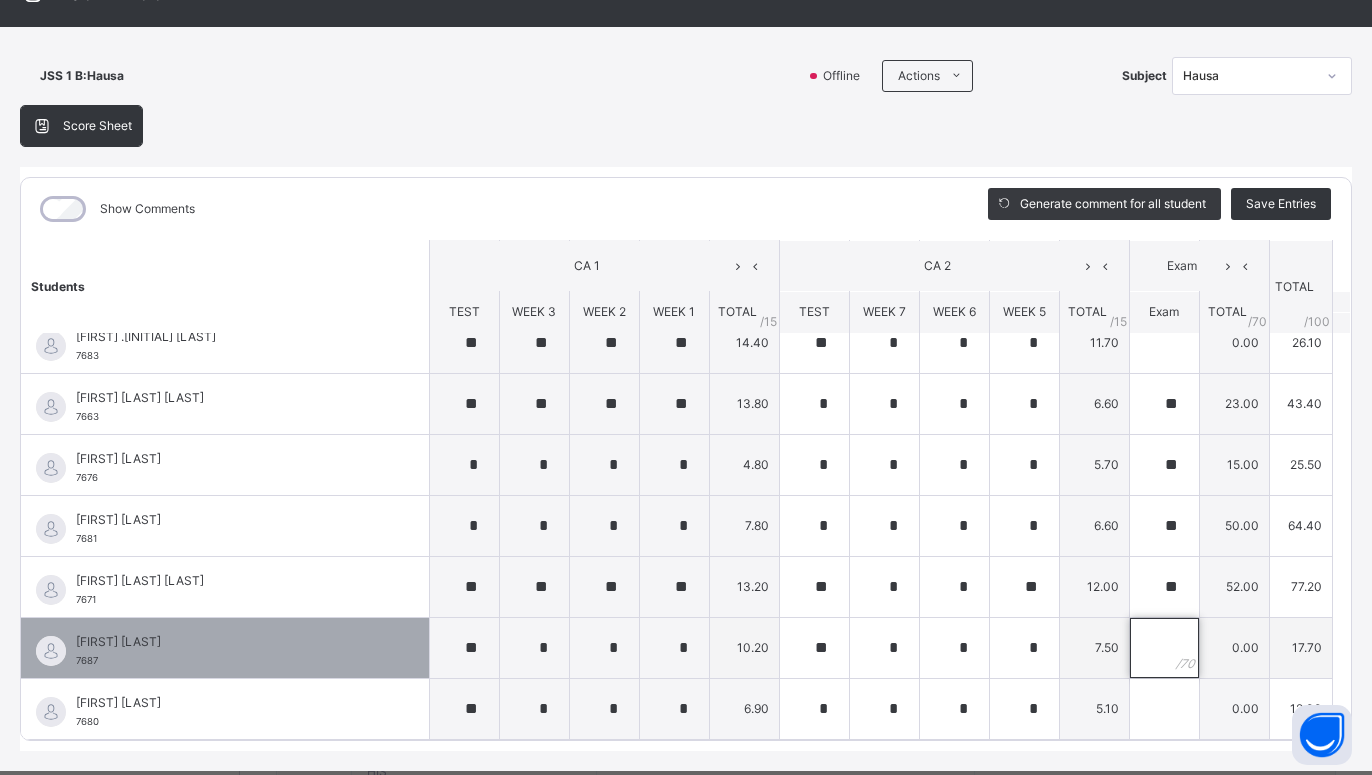 click at bounding box center [1164, 648] 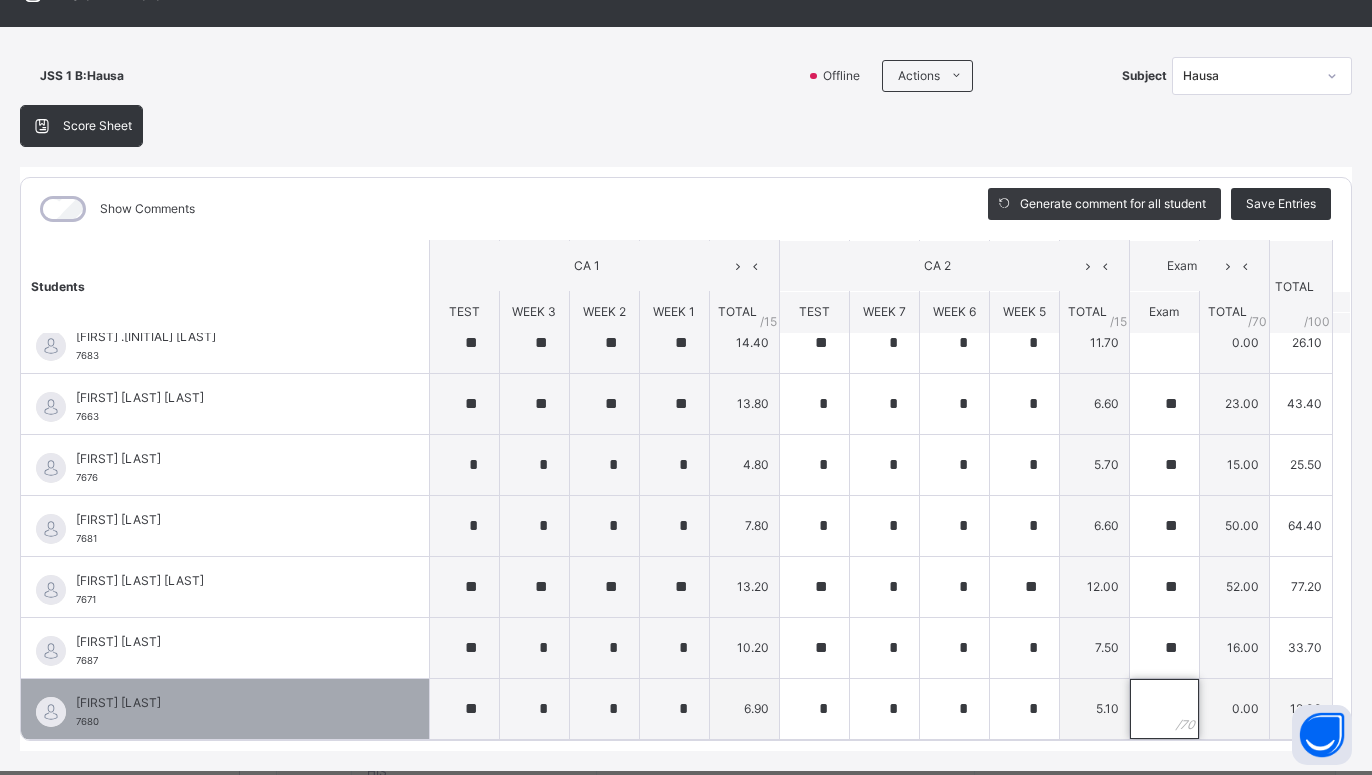 click at bounding box center [1164, 709] 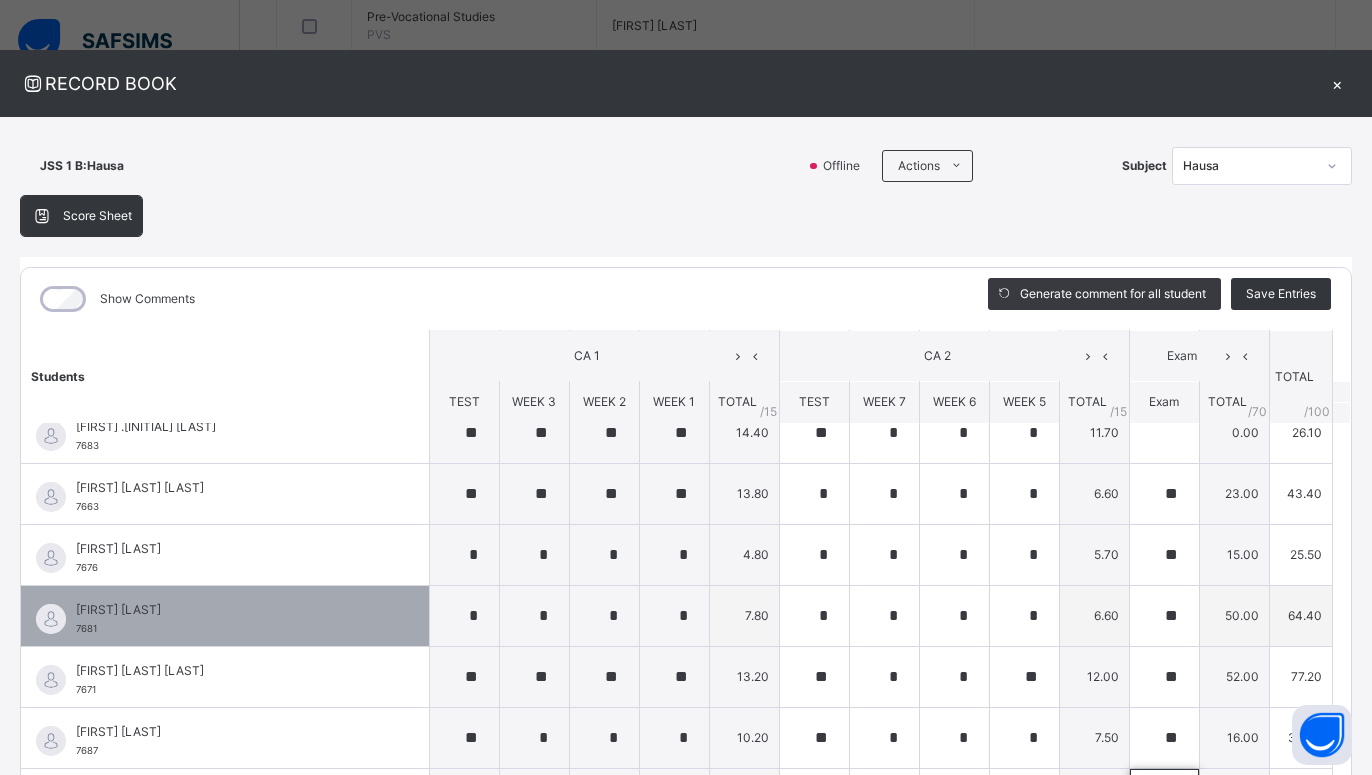 scroll, scrollTop: 136, scrollLeft: 0, axis: vertical 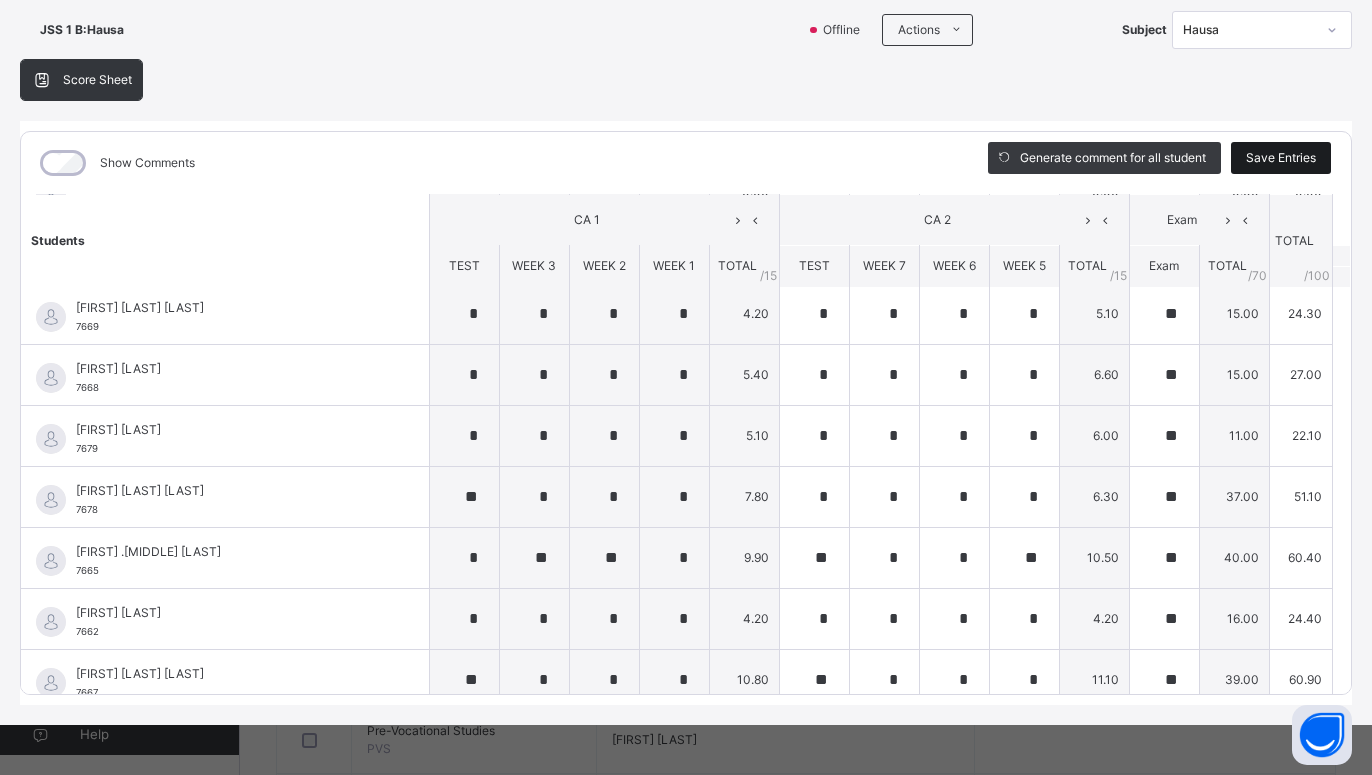 click on "Save Entries" at bounding box center [1281, 158] 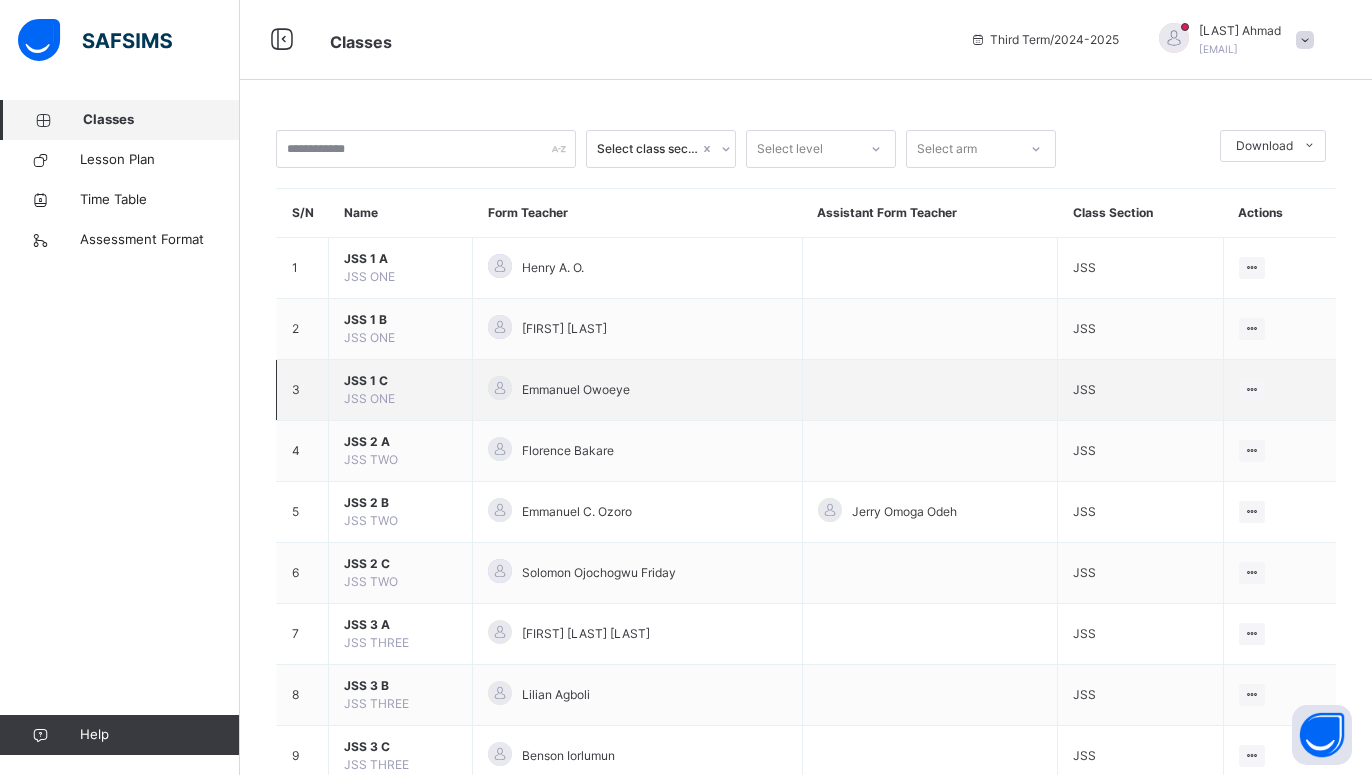 click on "JSS 1   C   JSS ONE" at bounding box center [401, 390] 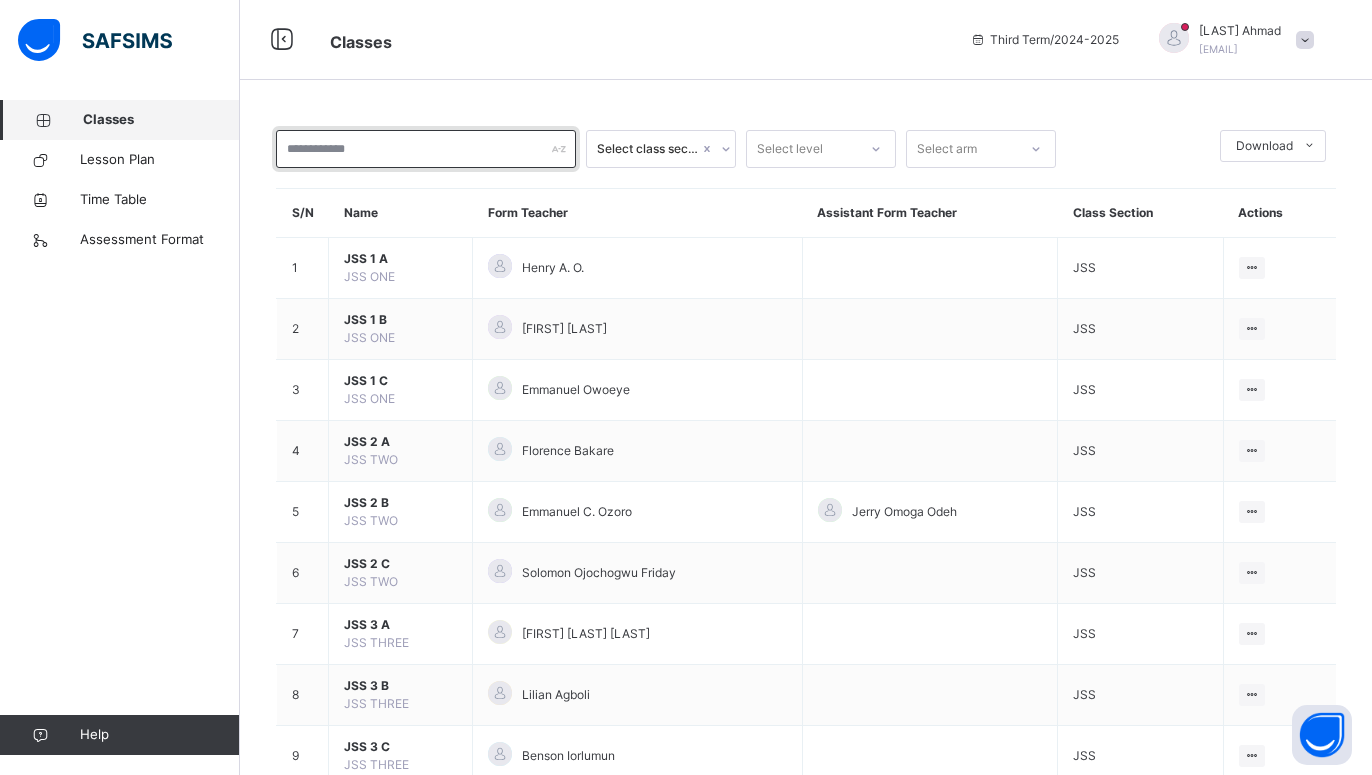 click at bounding box center [426, 149] 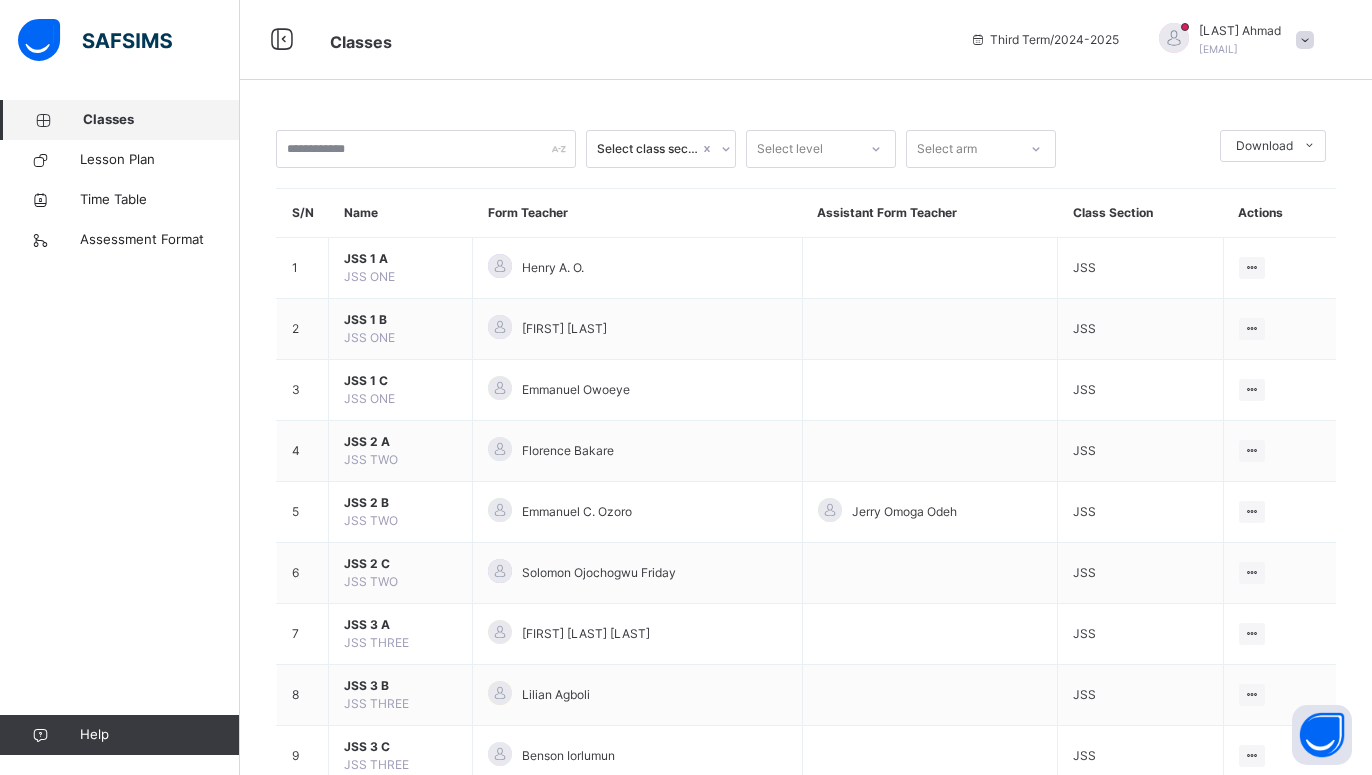 click on "S/N Name Form Teacher Assistant Form Teacher Class Section Actions 1 JSS 1 A JSS ONE [FIRST] [LAST] JSS View Class 2 JSS 1 B JSS ONE [FIRST] [LAST] JSS View Class 3 JSS 1 C JSS ONE [FIRST] [LAST] JSS View Class 4 JSS 2 A JSS TWO [FIRST] [LAST] JSS View Class 5 JSS 2 B JSS TWO [FIRST] [LAST] [FIRST] [LAST] JSS View Class 6 JSS 2 C JSS TWO [FIRST] [LAST] JSS View Class 7 JSS 3 A JSS THREE [FIRST] [LAST] JSS View Class 8 JSS 3 B JSS THREE [FIRST] [LAST] JSS View Class 9 JSS 3 C JSS THREE [FIRST] [LAST] JSS View Class" at bounding box center (806, 458) 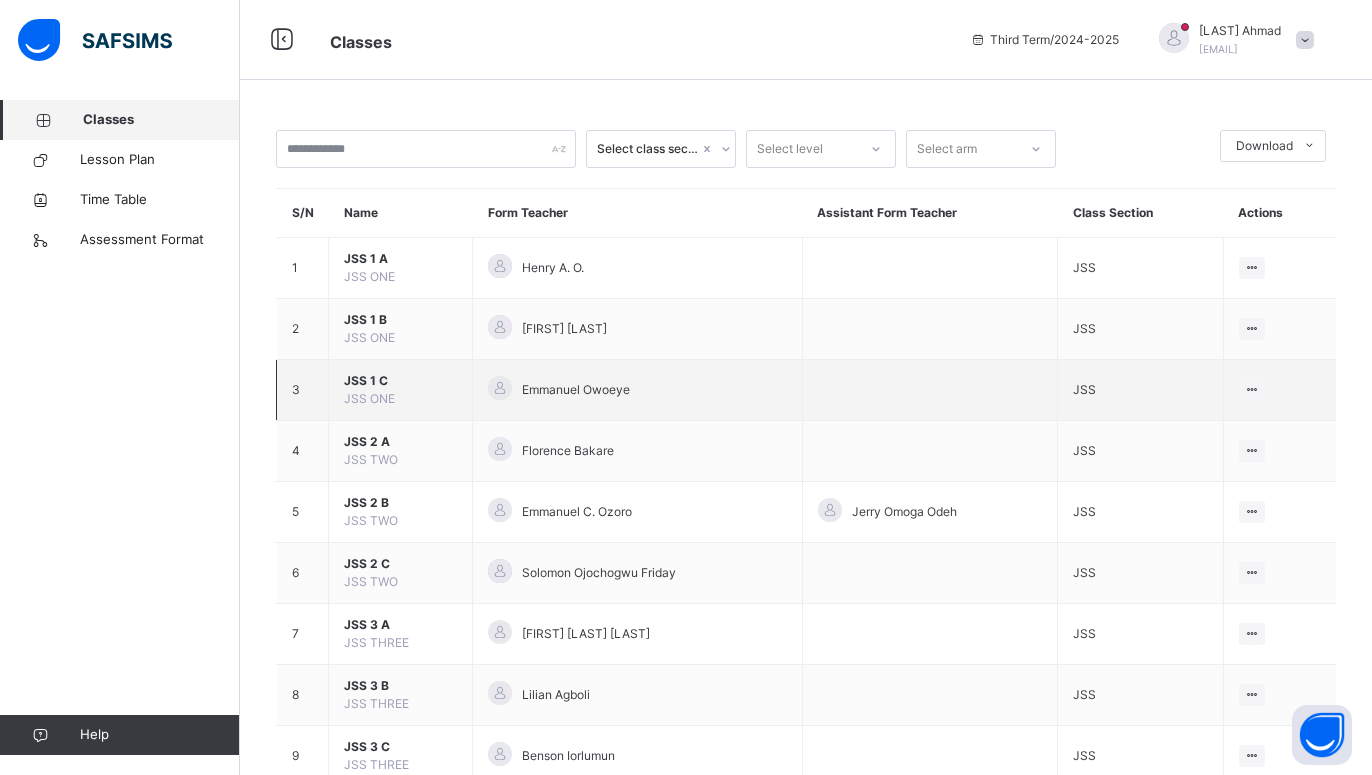 click on "JSS 1   C   JSS ONE" at bounding box center (401, 390) 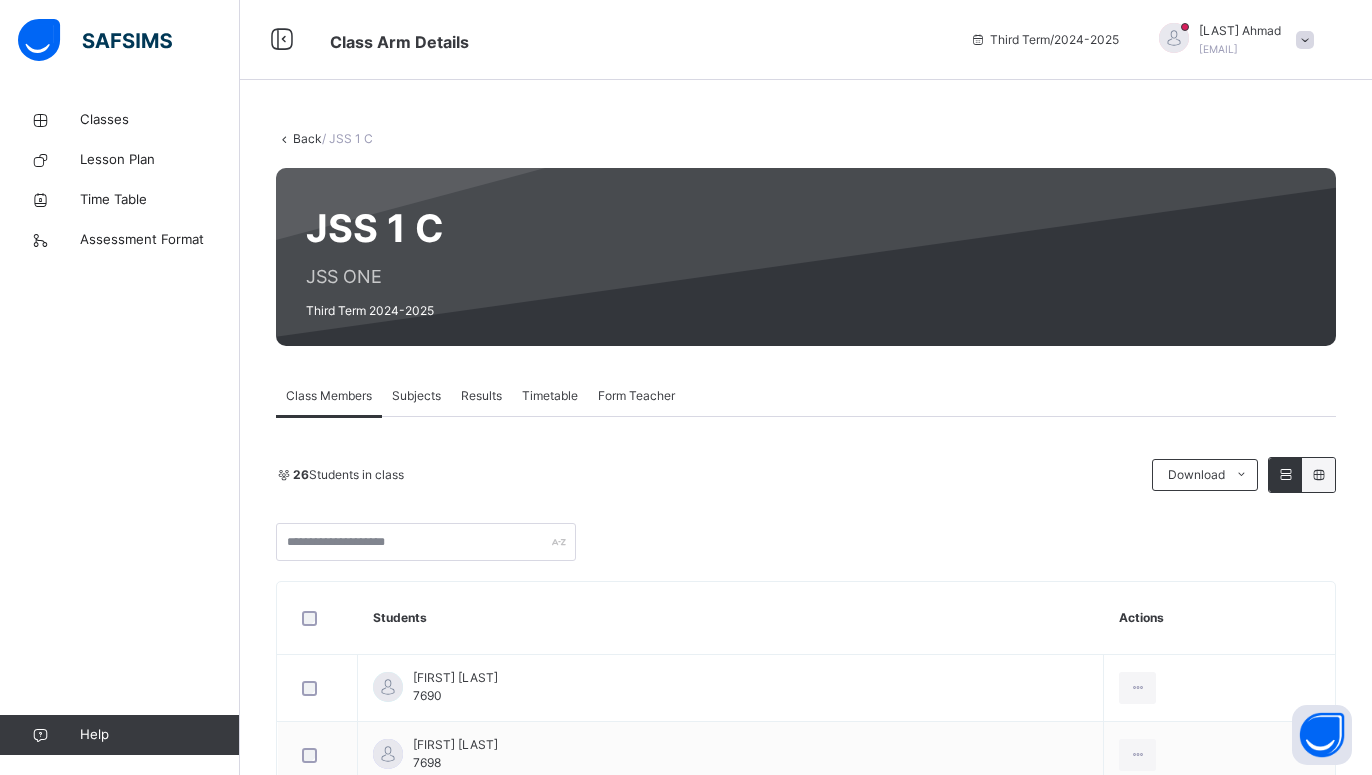 click on "Subjects" at bounding box center (416, 396) 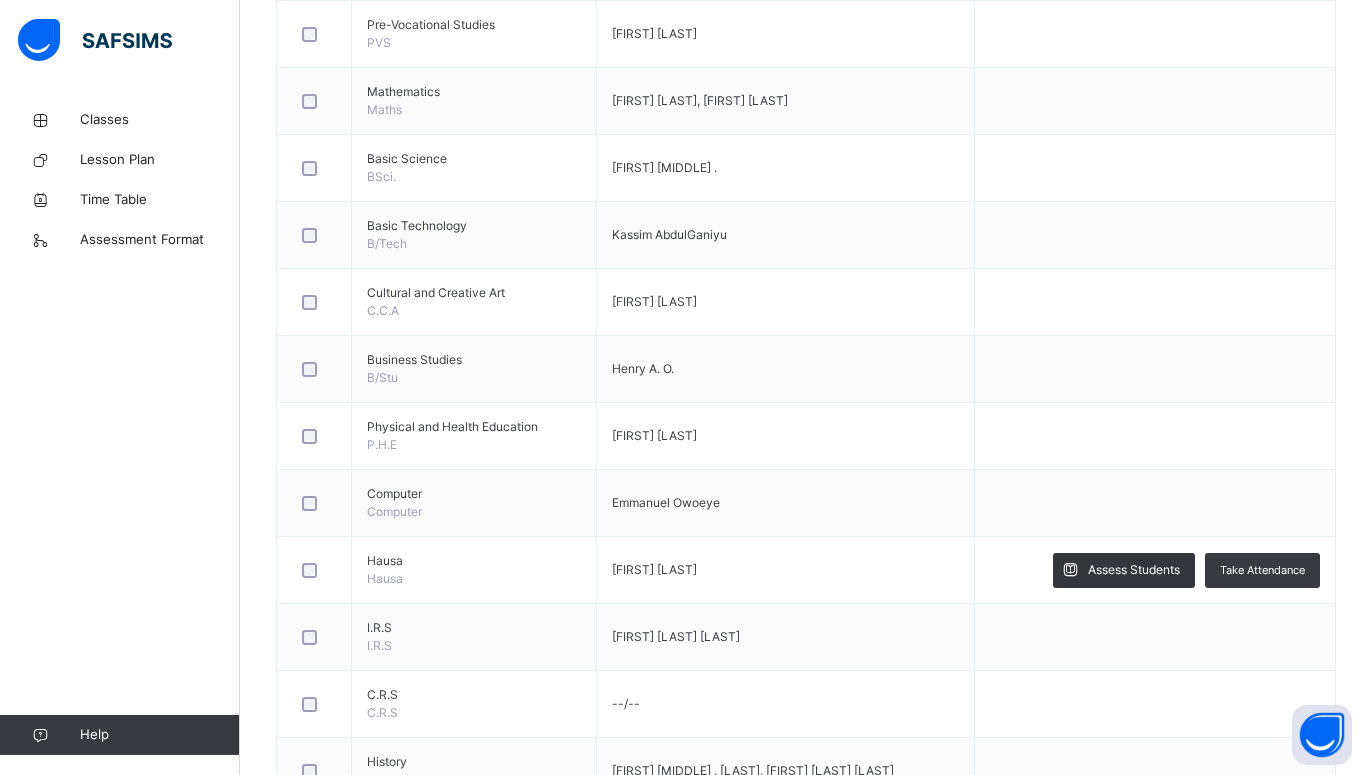 scroll, scrollTop: 786, scrollLeft: 0, axis: vertical 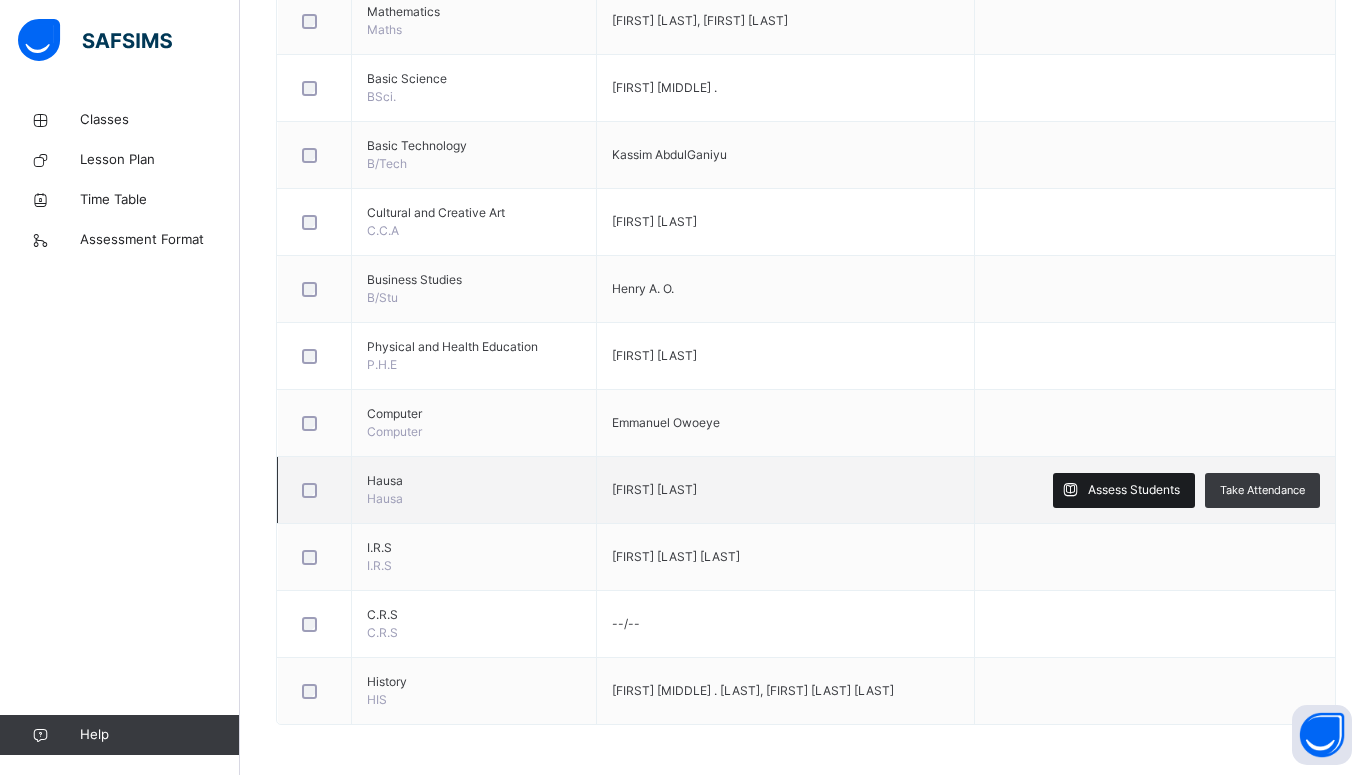 click on "Assess Students" at bounding box center [1124, 490] 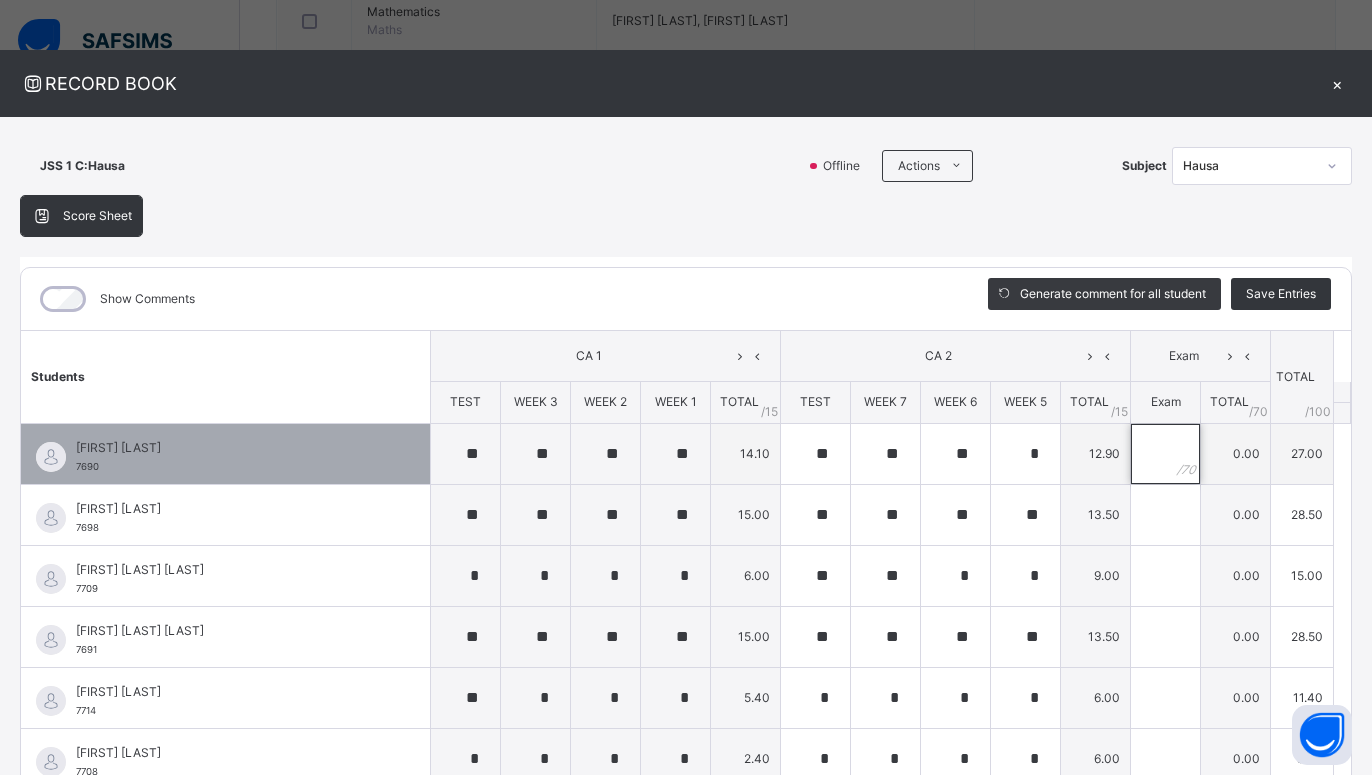 click at bounding box center (1165, 454) 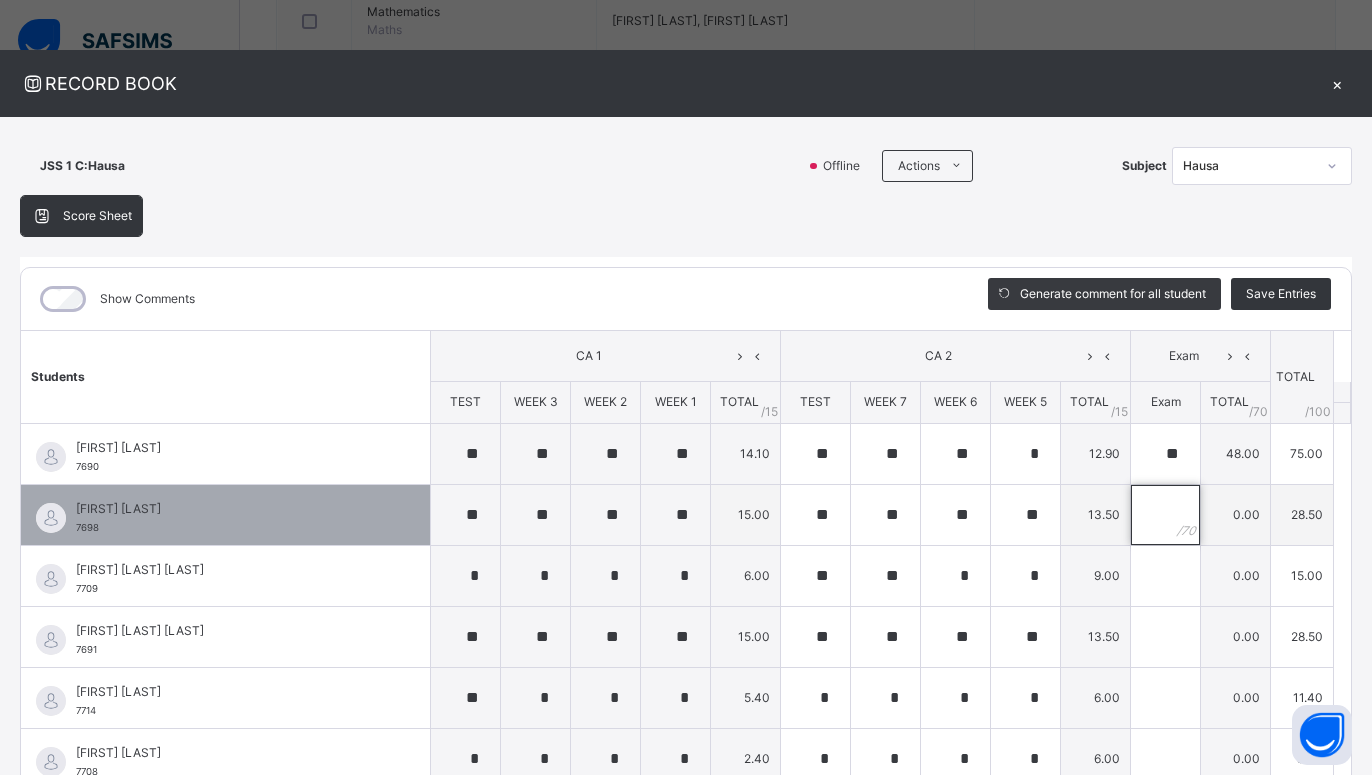 click at bounding box center [1165, 515] 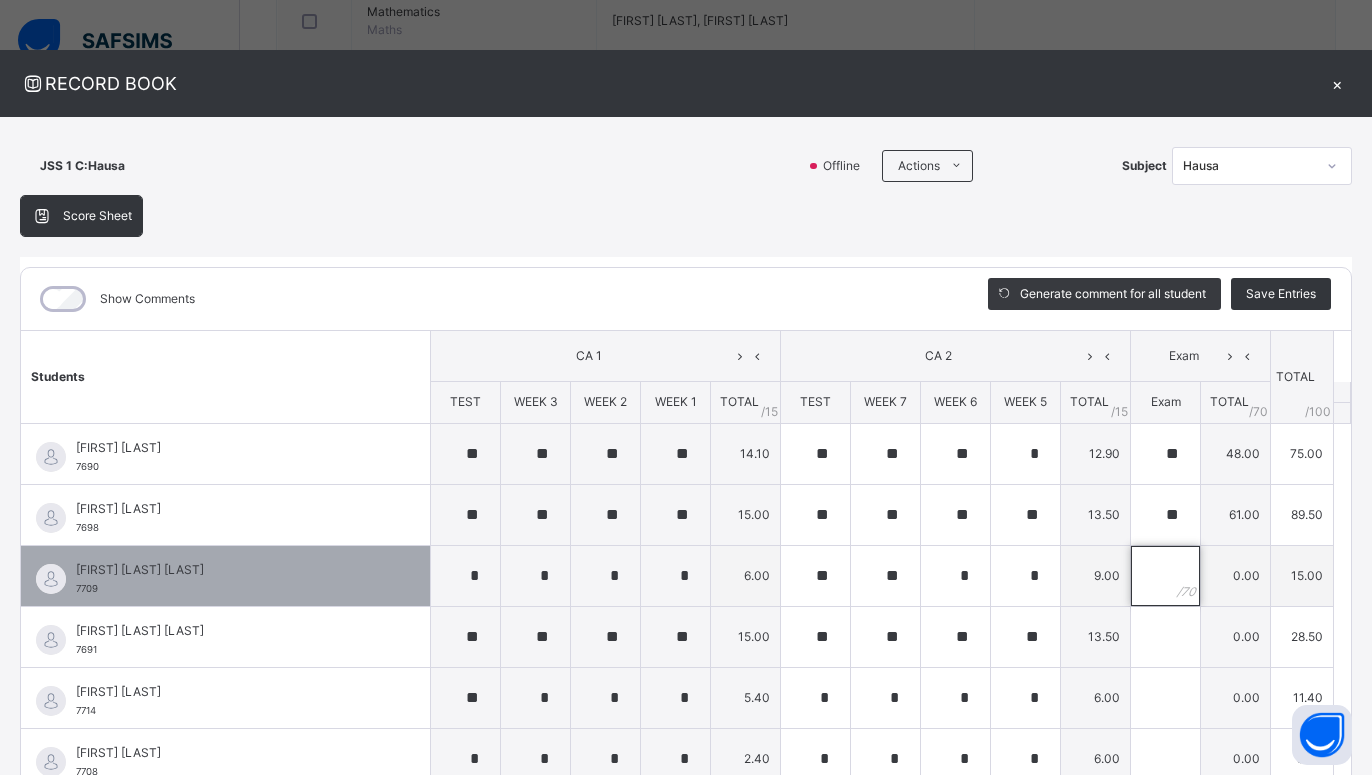 click at bounding box center [1165, 576] 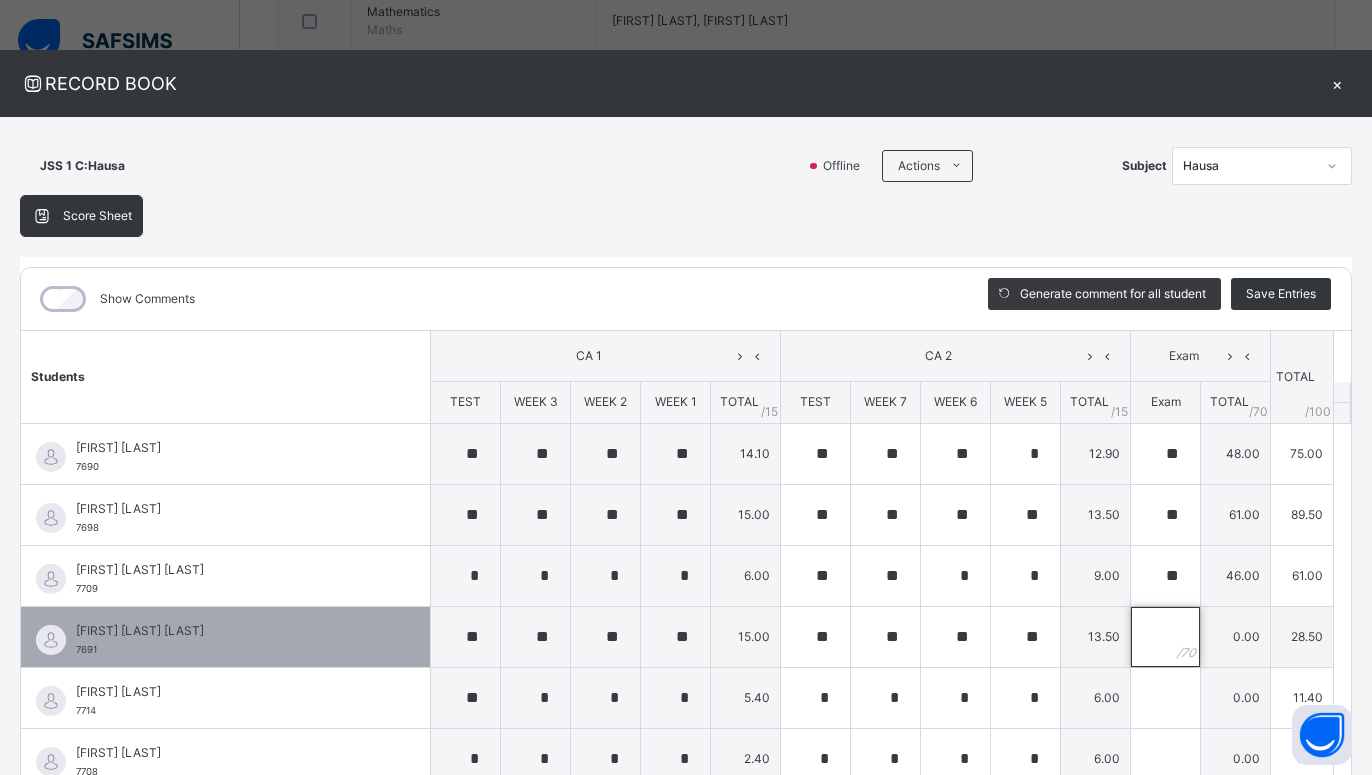 click at bounding box center [1165, 637] 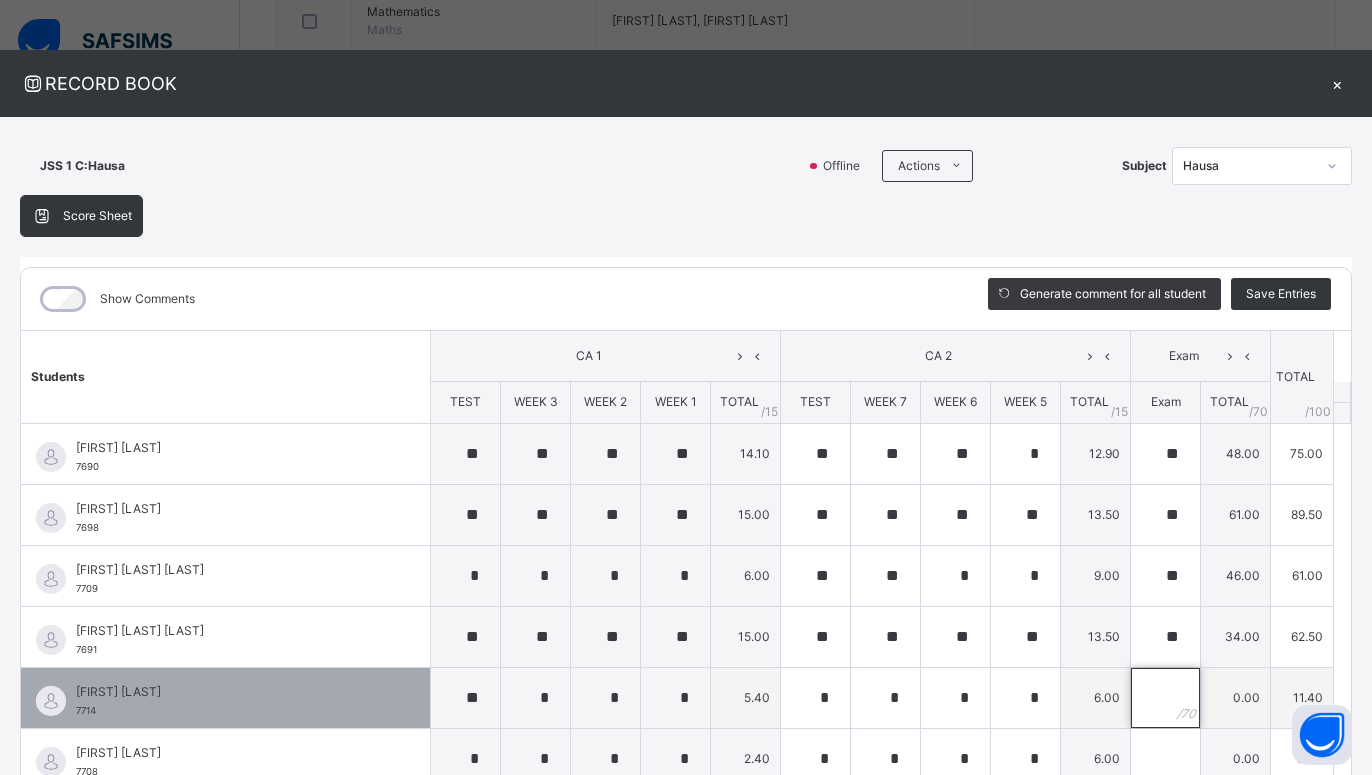 click at bounding box center [1165, 698] 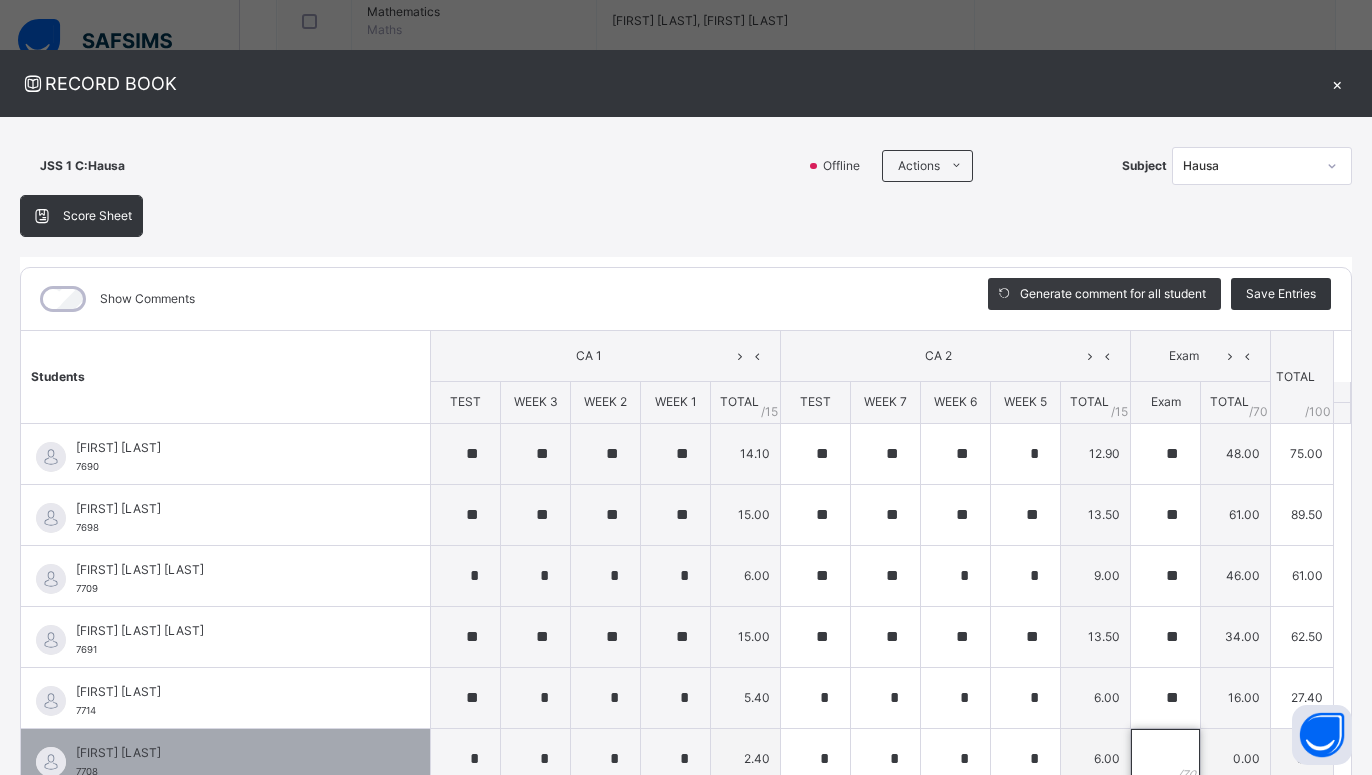 click at bounding box center [1165, 759] 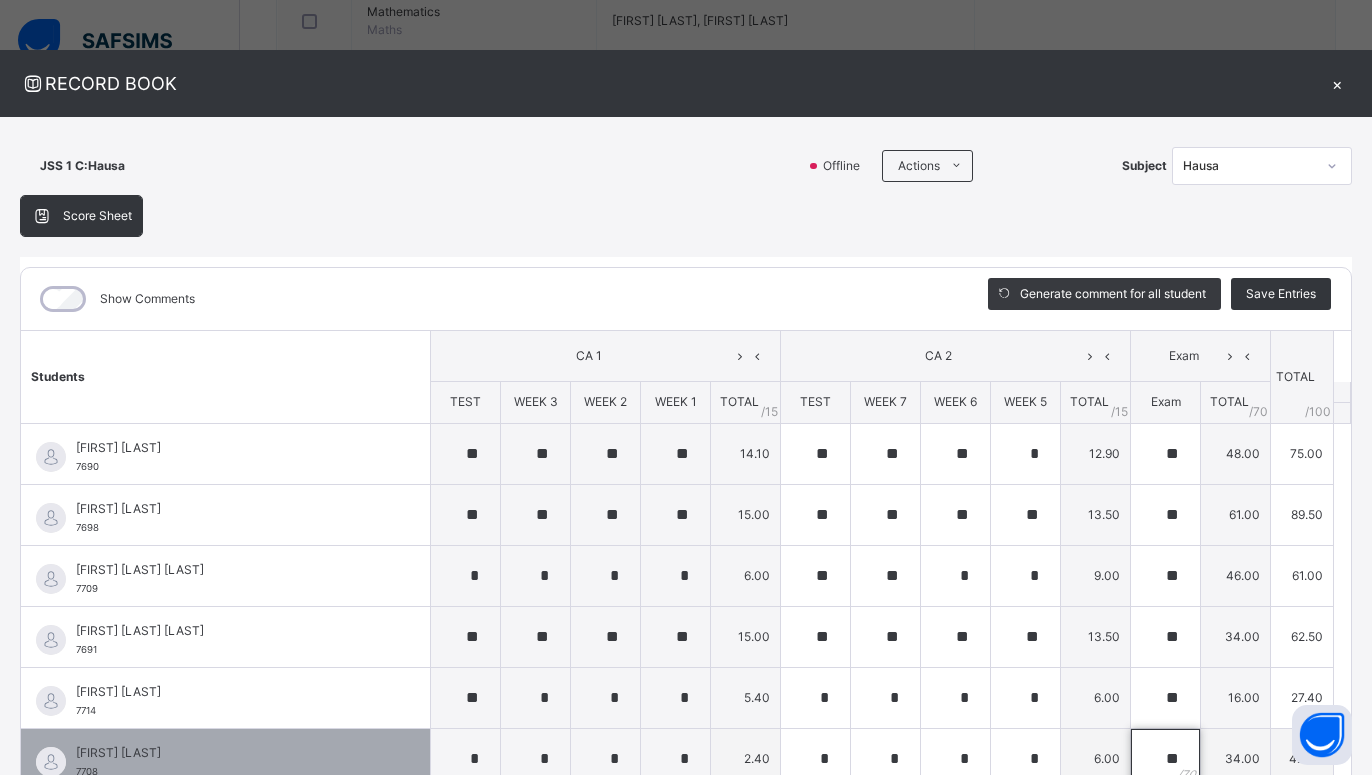 scroll, scrollTop: 360, scrollLeft: 0, axis: vertical 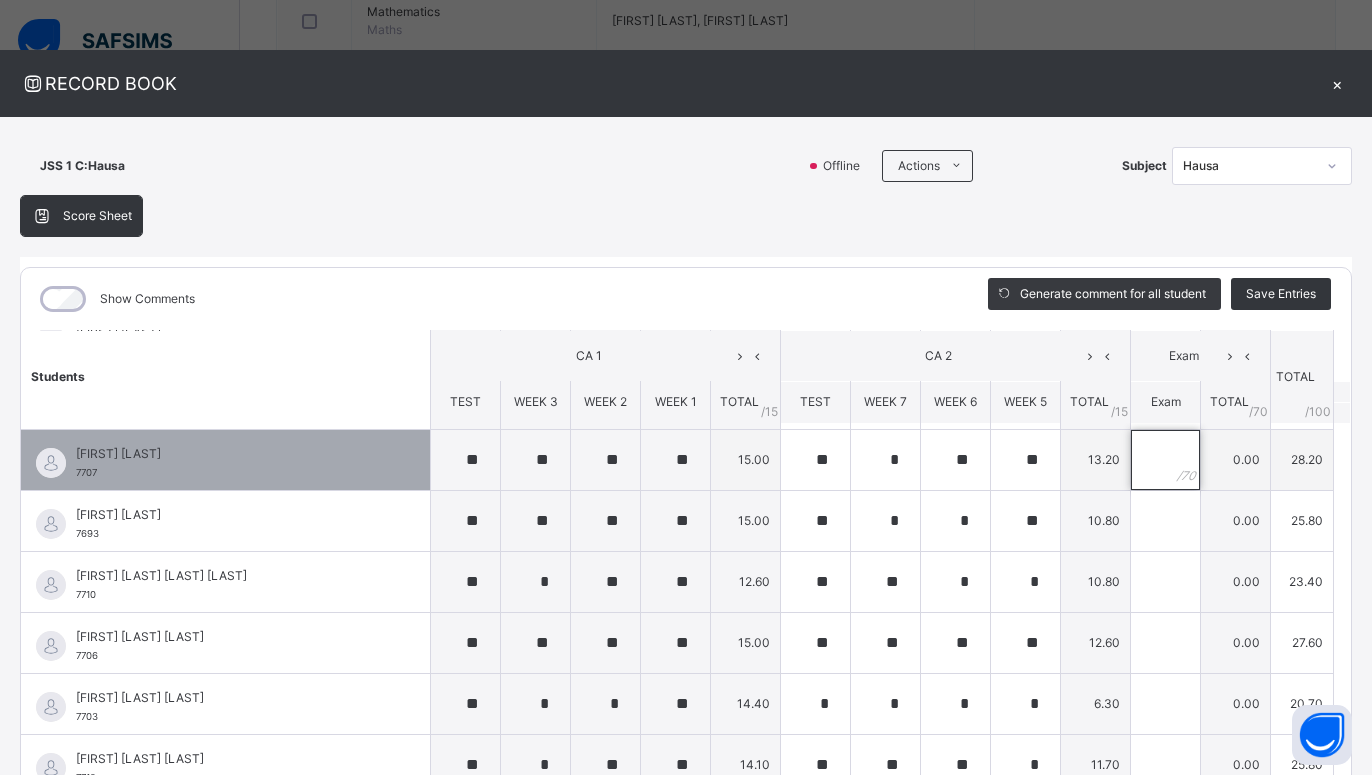 click at bounding box center (1165, 460) 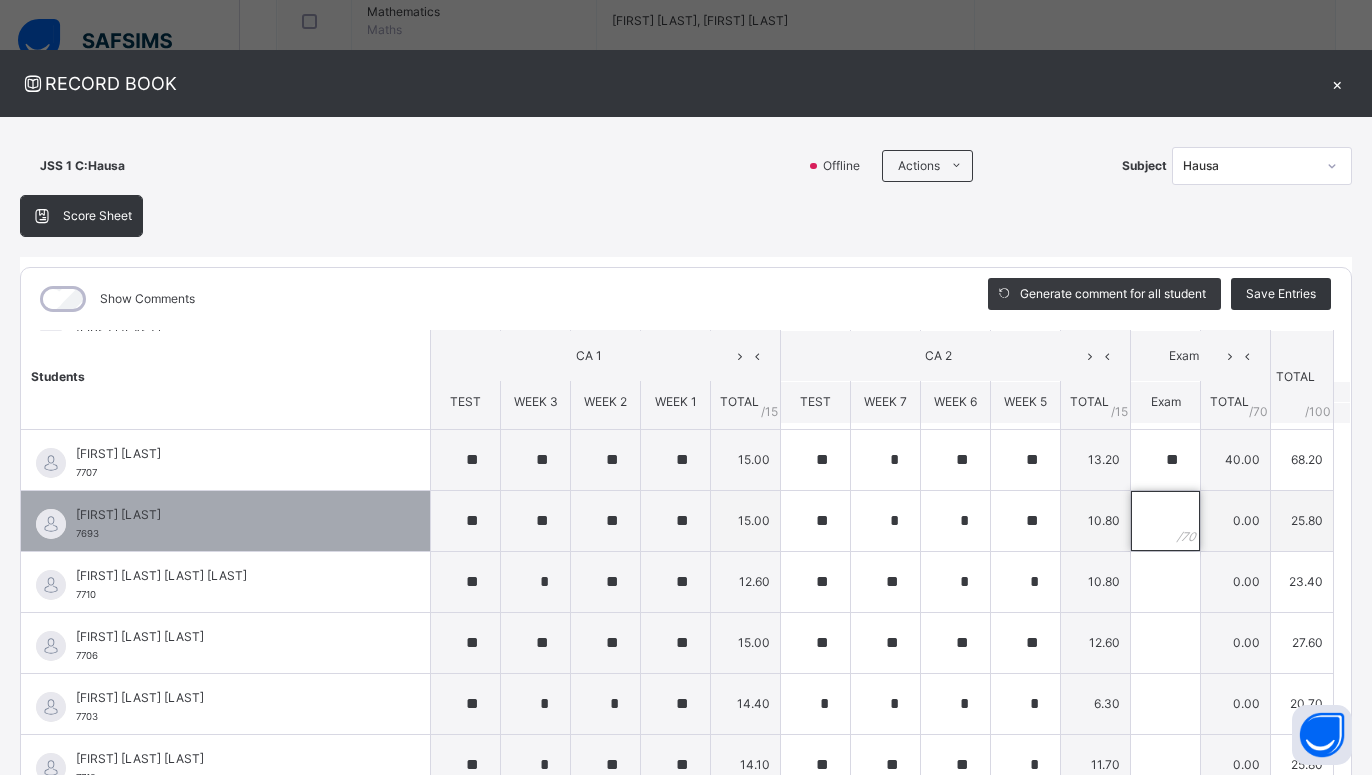 click at bounding box center [1165, 521] 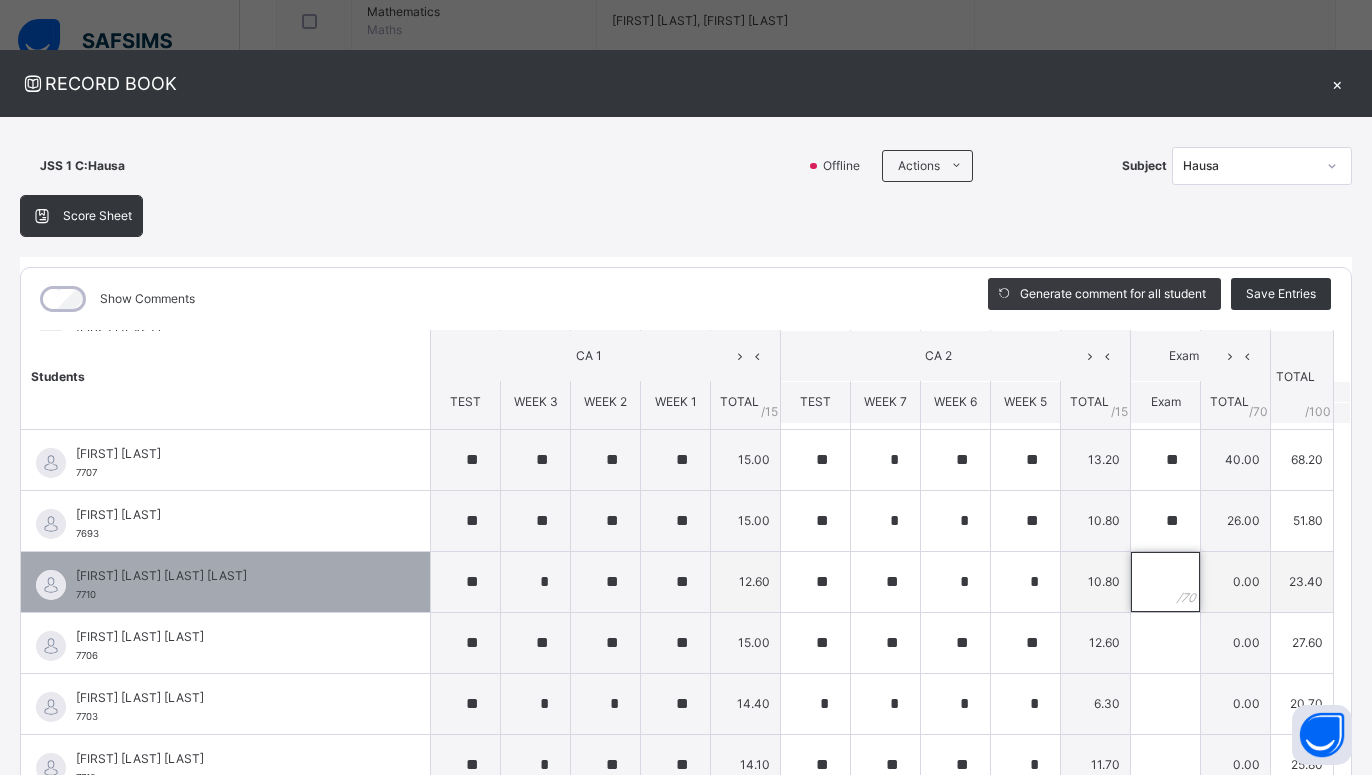 click at bounding box center (1165, 582) 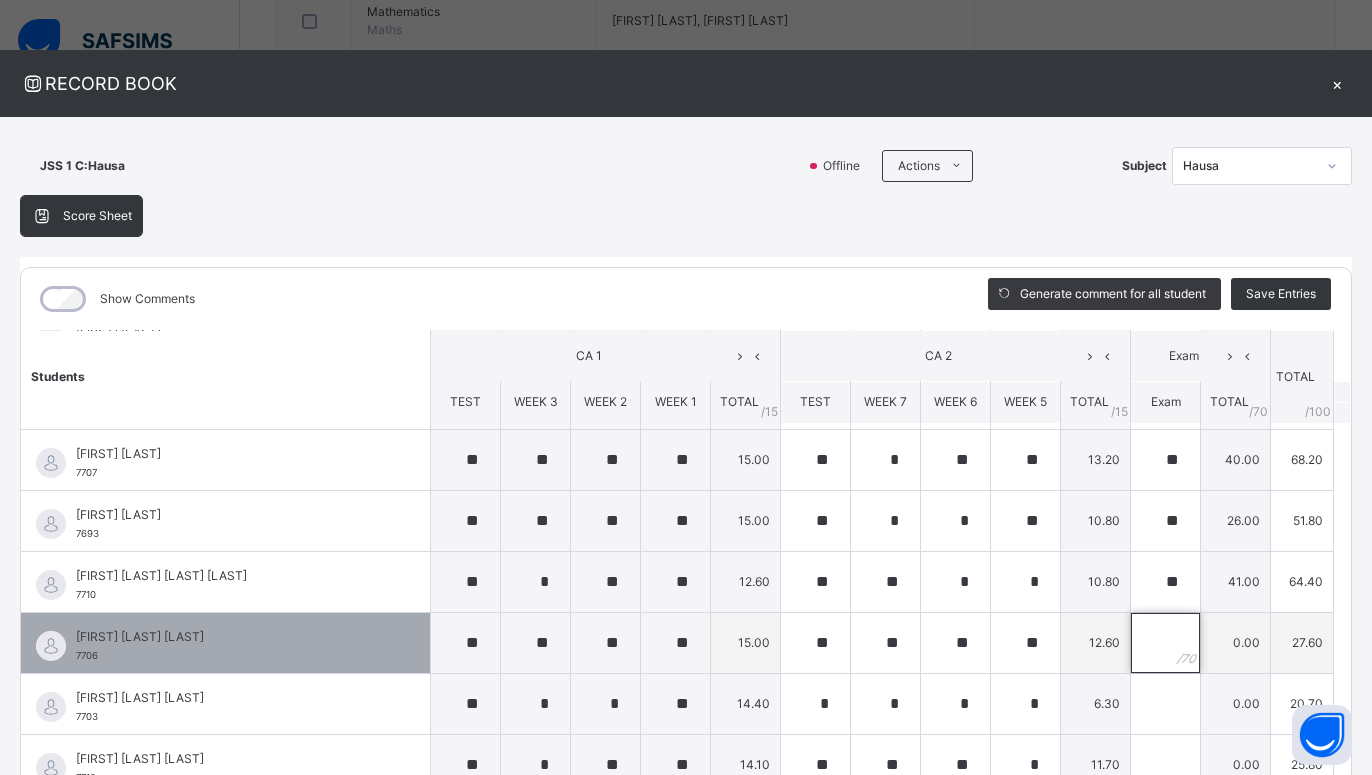 click at bounding box center [1165, 643] 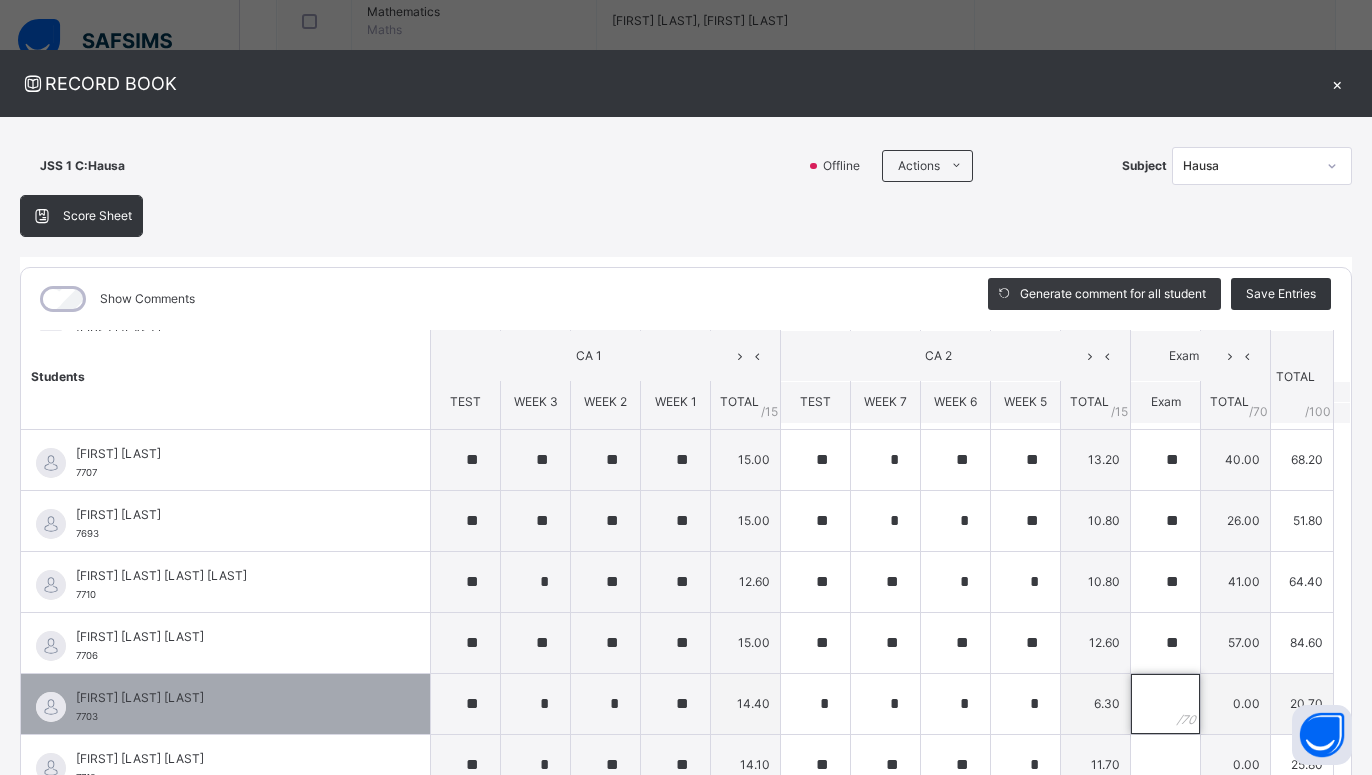 click at bounding box center (1165, 704) 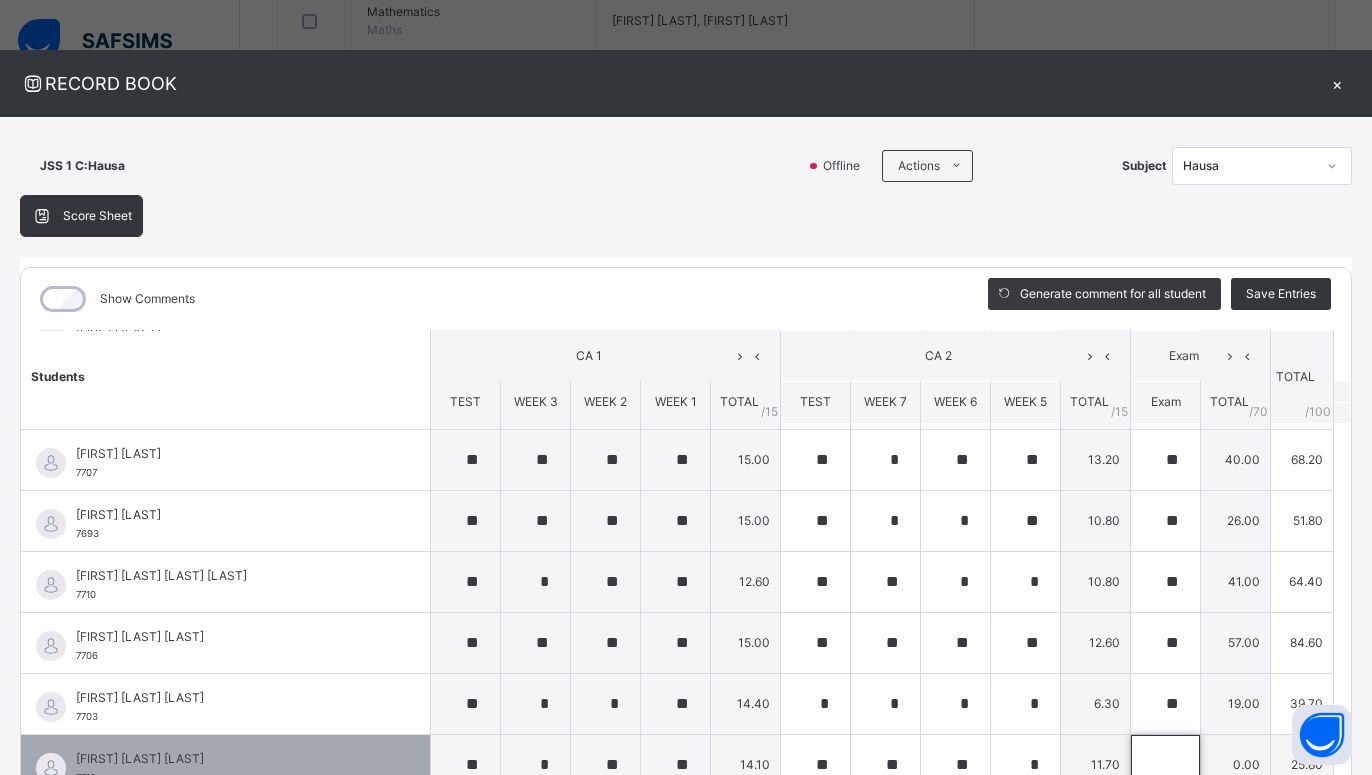 click at bounding box center [1165, 765] 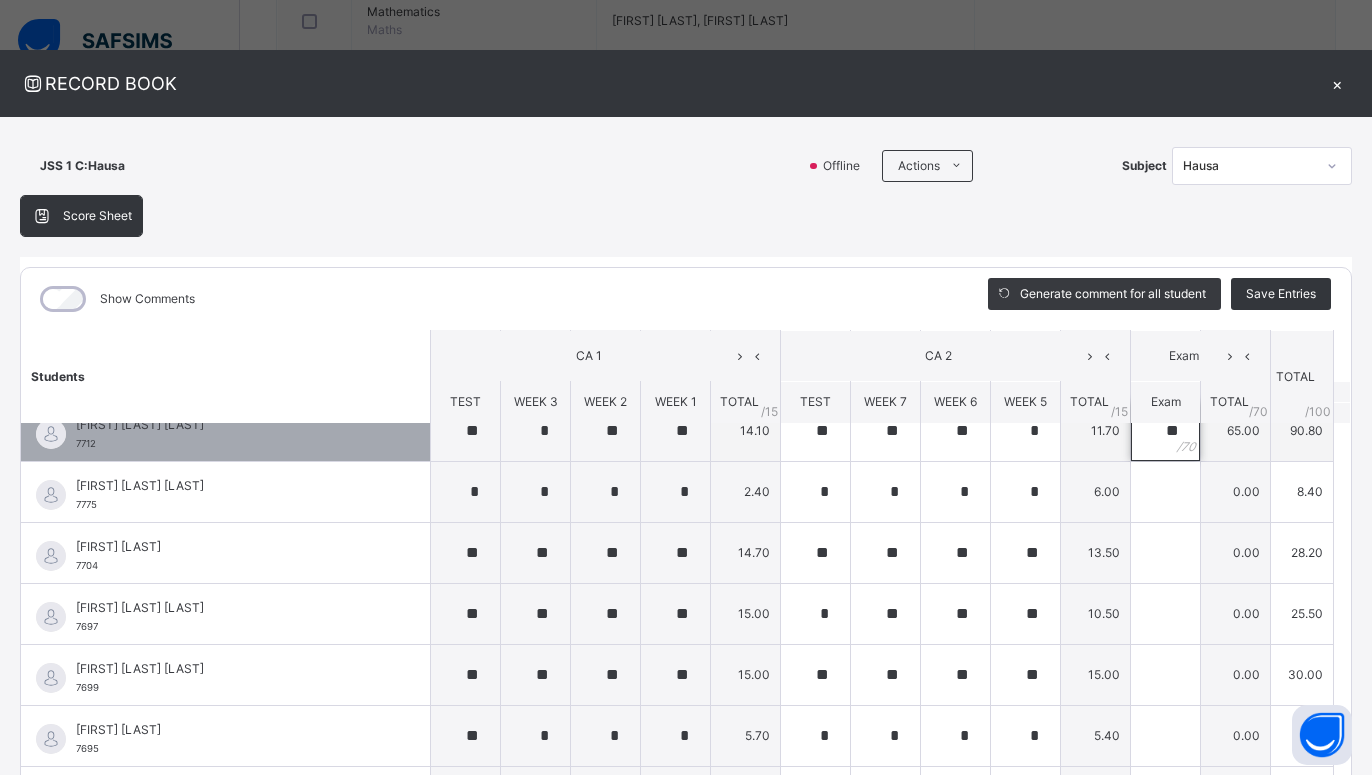 scroll, scrollTop: 720, scrollLeft: 0, axis: vertical 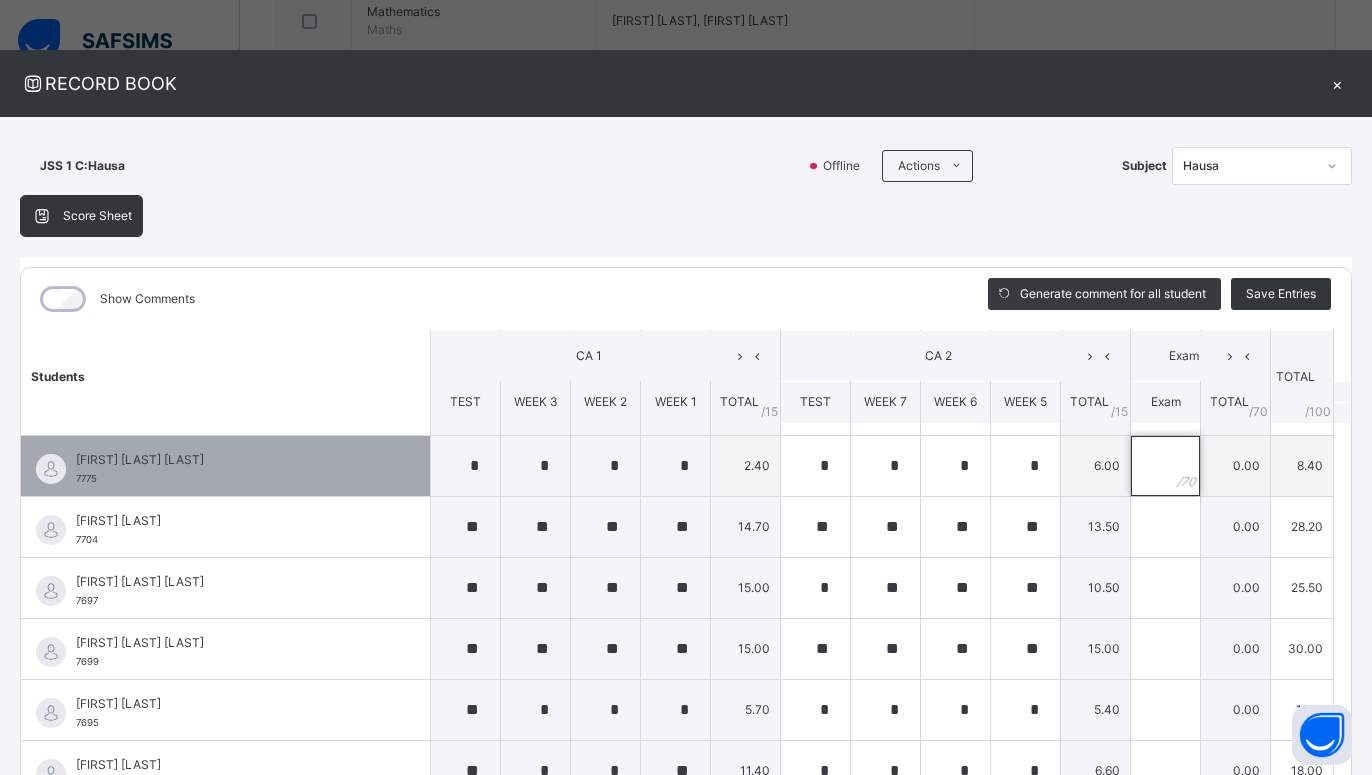 click at bounding box center (1165, 466) 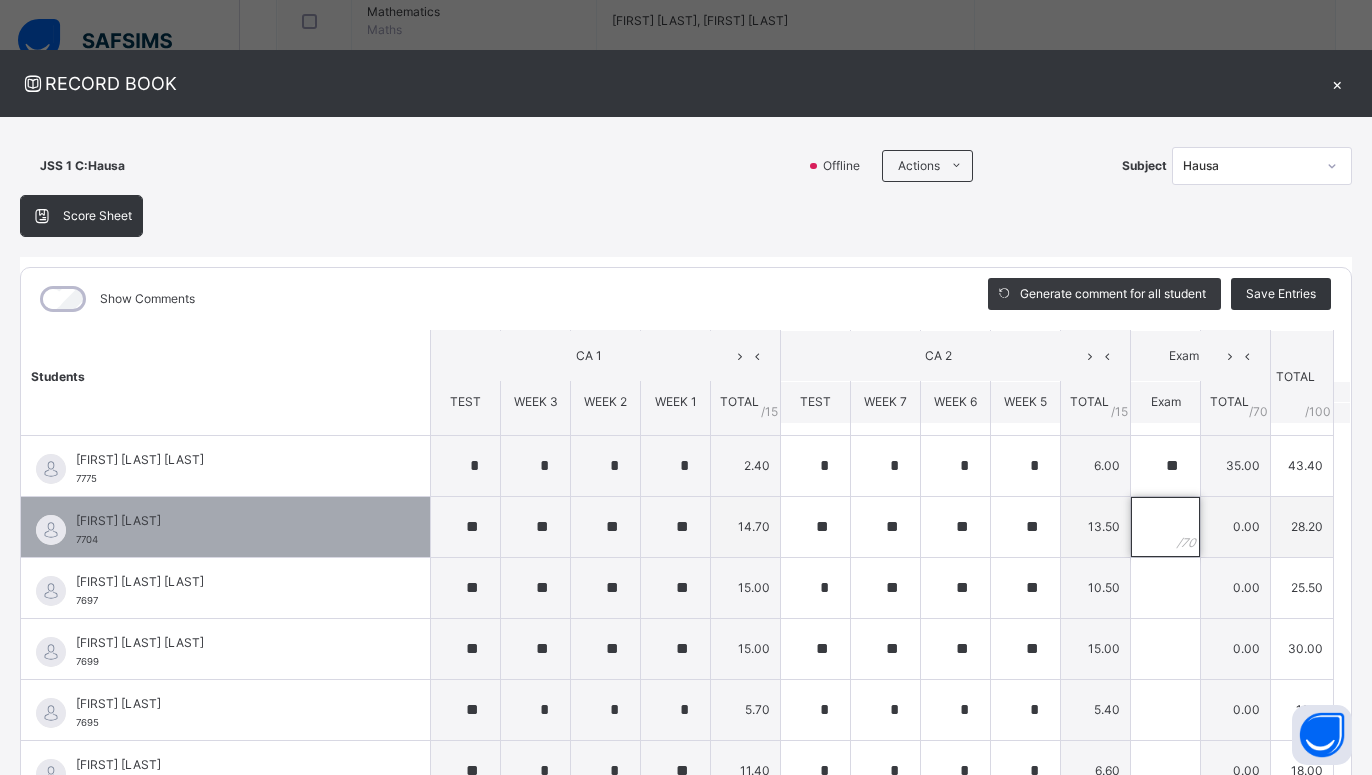 click at bounding box center (1165, 527) 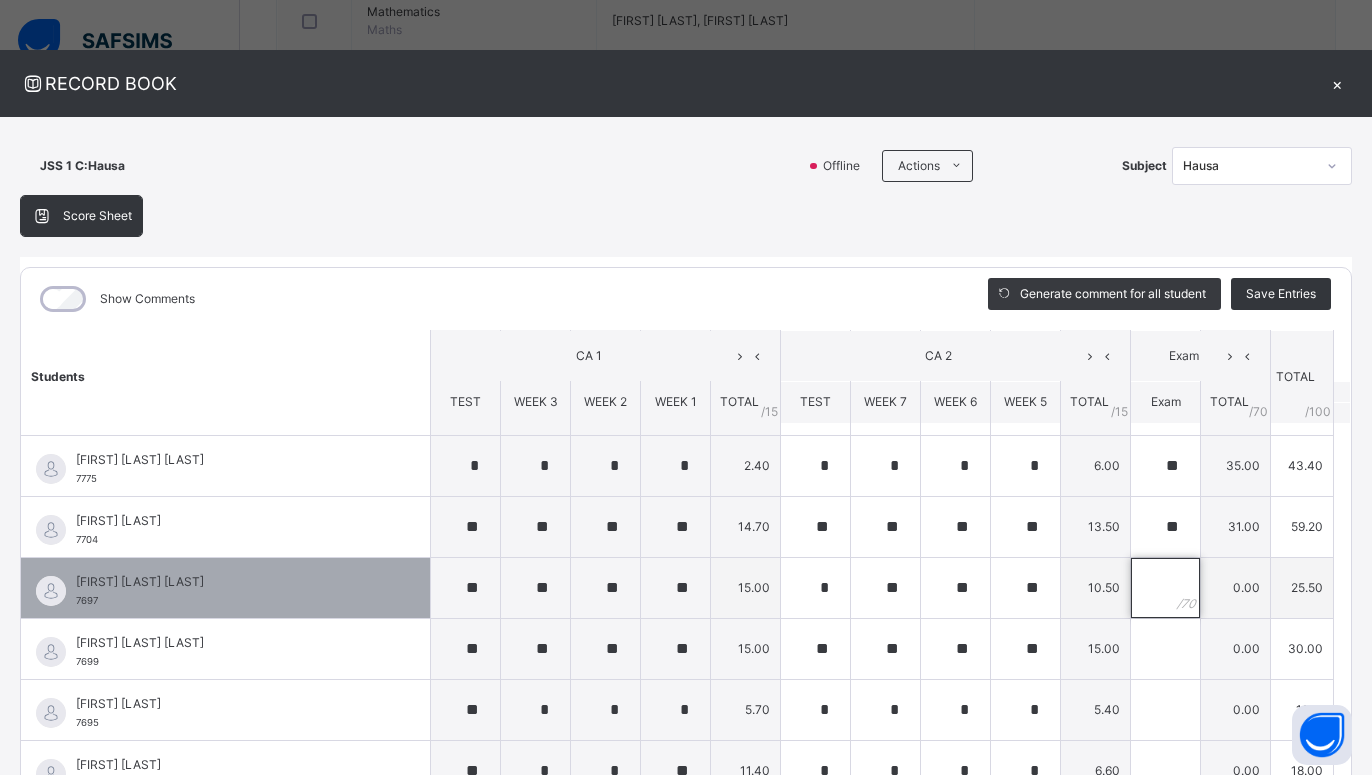 click at bounding box center [1165, 588] 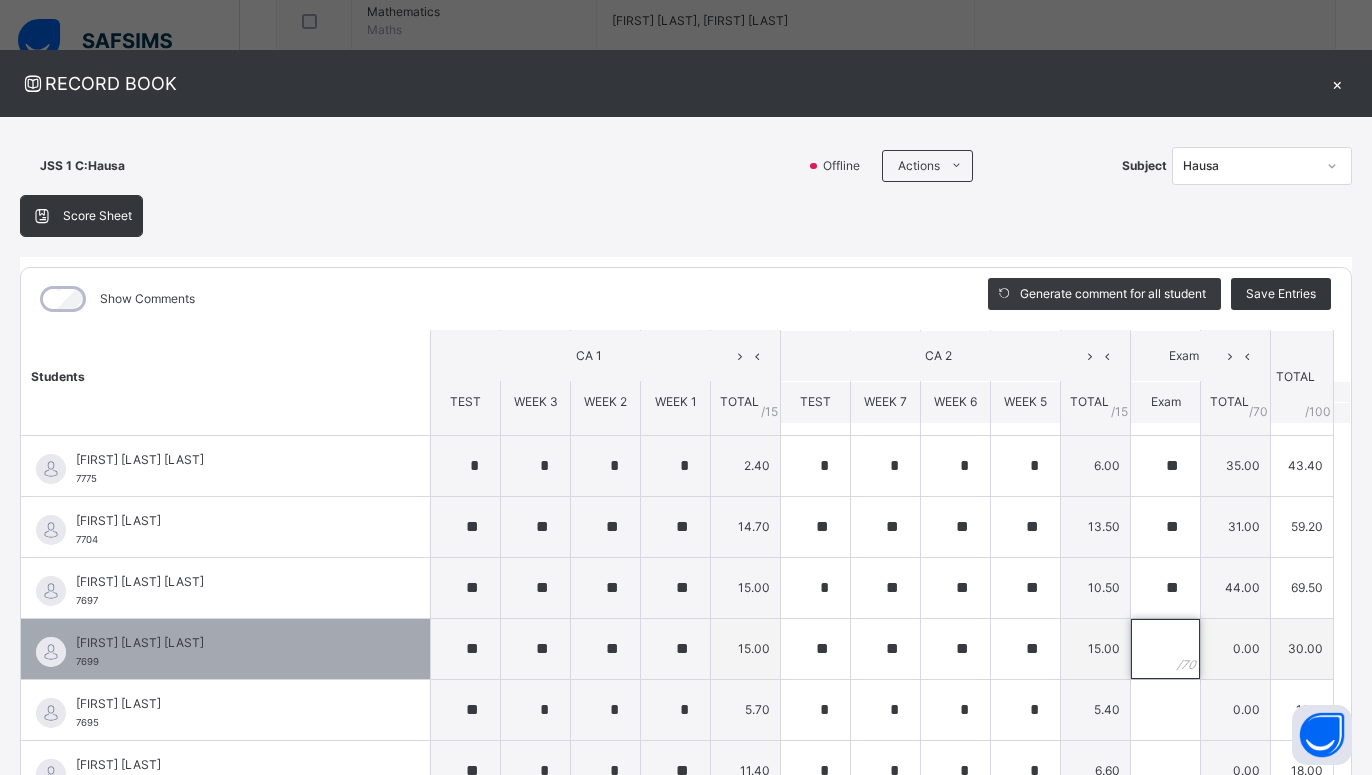 click at bounding box center [1165, 649] 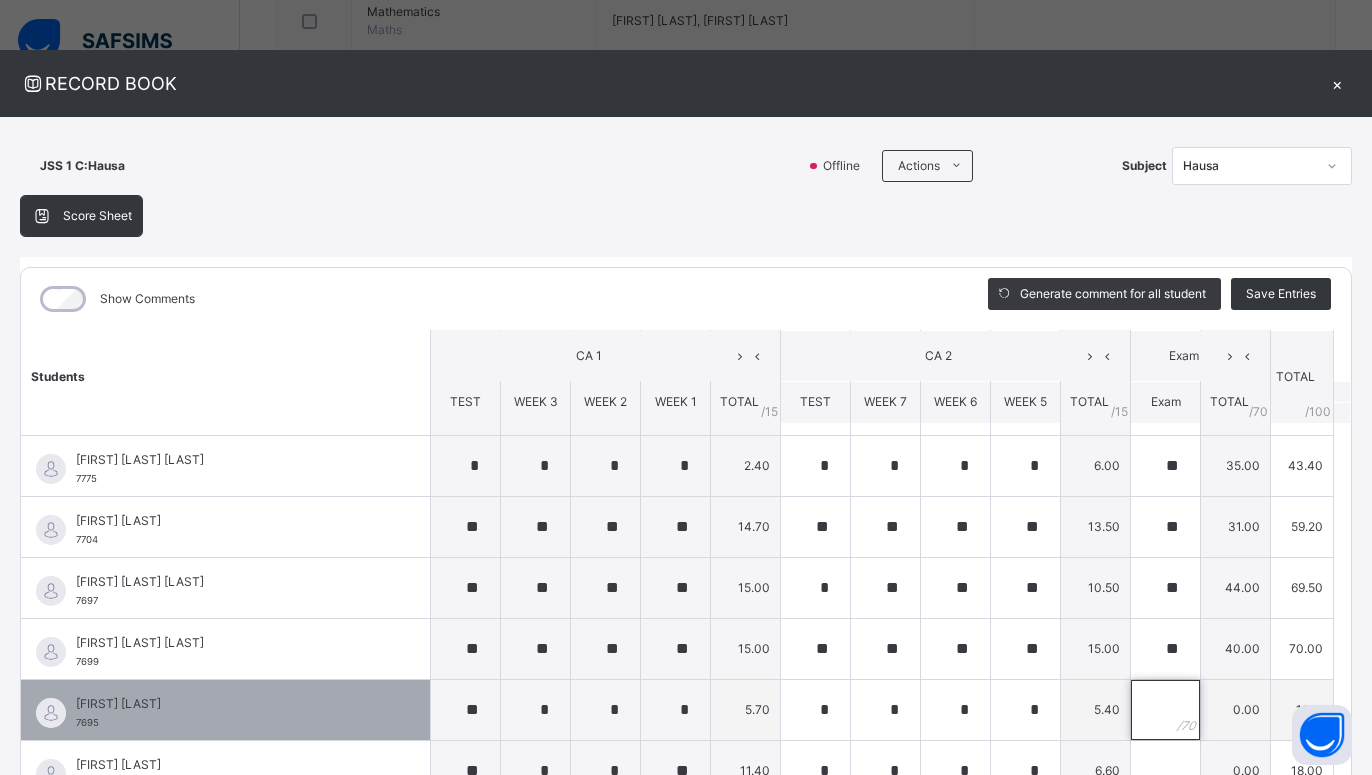 click at bounding box center (1165, 710) 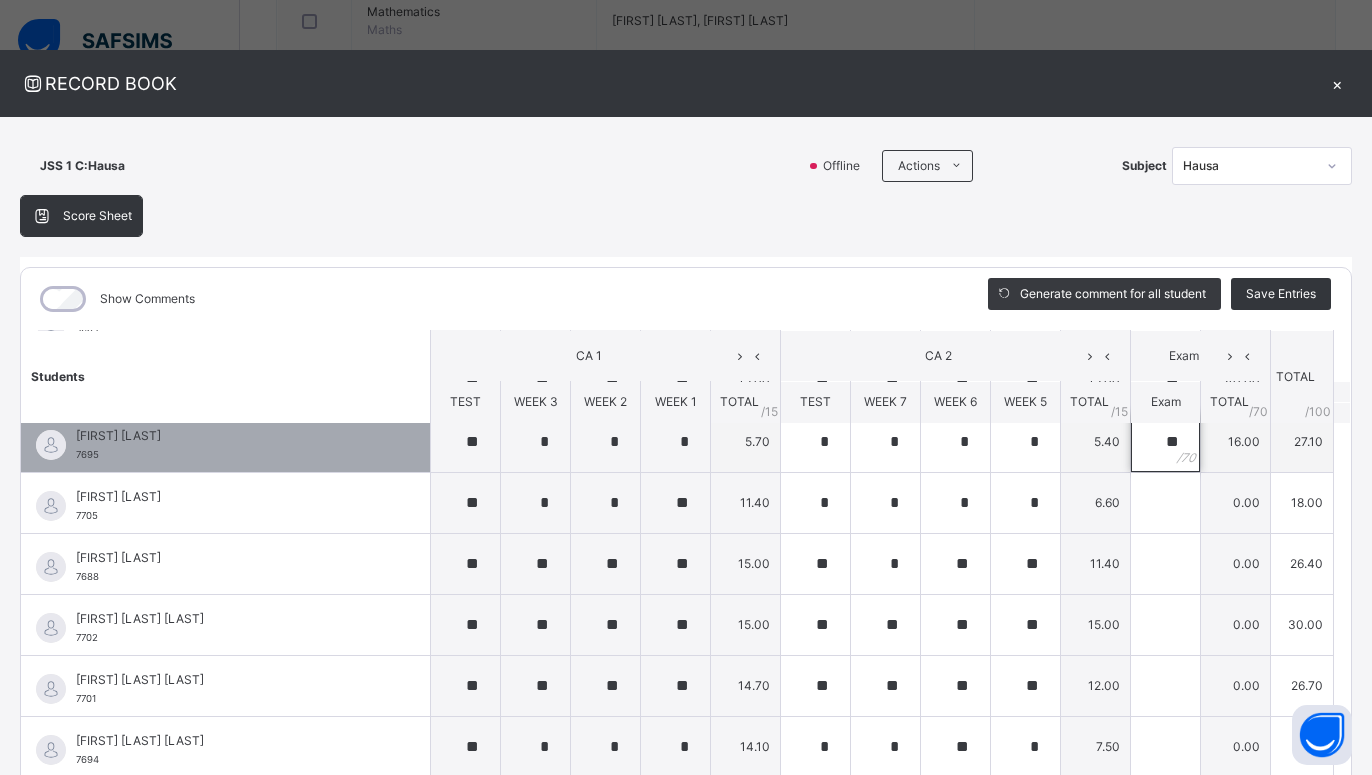 scroll, scrollTop: 990, scrollLeft: 0, axis: vertical 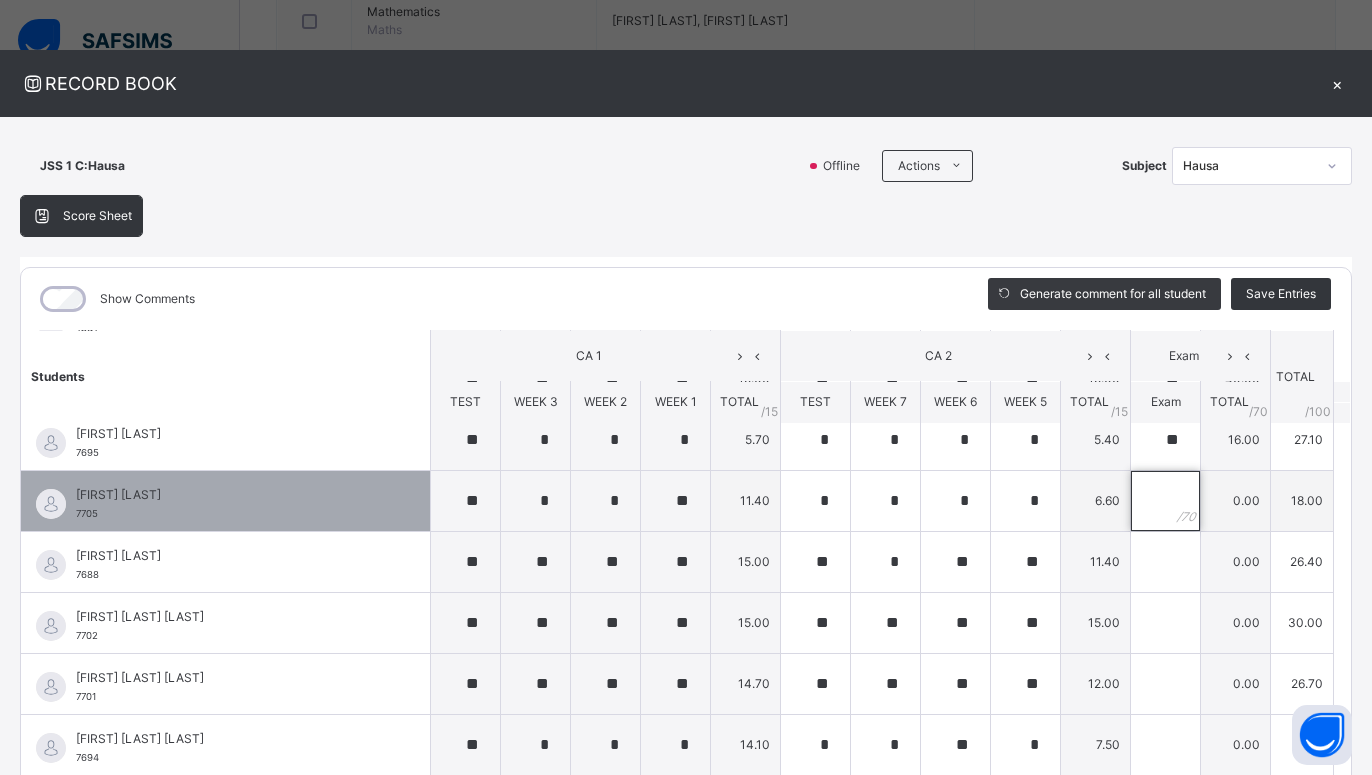 click at bounding box center [1165, 501] 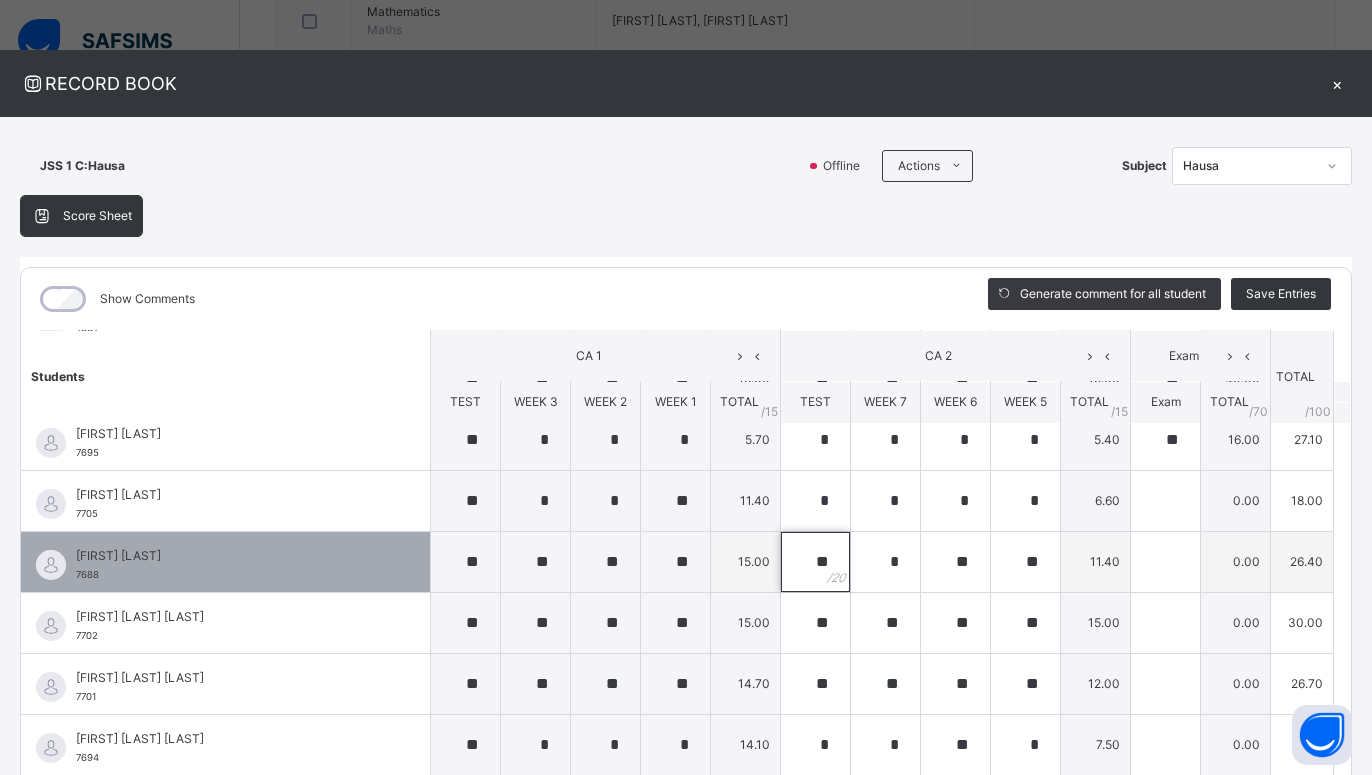 click on "**" at bounding box center (815, 562) 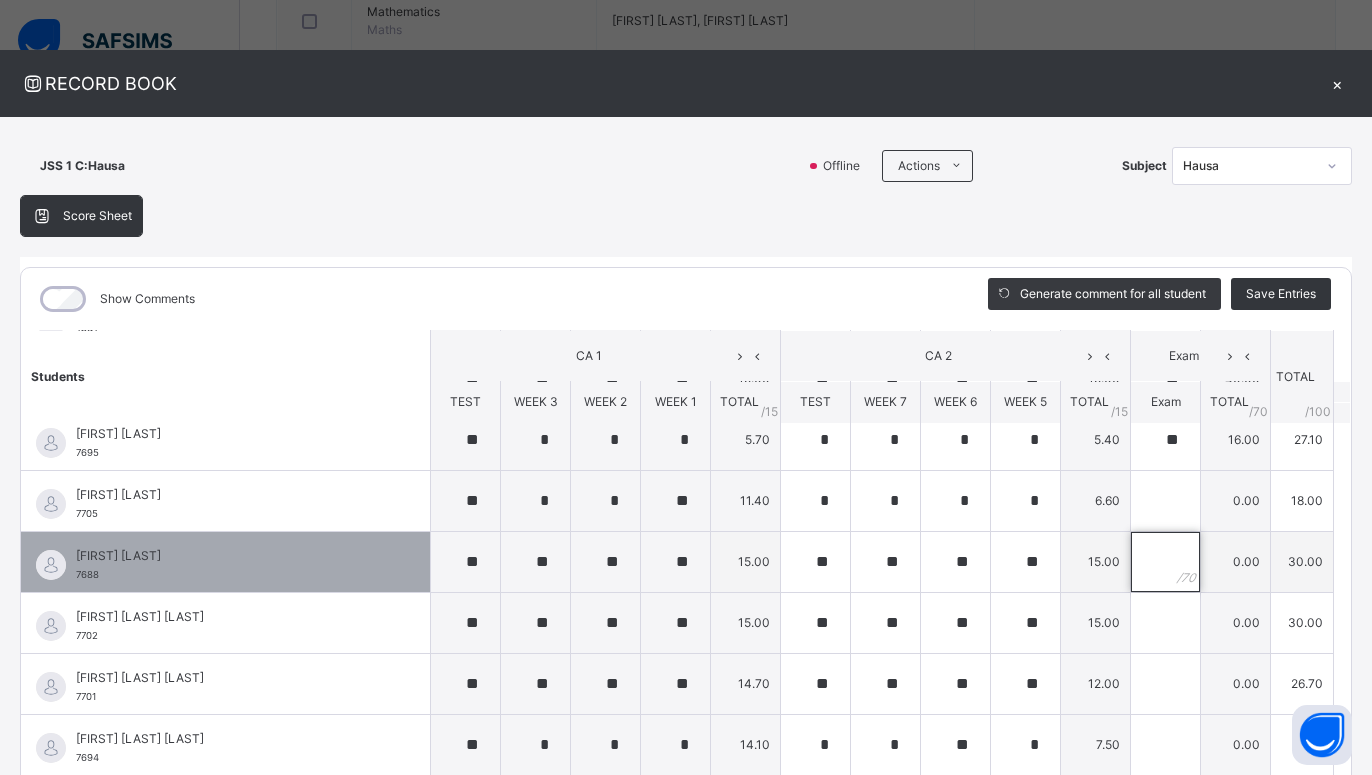 click at bounding box center [1165, 562] 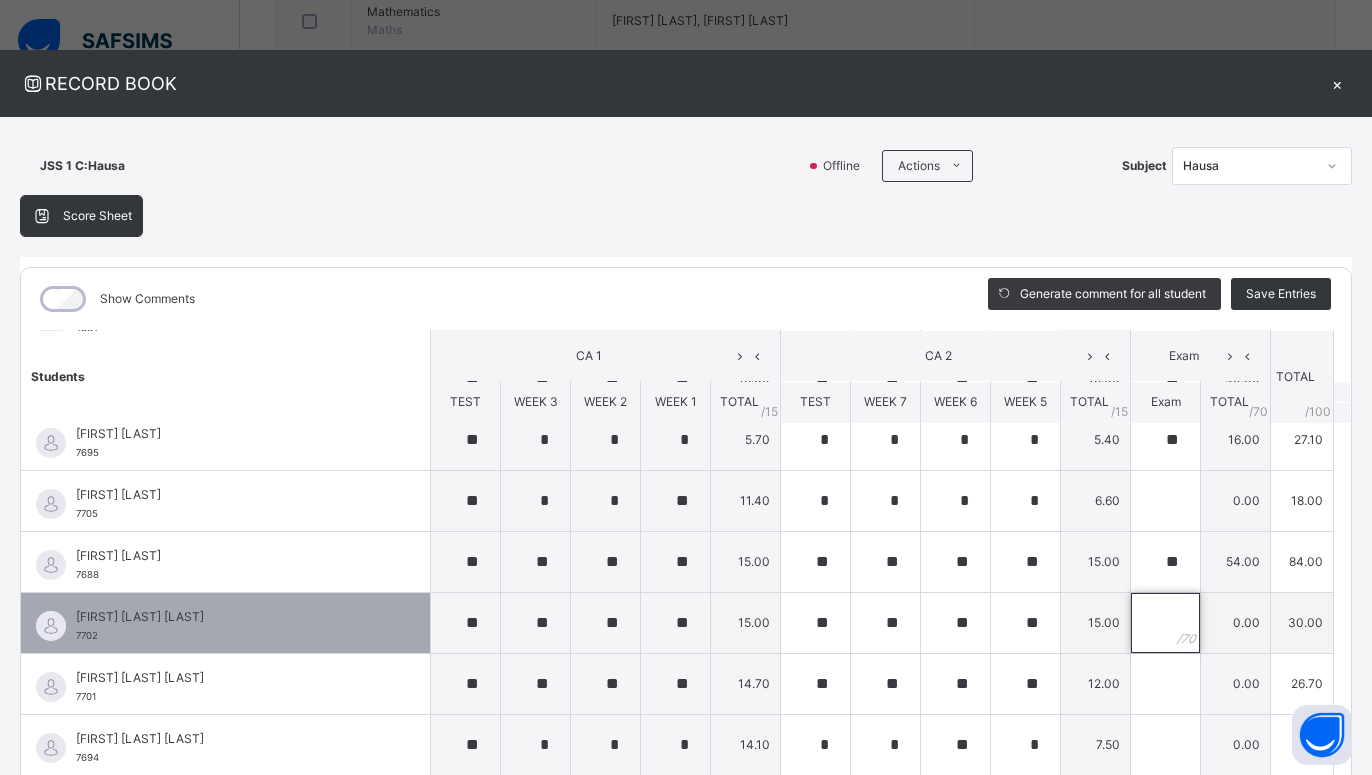 click at bounding box center [1165, 623] 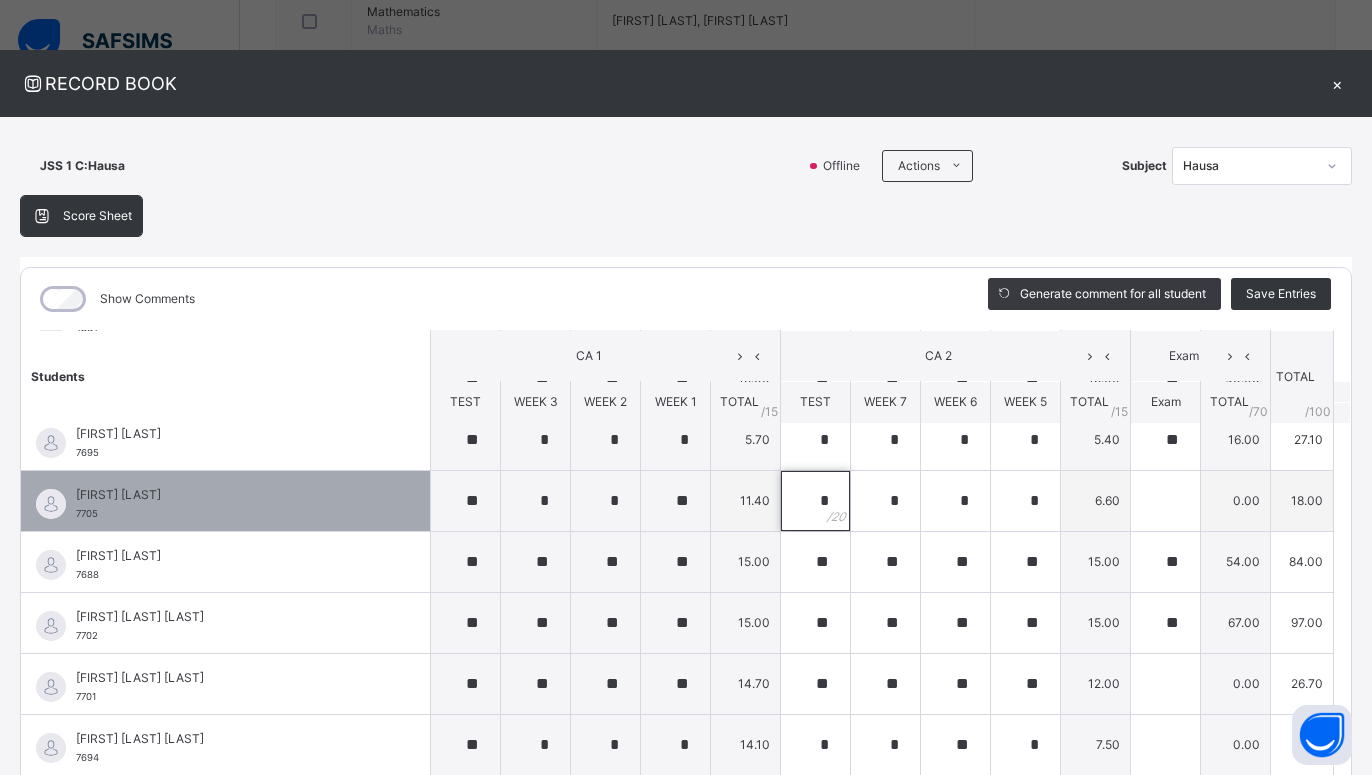 click on "*" at bounding box center (815, 501) 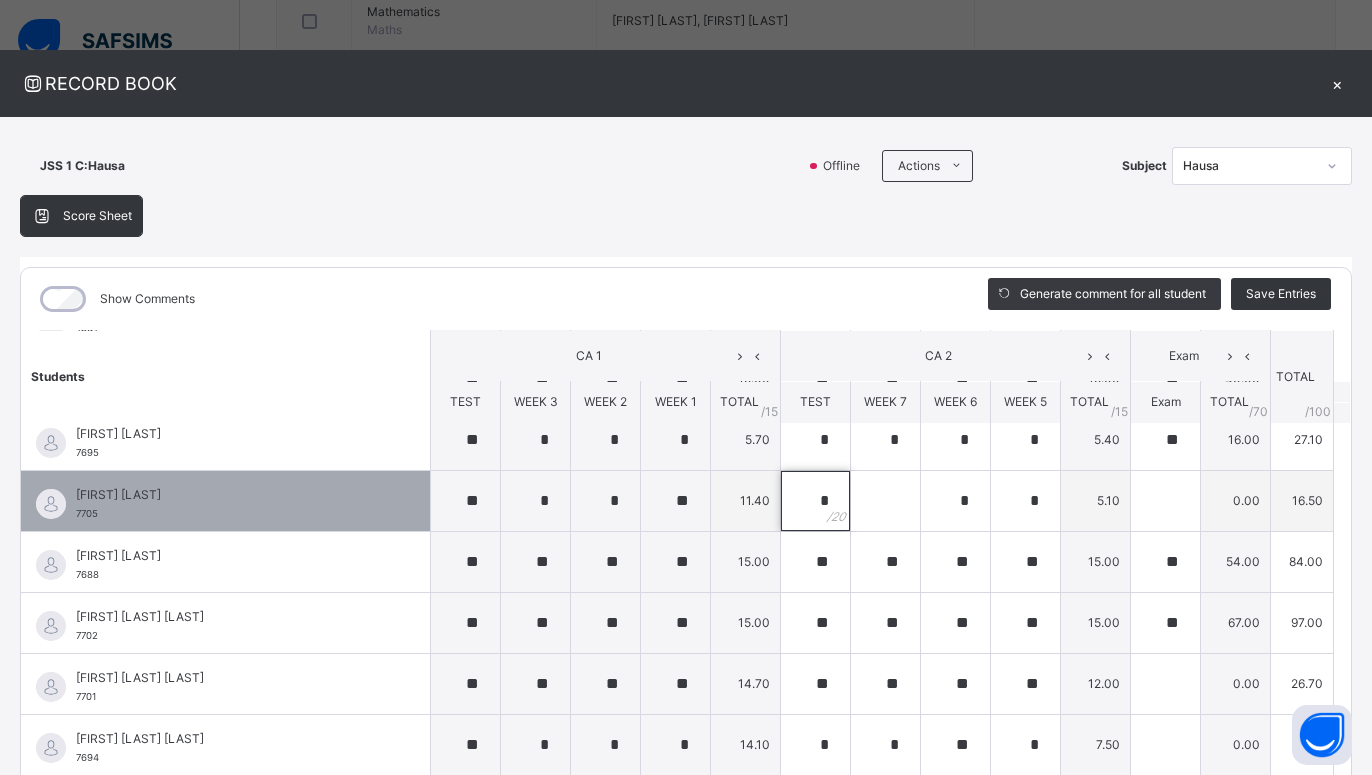 click on "*" at bounding box center [815, 501] 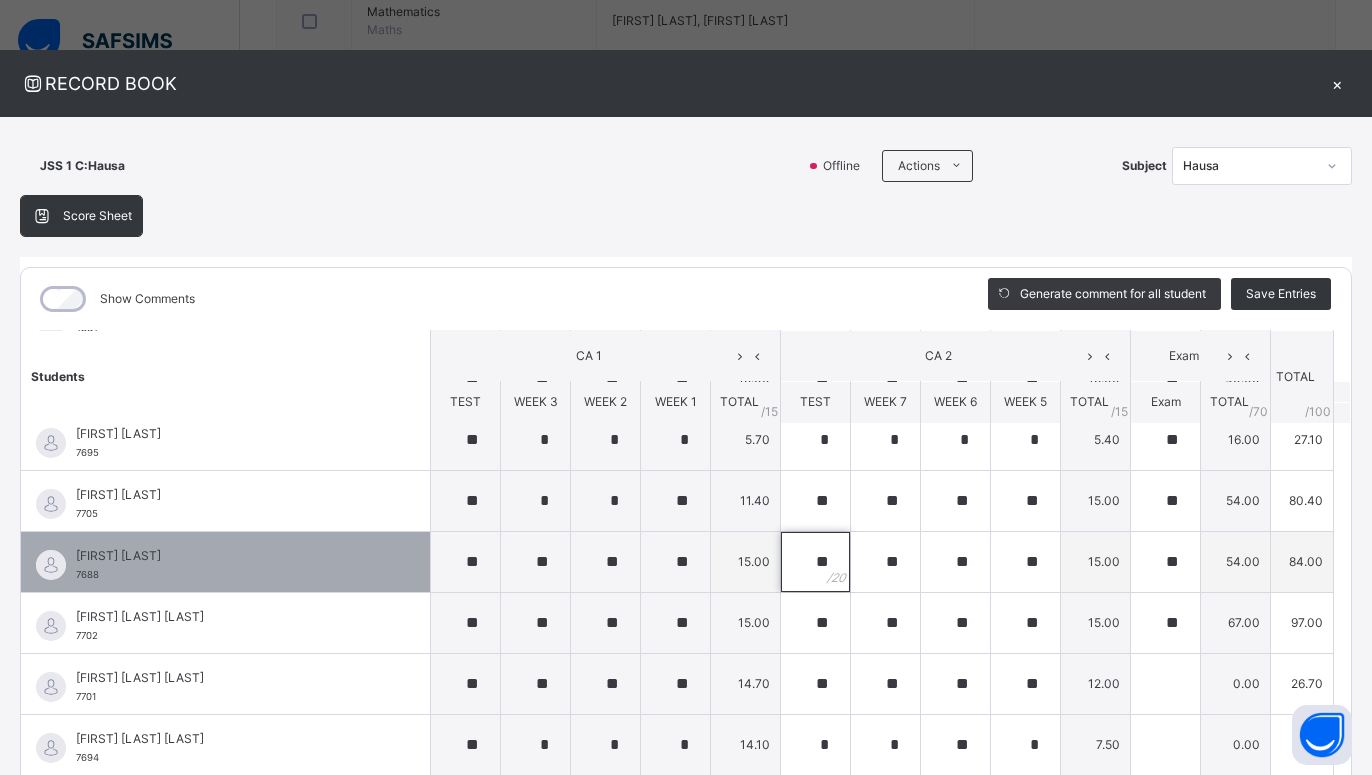 click on "**" at bounding box center (815, 562) 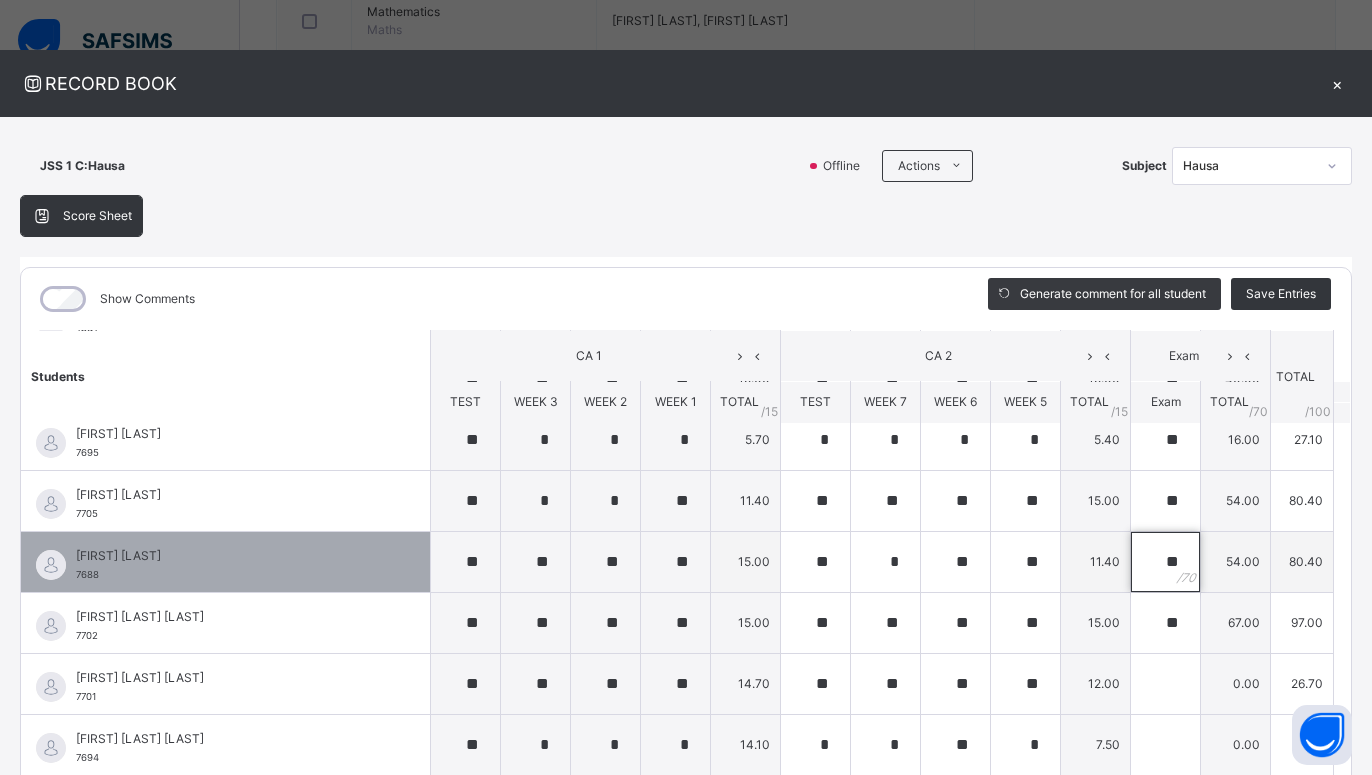click on "**" at bounding box center (1165, 562) 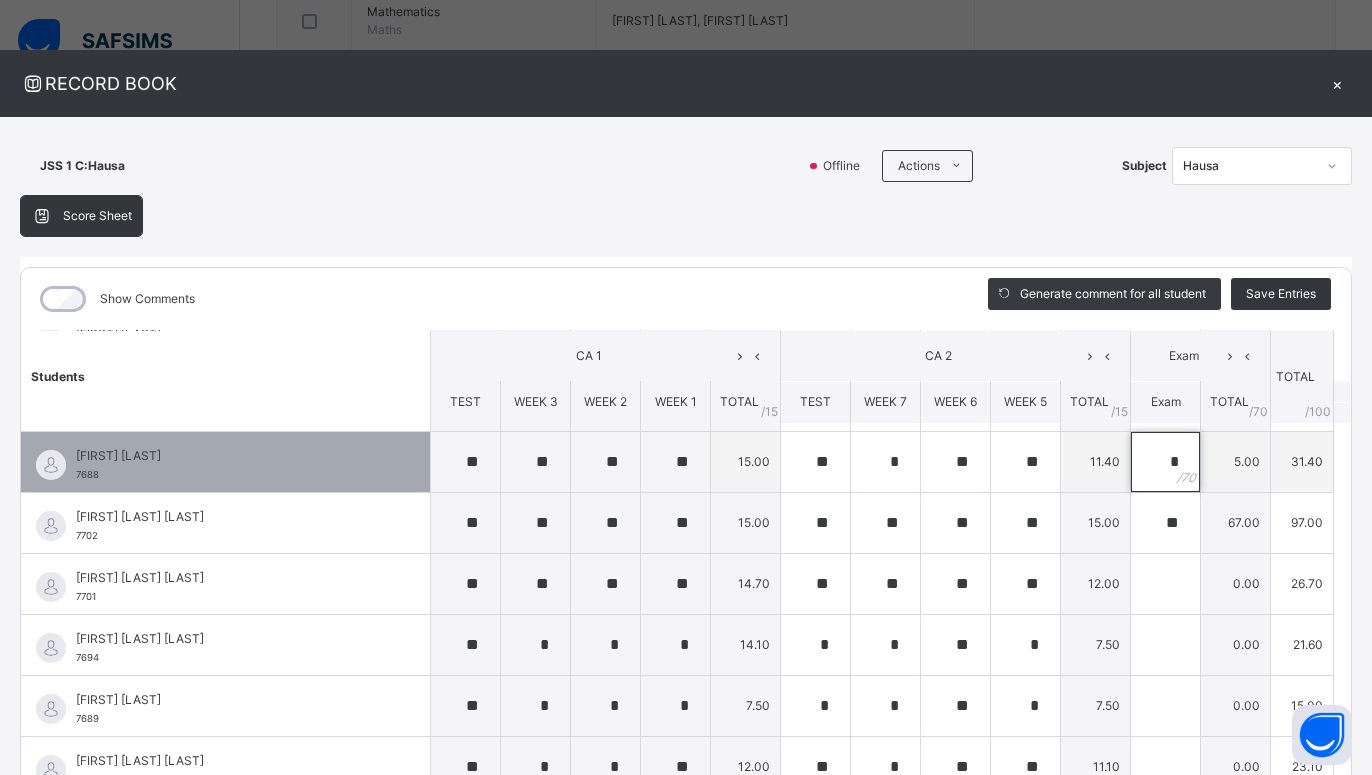scroll, scrollTop: 1080, scrollLeft: 0, axis: vertical 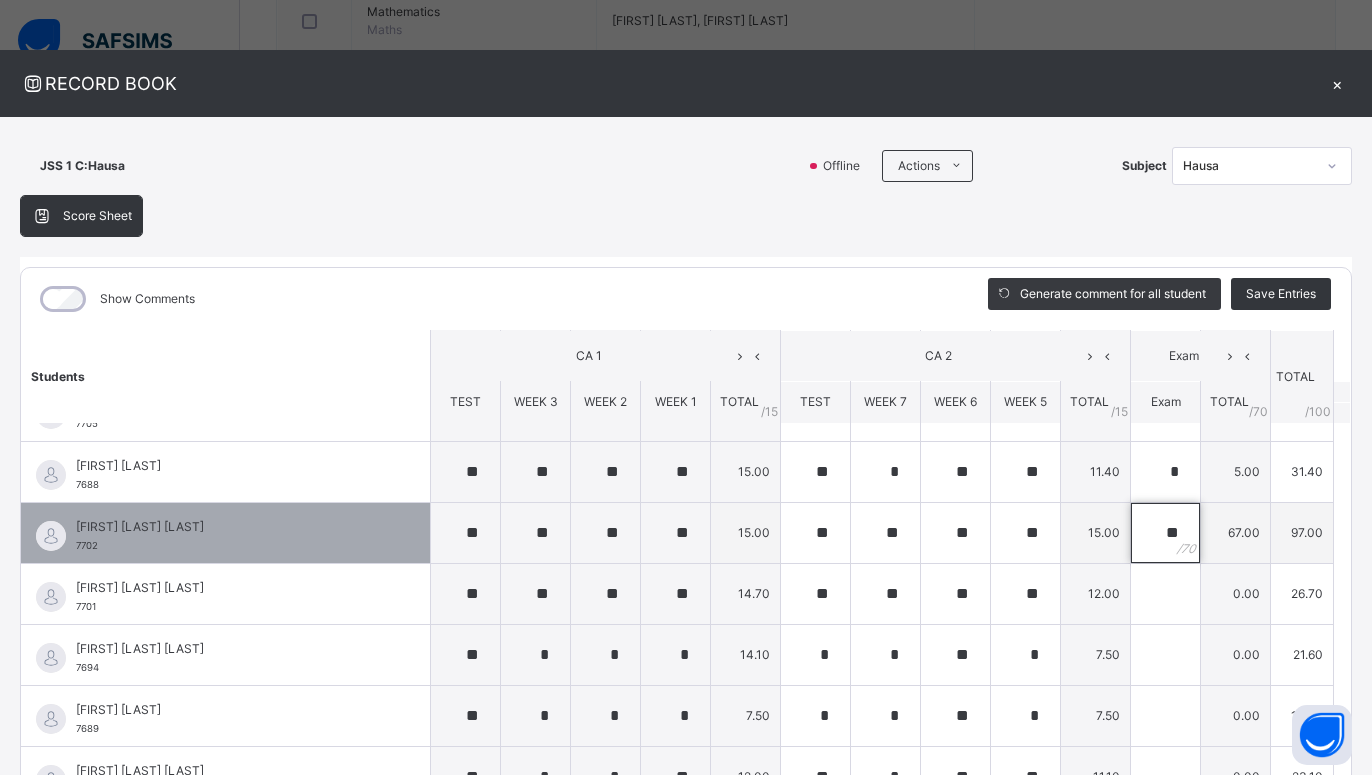 click on "**" at bounding box center (1165, 533) 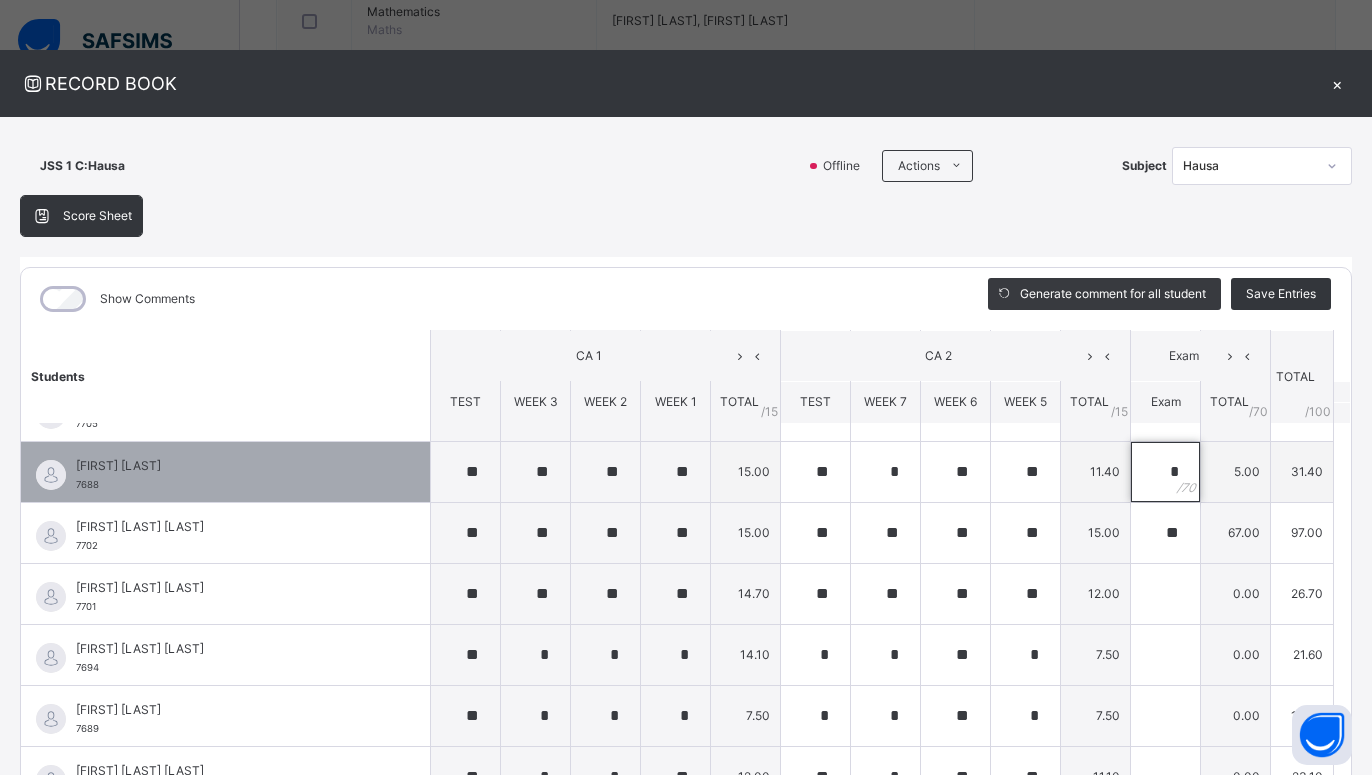 click on "*" at bounding box center (1165, 472) 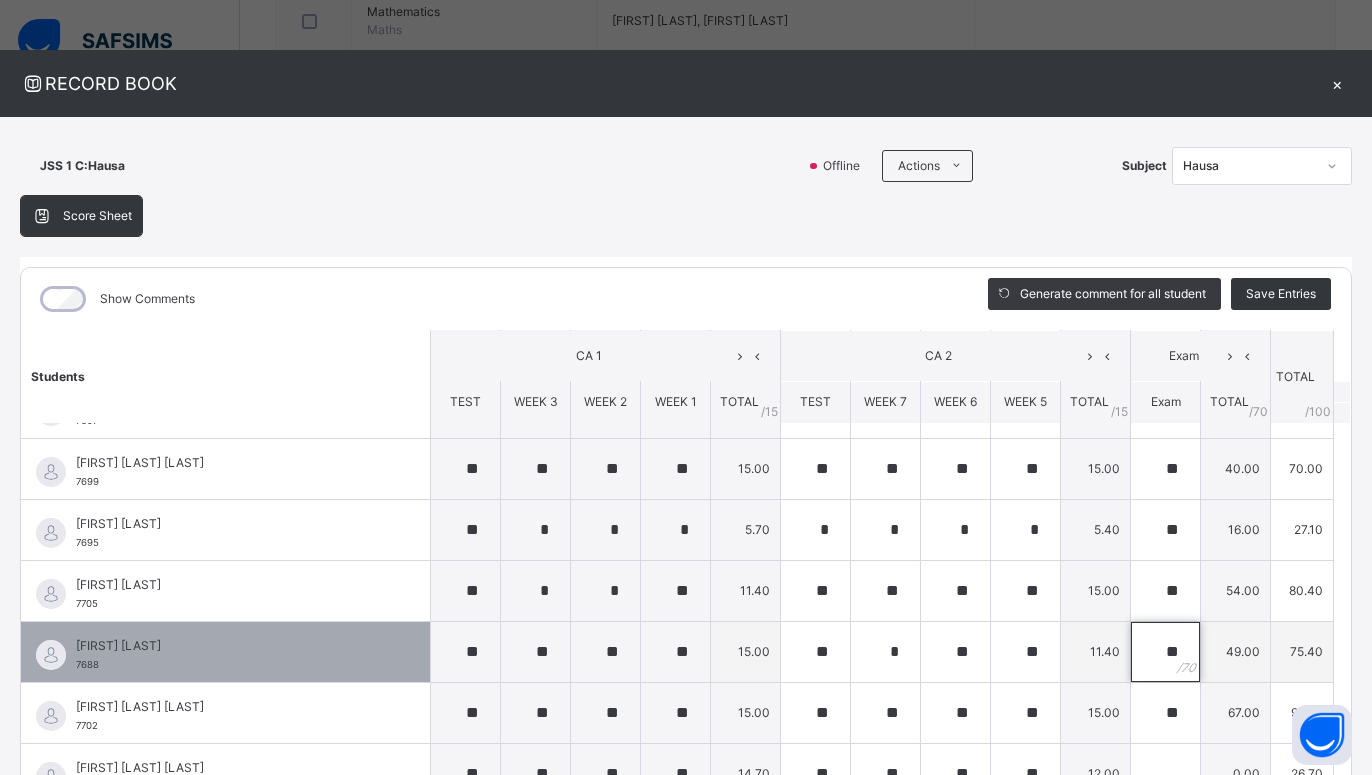 scroll, scrollTop: 990, scrollLeft: 0, axis: vertical 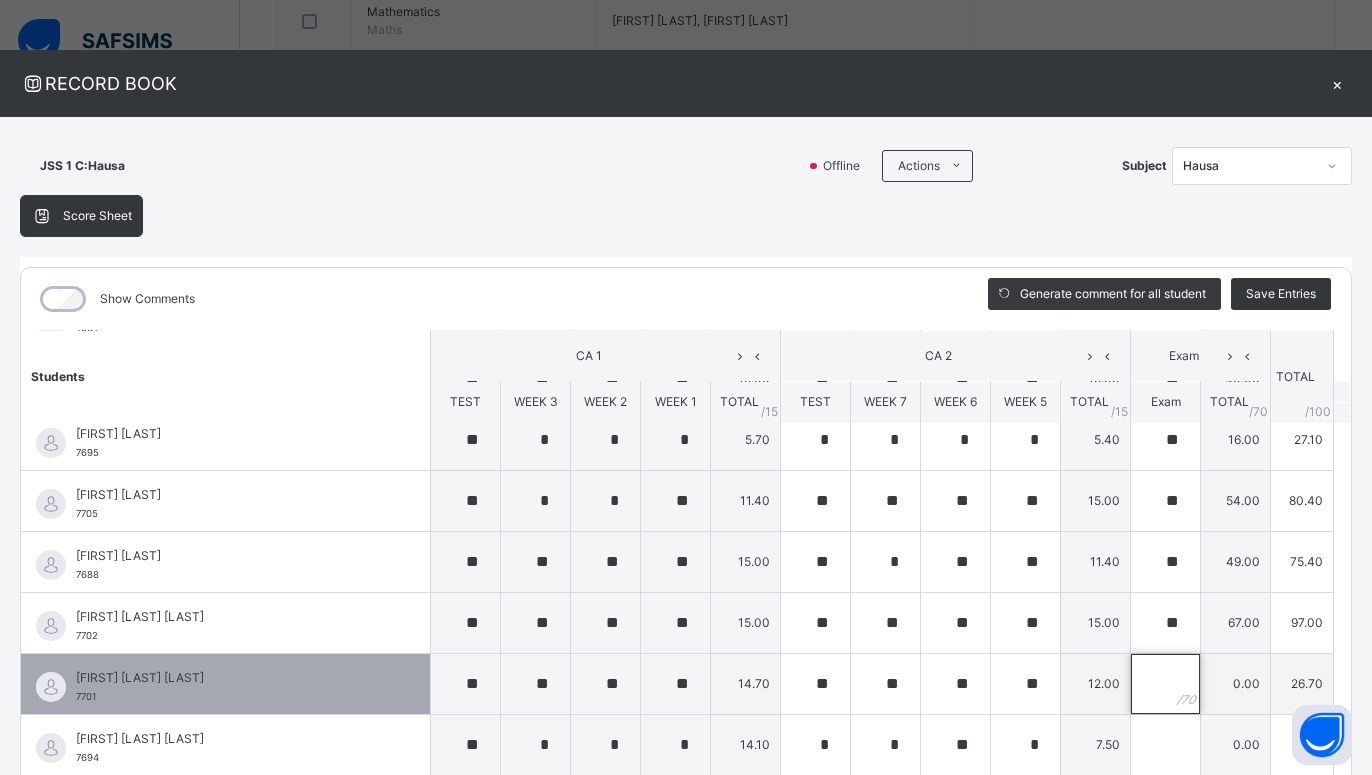 click at bounding box center [1165, 684] 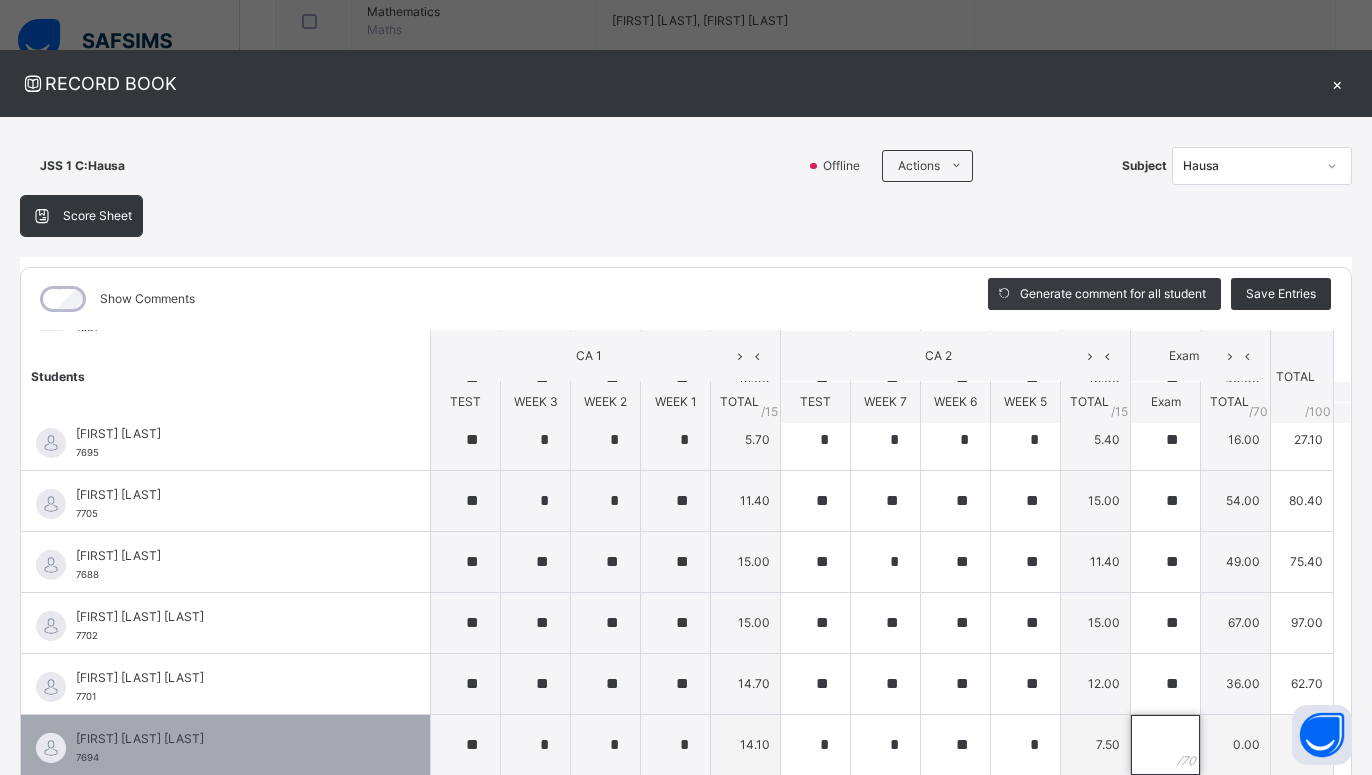 click at bounding box center [1165, 745] 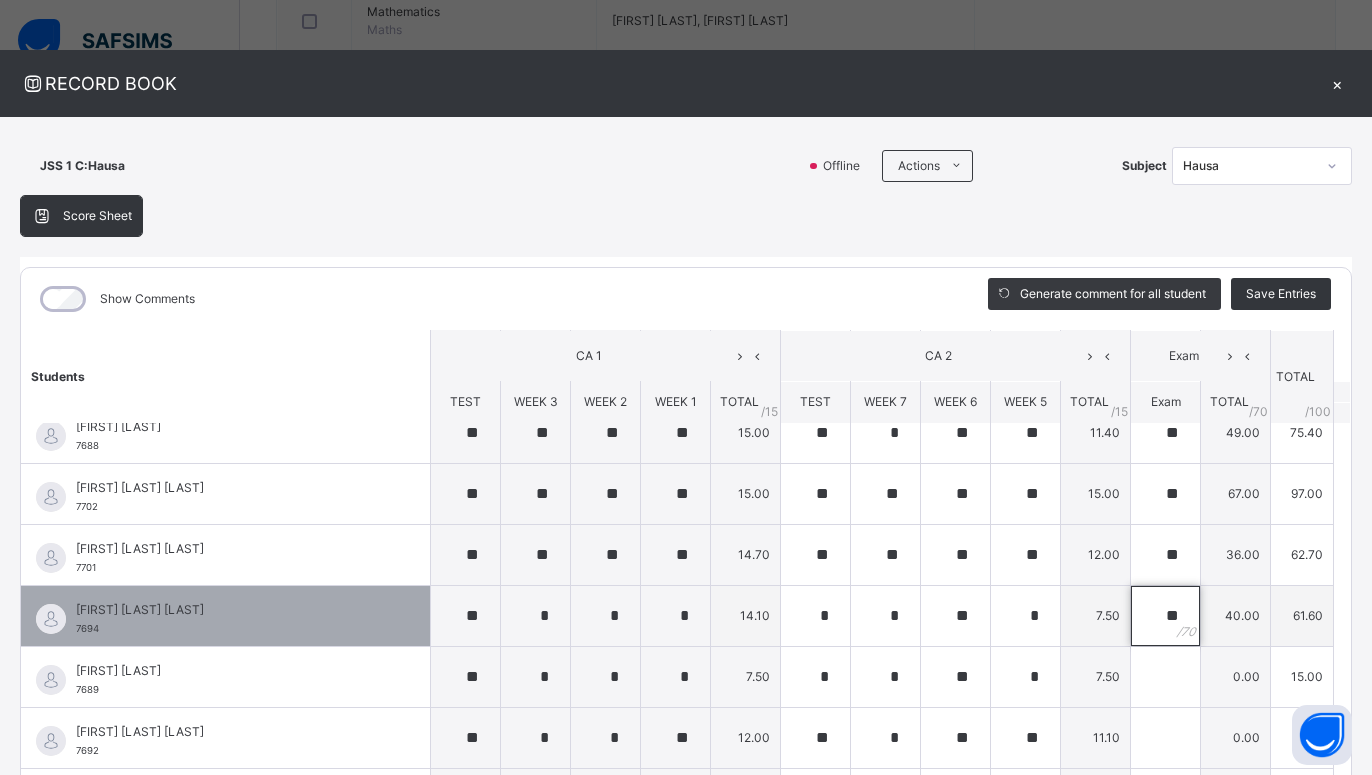 scroll, scrollTop: 1180, scrollLeft: 0, axis: vertical 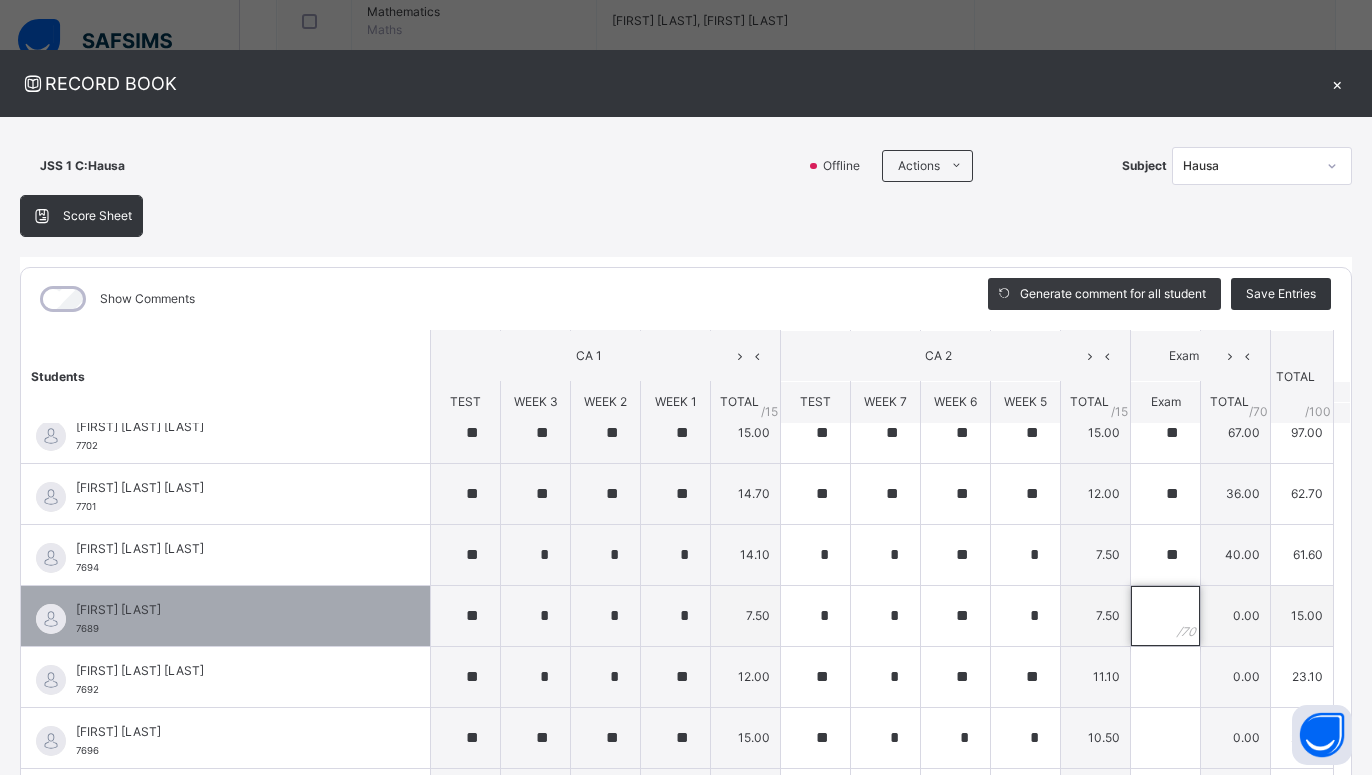 click at bounding box center (1165, 616) 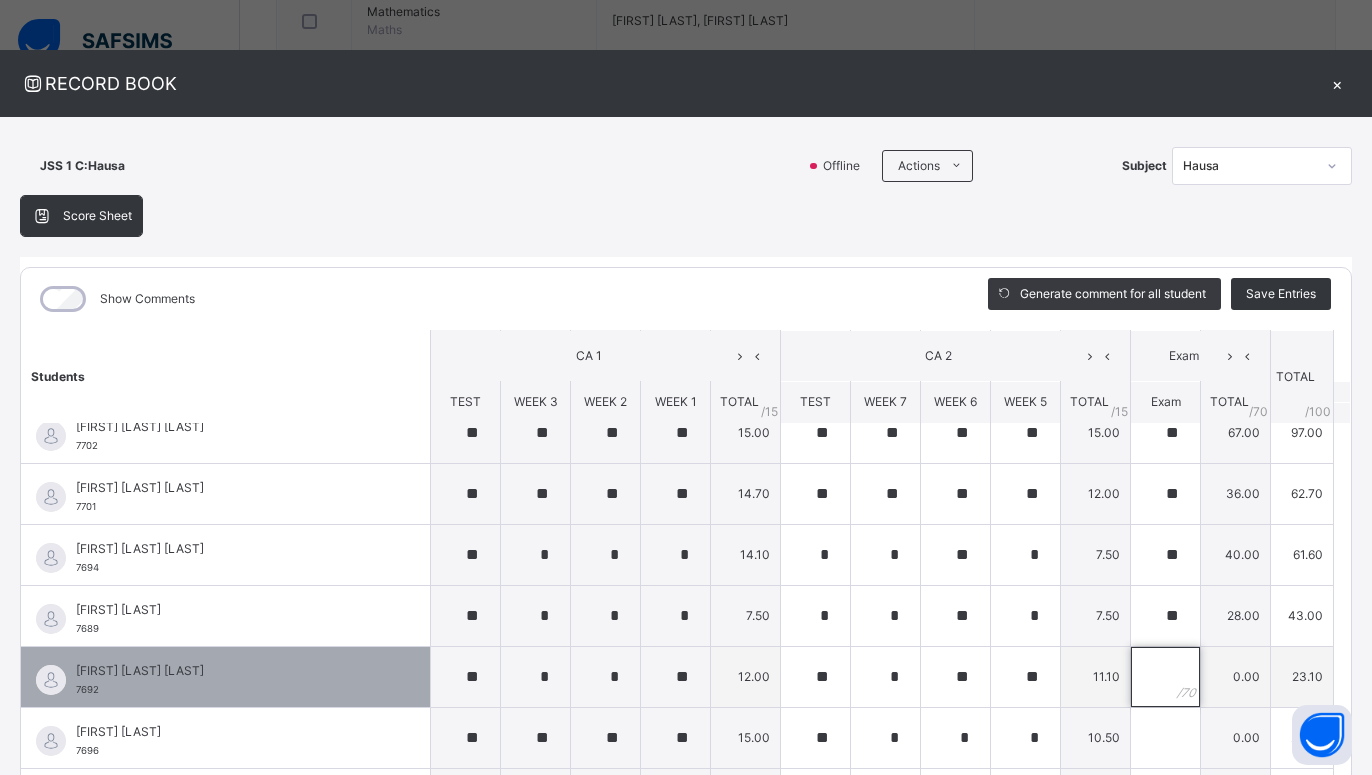 click at bounding box center (1165, 677) 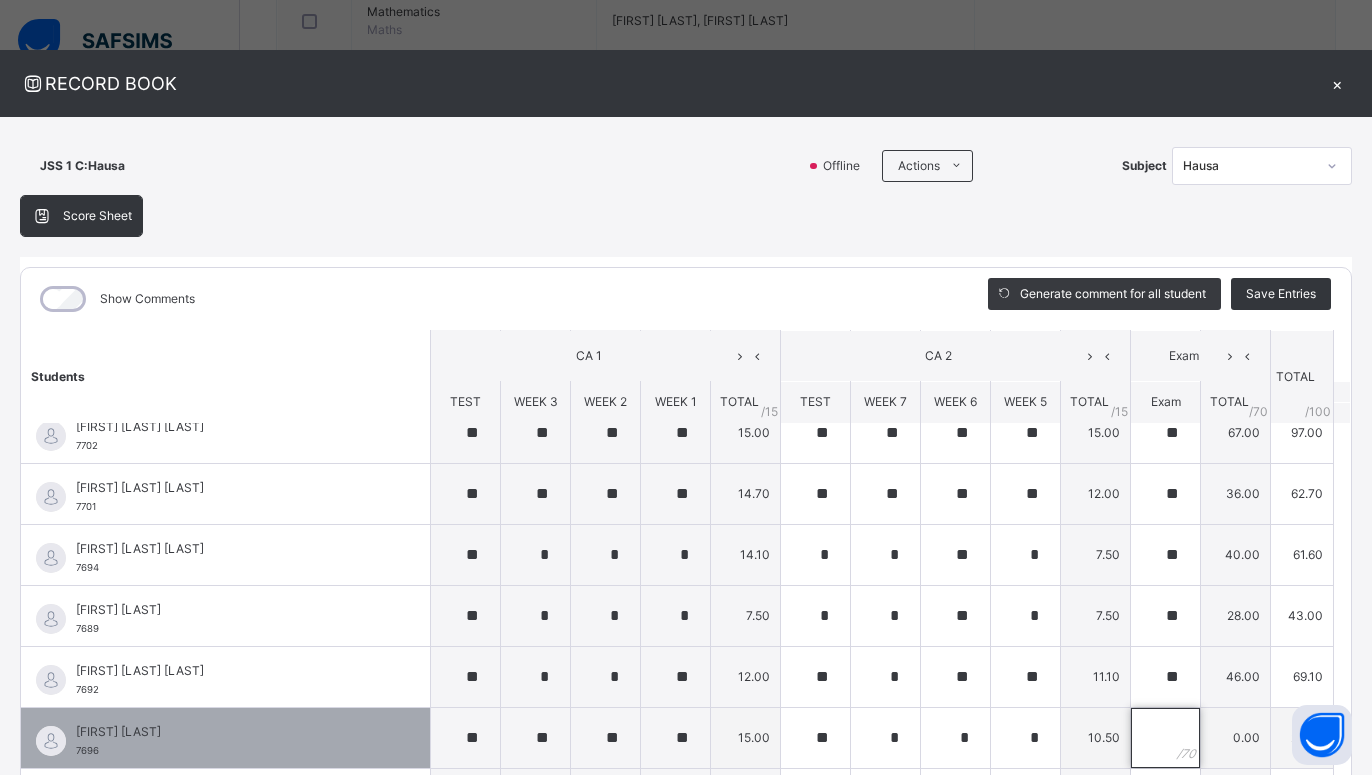 click at bounding box center (1165, 738) 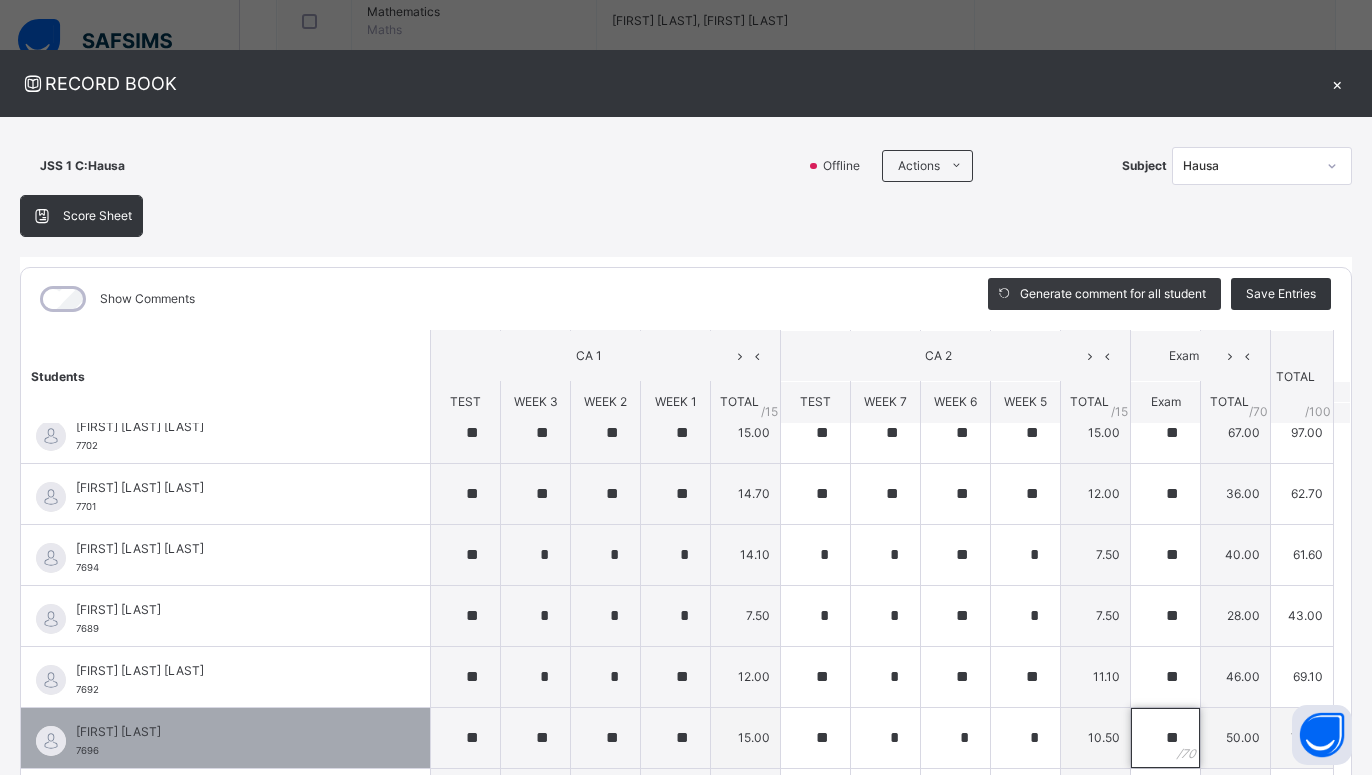 scroll, scrollTop: 136, scrollLeft: 0, axis: vertical 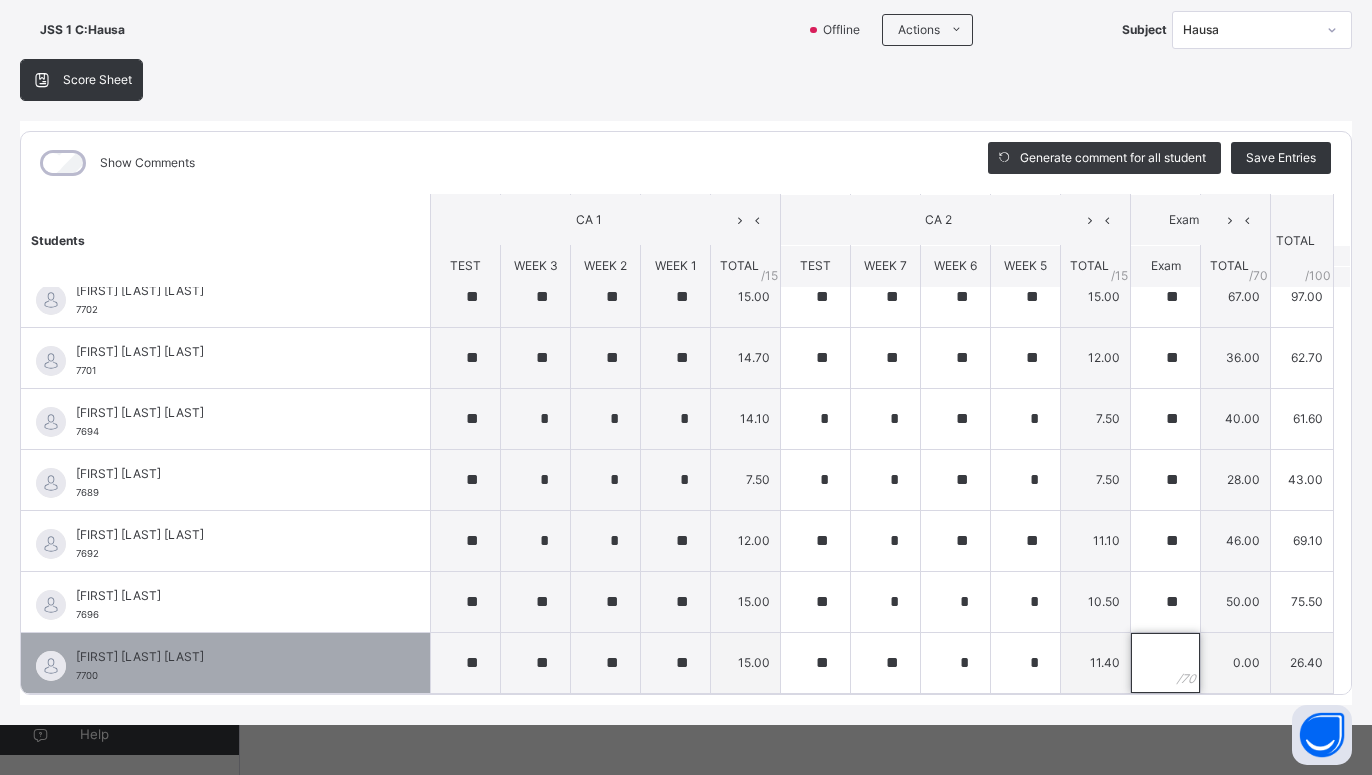click at bounding box center (1165, 663) 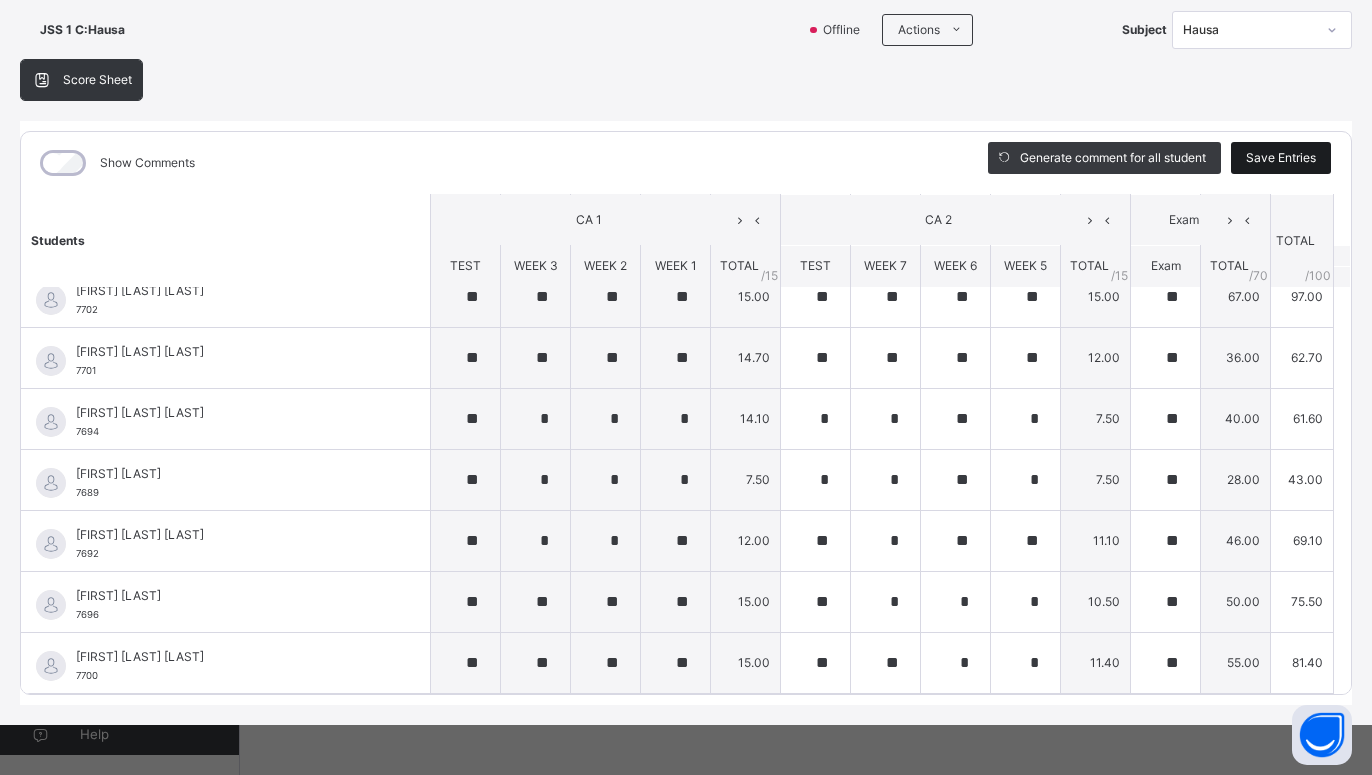click on "Save Entries" at bounding box center [1281, 158] 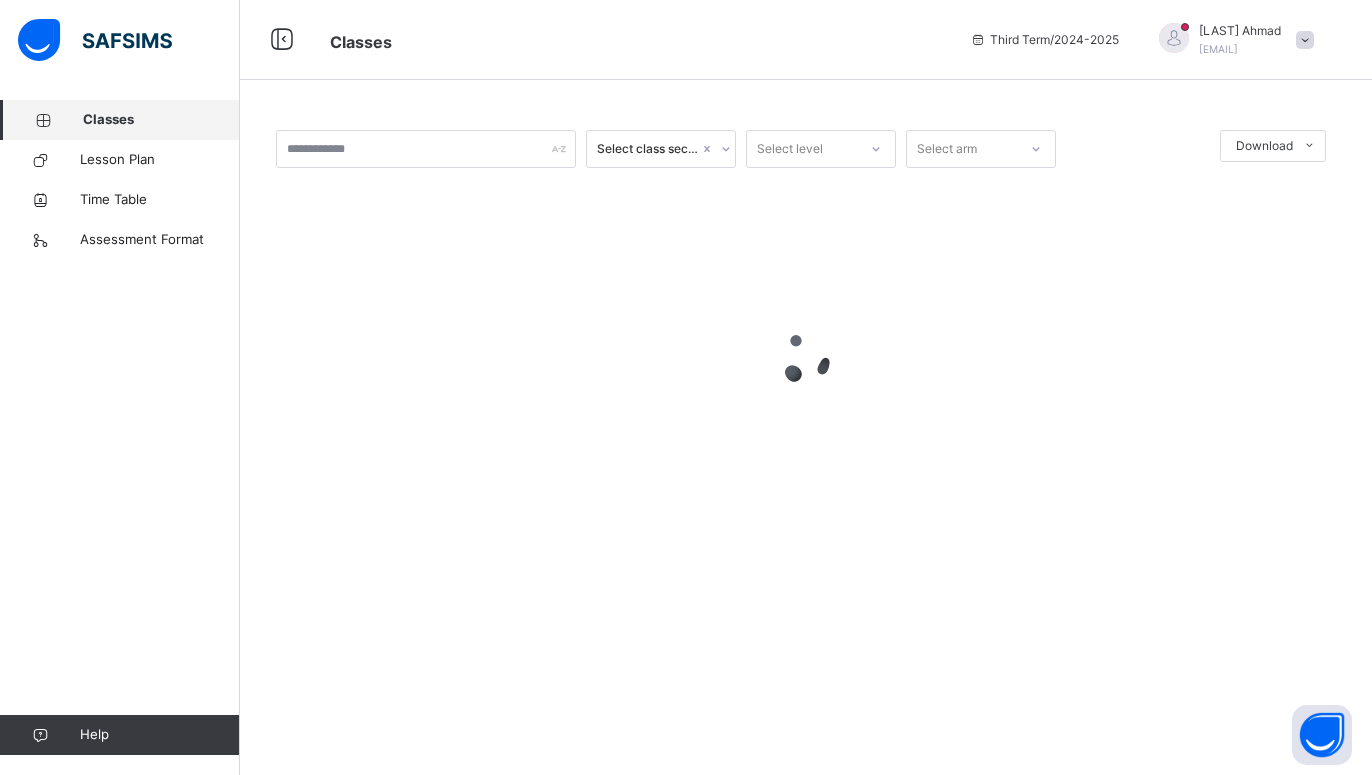 scroll, scrollTop: 0, scrollLeft: 0, axis: both 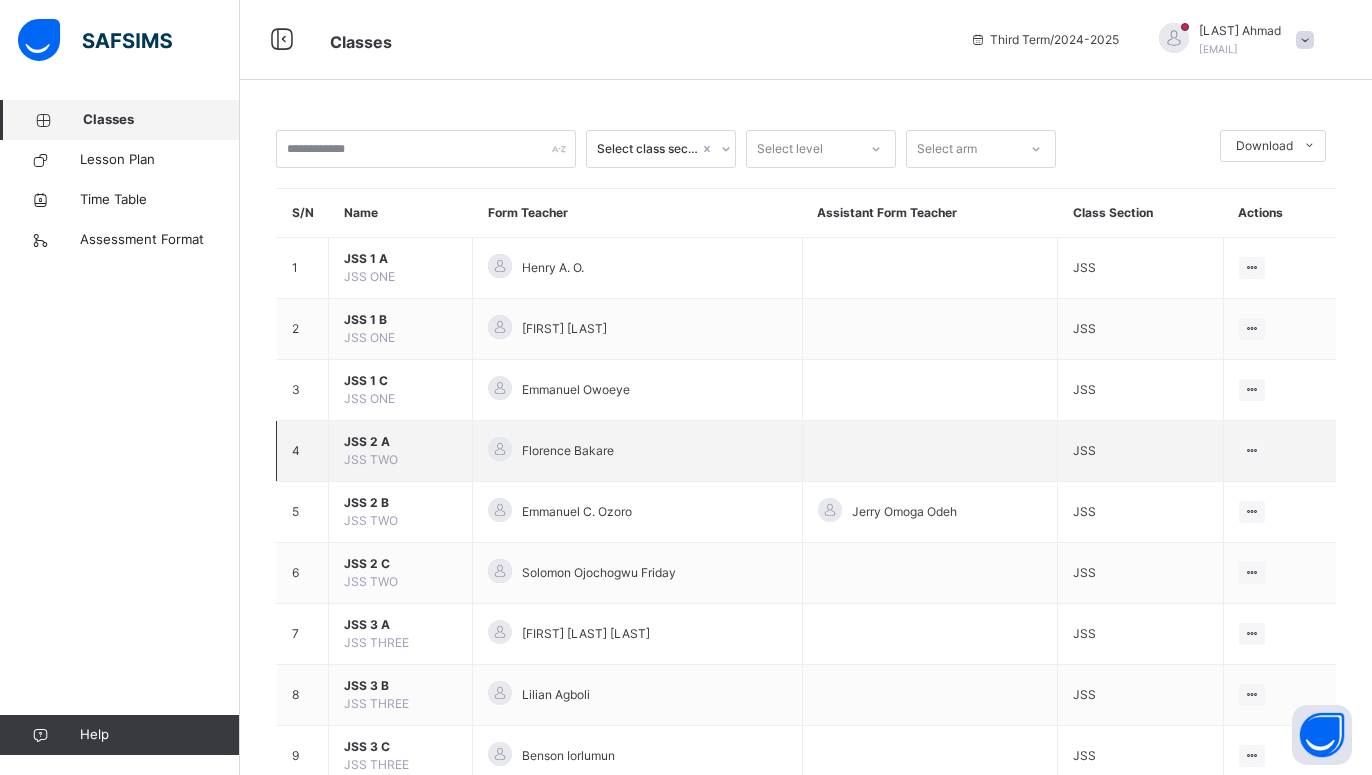 click on "JSS 2   A" at bounding box center [400, 442] 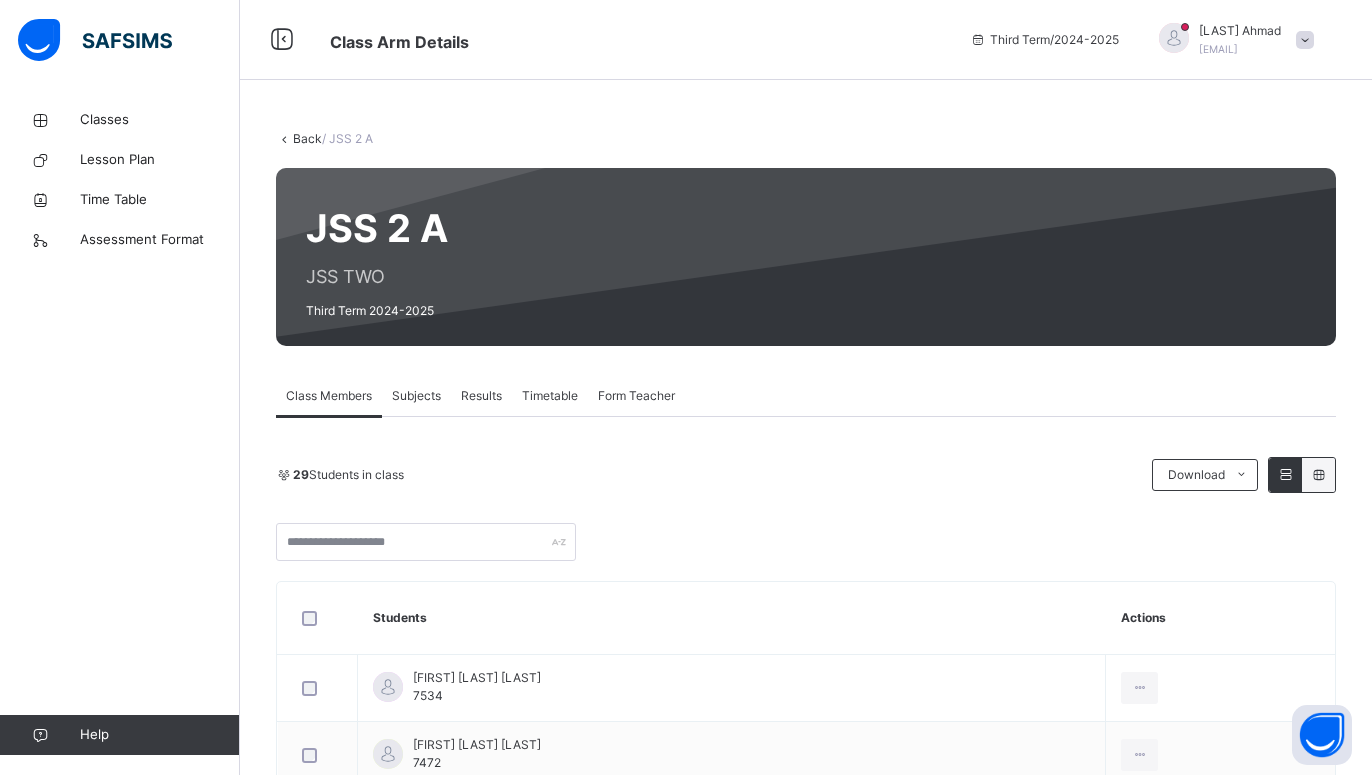 click on "Subjects" at bounding box center (416, 396) 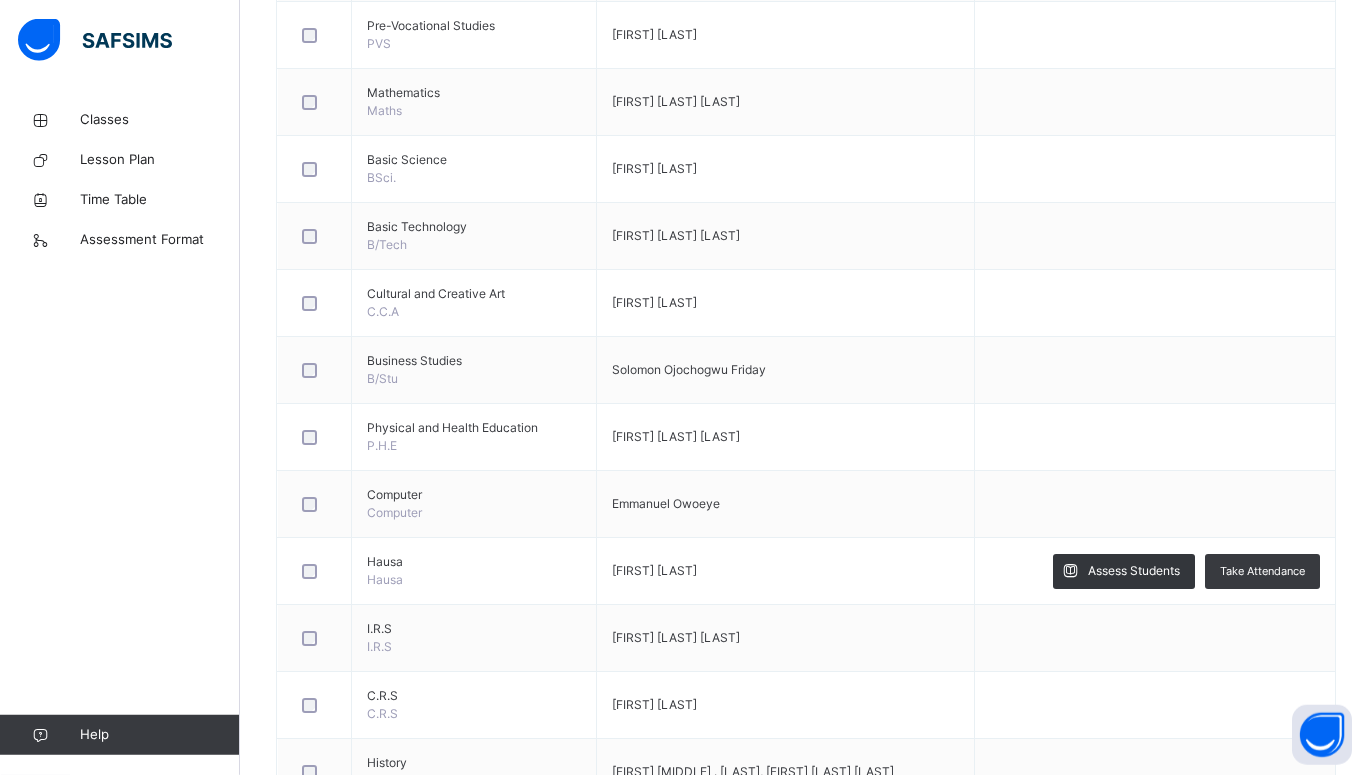 scroll, scrollTop: 714, scrollLeft: 0, axis: vertical 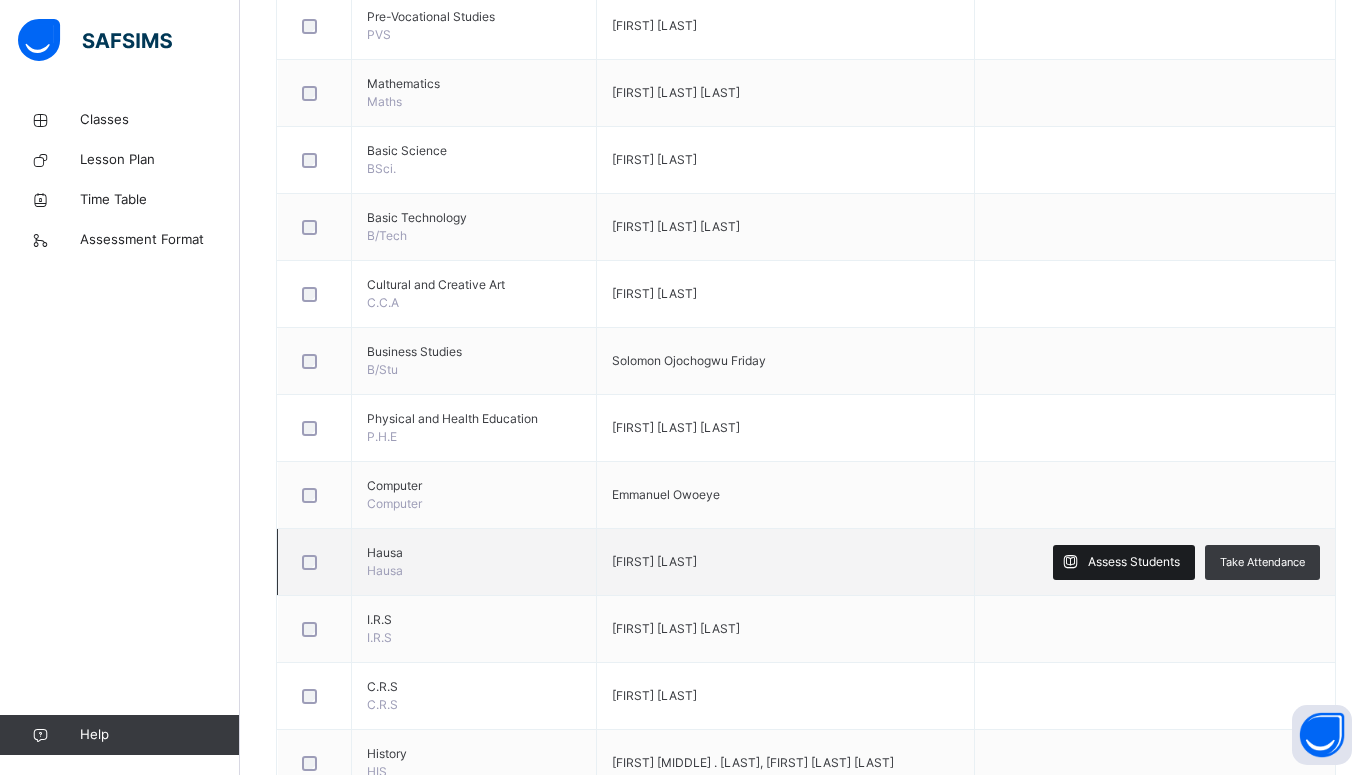 click on "Assess Students" at bounding box center [1124, 562] 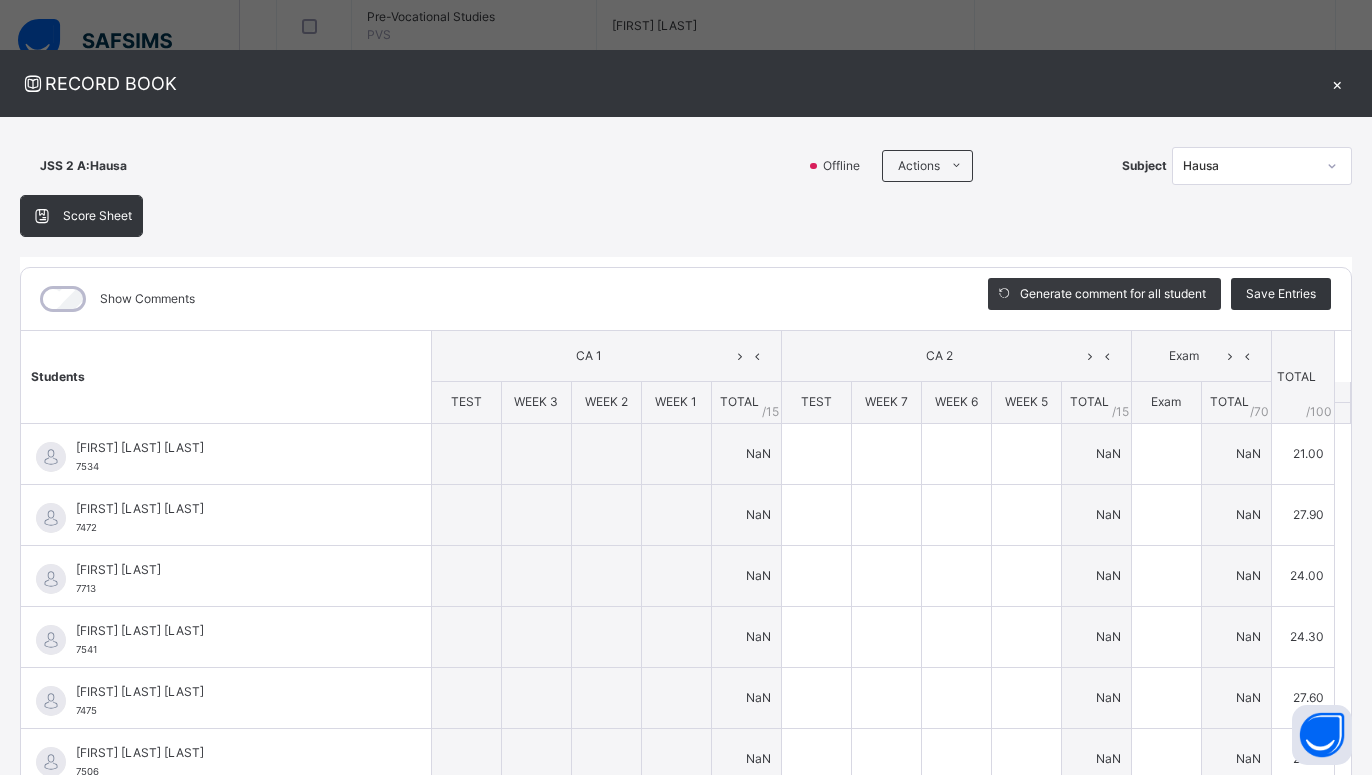 scroll, scrollTop: 0, scrollLeft: 0, axis: both 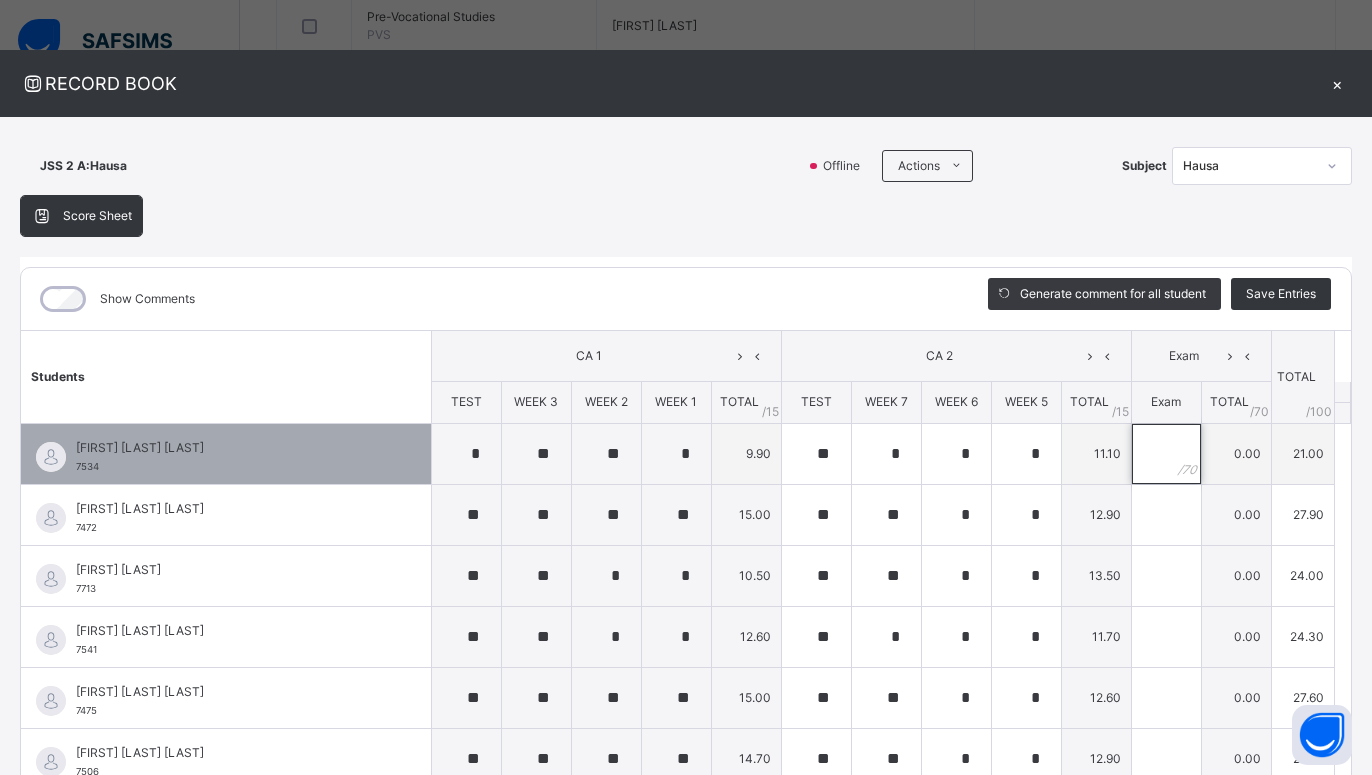 click at bounding box center [1166, 454] 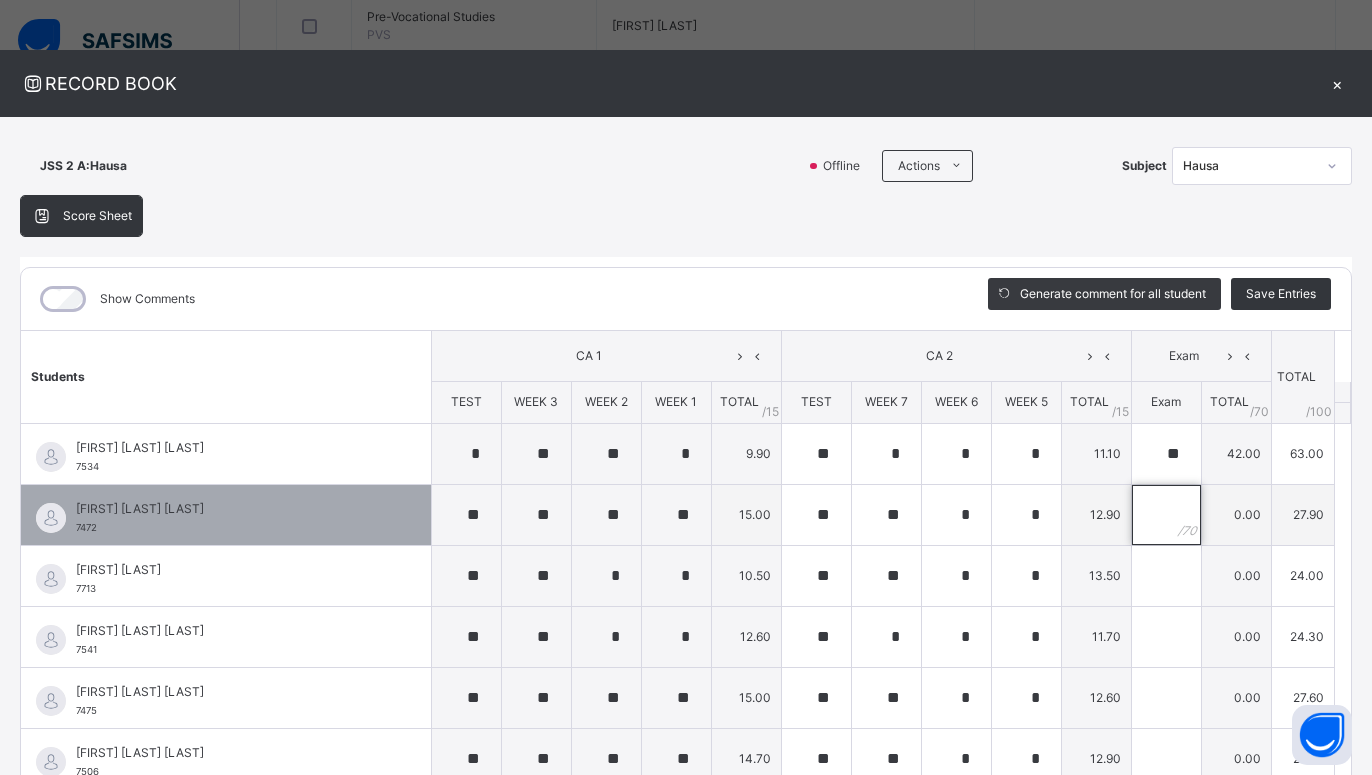 click at bounding box center [1166, 515] 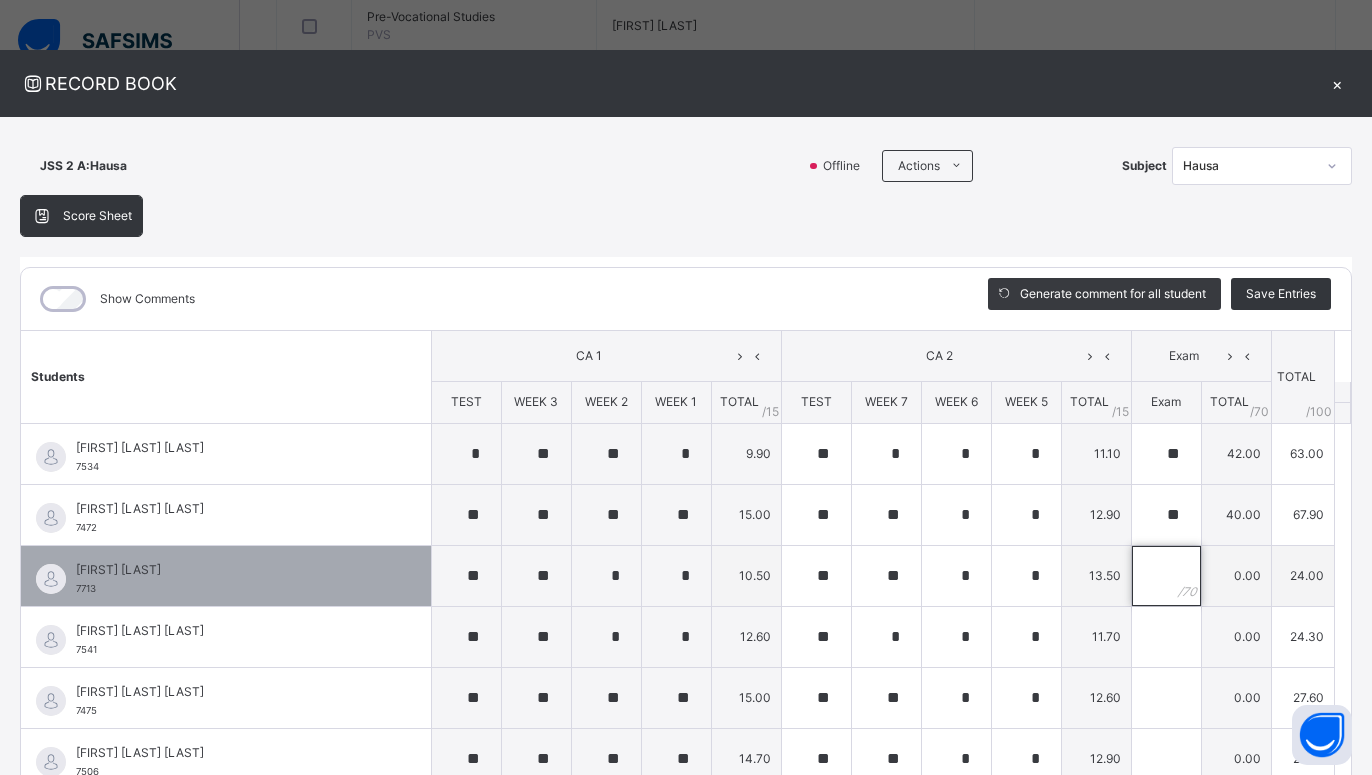 click at bounding box center [1166, 576] 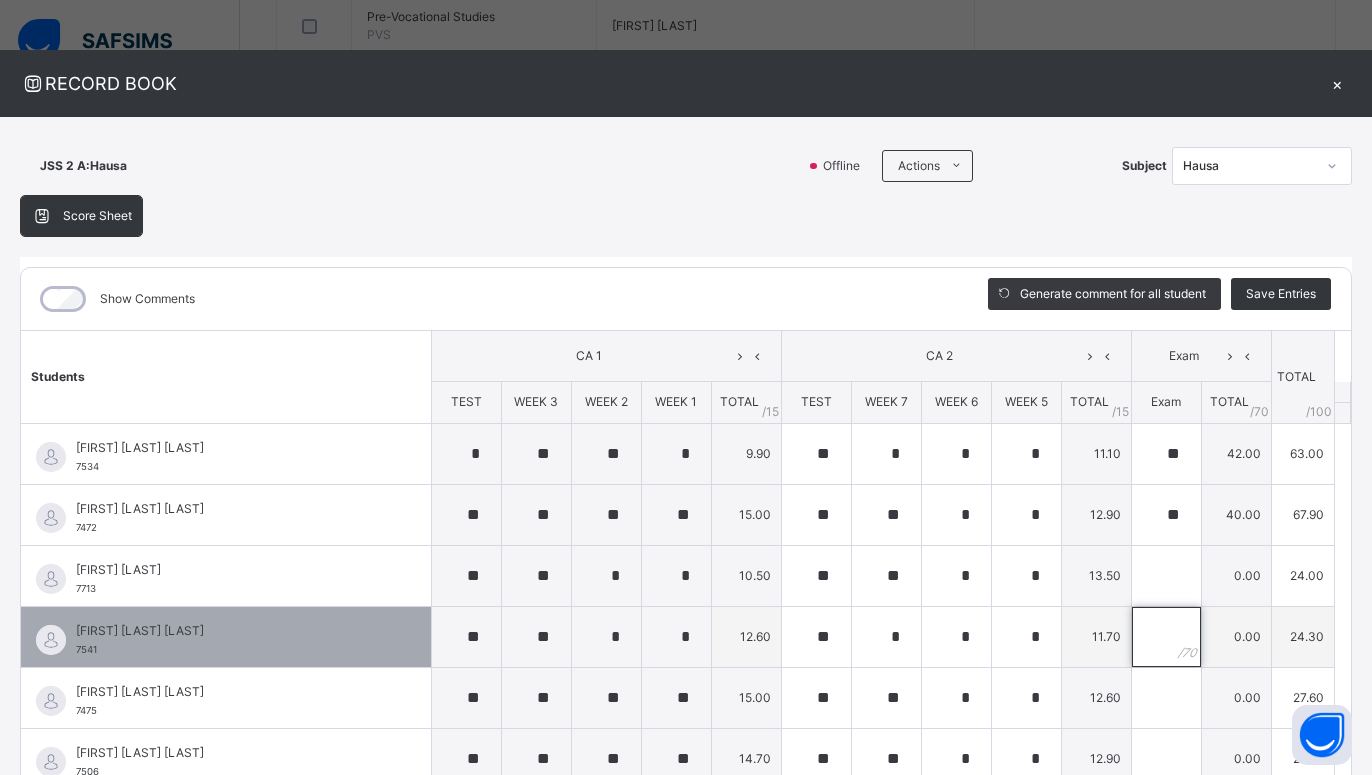 click at bounding box center (1166, 637) 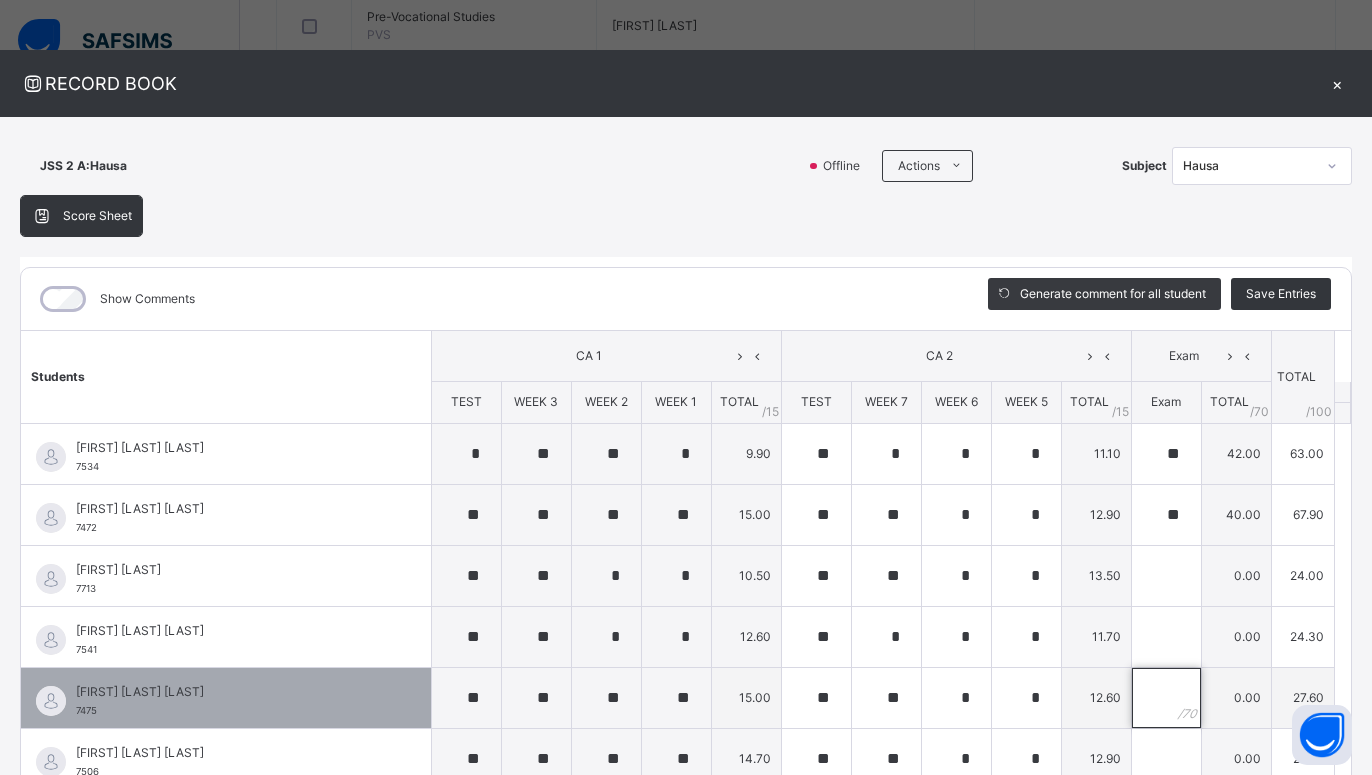 click at bounding box center (1166, 698) 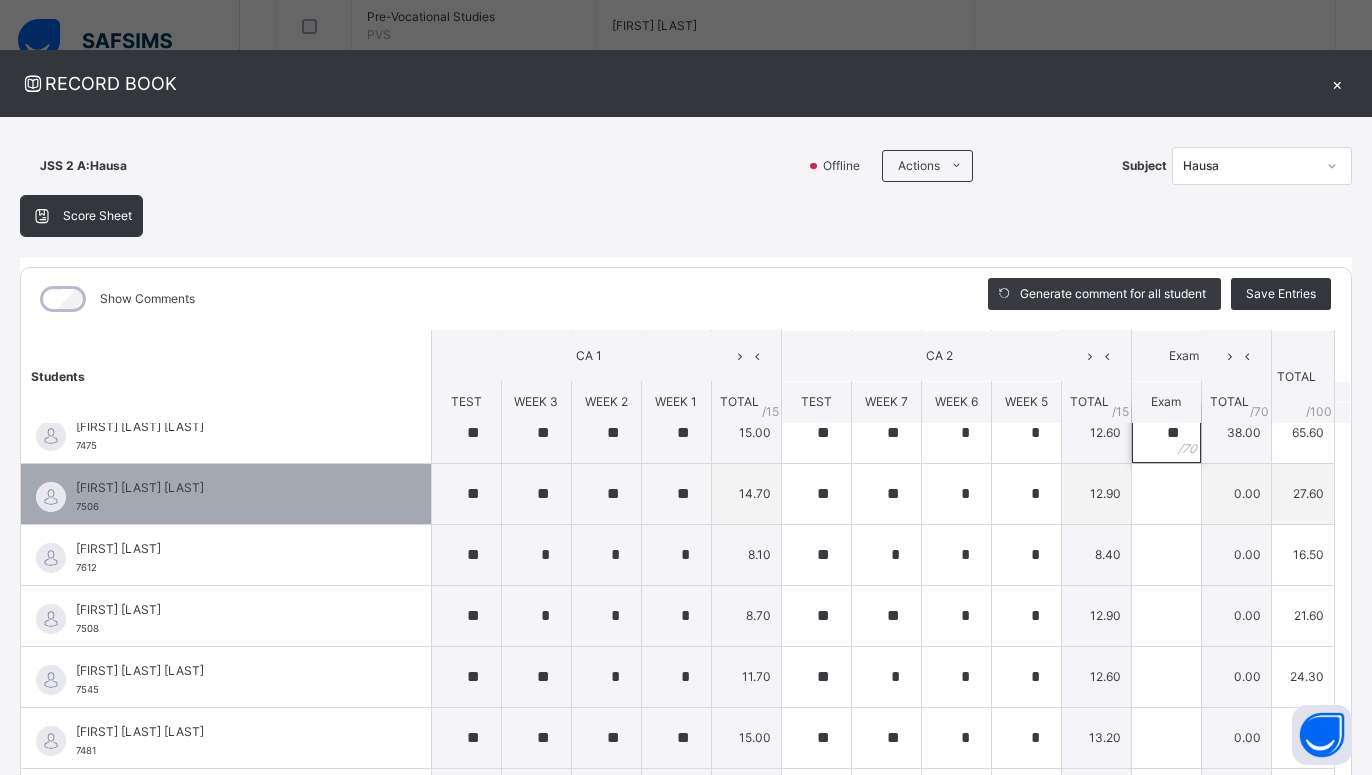 scroll, scrollTop: 270, scrollLeft: 0, axis: vertical 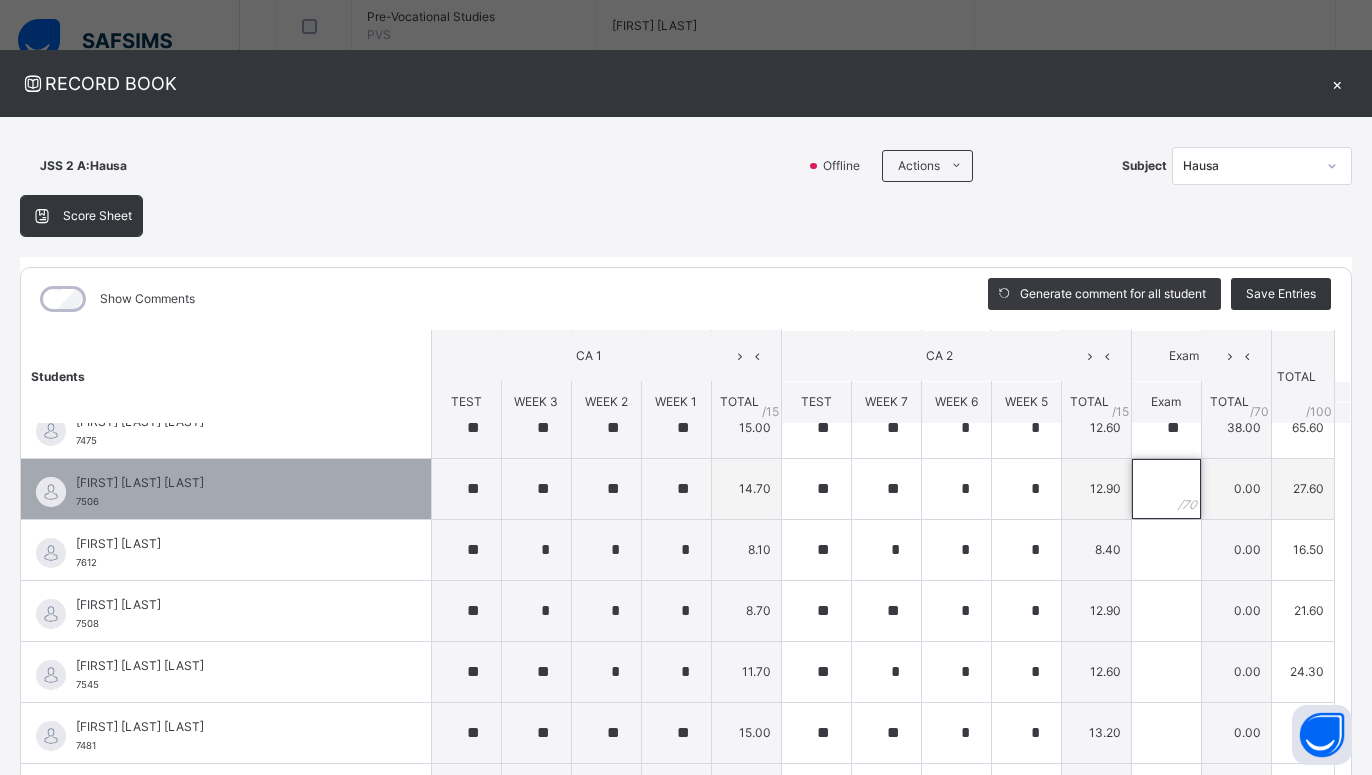 click at bounding box center [1166, 489] 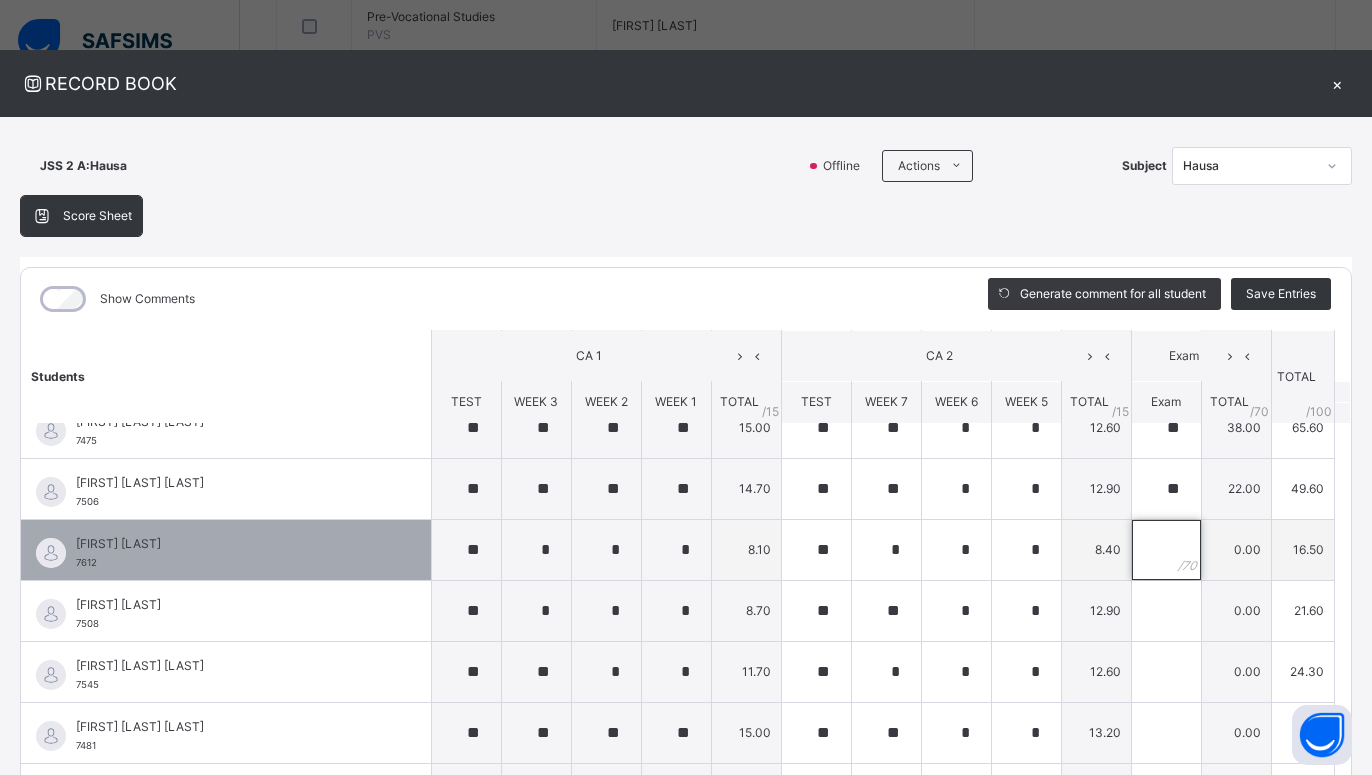 click at bounding box center [1166, 550] 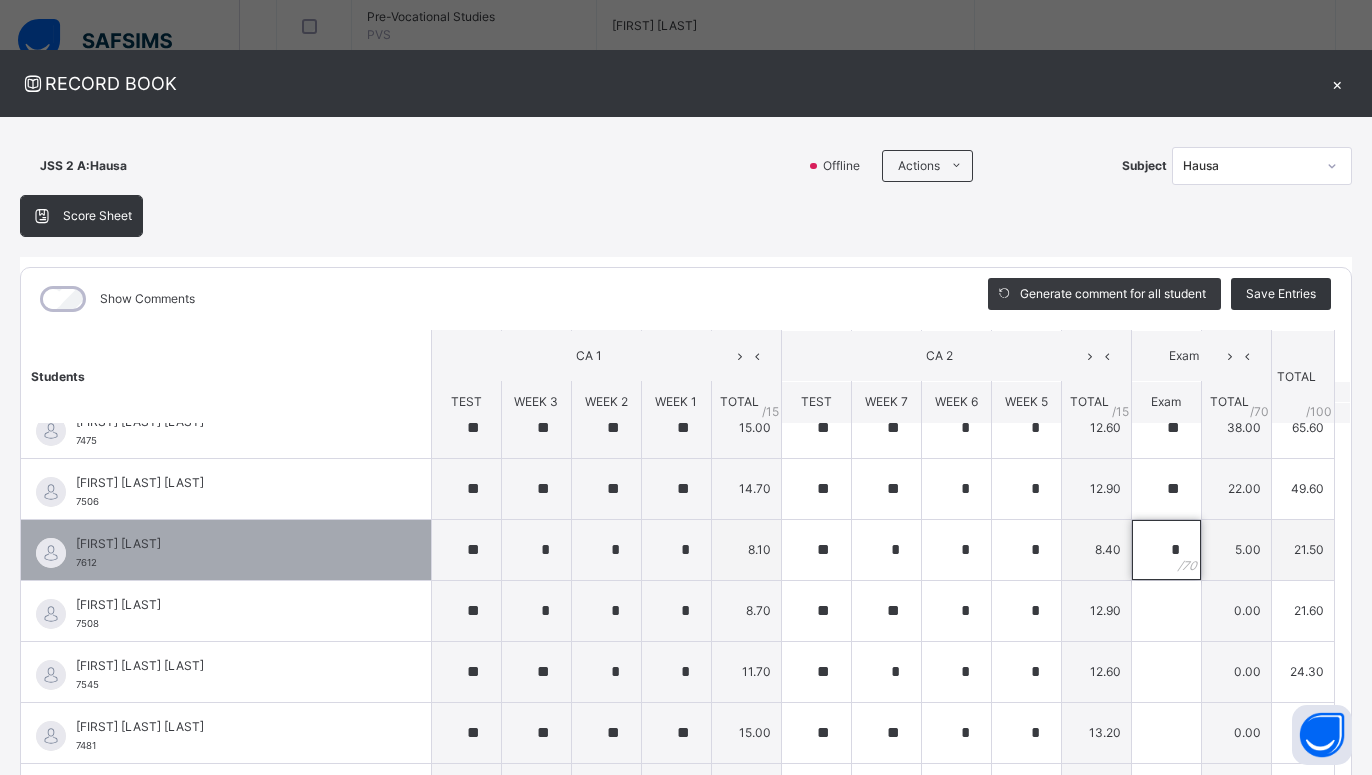 scroll, scrollTop: 0, scrollLeft: 0, axis: both 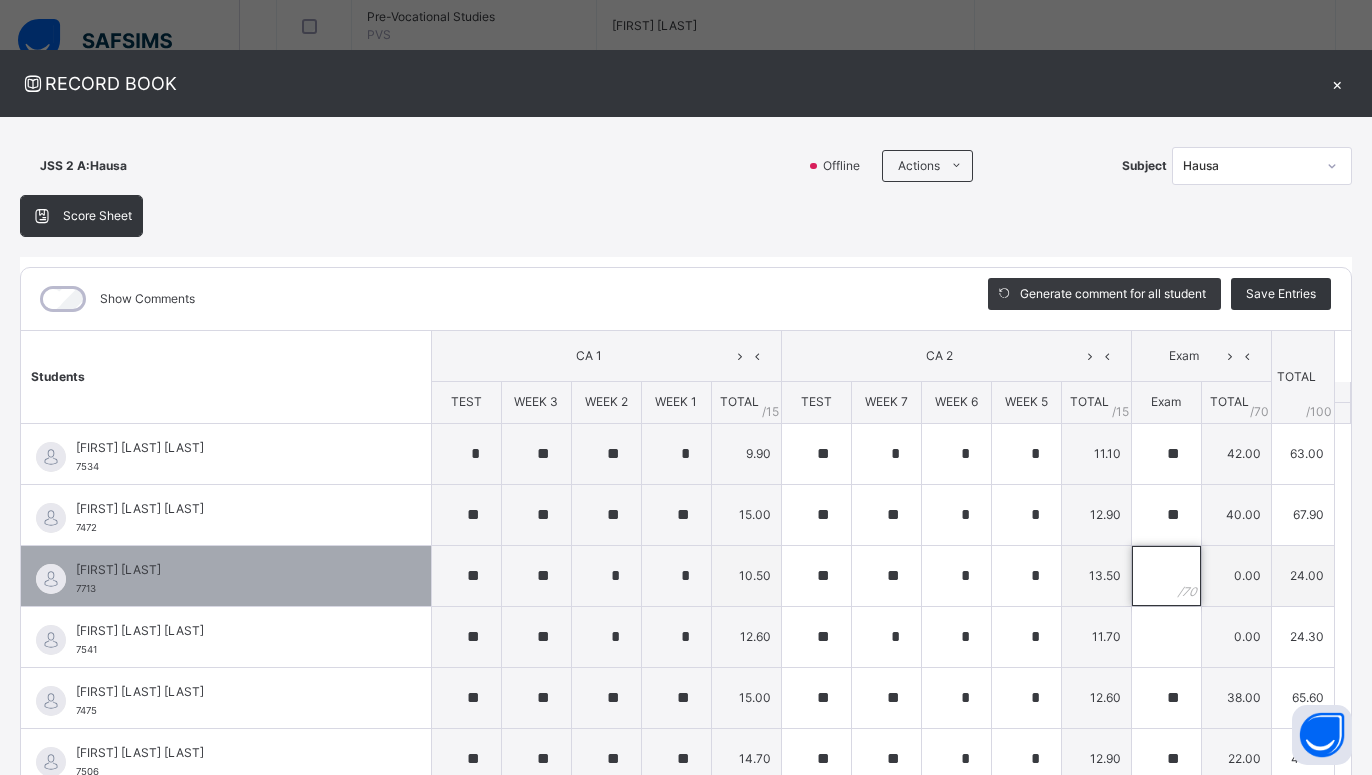 click at bounding box center (1166, 576) 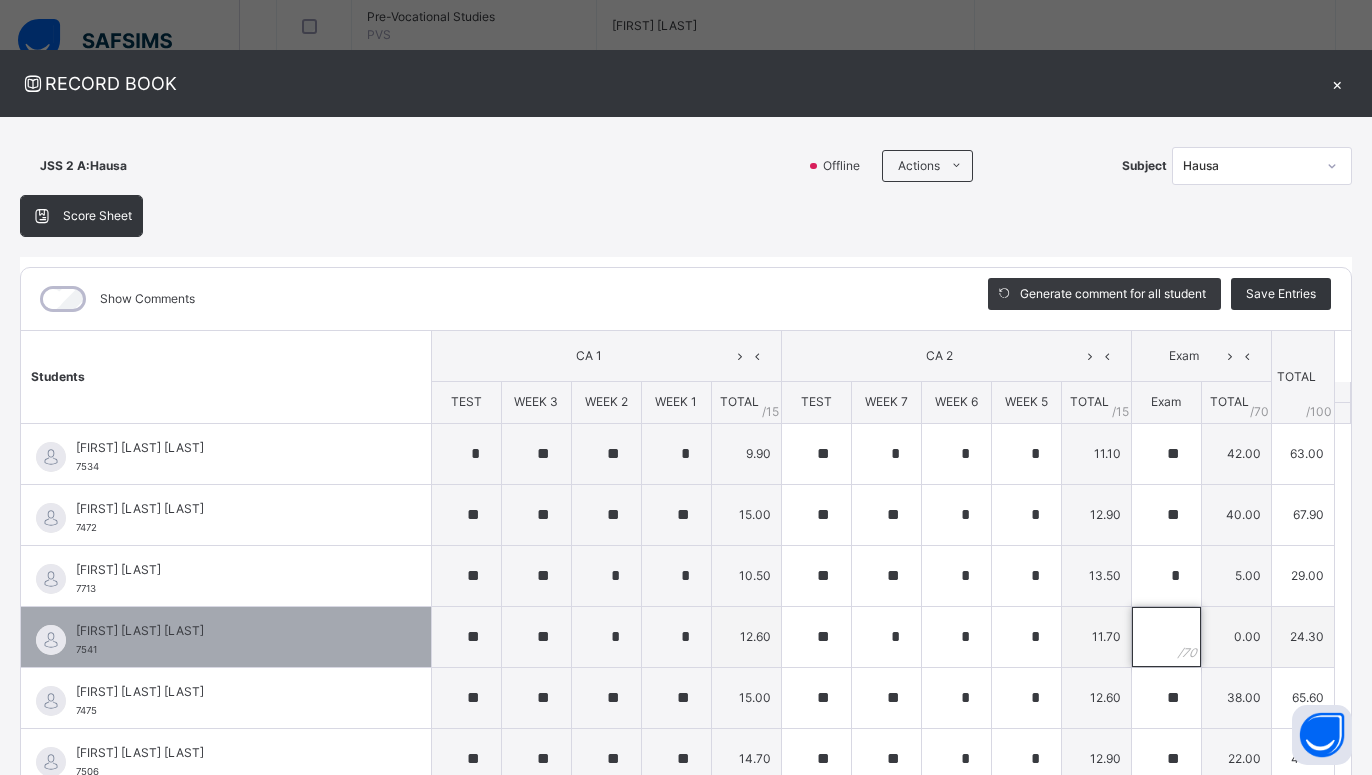 click at bounding box center (1166, 637) 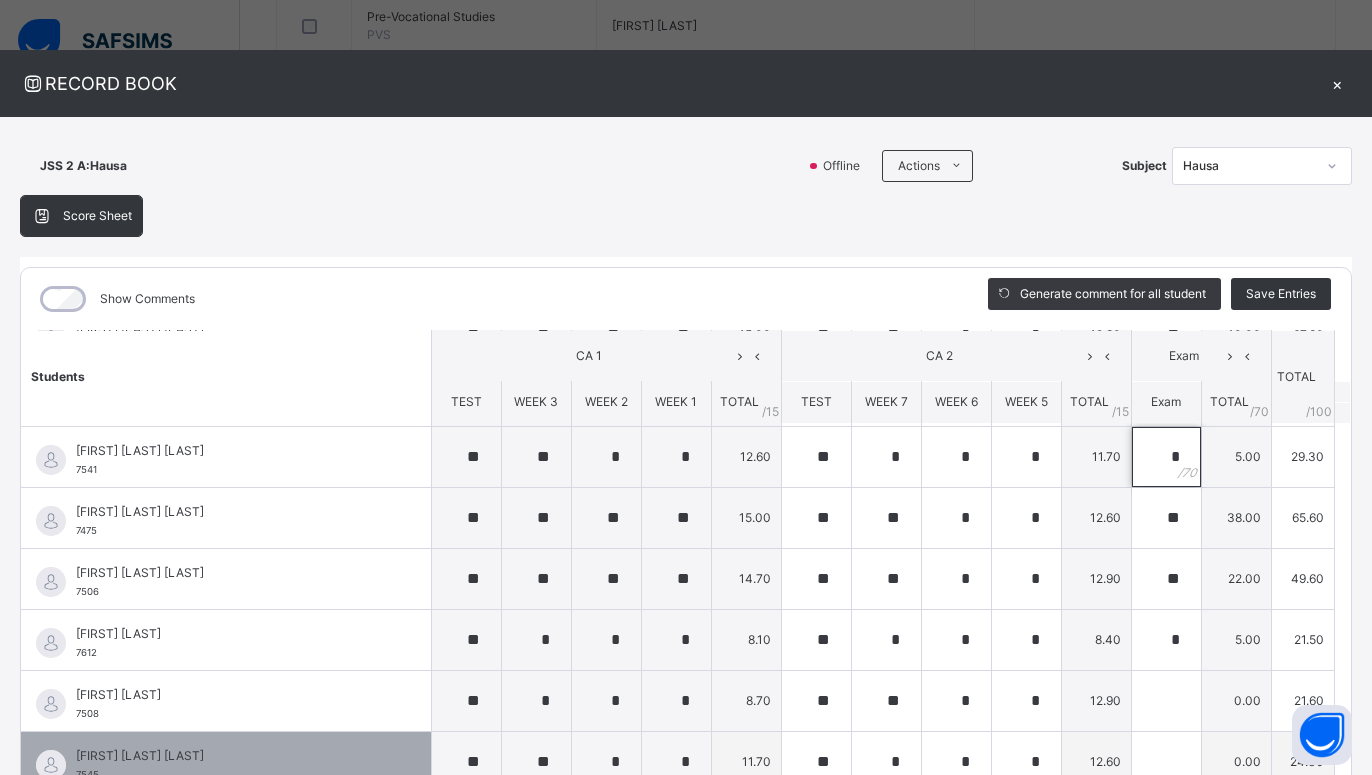 scroll, scrollTop: 270, scrollLeft: 0, axis: vertical 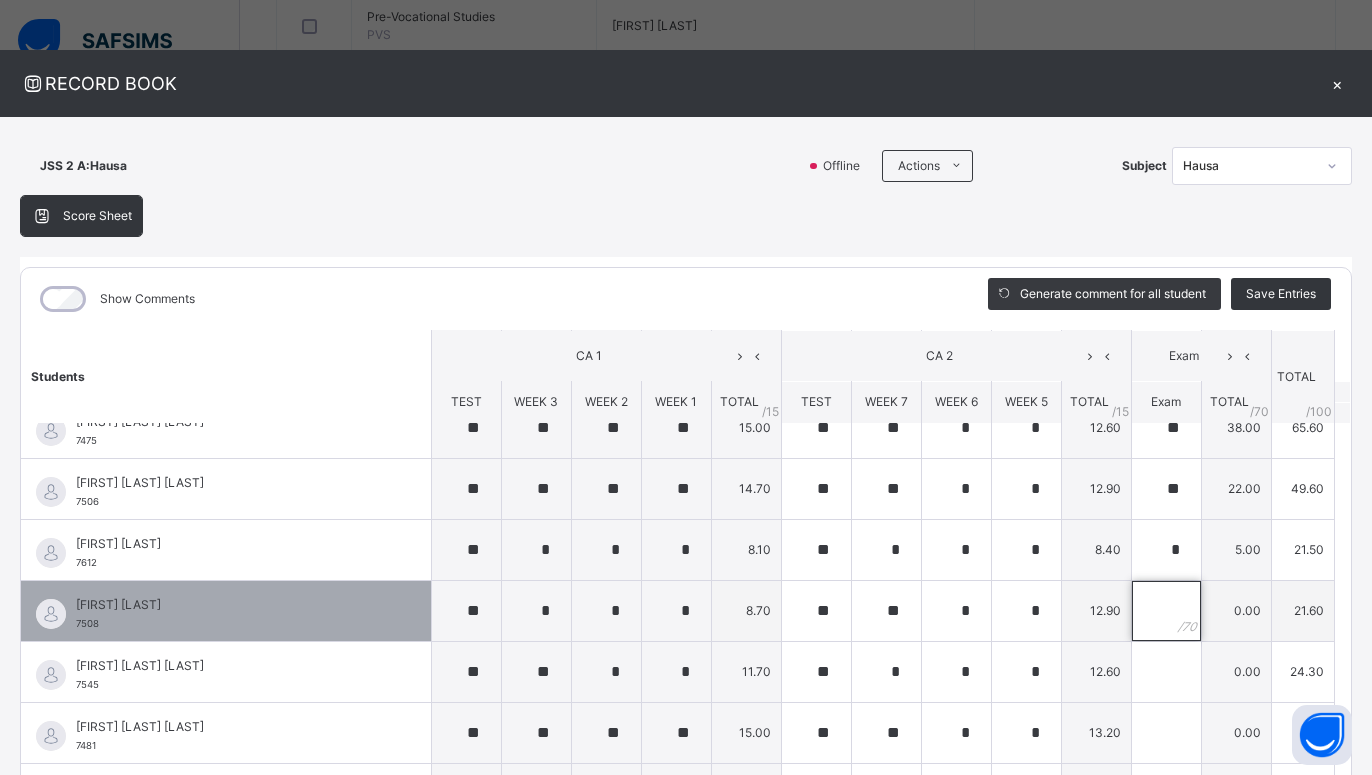 click at bounding box center (1166, 611) 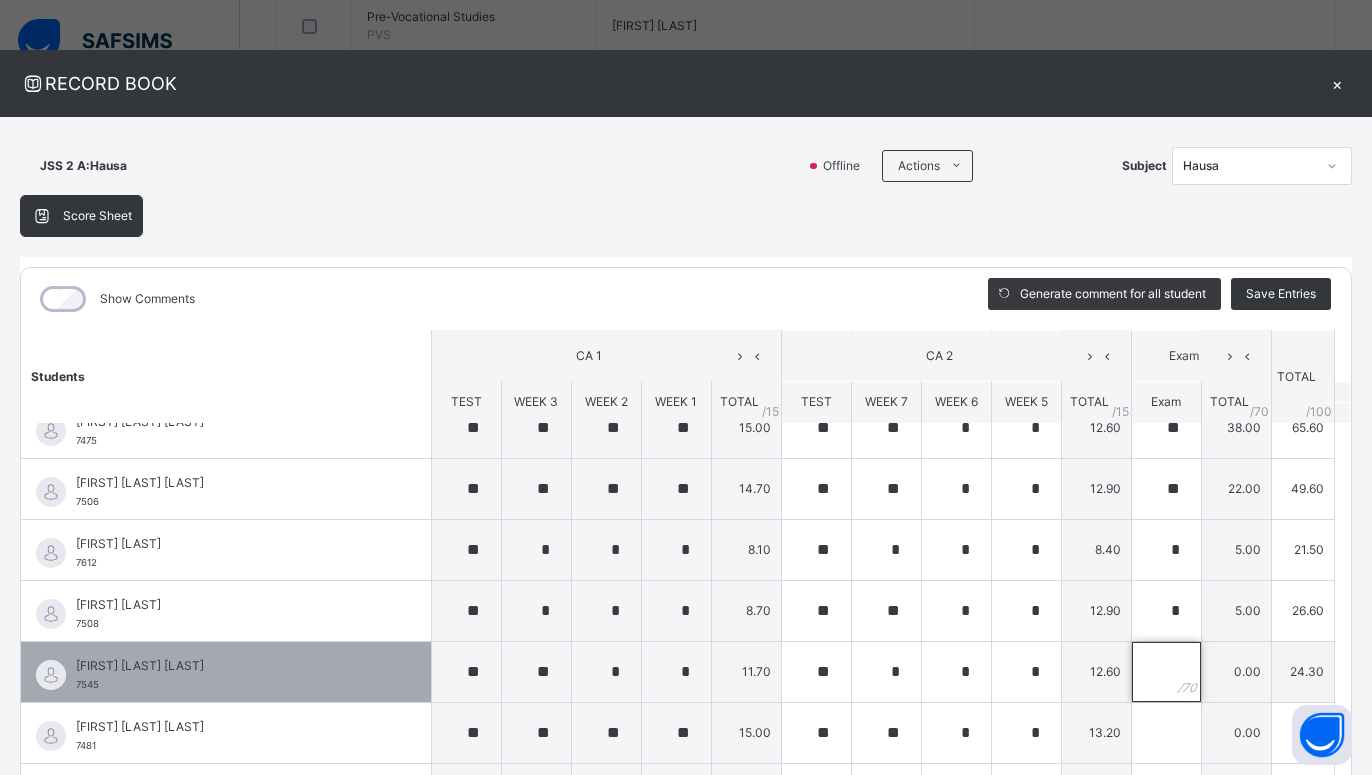 click at bounding box center (1166, 672) 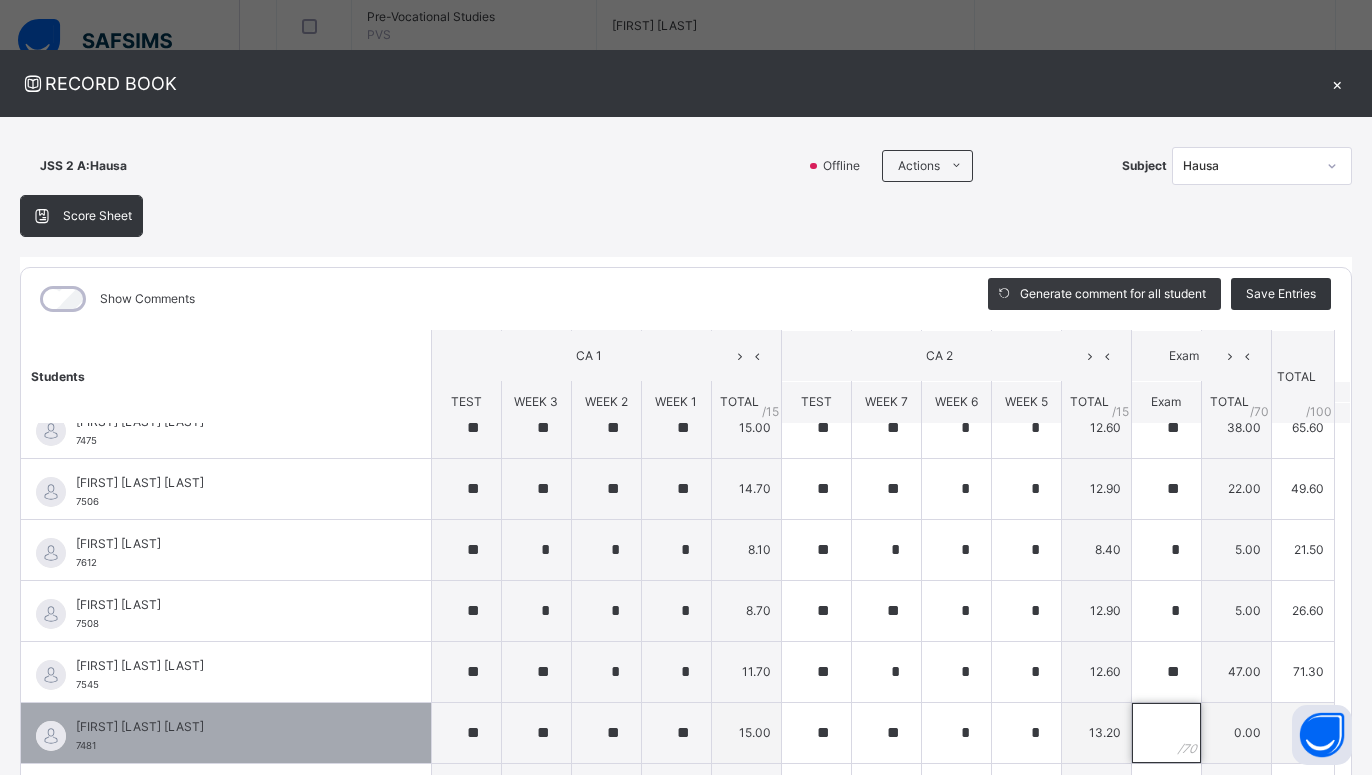 click at bounding box center (1166, 733) 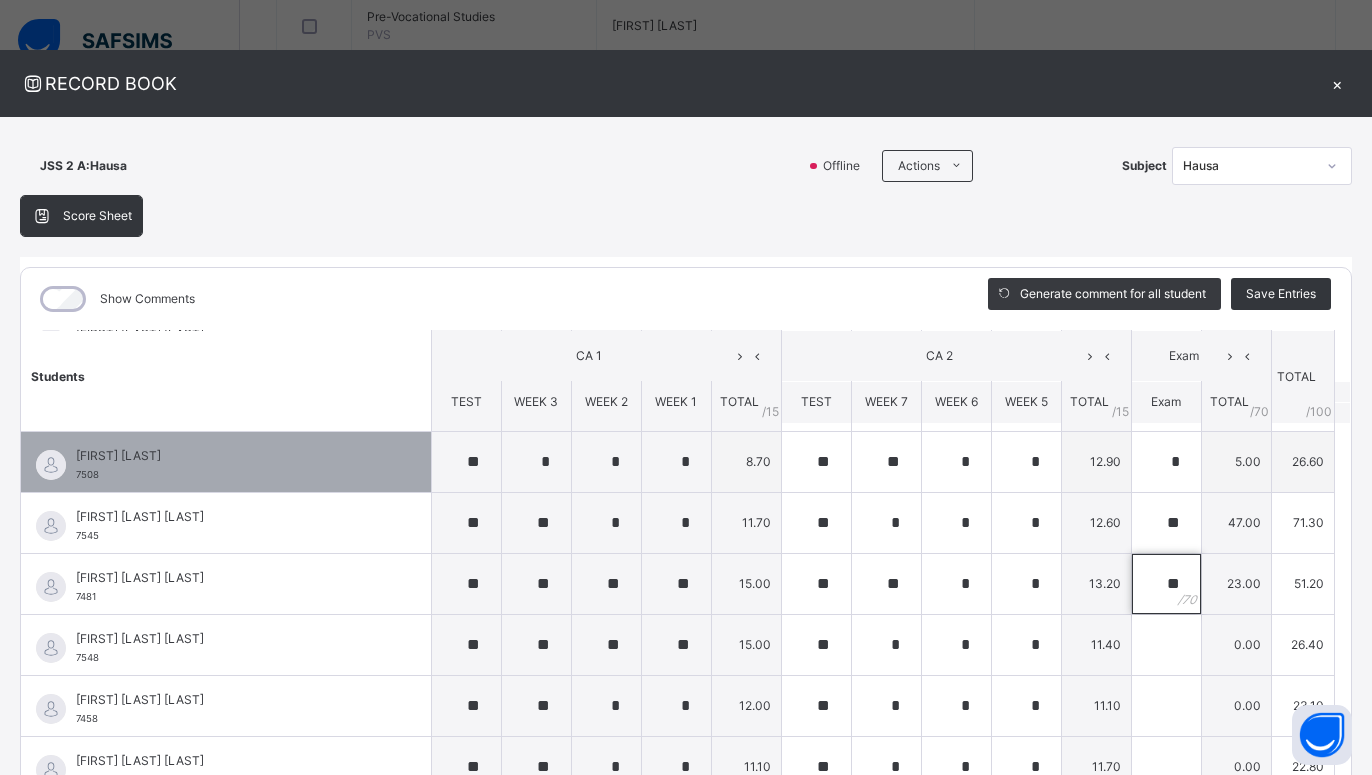 scroll, scrollTop: 540, scrollLeft: 0, axis: vertical 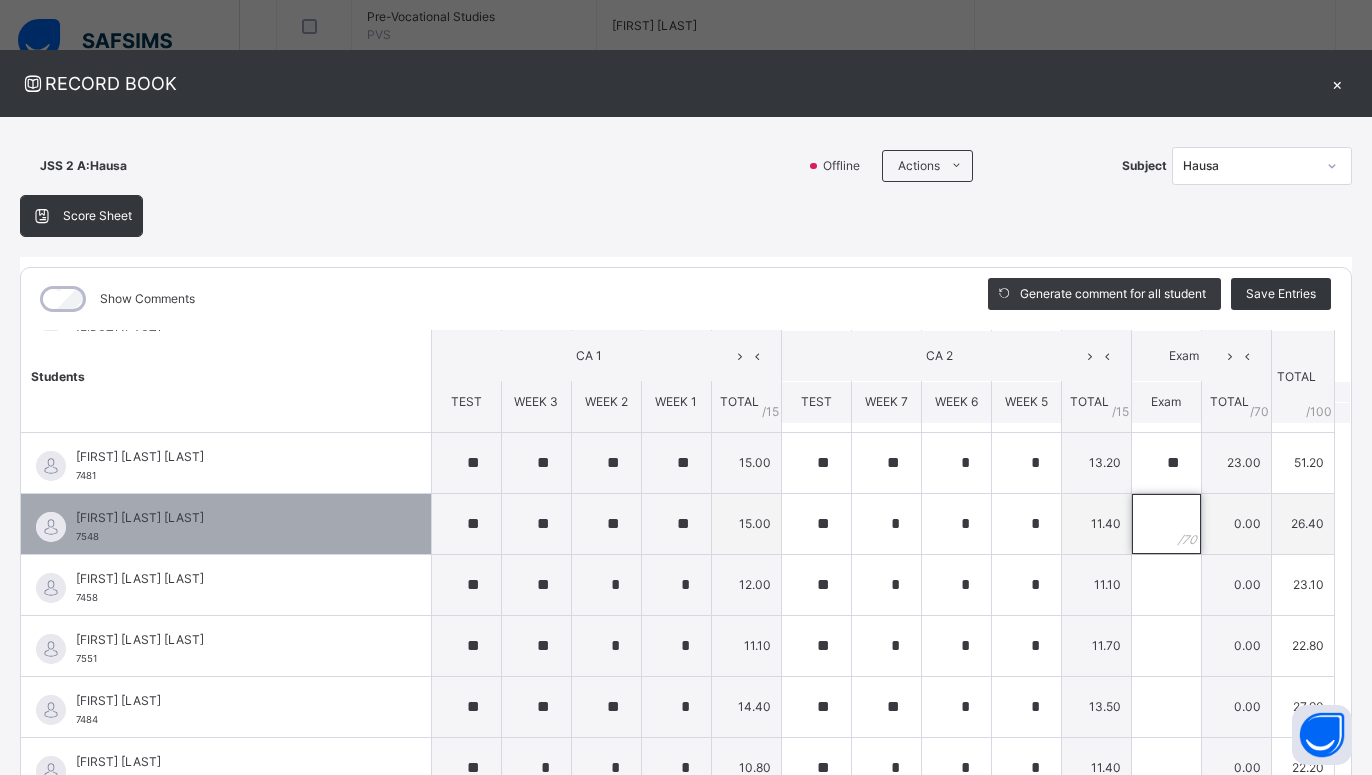click at bounding box center [1166, 524] 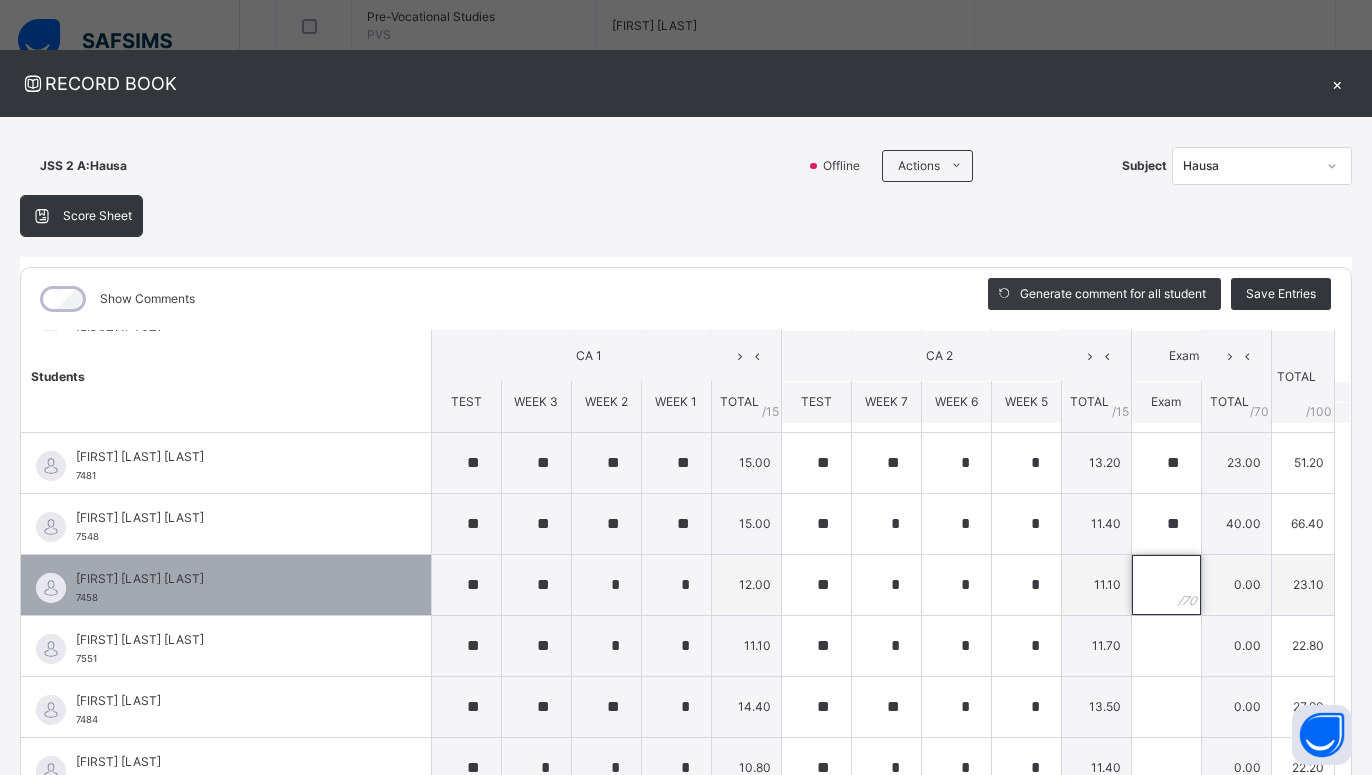 click at bounding box center (1166, 585) 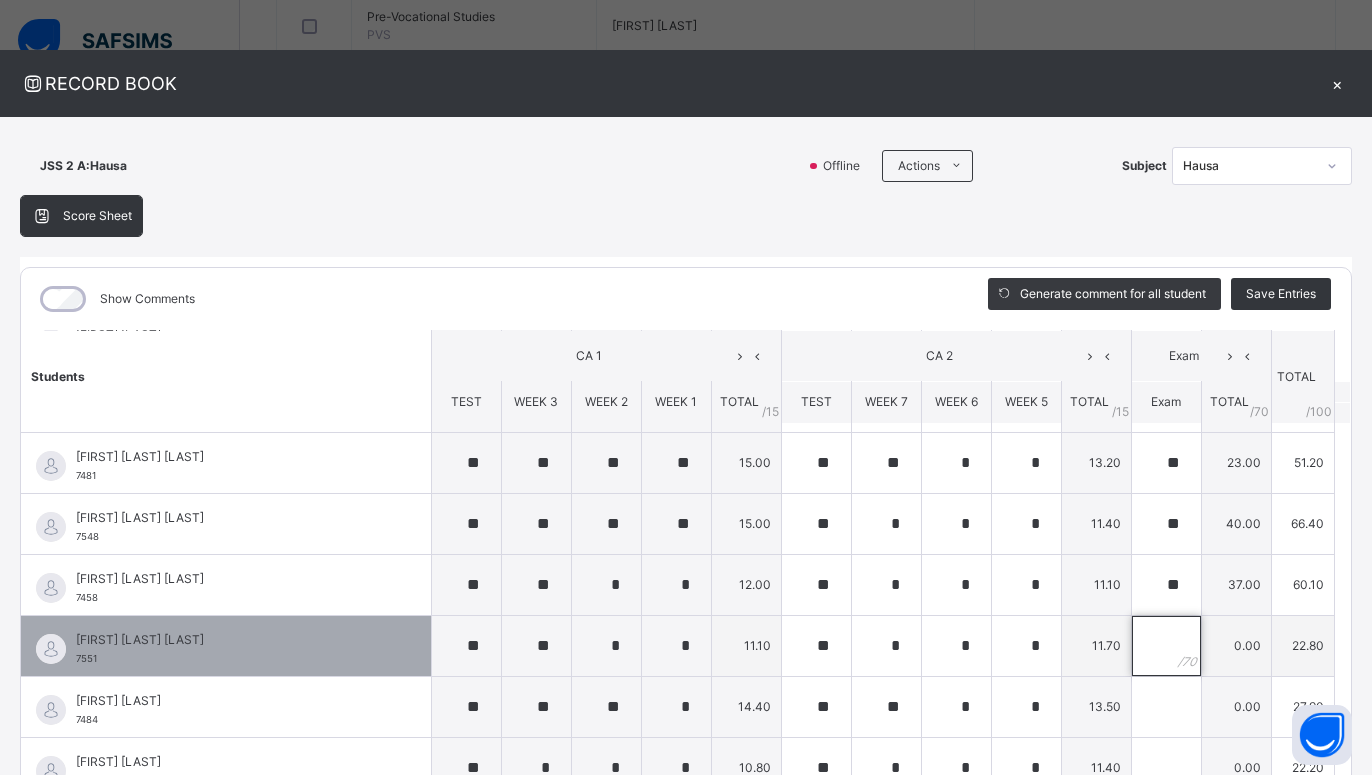 click at bounding box center [1166, 646] 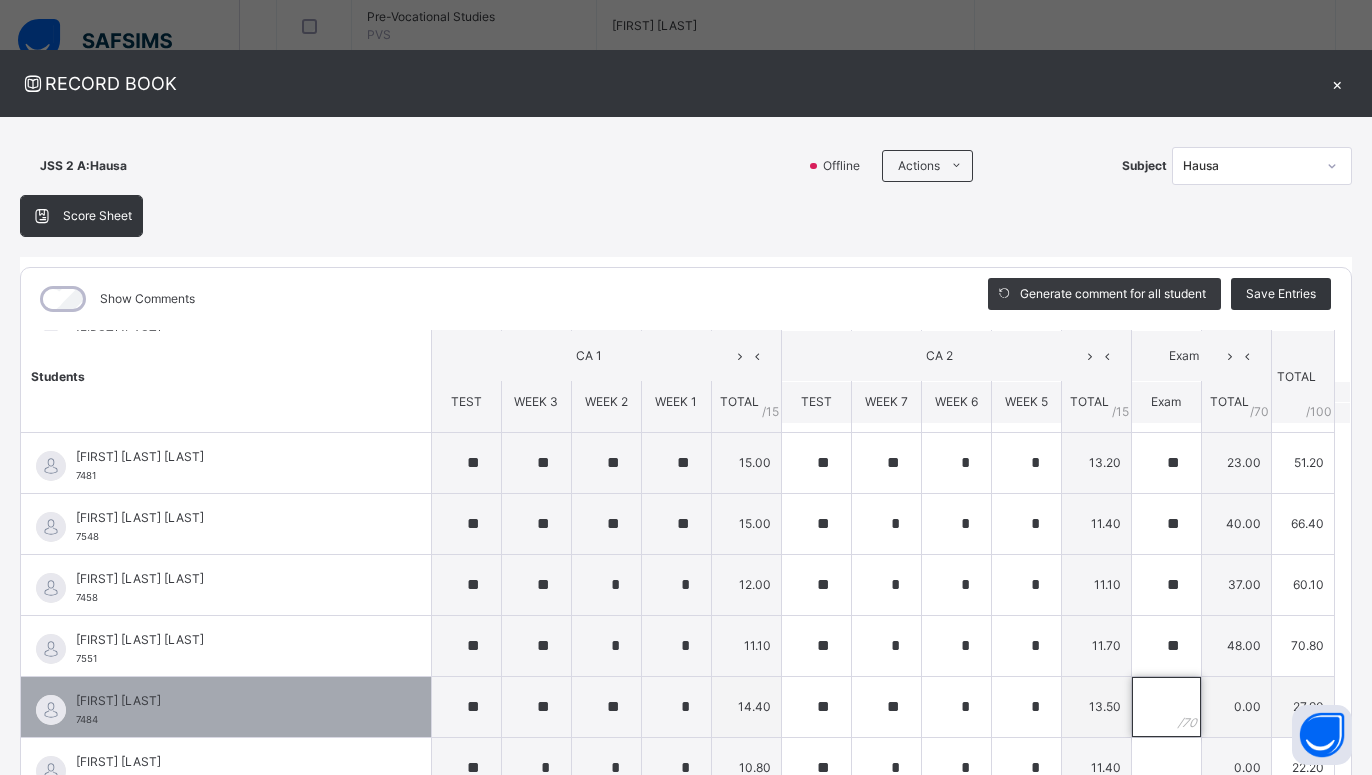 click at bounding box center [1166, 707] 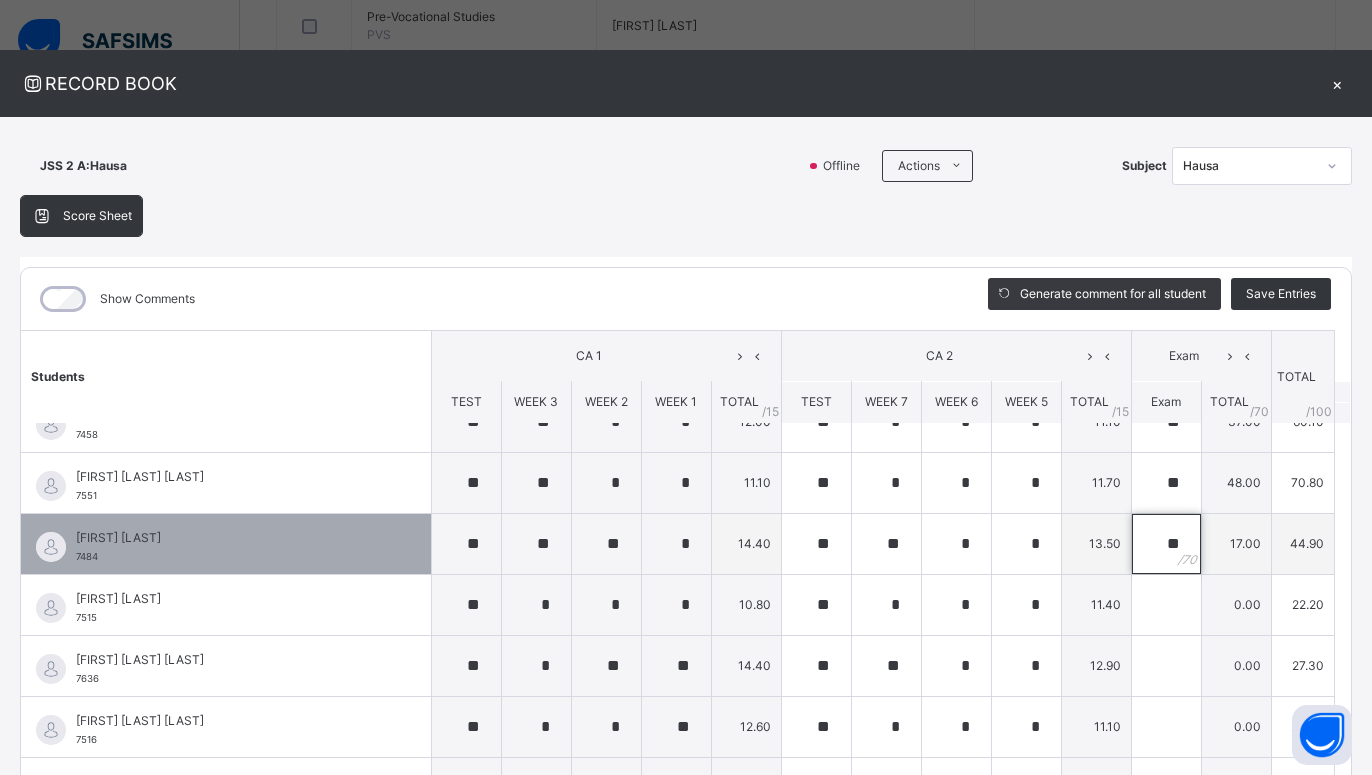 scroll, scrollTop: 810, scrollLeft: 0, axis: vertical 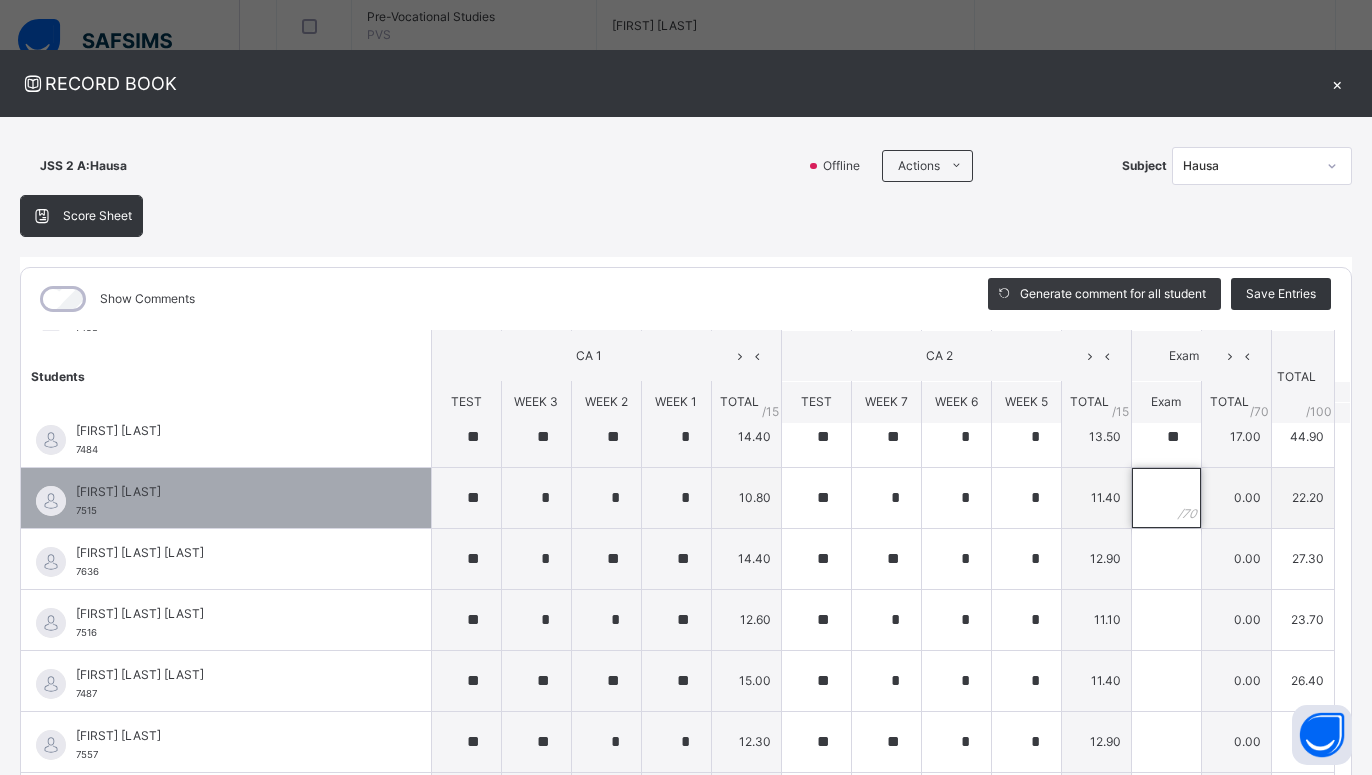 click at bounding box center [1166, 498] 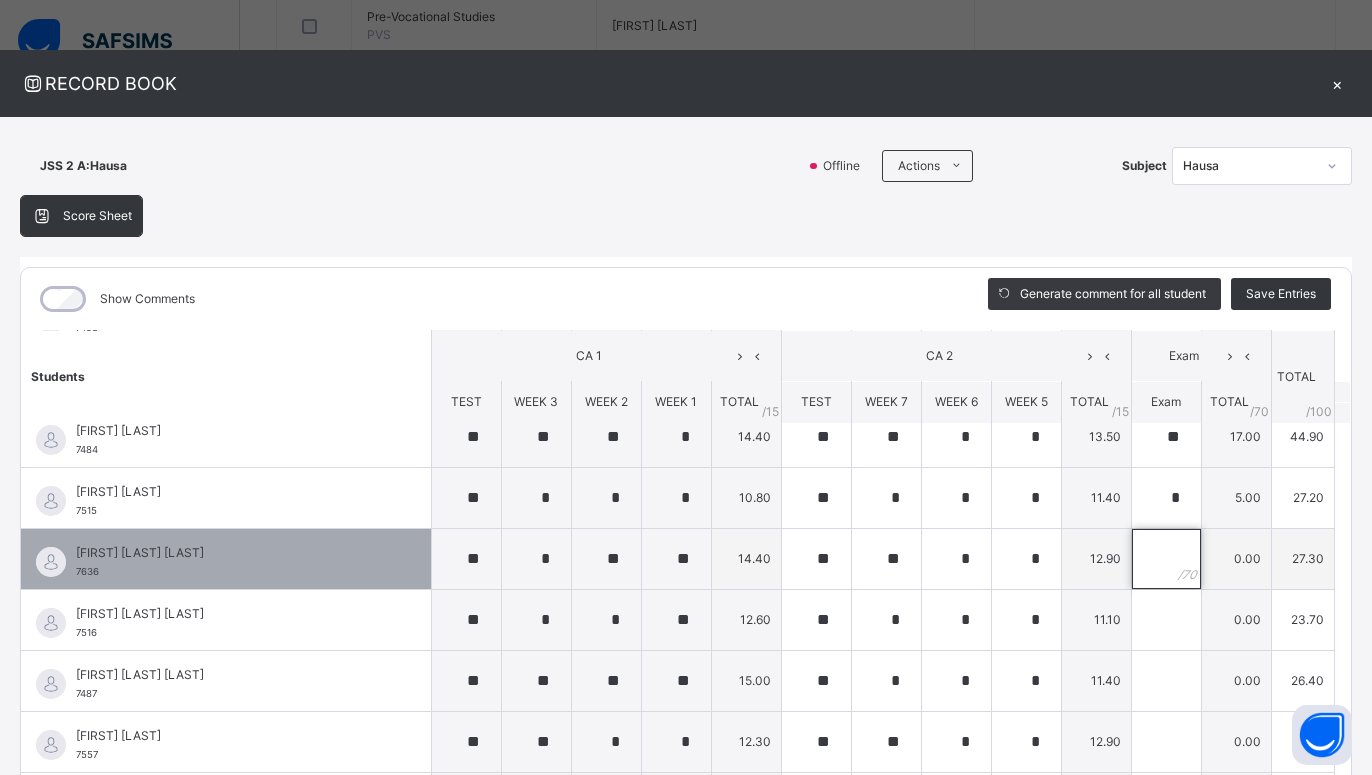 click at bounding box center (1166, 559) 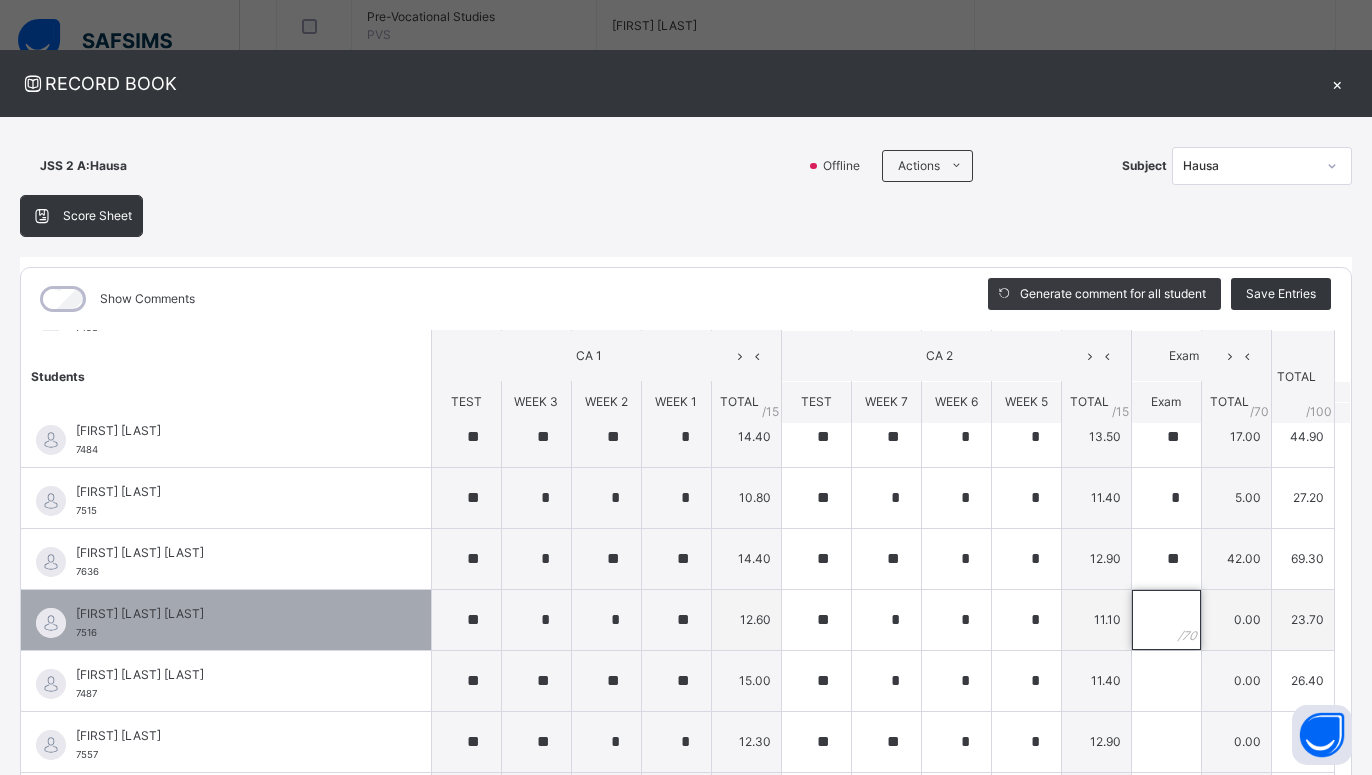 click at bounding box center (1166, 620) 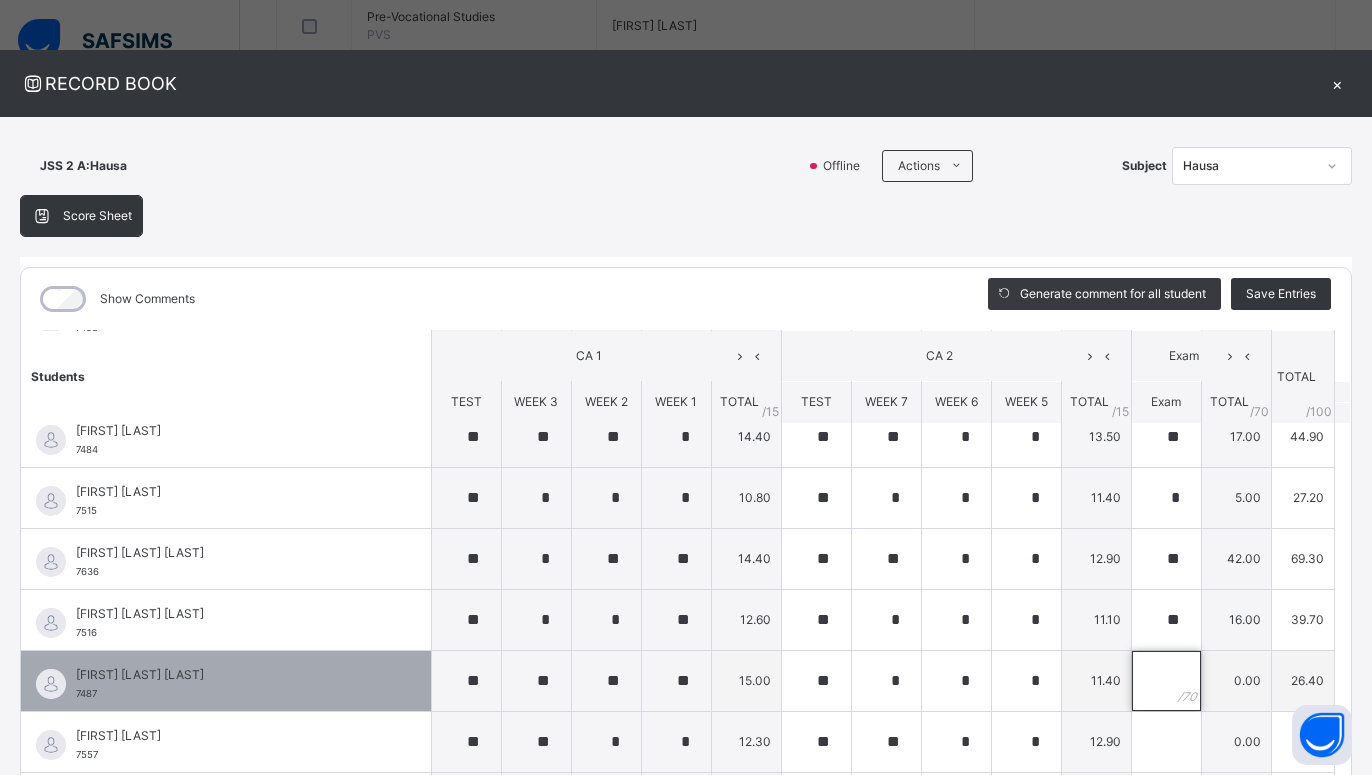 click at bounding box center (1166, 681) 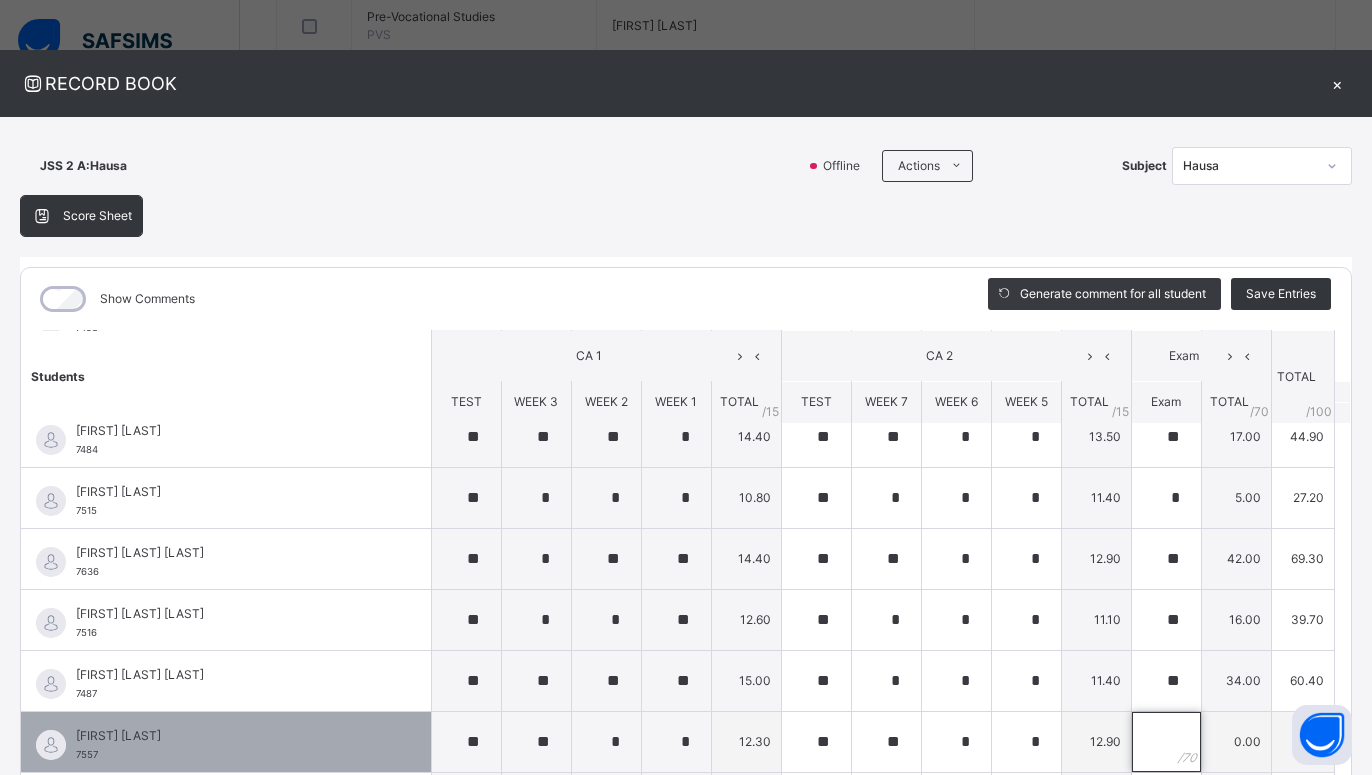click at bounding box center (1166, 742) 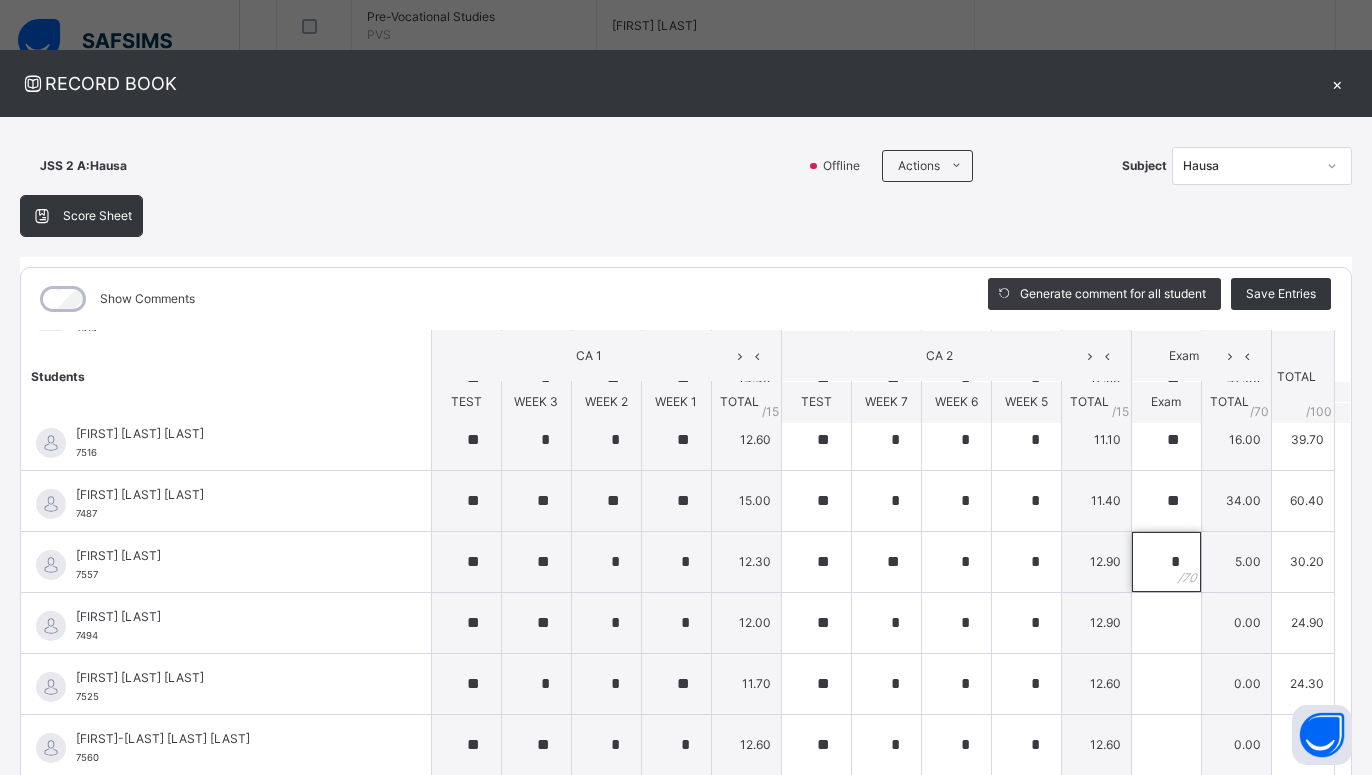 scroll, scrollTop: 1080, scrollLeft: 0, axis: vertical 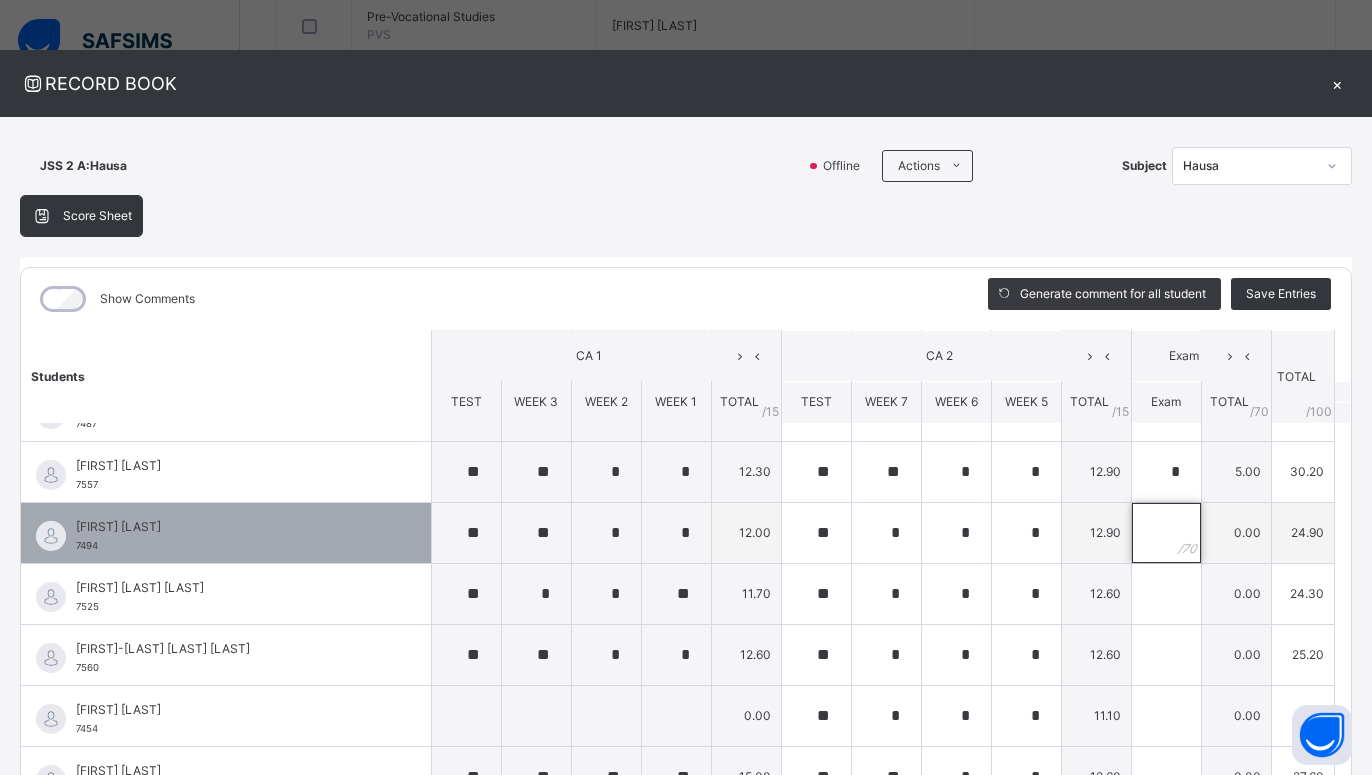 click at bounding box center [1166, 533] 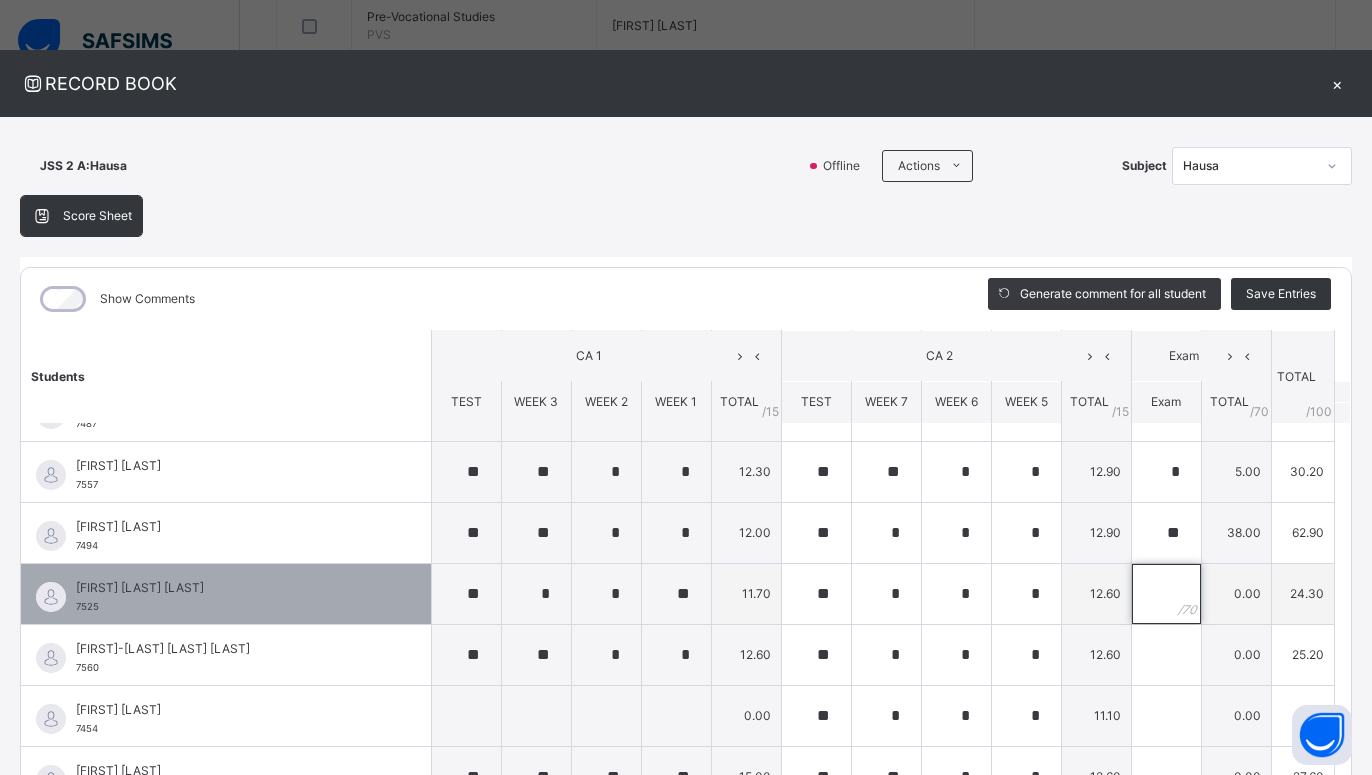 click at bounding box center [1166, 594] 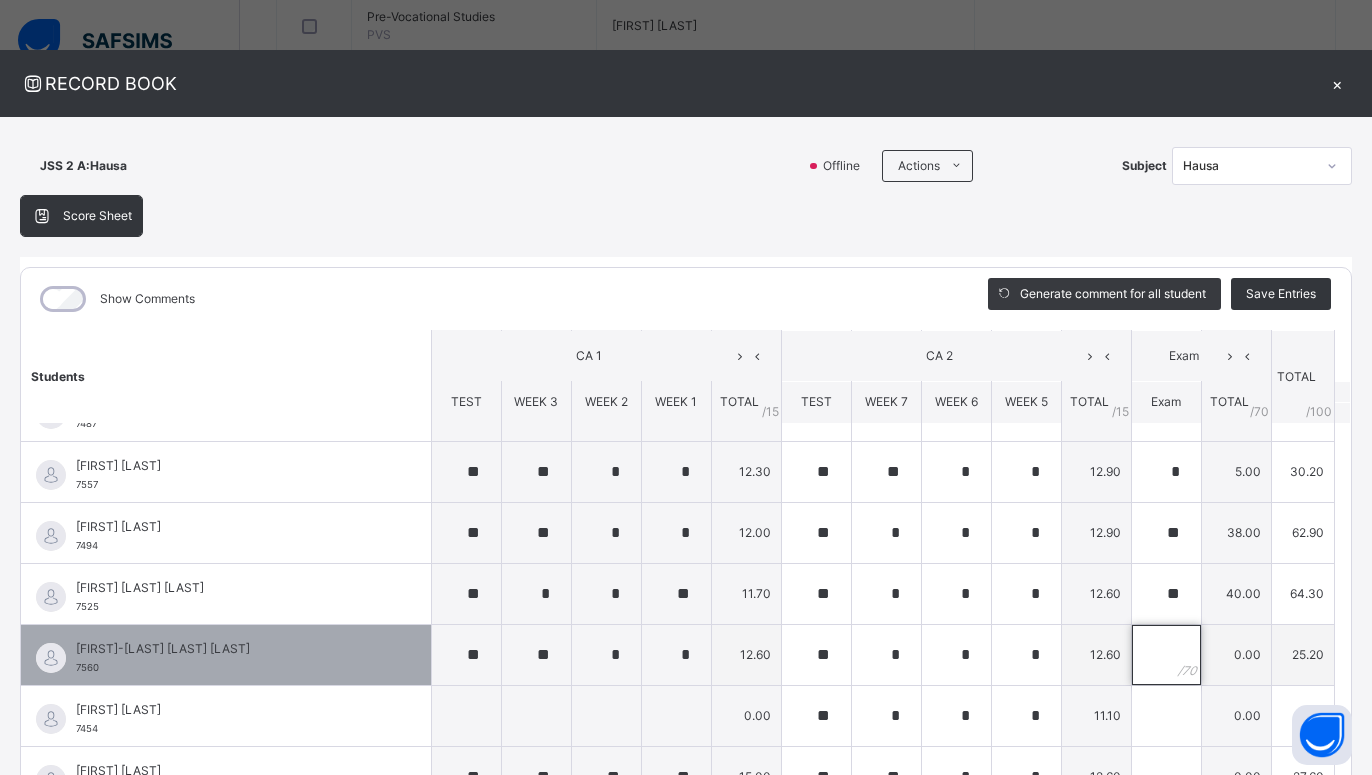 click at bounding box center (1166, 655) 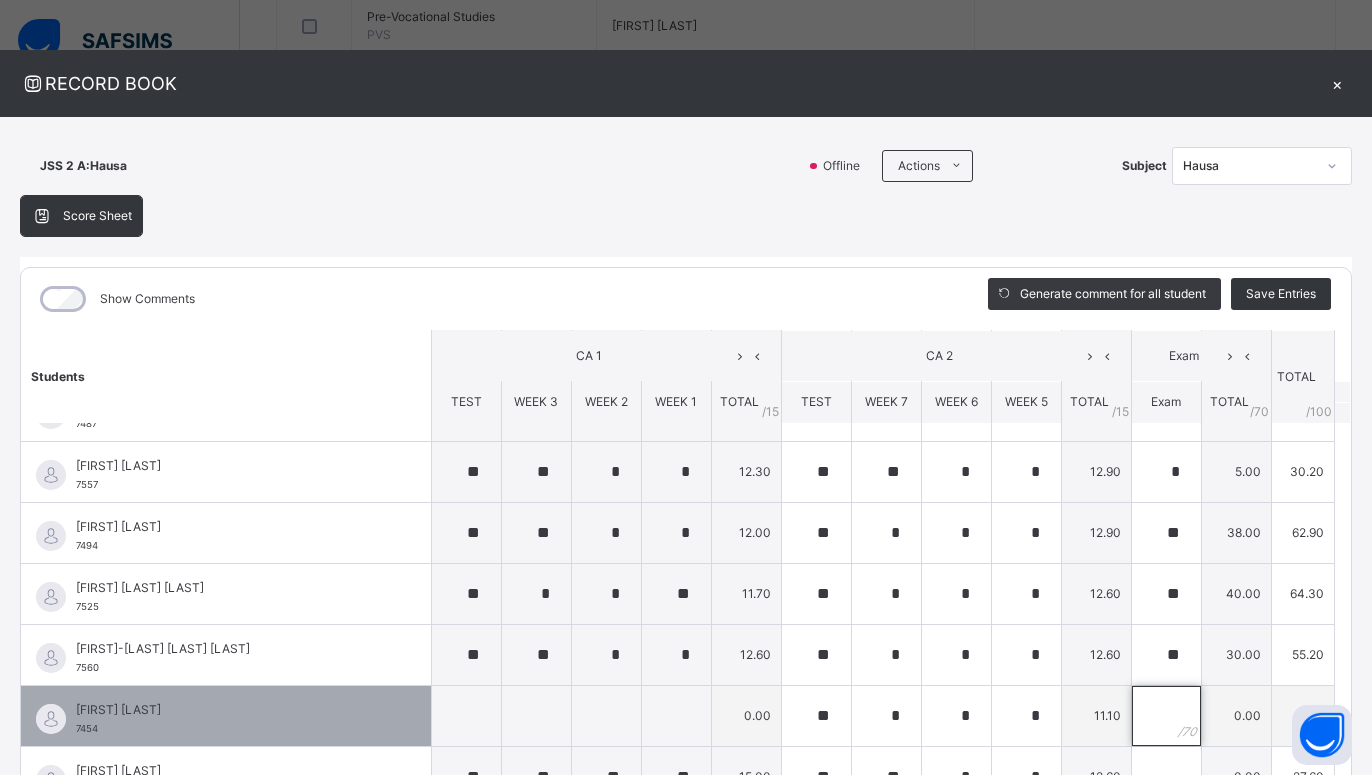 click at bounding box center (1166, 716) 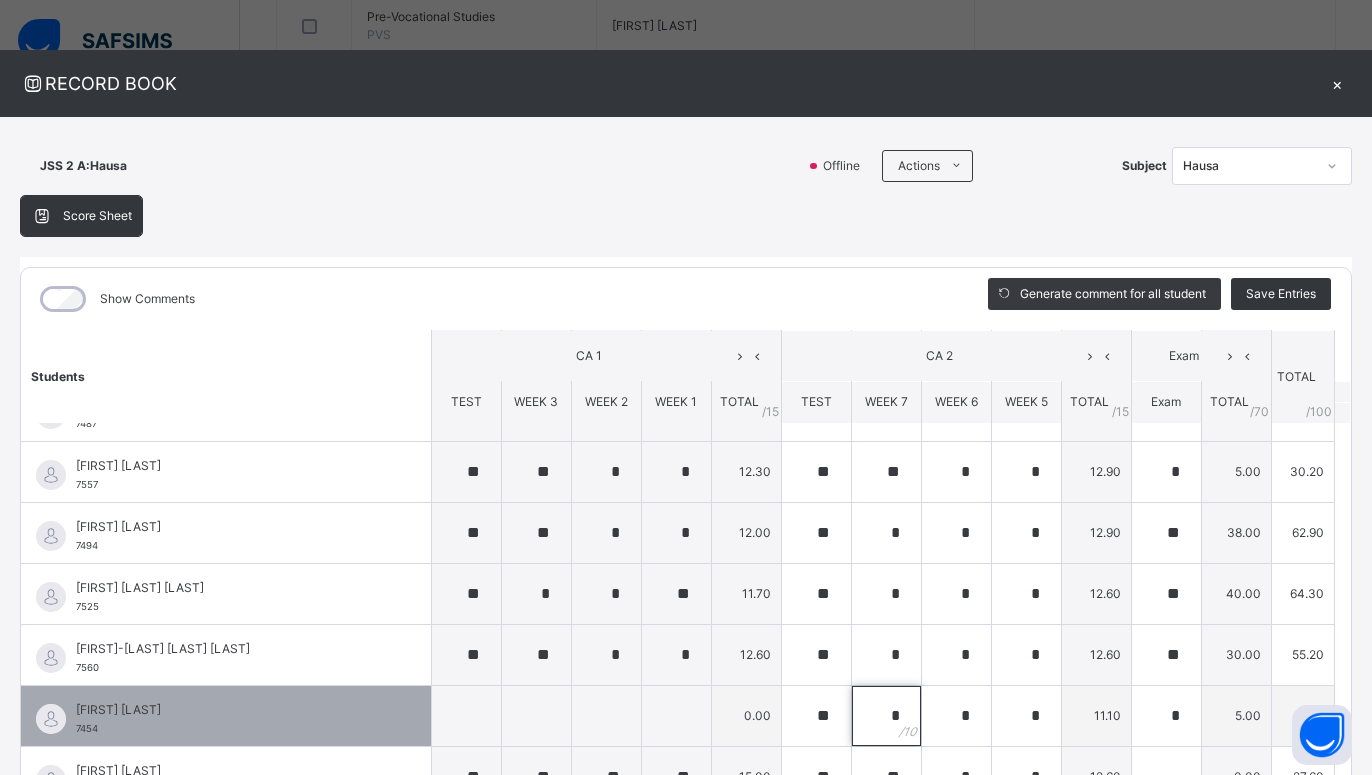 click on "*" at bounding box center (886, 716) 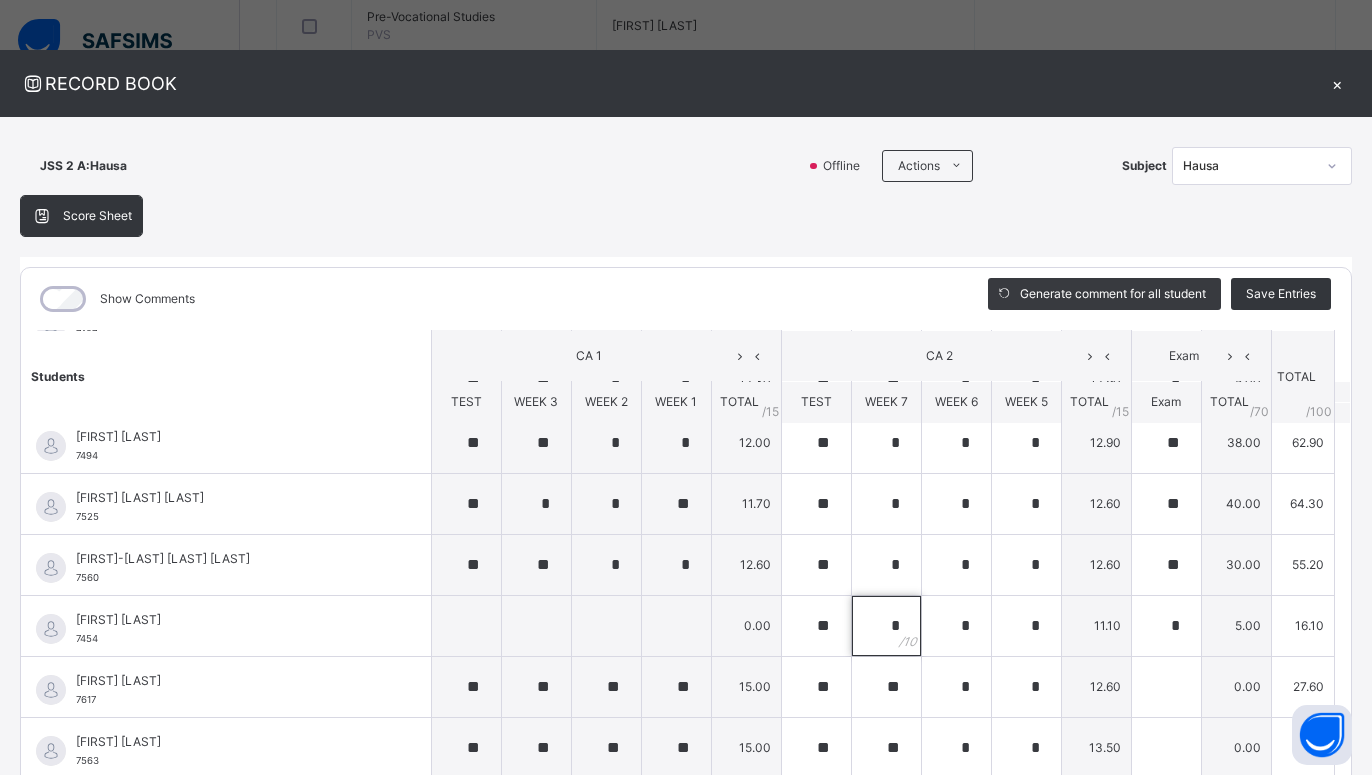 scroll, scrollTop: 1260, scrollLeft: 0, axis: vertical 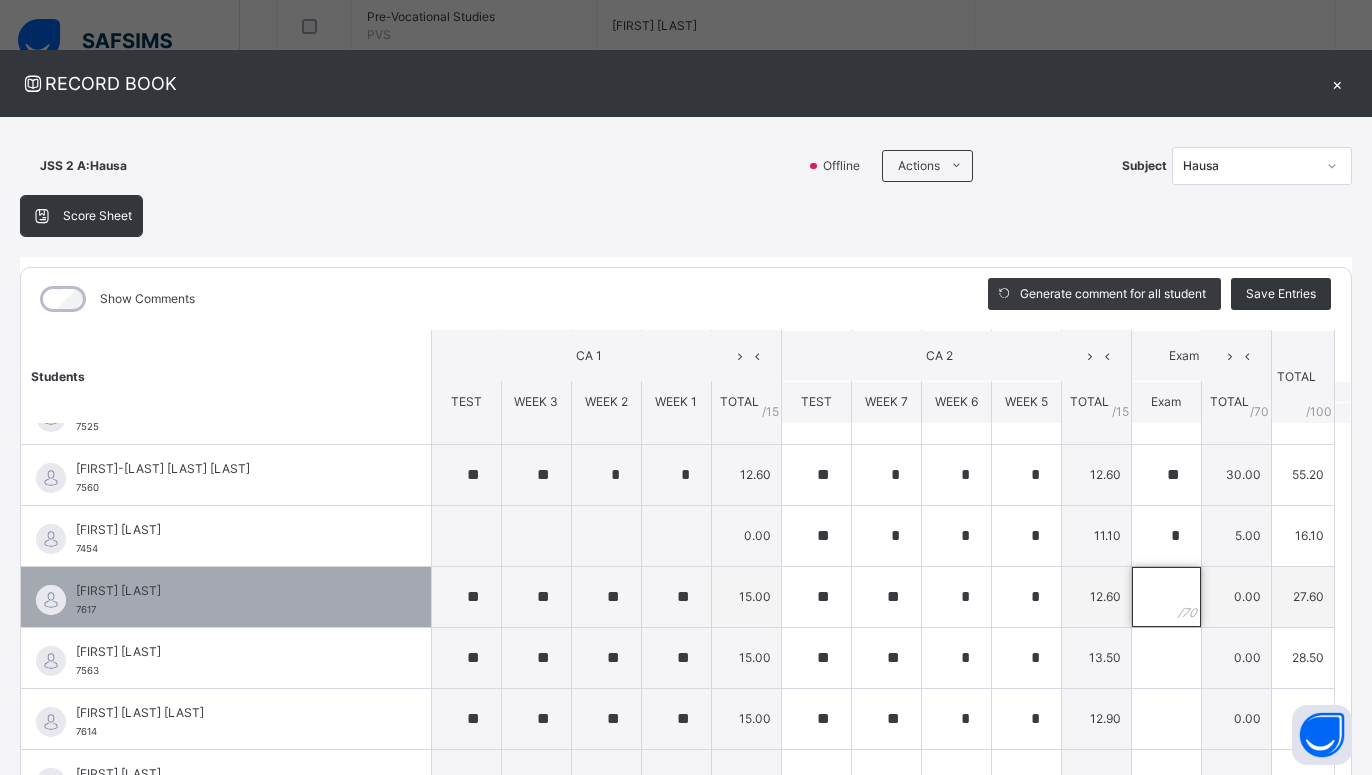 click at bounding box center [1166, 597] 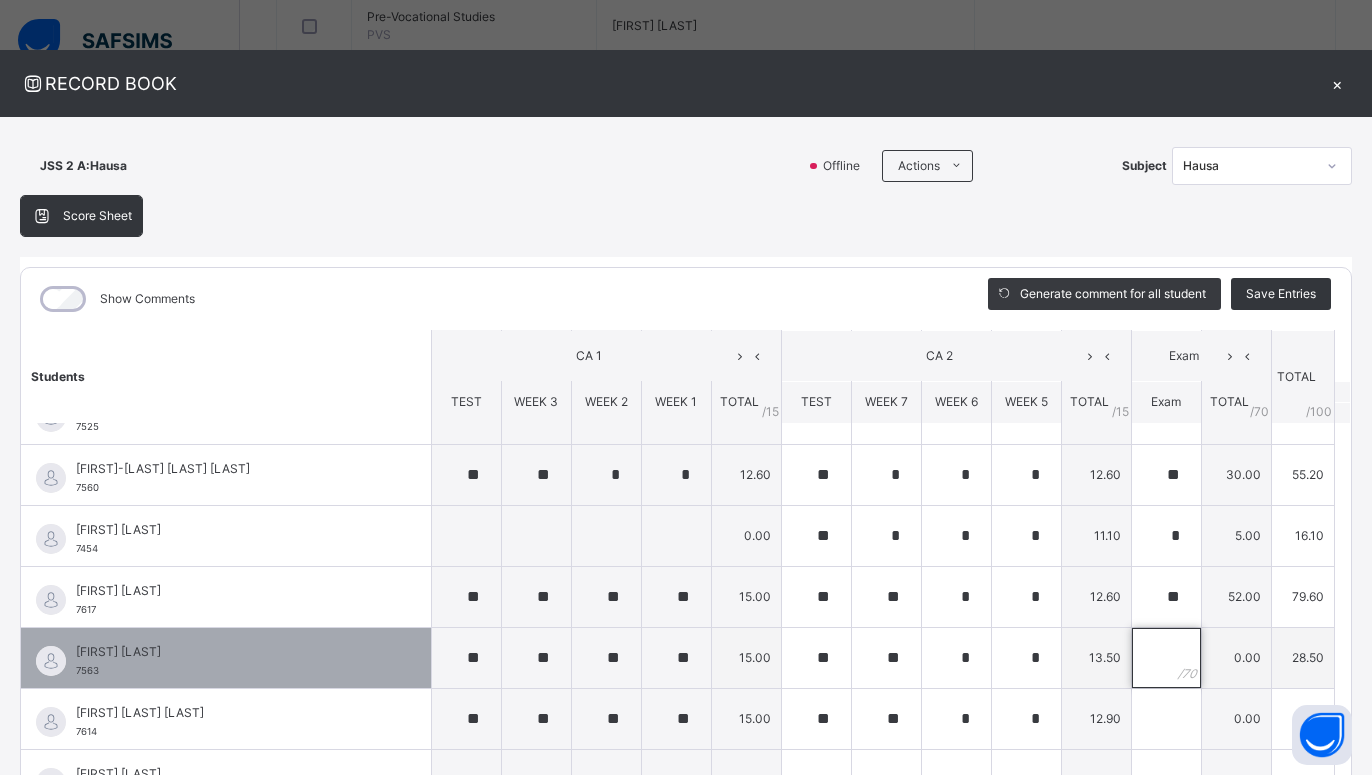 click at bounding box center [1166, 658] 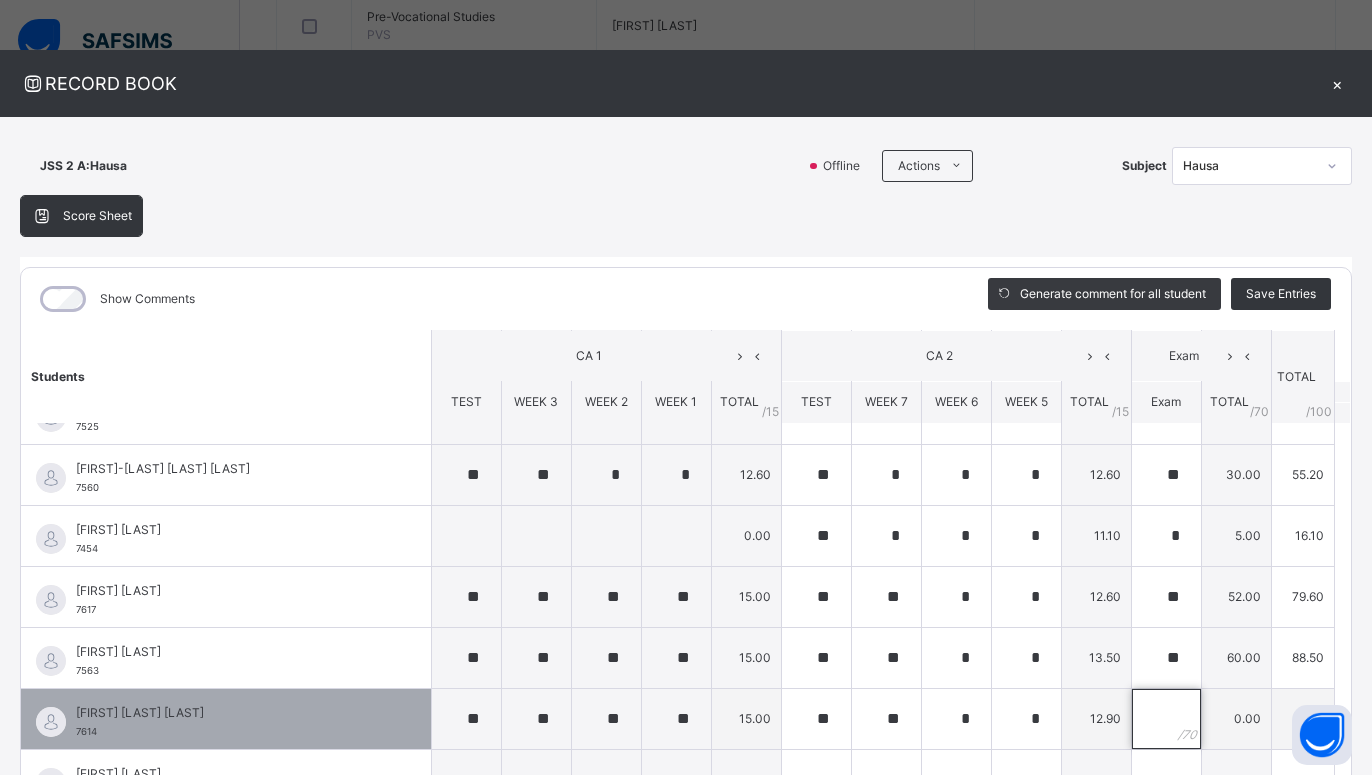 click at bounding box center (1166, 719) 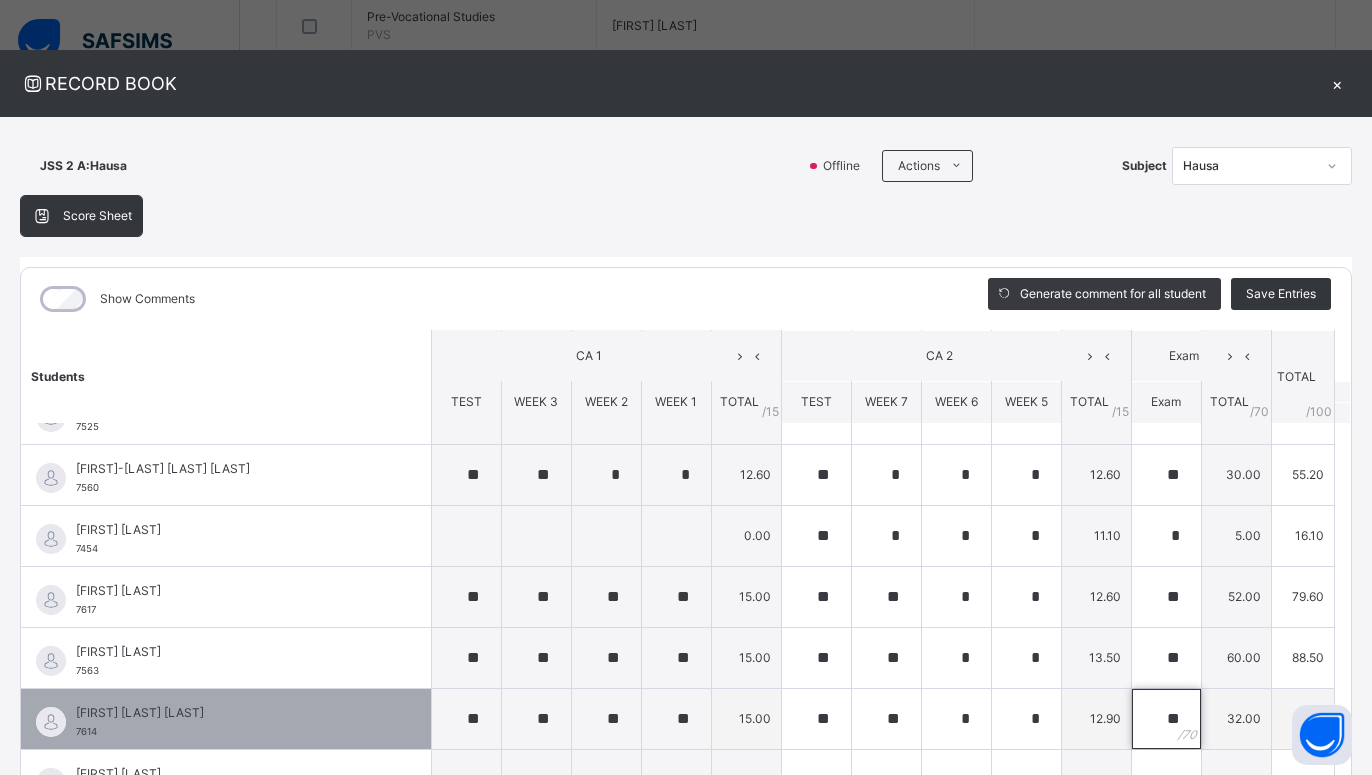 scroll, scrollTop: 1363, scrollLeft: 0, axis: vertical 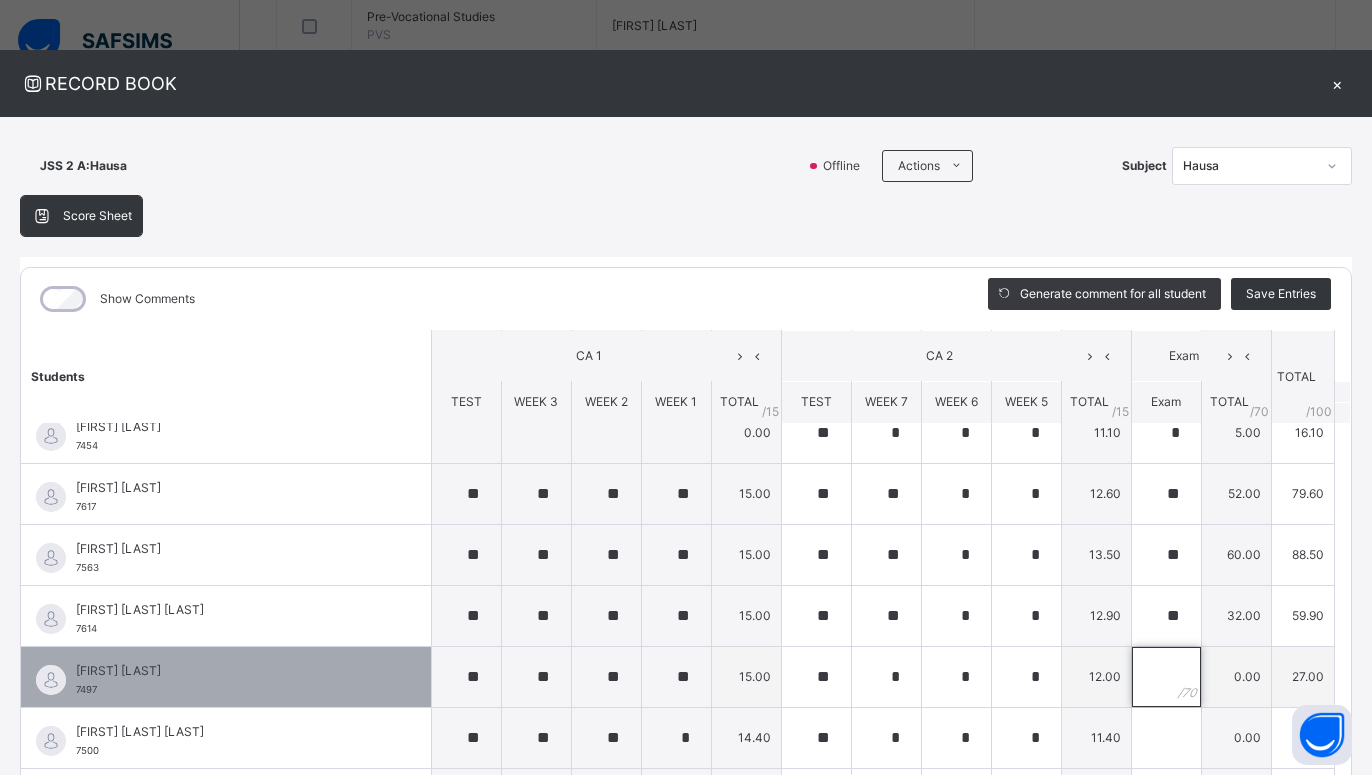 click at bounding box center [1166, 677] 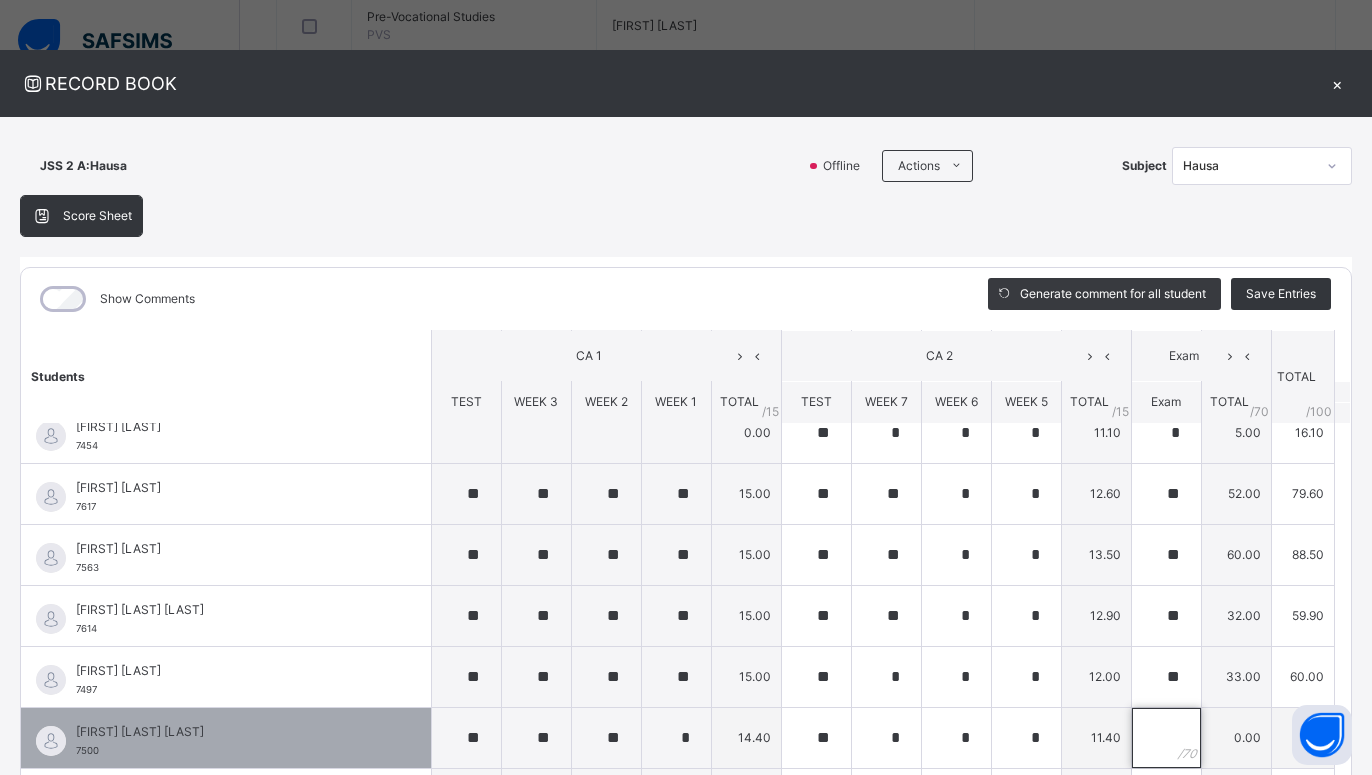 click at bounding box center (1166, 738) 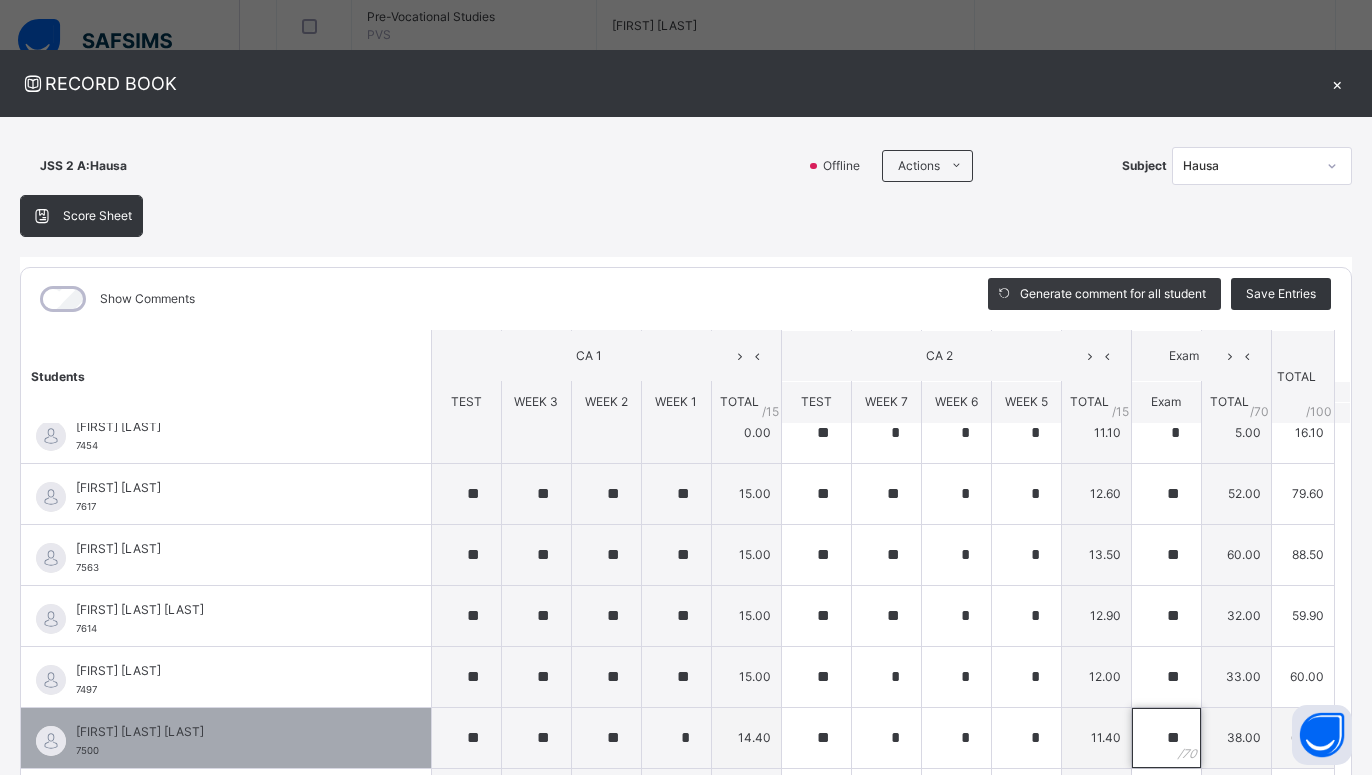scroll, scrollTop: 136, scrollLeft: 0, axis: vertical 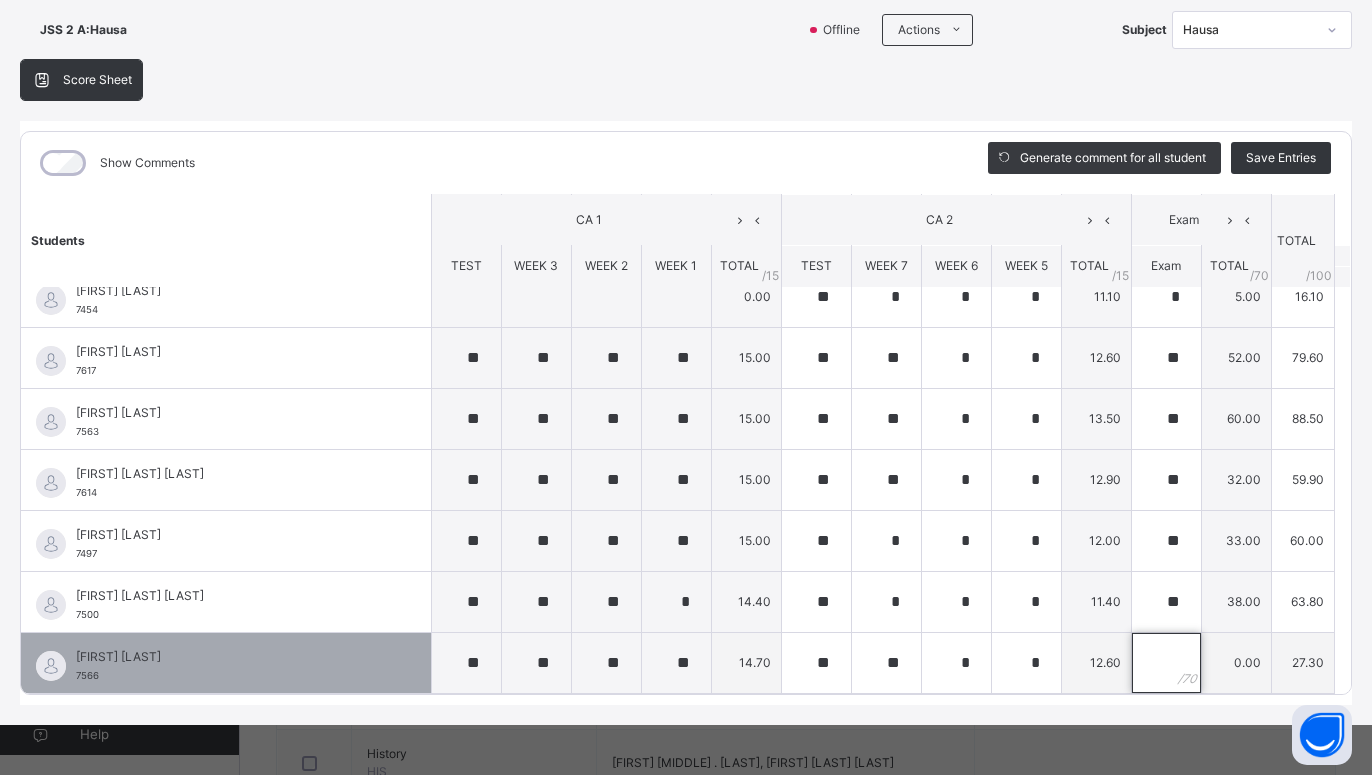 click at bounding box center (1166, 663) 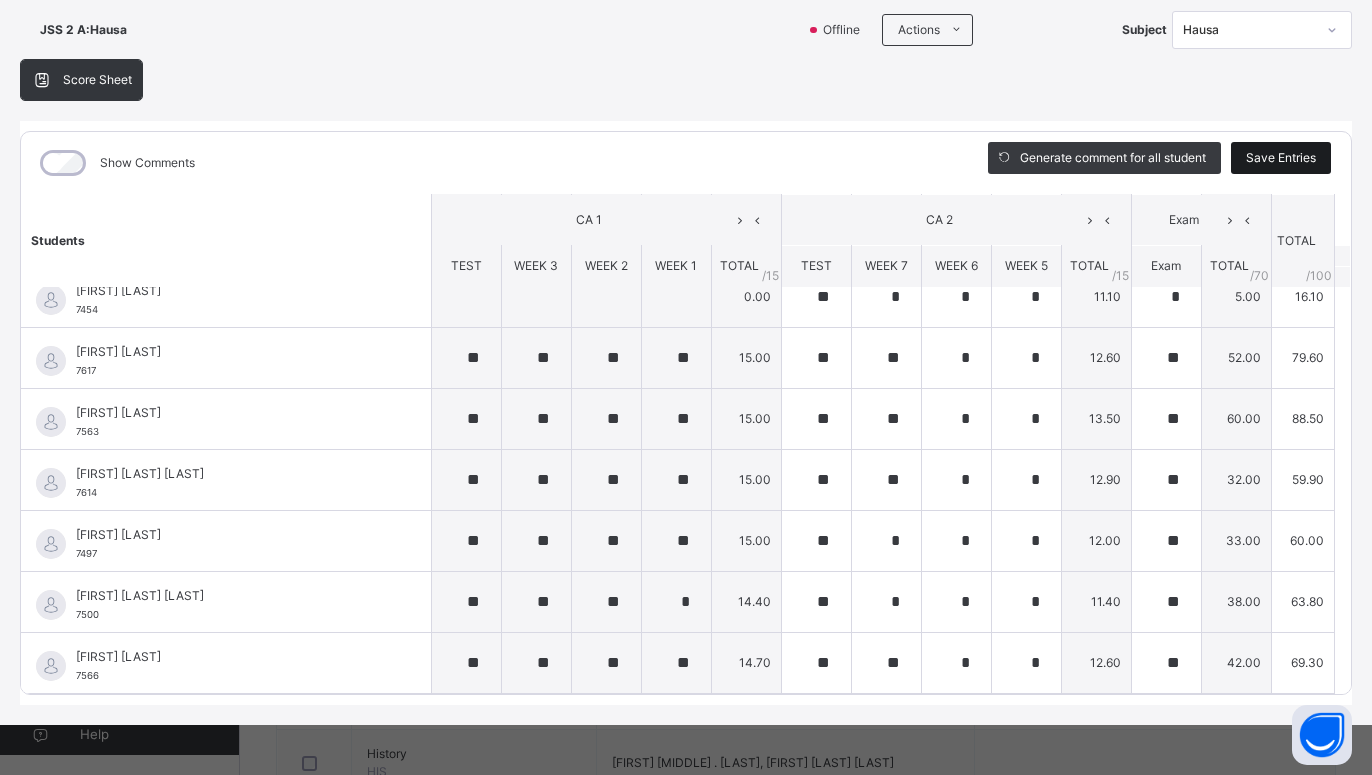 click on "Save Entries" at bounding box center (1281, 158) 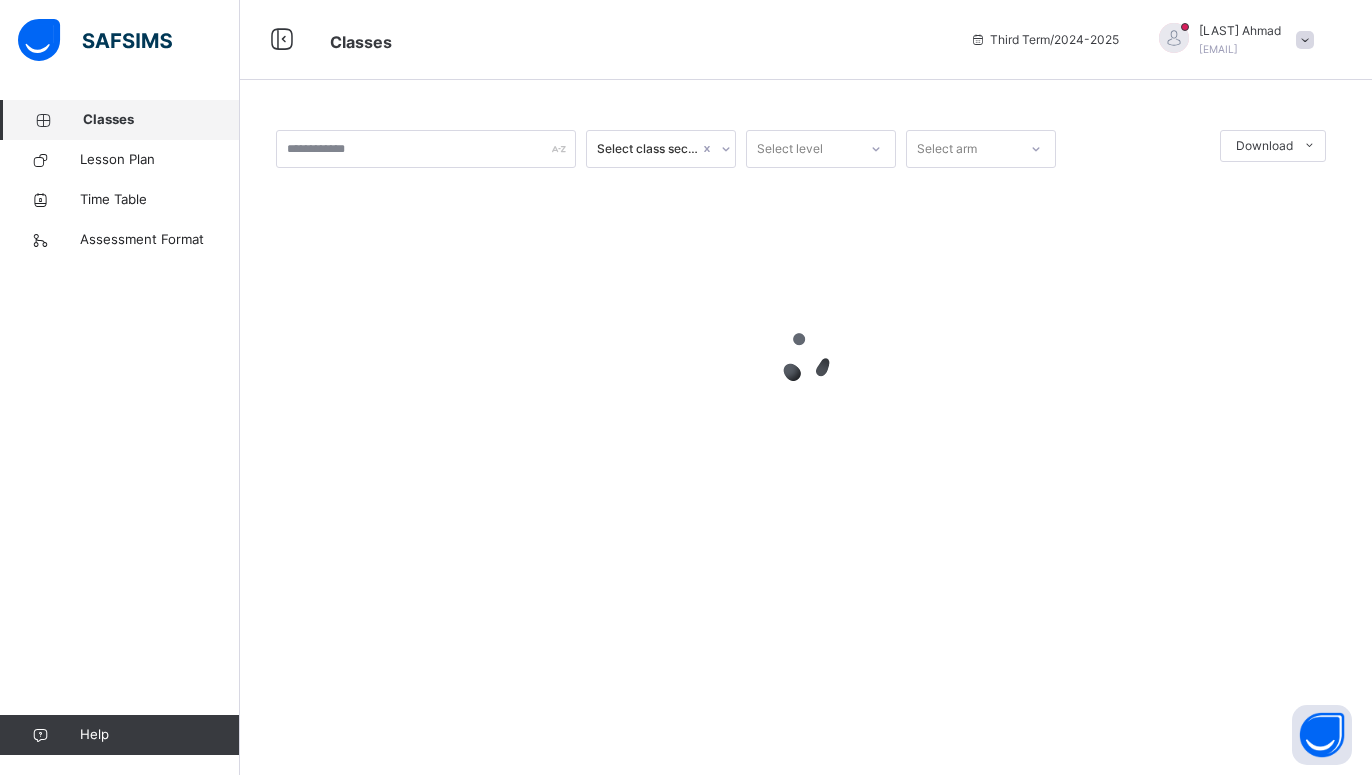 scroll, scrollTop: 0, scrollLeft: 0, axis: both 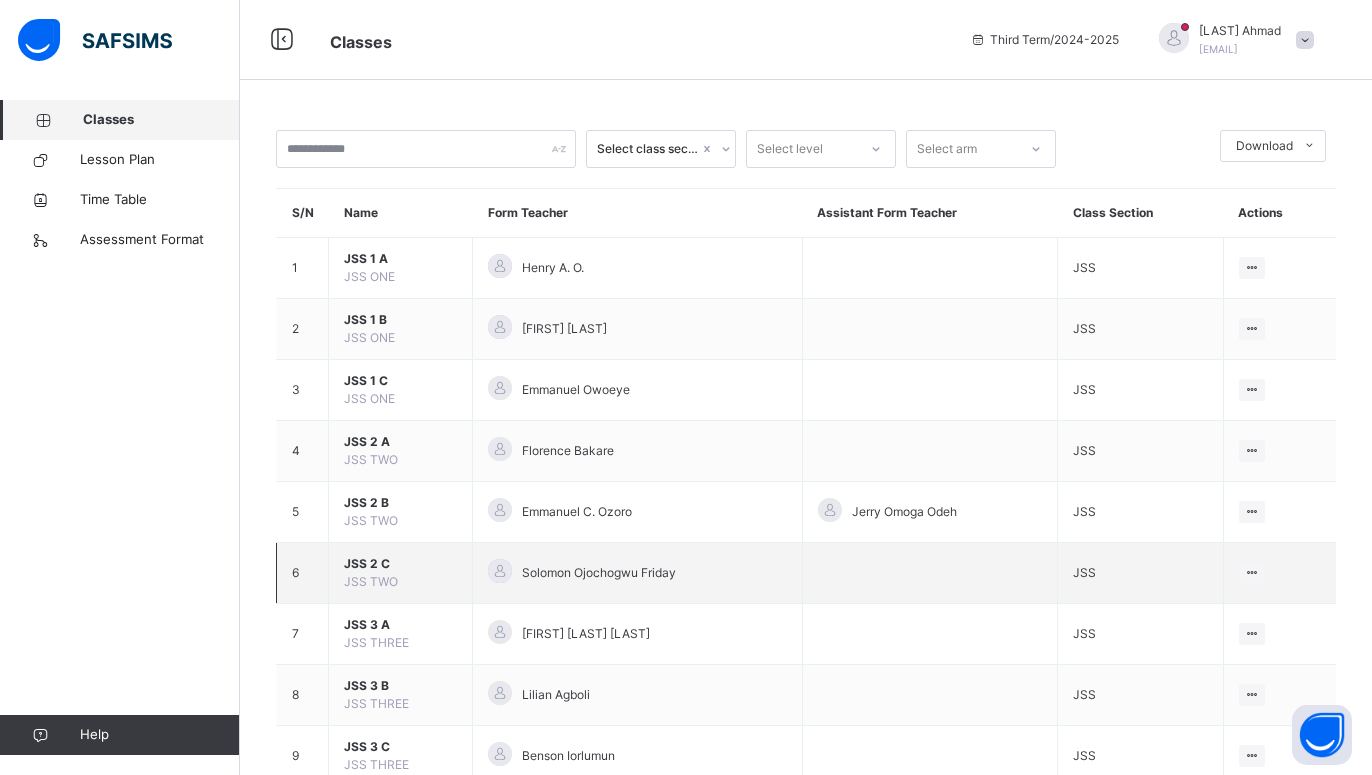 click on "JSS TWO" at bounding box center (371, 581) 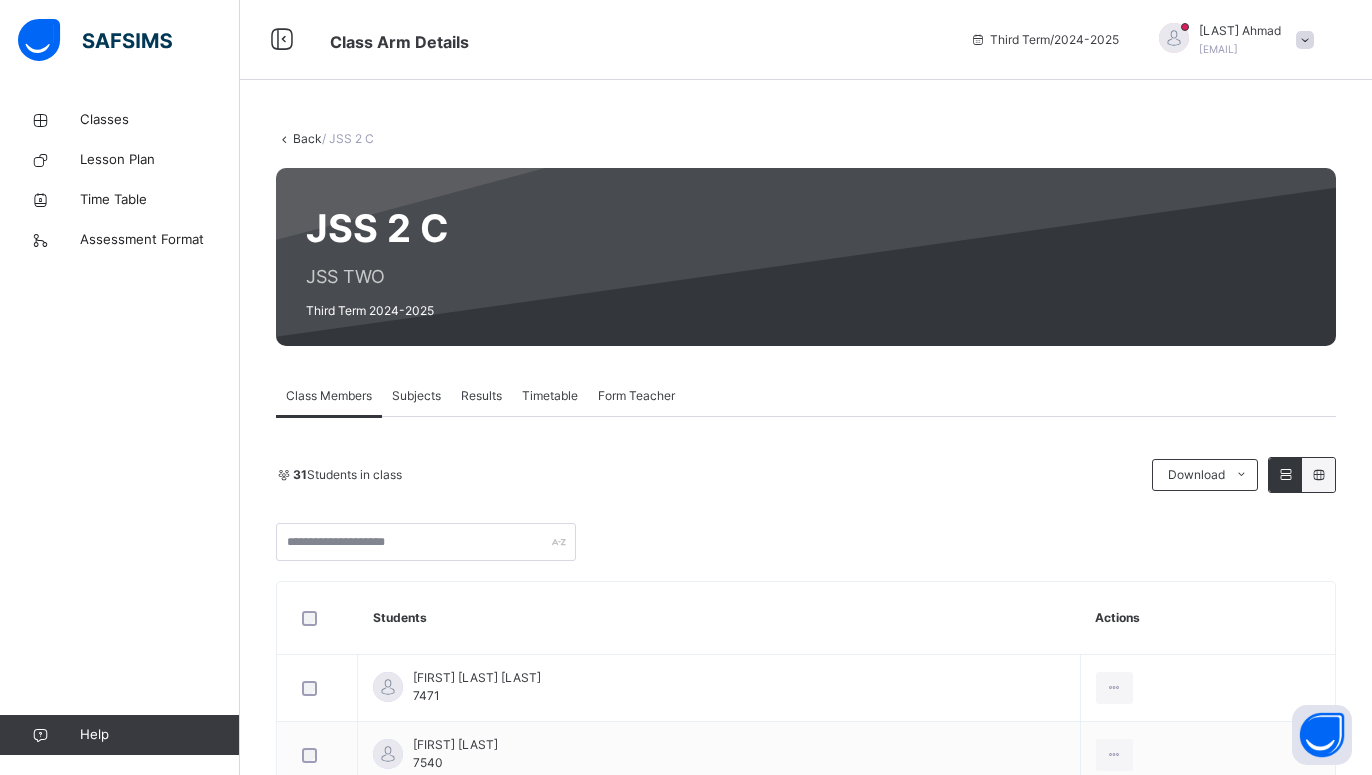 click on "Subjects" at bounding box center (416, 396) 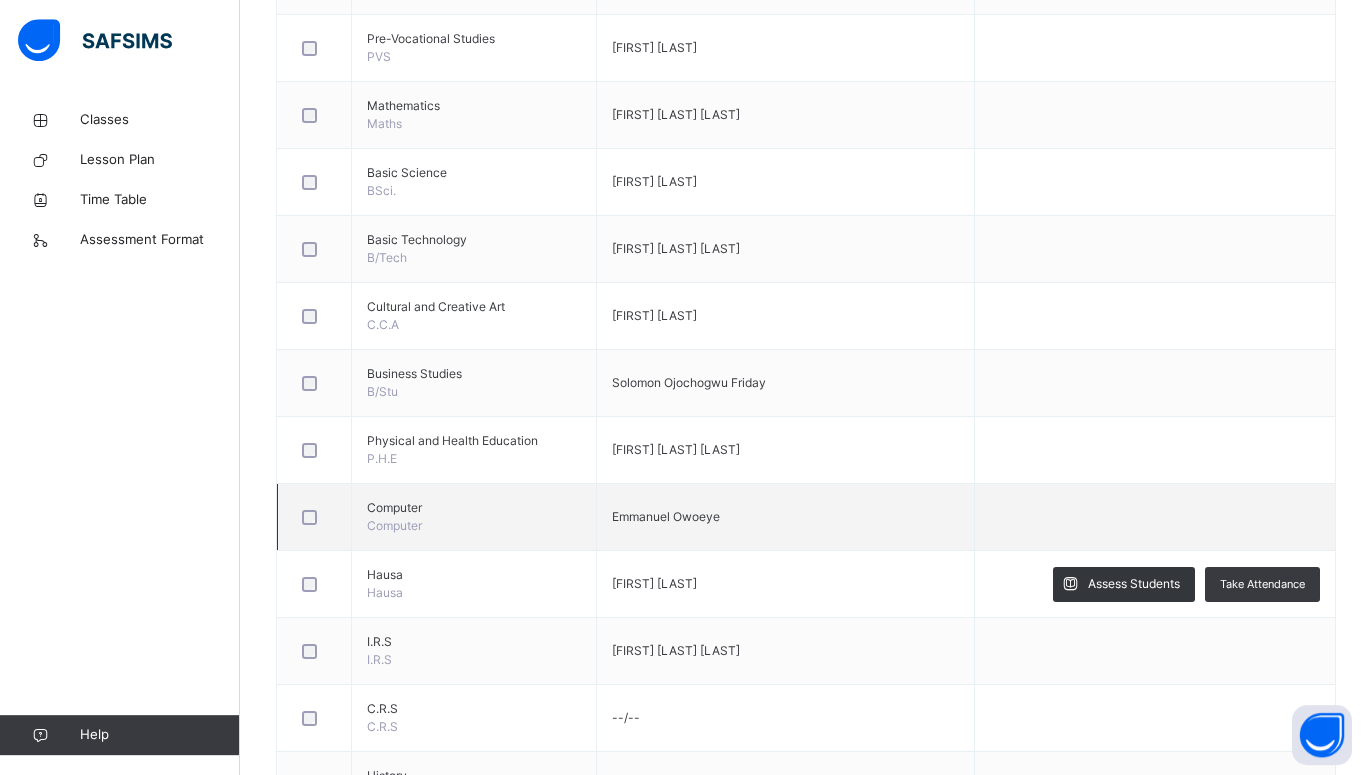 scroll, scrollTop: 714, scrollLeft: 0, axis: vertical 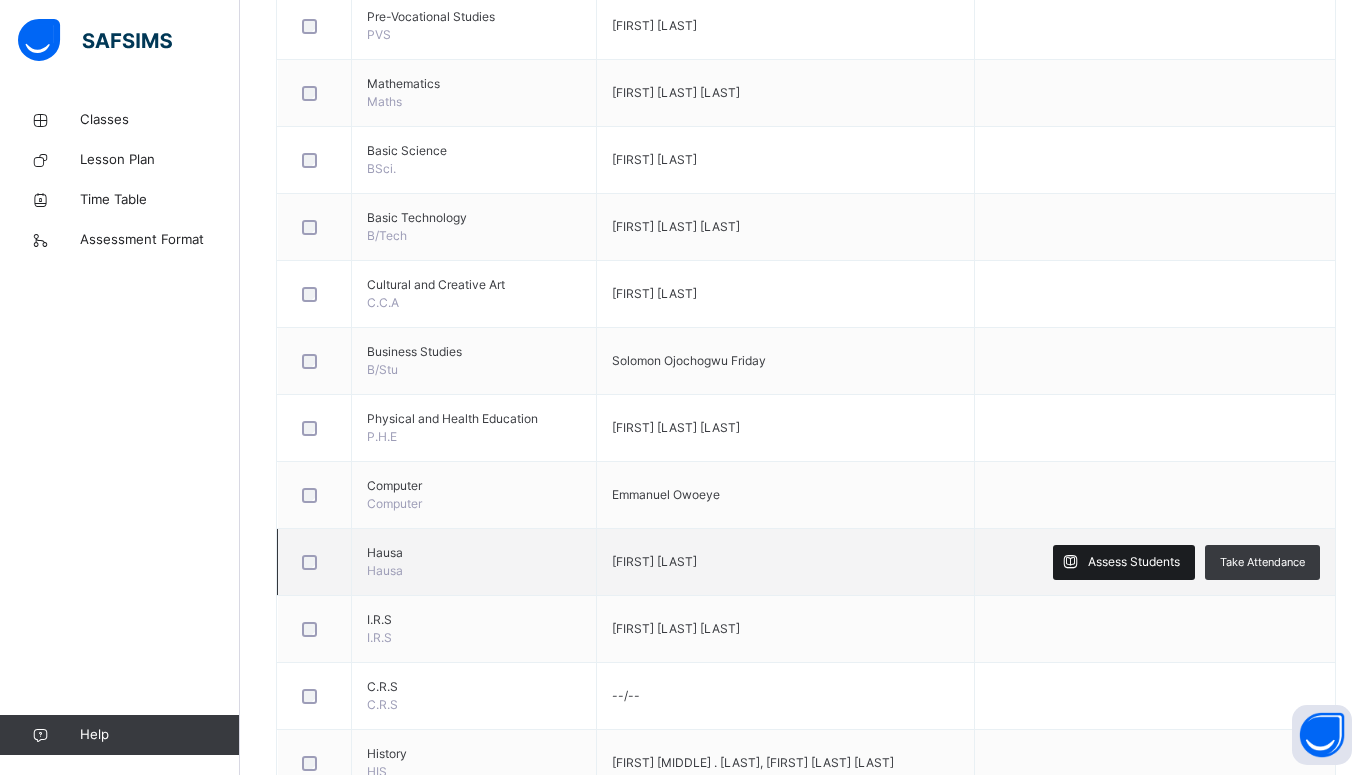 click on "Assess Students" at bounding box center (1134, 562) 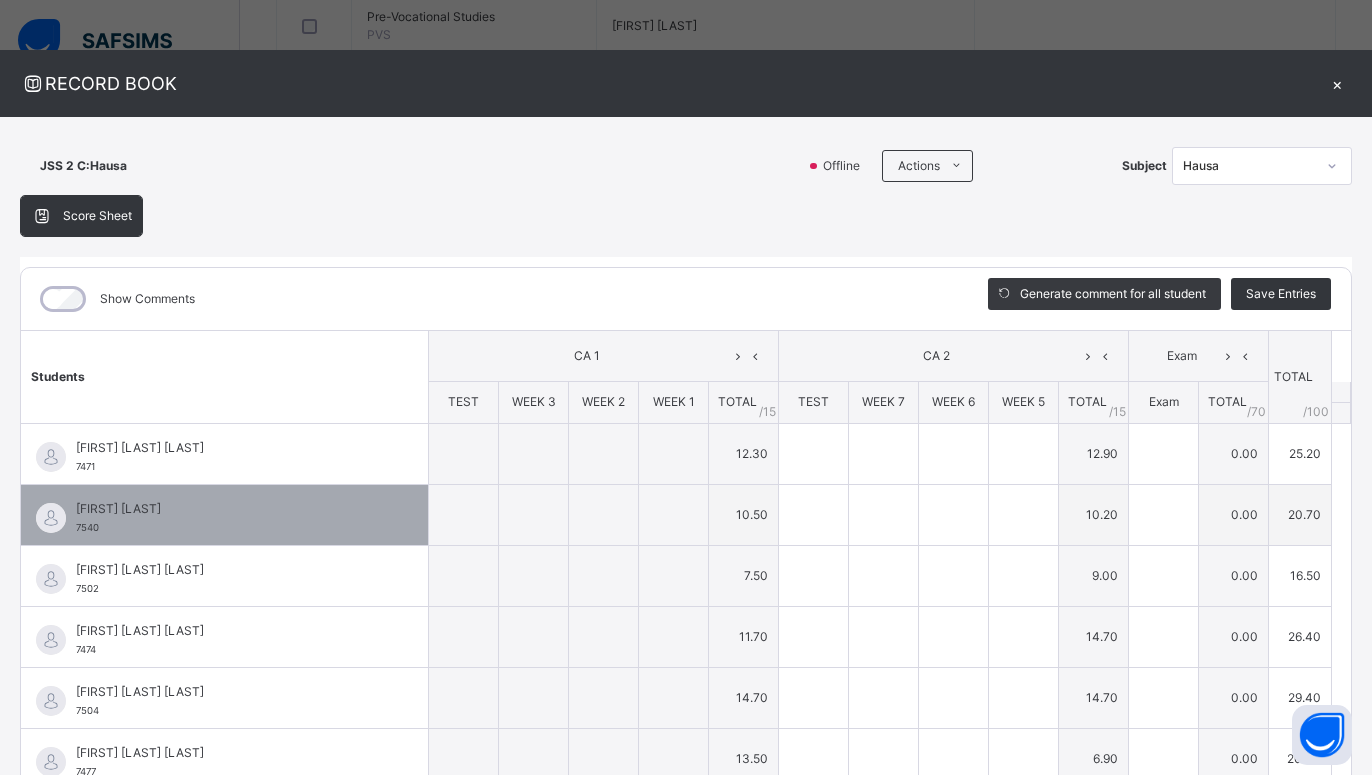 scroll, scrollTop: 136, scrollLeft: 0, axis: vertical 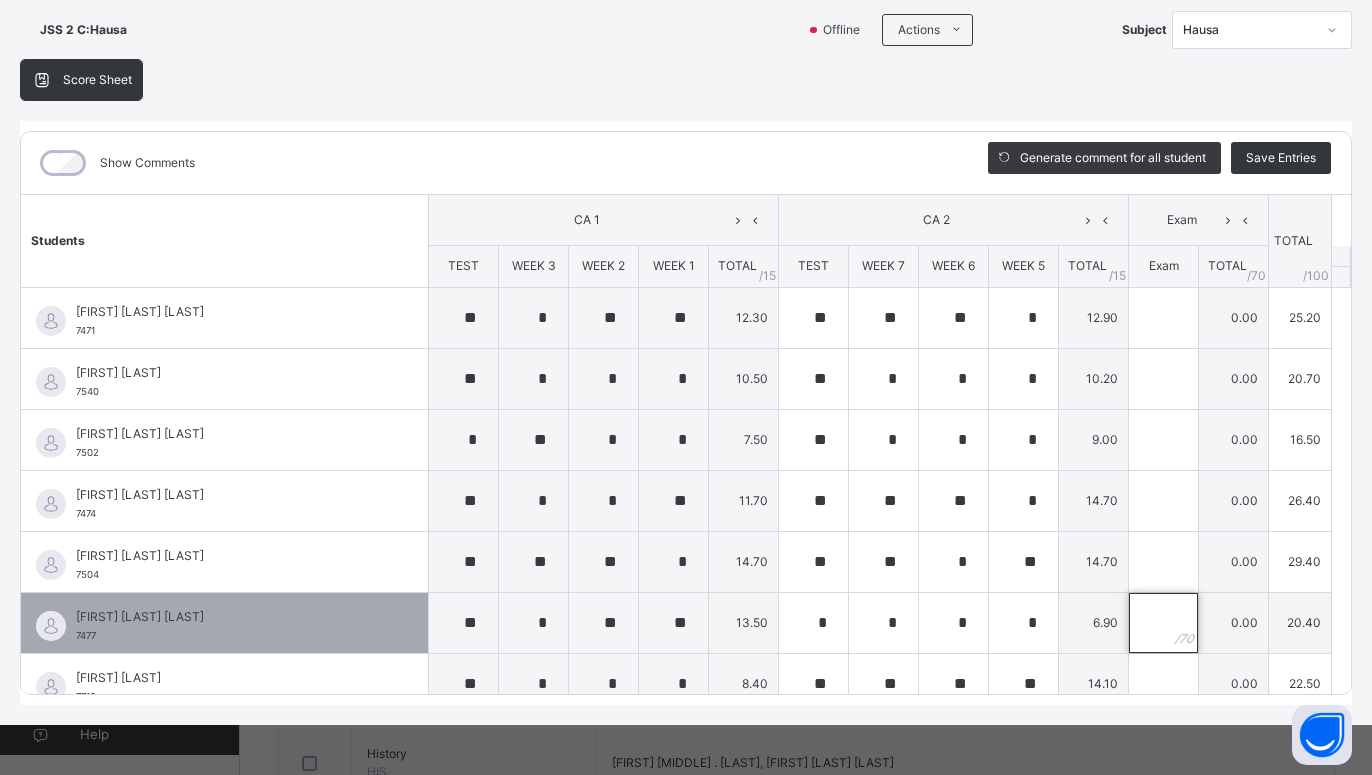 click at bounding box center [1163, 623] 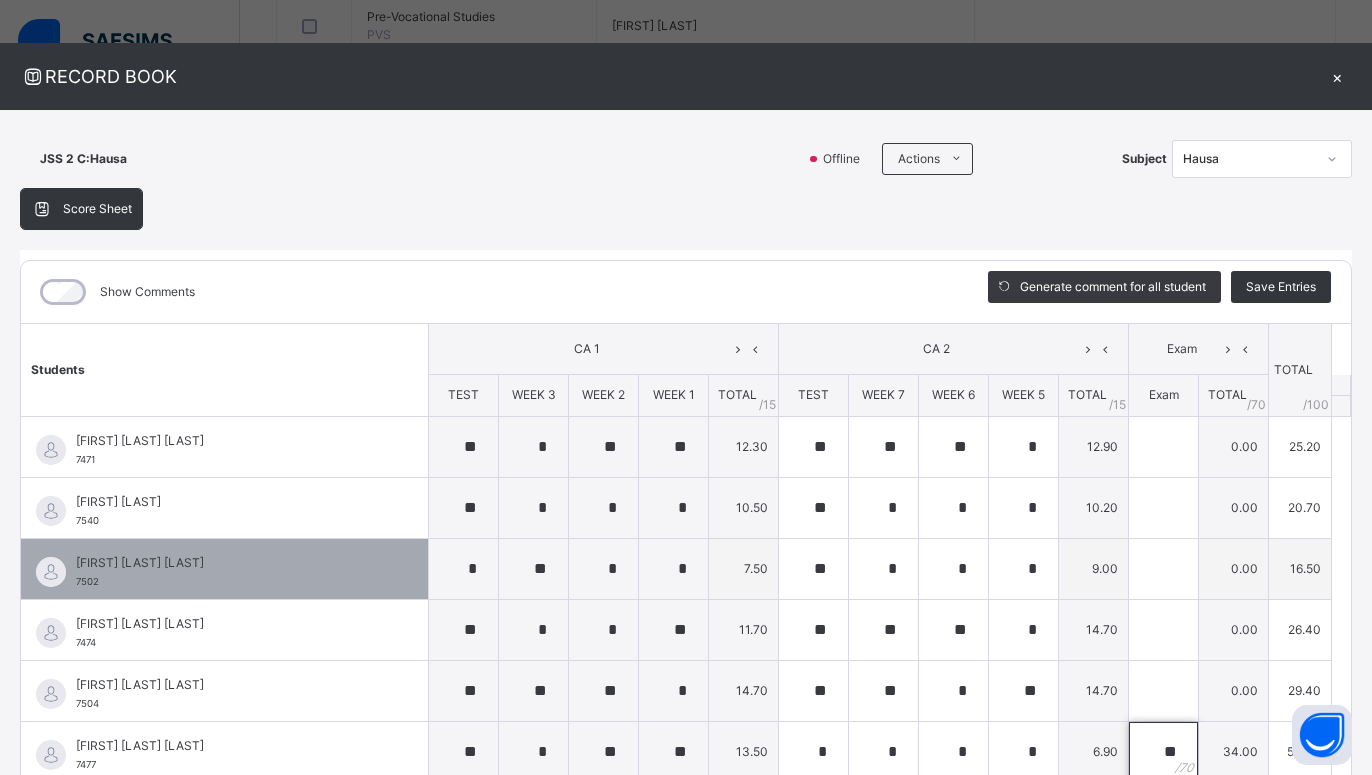 scroll, scrollTop: 0, scrollLeft: 0, axis: both 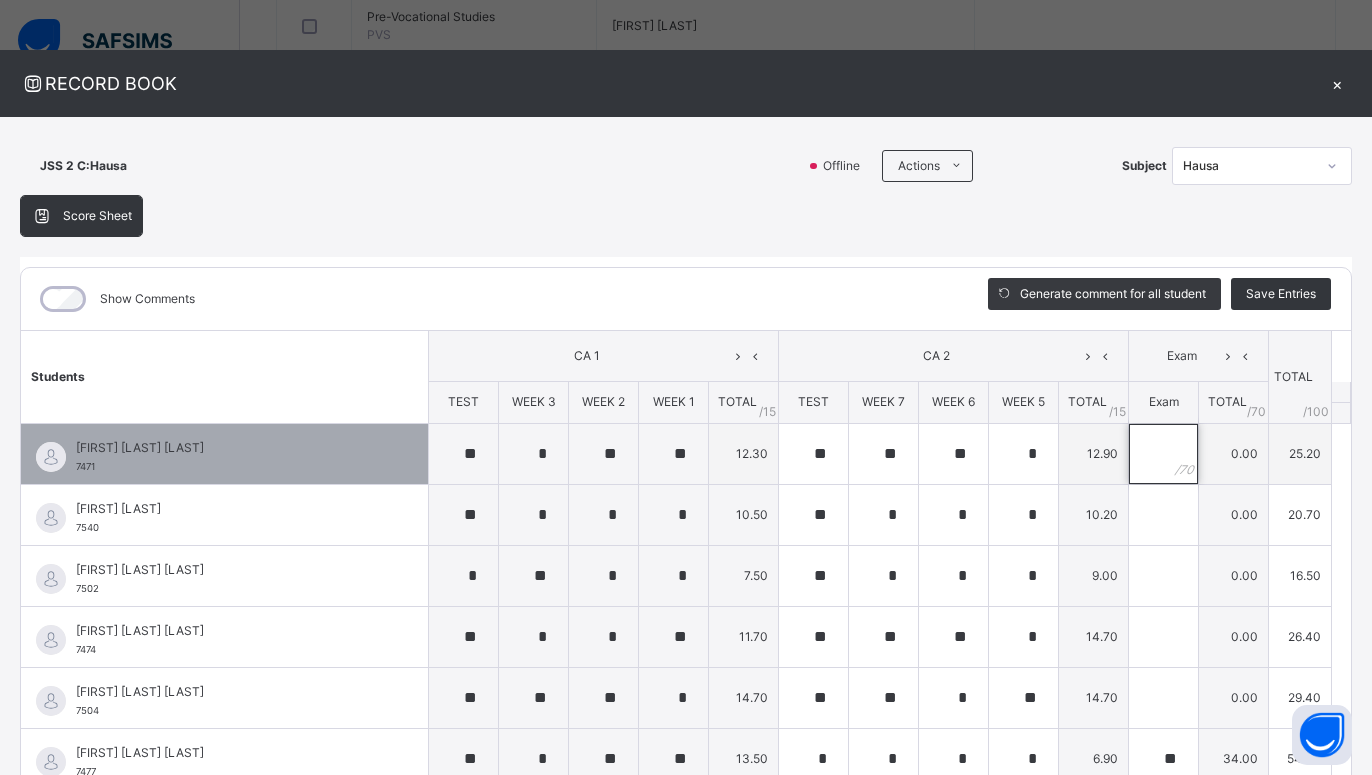 click at bounding box center (1163, 454) 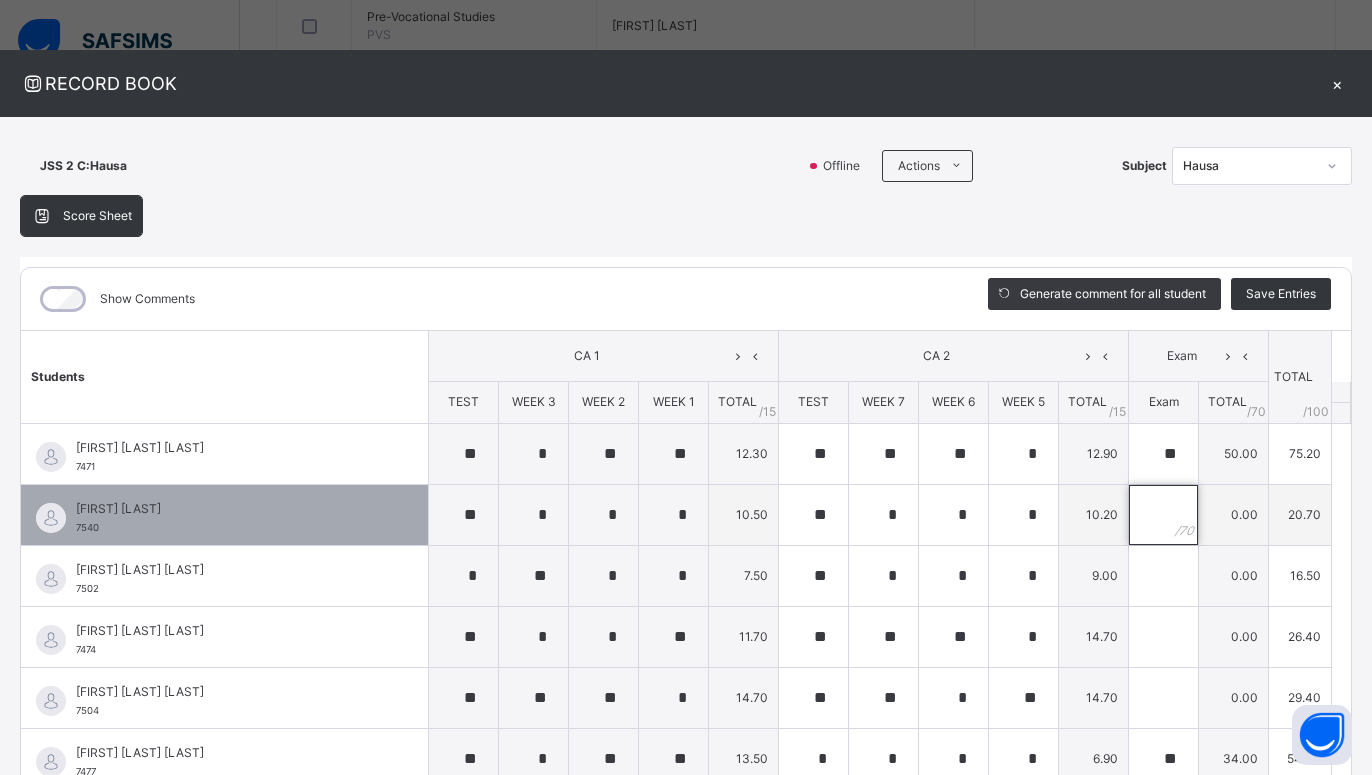 click at bounding box center [1163, 515] 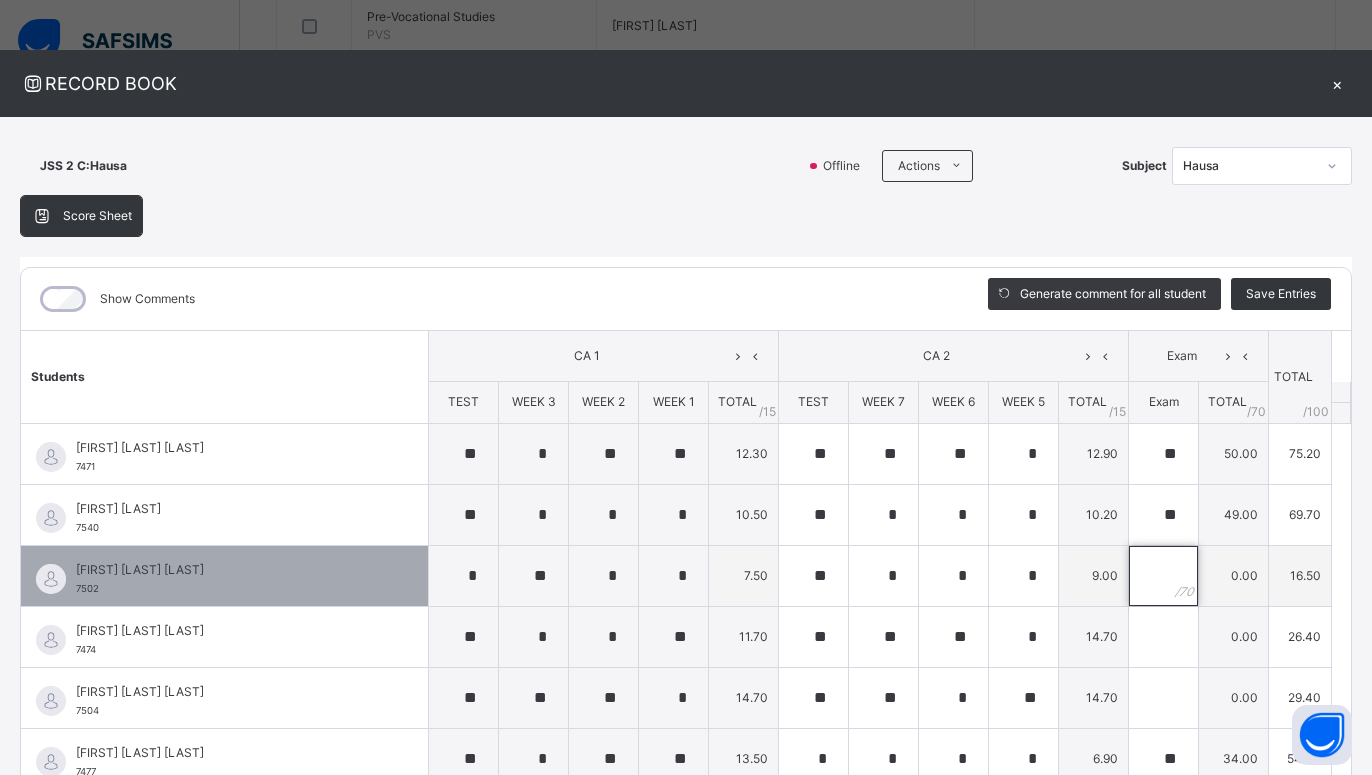 click at bounding box center [1163, 576] 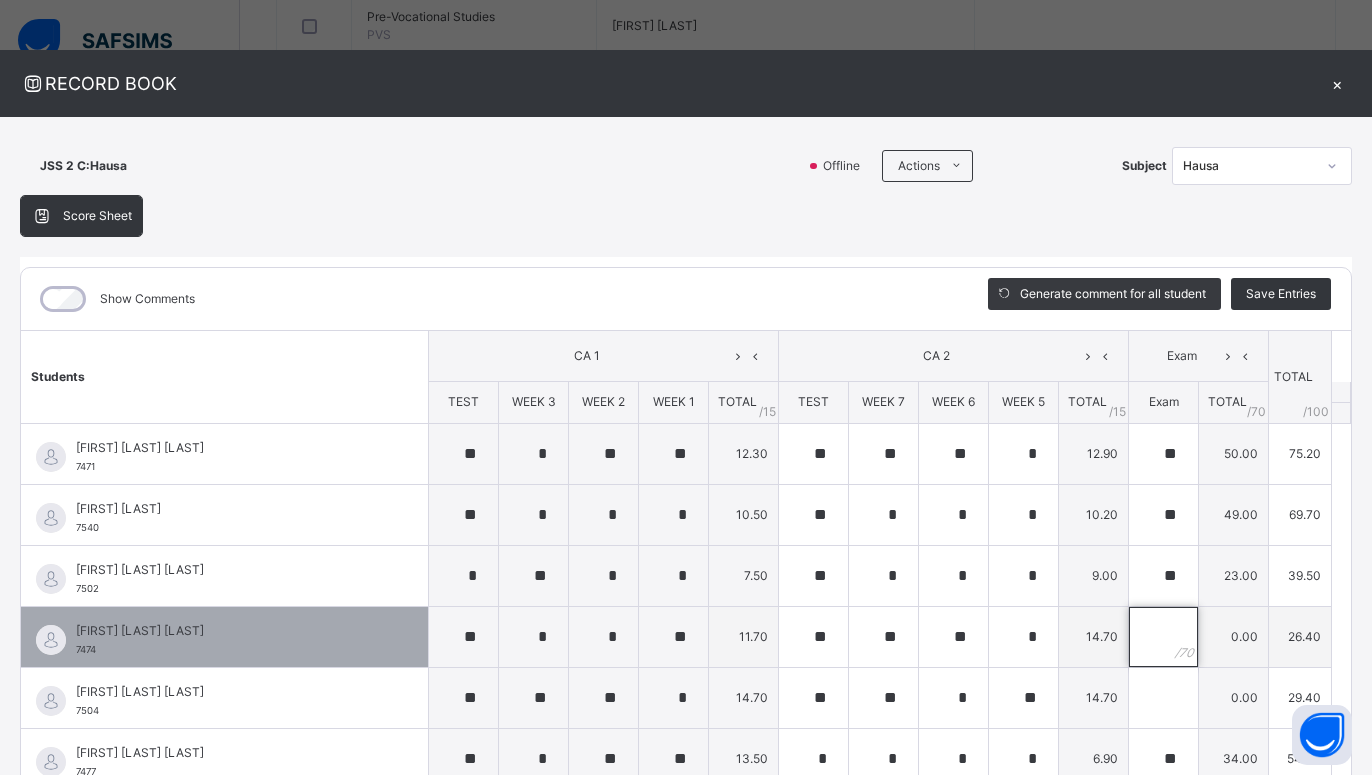 click at bounding box center [1163, 637] 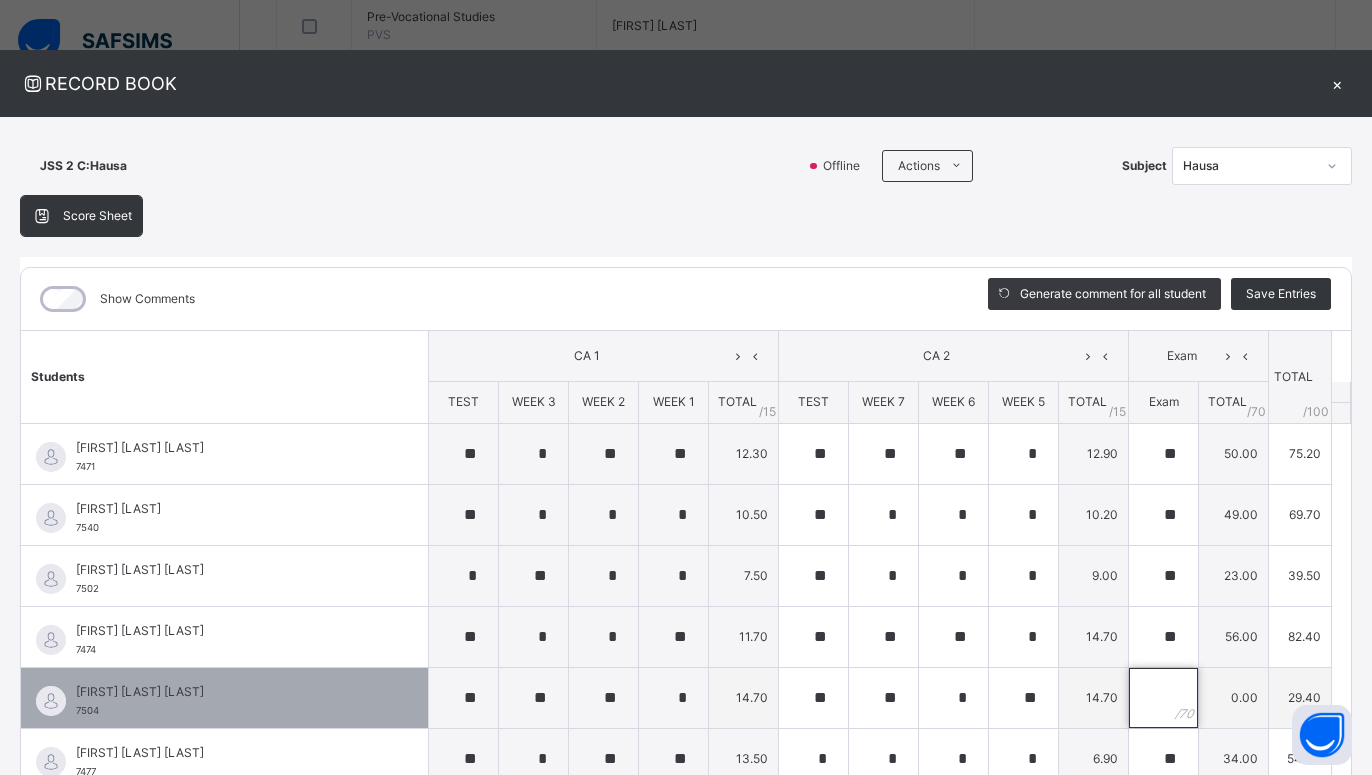 click at bounding box center (1163, 698) 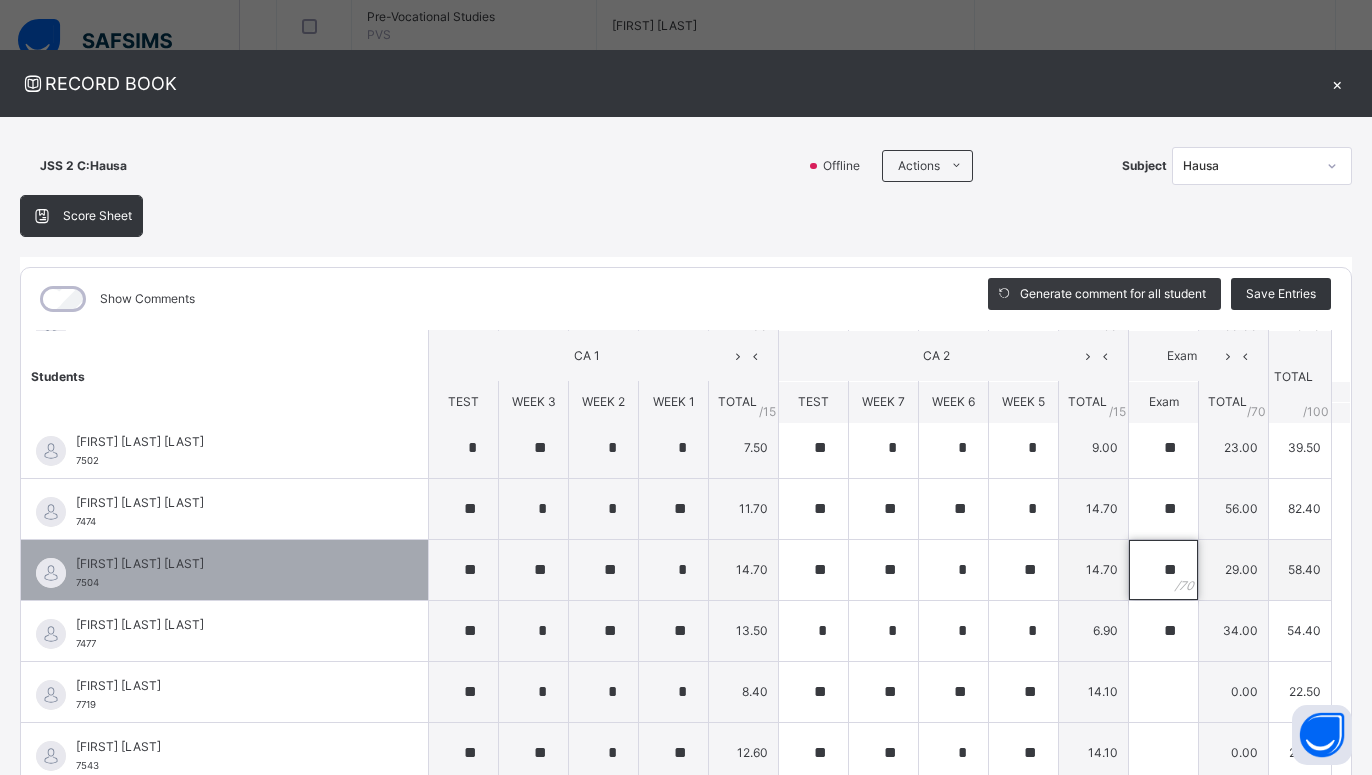 scroll, scrollTop: 180, scrollLeft: 0, axis: vertical 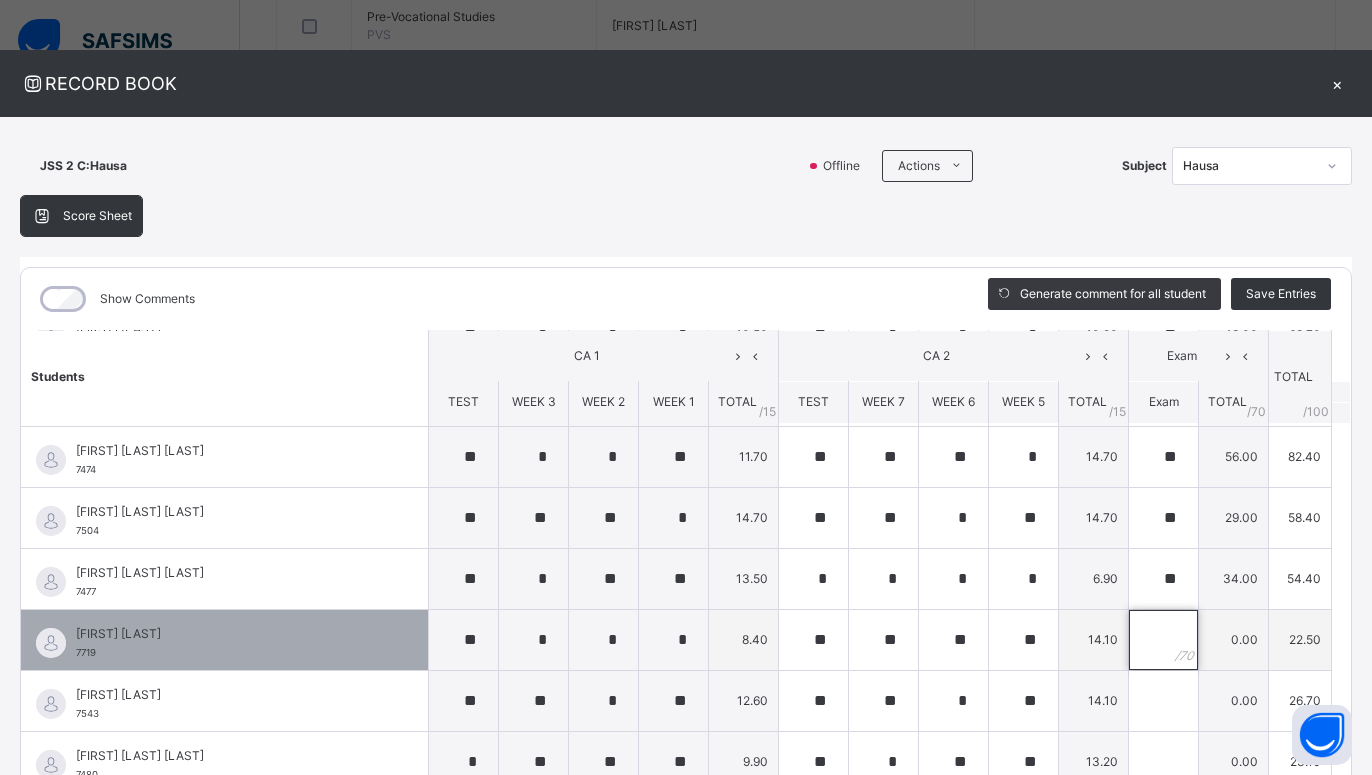 click at bounding box center [1163, 640] 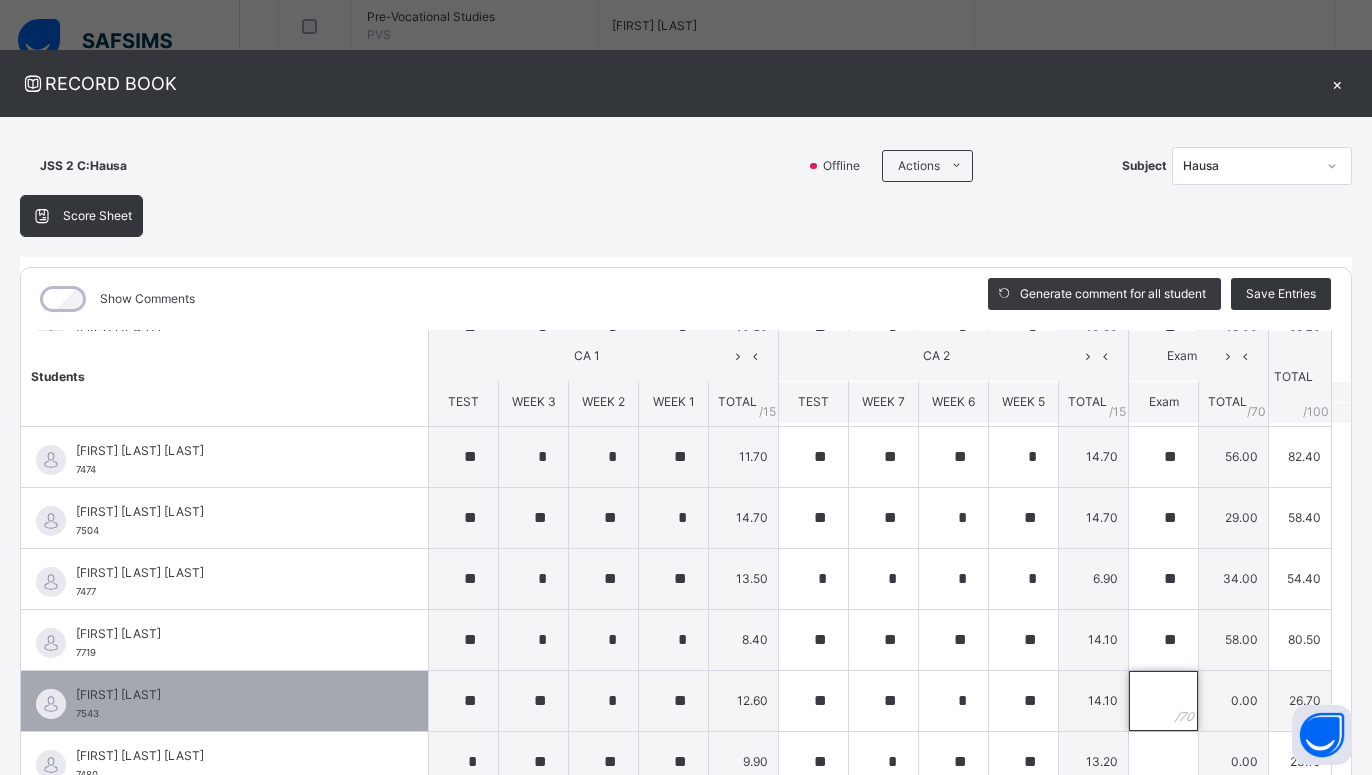 click at bounding box center [1163, 701] 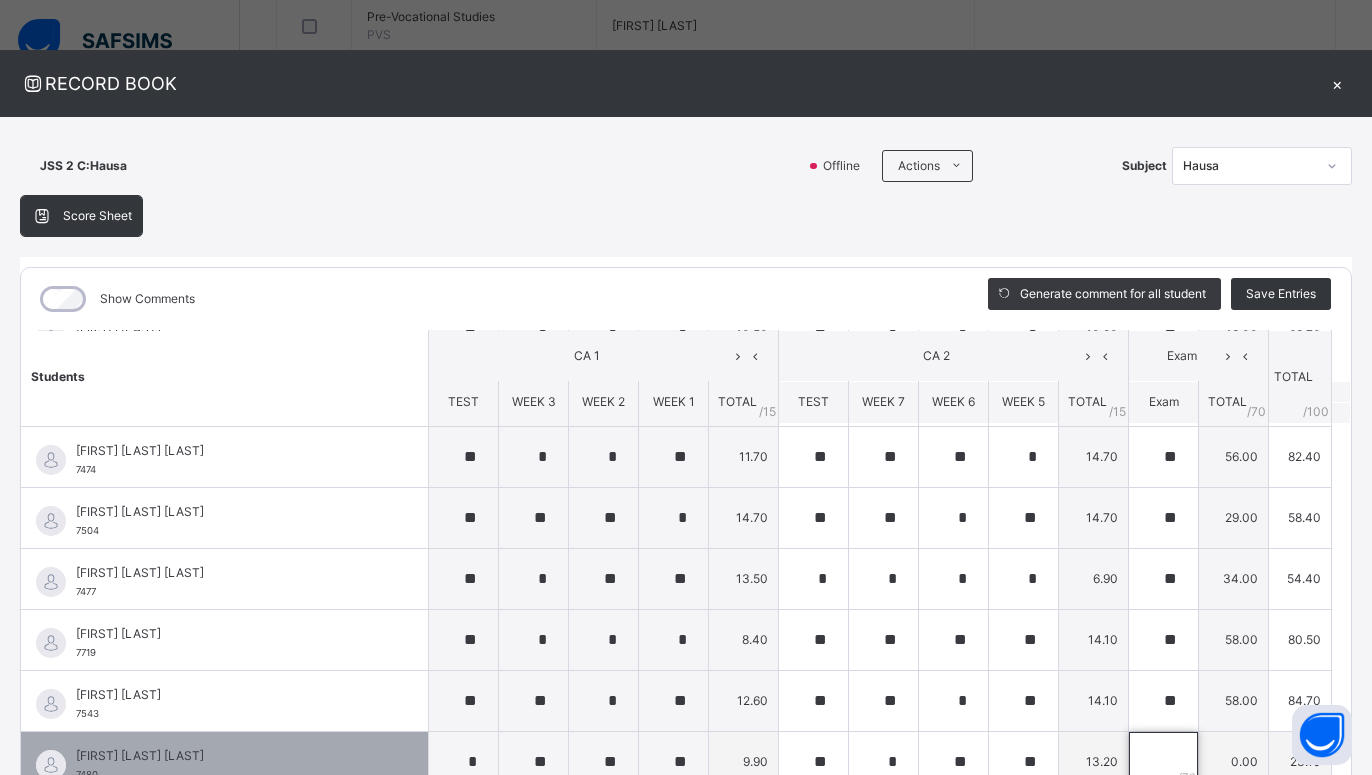 click at bounding box center [1163, 762] 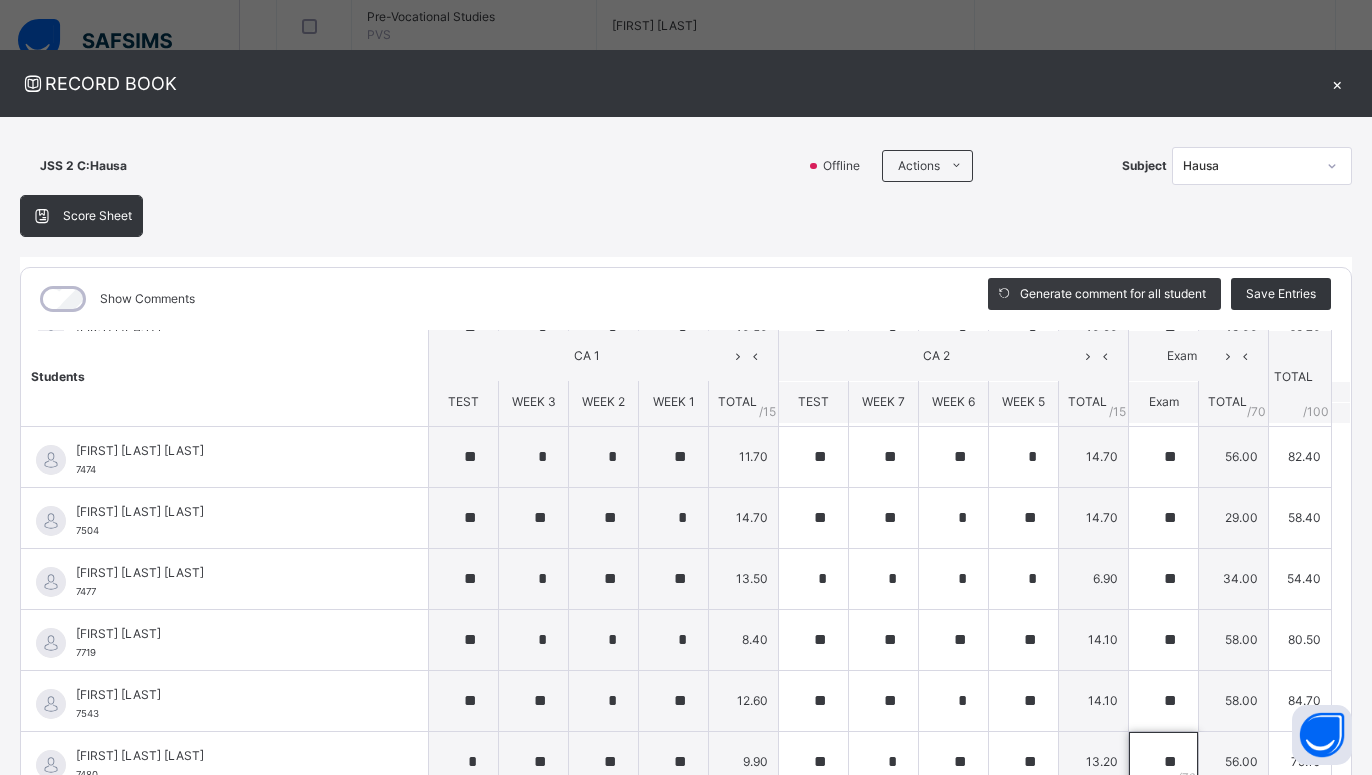 scroll, scrollTop: 540, scrollLeft: 0, axis: vertical 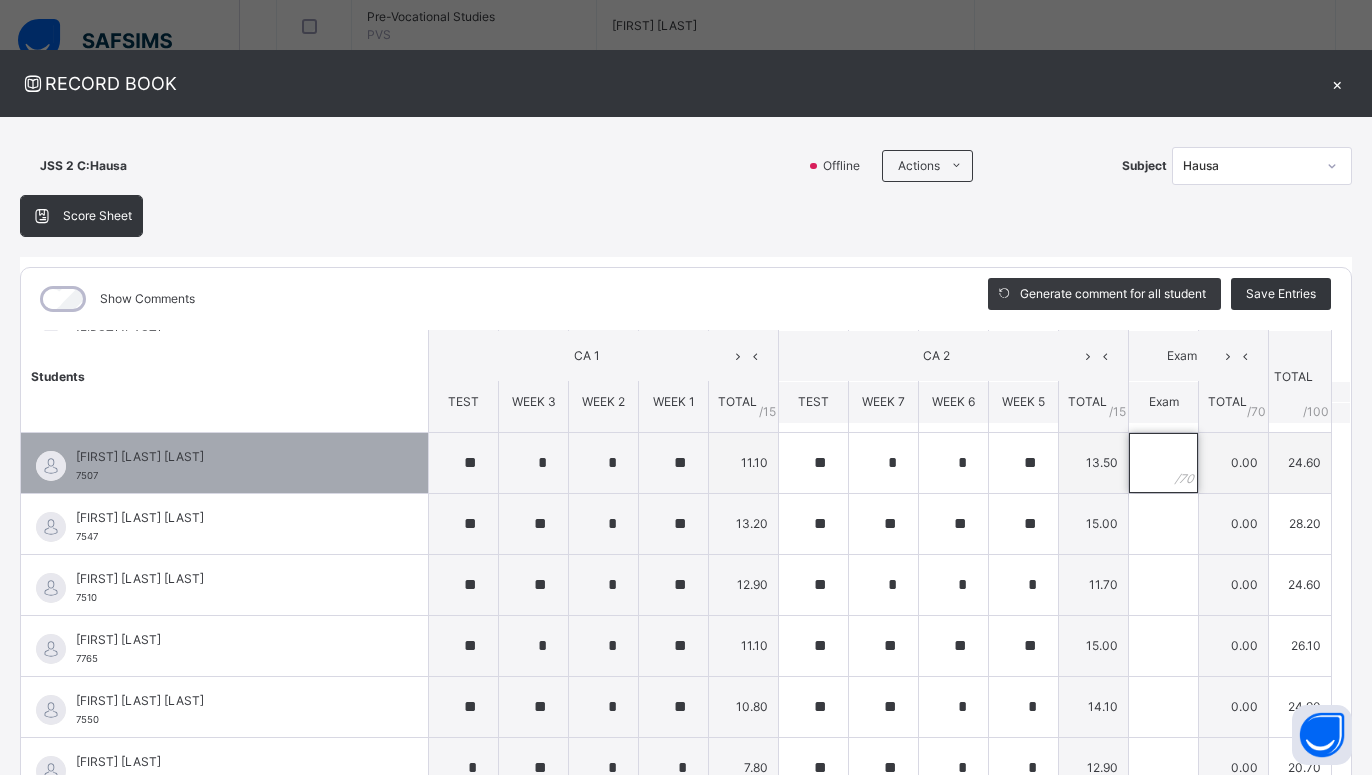 click at bounding box center [1163, 463] 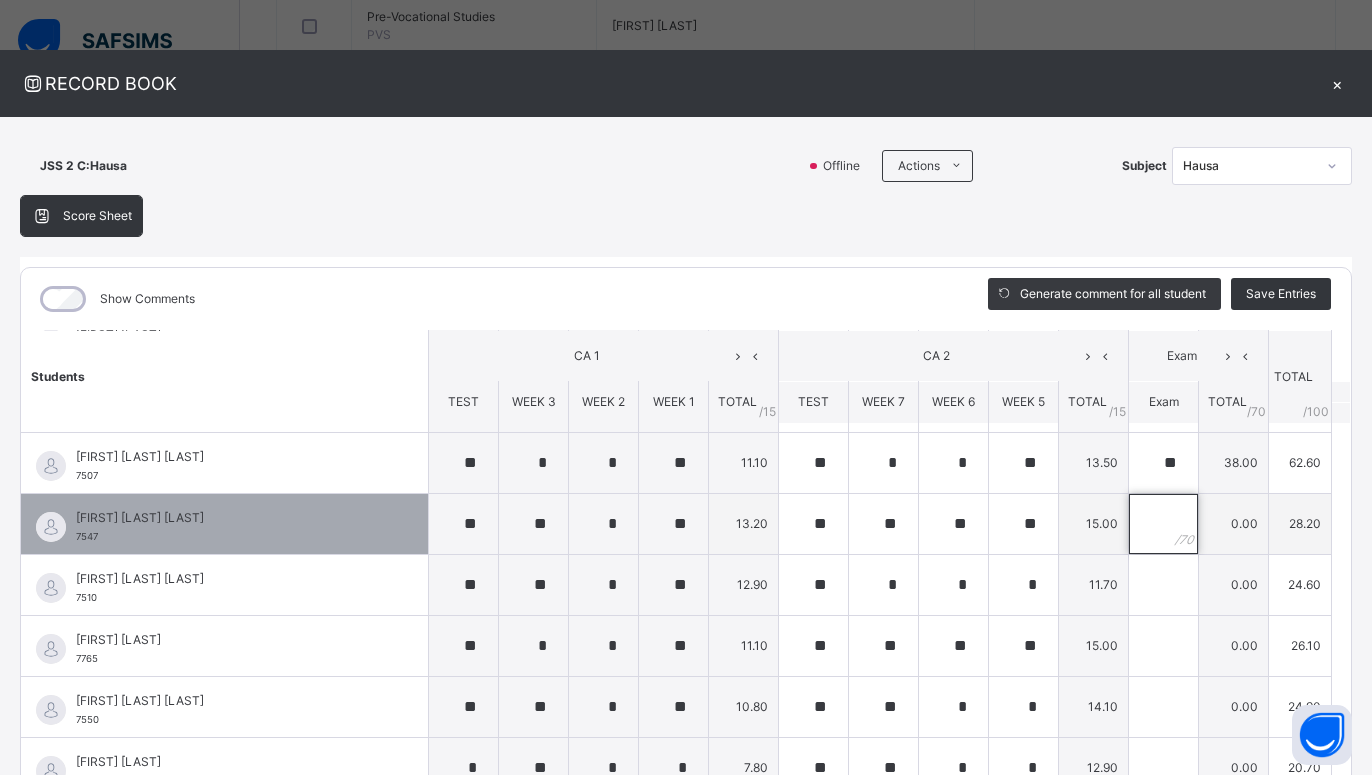 click at bounding box center (1163, 524) 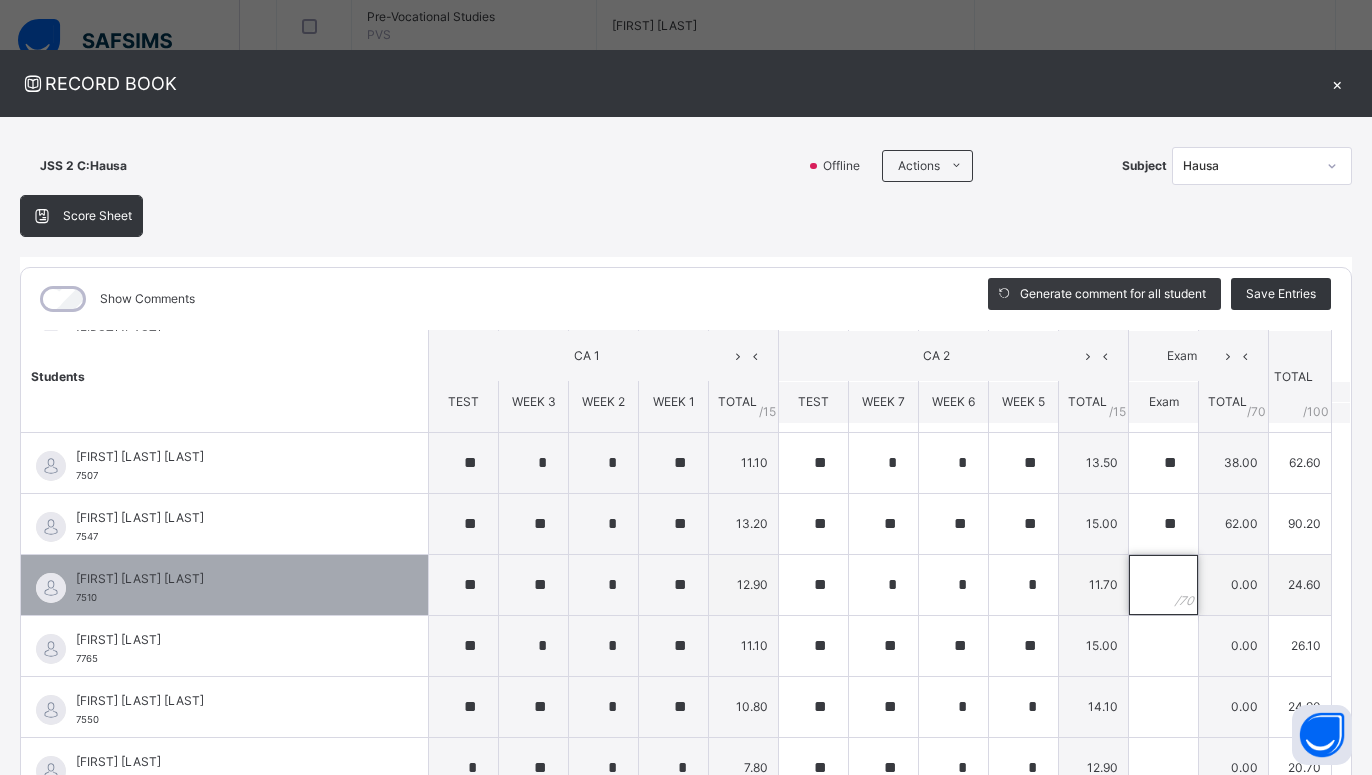 click at bounding box center [1163, 585] 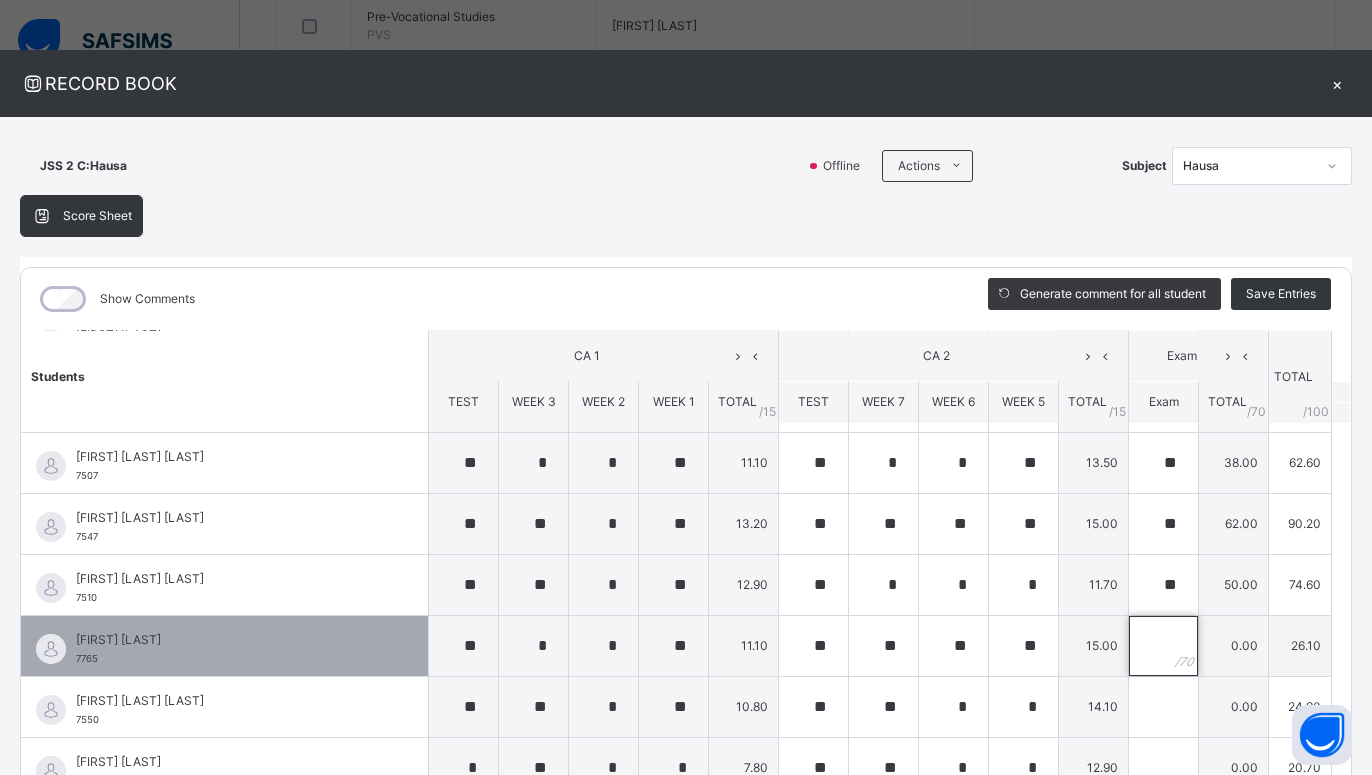 click at bounding box center [1163, 646] 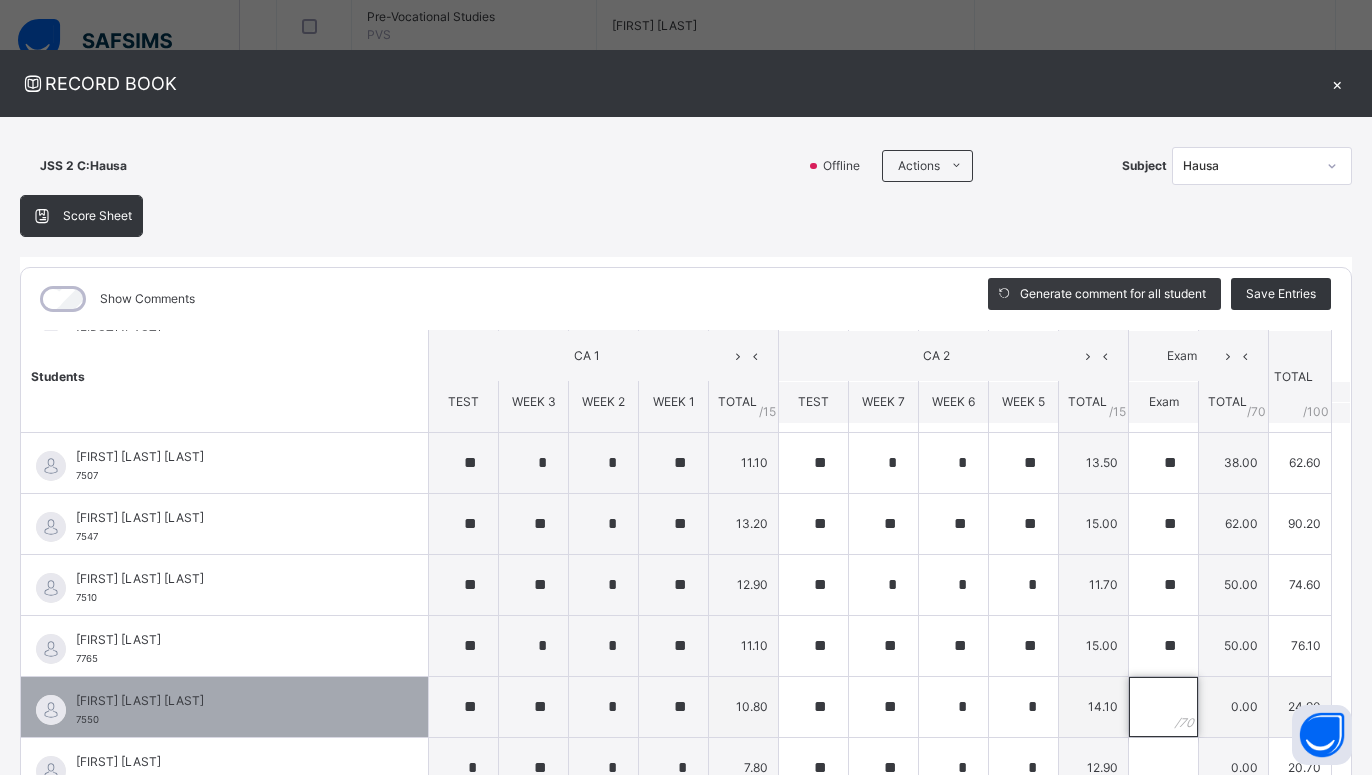 click at bounding box center [1163, 707] 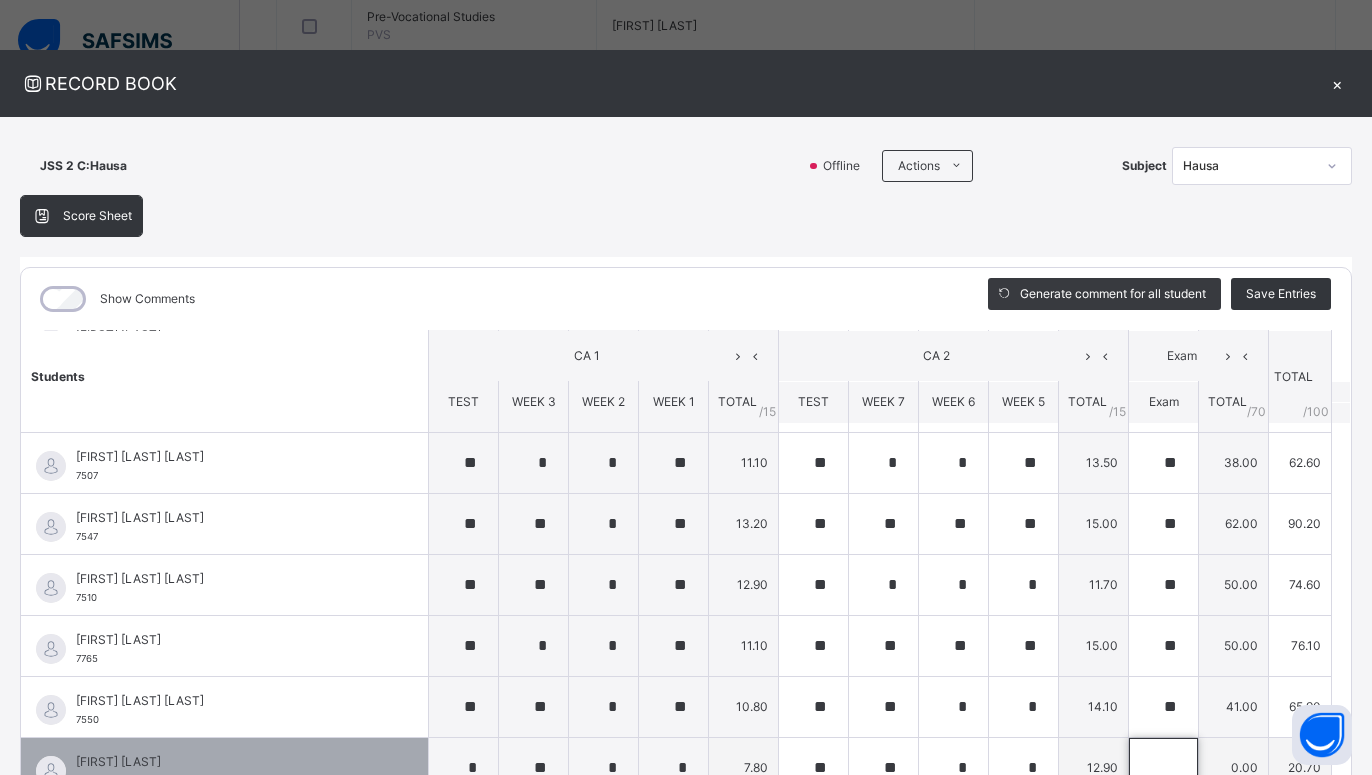 click at bounding box center [1163, 768] 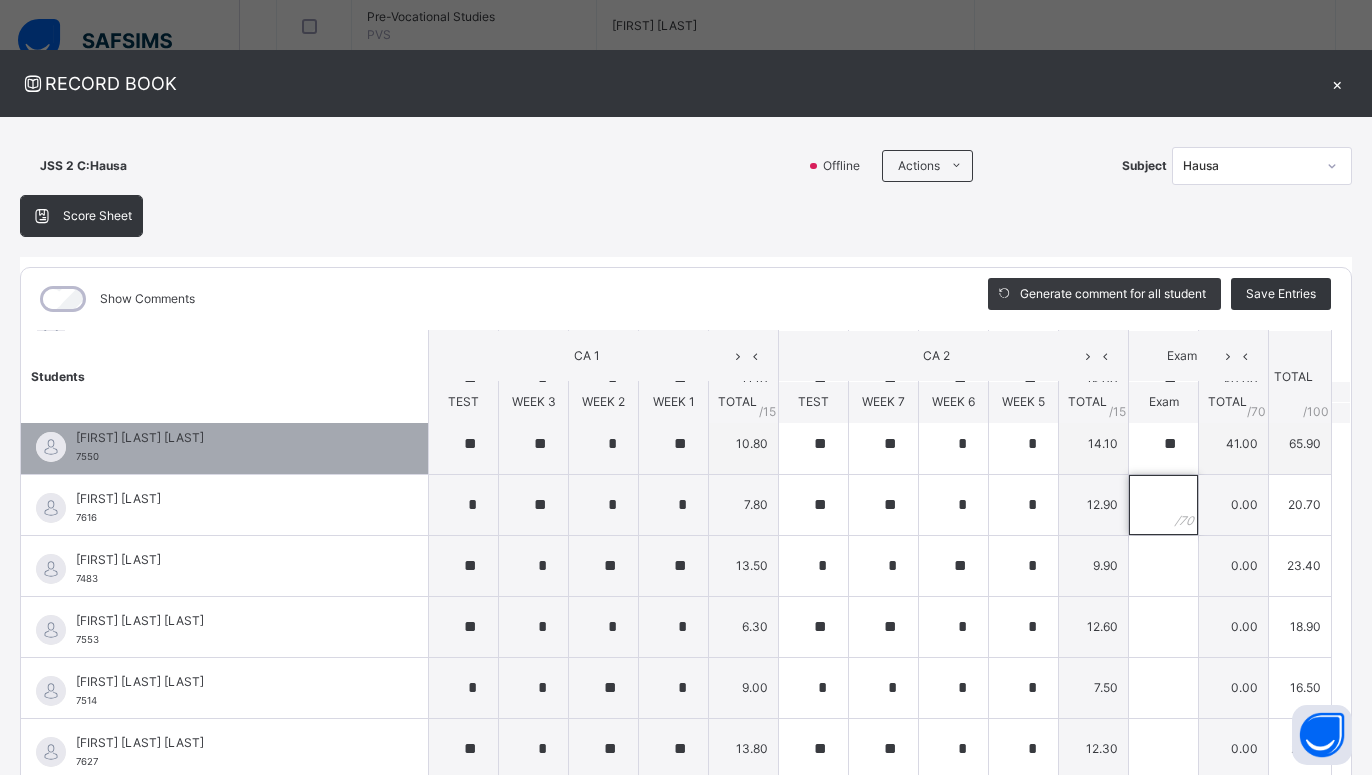 scroll, scrollTop: 810, scrollLeft: 0, axis: vertical 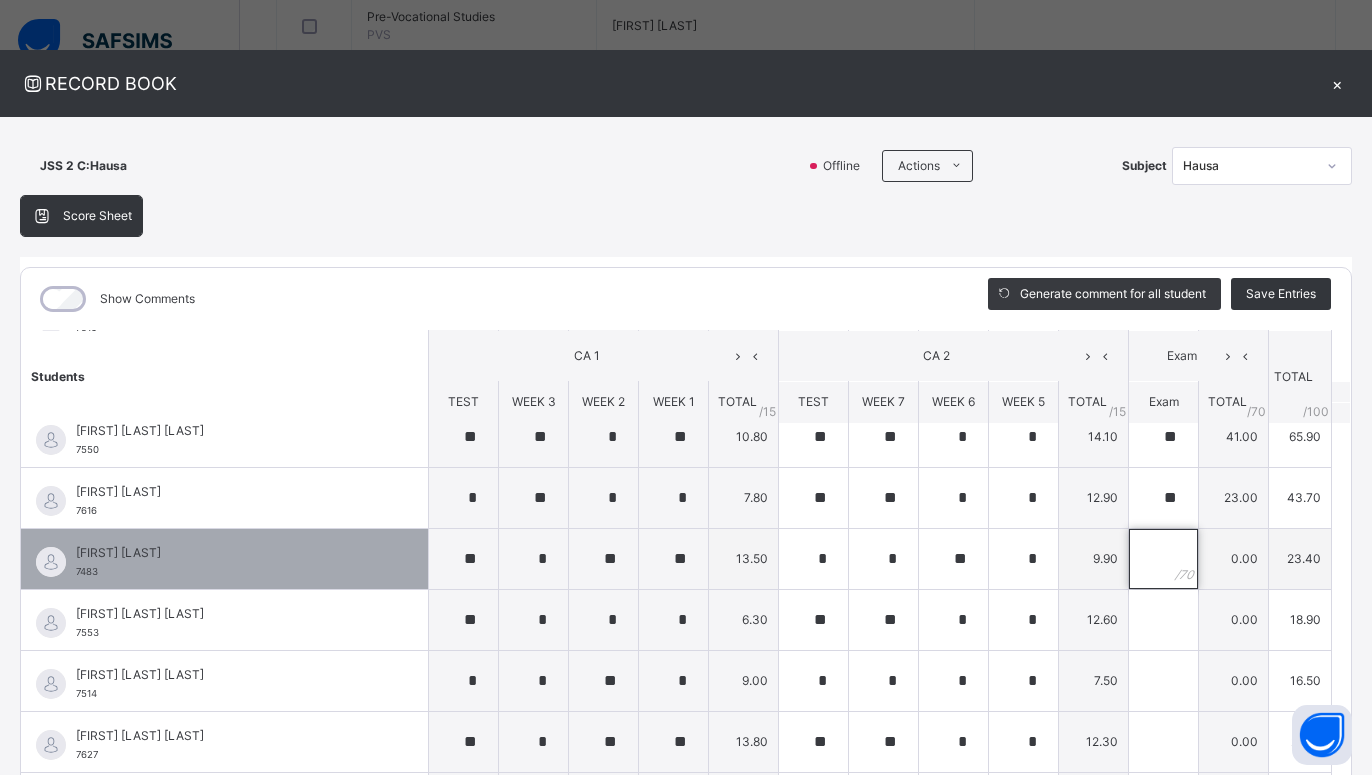 click at bounding box center [1163, 559] 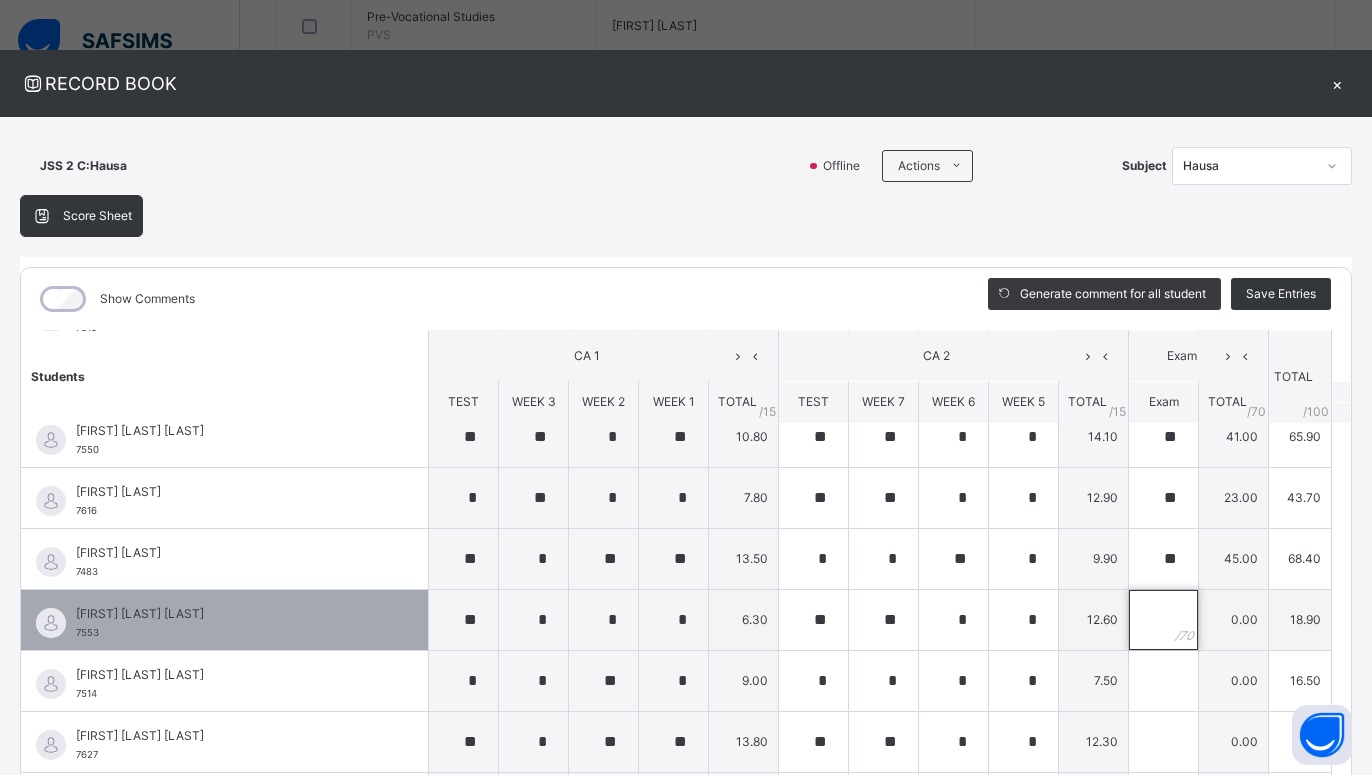 click at bounding box center [1163, 620] 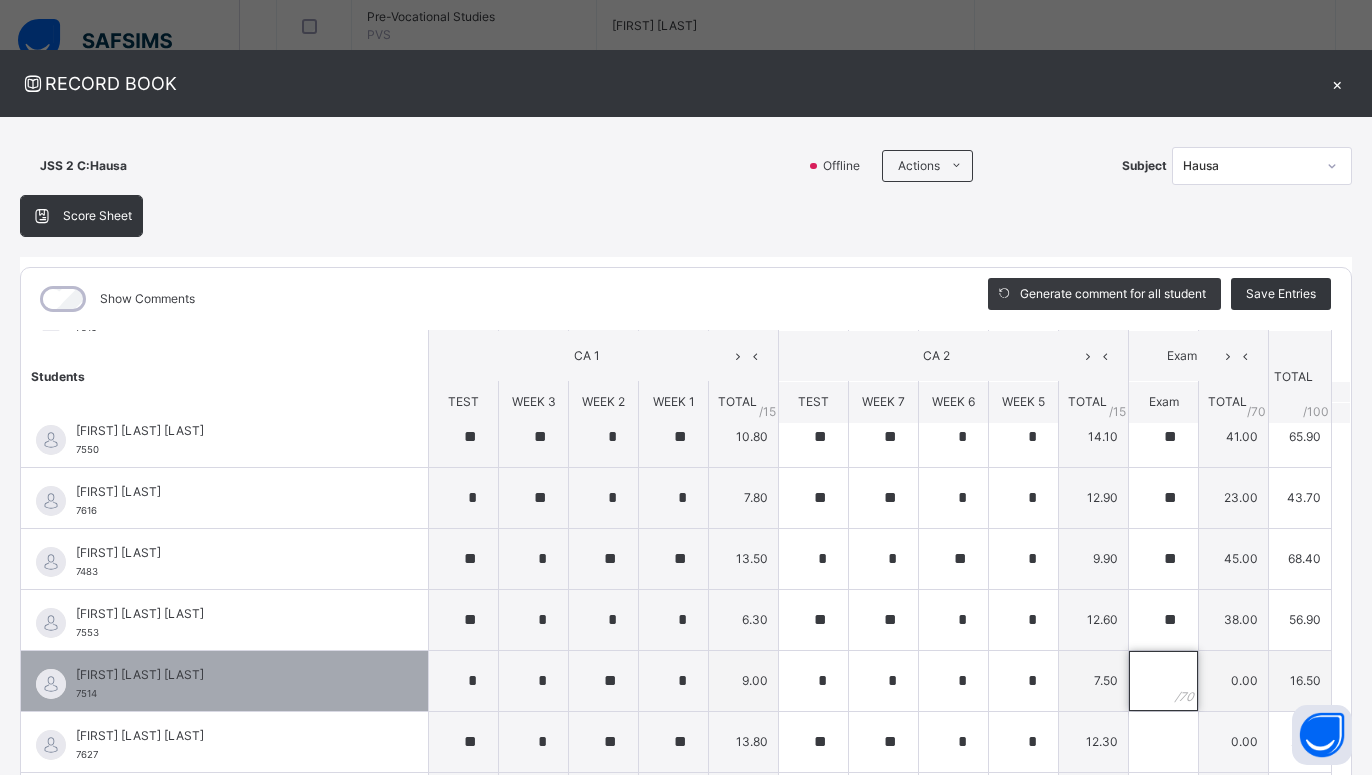 click at bounding box center (1163, 681) 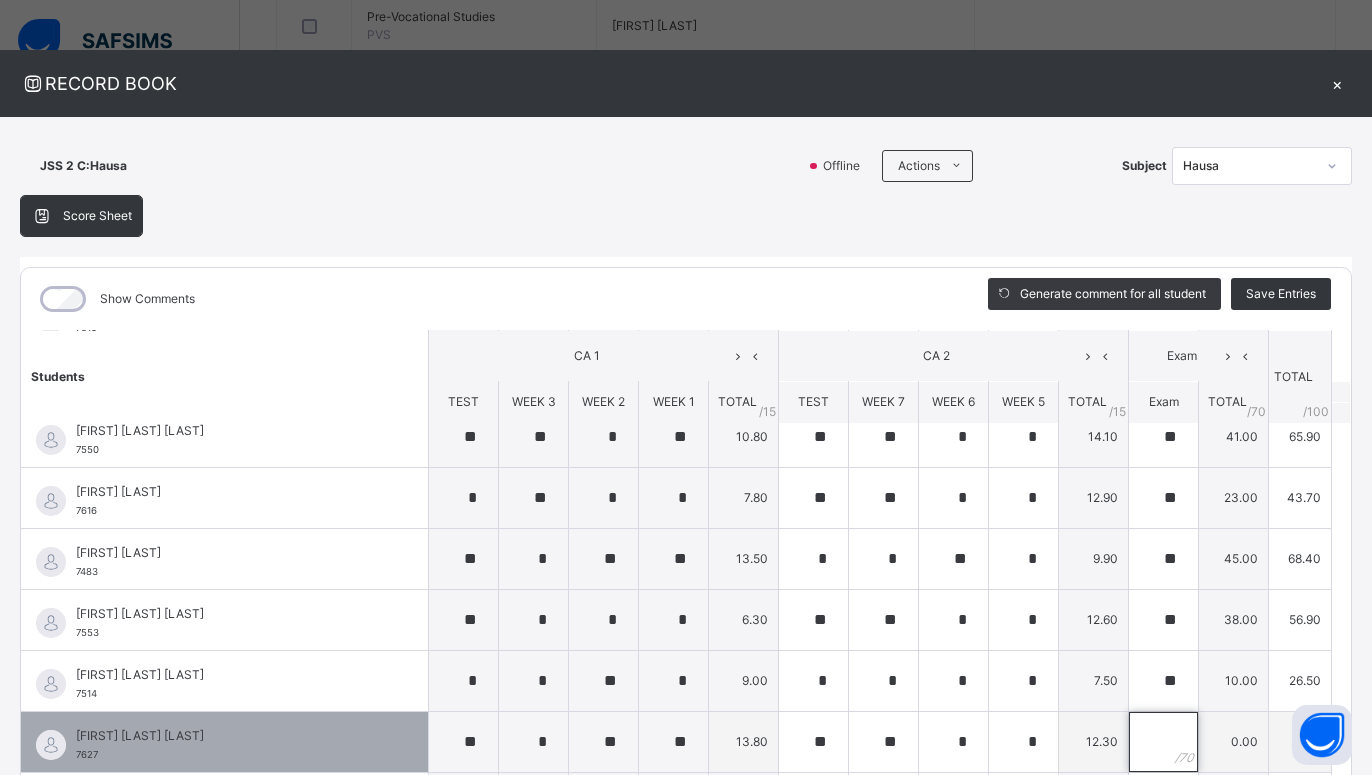 click at bounding box center (1163, 742) 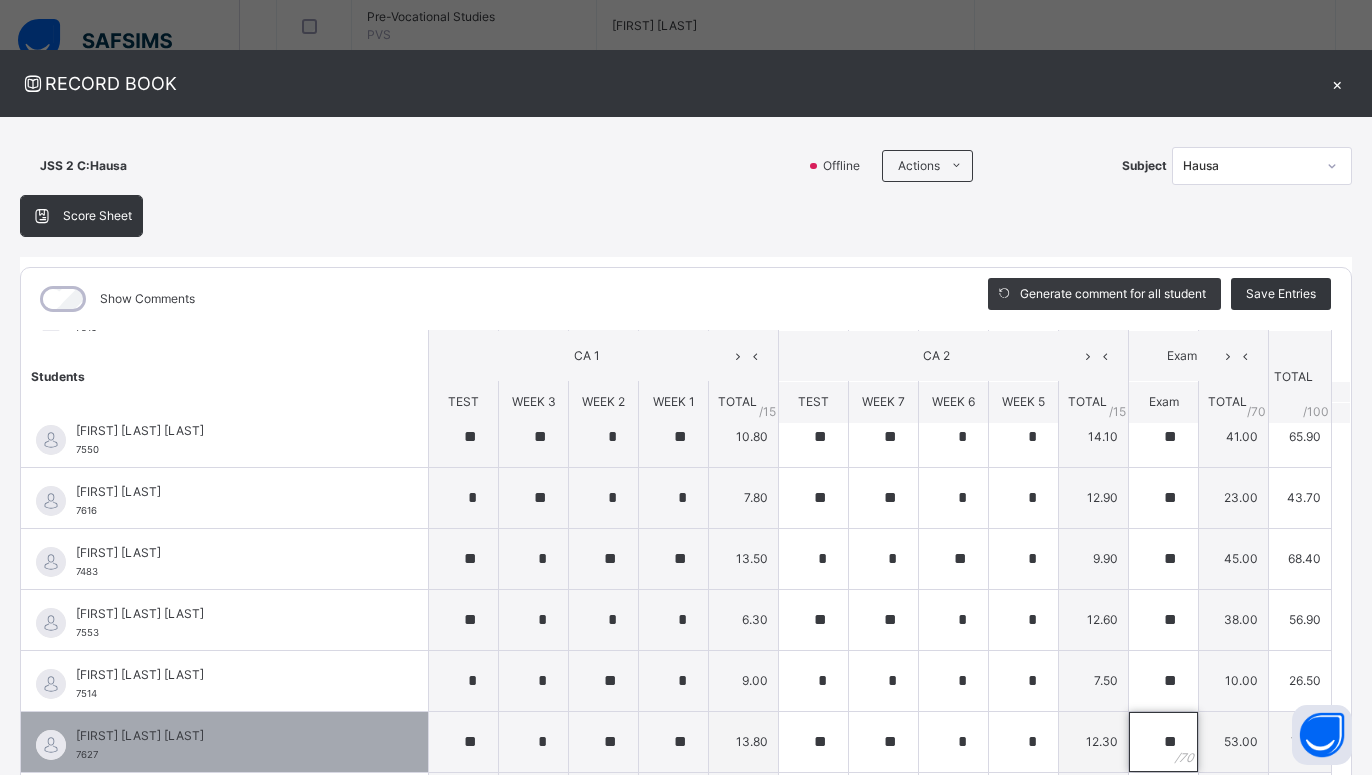 scroll, scrollTop: 1080, scrollLeft: 0, axis: vertical 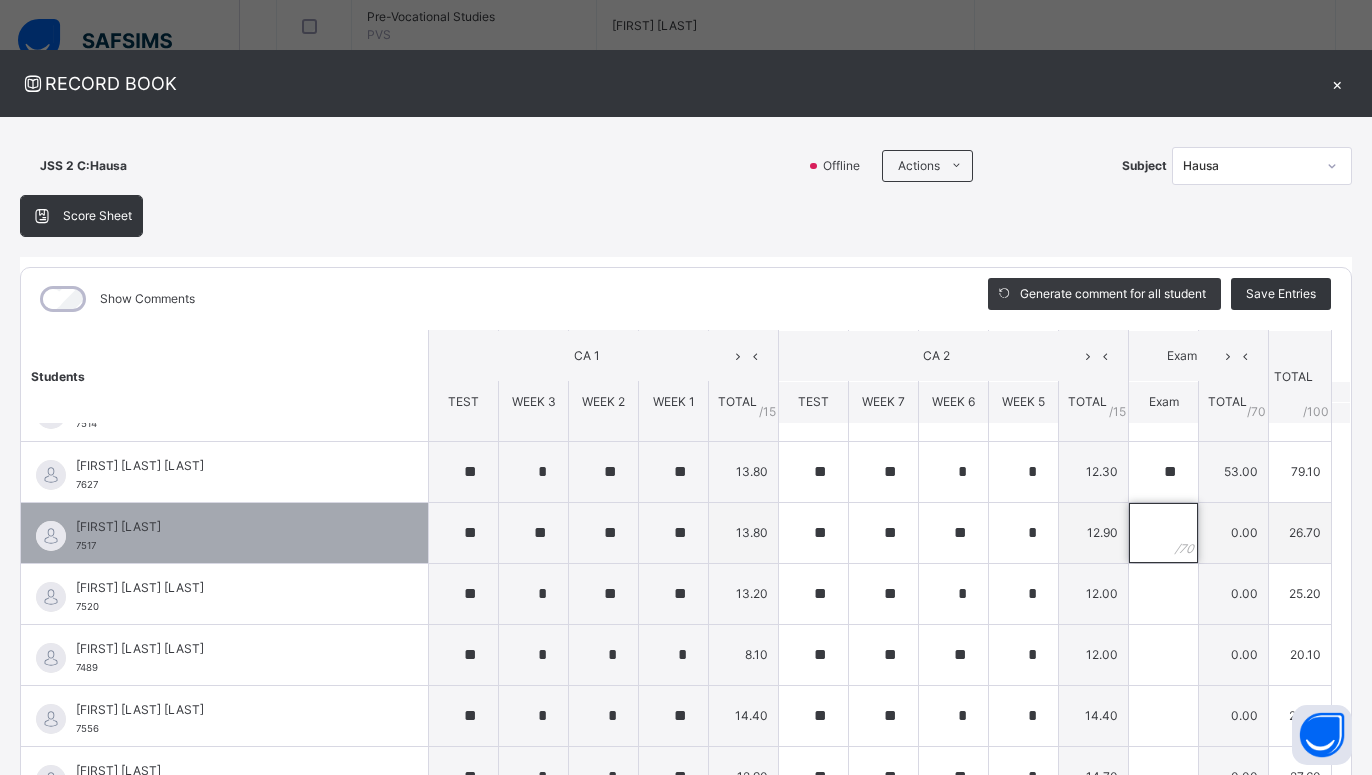 click at bounding box center (1163, 533) 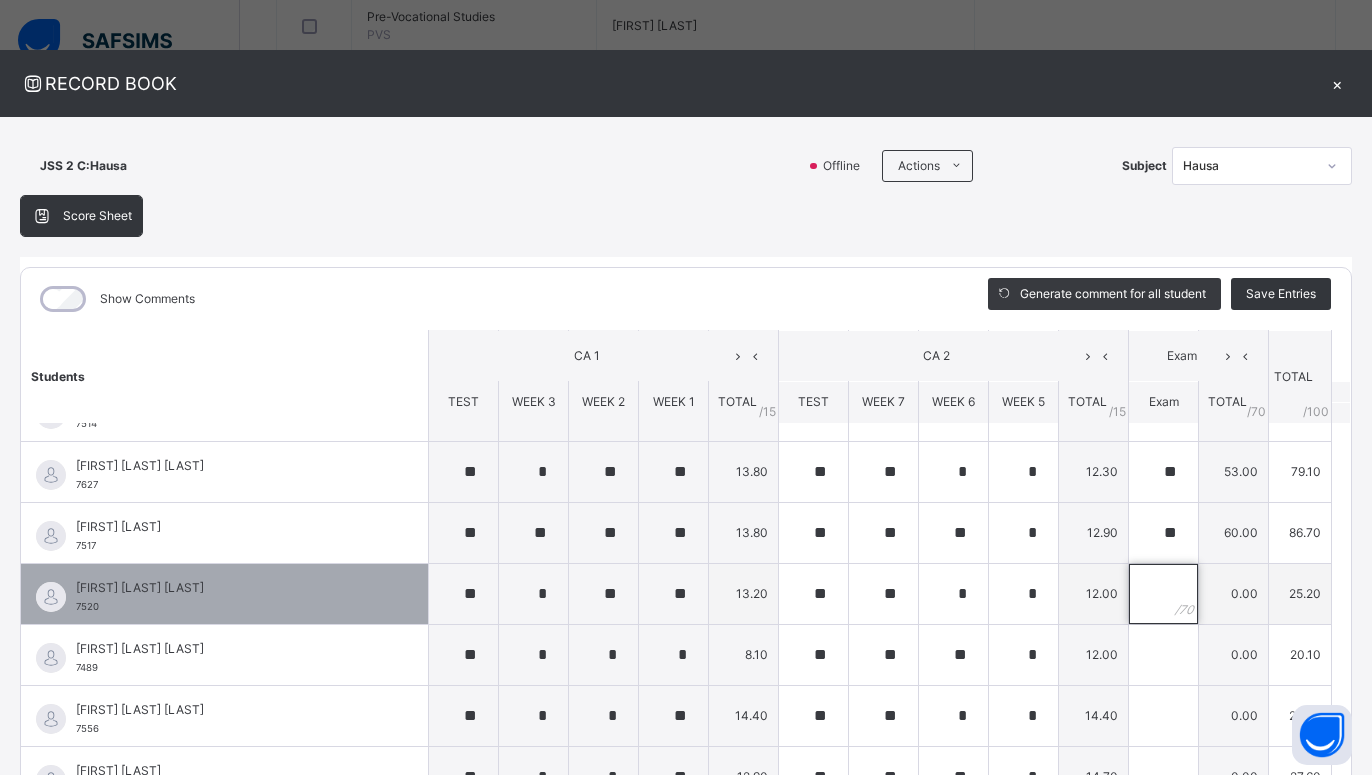 click at bounding box center (1163, 594) 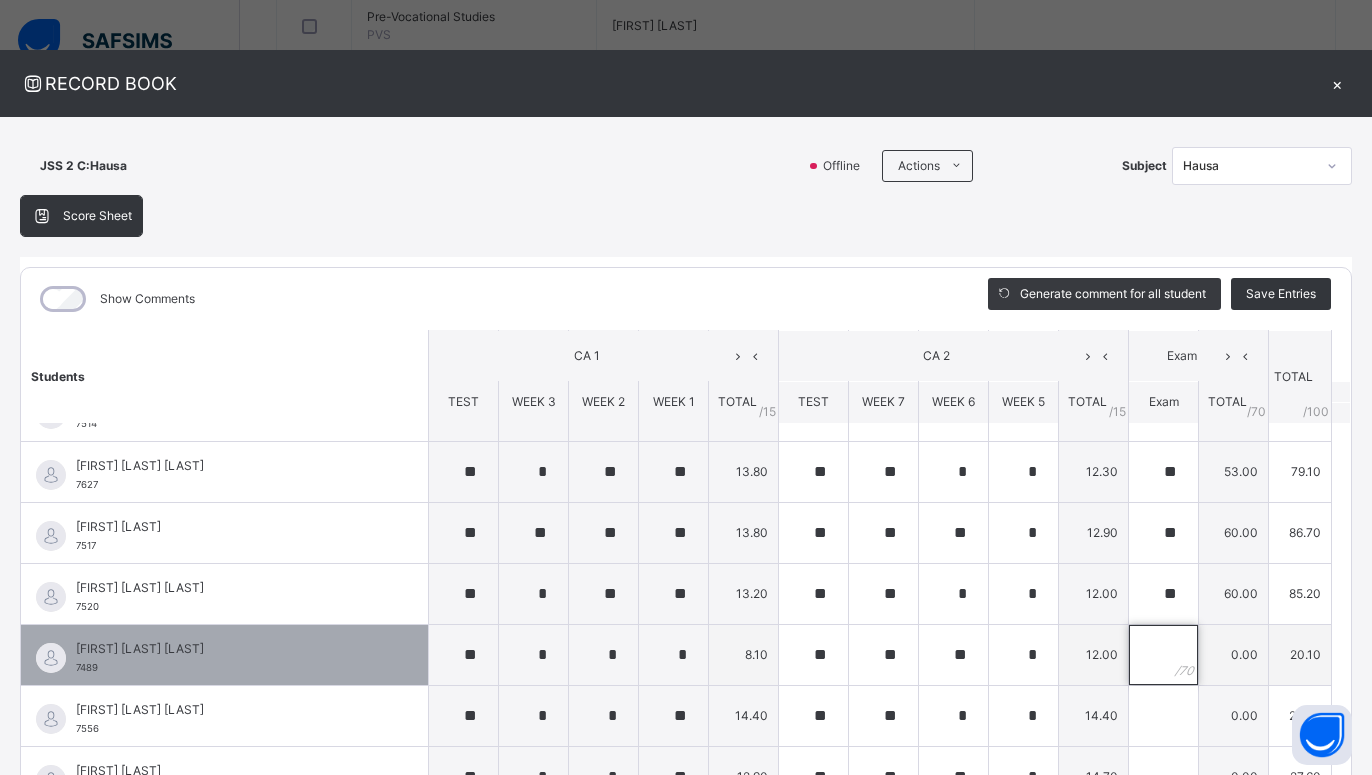 click at bounding box center (1163, 655) 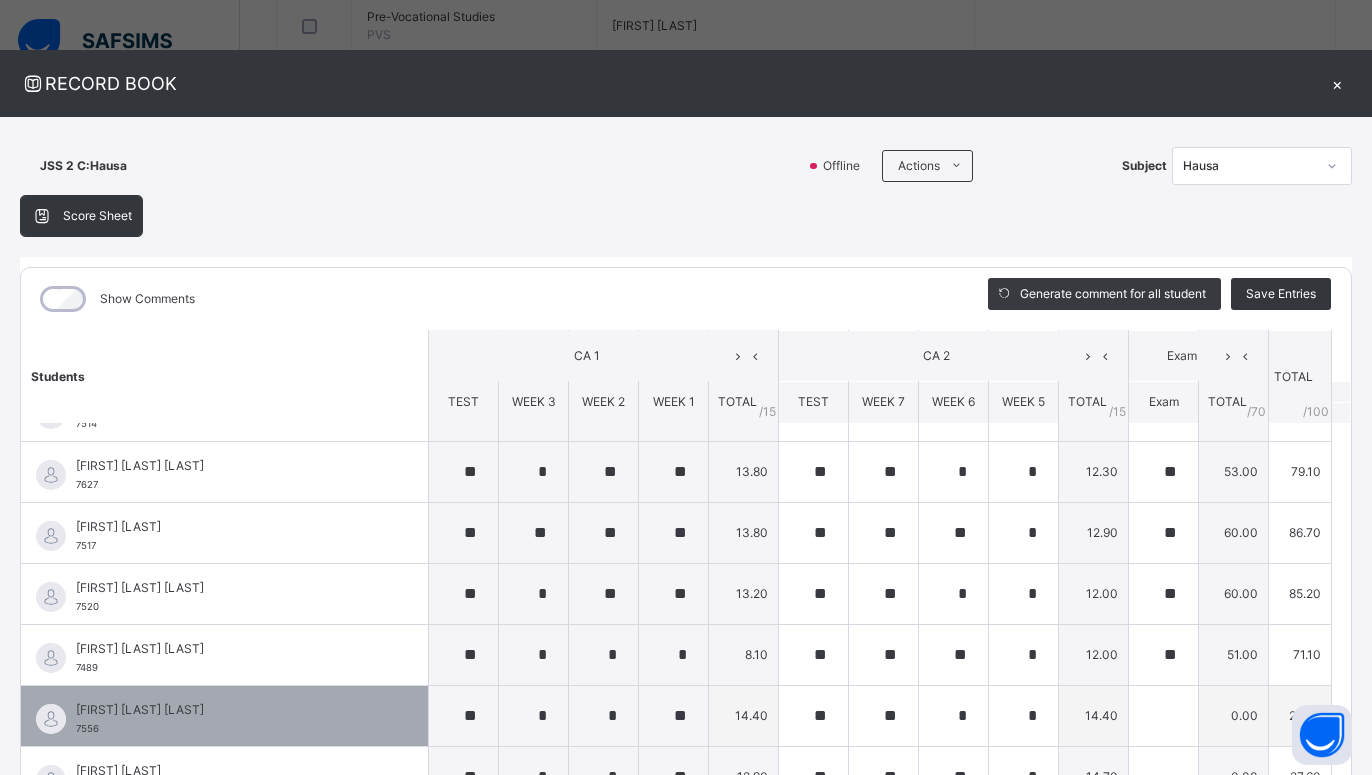 click at bounding box center (1164, 715) 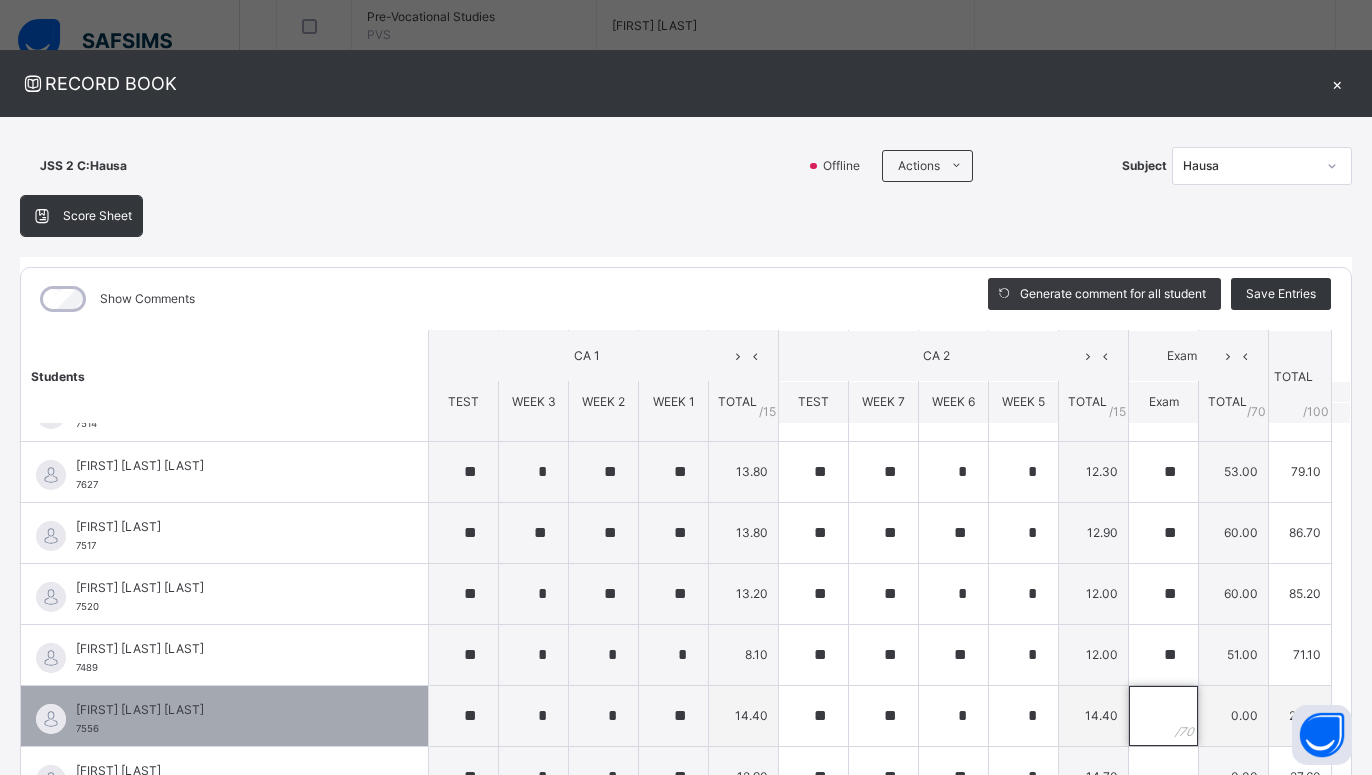 click at bounding box center [1163, 716] 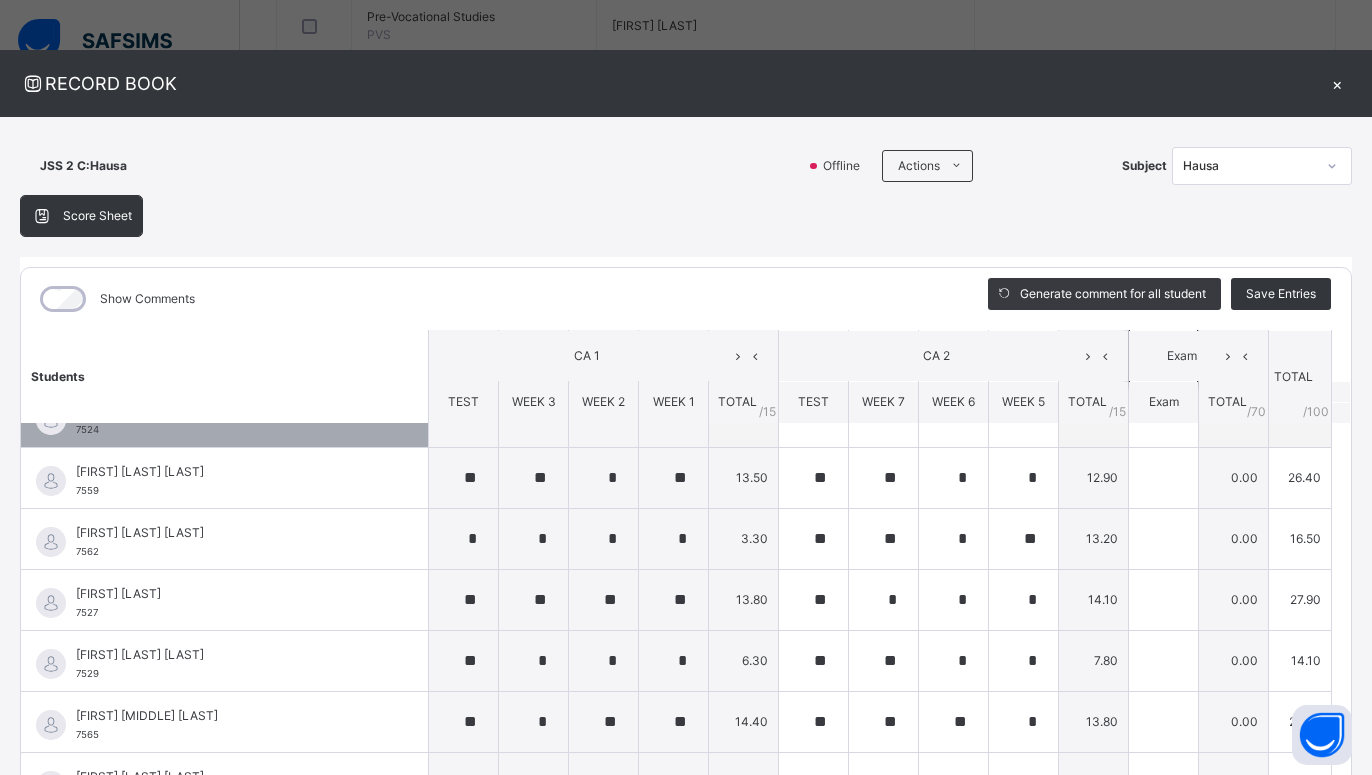 scroll, scrollTop: 1350, scrollLeft: 0, axis: vertical 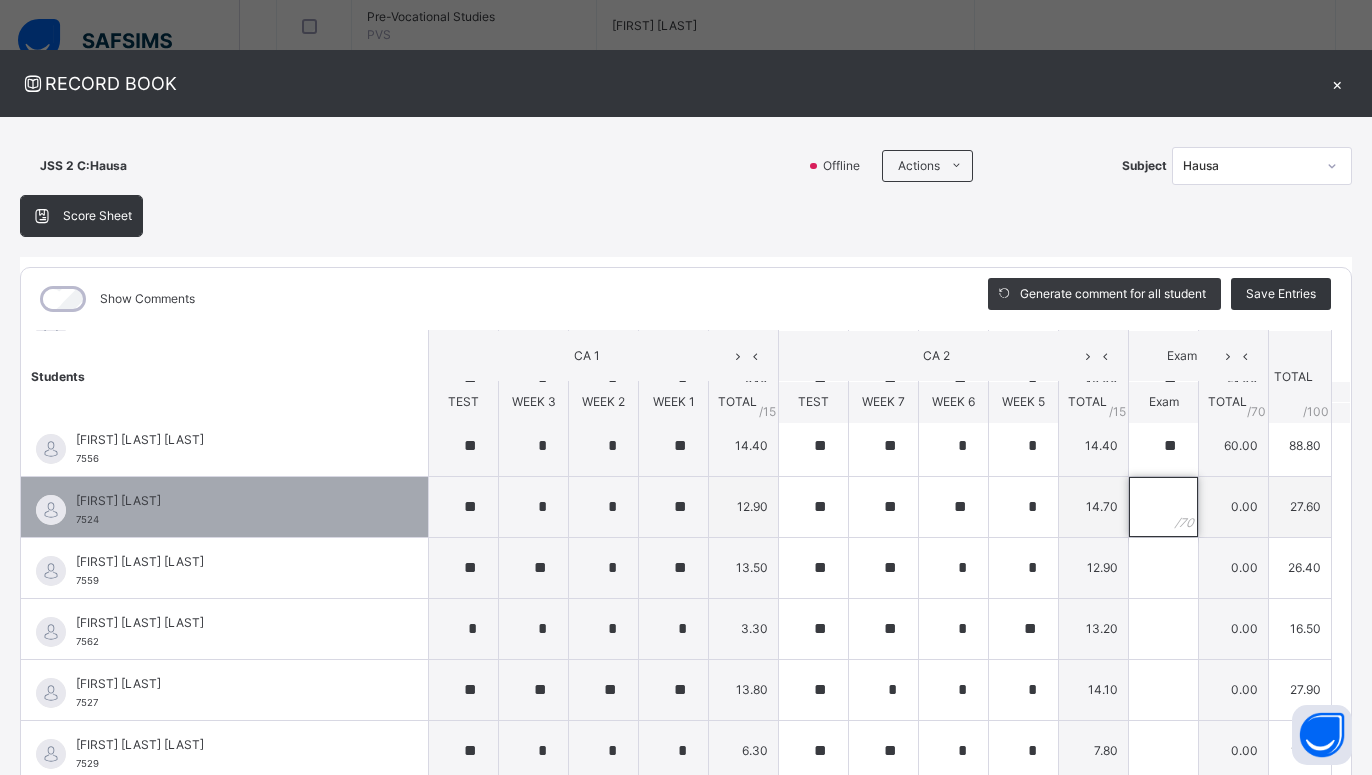 click at bounding box center (1163, 507) 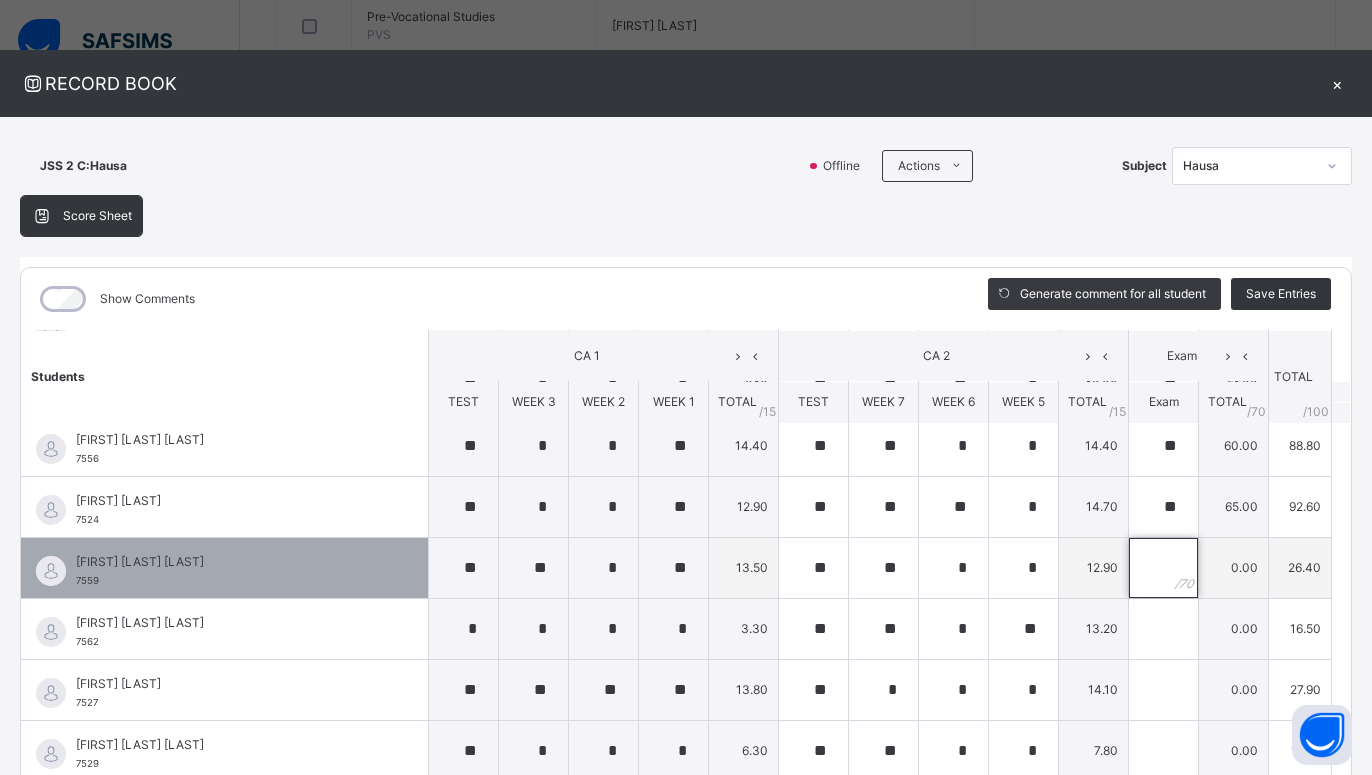 click at bounding box center [1163, 568] 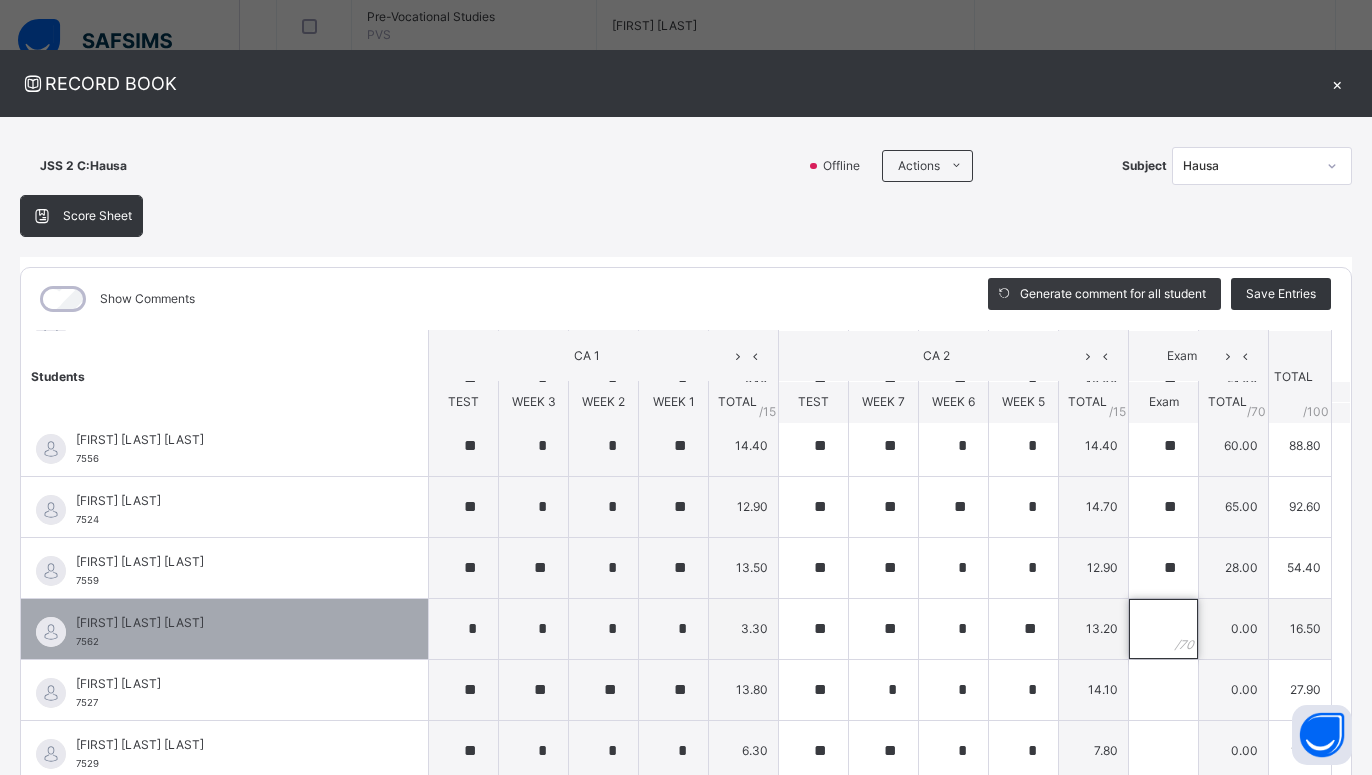 click at bounding box center [1163, 629] 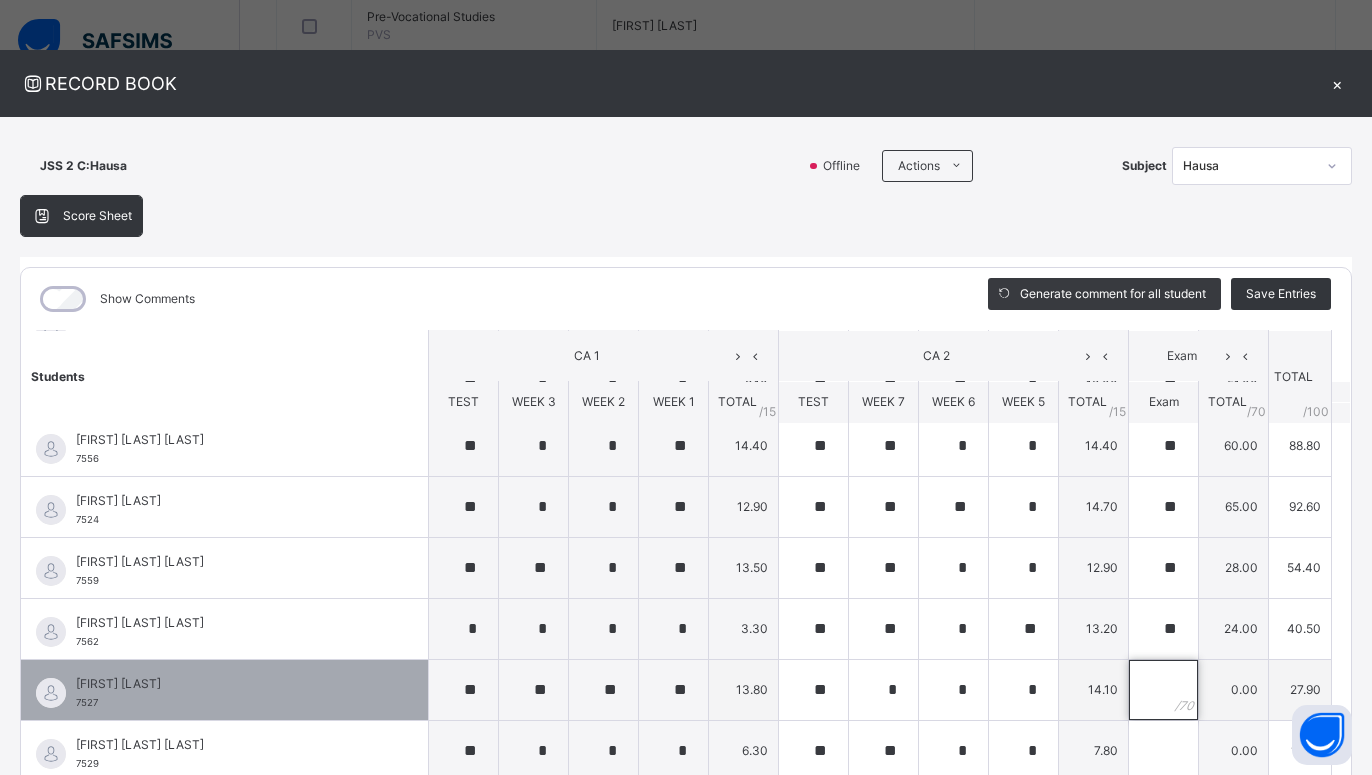 click at bounding box center (1163, 690) 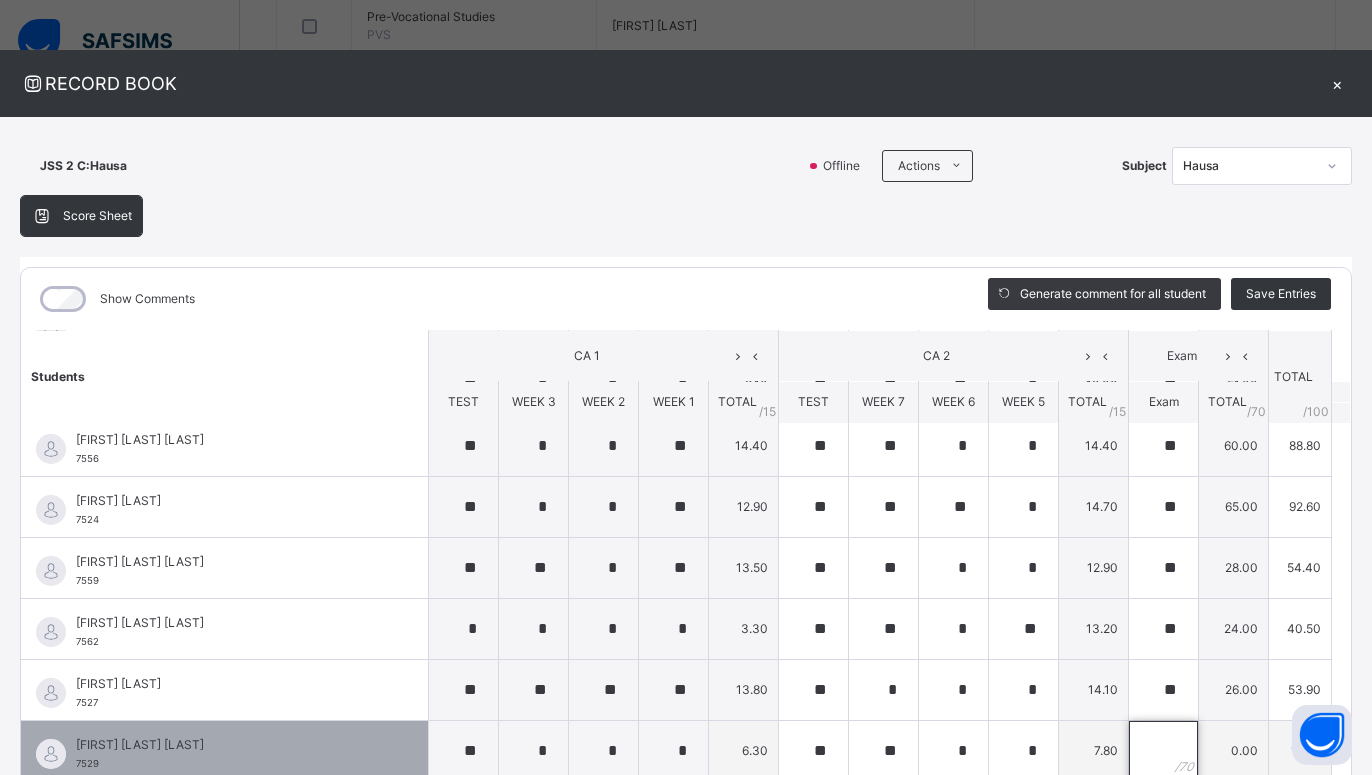 click at bounding box center (1163, 751) 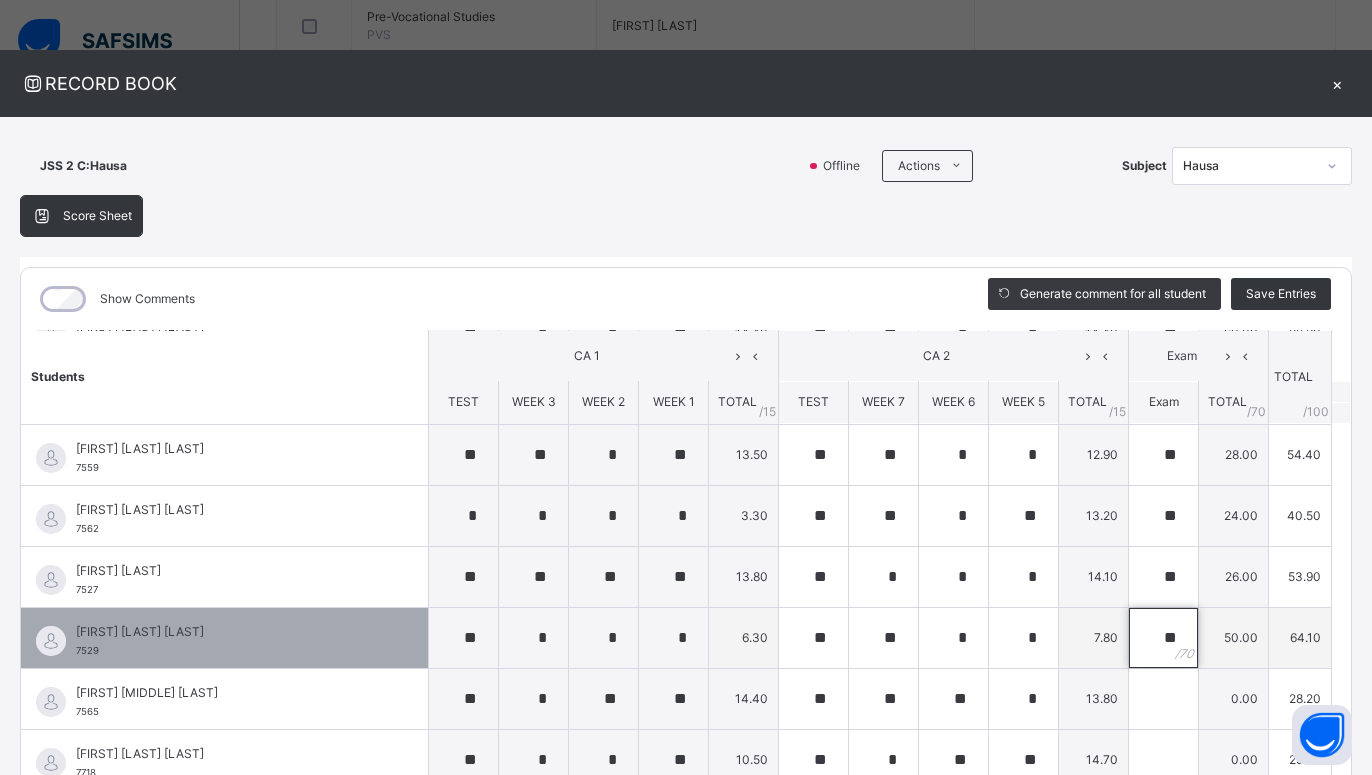 scroll, scrollTop: 1485, scrollLeft: 0, axis: vertical 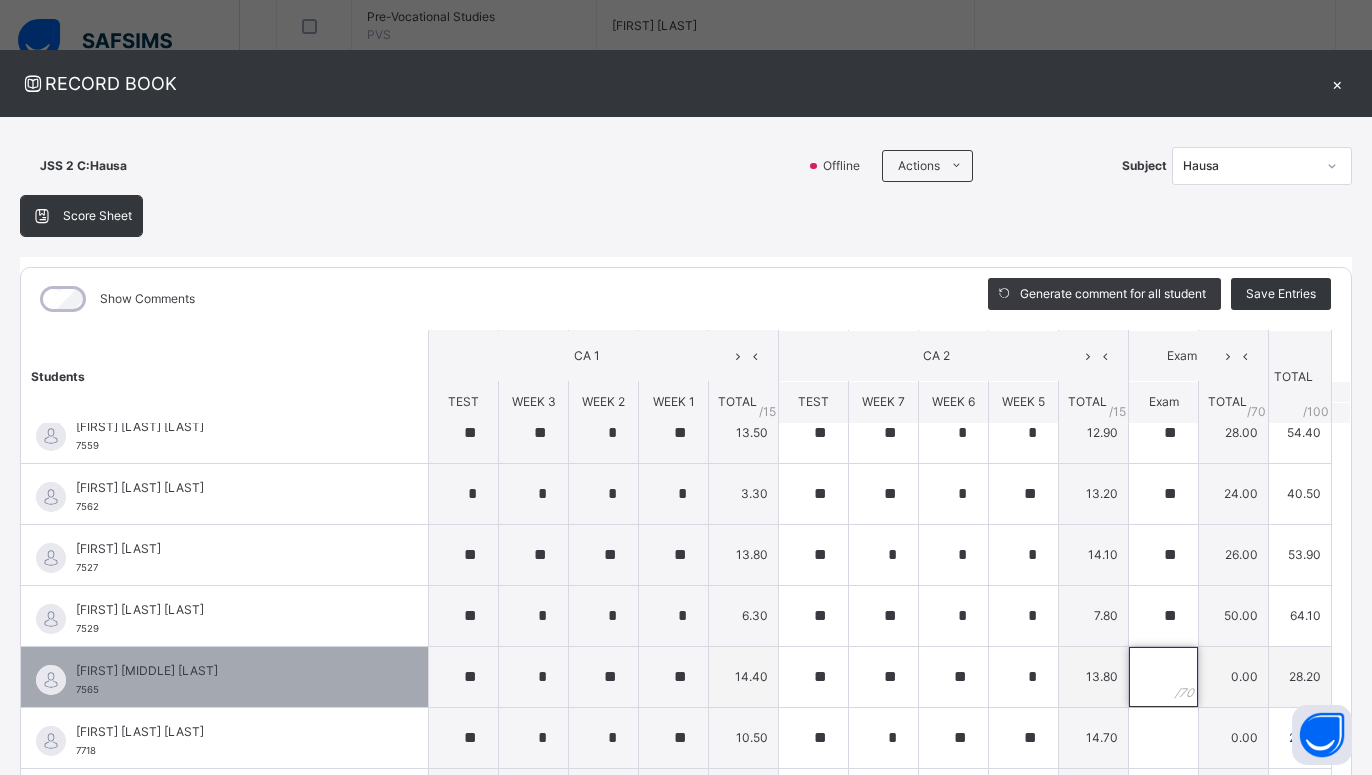 click at bounding box center (1163, 677) 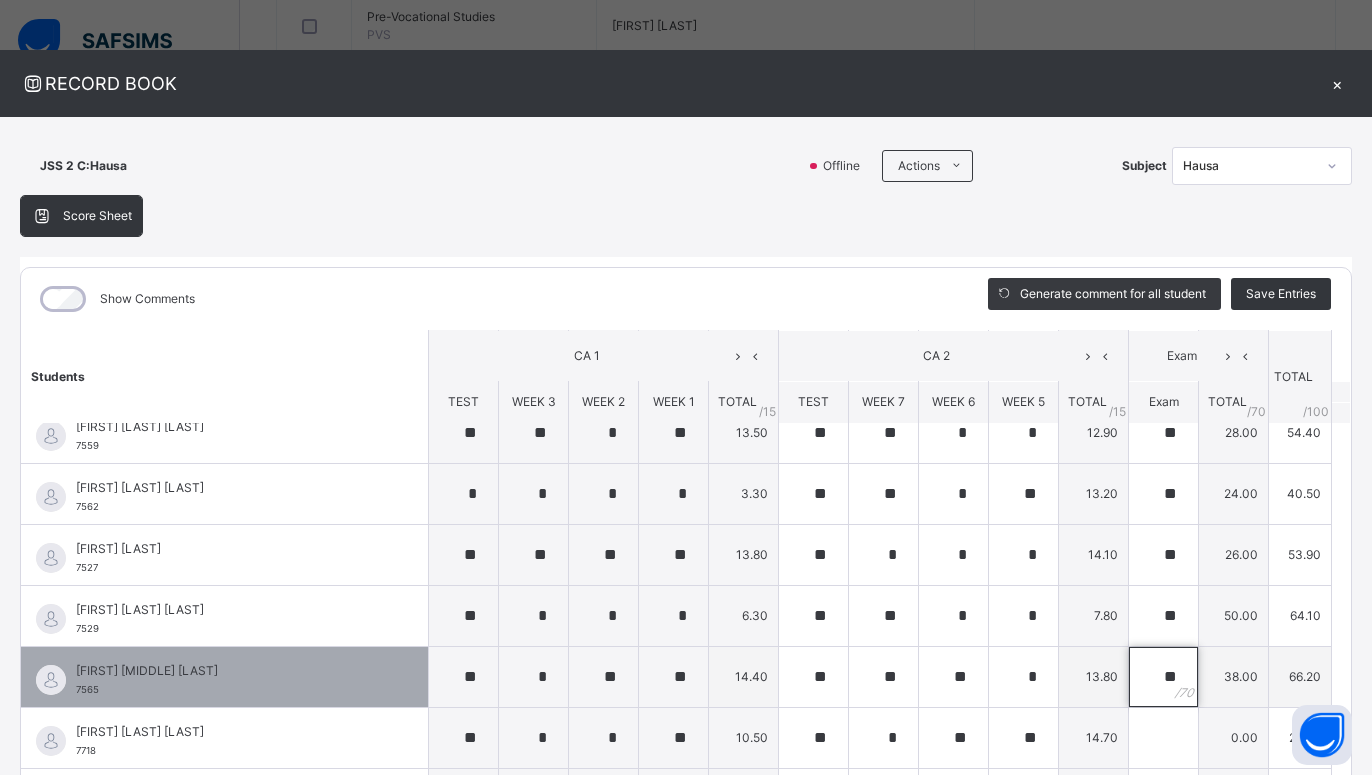 scroll, scrollTop: 136, scrollLeft: 0, axis: vertical 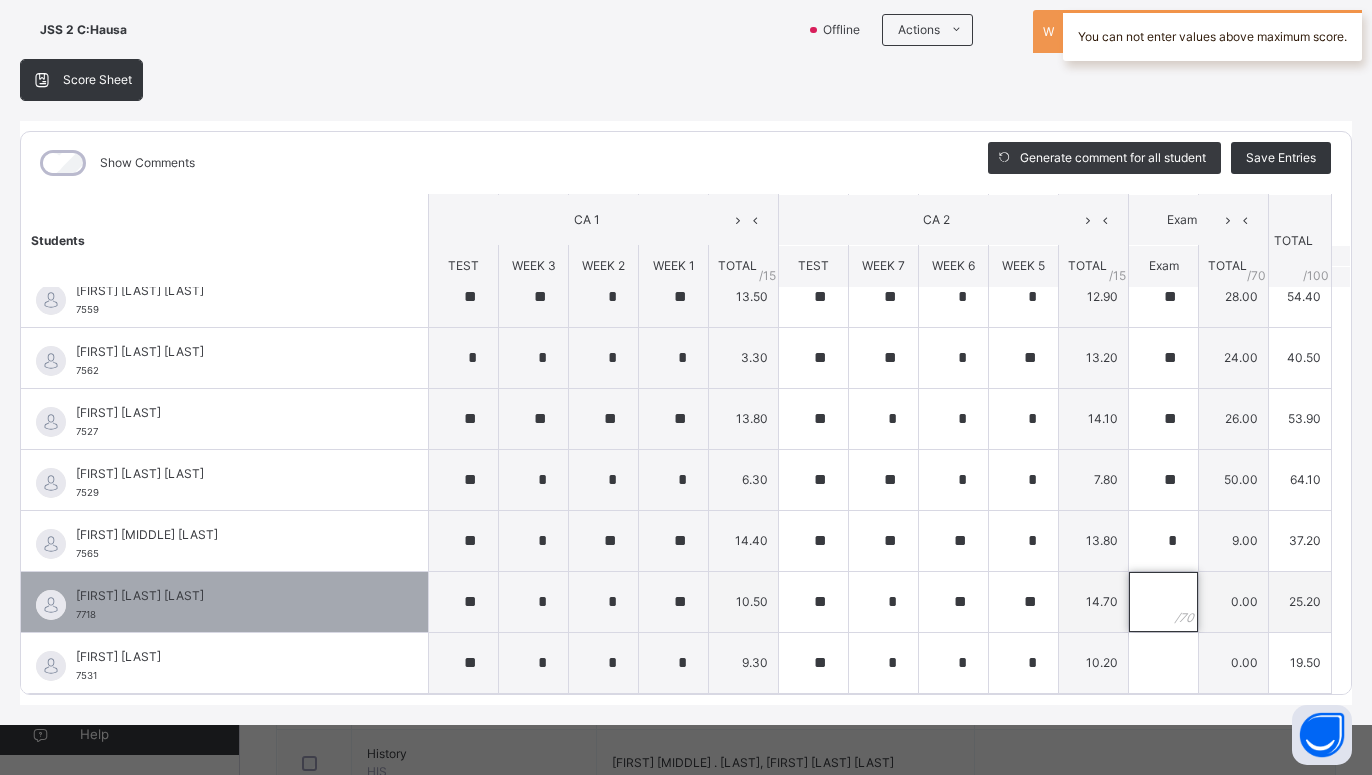 click at bounding box center (1163, 602) 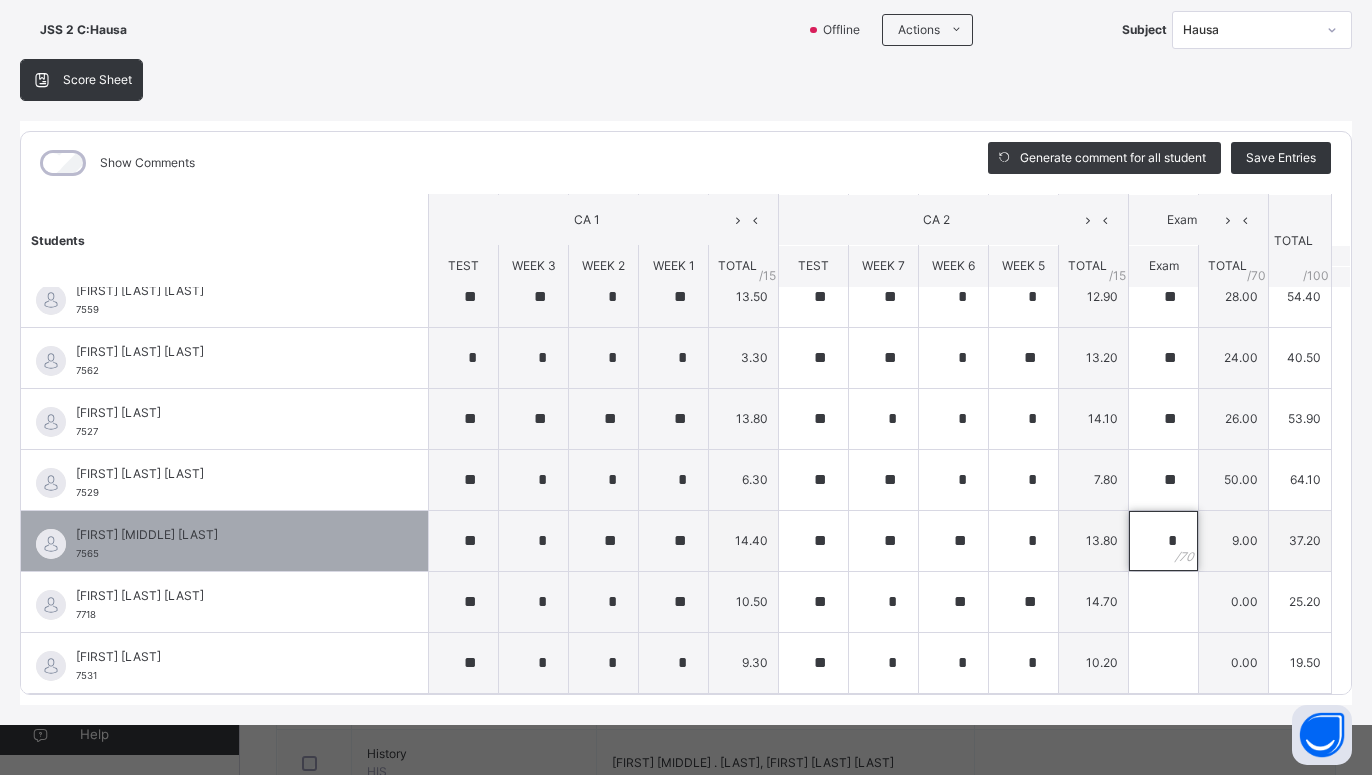 click on "*" at bounding box center [1163, 541] 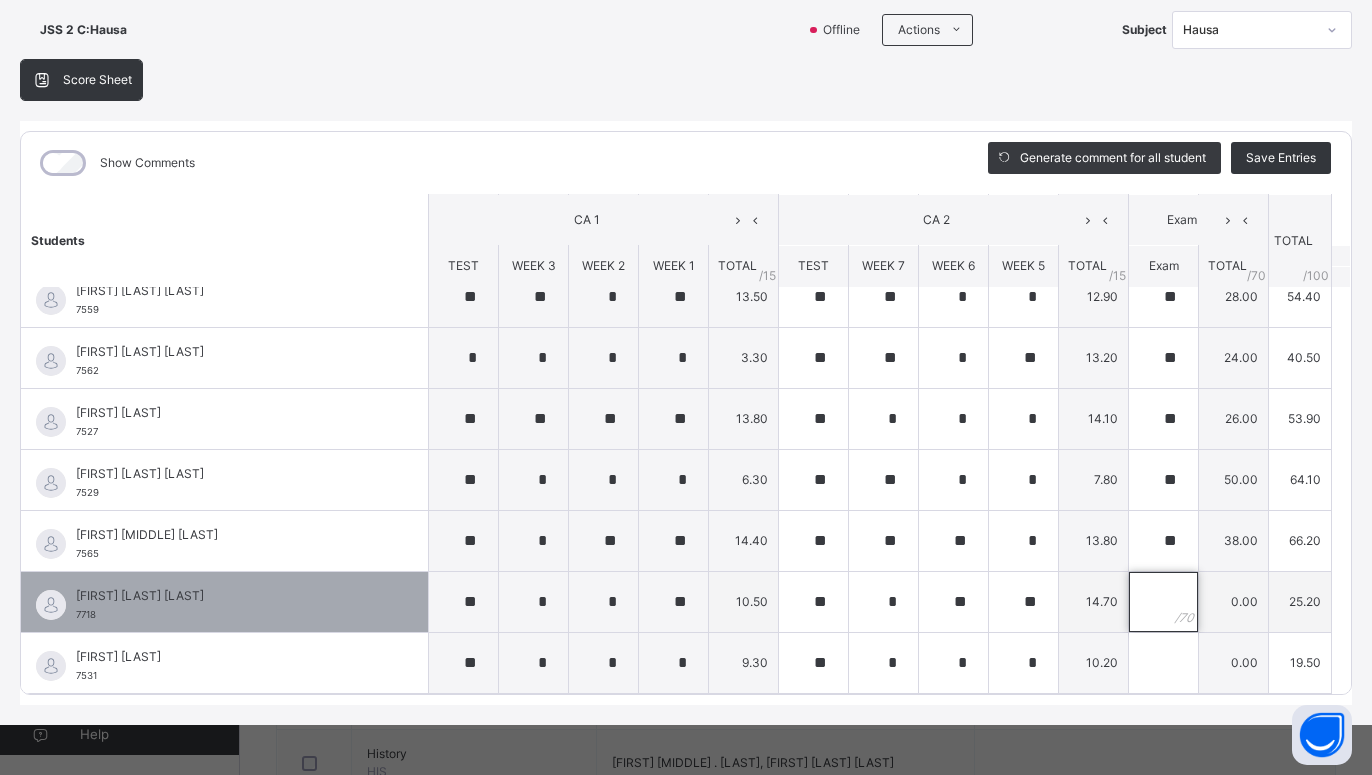 click at bounding box center [1163, 602] 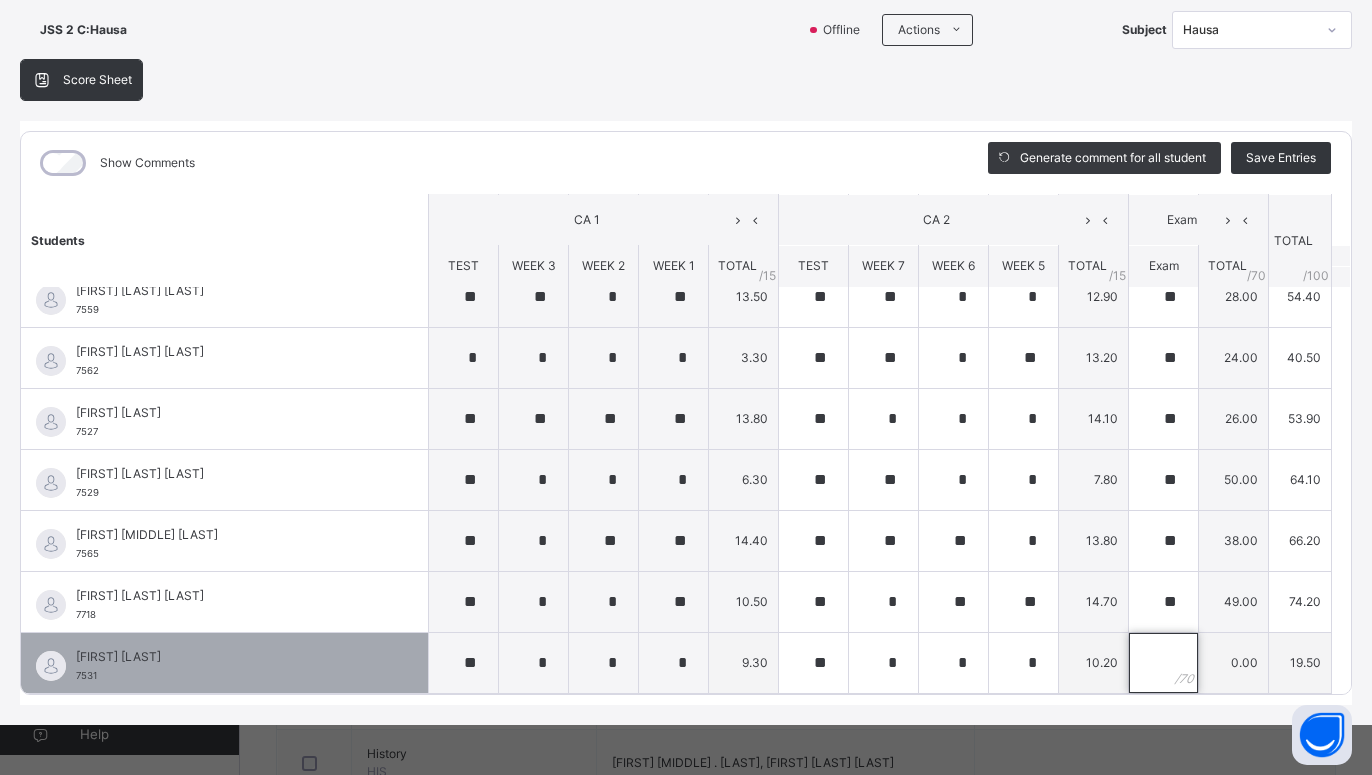 click at bounding box center [1163, 663] 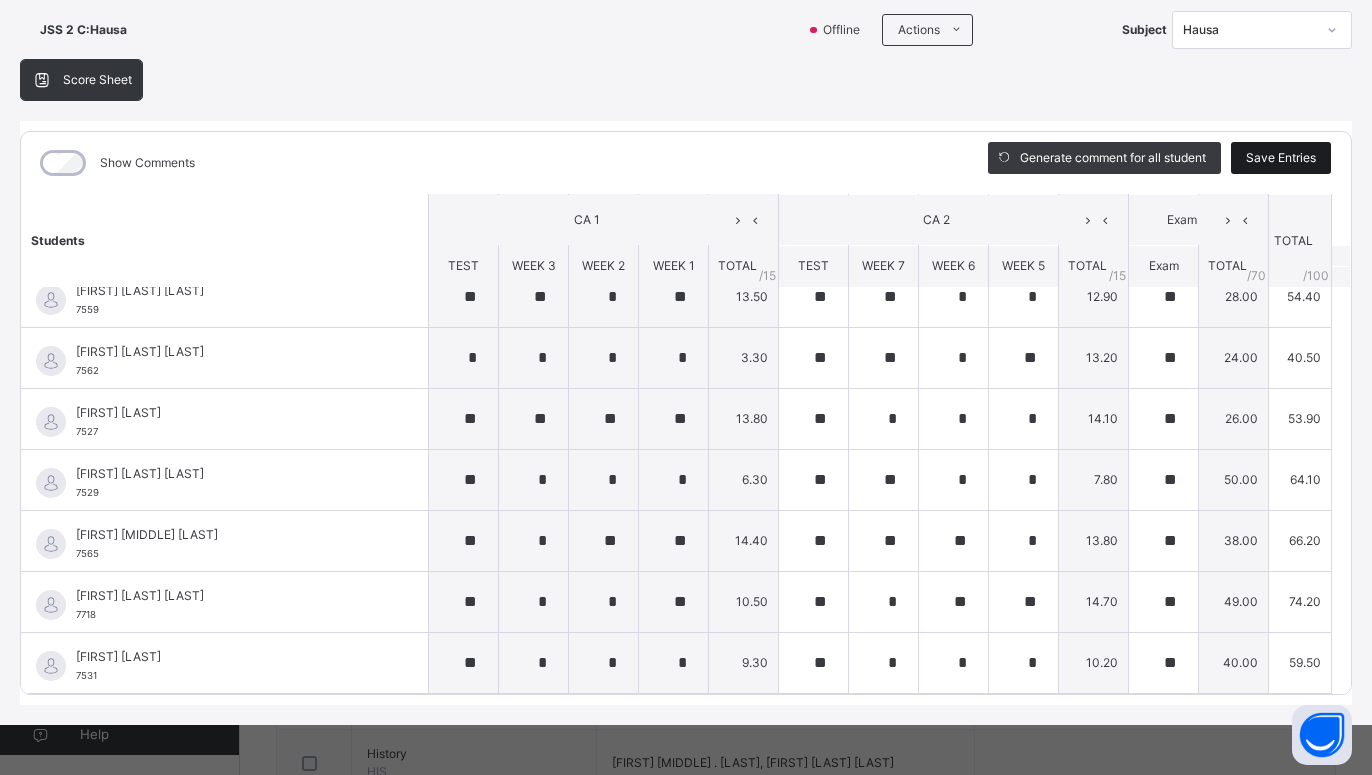 click on "Save Entries" at bounding box center [1281, 158] 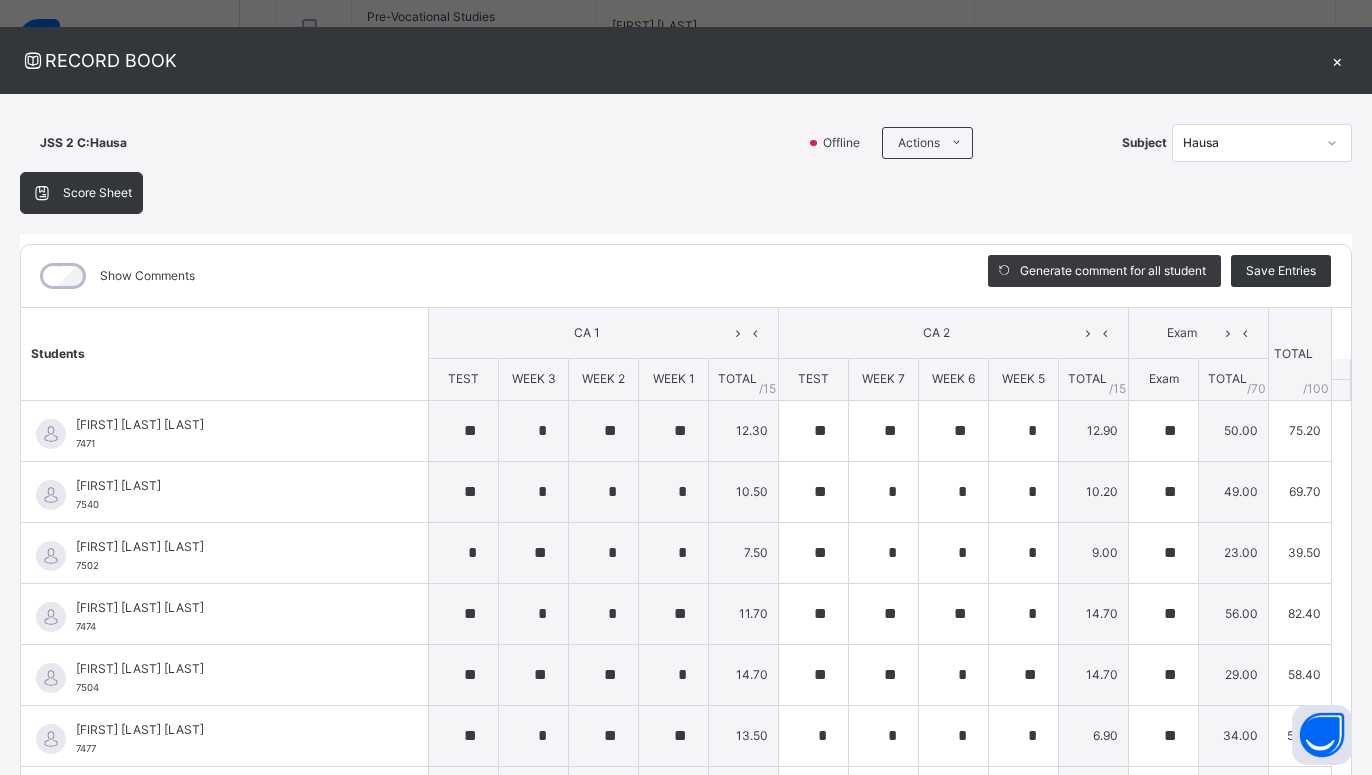 scroll, scrollTop: 0, scrollLeft: 0, axis: both 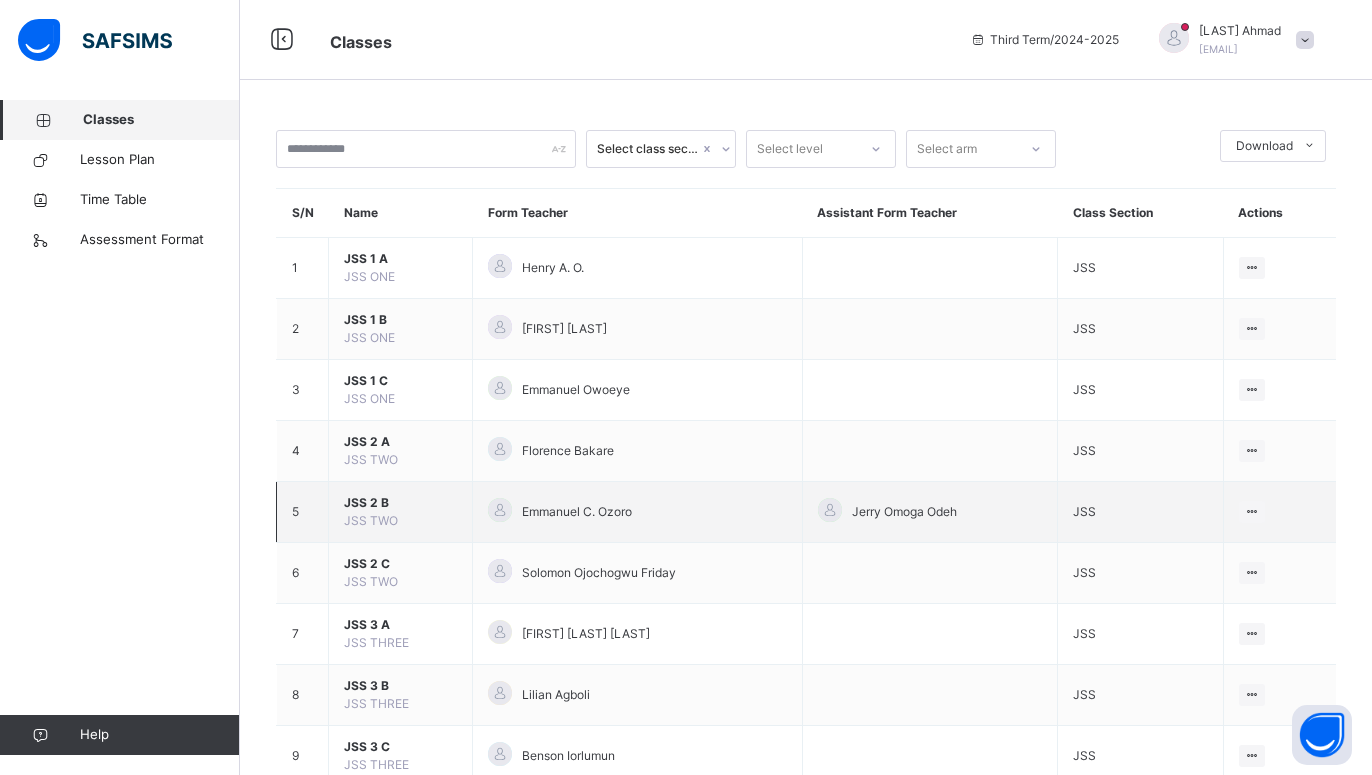 click on "JSS 2   B" at bounding box center [400, 503] 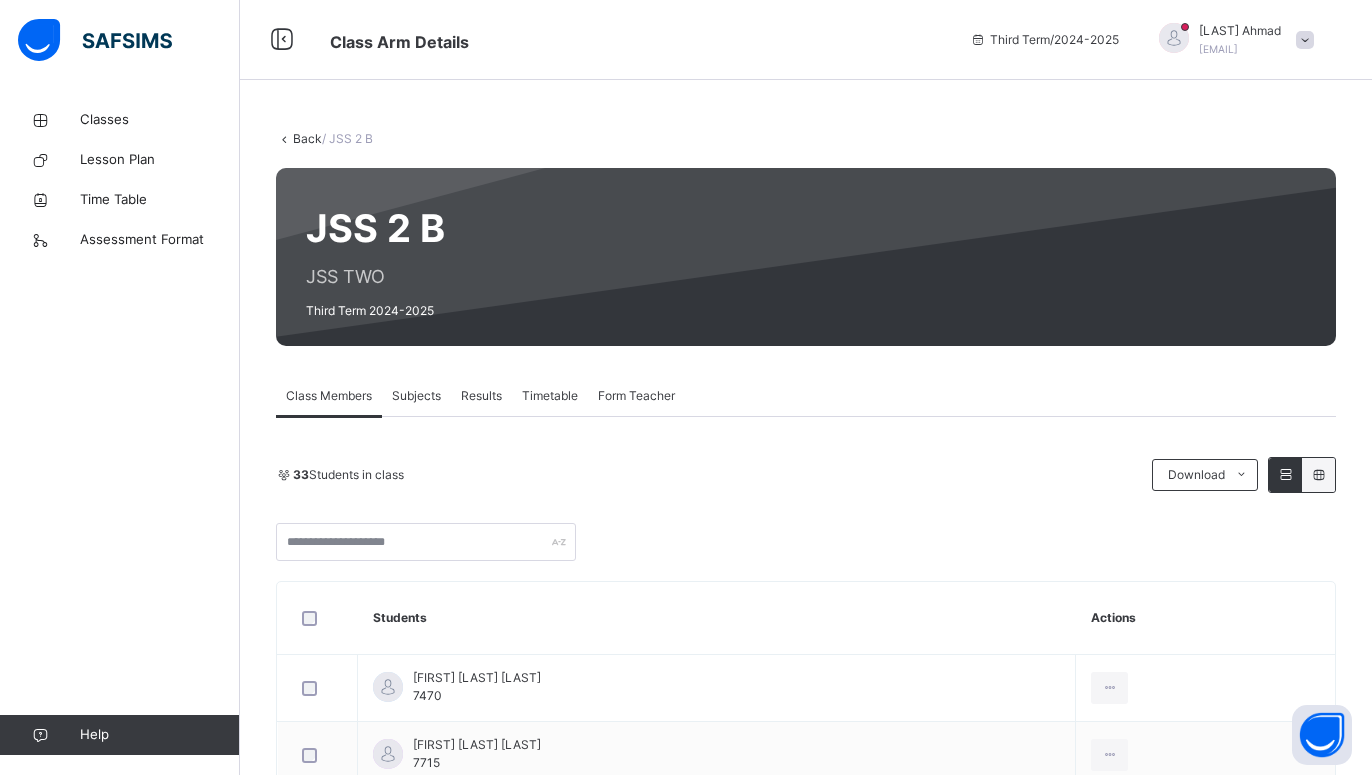 click on "Subjects" at bounding box center [416, 396] 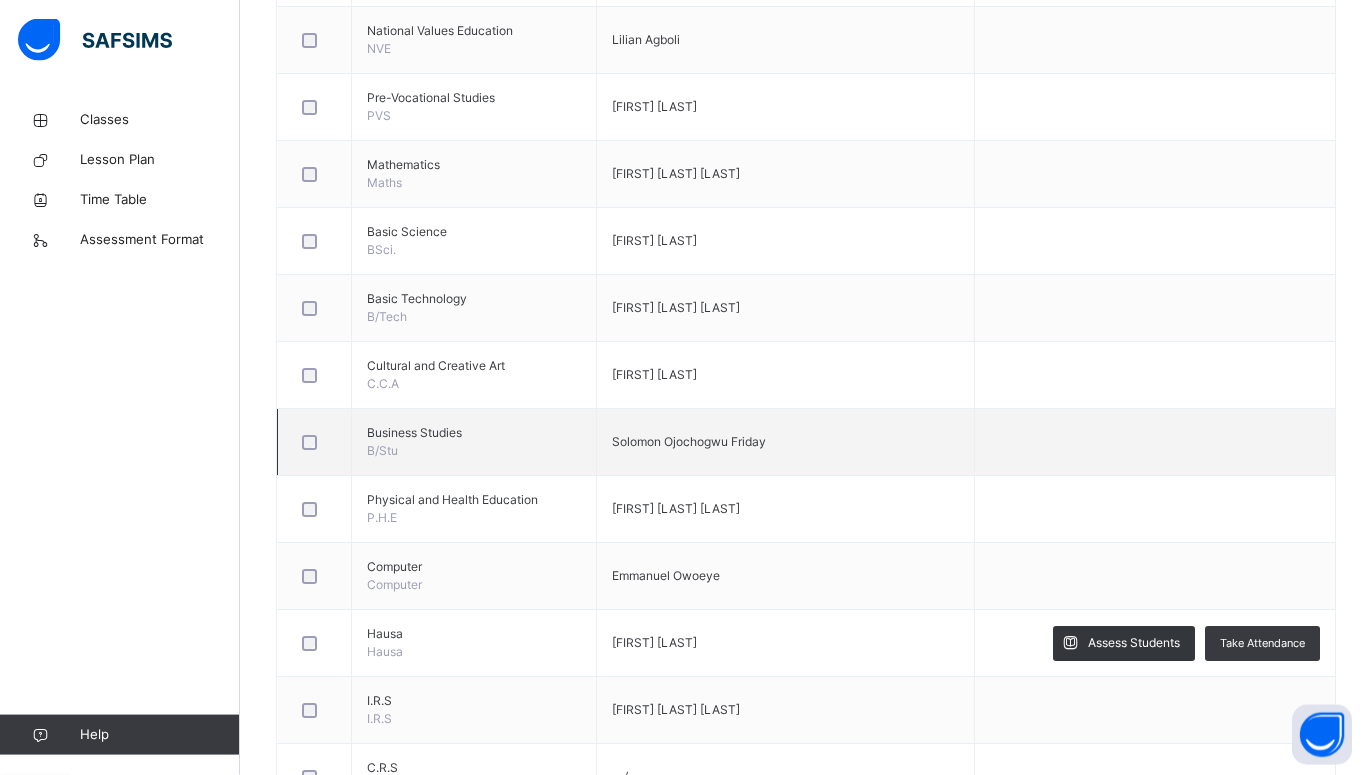 scroll, scrollTop: 786, scrollLeft: 0, axis: vertical 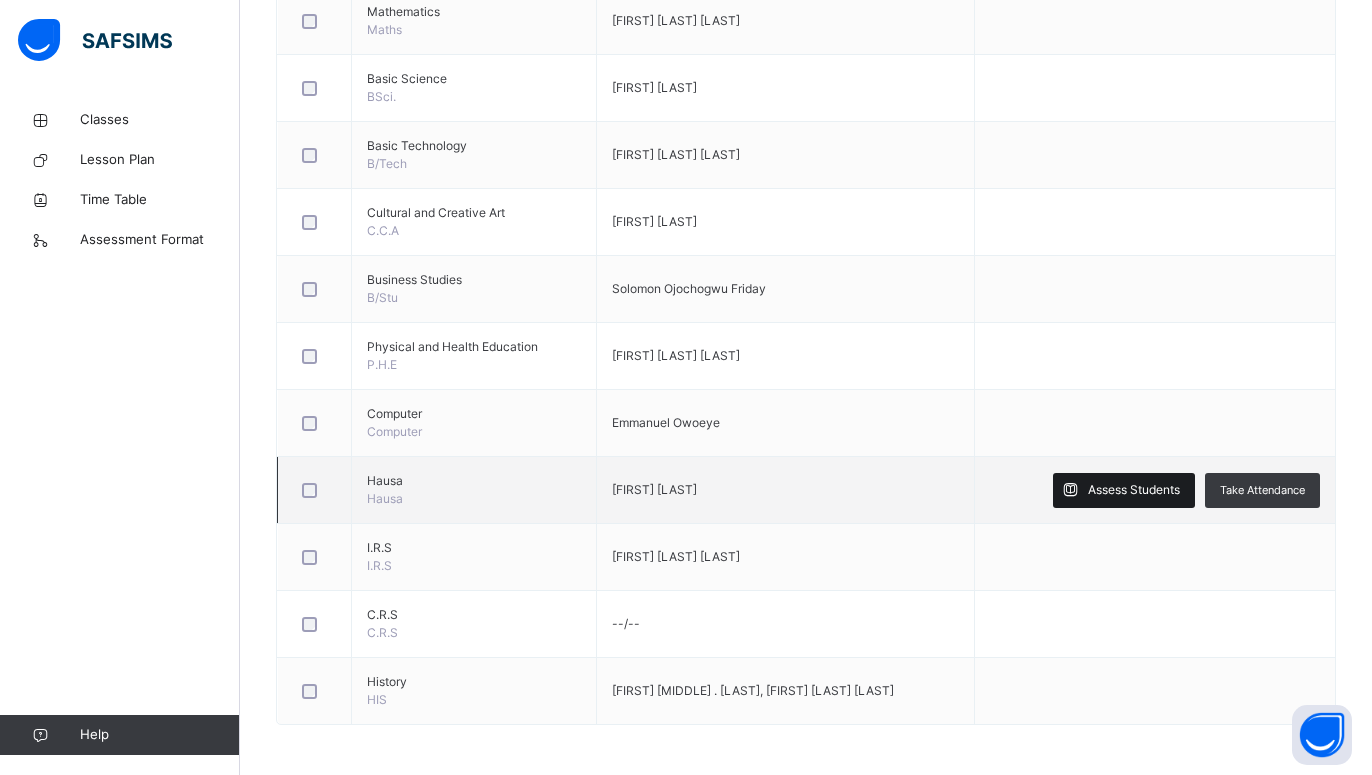 click on "Assess Students" at bounding box center (1134, 490) 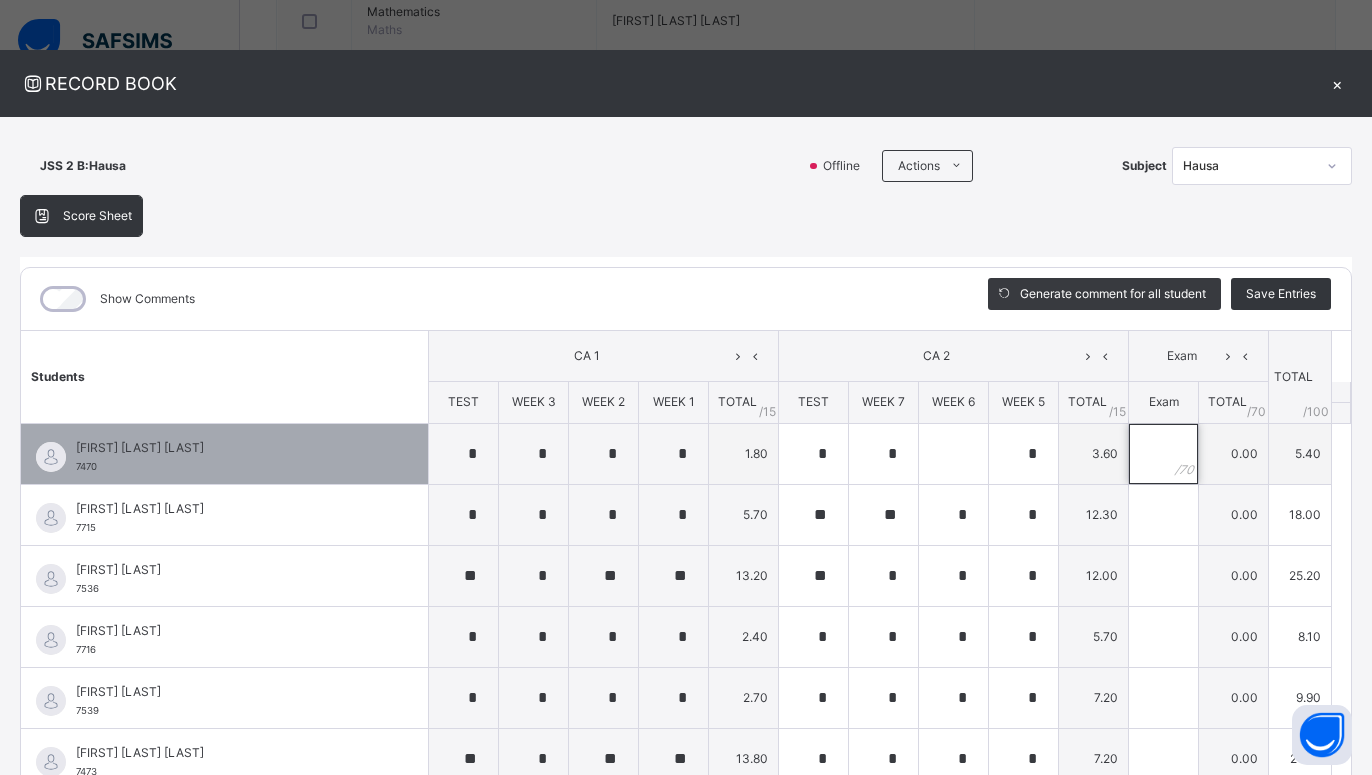 click at bounding box center [1163, 454] 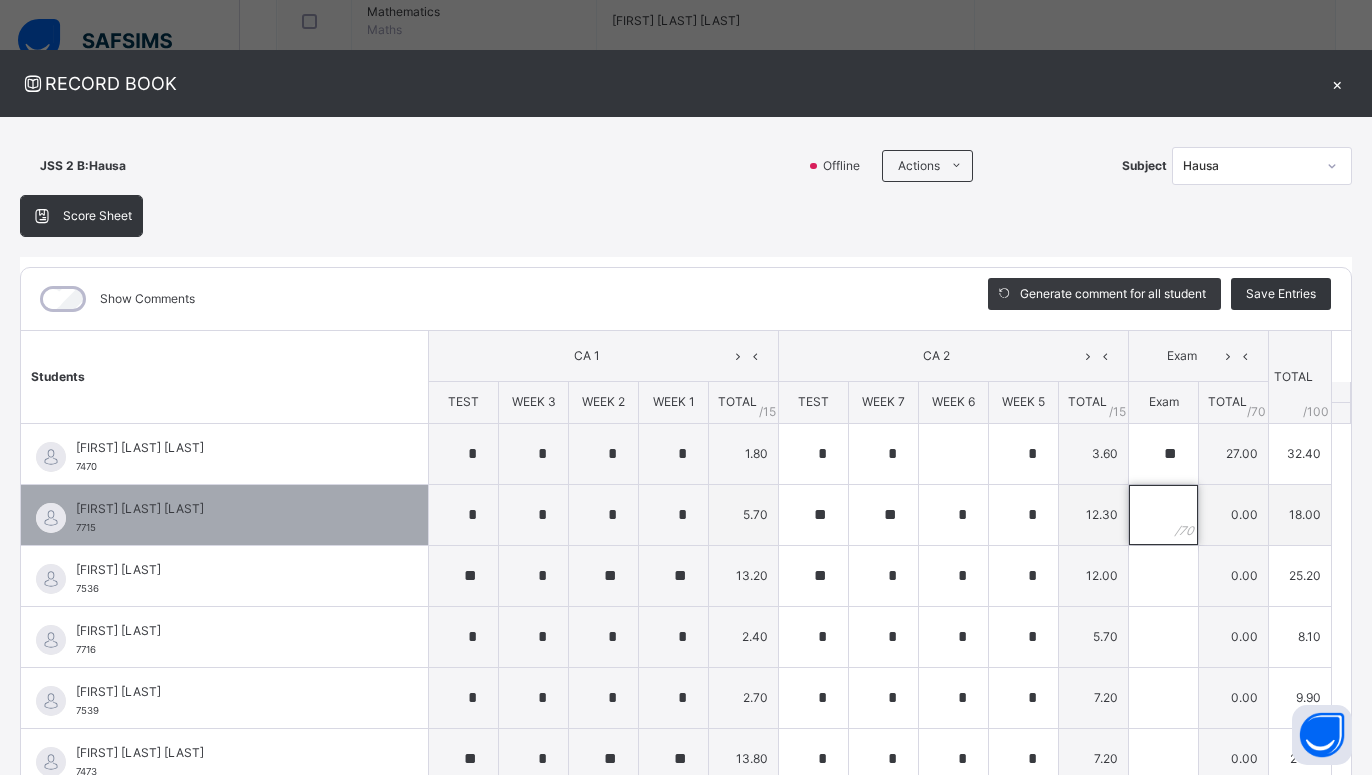 click at bounding box center [1163, 515] 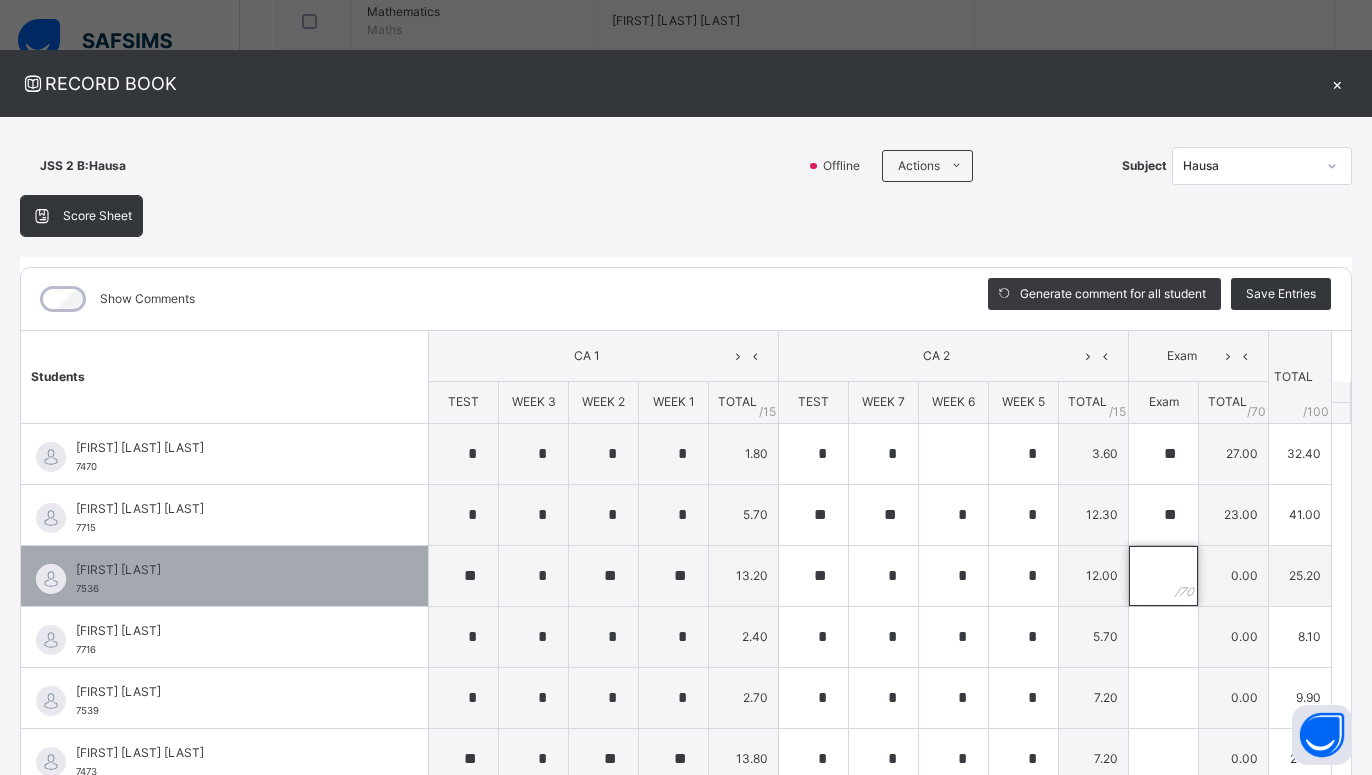 click at bounding box center [1163, 576] 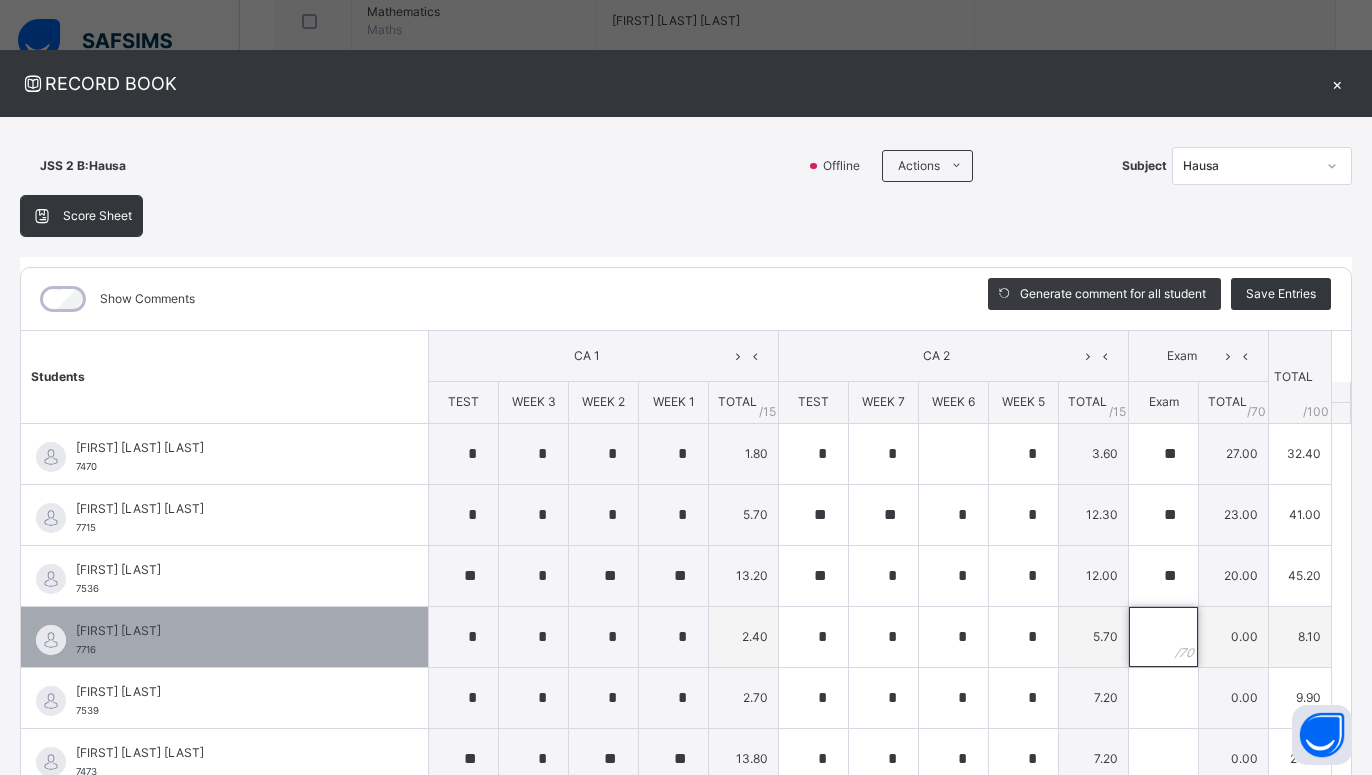 click at bounding box center (1163, 637) 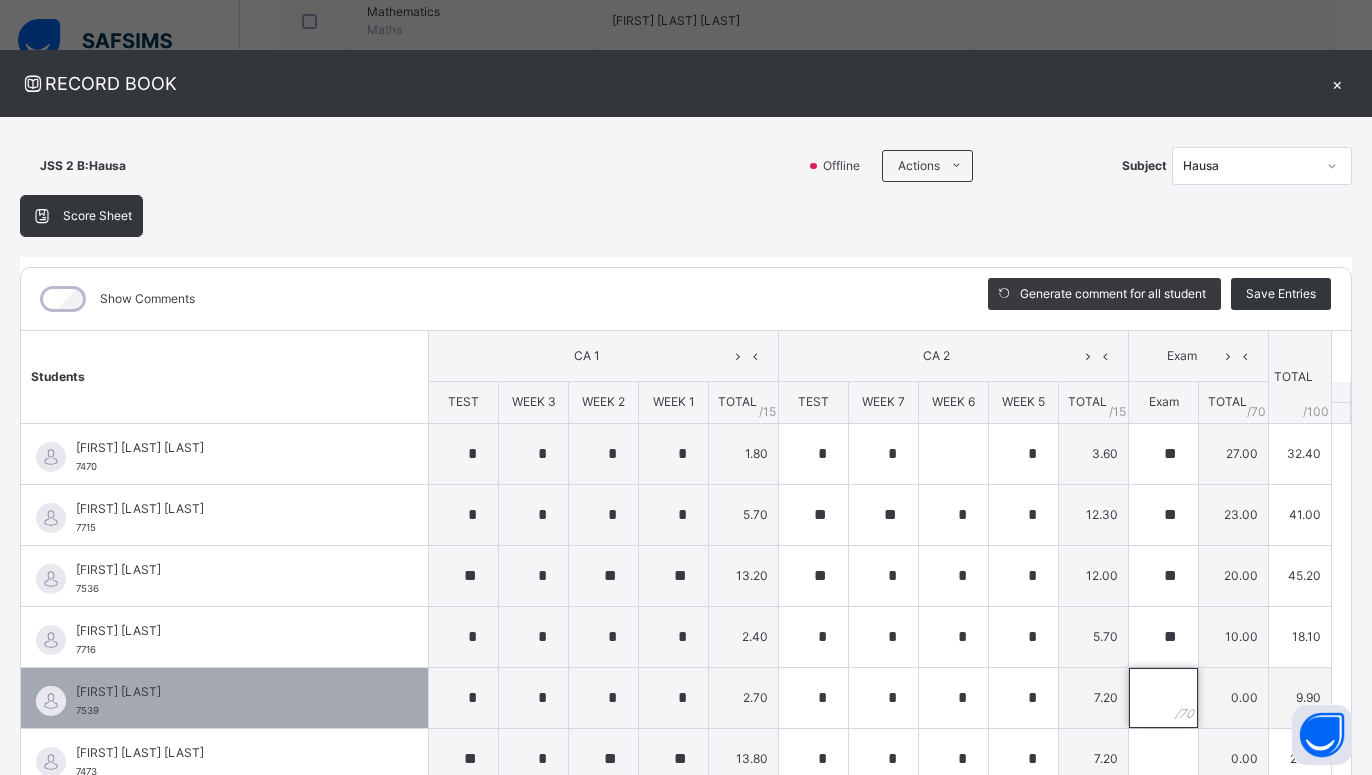 click at bounding box center (1163, 698) 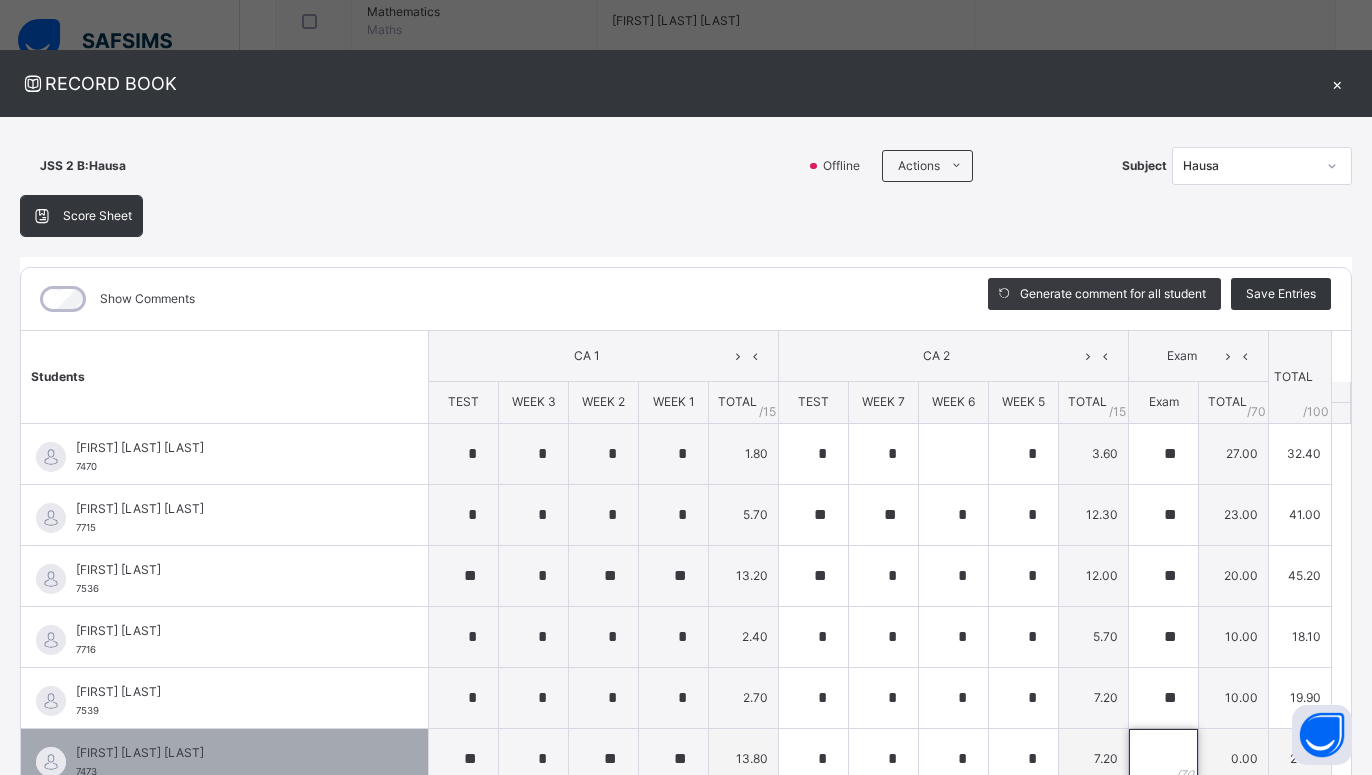 click at bounding box center (1163, 759) 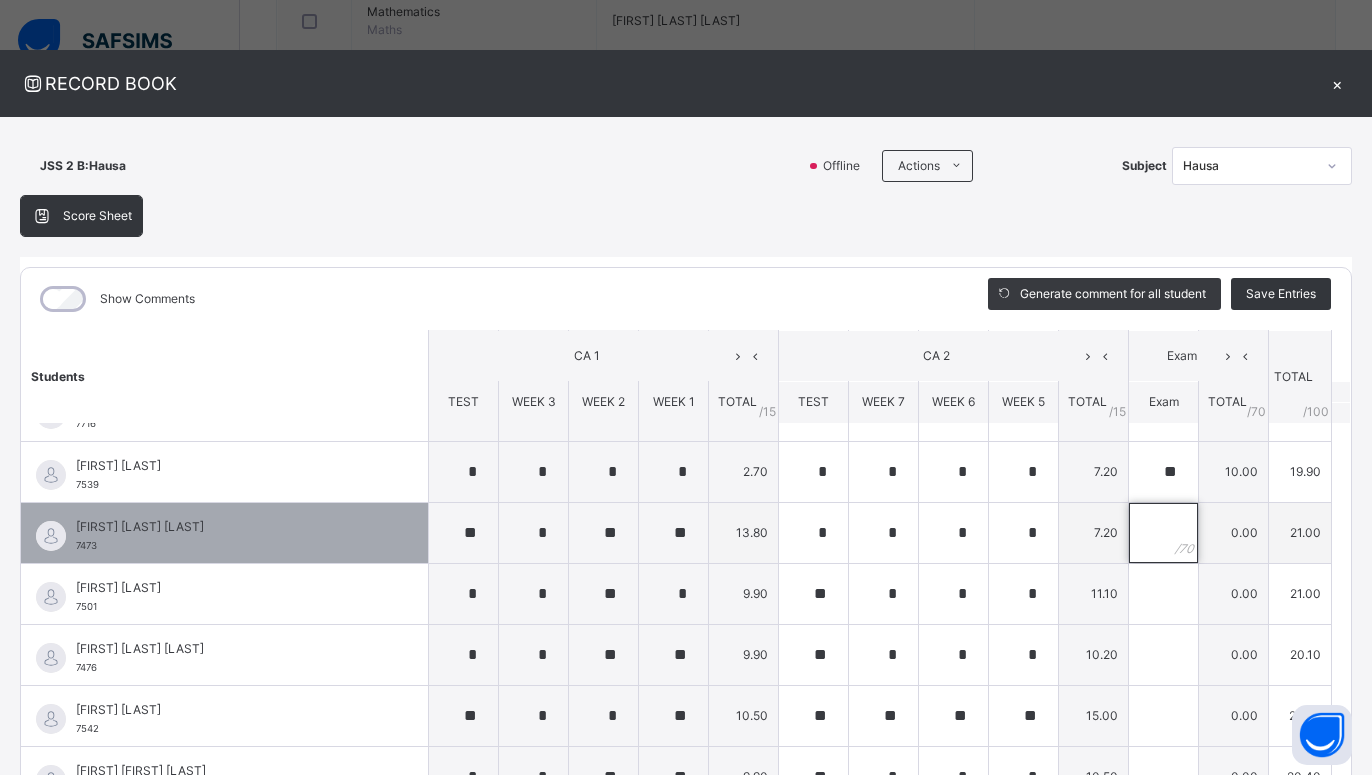 scroll, scrollTop: 270, scrollLeft: 0, axis: vertical 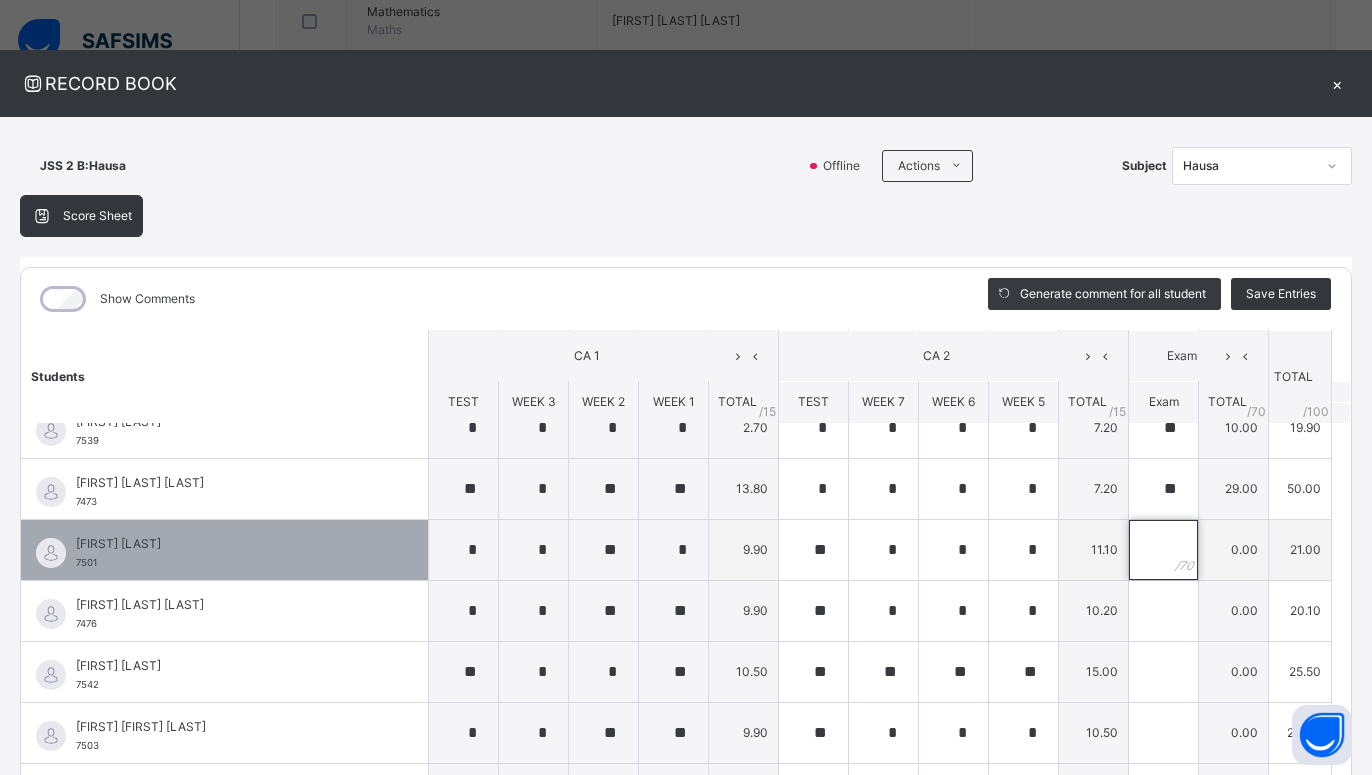 click at bounding box center [1163, 550] 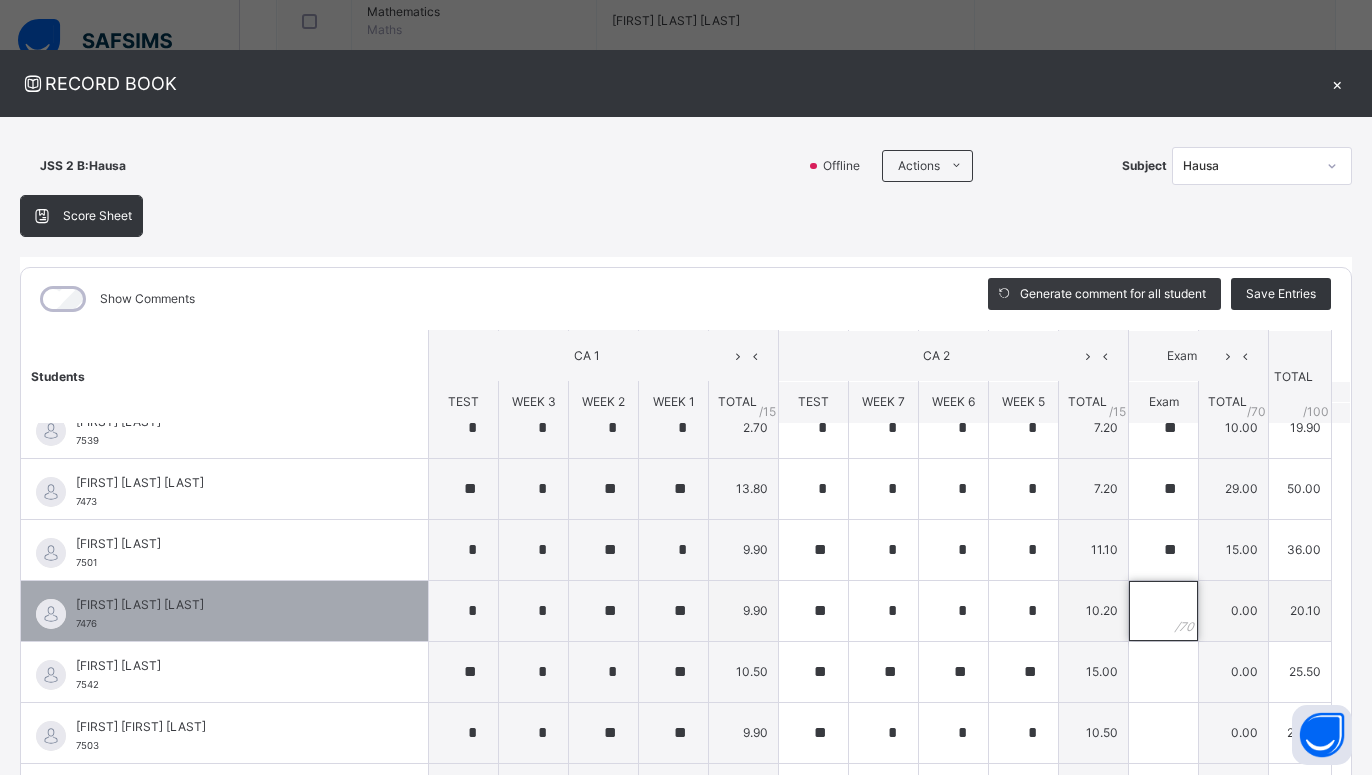 click at bounding box center [1163, 611] 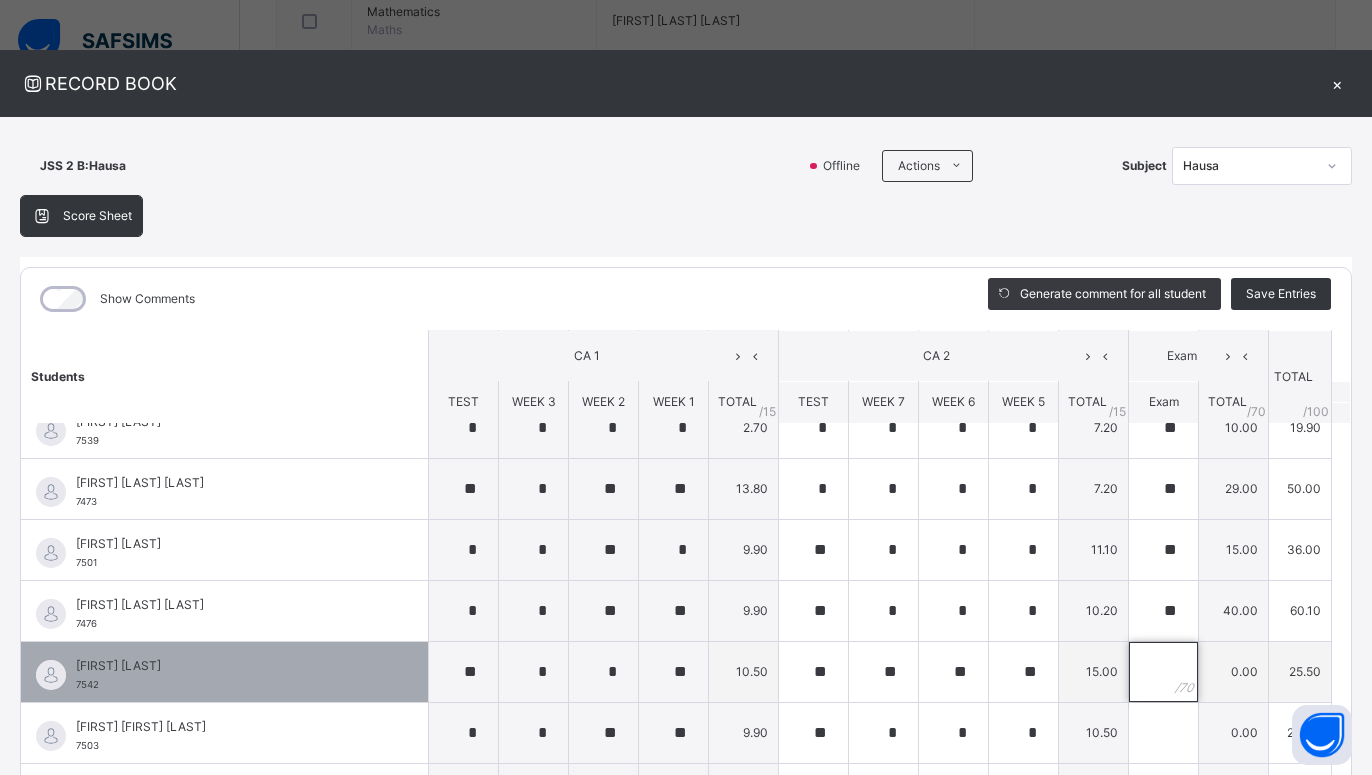 click at bounding box center (1163, 672) 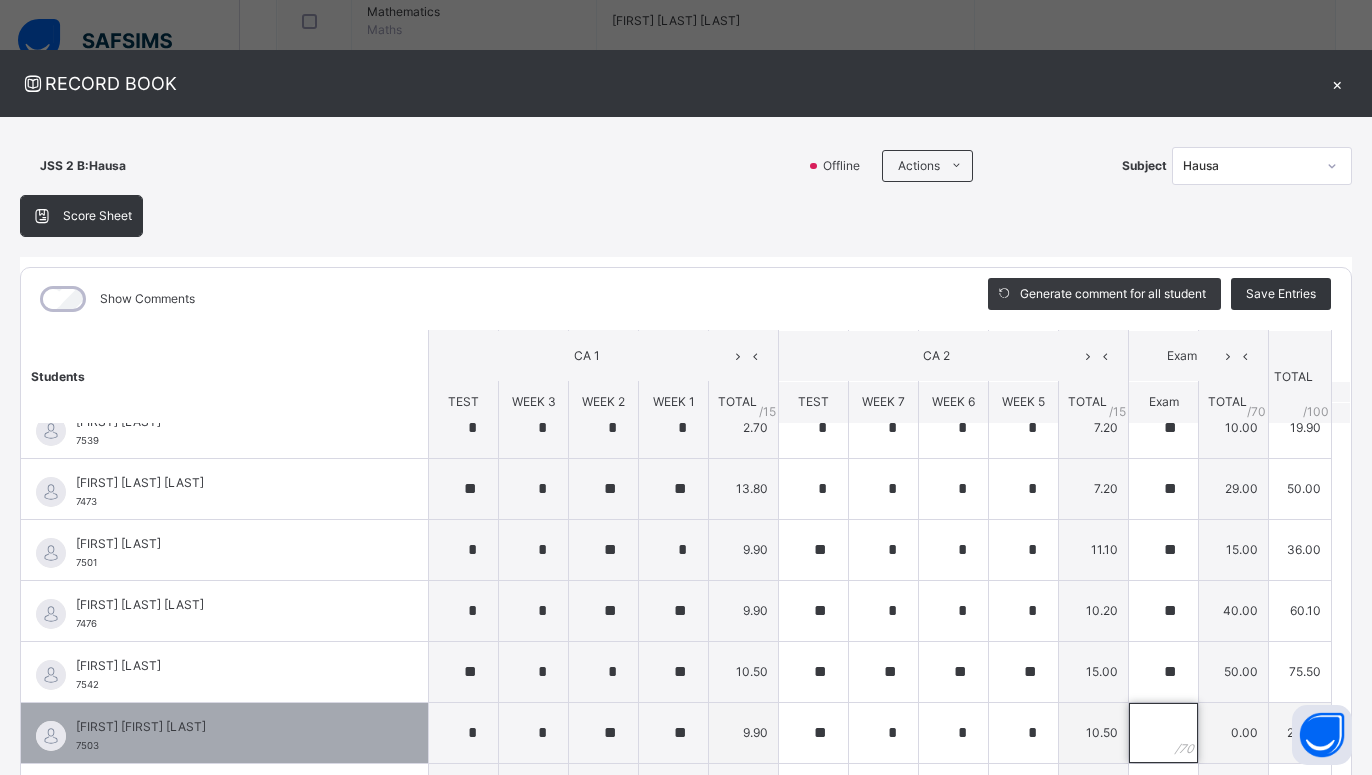 click at bounding box center (1163, 733) 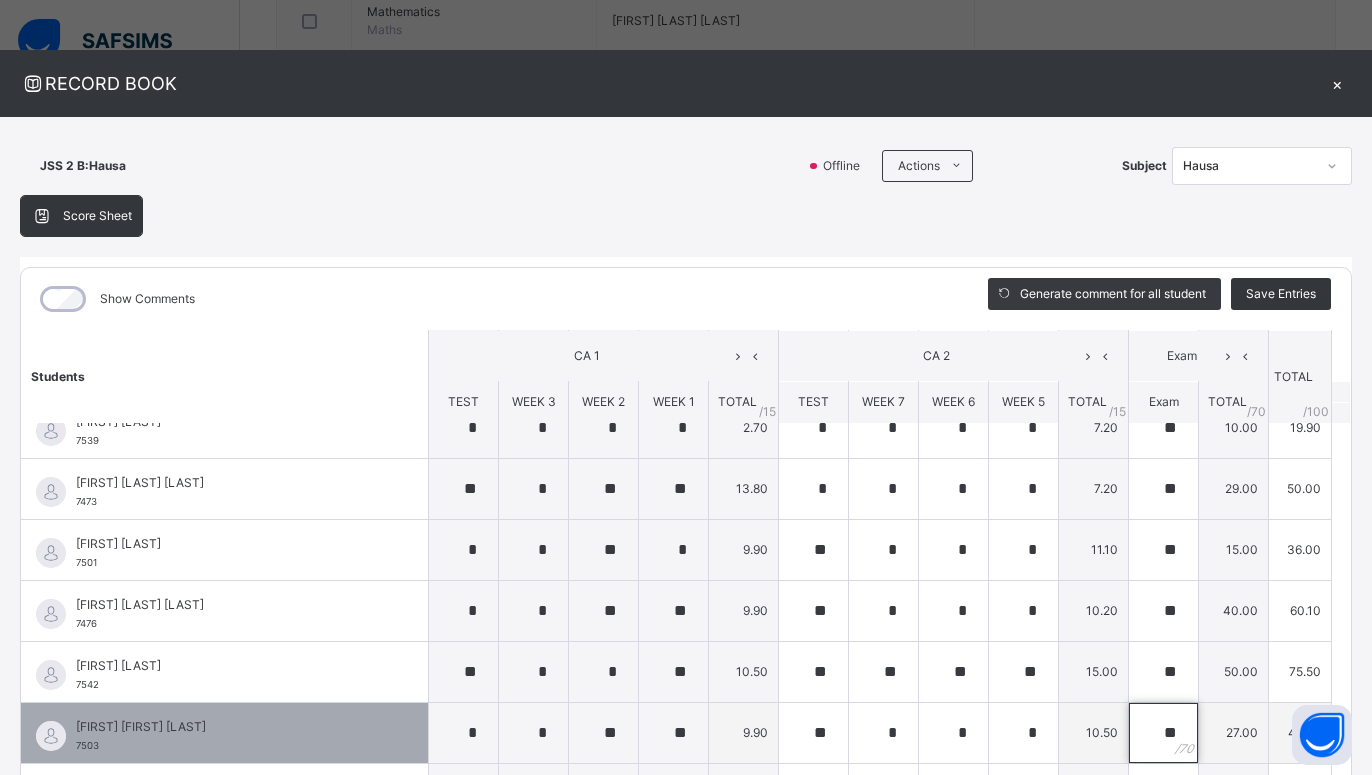 scroll, scrollTop: 540, scrollLeft: 0, axis: vertical 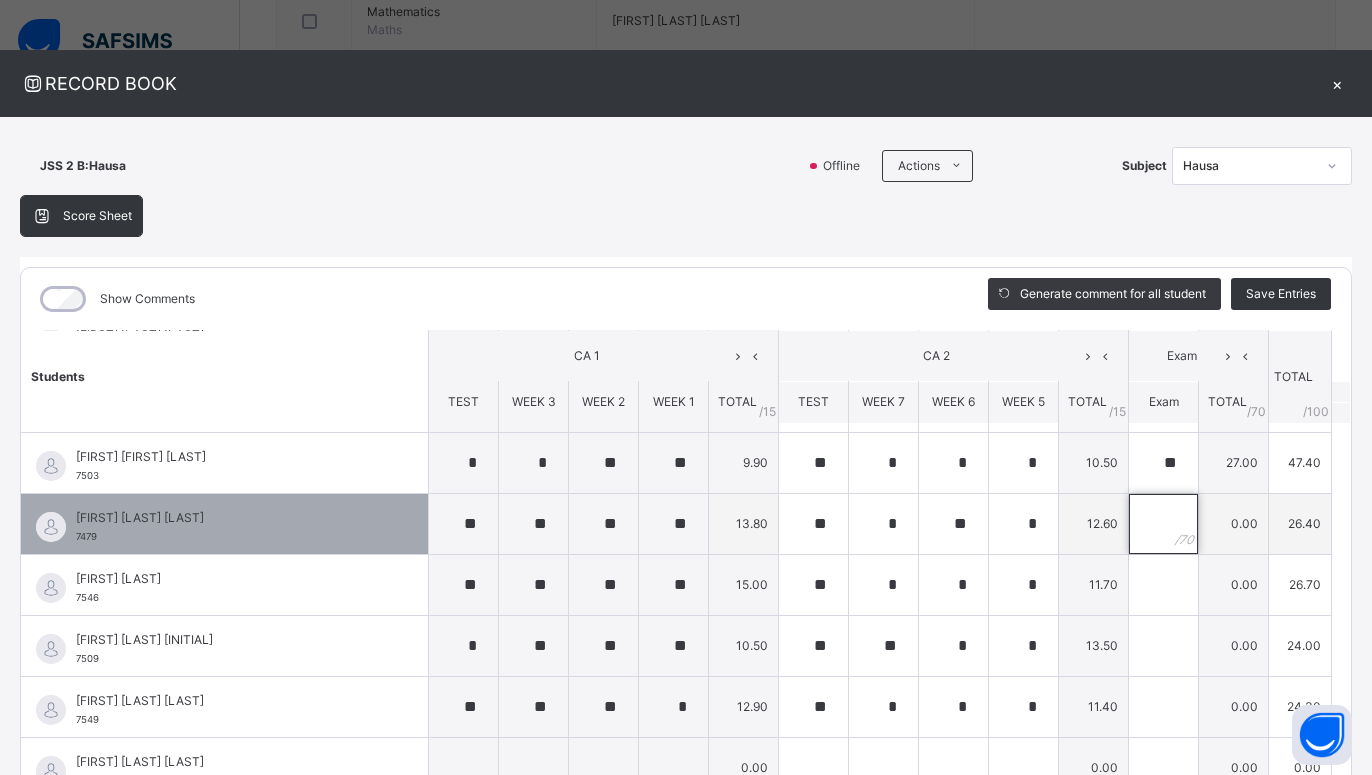 click at bounding box center (1163, 524) 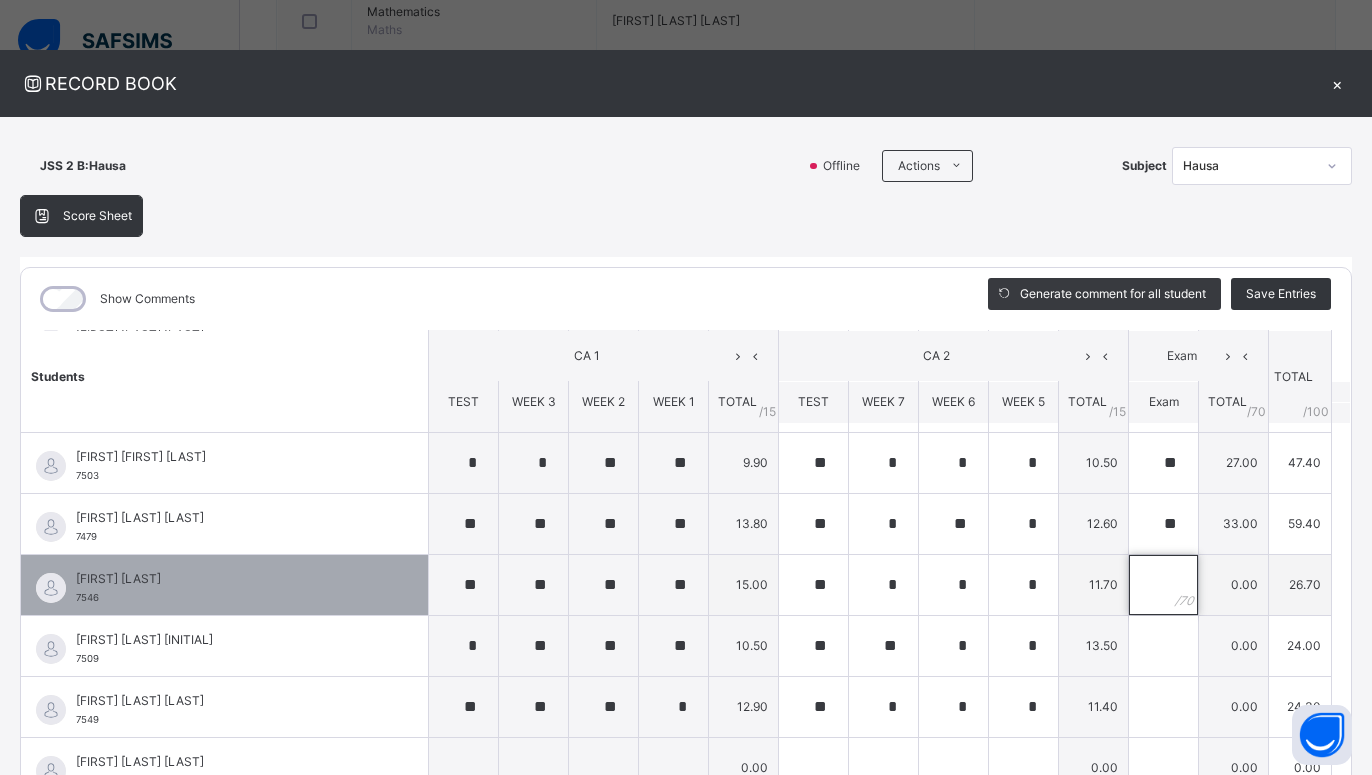 click at bounding box center (1163, 585) 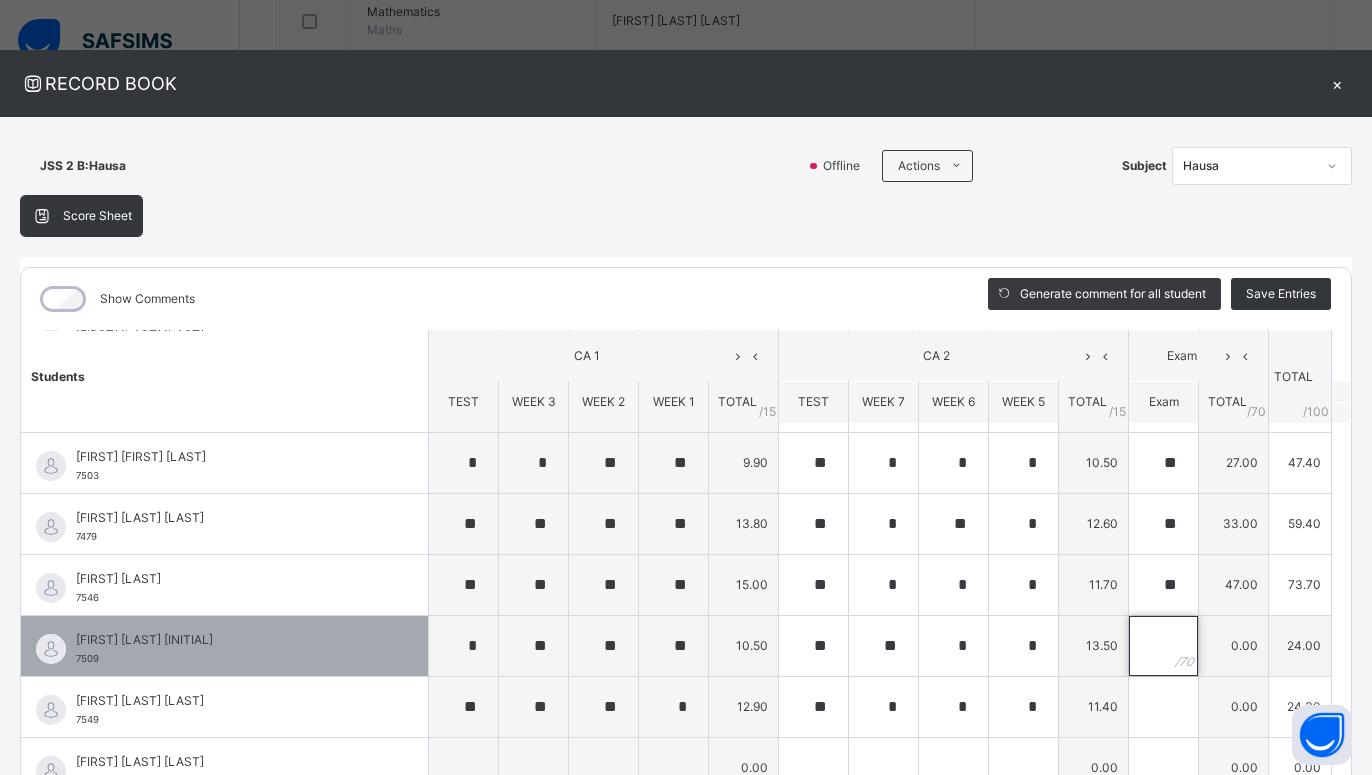 click at bounding box center [1163, 646] 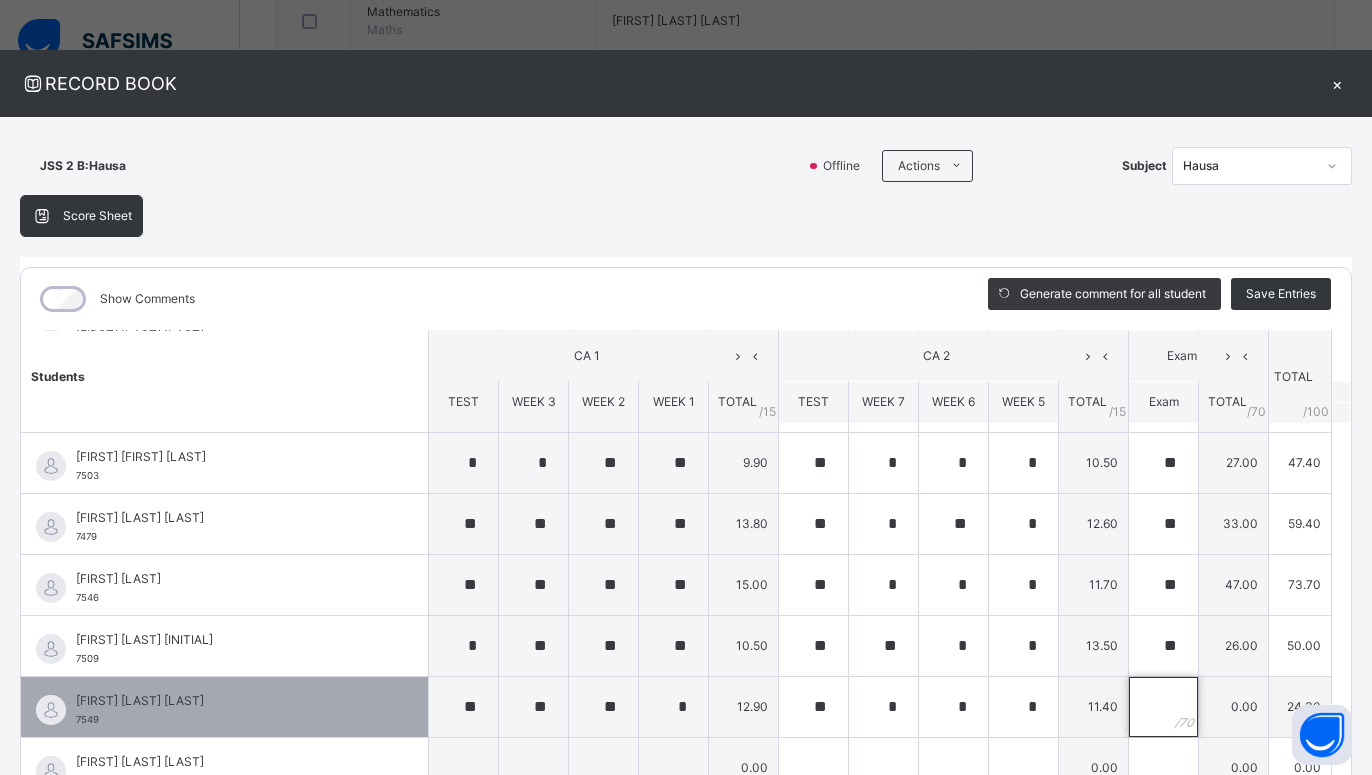 click at bounding box center [1163, 707] 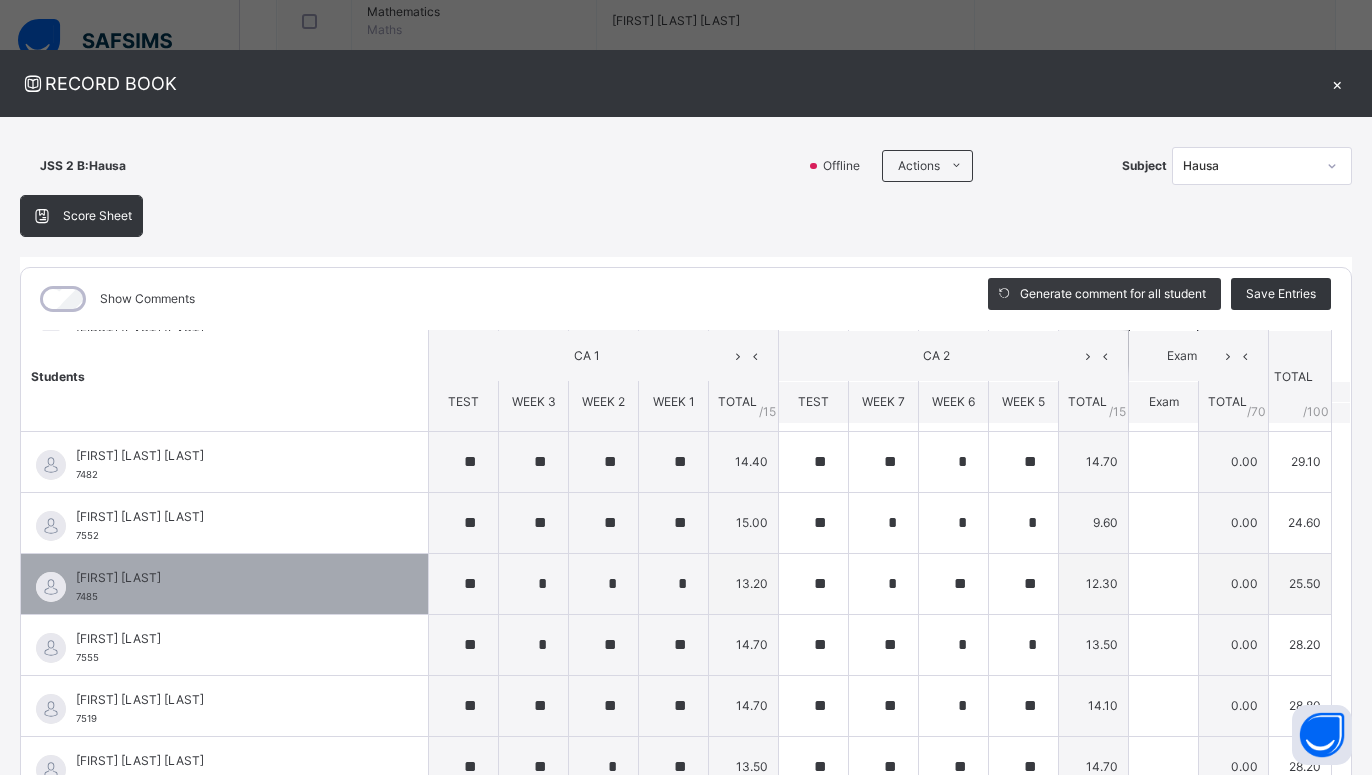 scroll, scrollTop: 900, scrollLeft: 0, axis: vertical 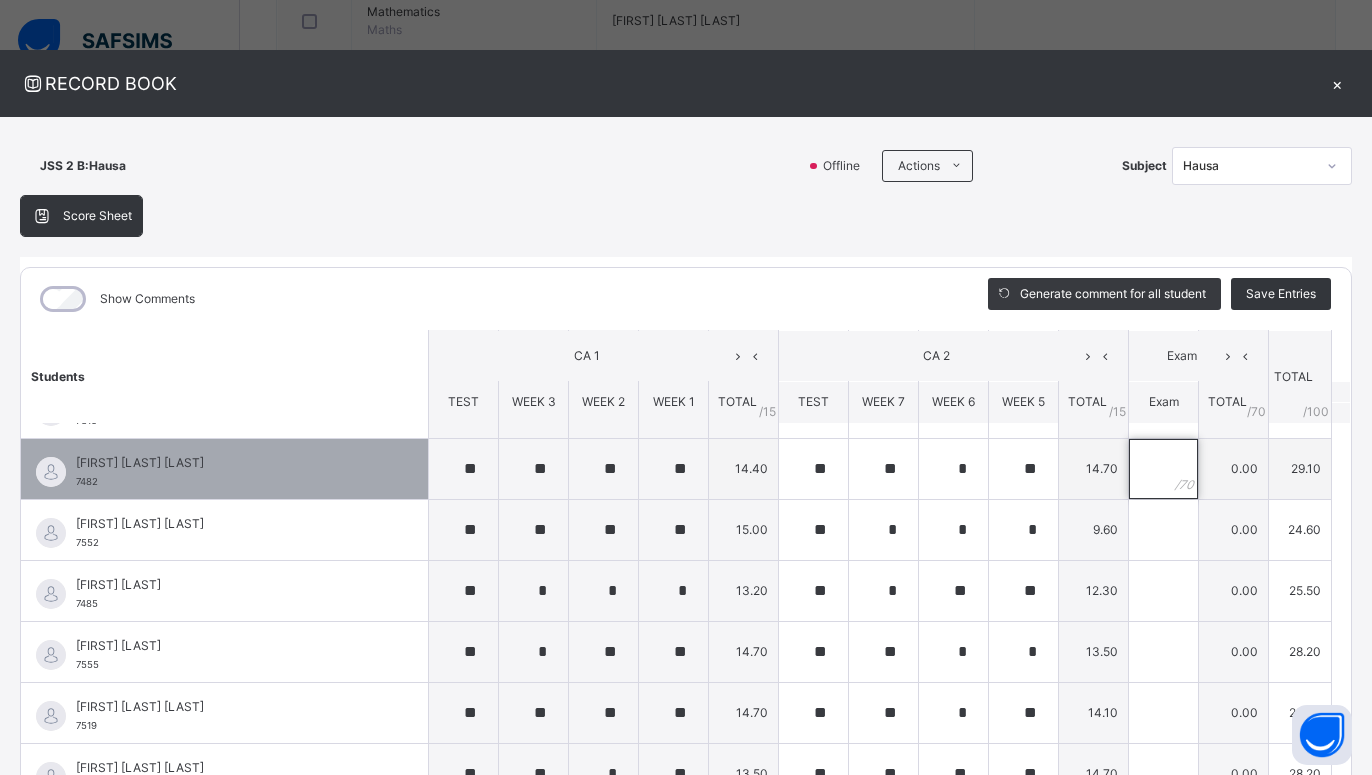 click at bounding box center [1163, 469] 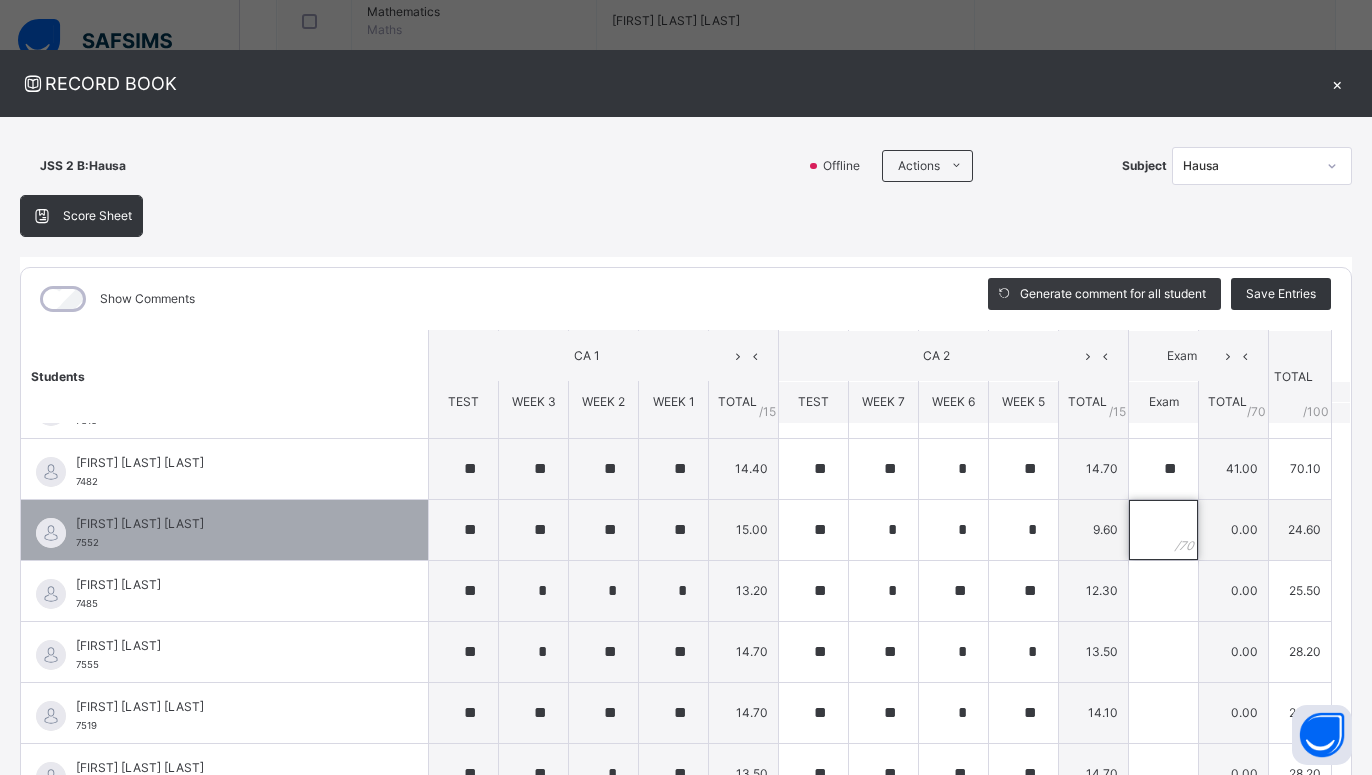 click at bounding box center [1163, 530] 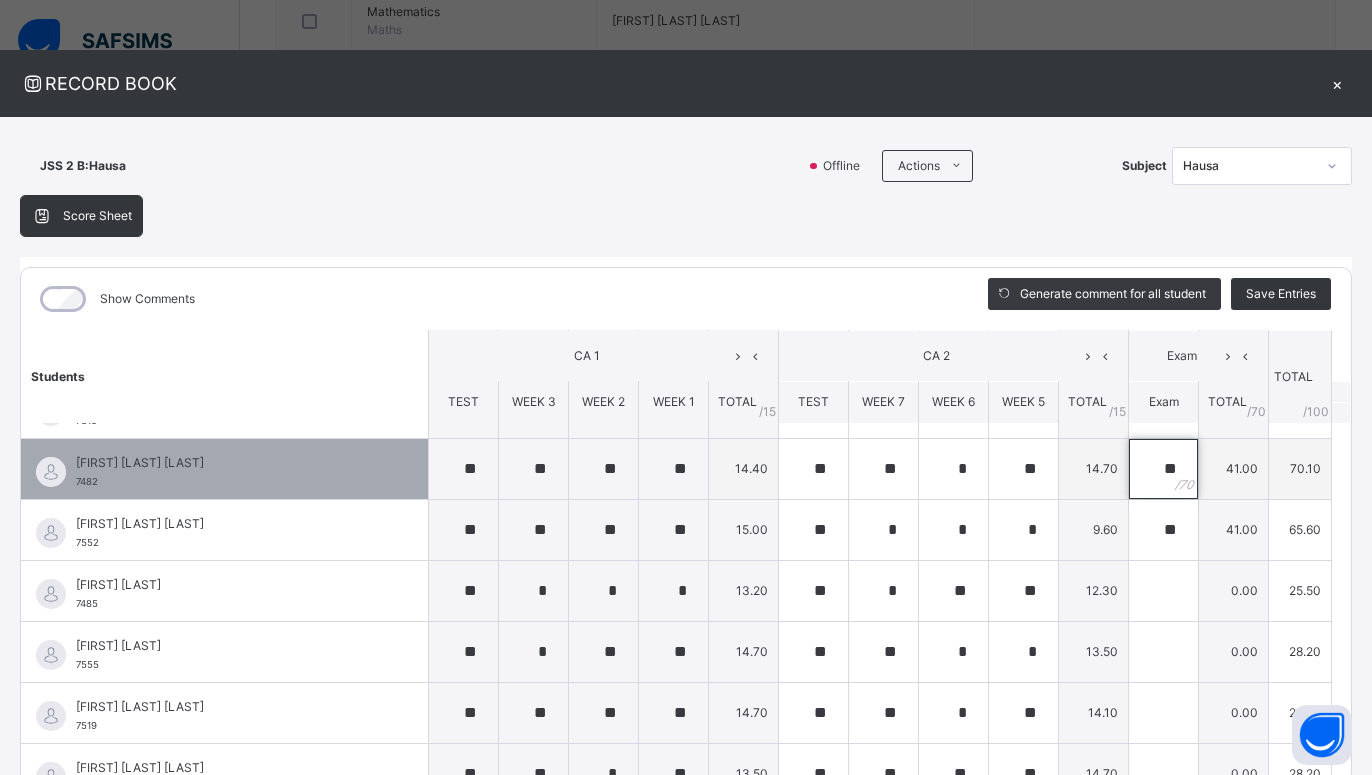 click on "**" at bounding box center (1163, 469) 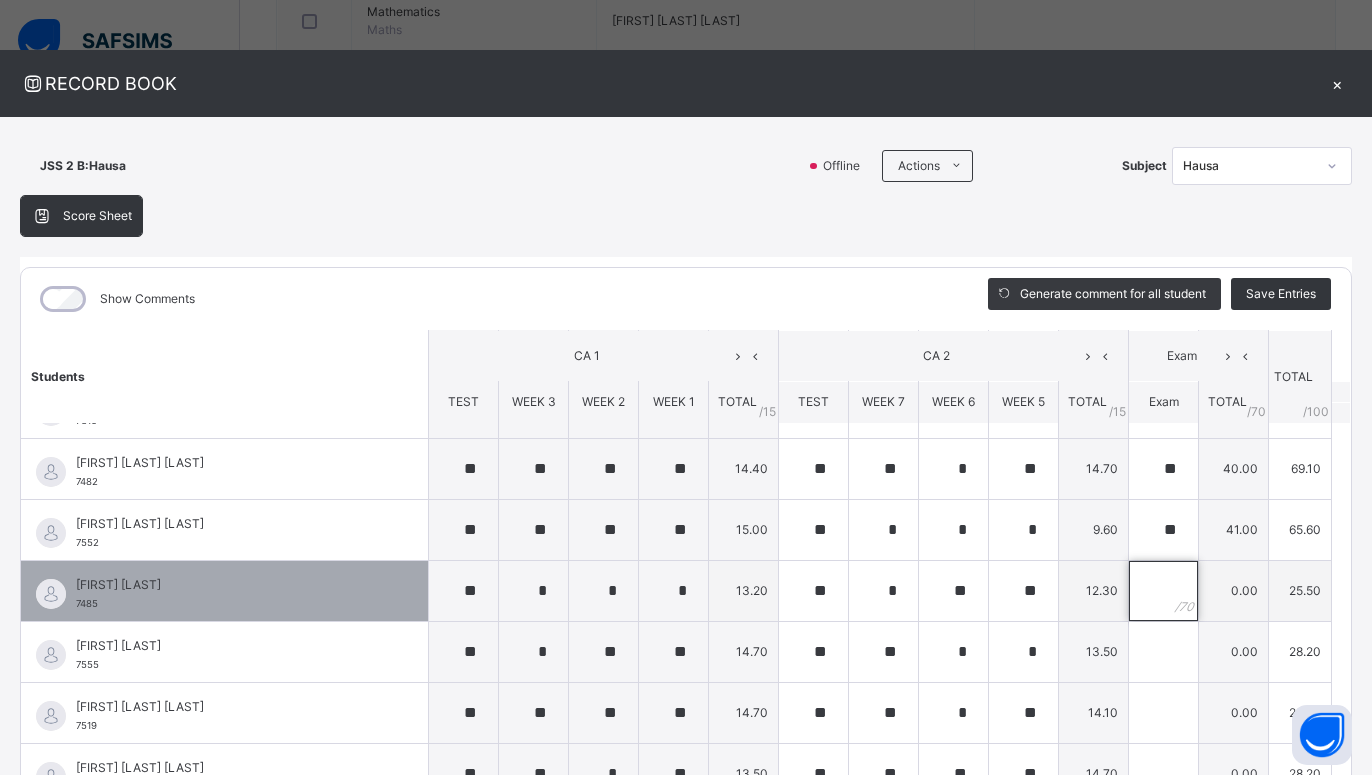 click at bounding box center (1163, 591) 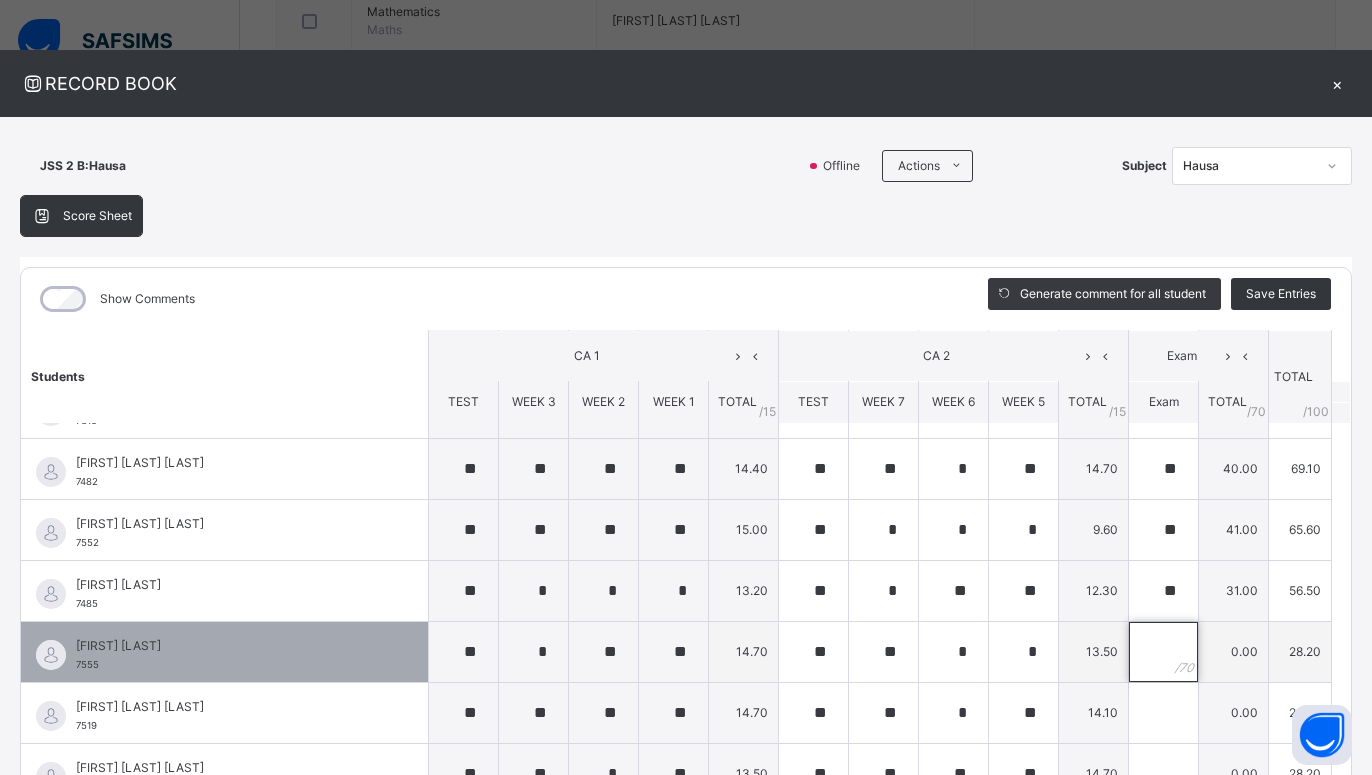 click at bounding box center (1163, 652) 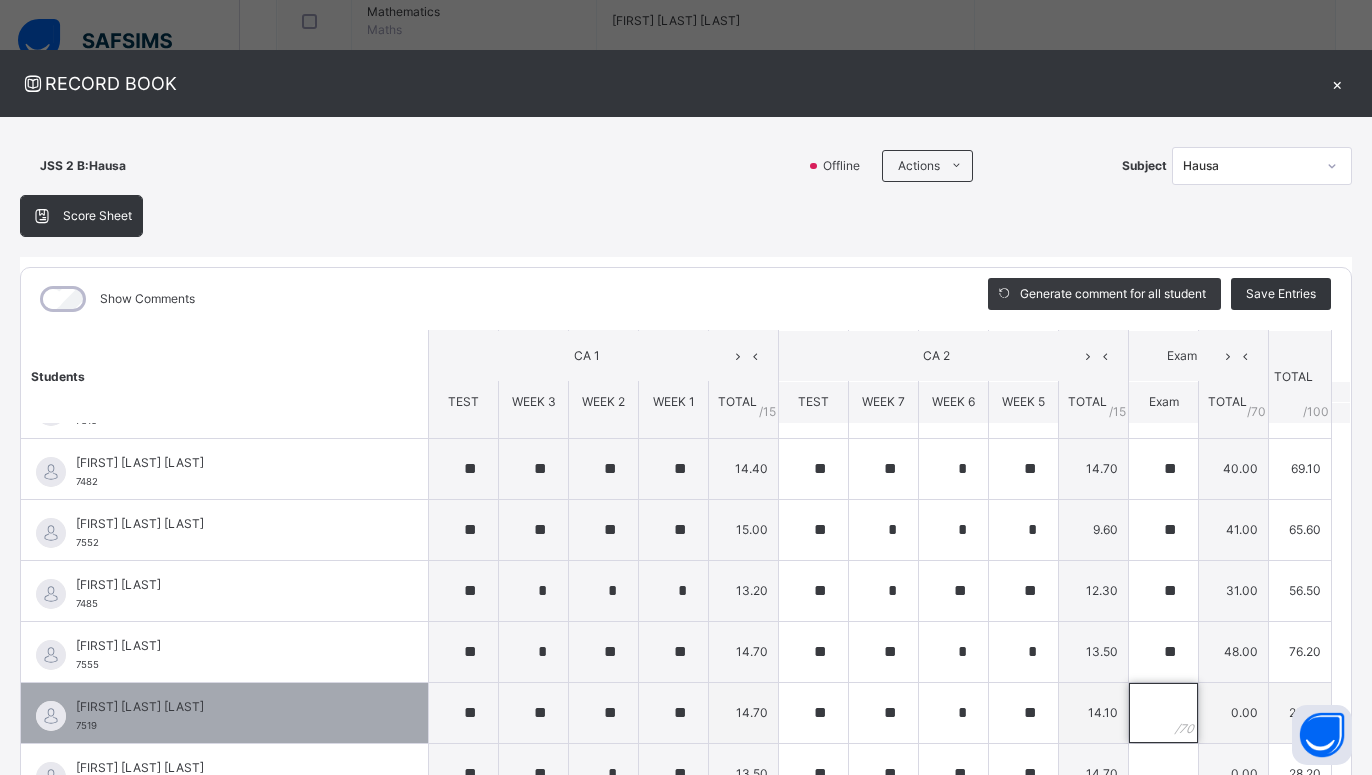 click at bounding box center (1163, 713) 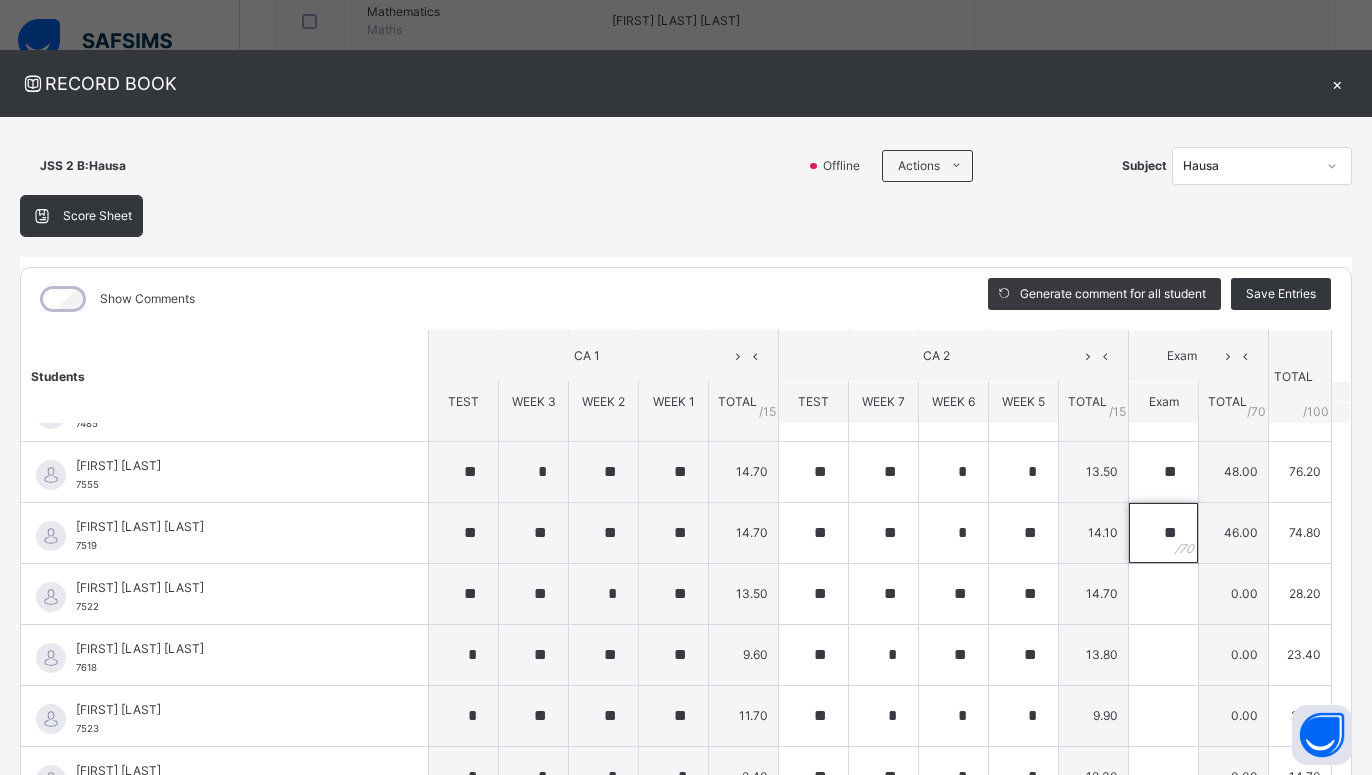 scroll, scrollTop: 1170, scrollLeft: 0, axis: vertical 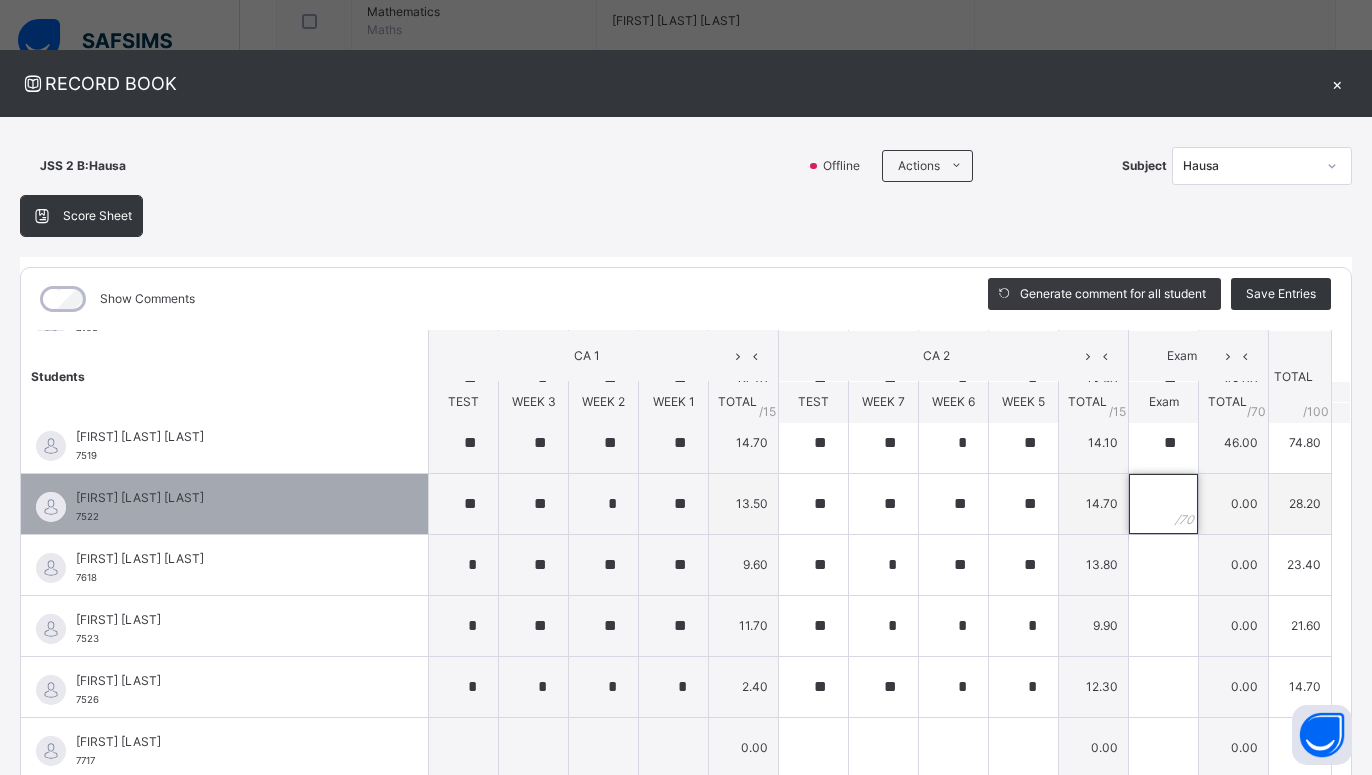 click at bounding box center [1163, 504] 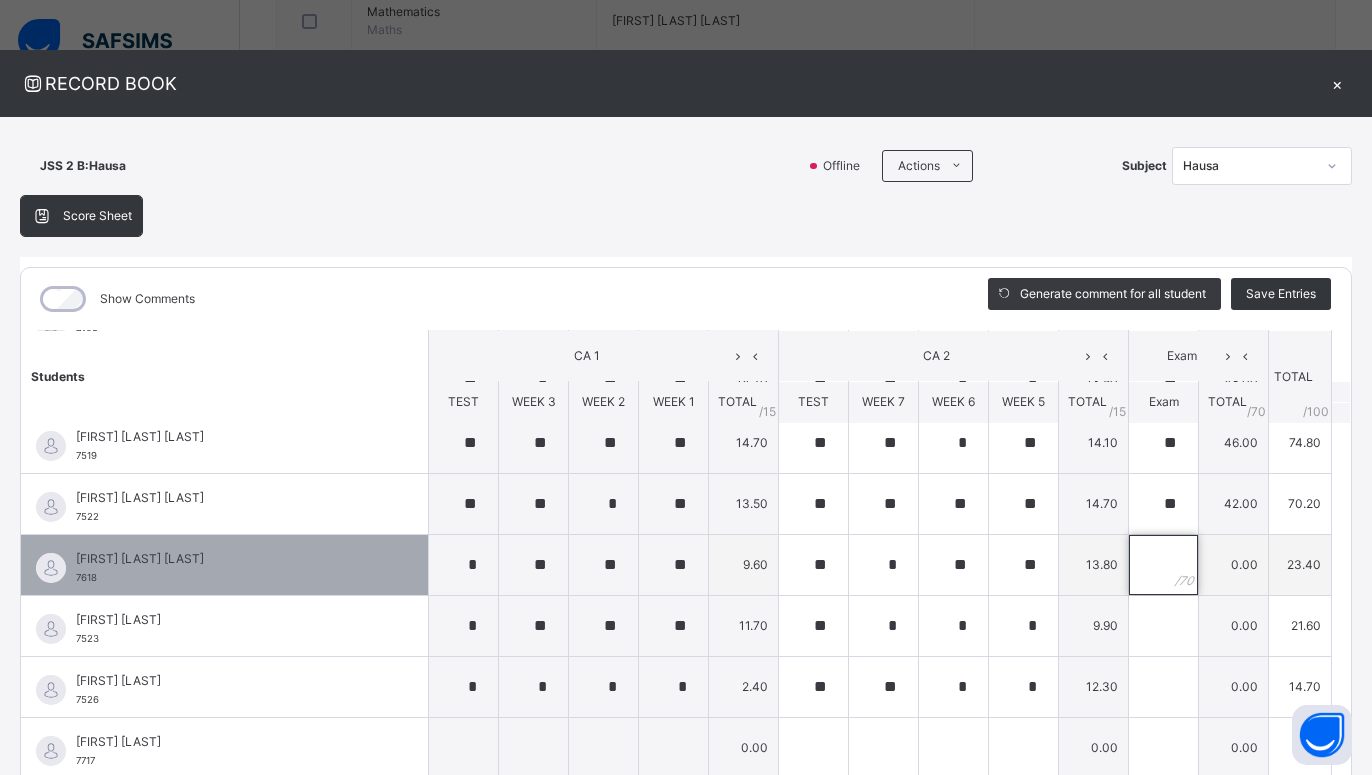 click at bounding box center [1163, 565] 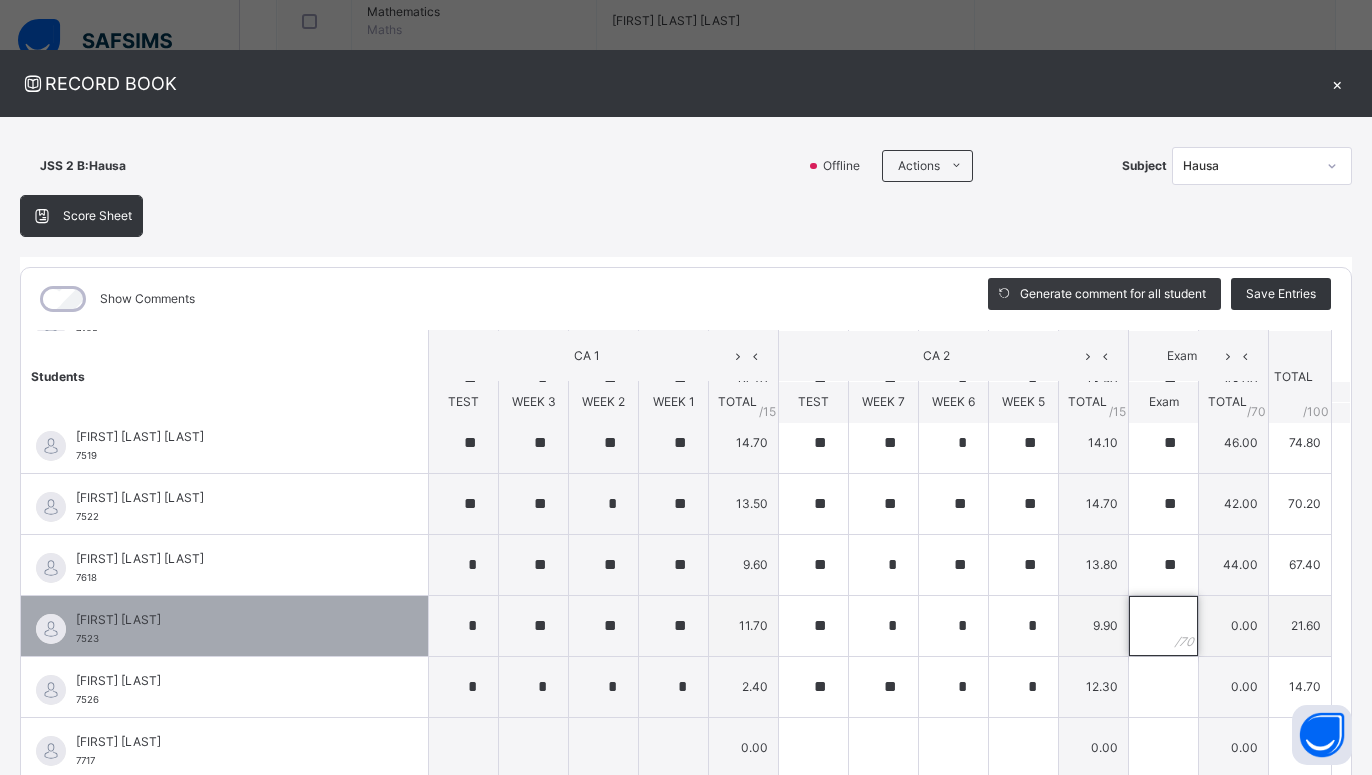 click at bounding box center (1163, 626) 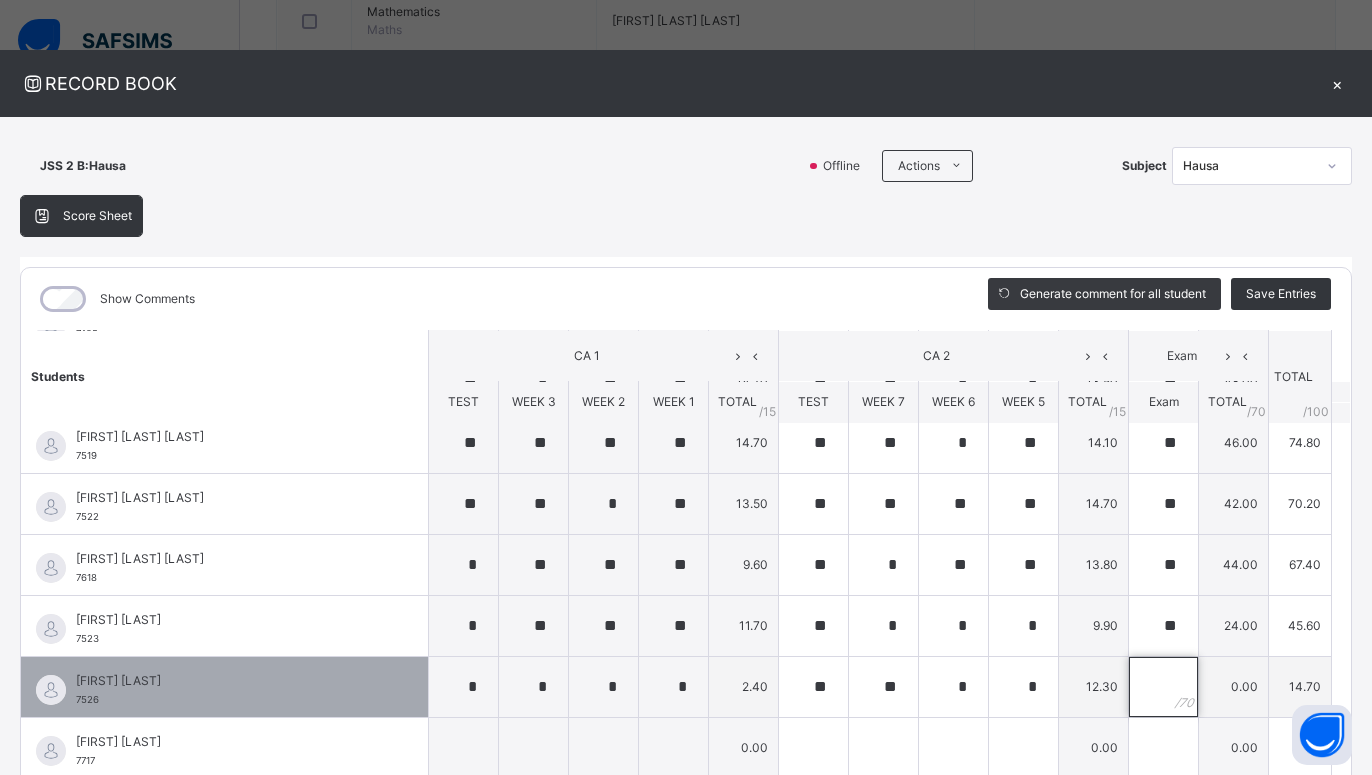 click at bounding box center [1163, 687] 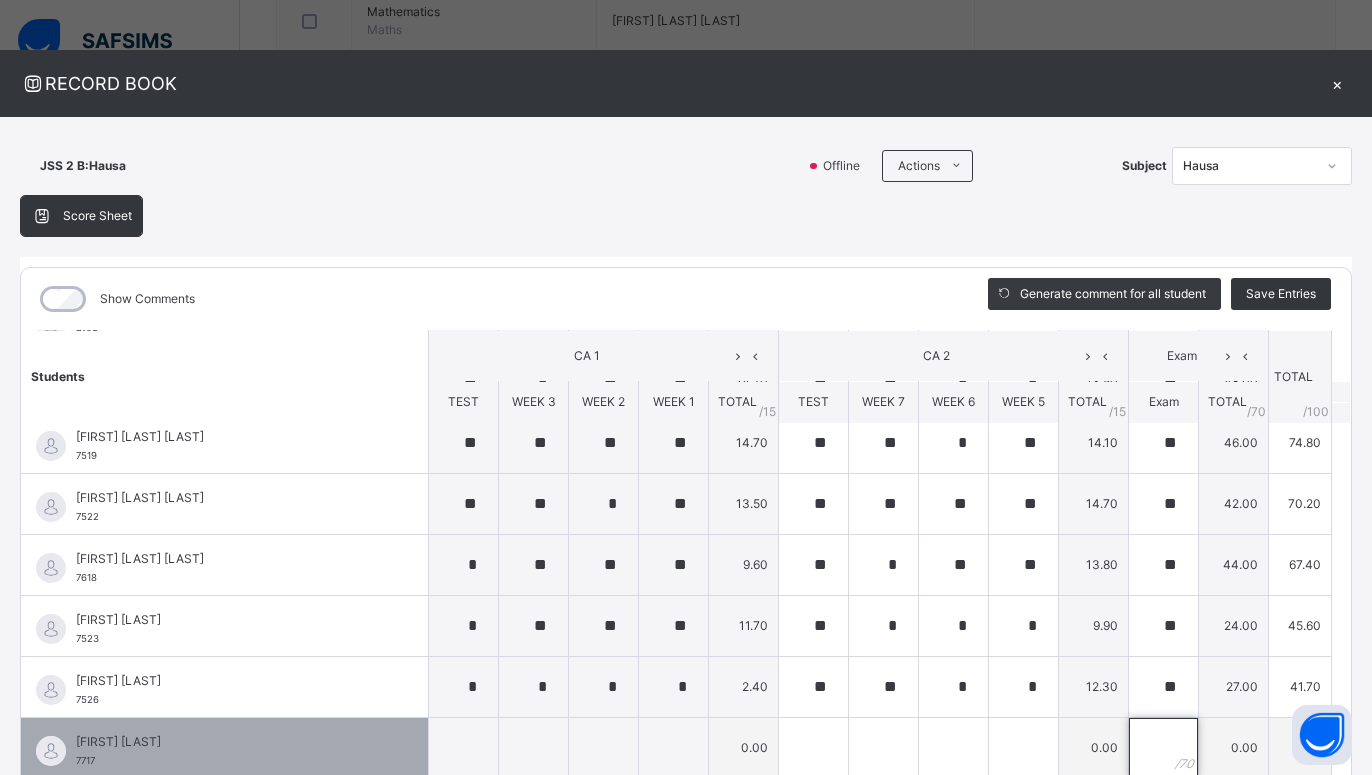 click at bounding box center (1163, 748) 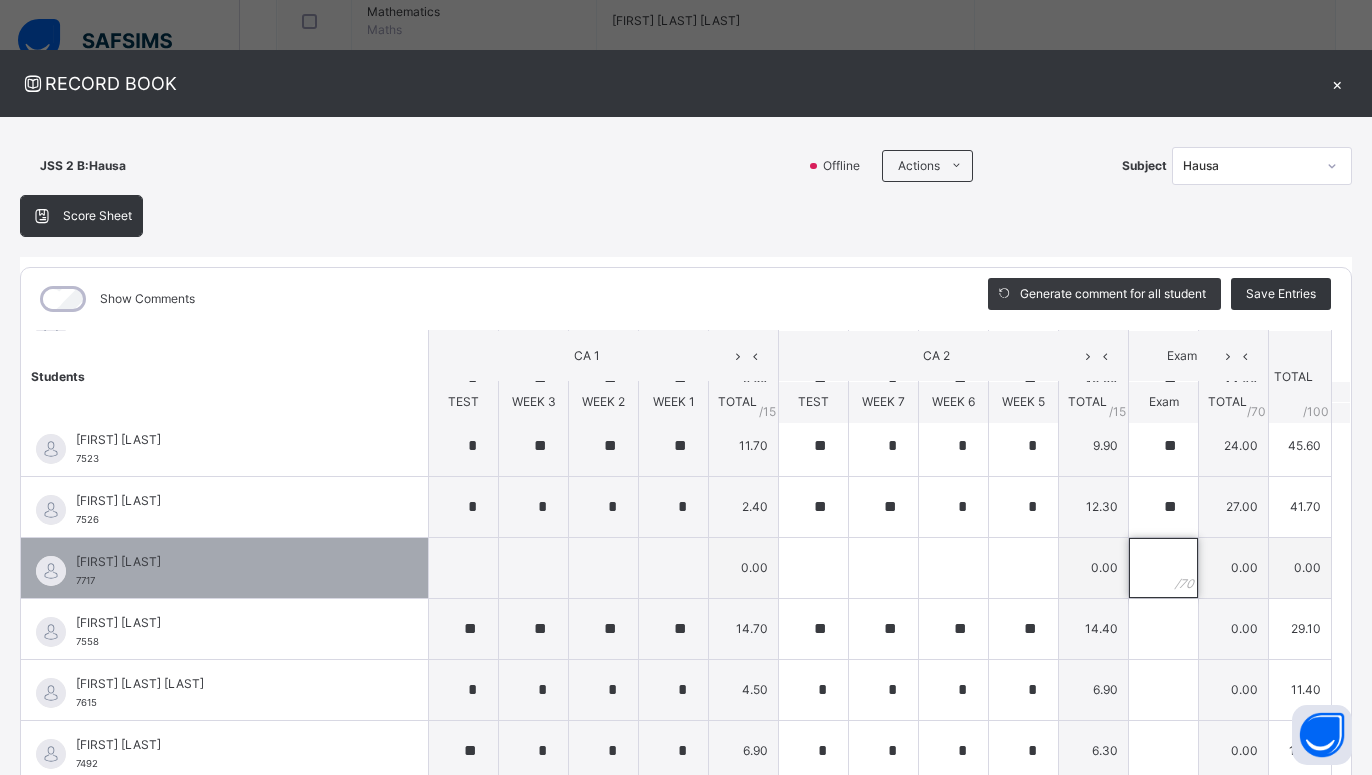 scroll, scrollTop: 1438, scrollLeft: 0, axis: vertical 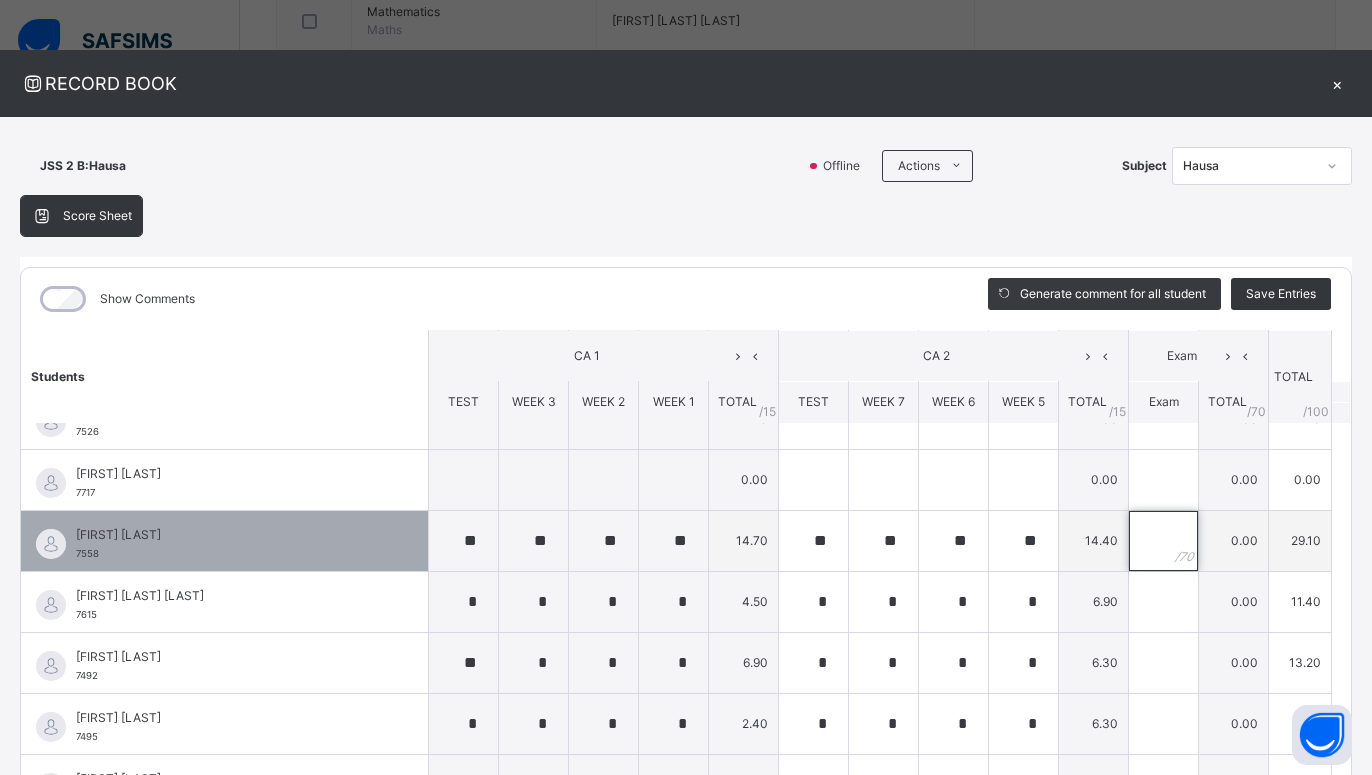 click at bounding box center [1163, 541] 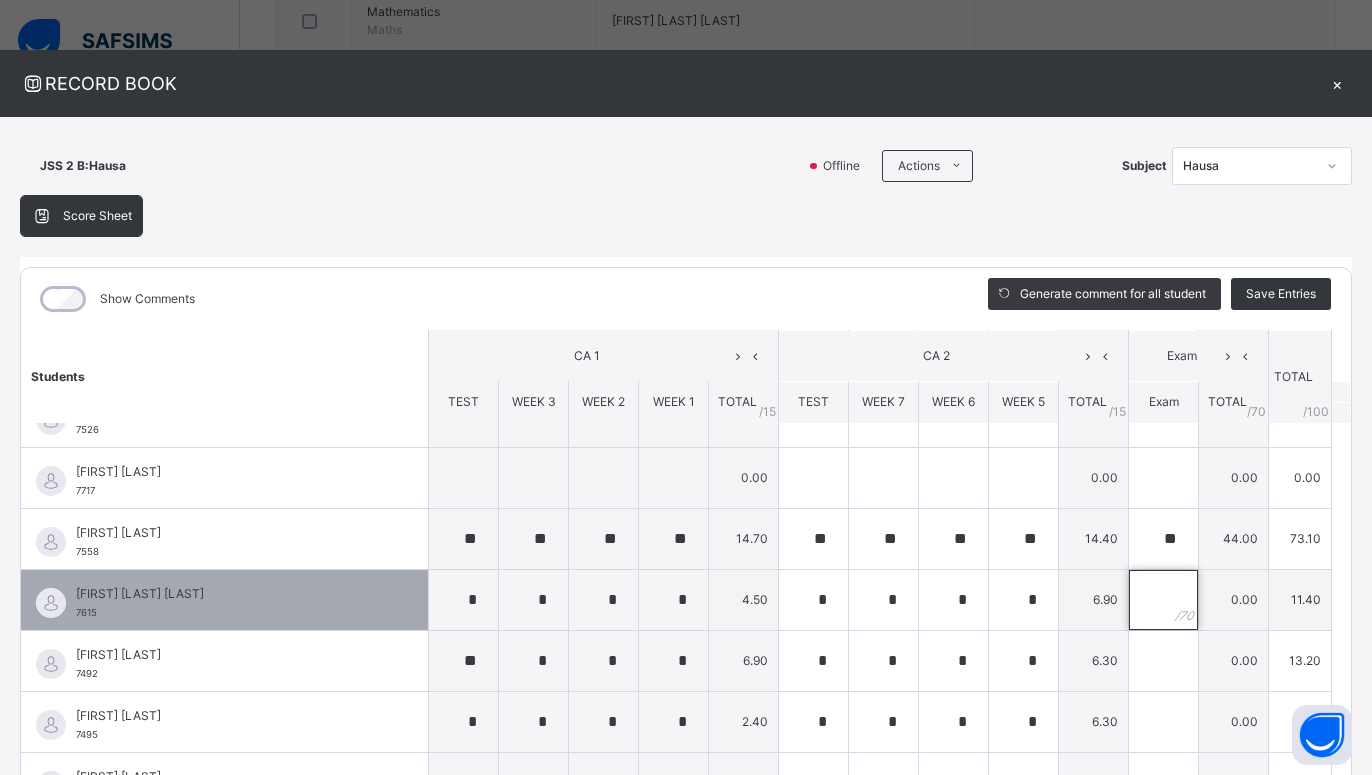 click at bounding box center (1163, 600) 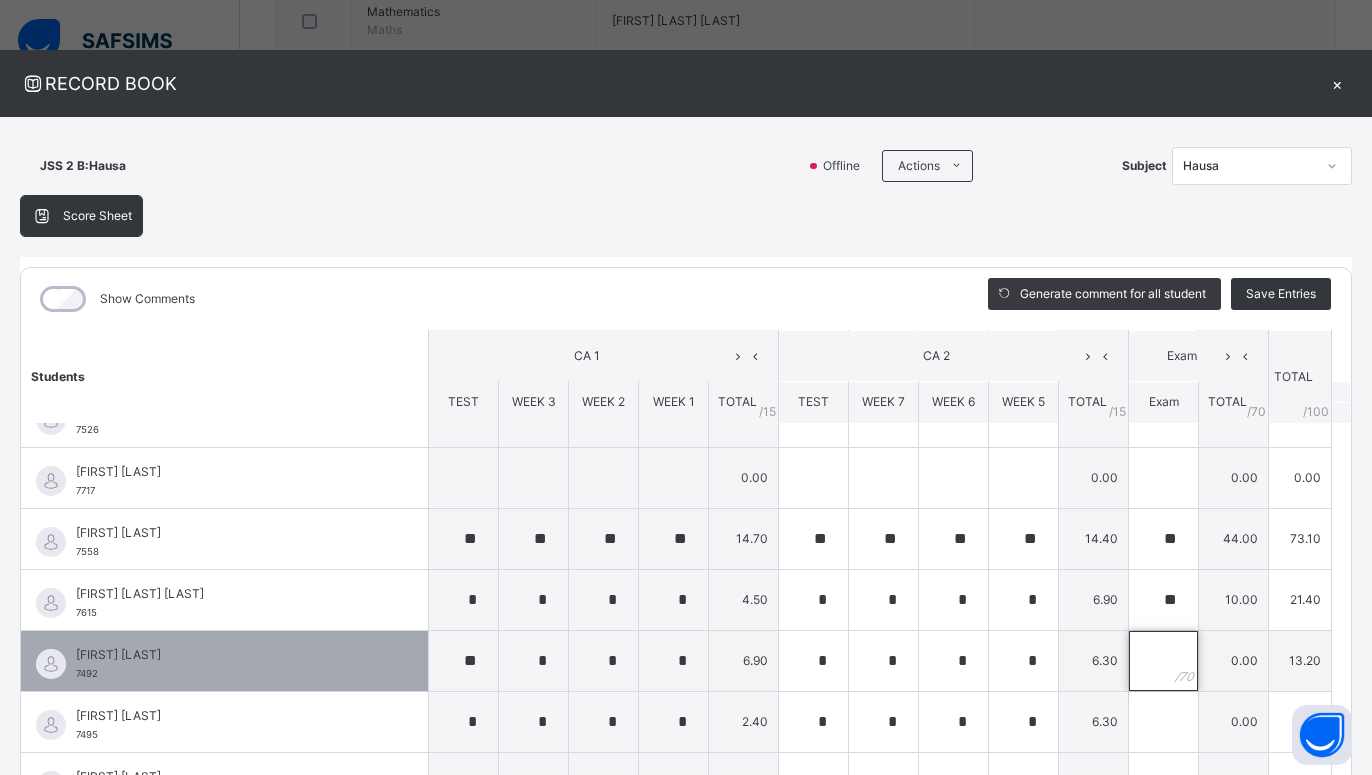 click at bounding box center [1163, 661] 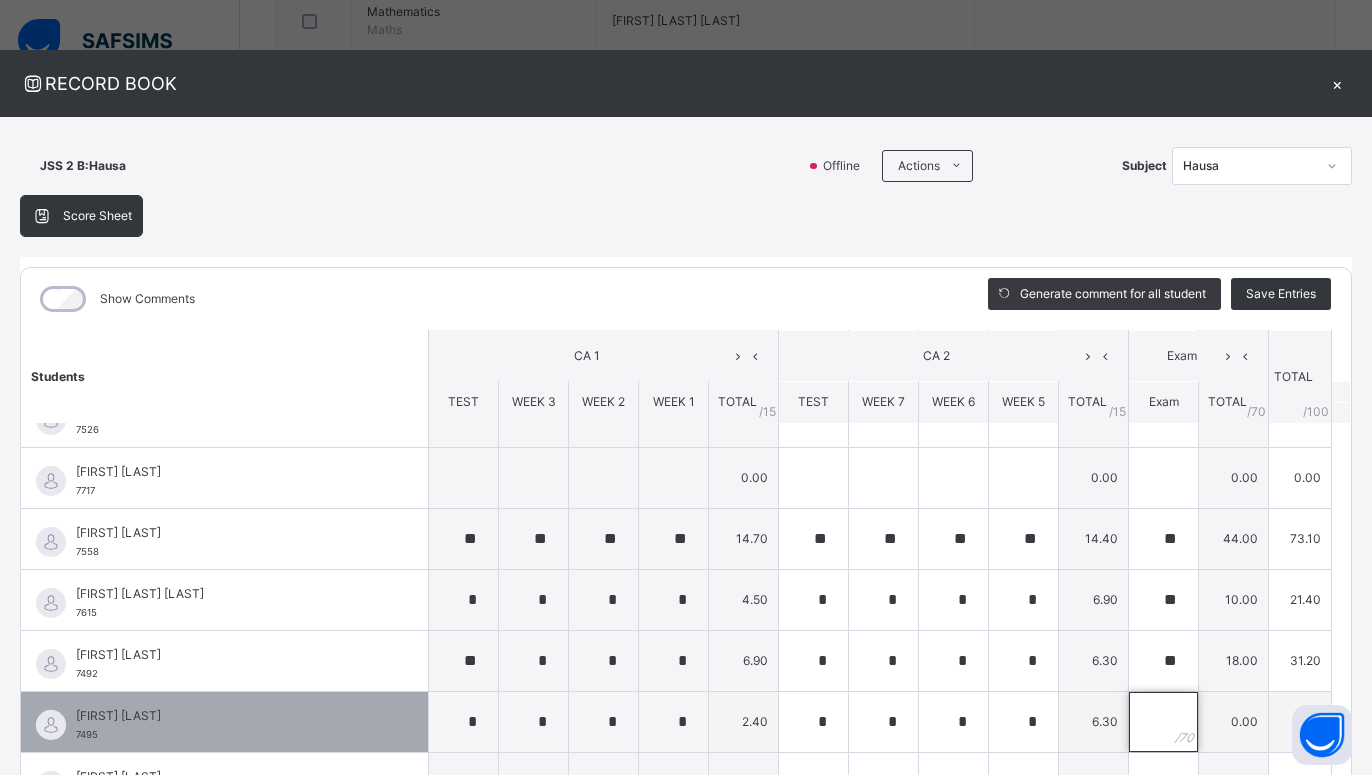 click at bounding box center (1163, 722) 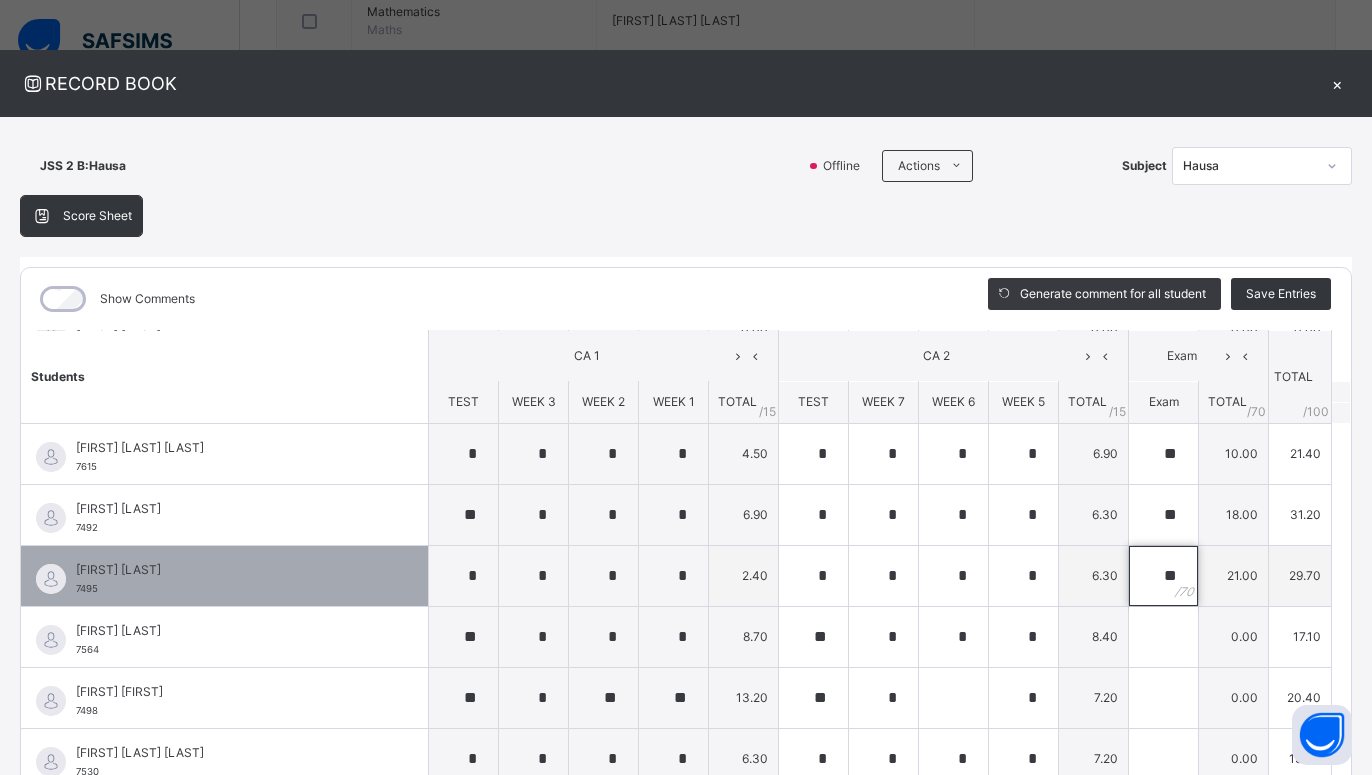 scroll, scrollTop: 1607, scrollLeft: 0, axis: vertical 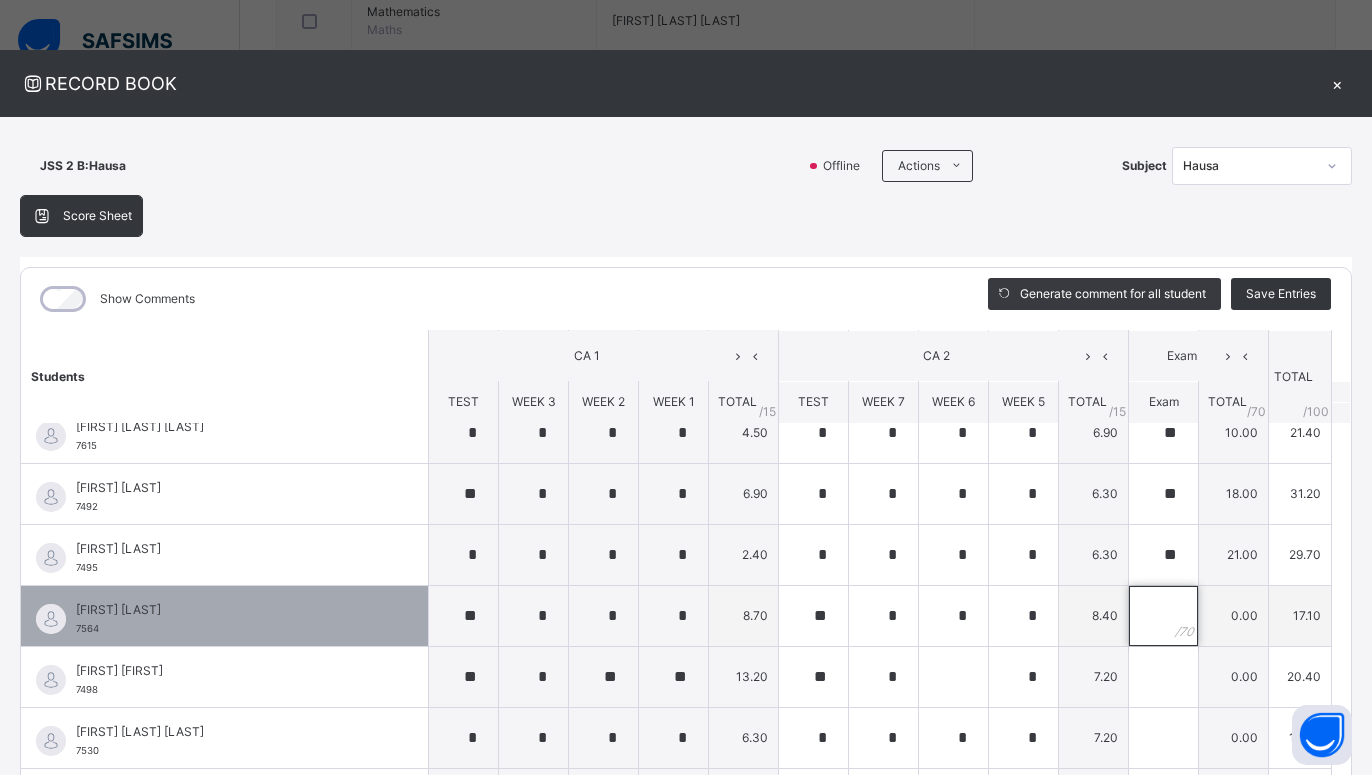 click at bounding box center (1163, 616) 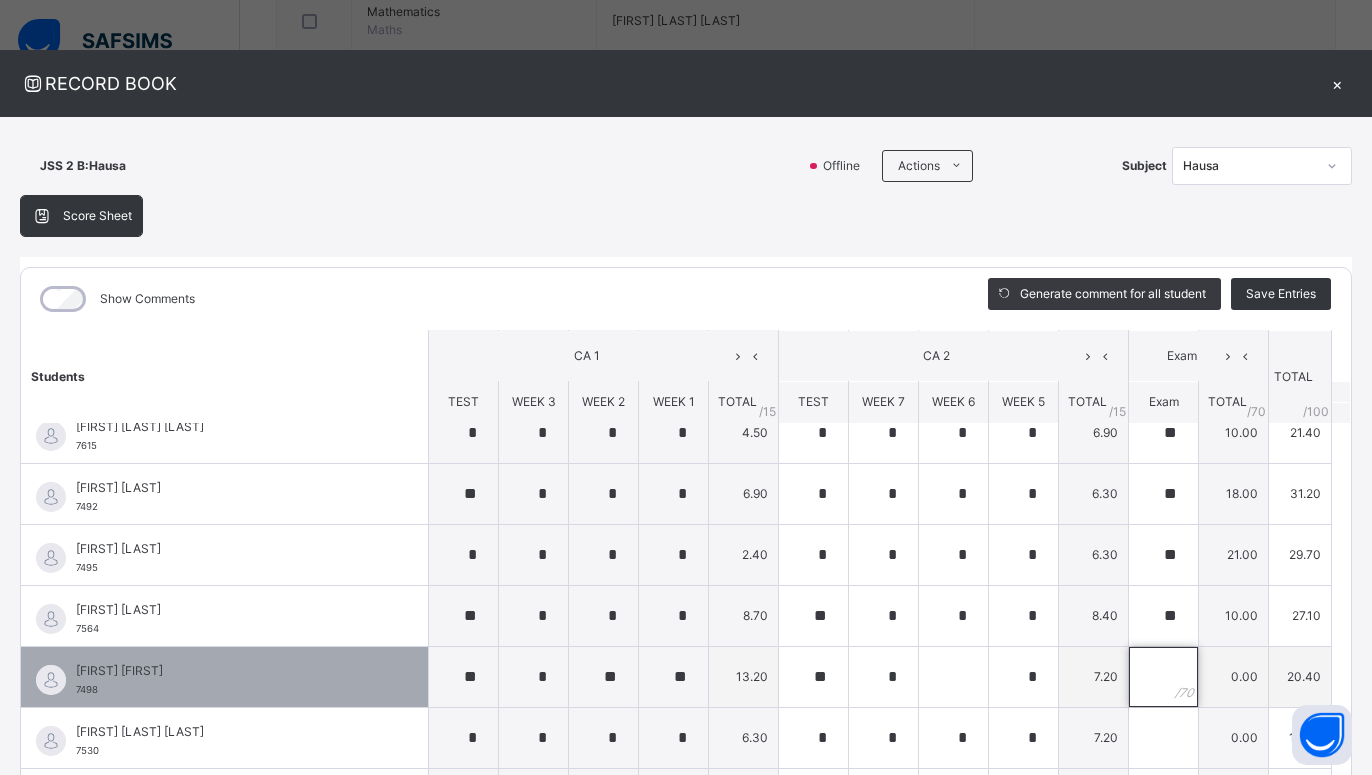 click at bounding box center (1163, 677) 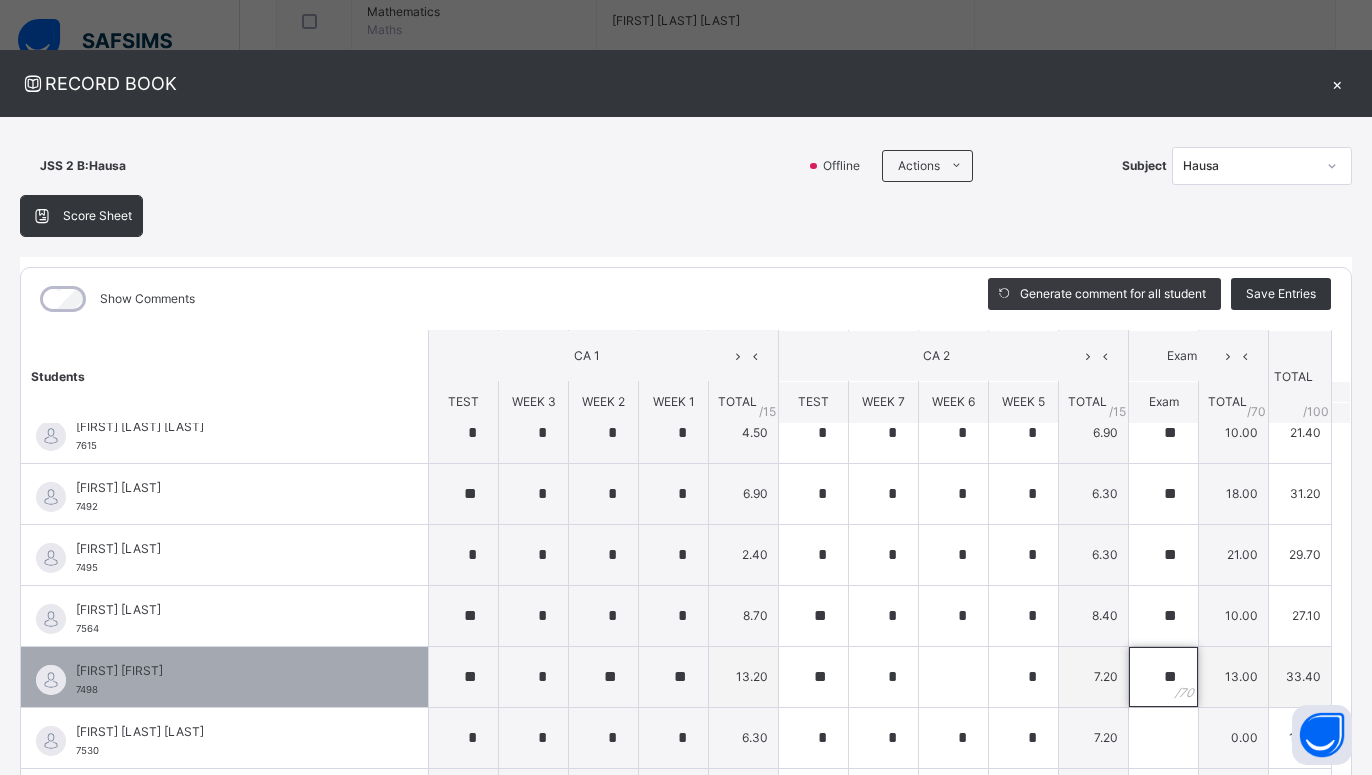 scroll, scrollTop: 136, scrollLeft: 0, axis: vertical 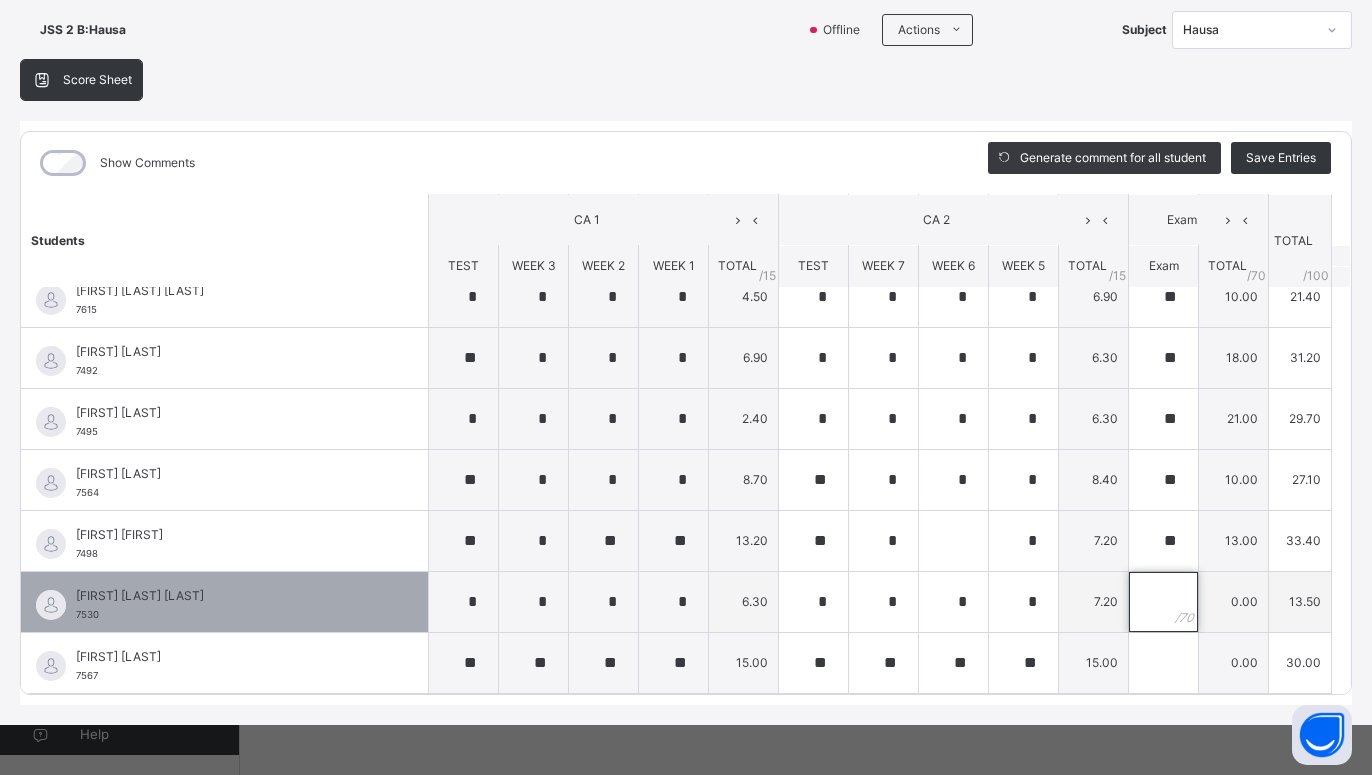 click at bounding box center (1163, 602) 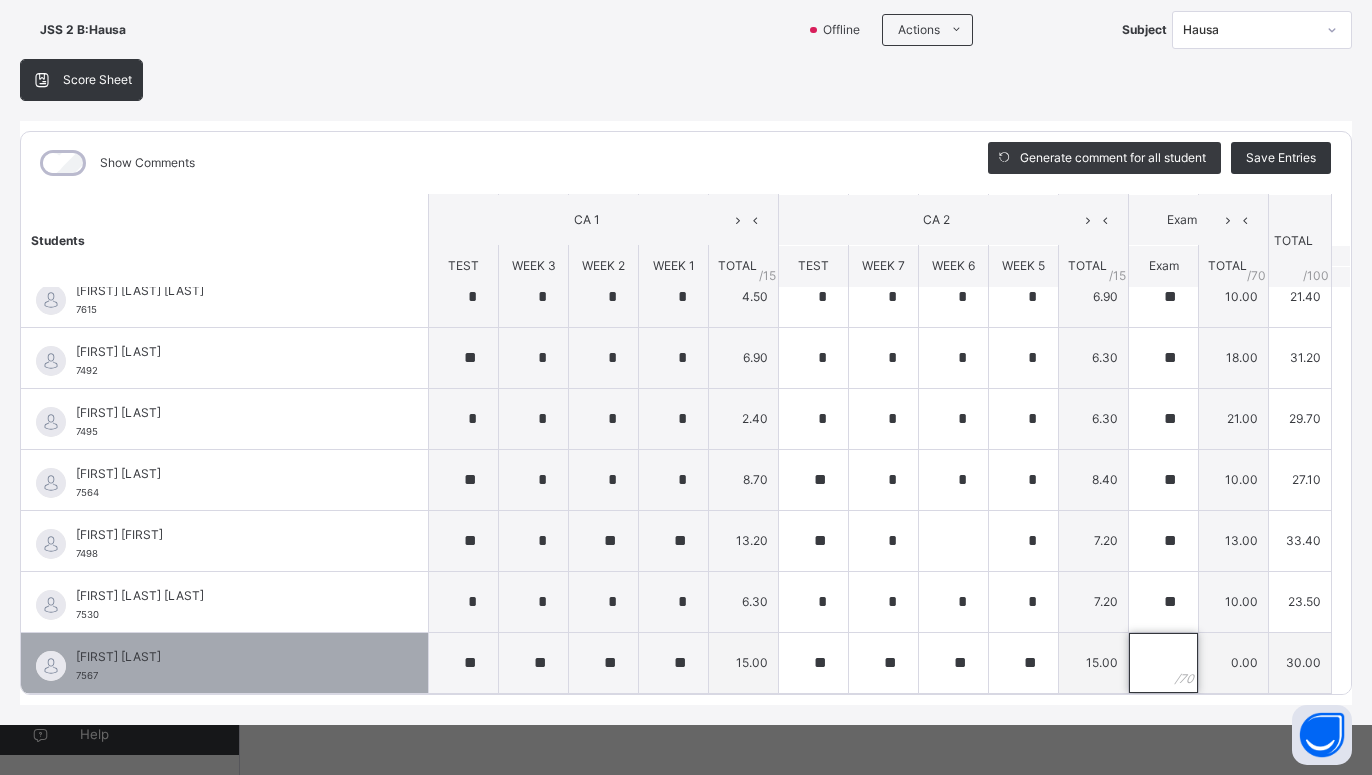 click at bounding box center (1163, 663) 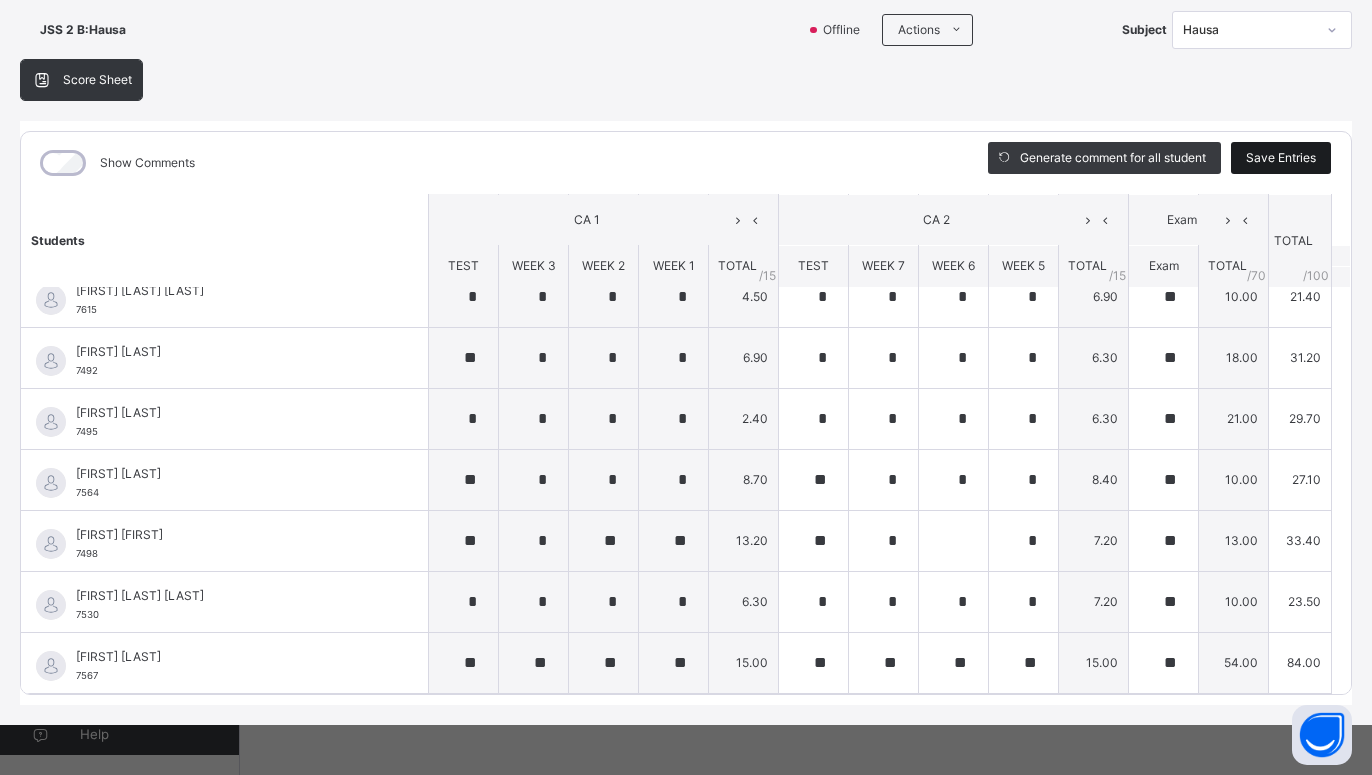 click on "Save Entries" at bounding box center (1281, 158) 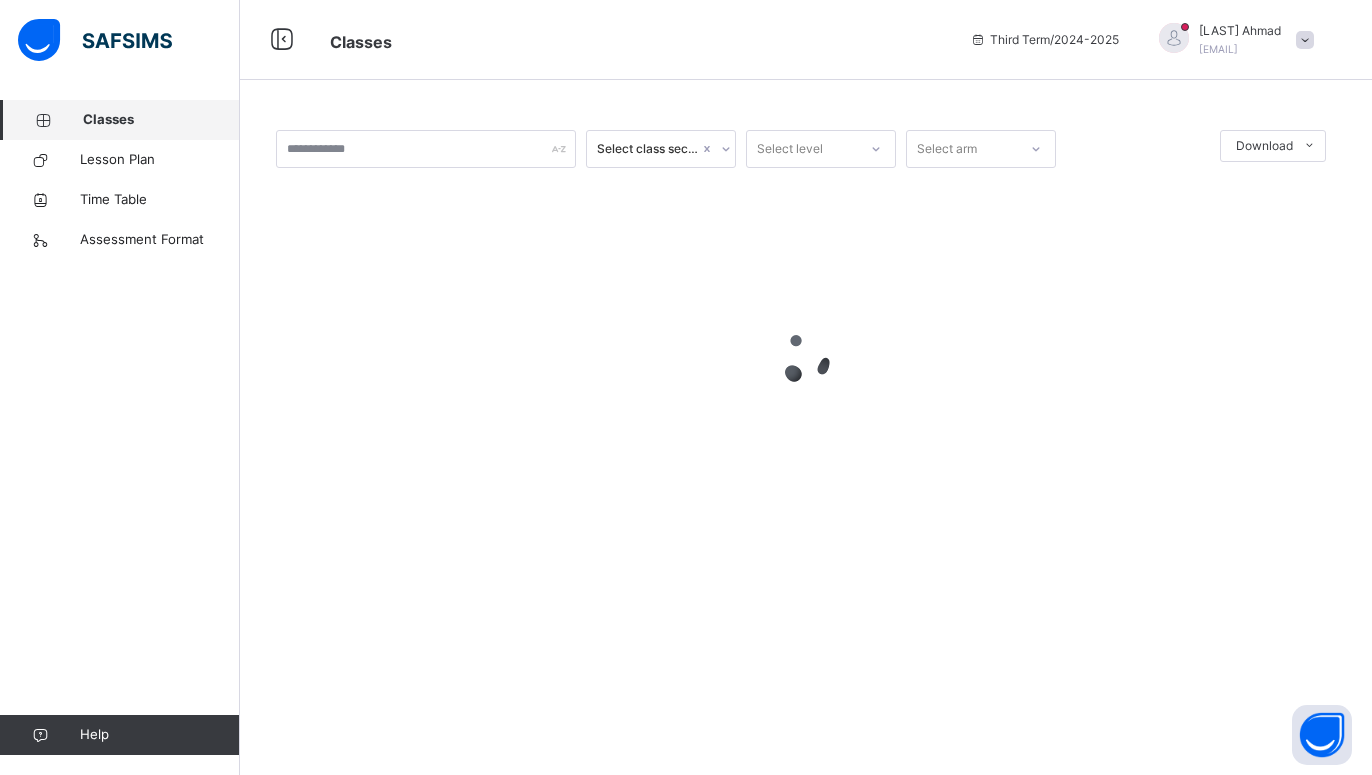 scroll, scrollTop: 0, scrollLeft: 0, axis: both 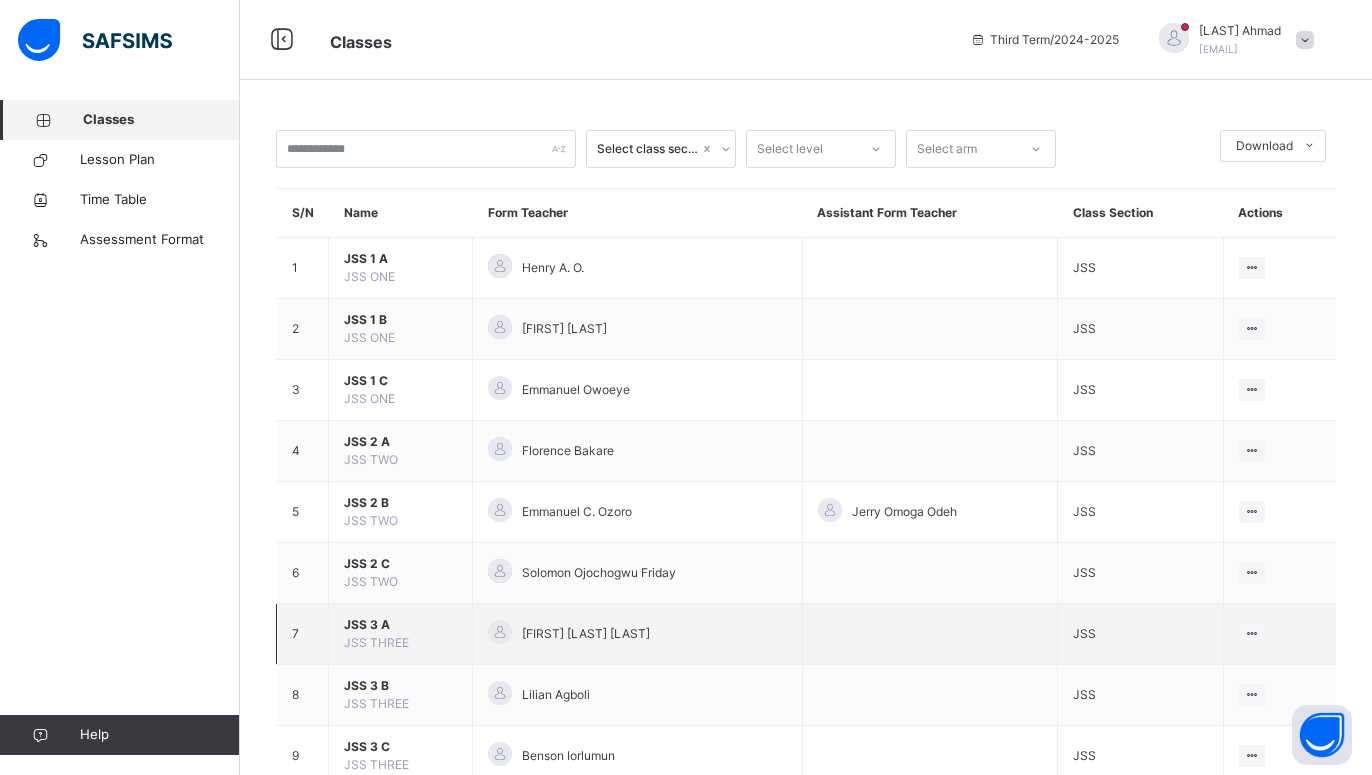 click on "JSS THREE" at bounding box center (376, 642) 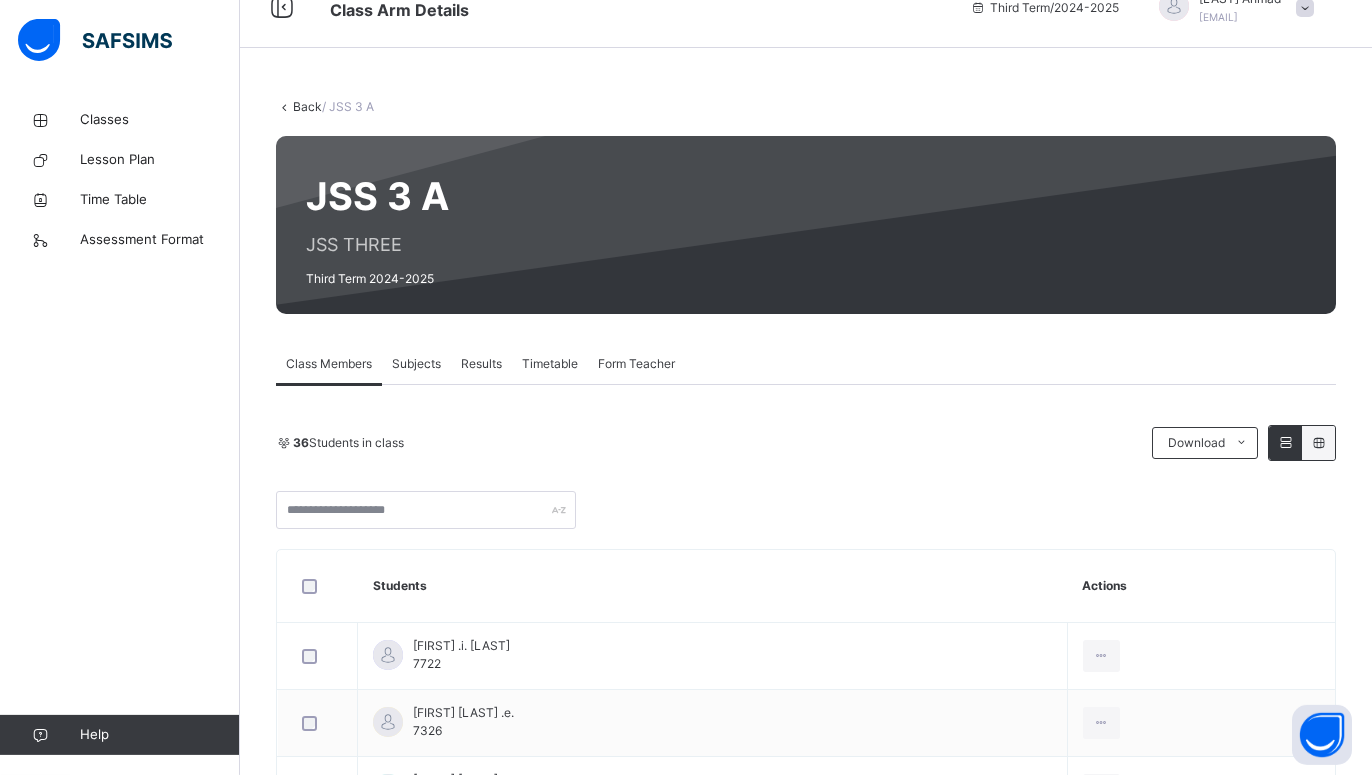 scroll, scrollTop: 0, scrollLeft: 0, axis: both 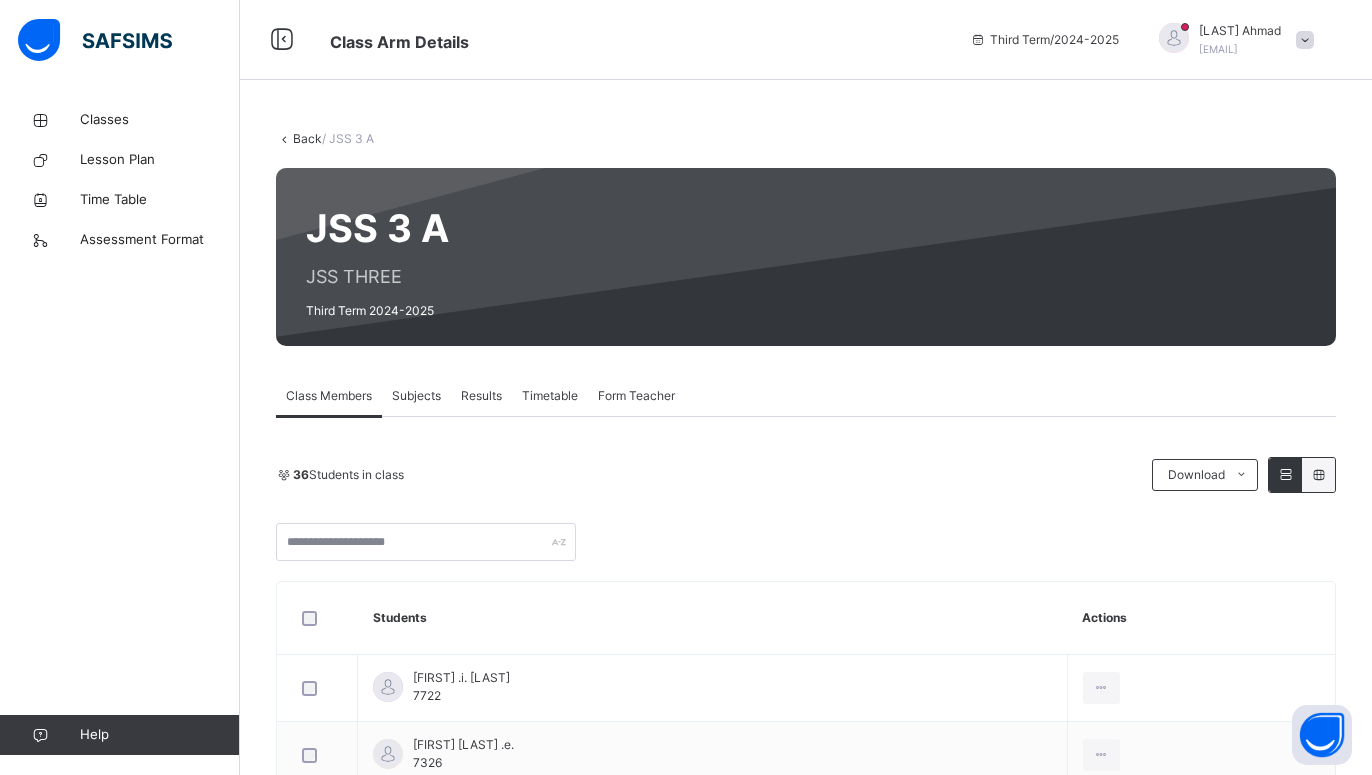 click on "Subjects" at bounding box center (416, 396) 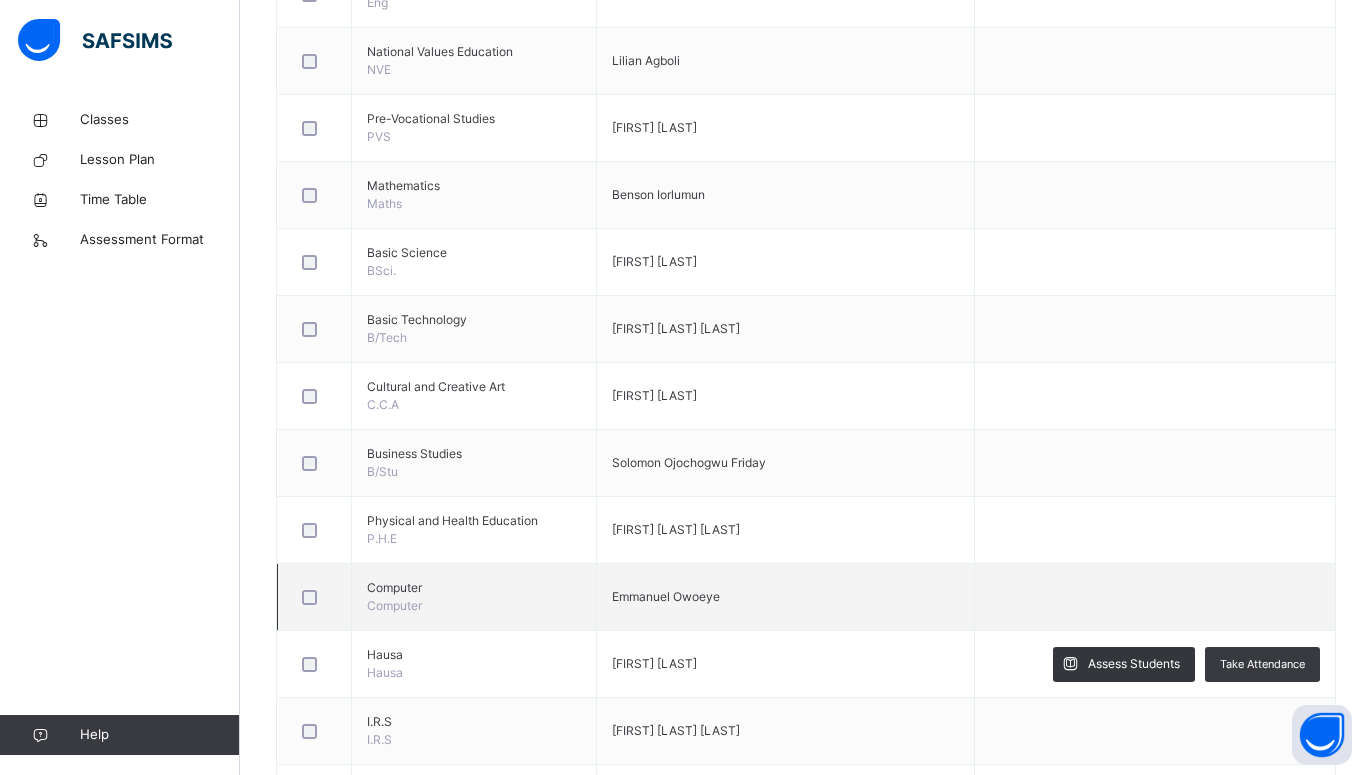 scroll, scrollTop: 714, scrollLeft: 0, axis: vertical 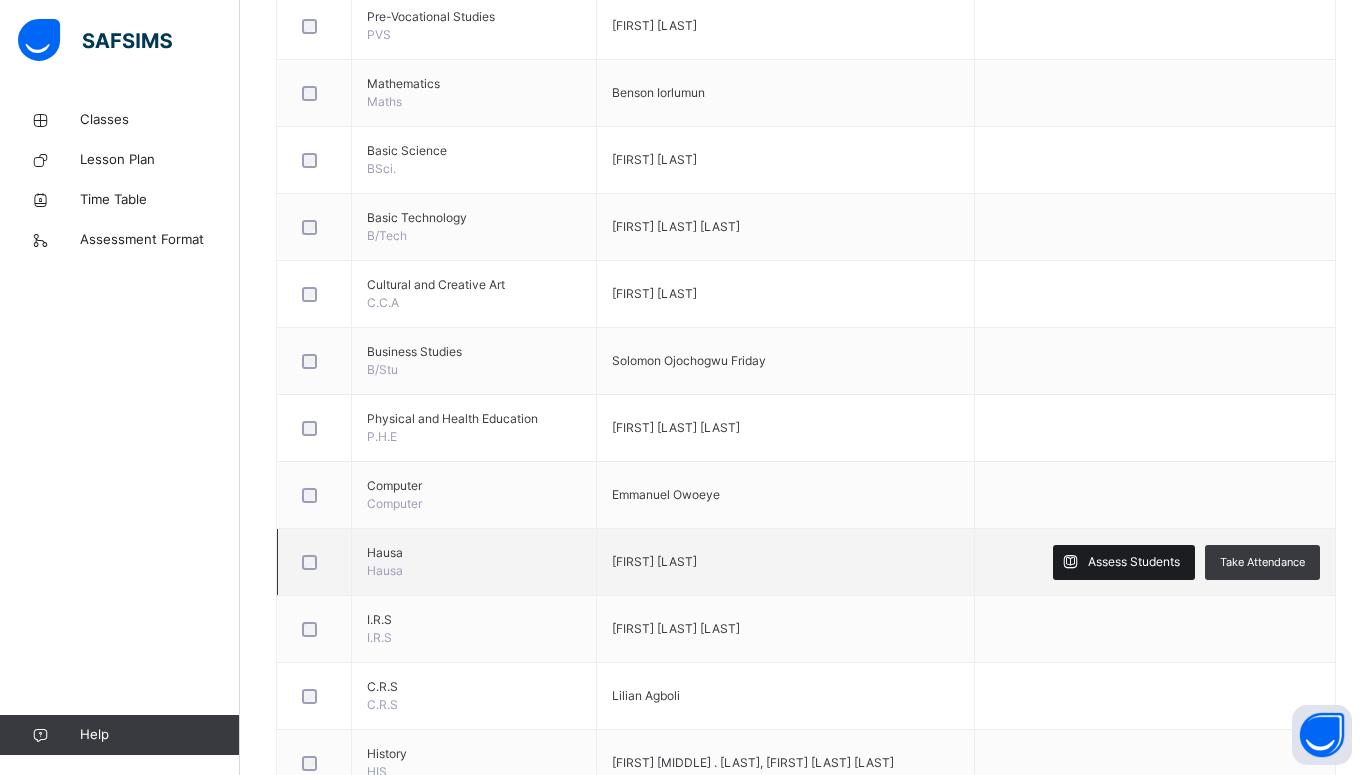 click on "Assess Students" at bounding box center (1134, 562) 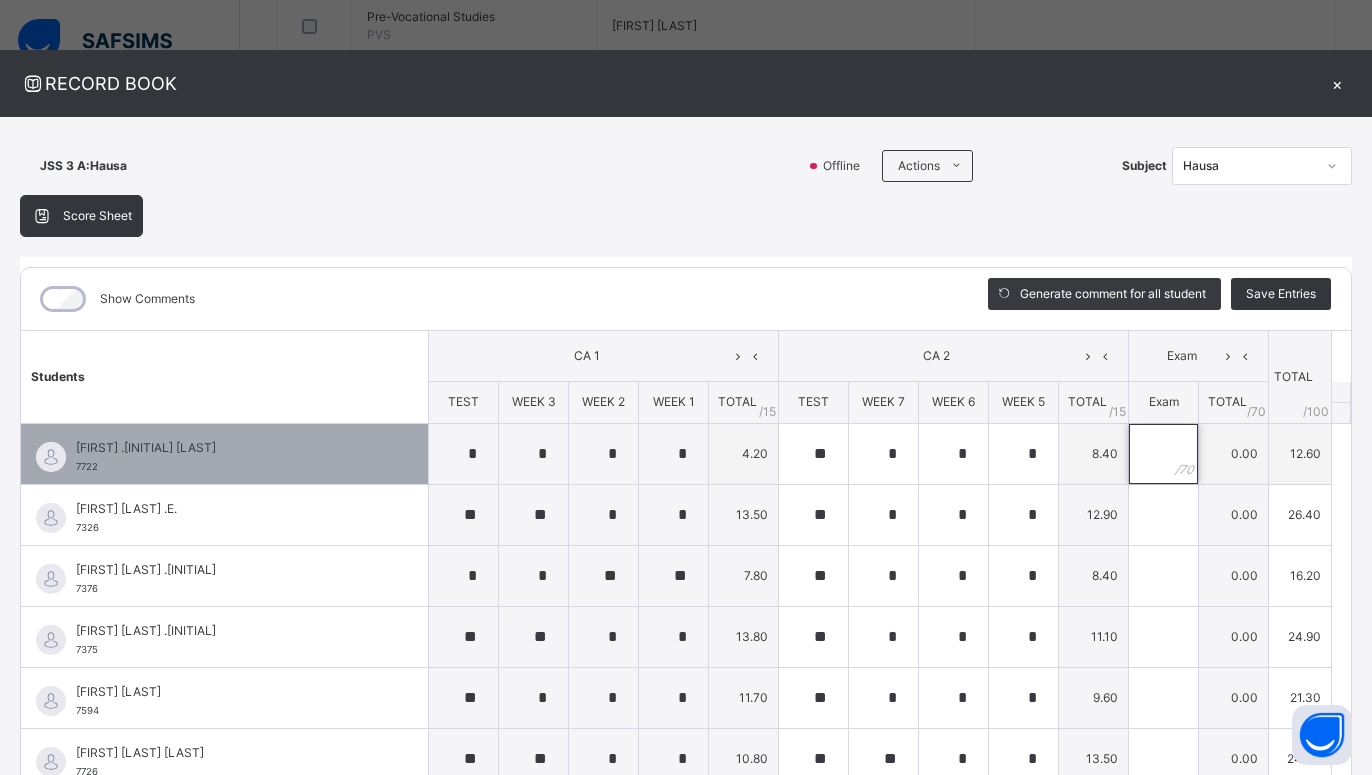 click at bounding box center [1163, 454] 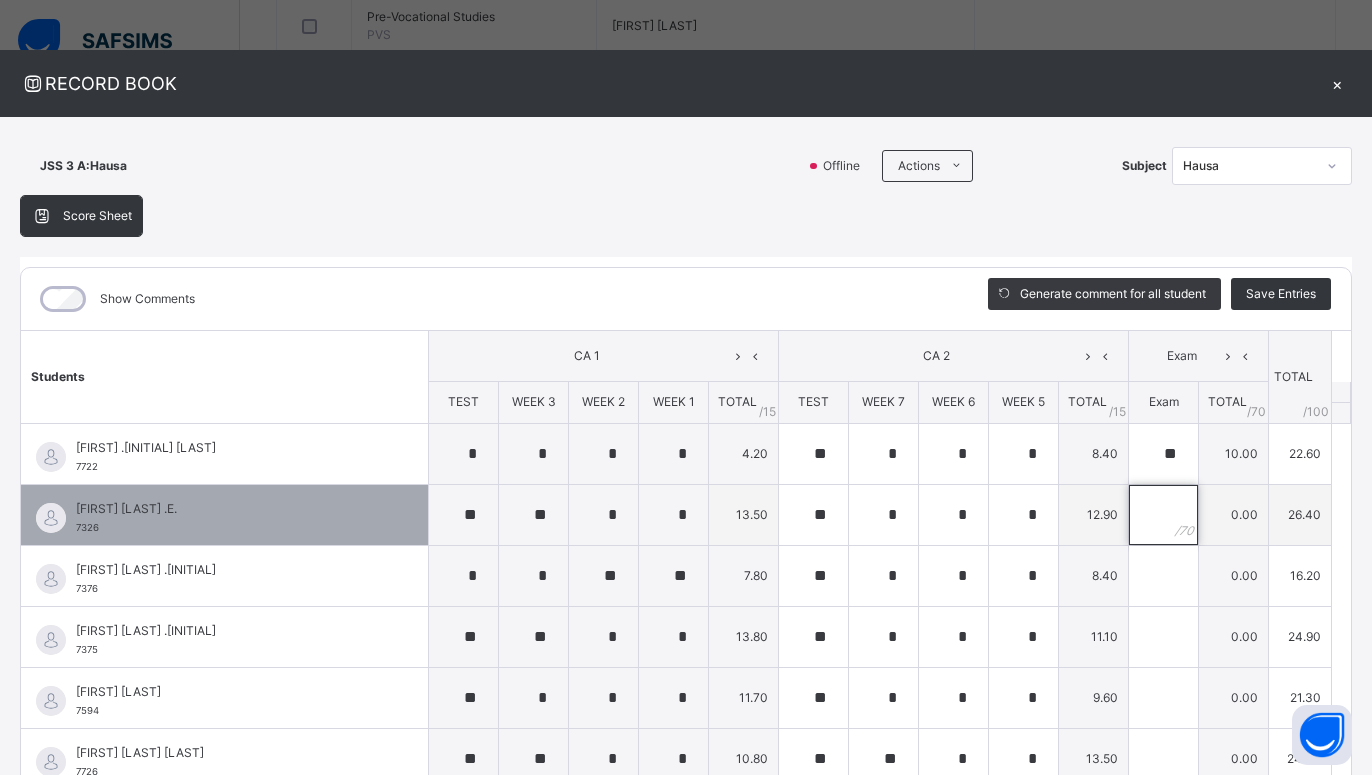 click at bounding box center (1163, 515) 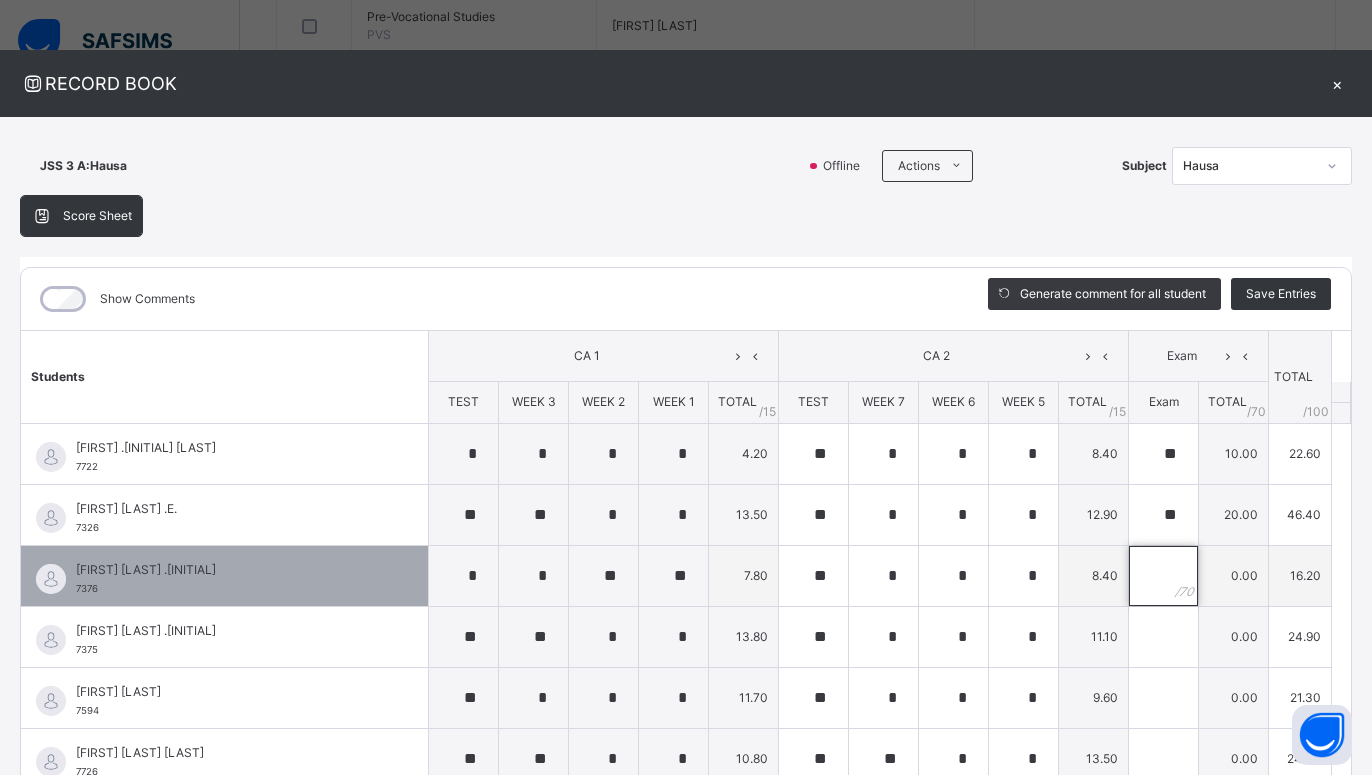 click at bounding box center [1163, 576] 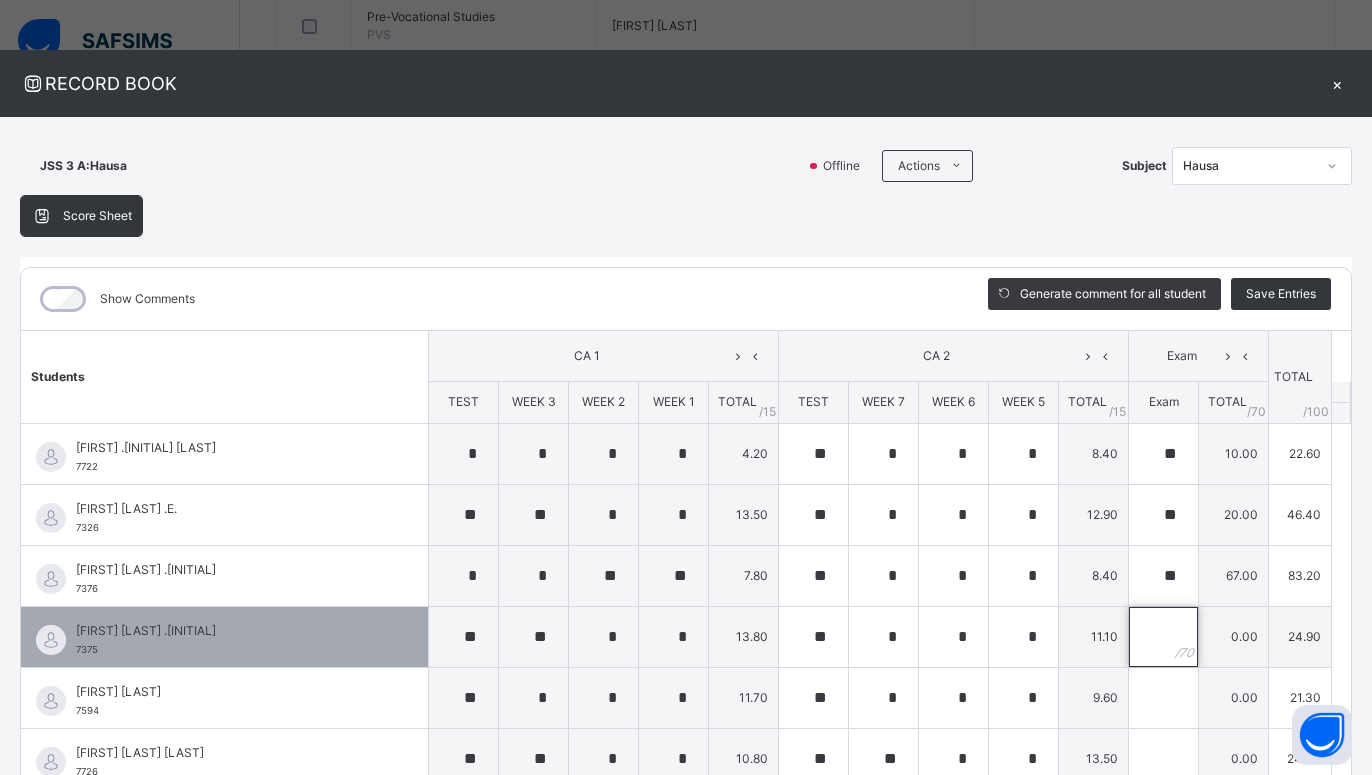 click at bounding box center (1163, 637) 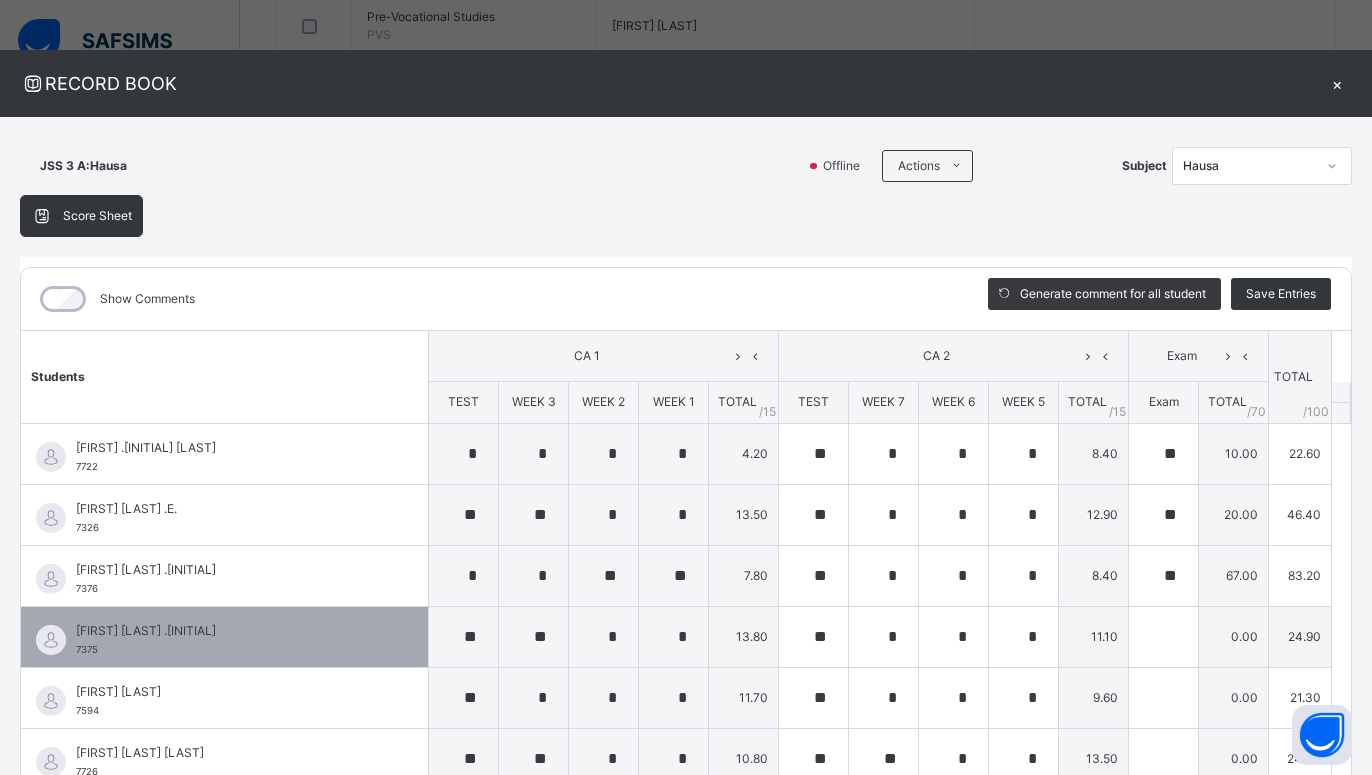 click at bounding box center (1163, 637) 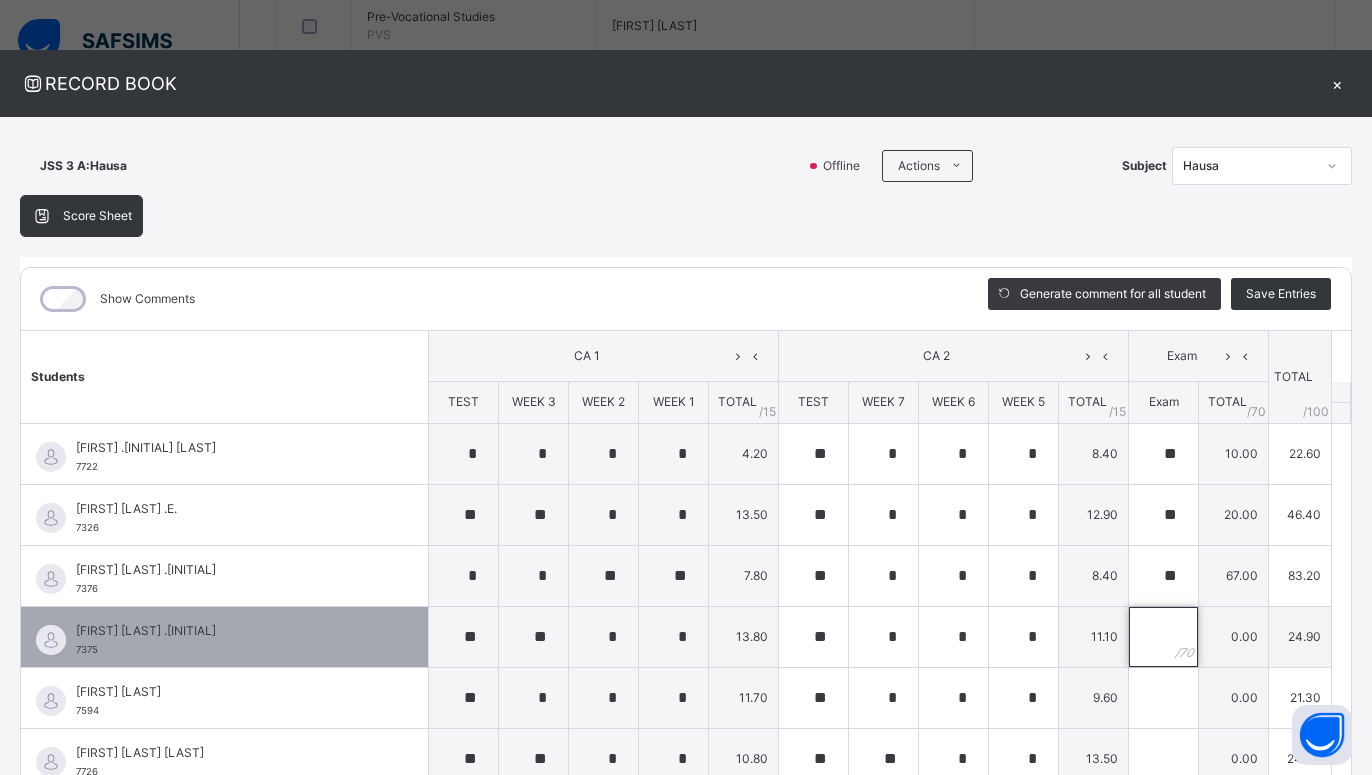 click at bounding box center [1163, 637] 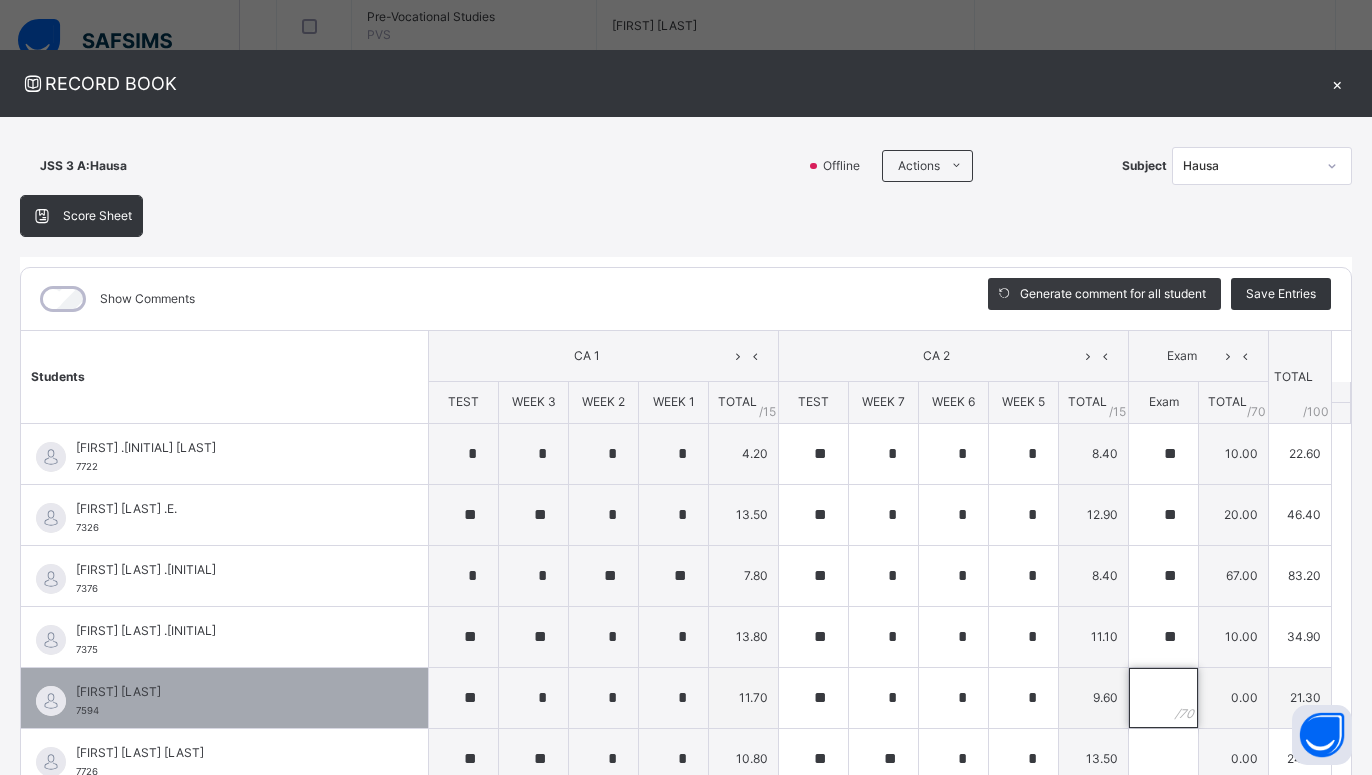 click at bounding box center [1163, 698] 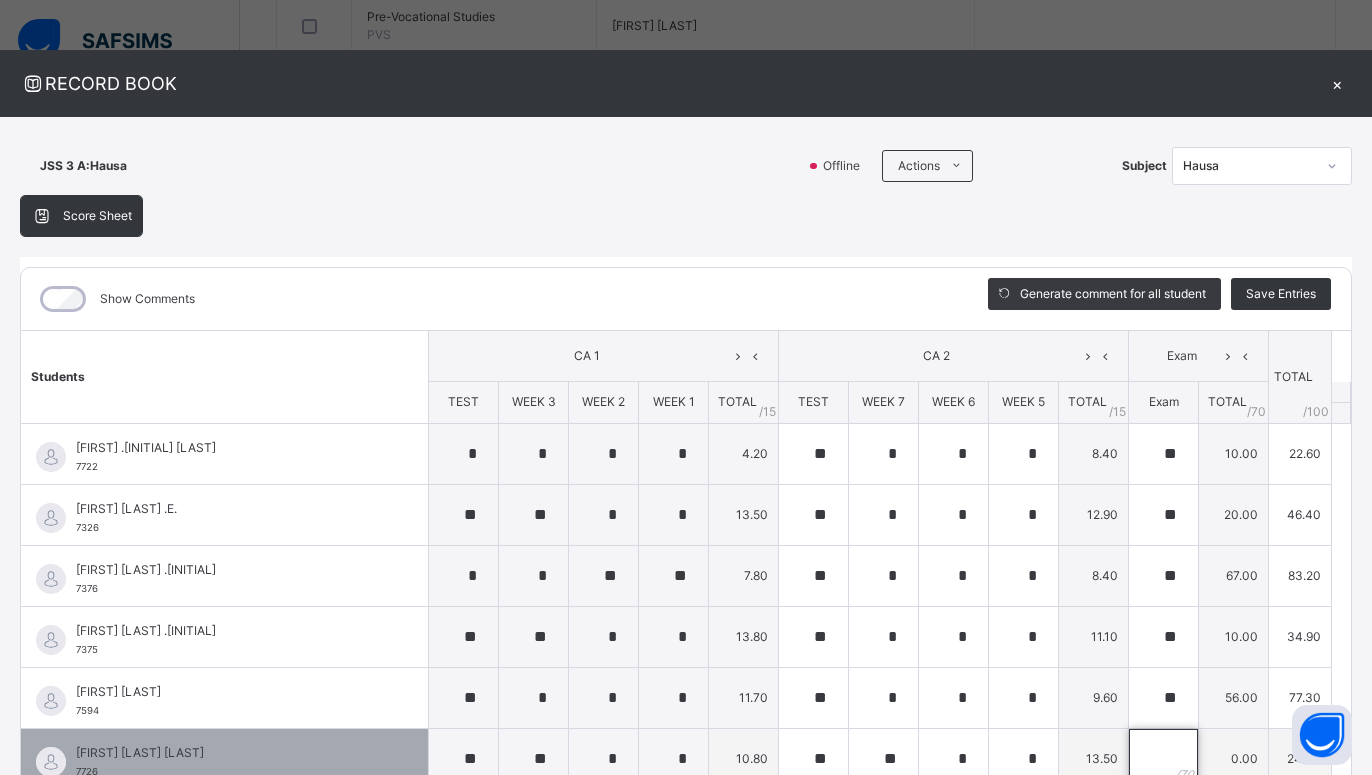 click at bounding box center [1163, 759] 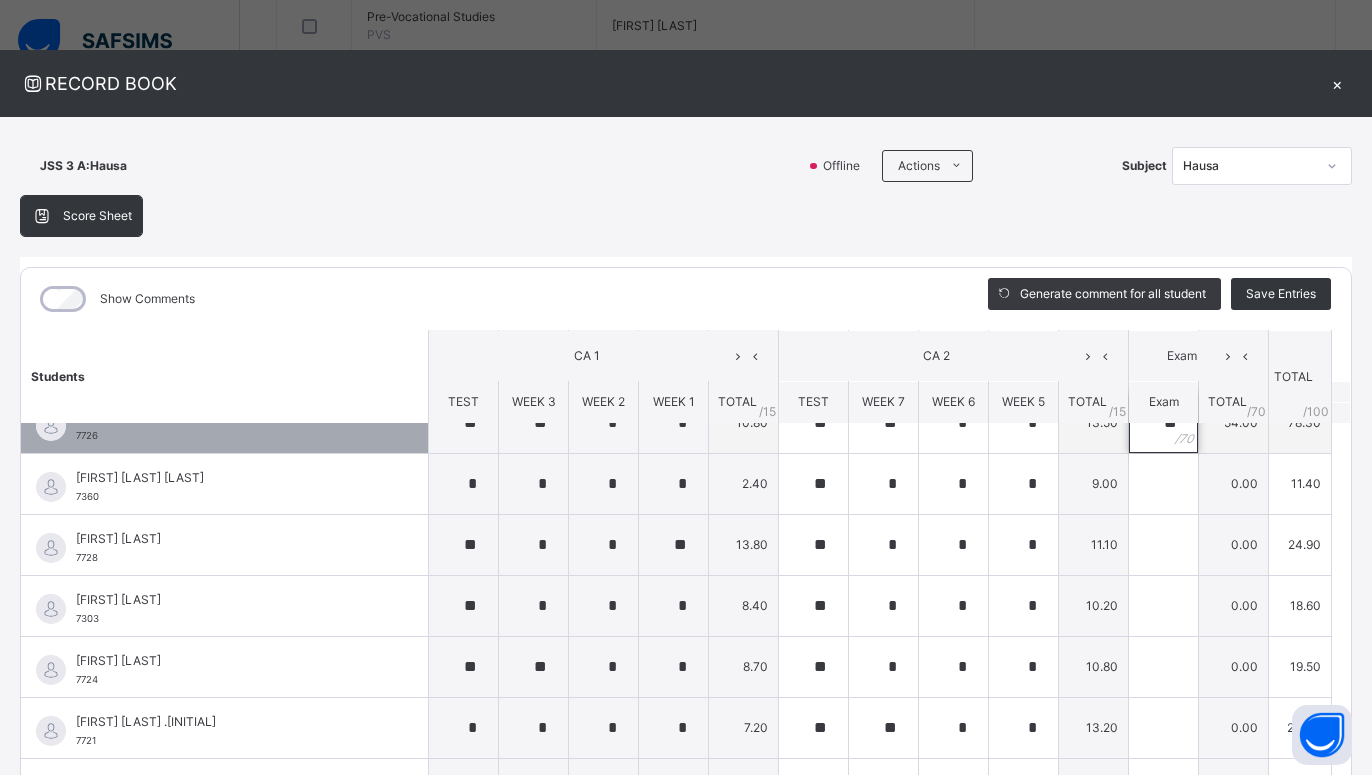 scroll, scrollTop: 360, scrollLeft: 0, axis: vertical 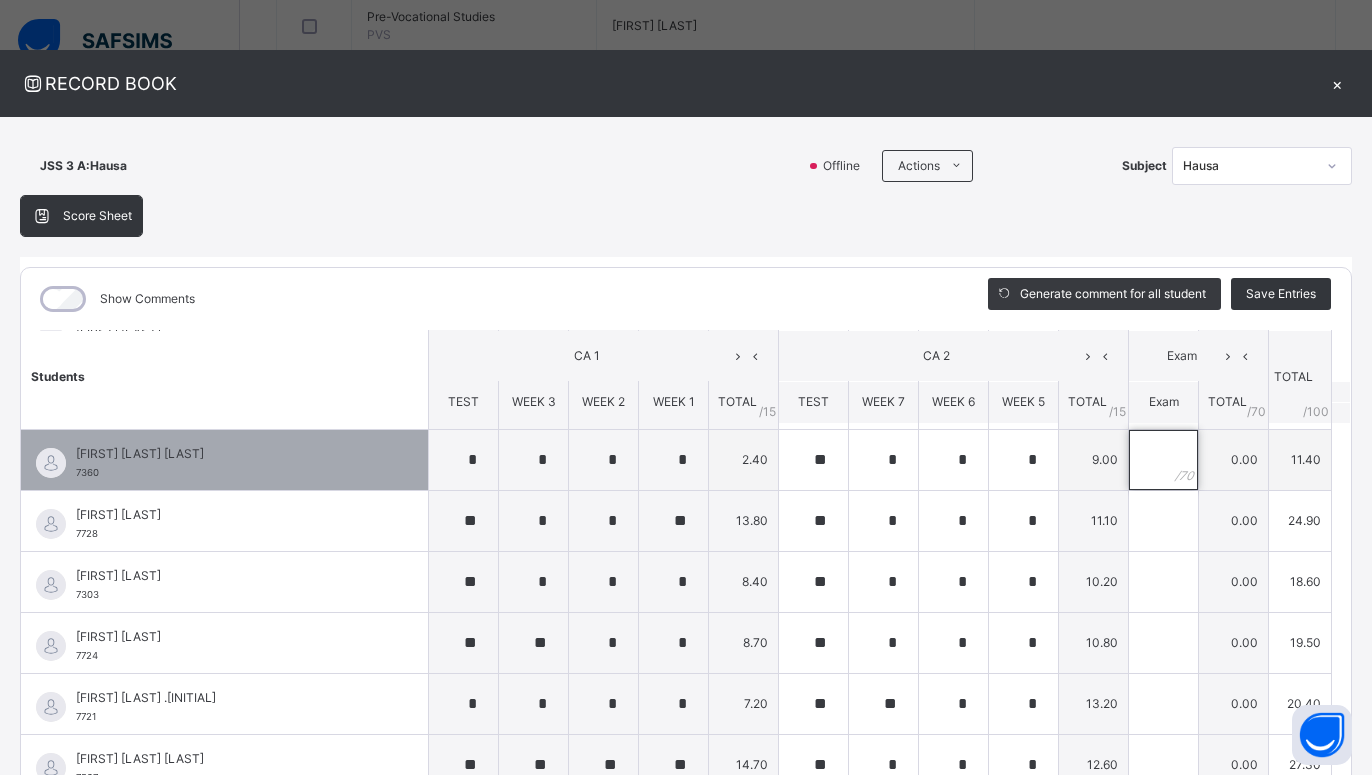 click at bounding box center [1163, 460] 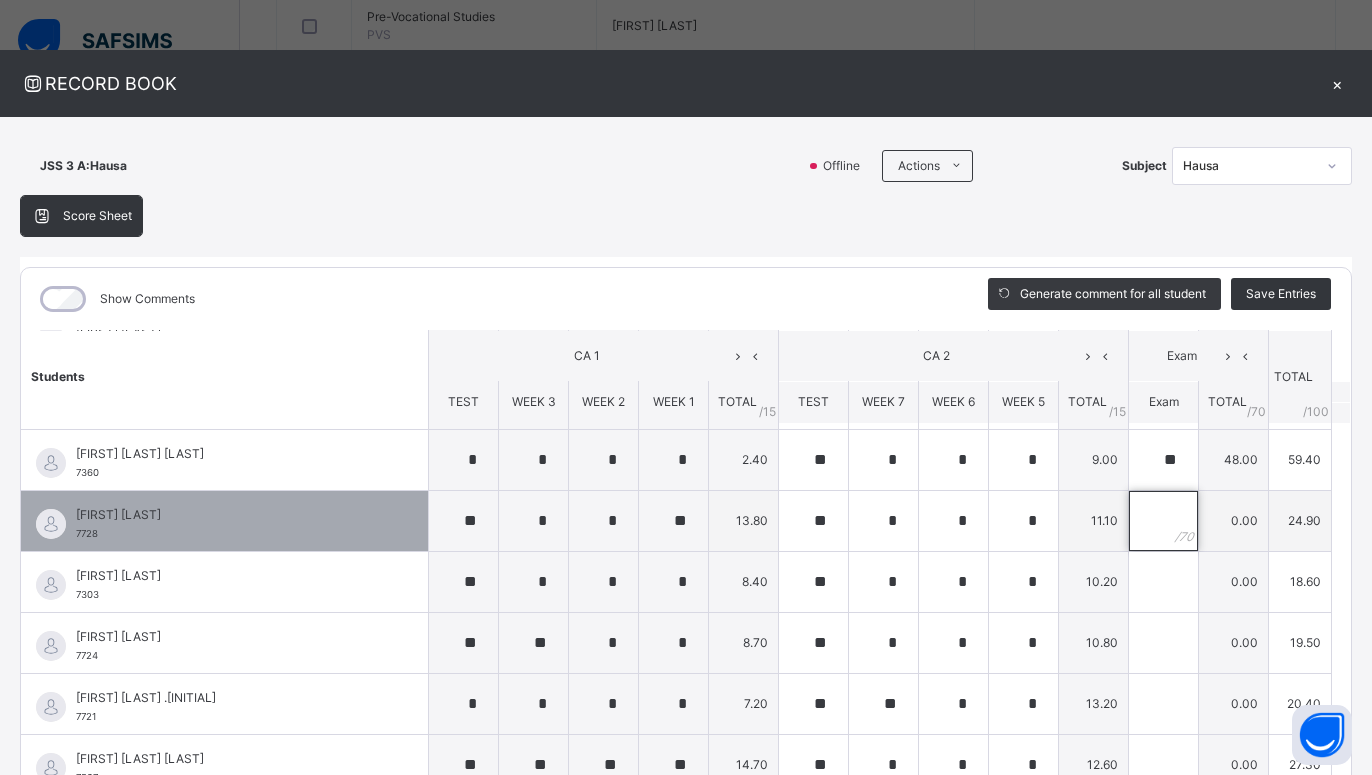click at bounding box center [1163, 521] 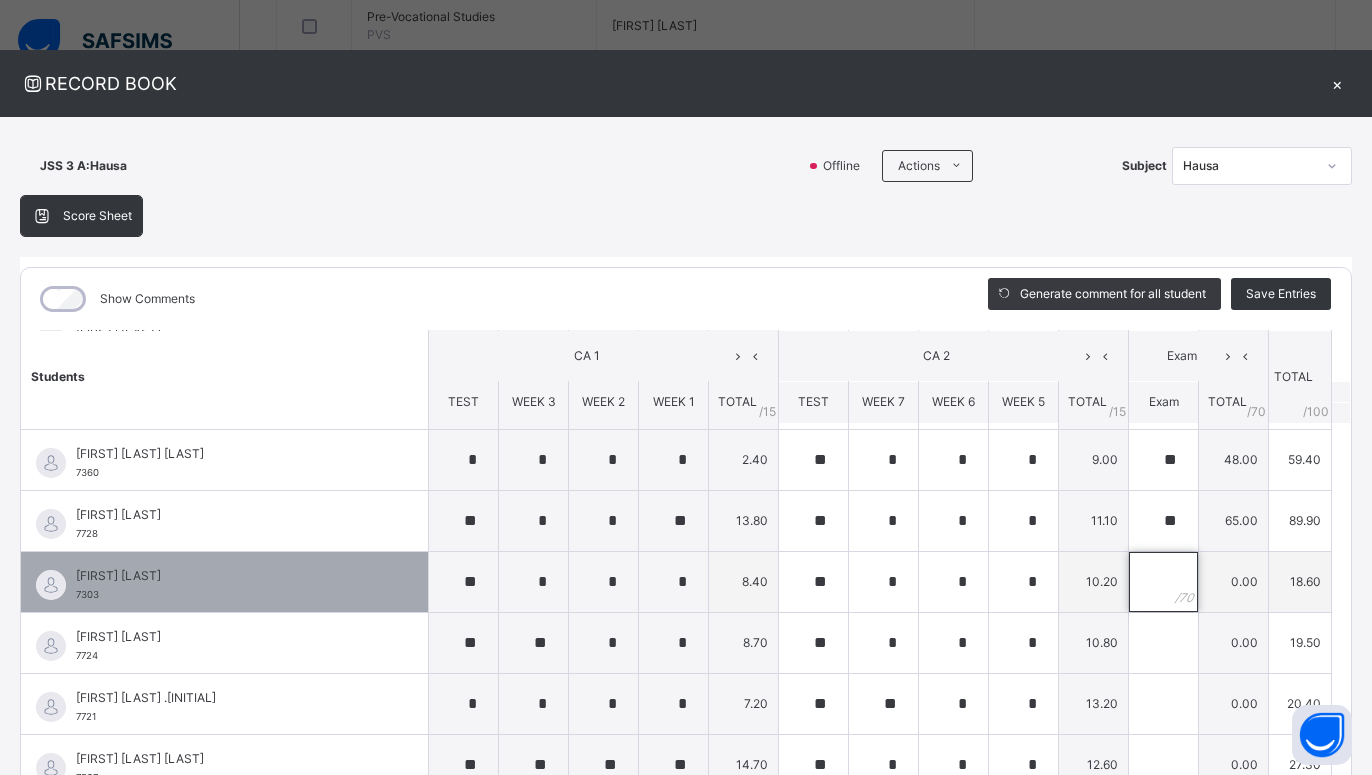 click at bounding box center [1163, 582] 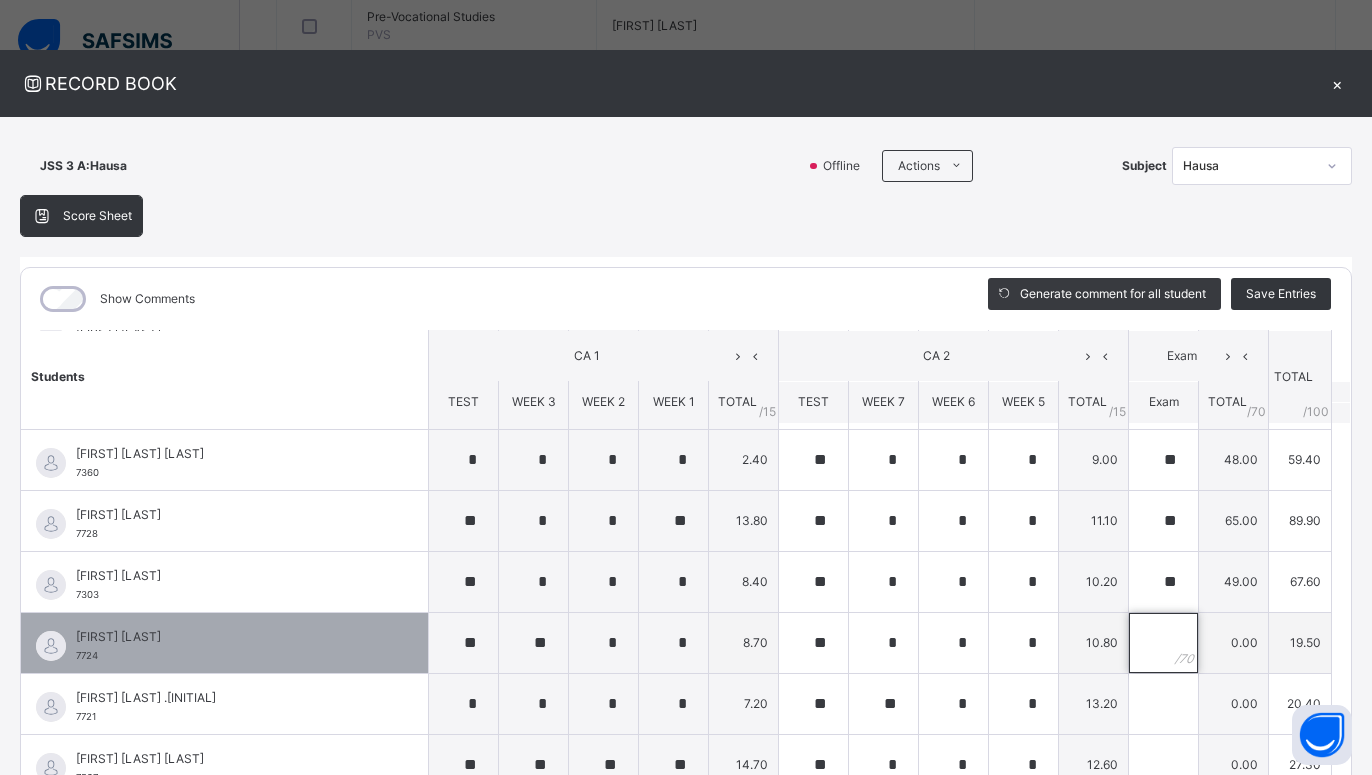 click at bounding box center [1163, 643] 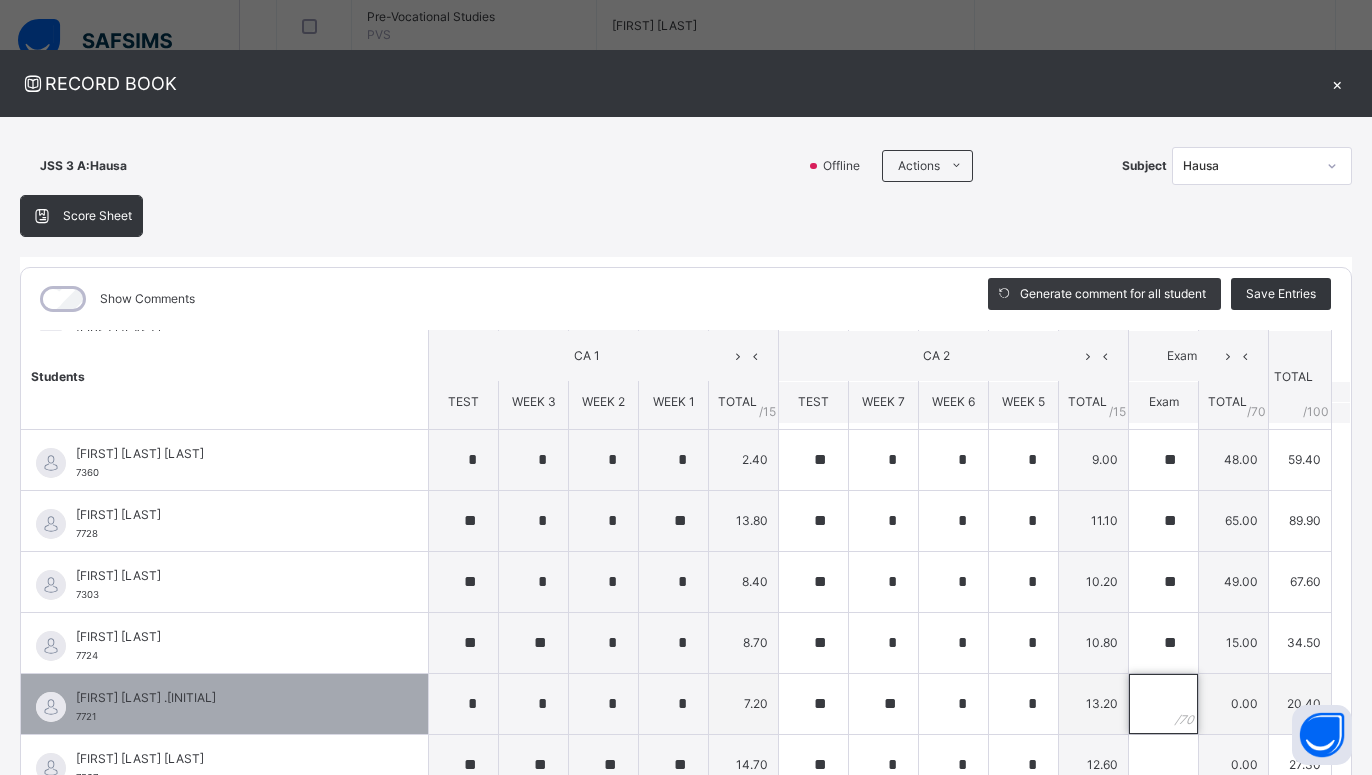 click at bounding box center [1163, 704] 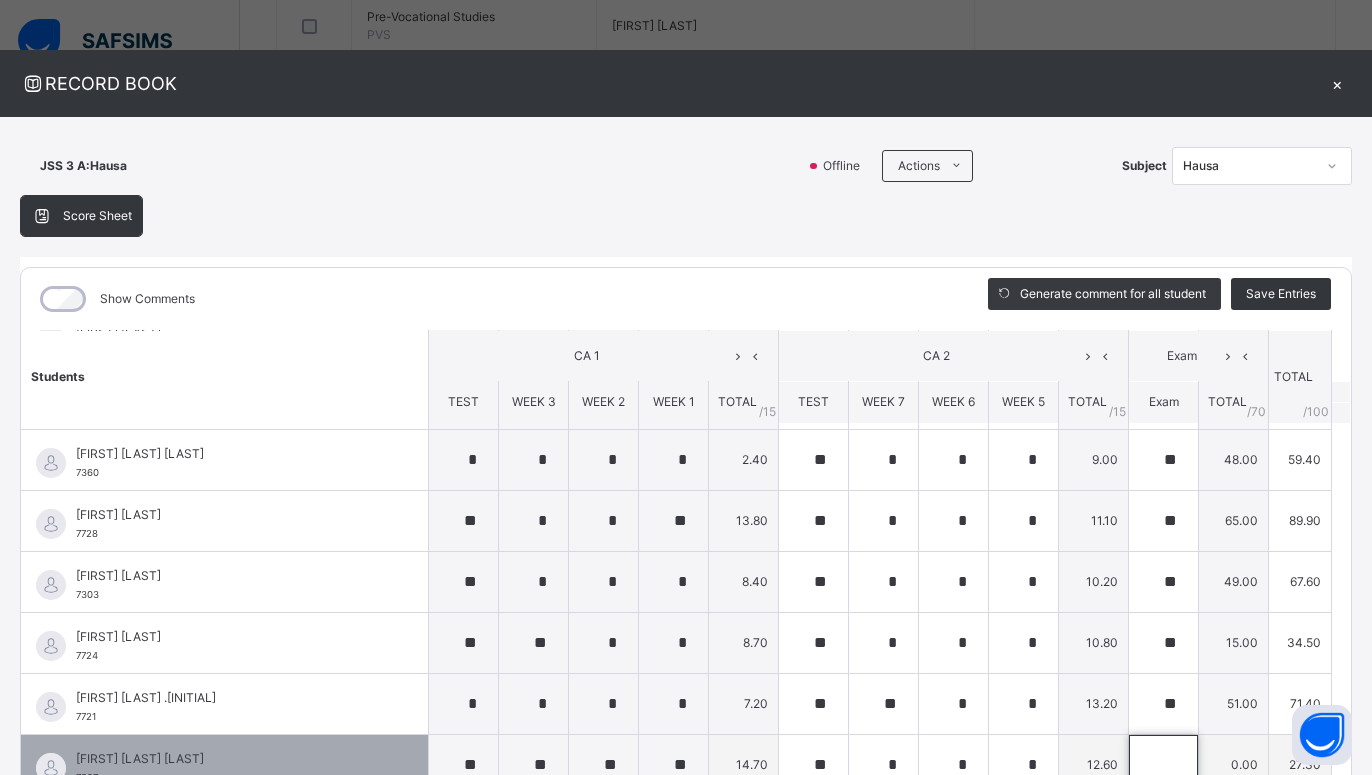 click at bounding box center (1163, 765) 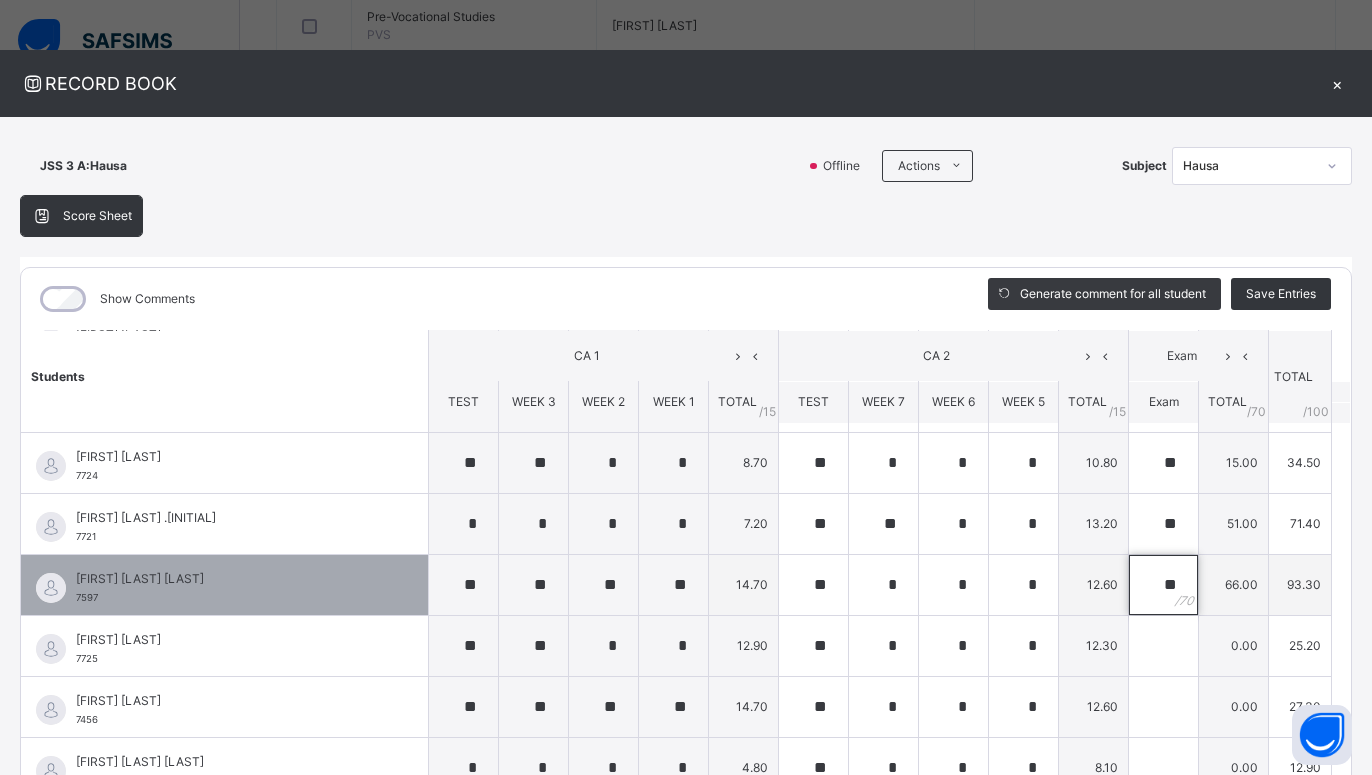 scroll, scrollTop: 630, scrollLeft: 0, axis: vertical 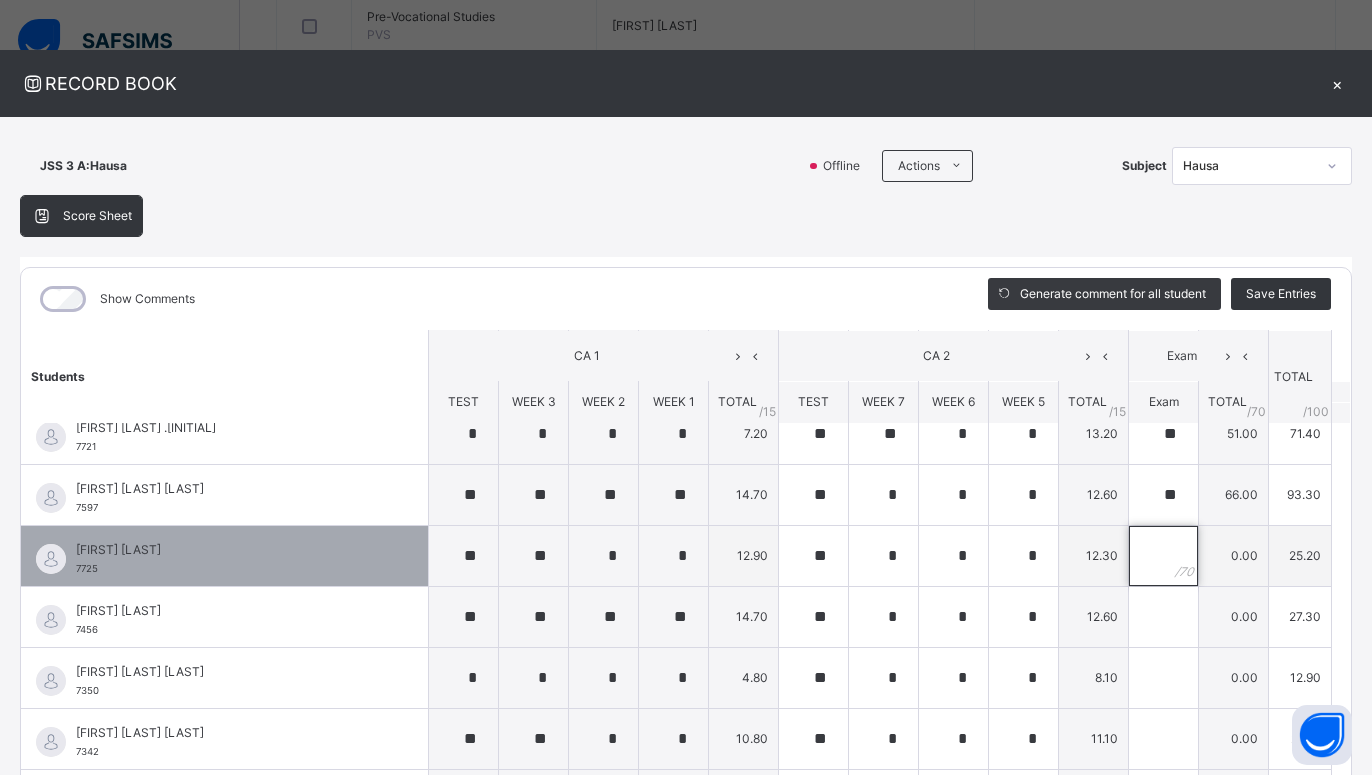 click at bounding box center [1163, 556] 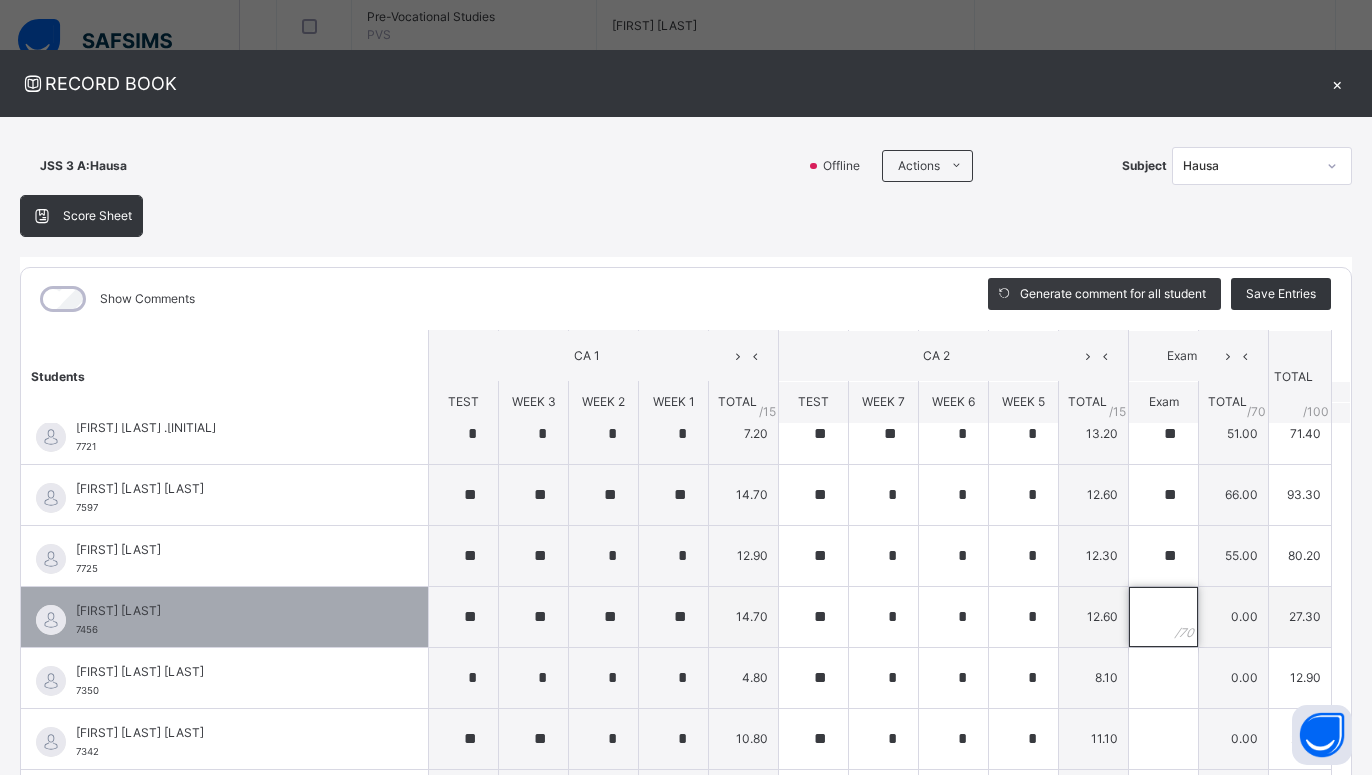 click at bounding box center [1163, 617] 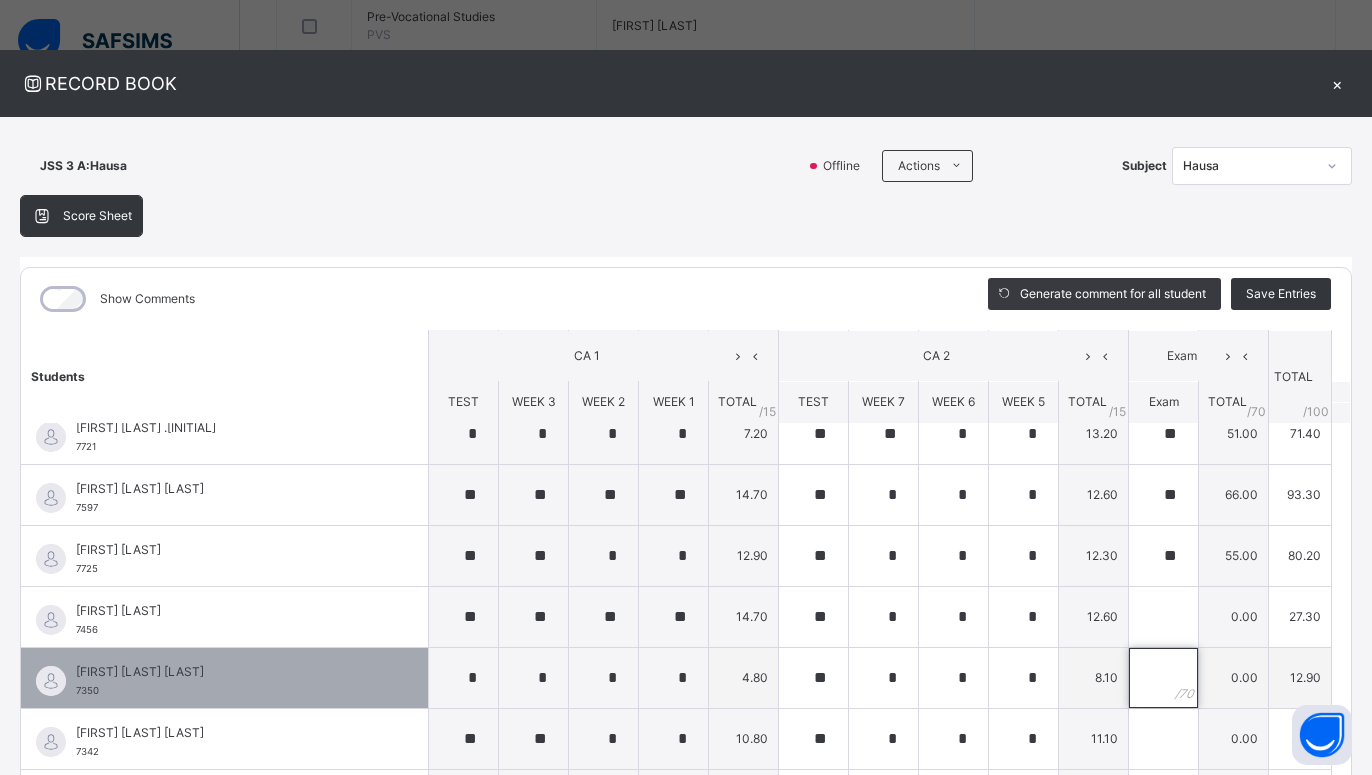 click at bounding box center [1163, 678] 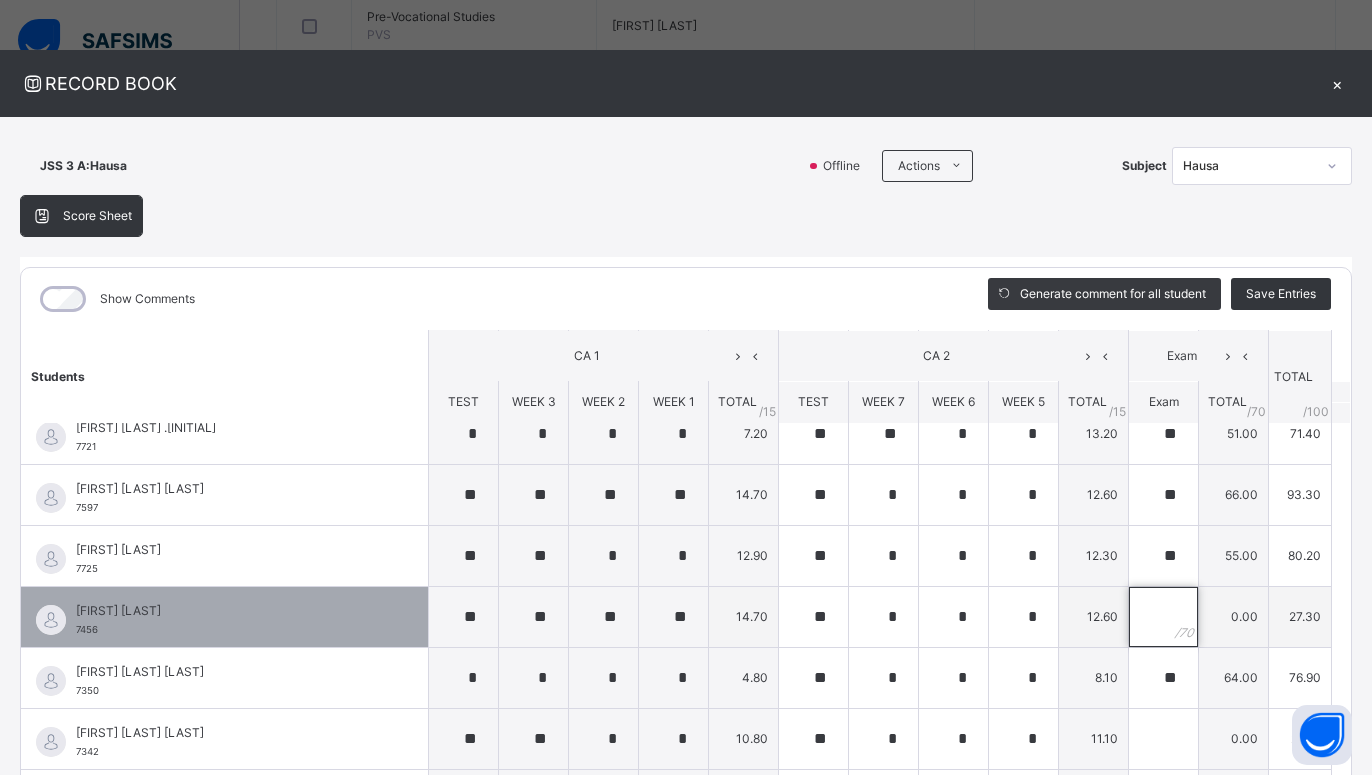 click at bounding box center [1163, 617] 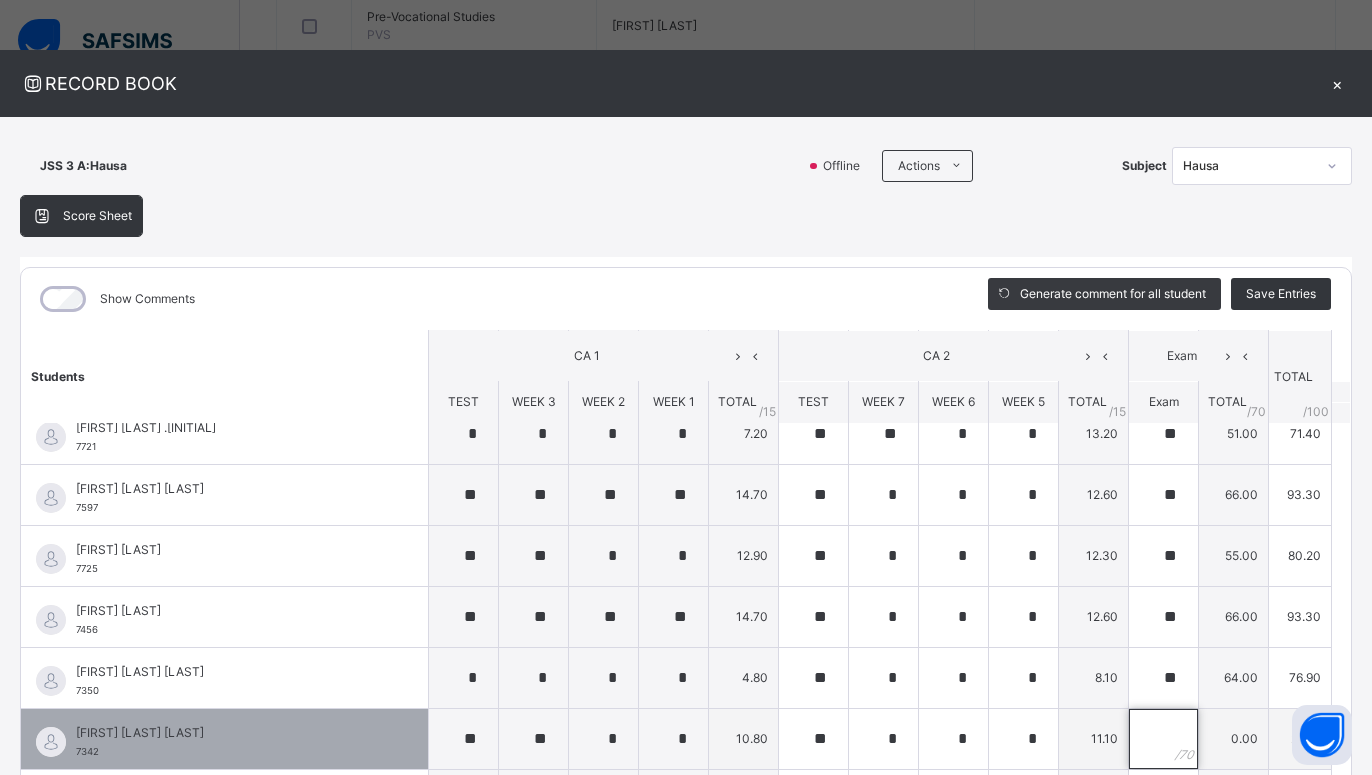 click at bounding box center [1163, 739] 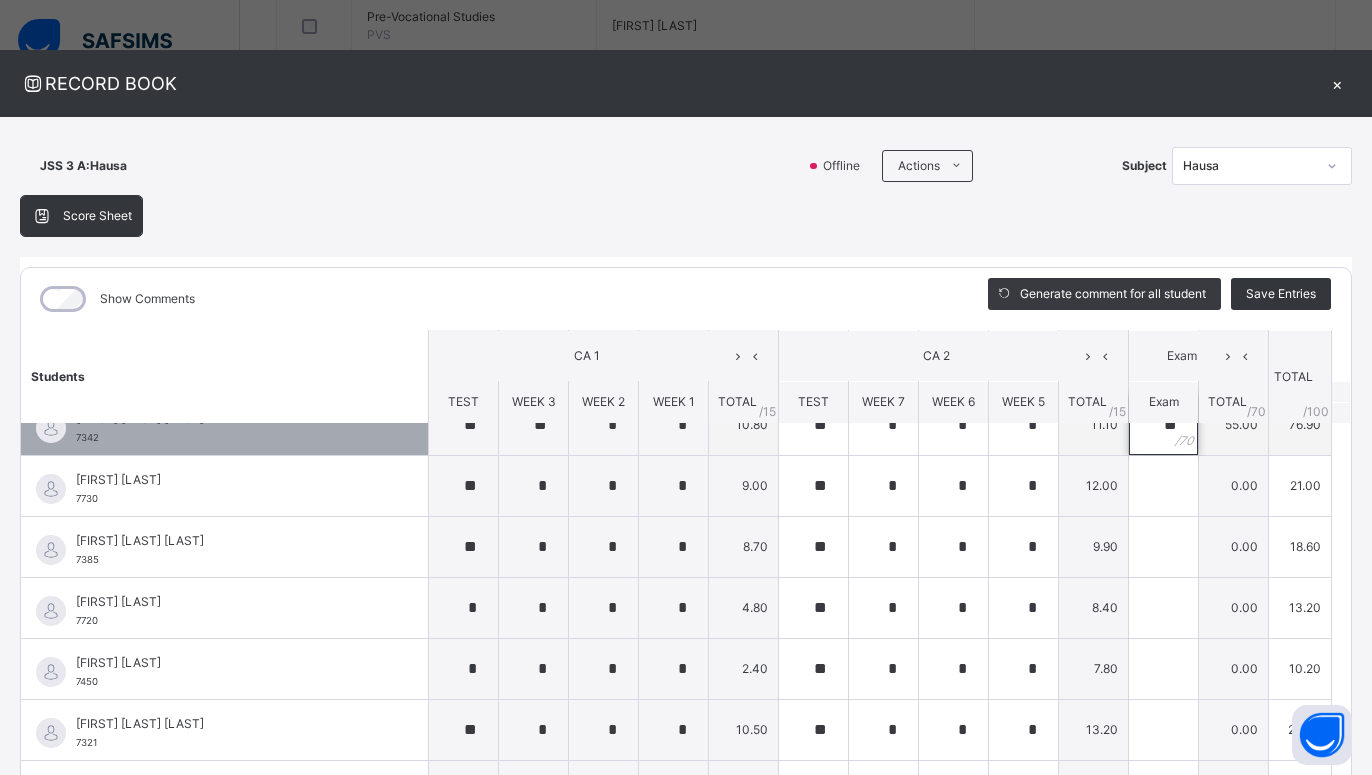 scroll, scrollTop: 990, scrollLeft: 0, axis: vertical 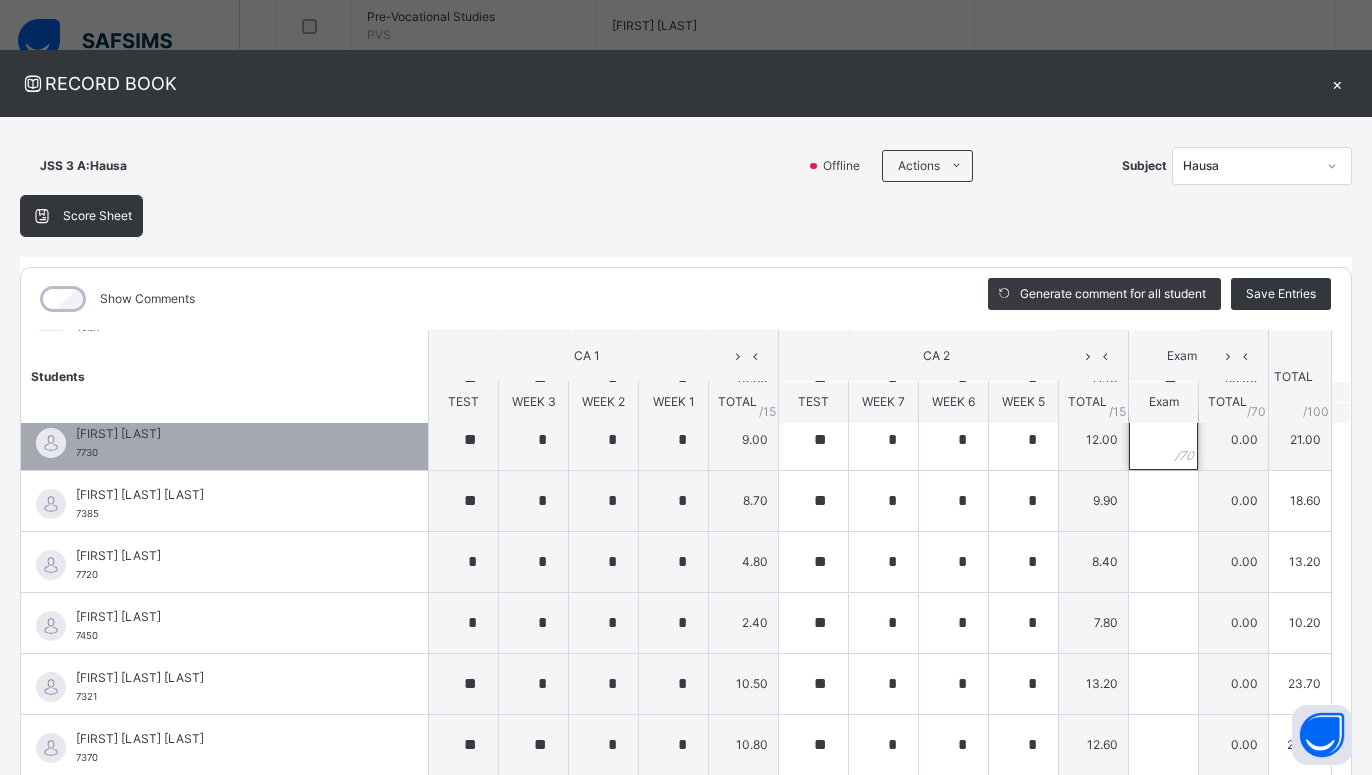 click at bounding box center [1163, 440] 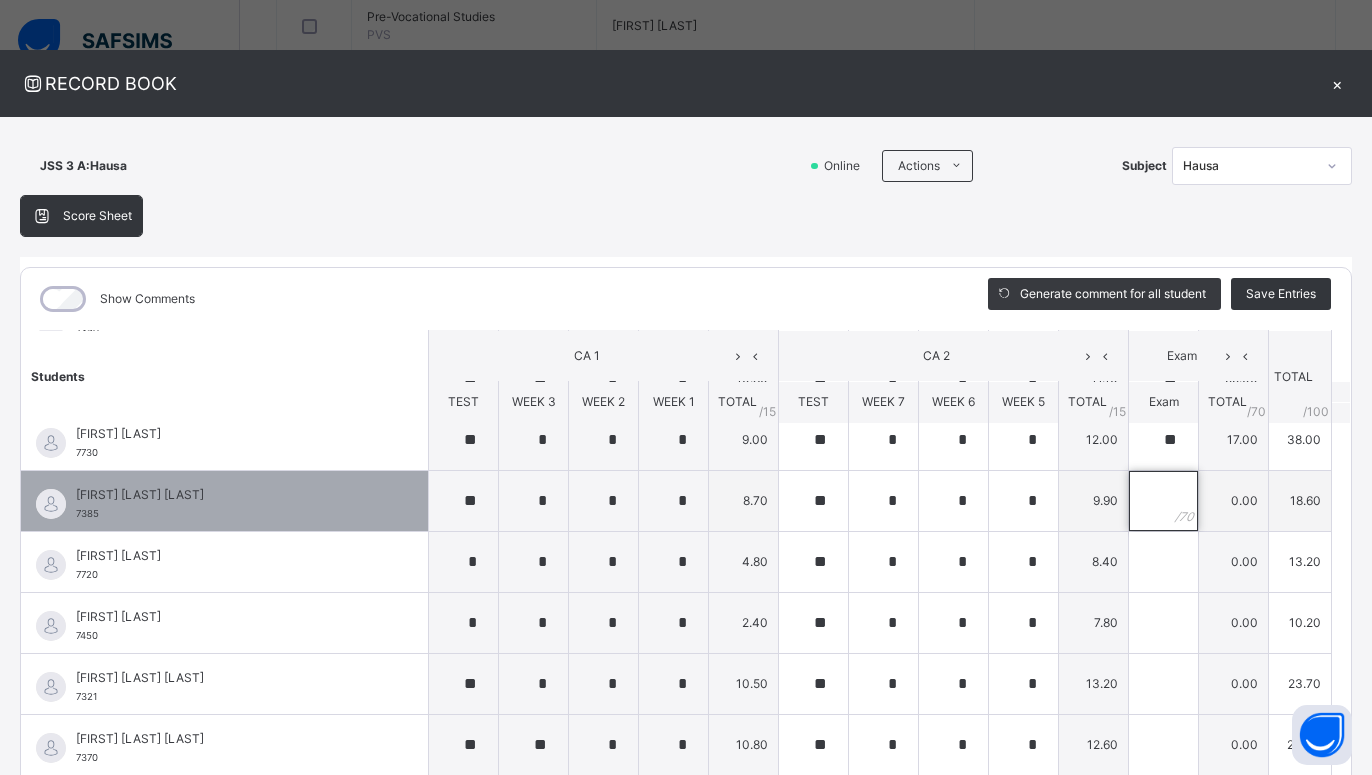 click at bounding box center [1163, 501] 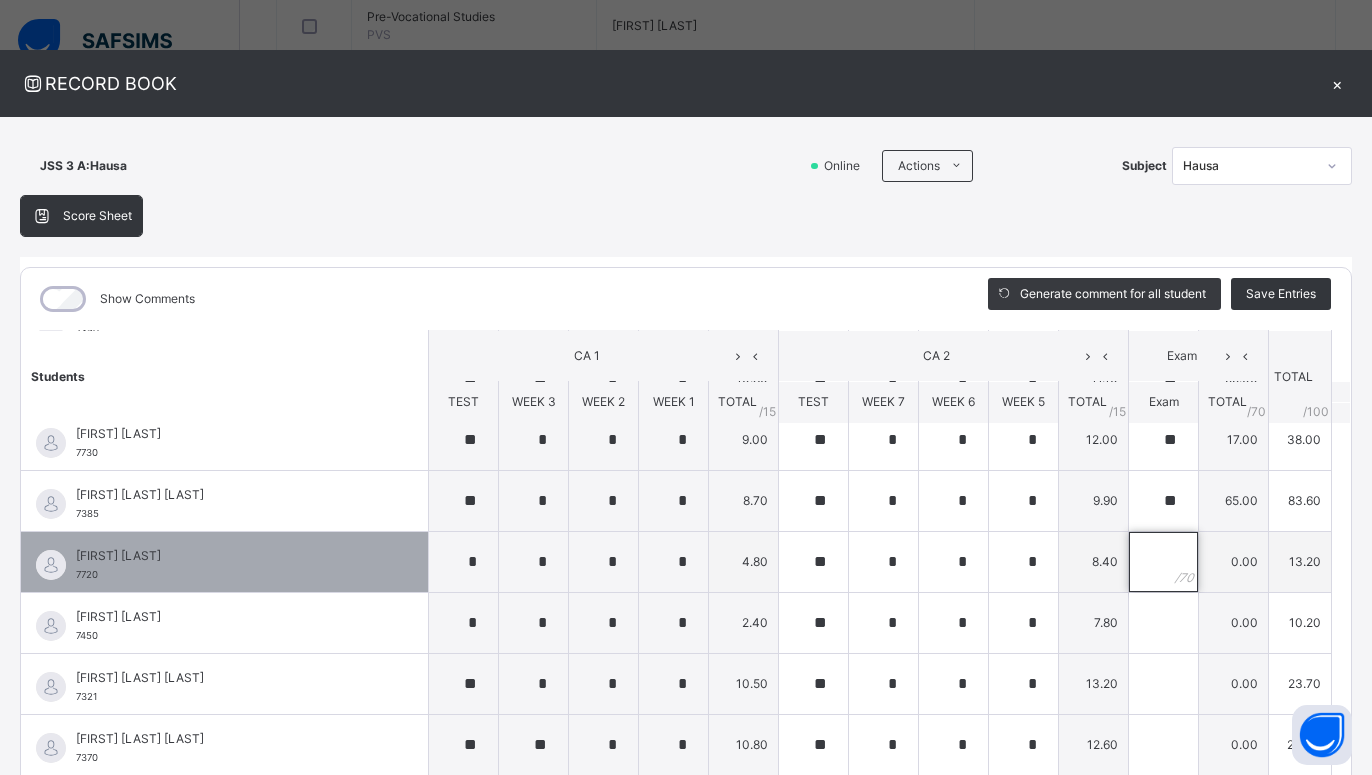 click at bounding box center [1163, 562] 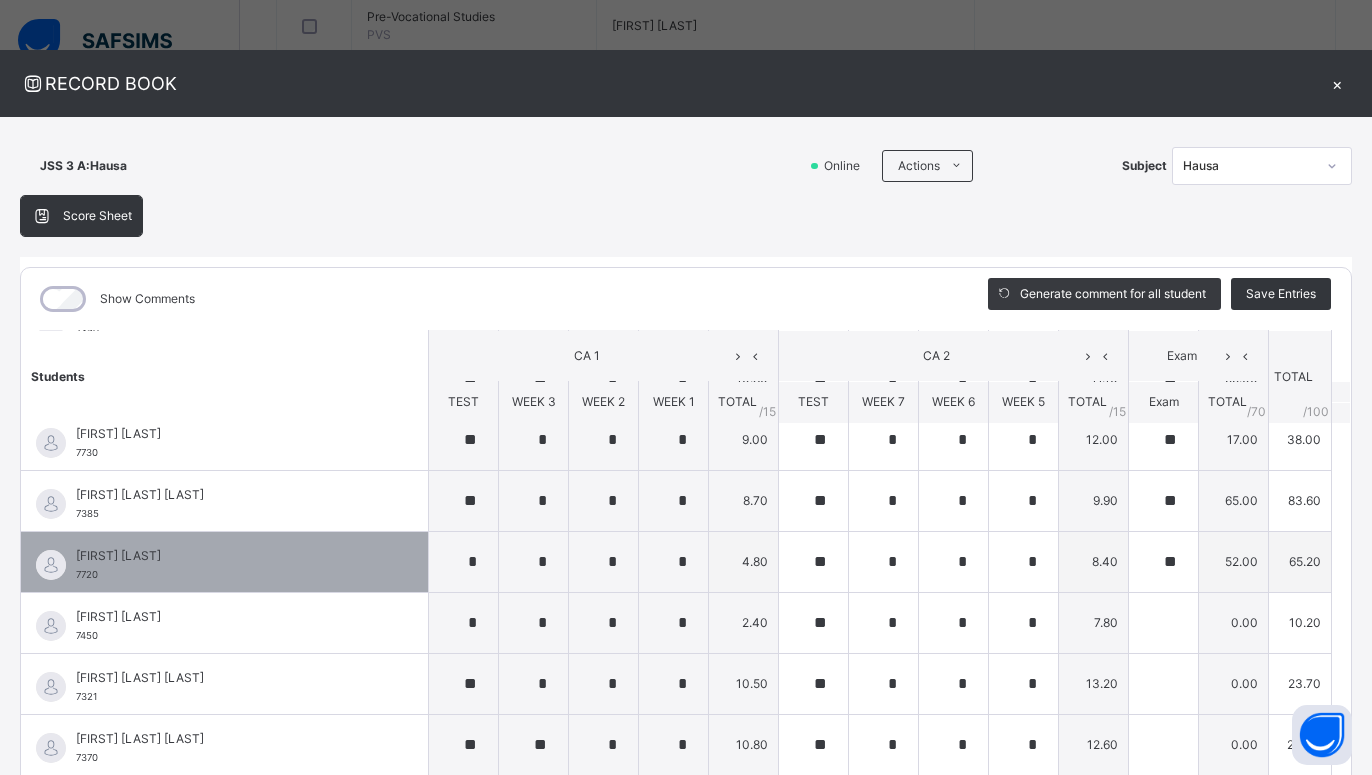click on "**" at bounding box center (1163, 562) 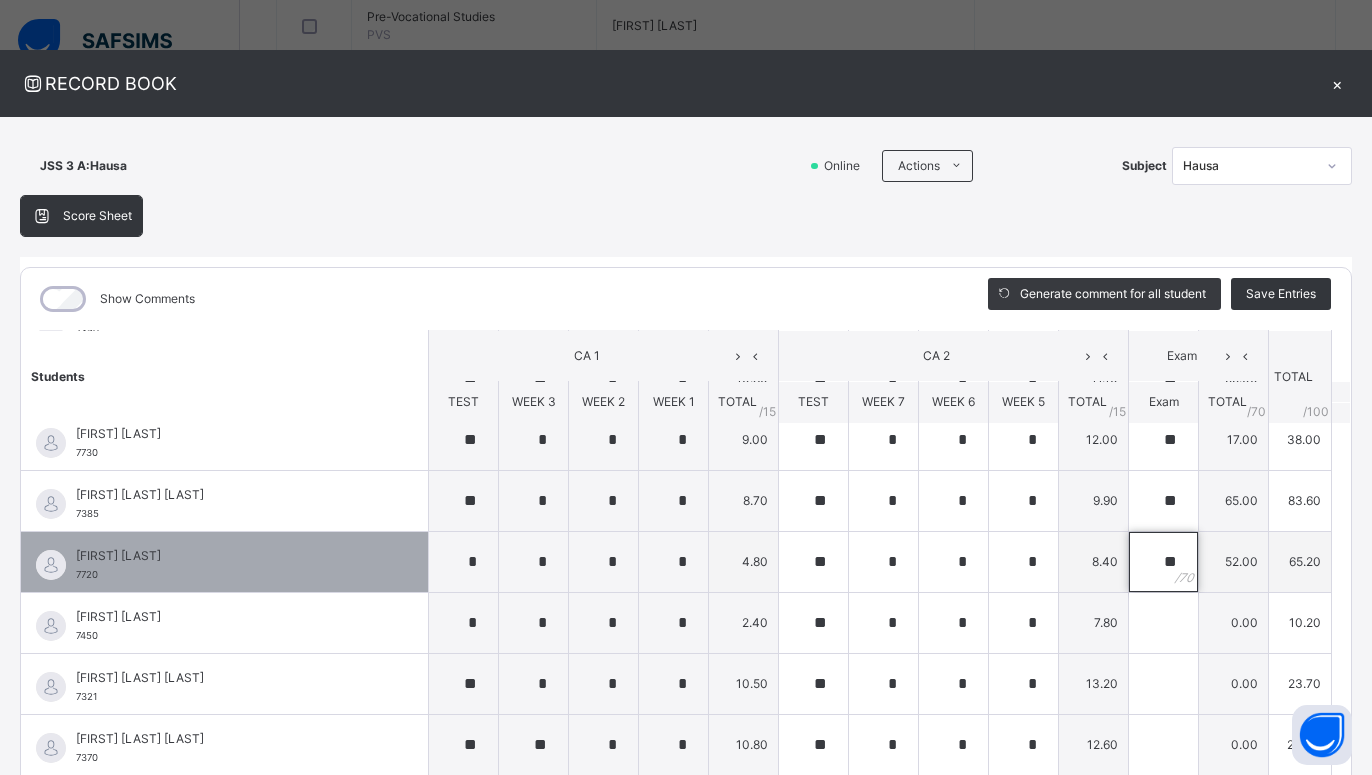 click on "**" at bounding box center (1163, 562) 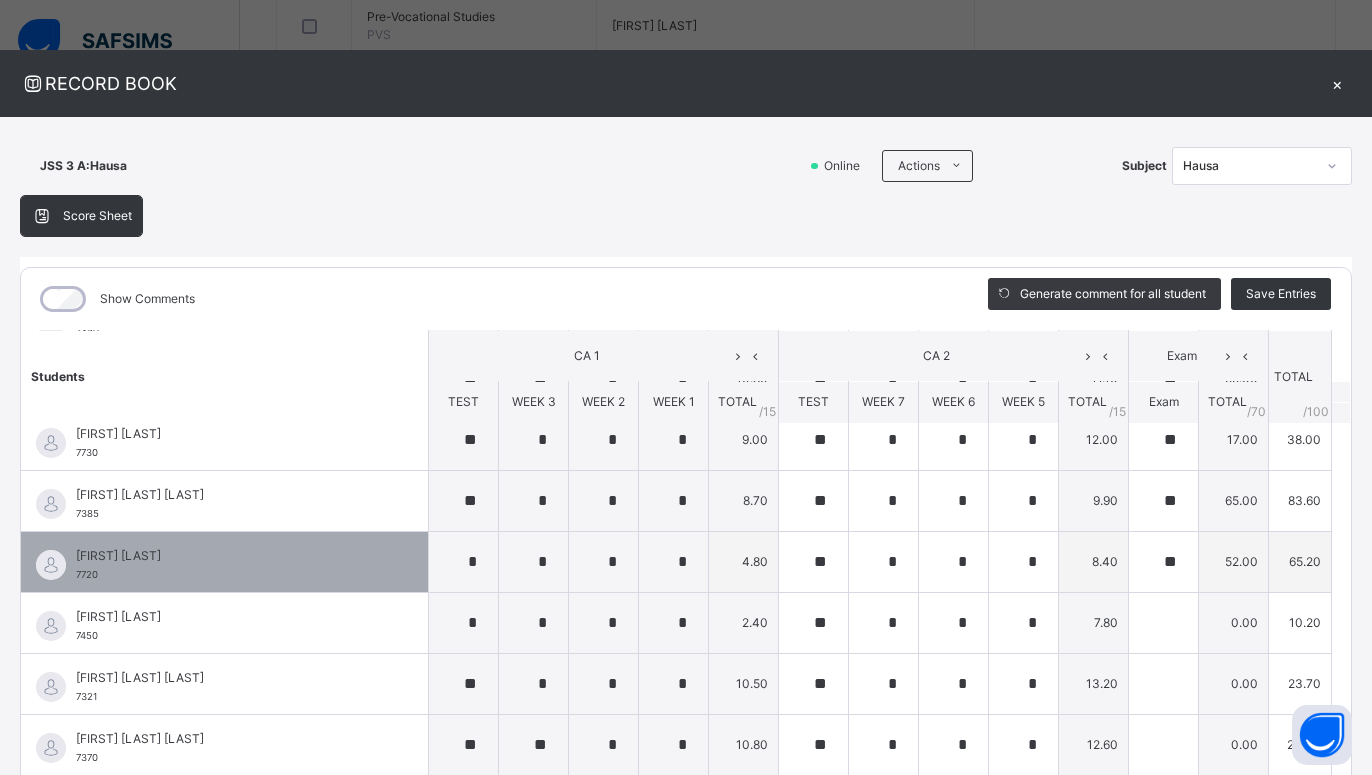 click on "**" at bounding box center (1163, 562) 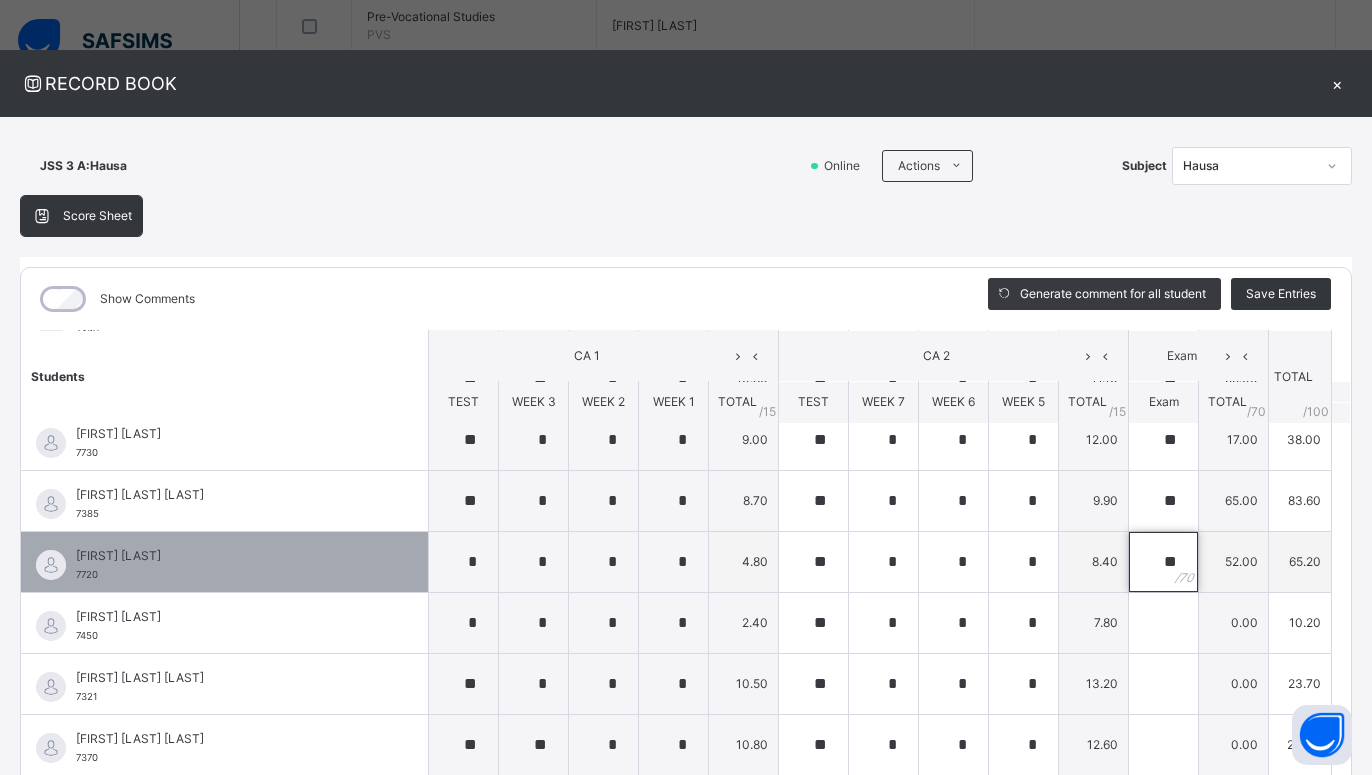 click on "**" at bounding box center [1163, 562] 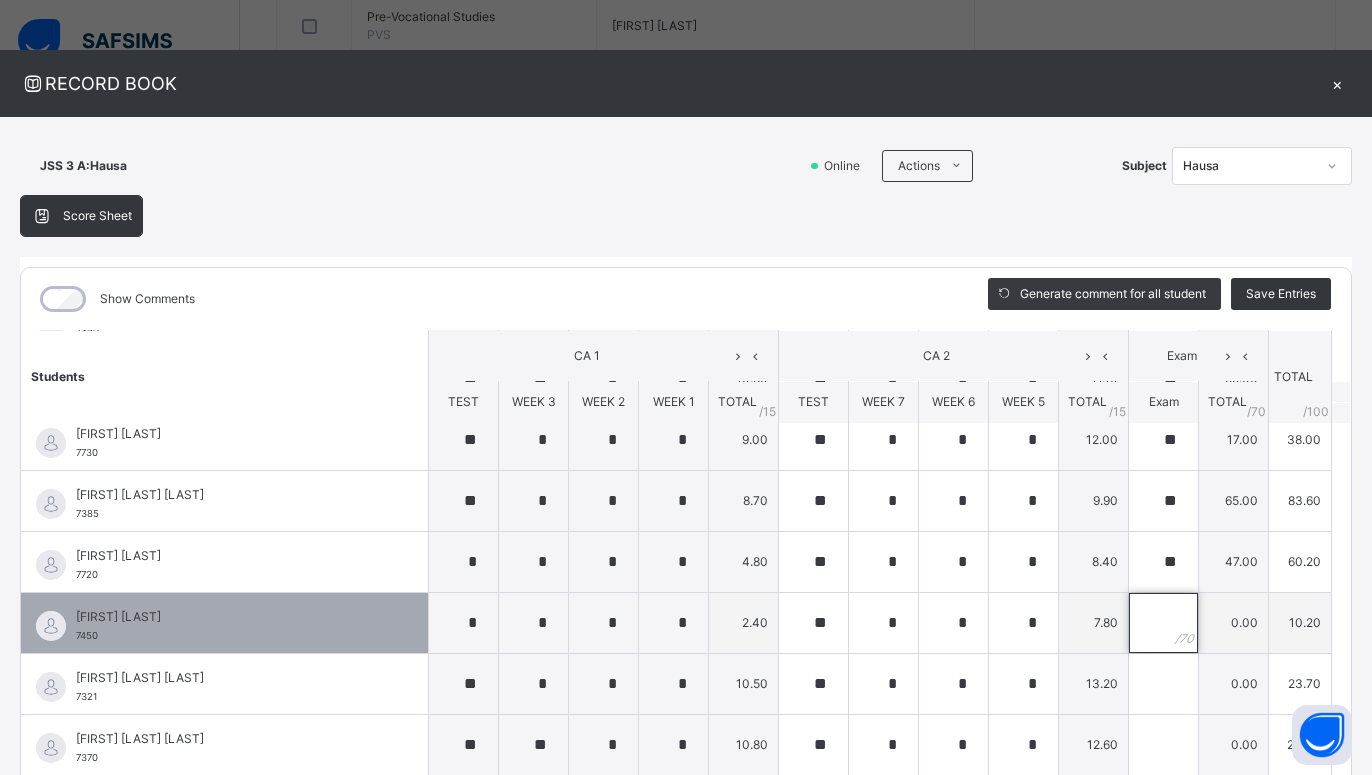 click at bounding box center [1163, 623] 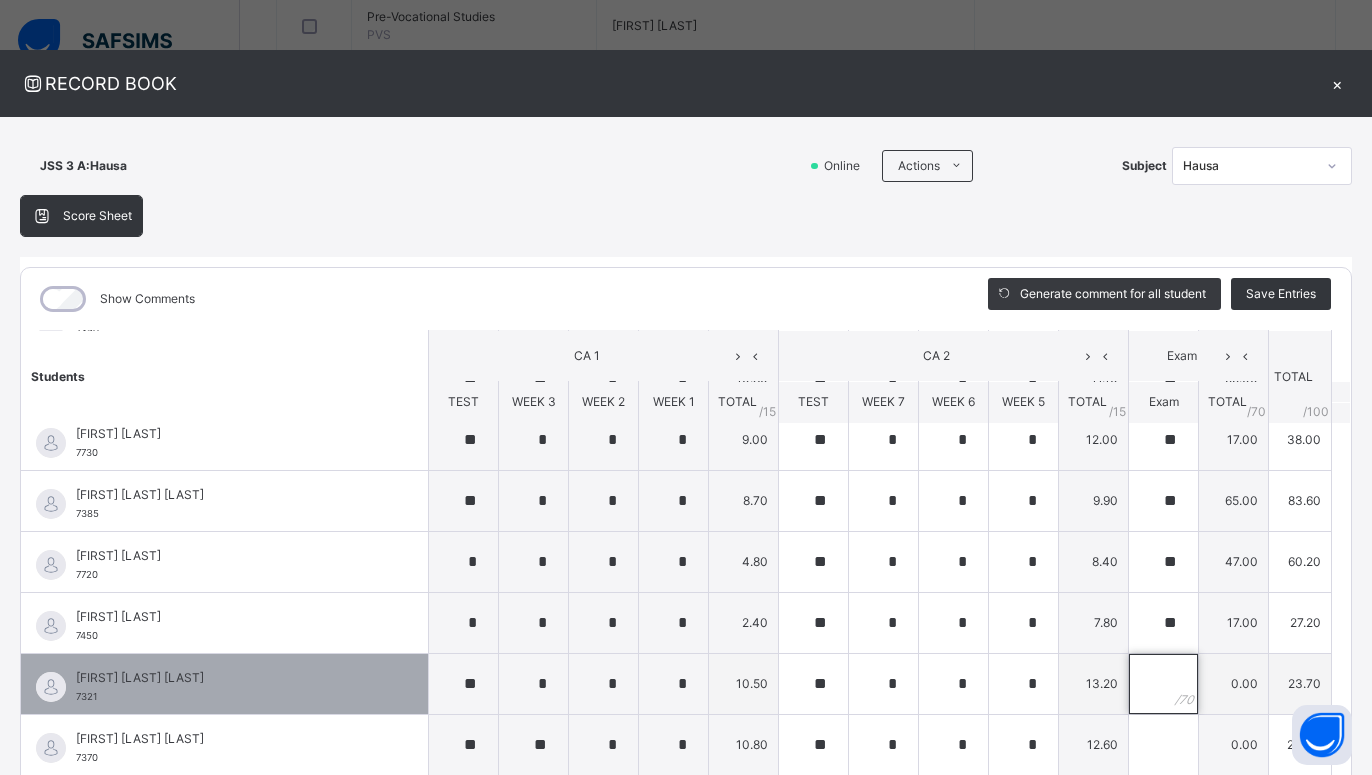 click at bounding box center [1163, 684] 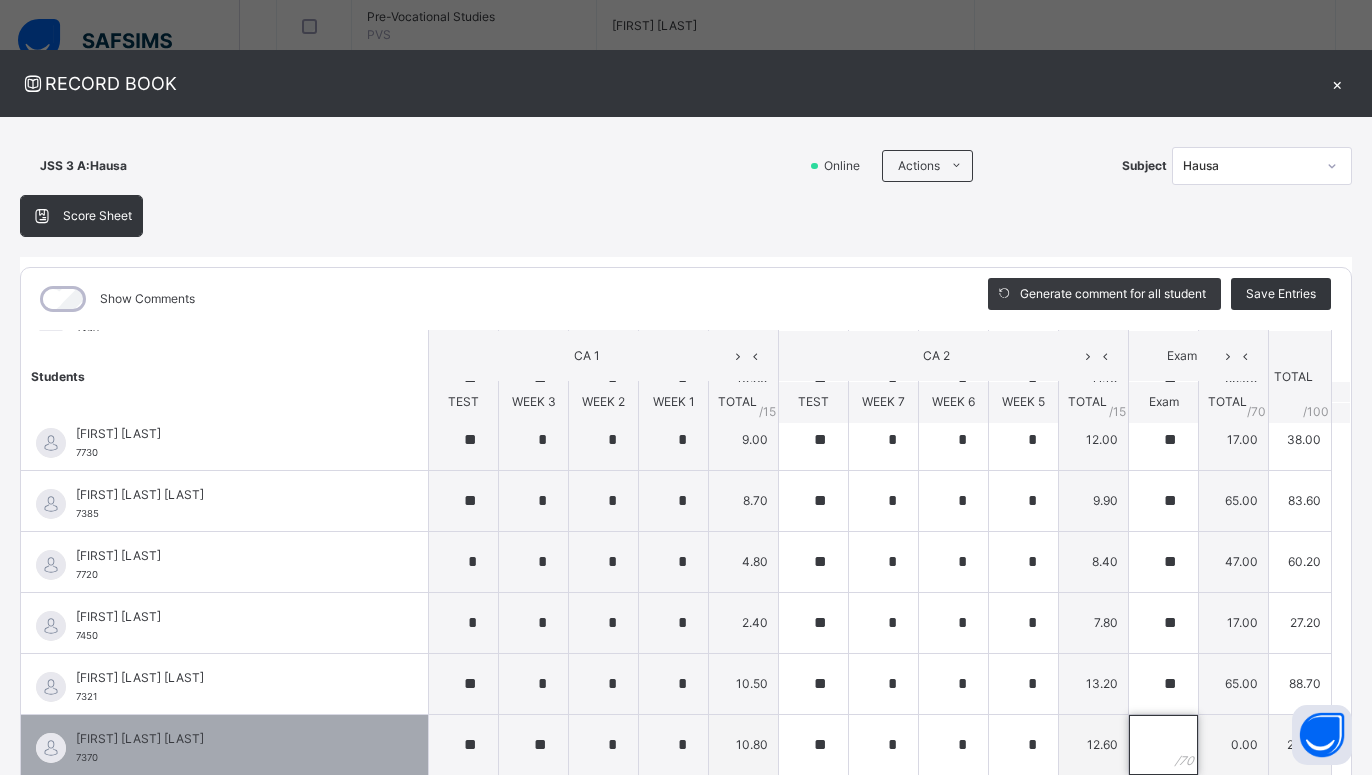 click at bounding box center (1163, 745) 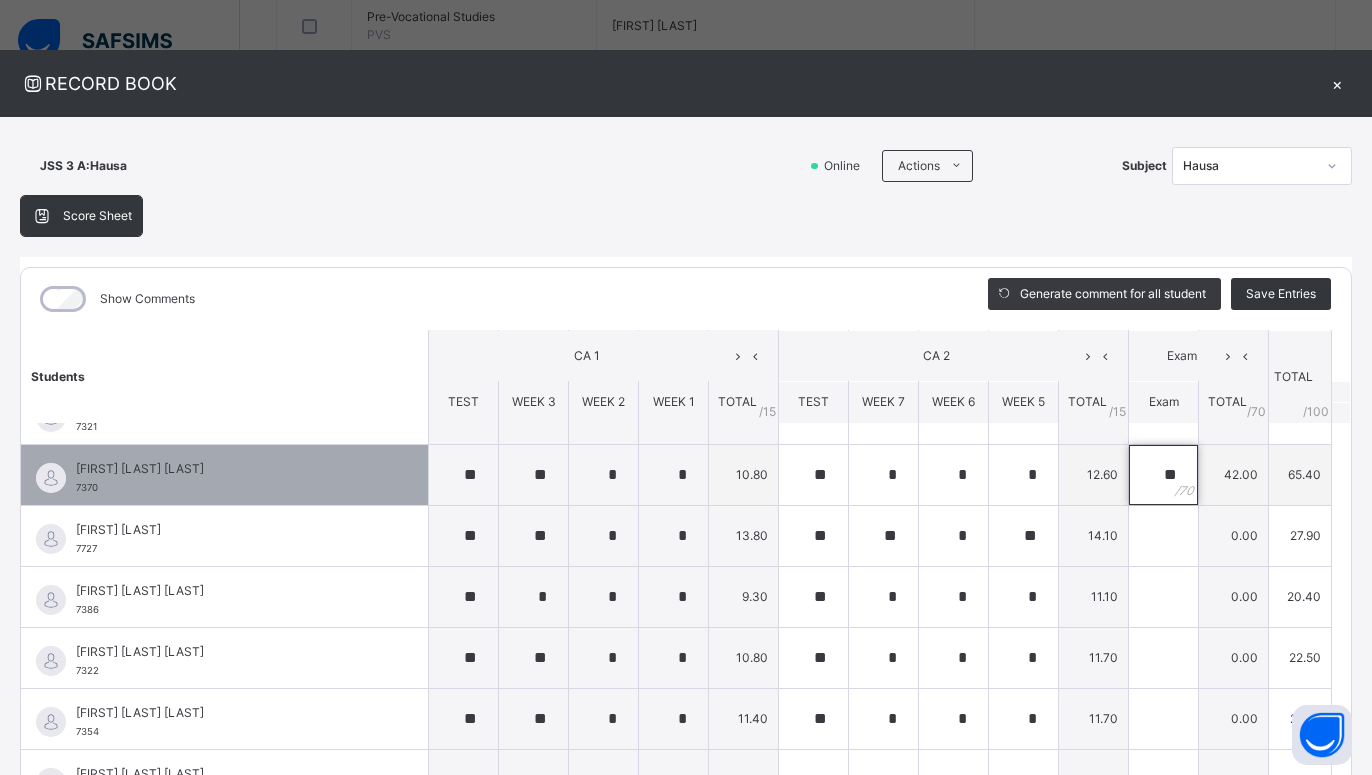 scroll, scrollTop: 1350, scrollLeft: 0, axis: vertical 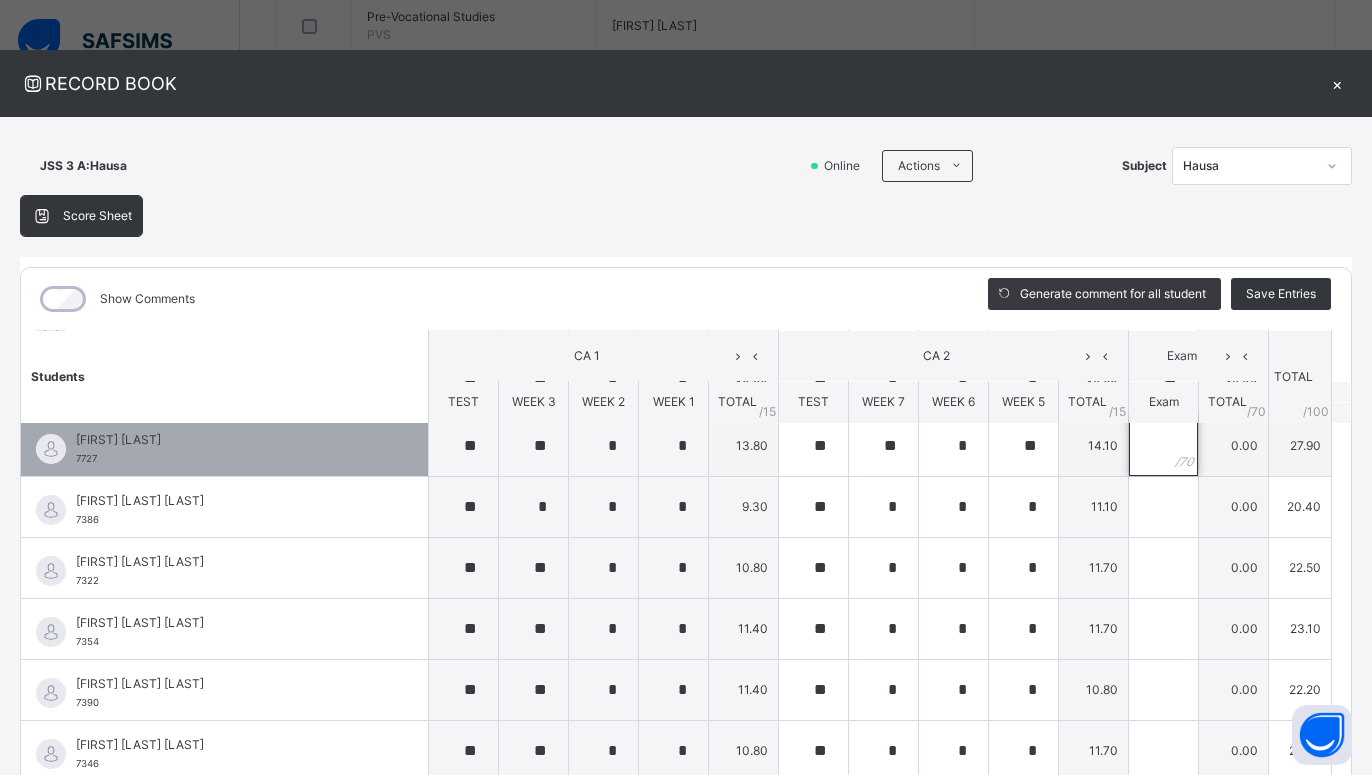 click at bounding box center [1163, 446] 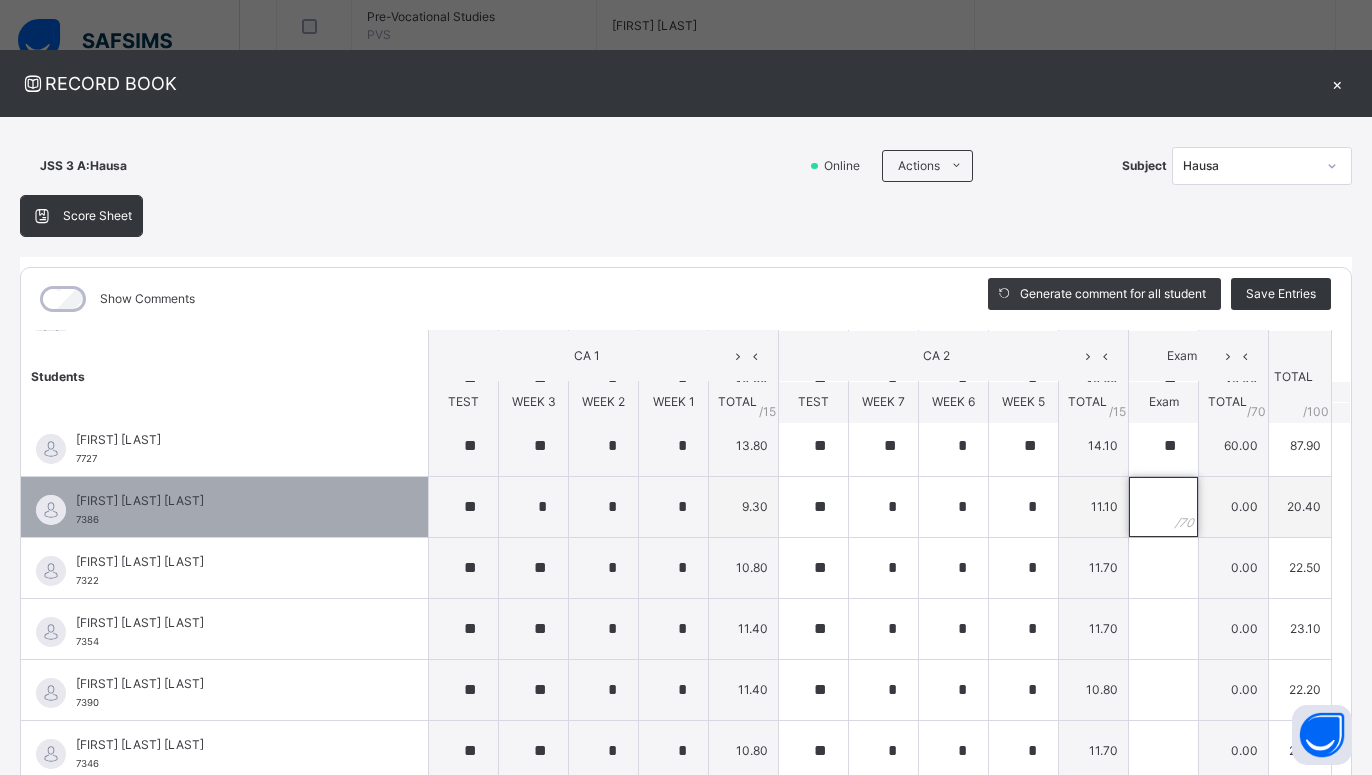 click at bounding box center [1163, 507] 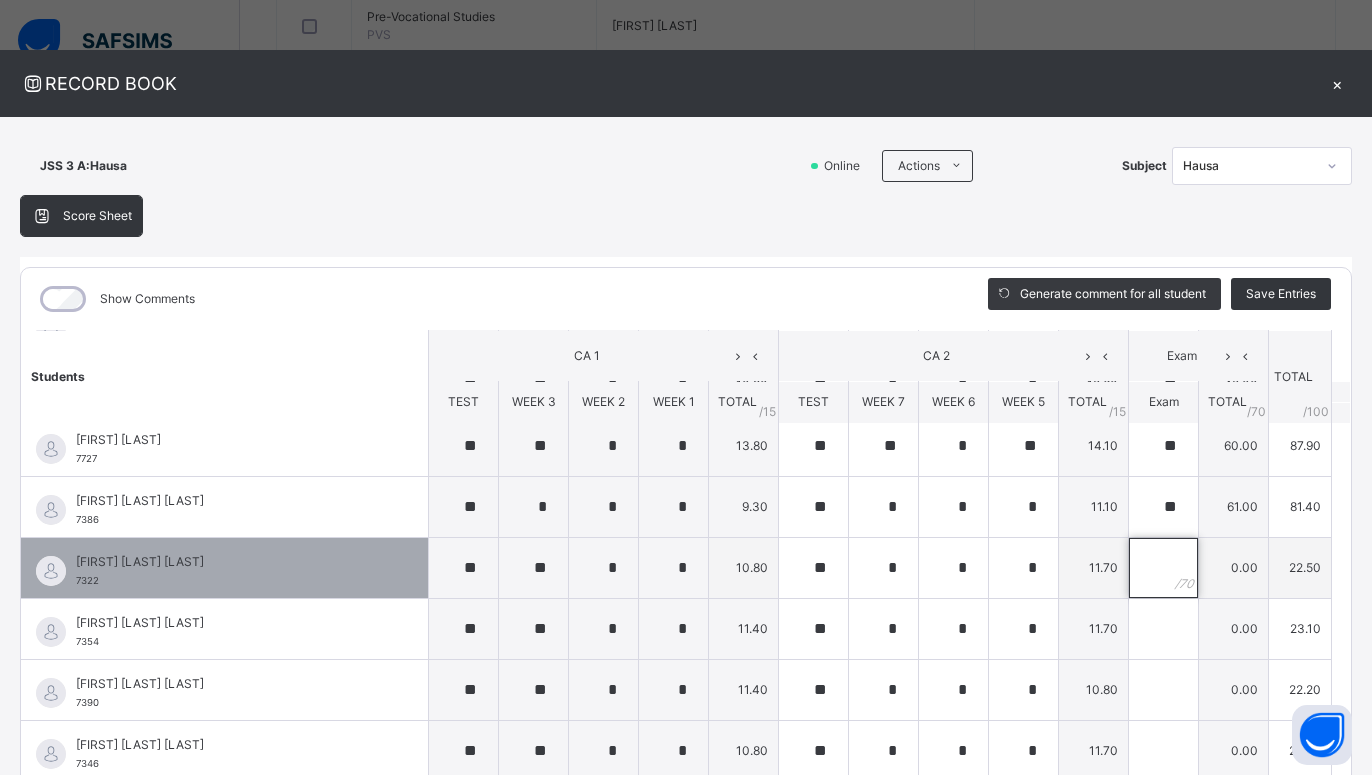 click at bounding box center [1163, 568] 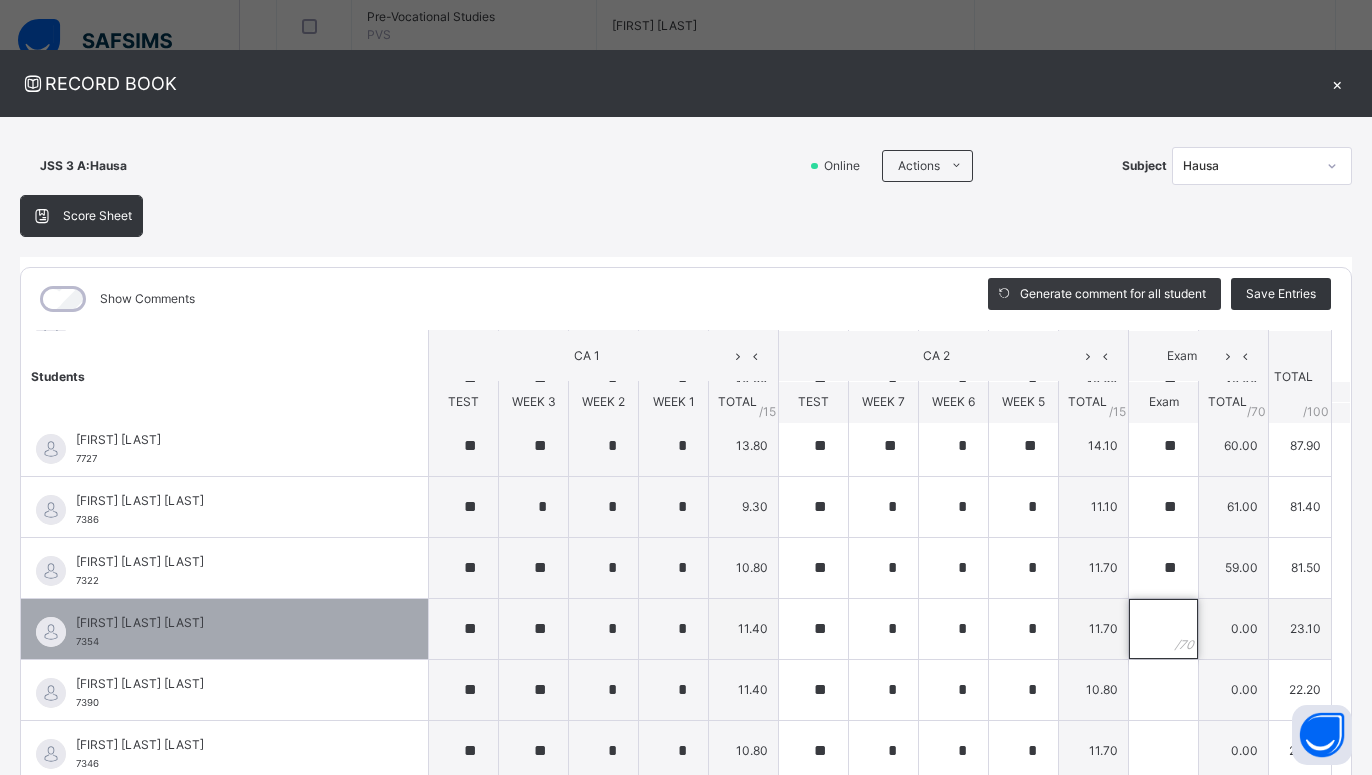 click at bounding box center (1163, 629) 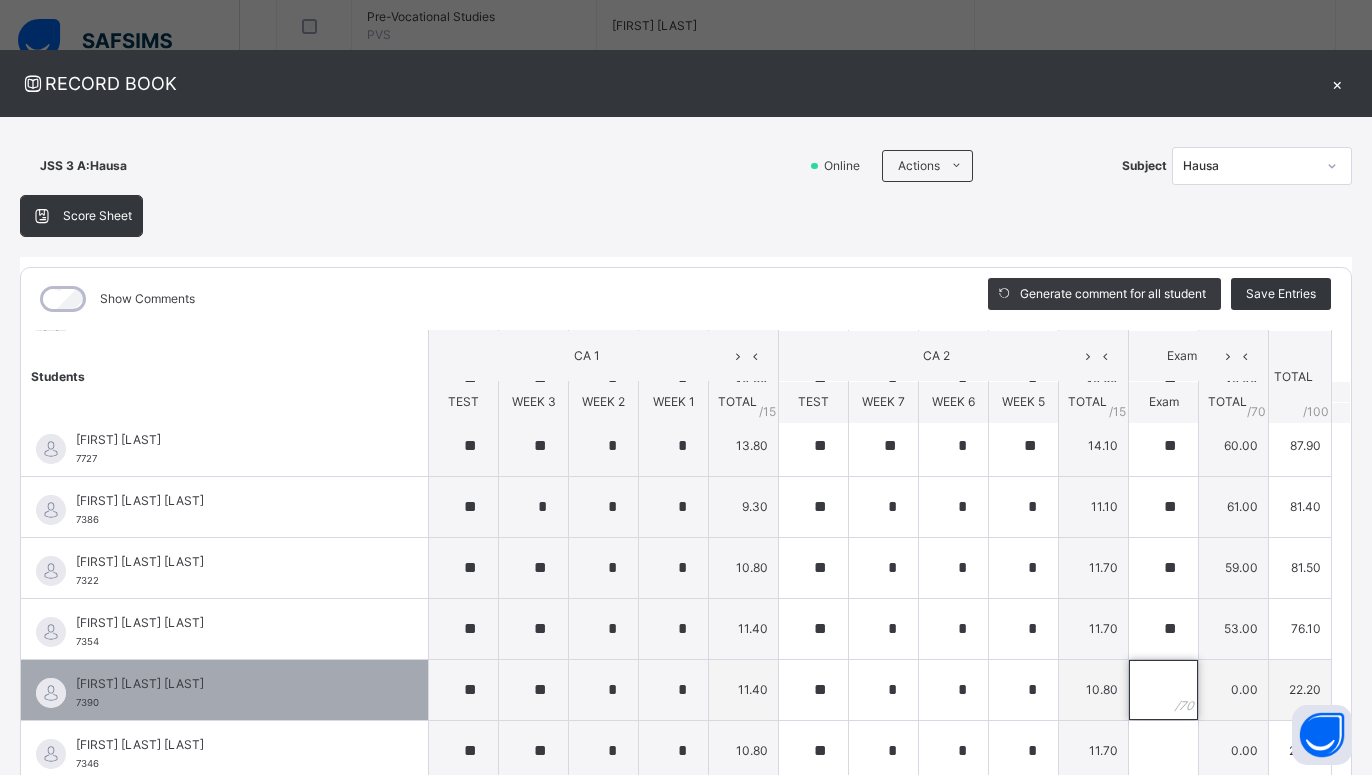click at bounding box center (1163, 690) 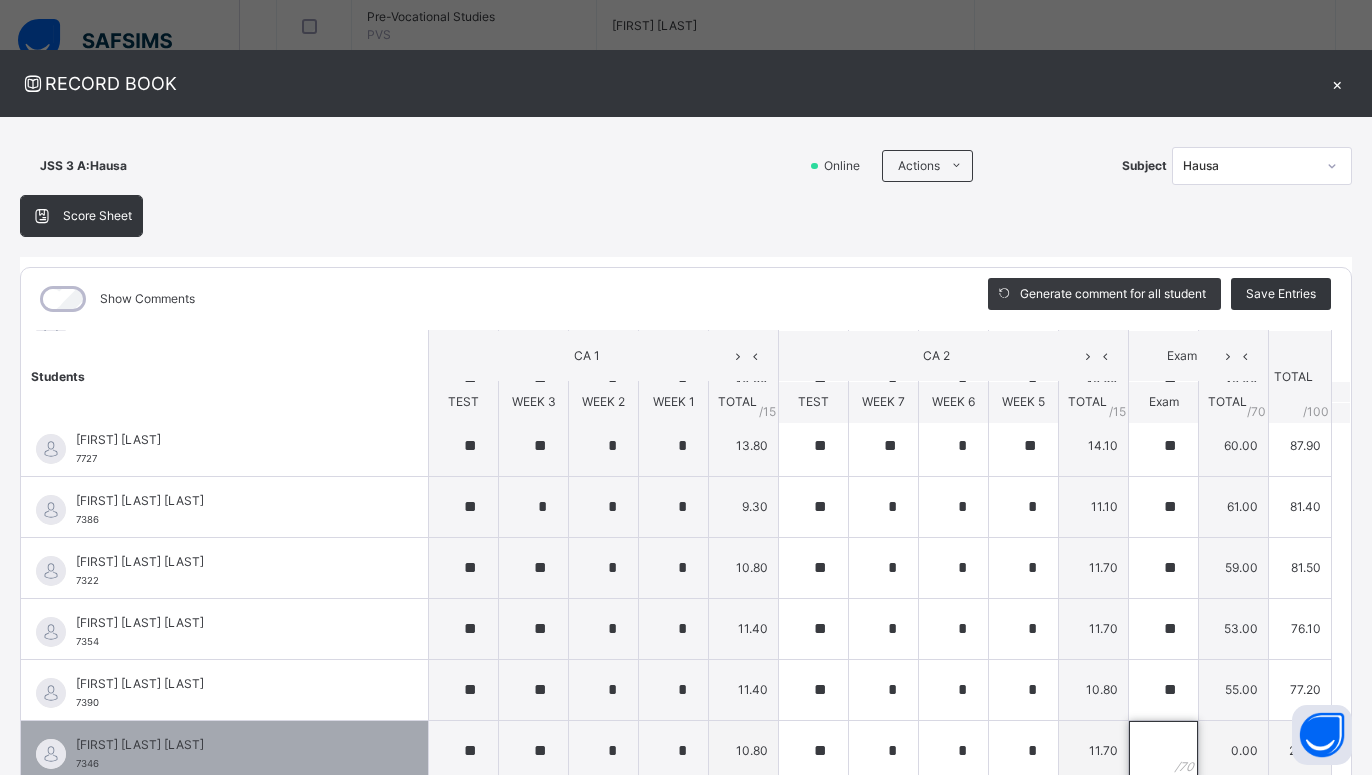 click at bounding box center (1163, 751) 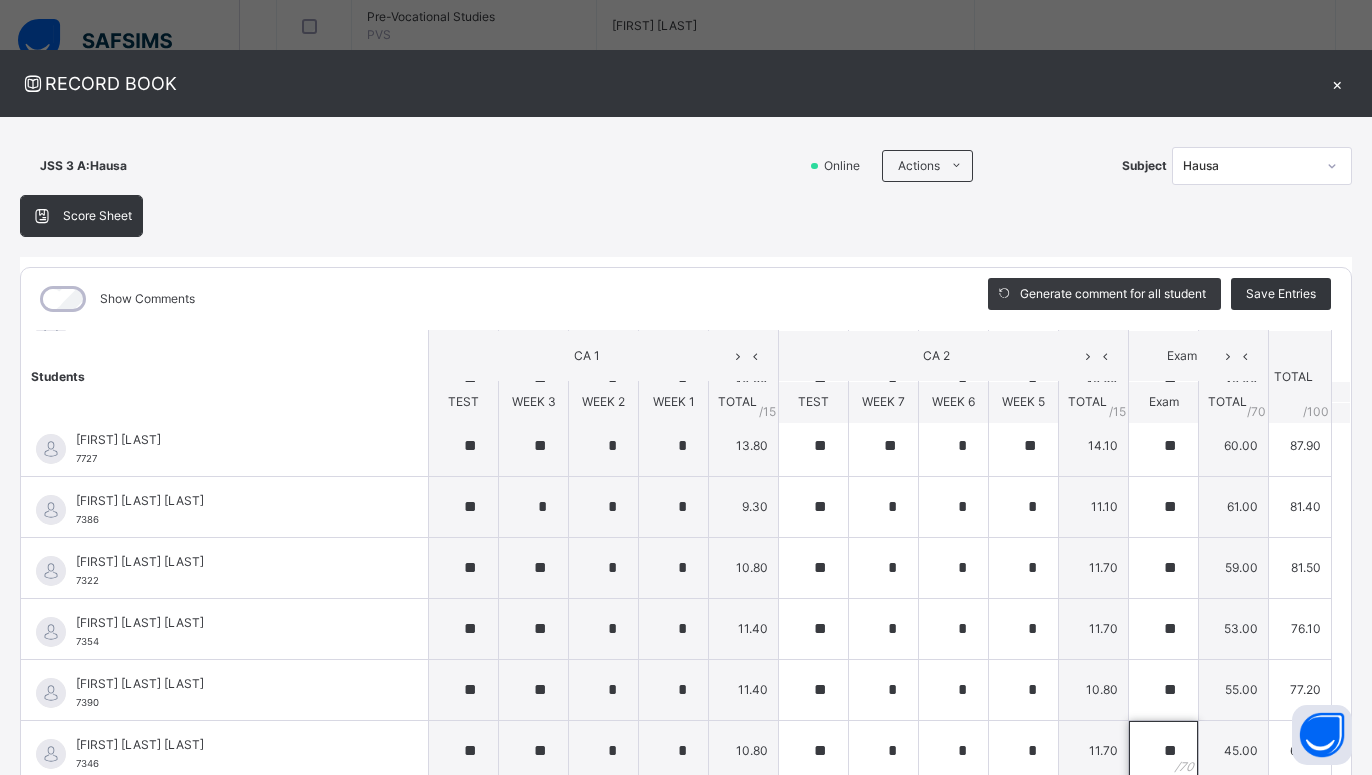 scroll, scrollTop: 1620, scrollLeft: 0, axis: vertical 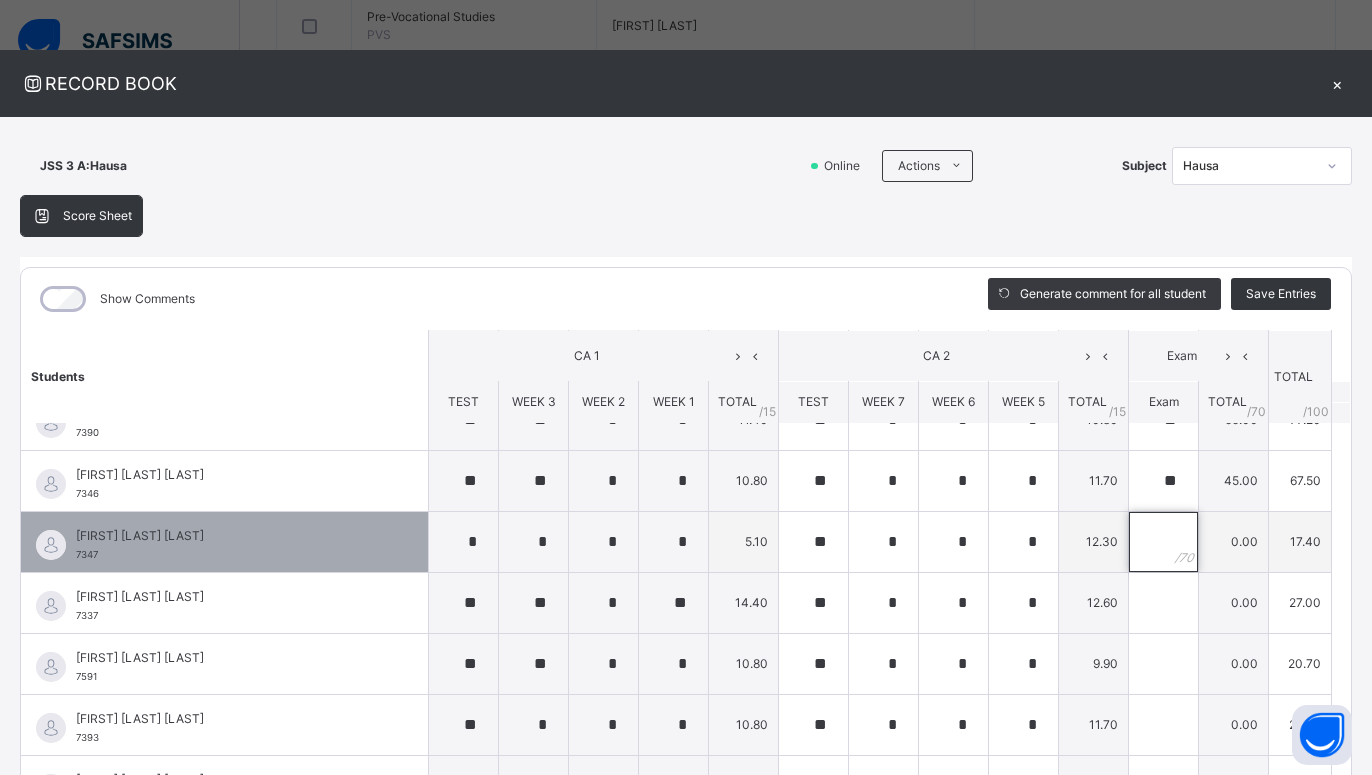 click at bounding box center (1163, 542) 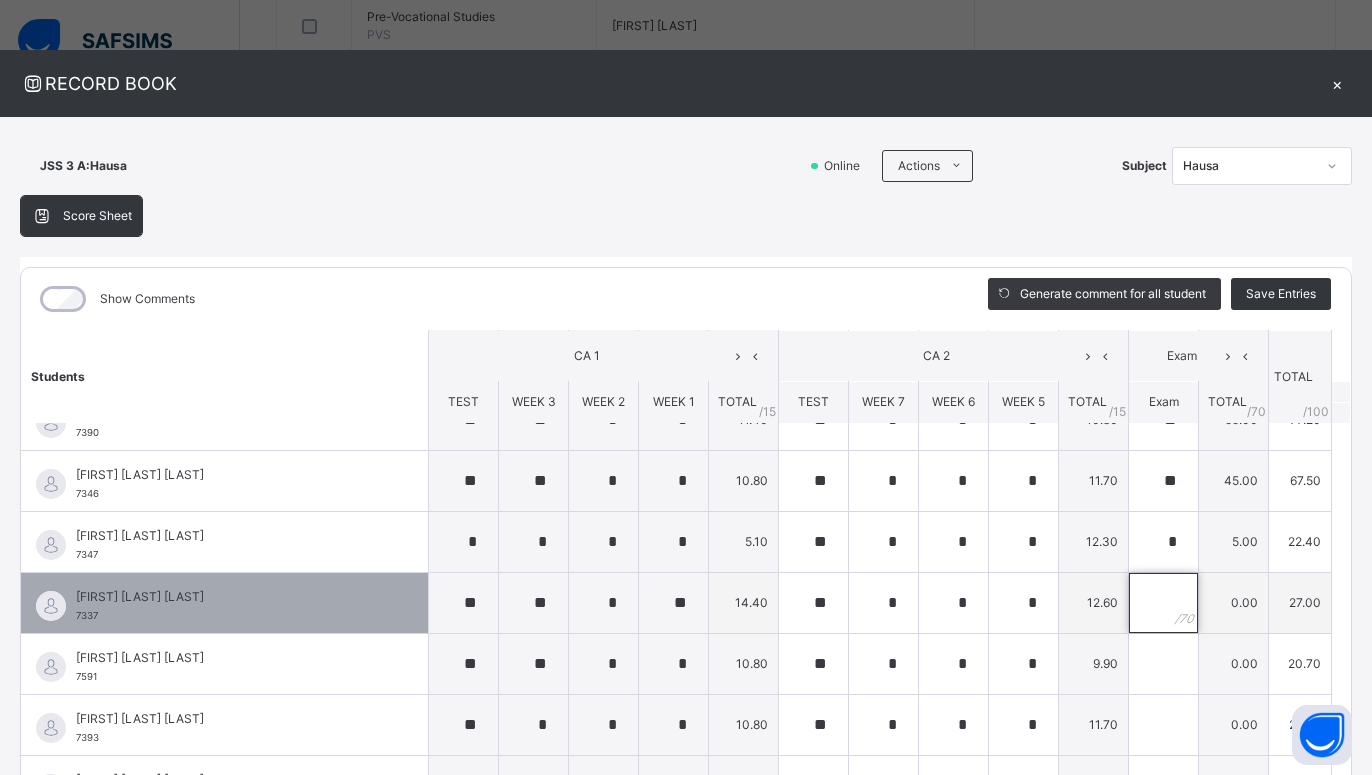 click at bounding box center [1163, 603] 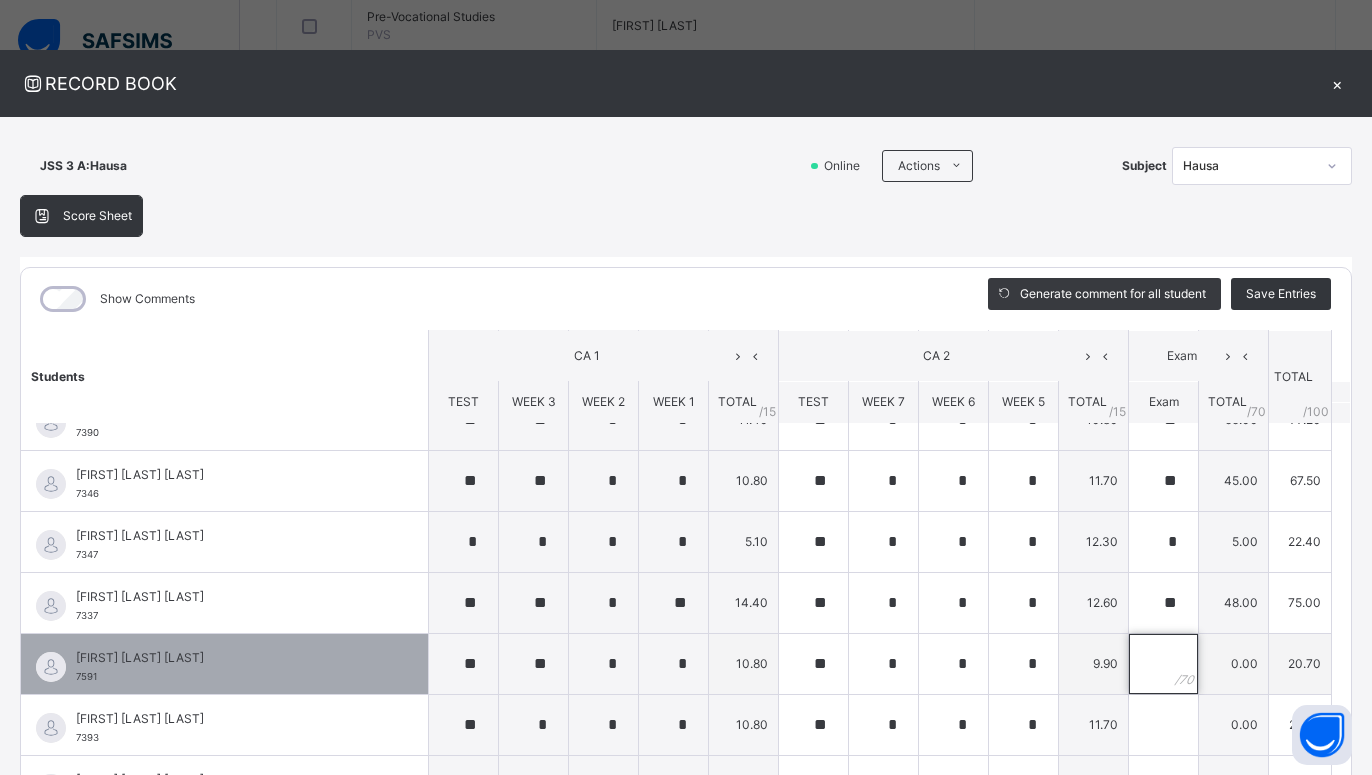 click at bounding box center [1163, 664] 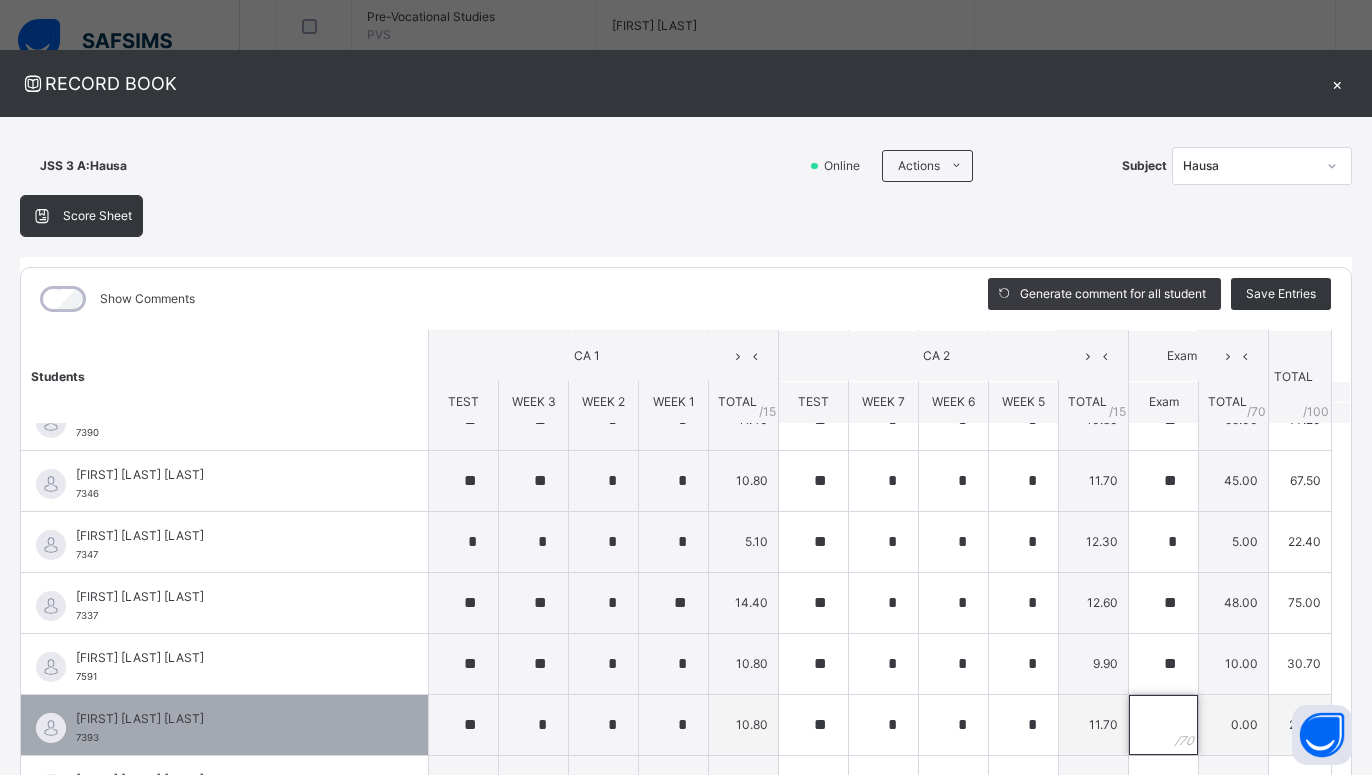 click at bounding box center [1163, 725] 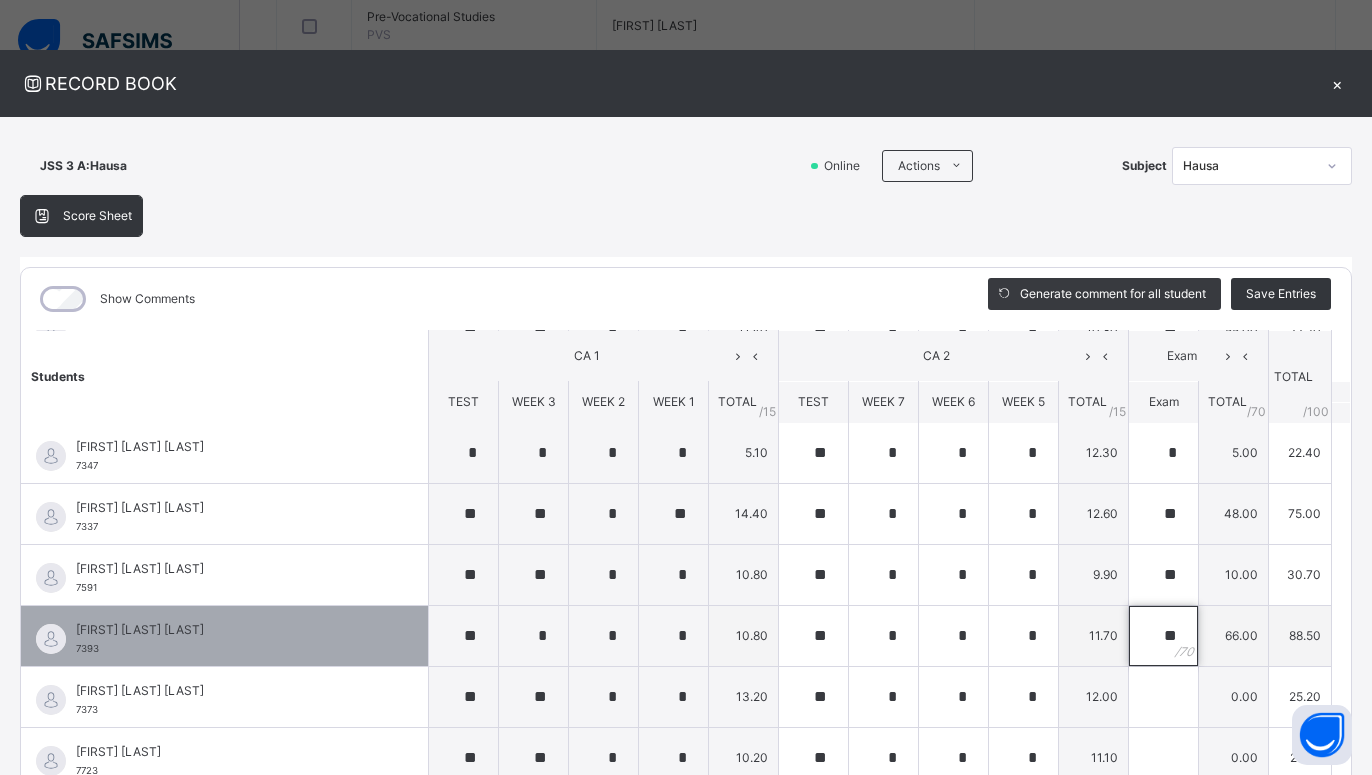scroll, scrollTop: 1790, scrollLeft: 0, axis: vertical 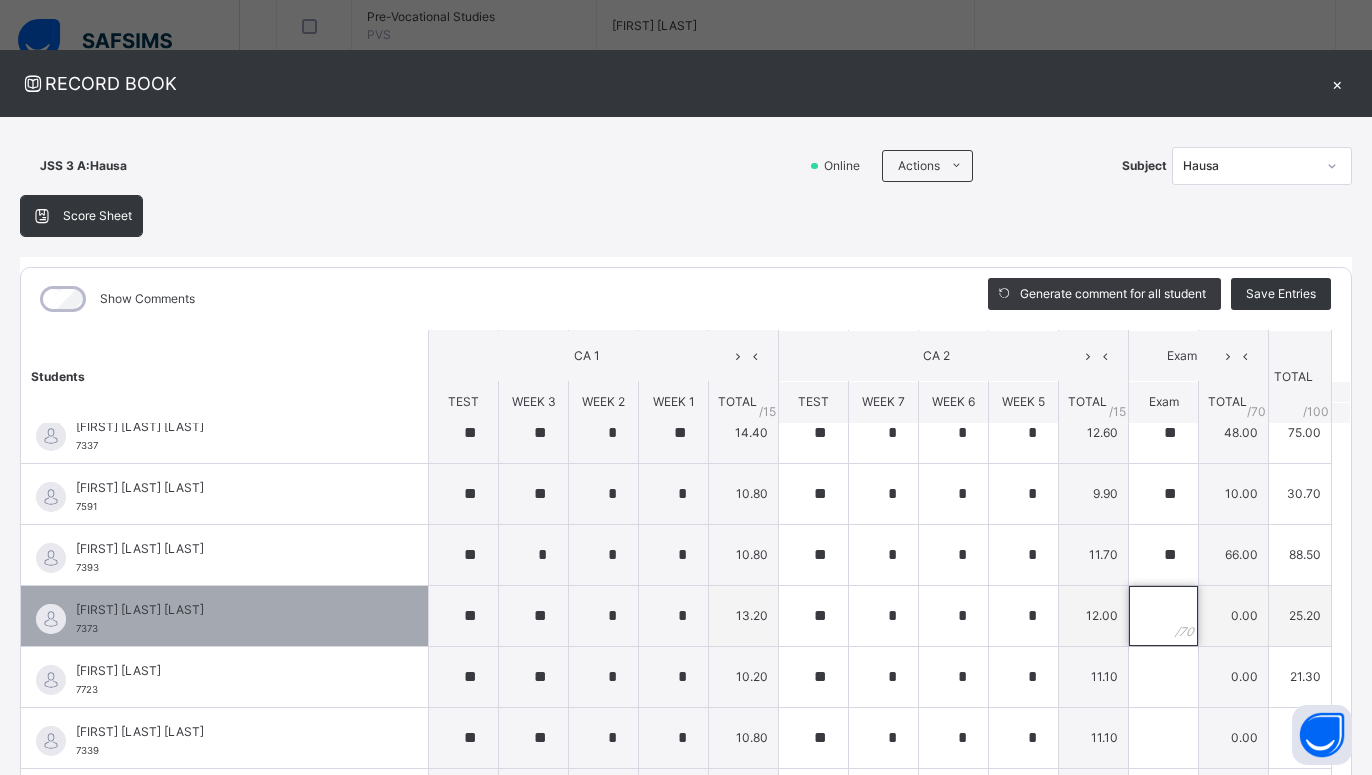 click at bounding box center [1163, 616] 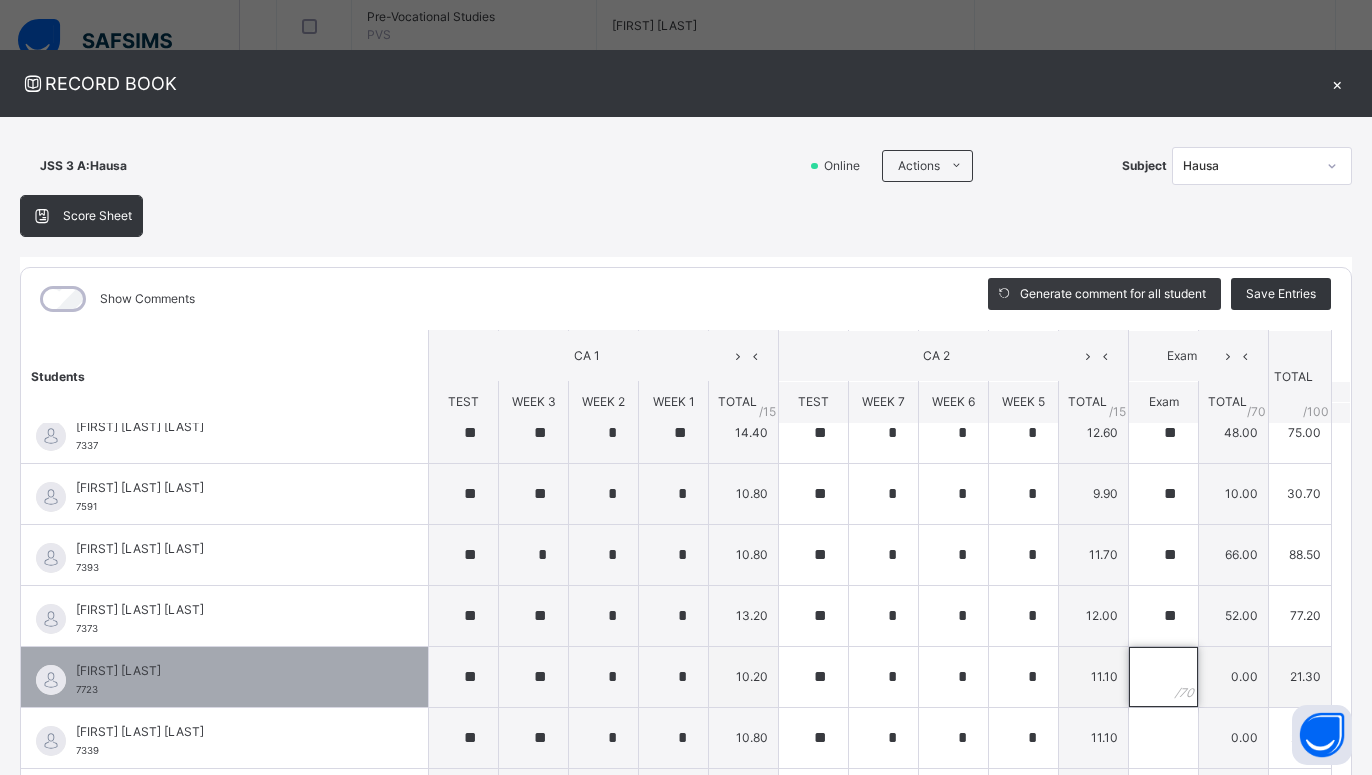 click at bounding box center (1163, 677) 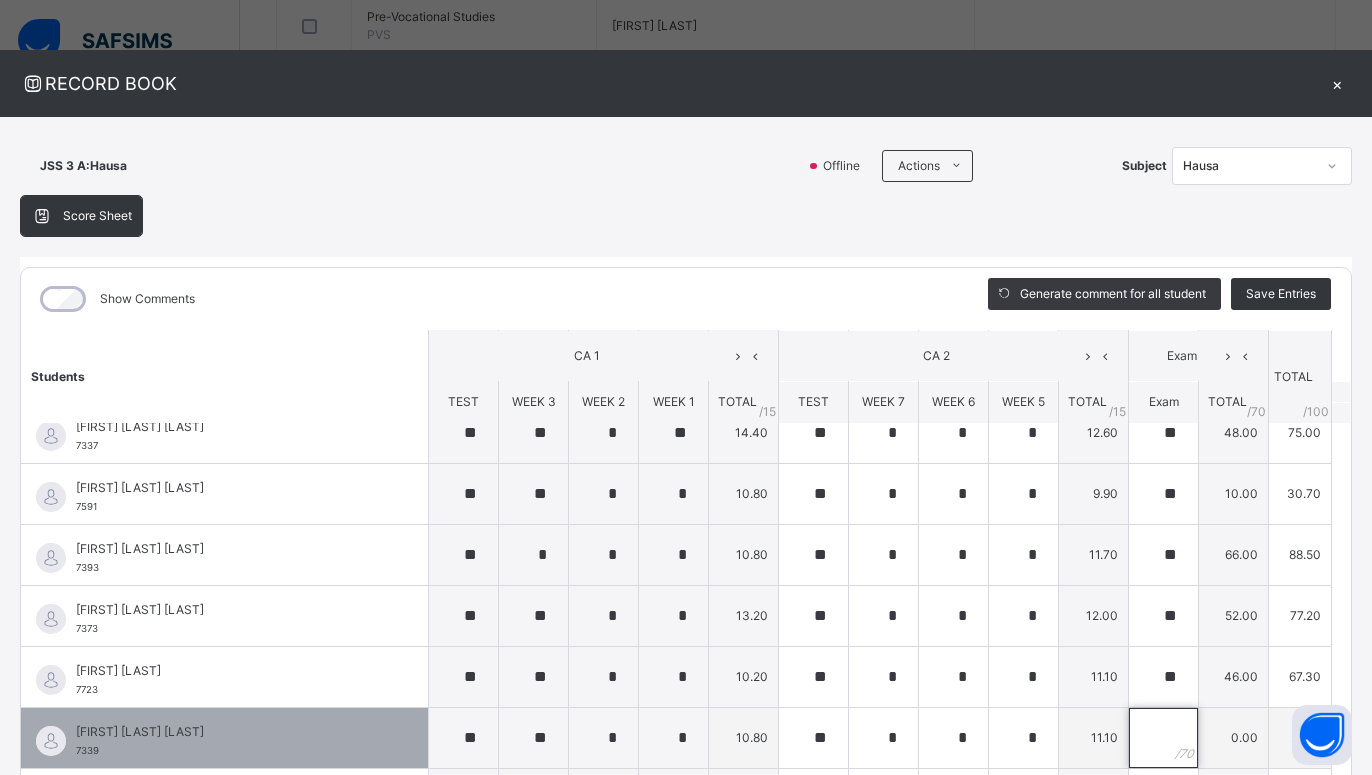 click at bounding box center (1163, 738) 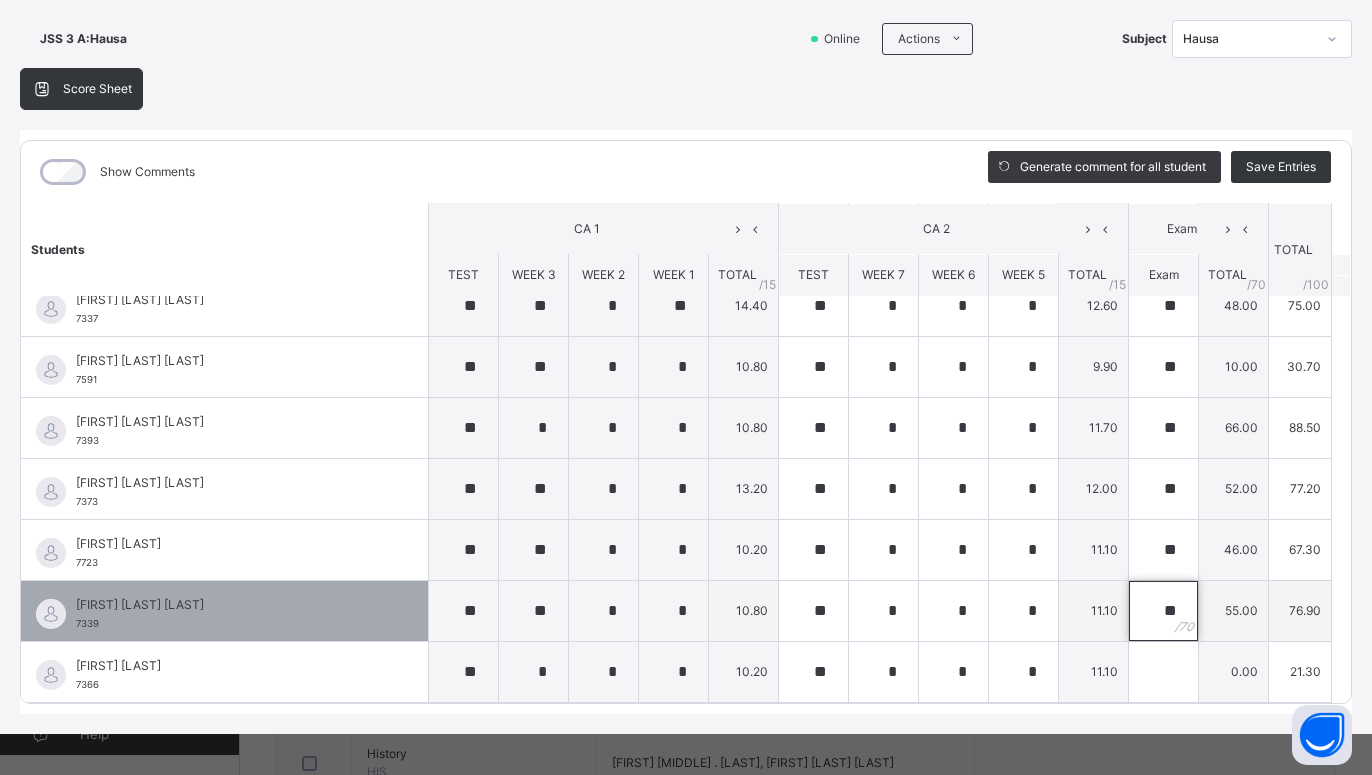 scroll, scrollTop: 136, scrollLeft: 0, axis: vertical 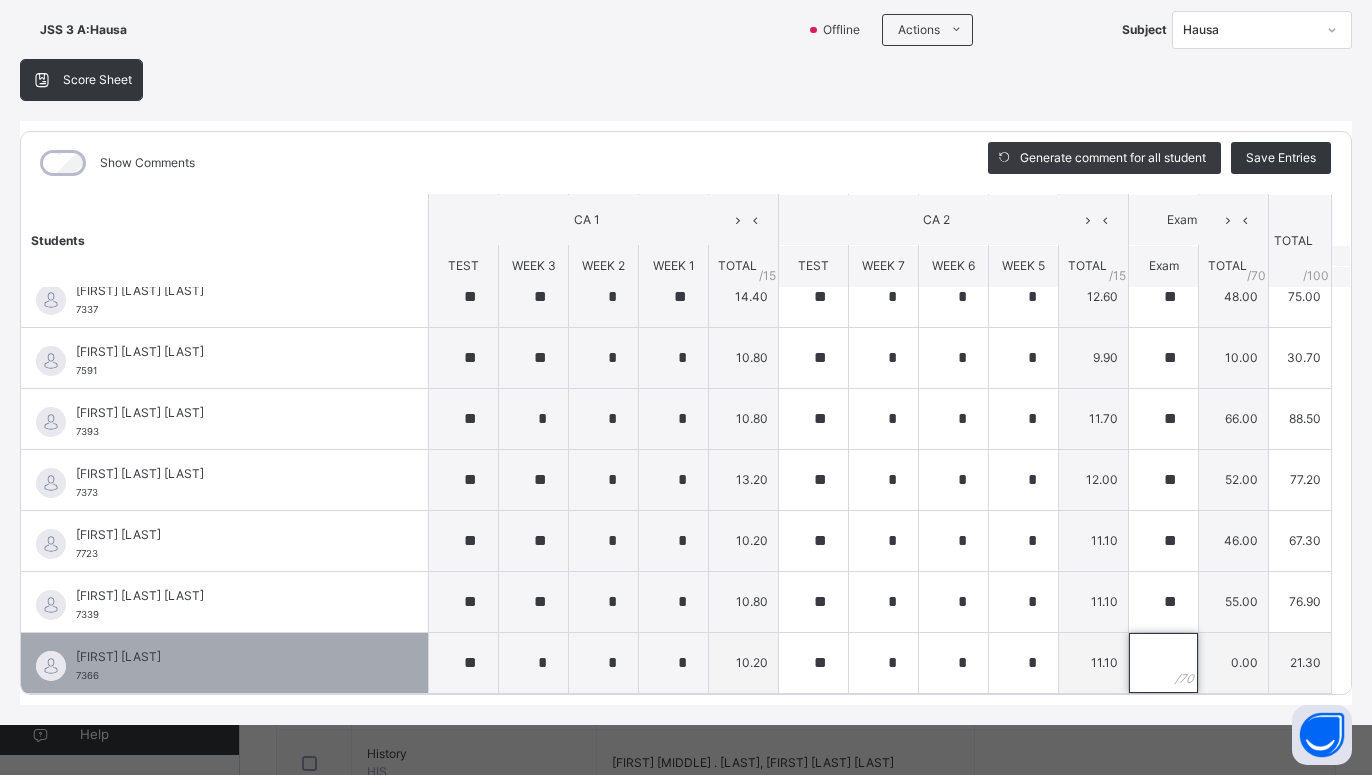 click at bounding box center [1163, 663] 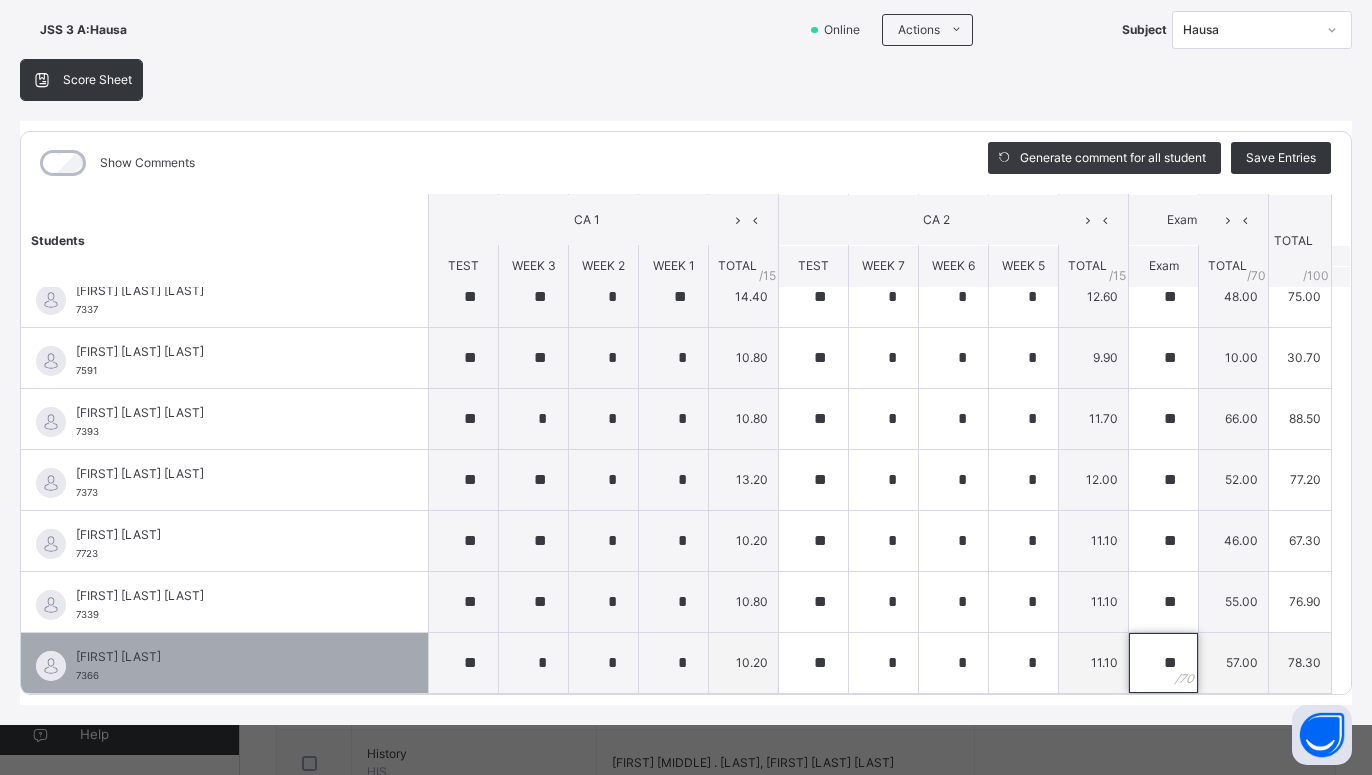 scroll, scrollTop: 786, scrollLeft: 0, axis: vertical 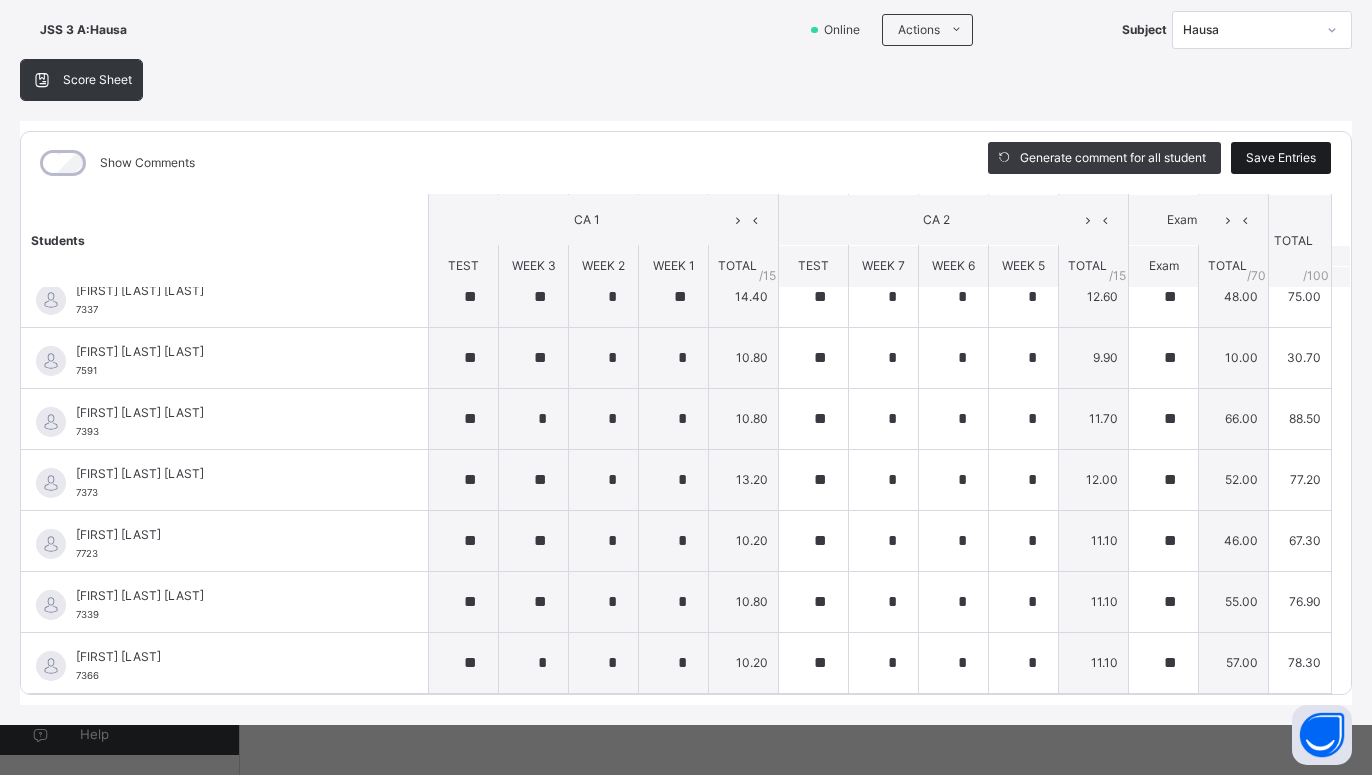 click on "Save Entries" at bounding box center [1281, 158] 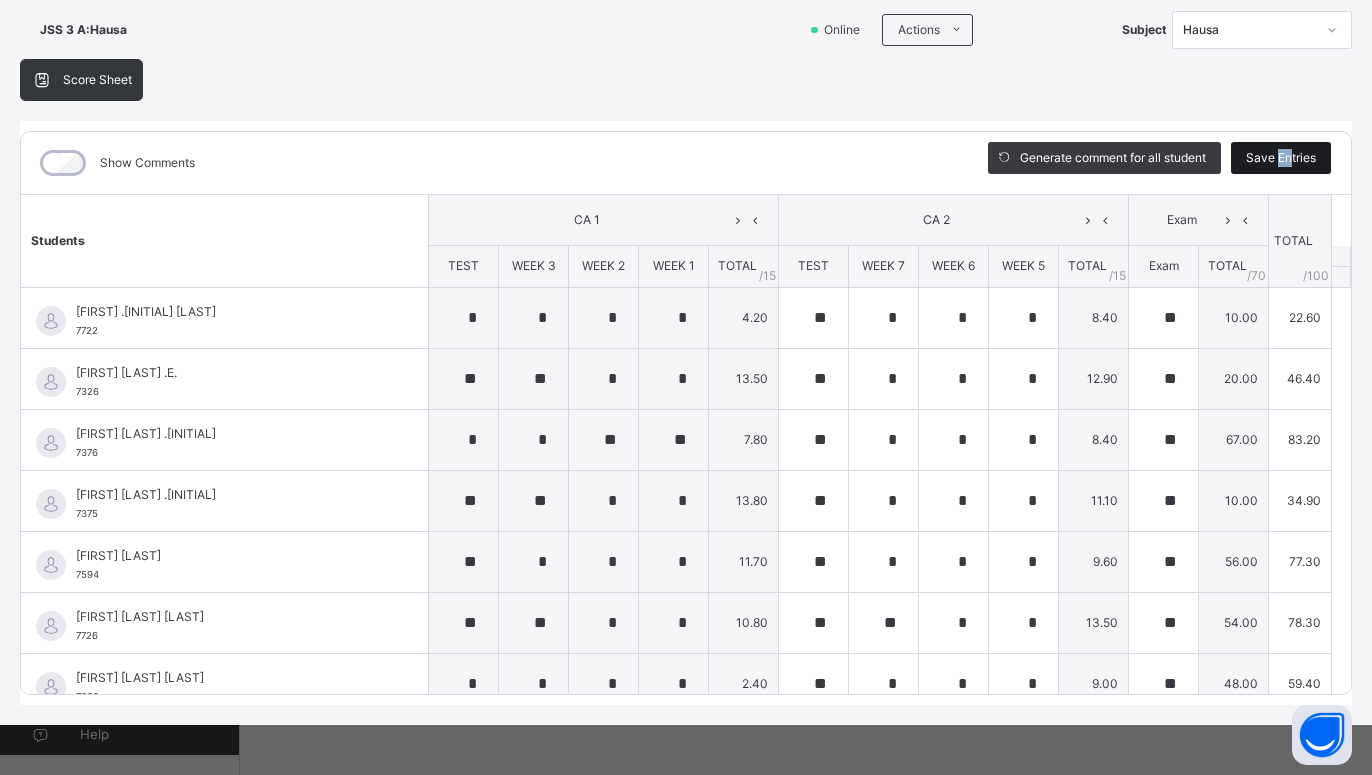 click on "Save Entries" at bounding box center [1281, 158] 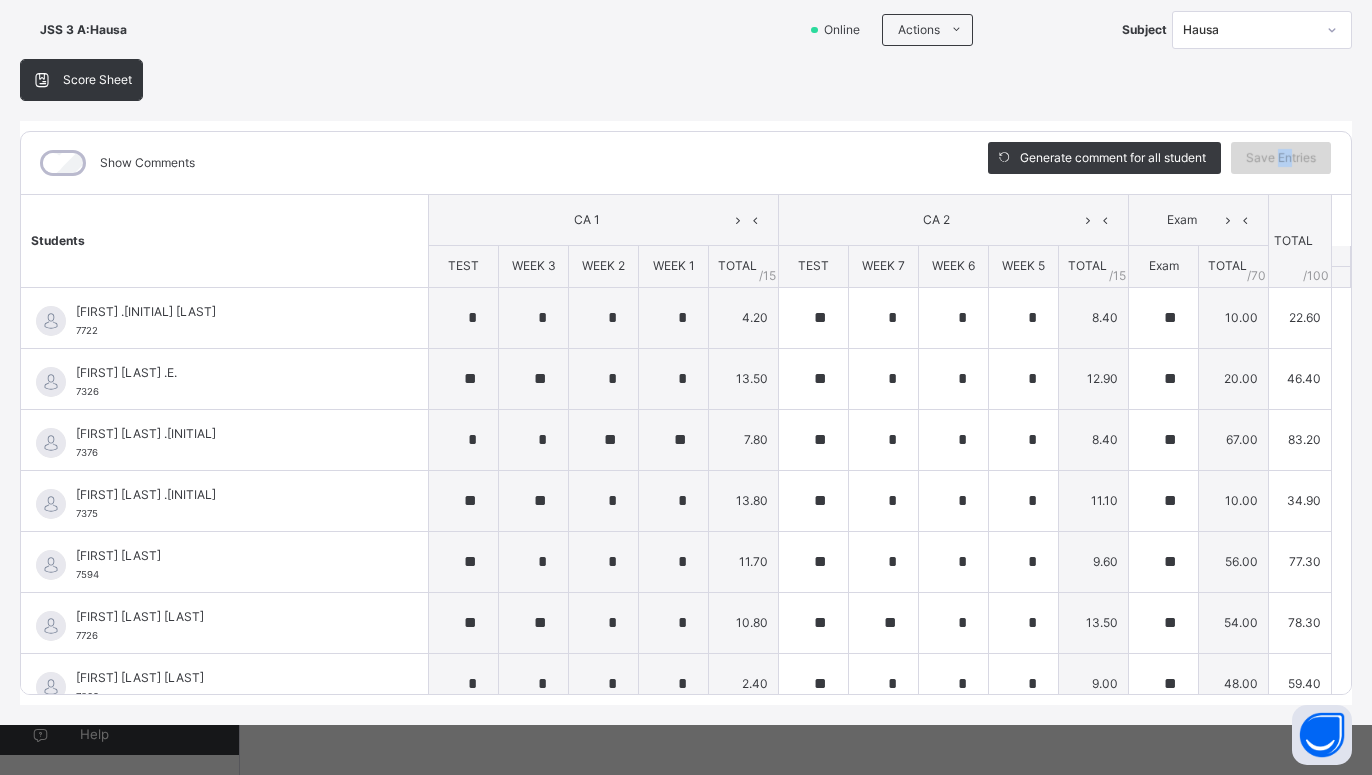 click on "Save Entries" at bounding box center [1281, 158] 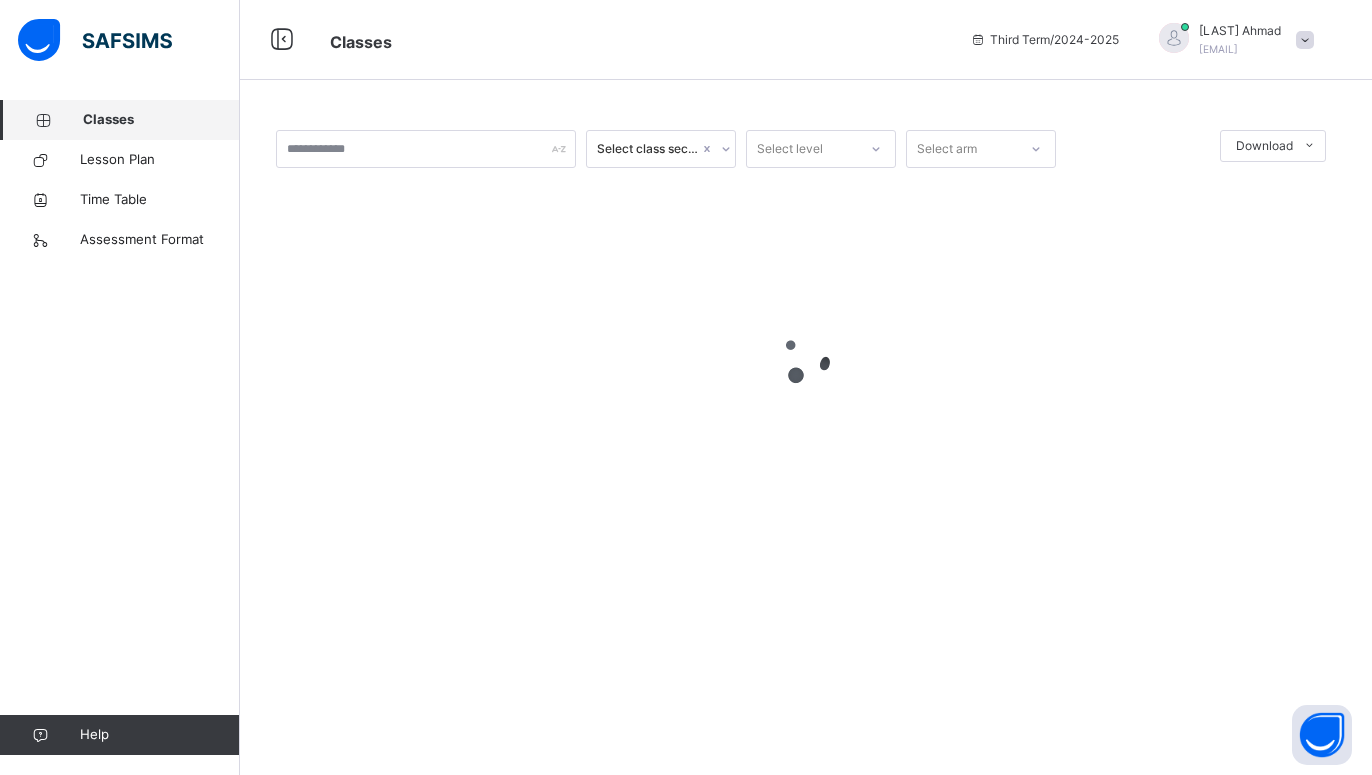 scroll, scrollTop: 0, scrollLeft: 0, axis: both 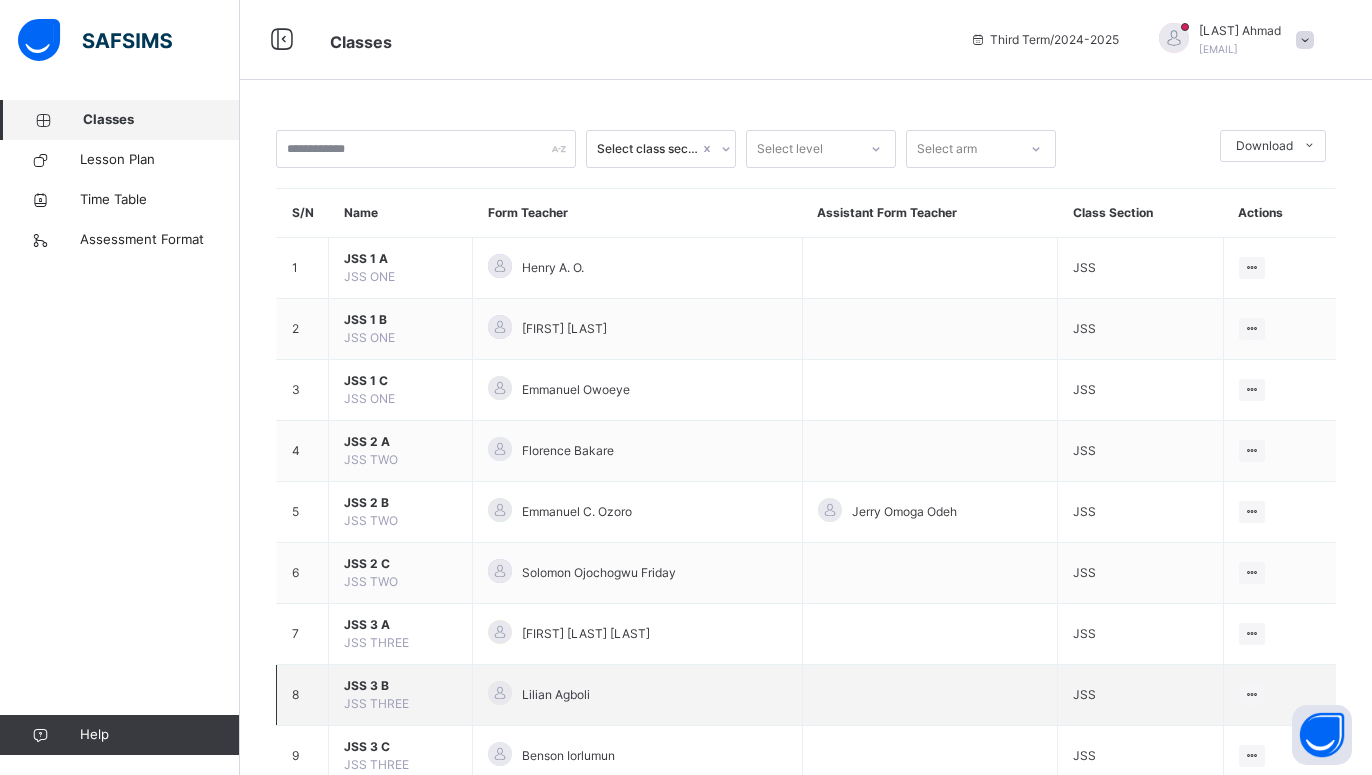 click on "JSS 3   B" at bounding box center [400, 686] 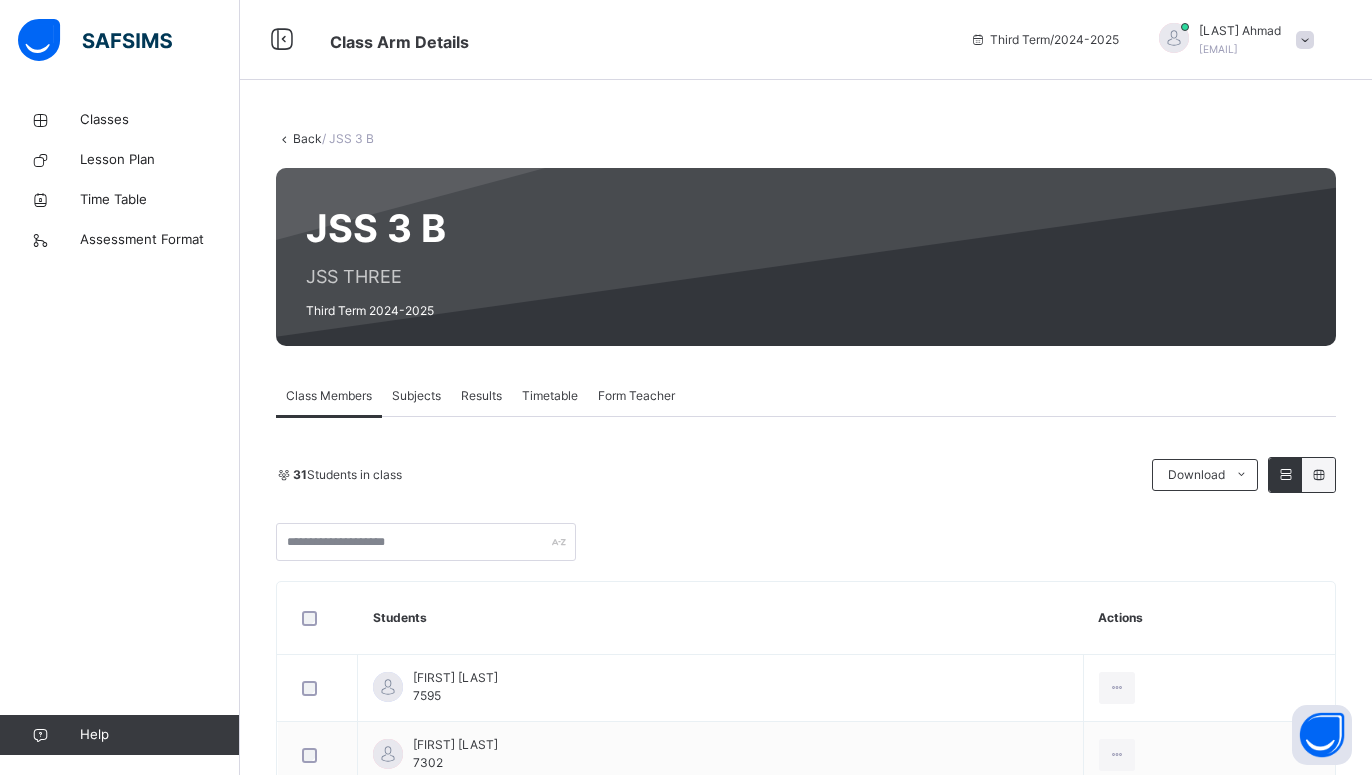 click on "Subjects" at bounding box center [416, 396] 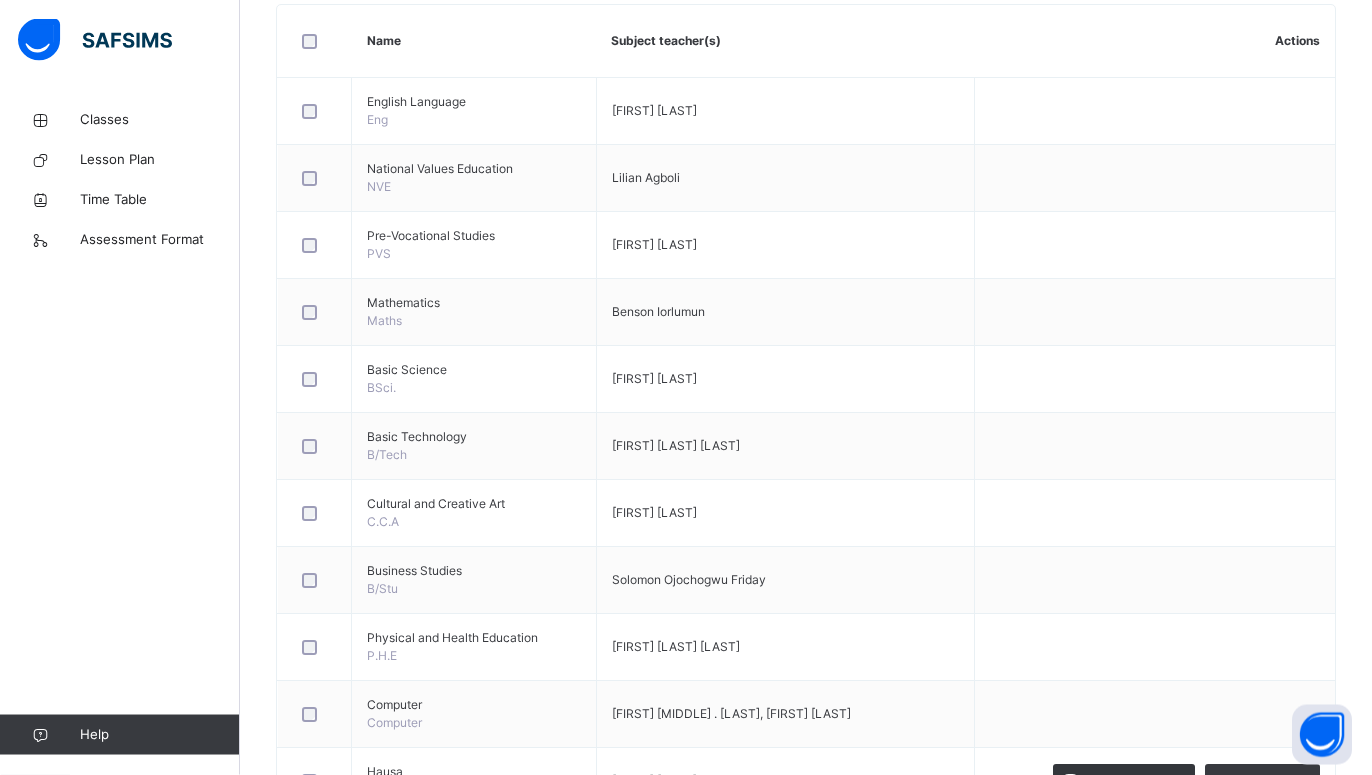 scroll, scrollTop: 714, scrollLeft: 0, axis: vertical 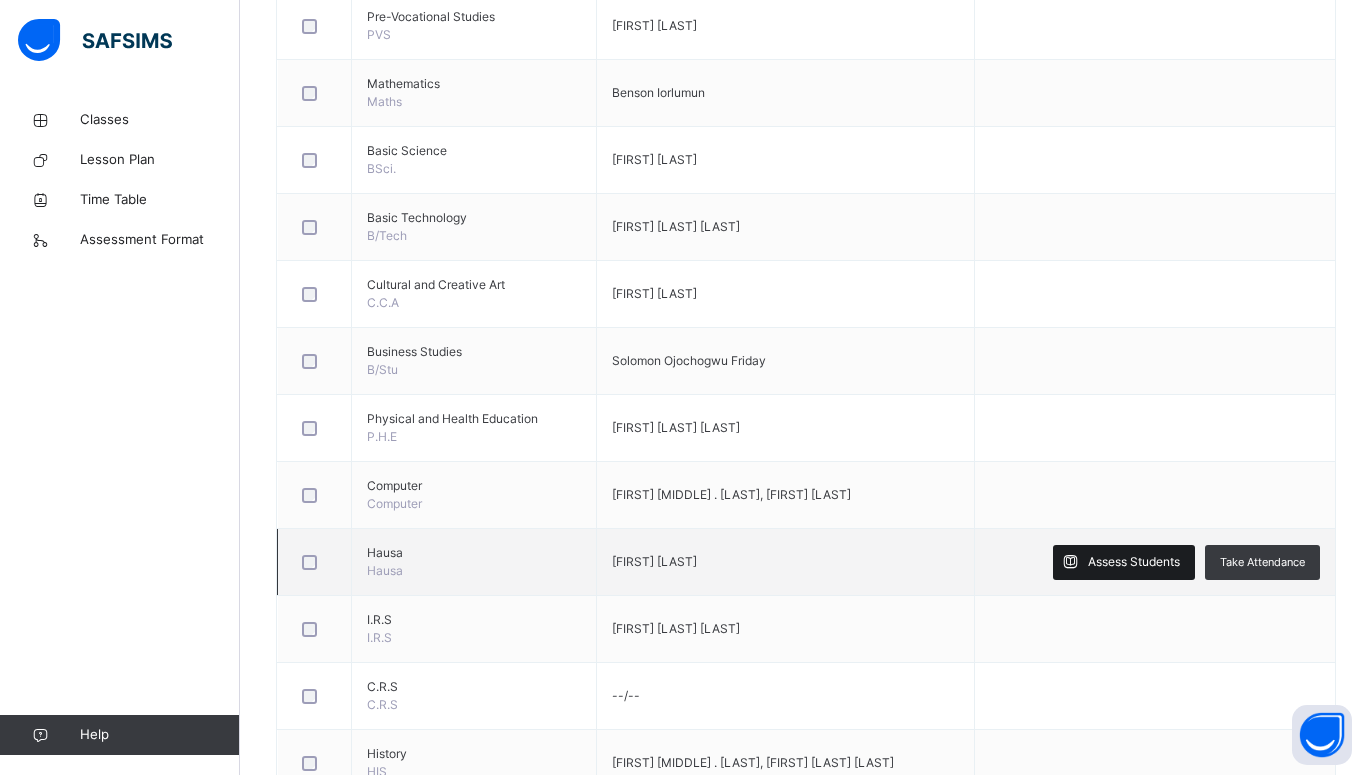 click on "Assess Students" at bounding box center [1134, 562] 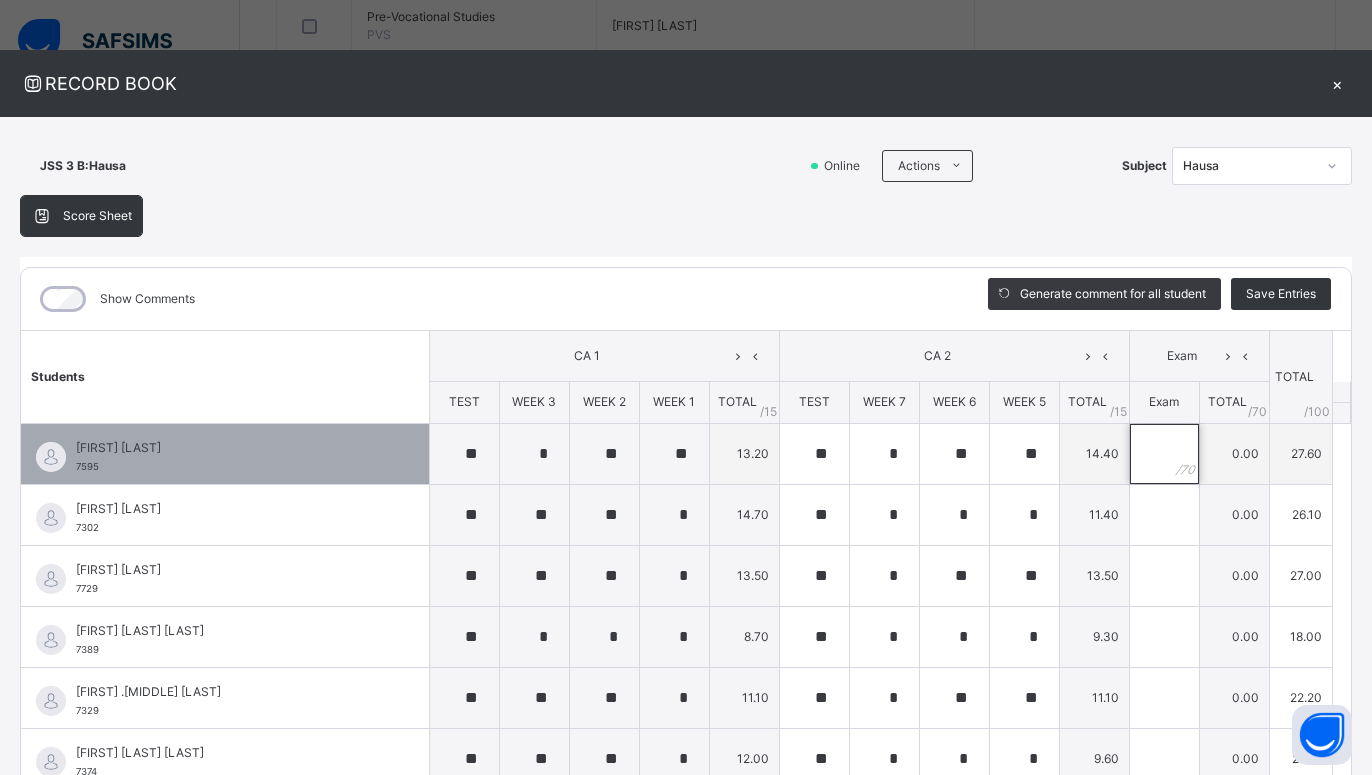 click at bounding box center [1164, 454] 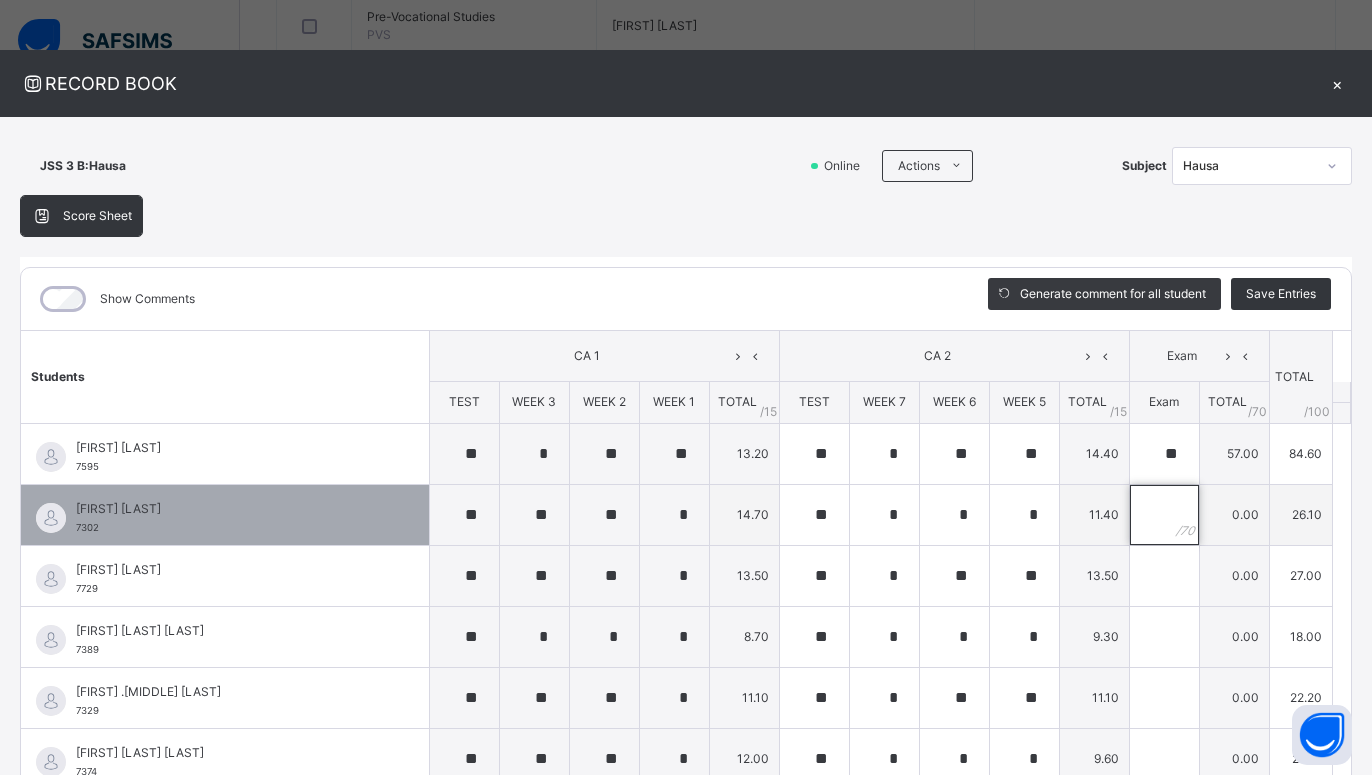 click at bounding box center (1164, 515) 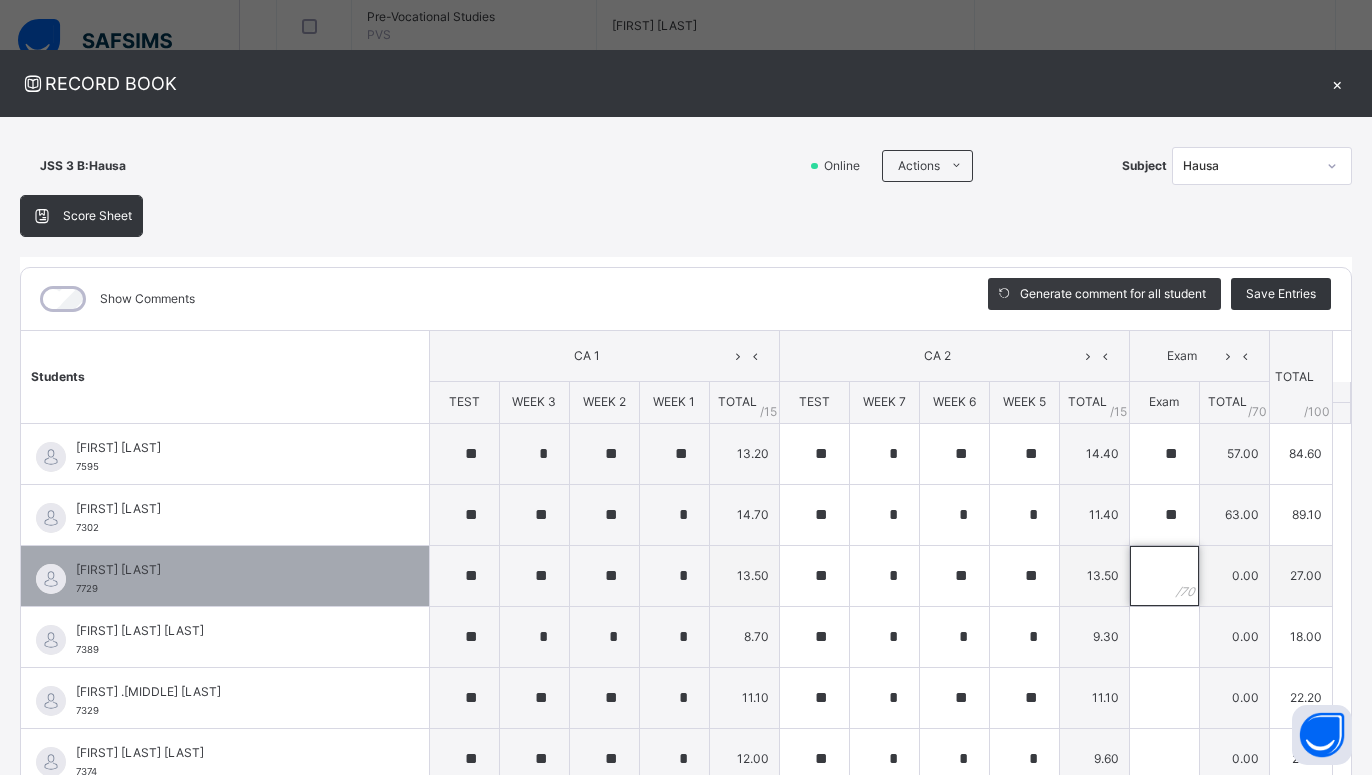 click at bounding box center (1164, 576) 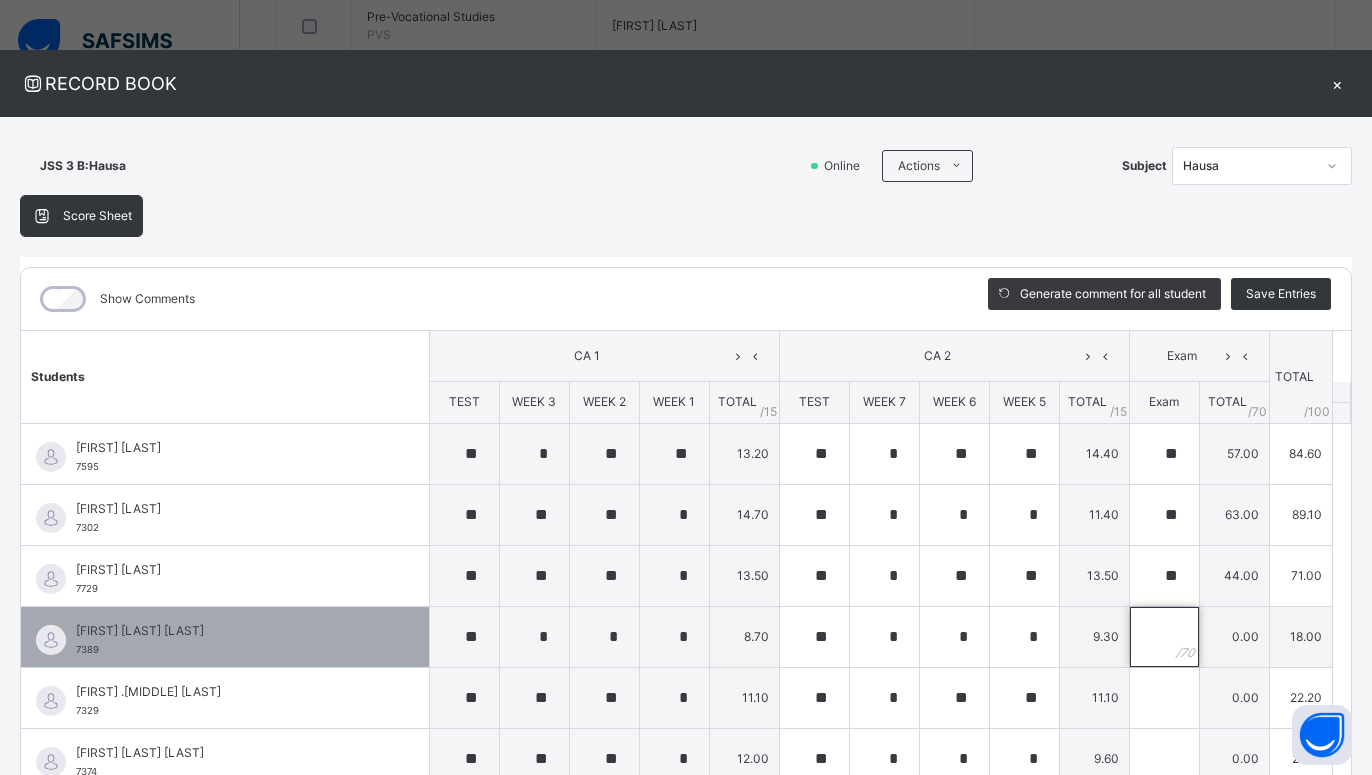 click at bounding box center [1164, 637] 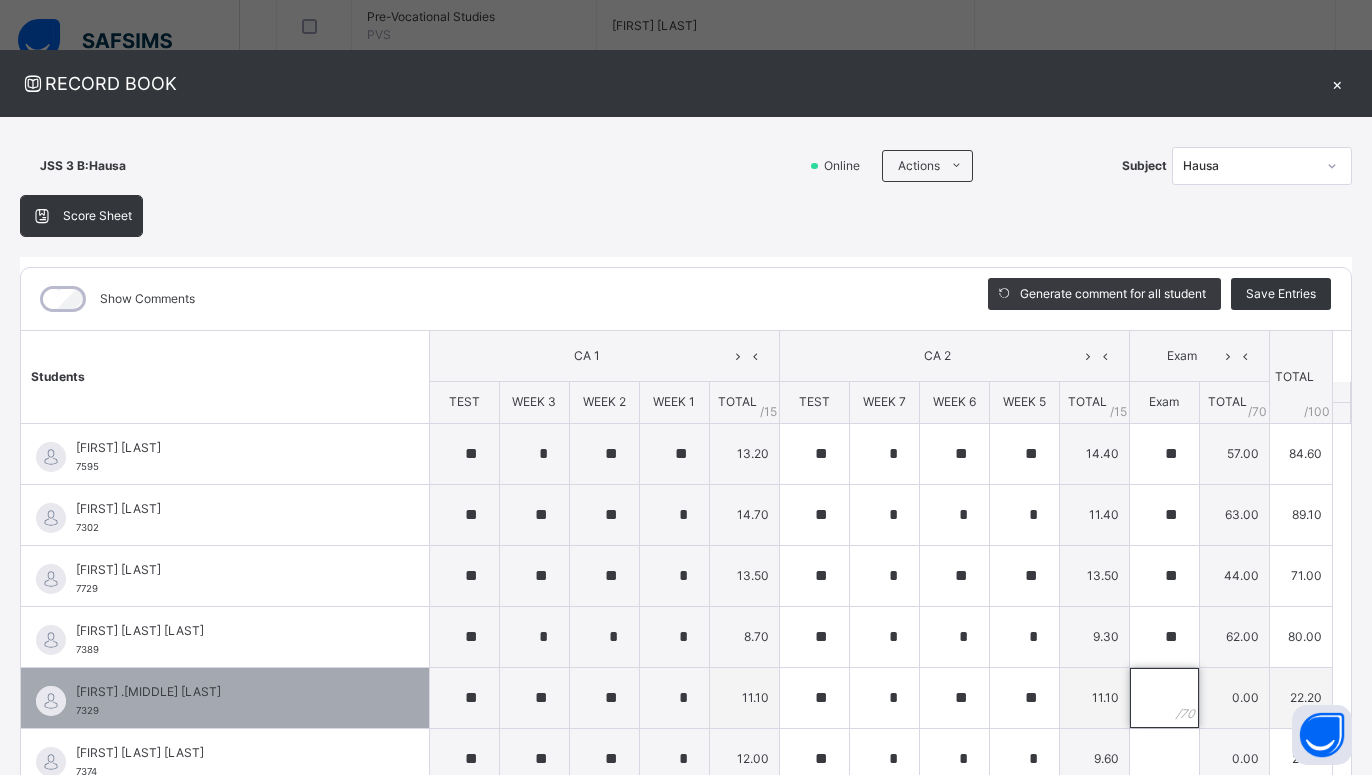 click at bounding box center (1164, 698) 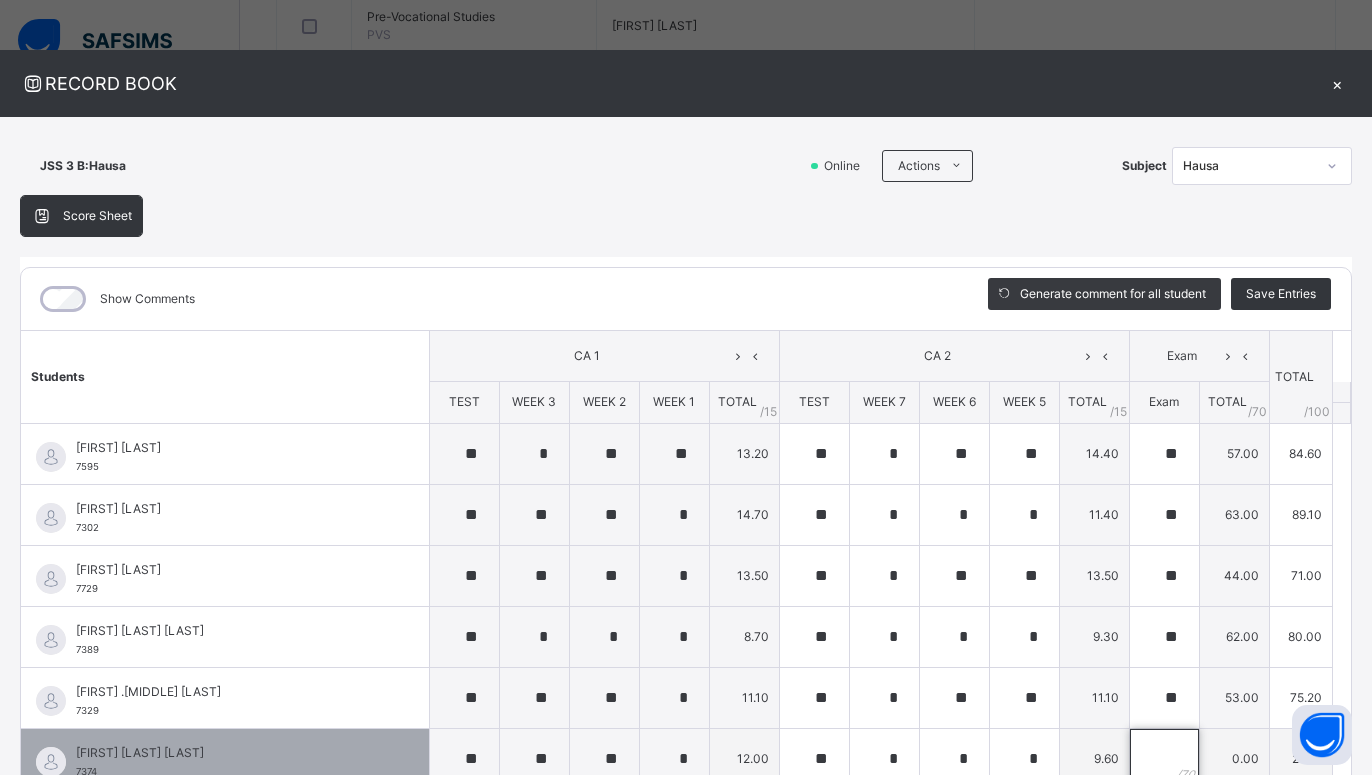 click at bounding box center (1164, 759) 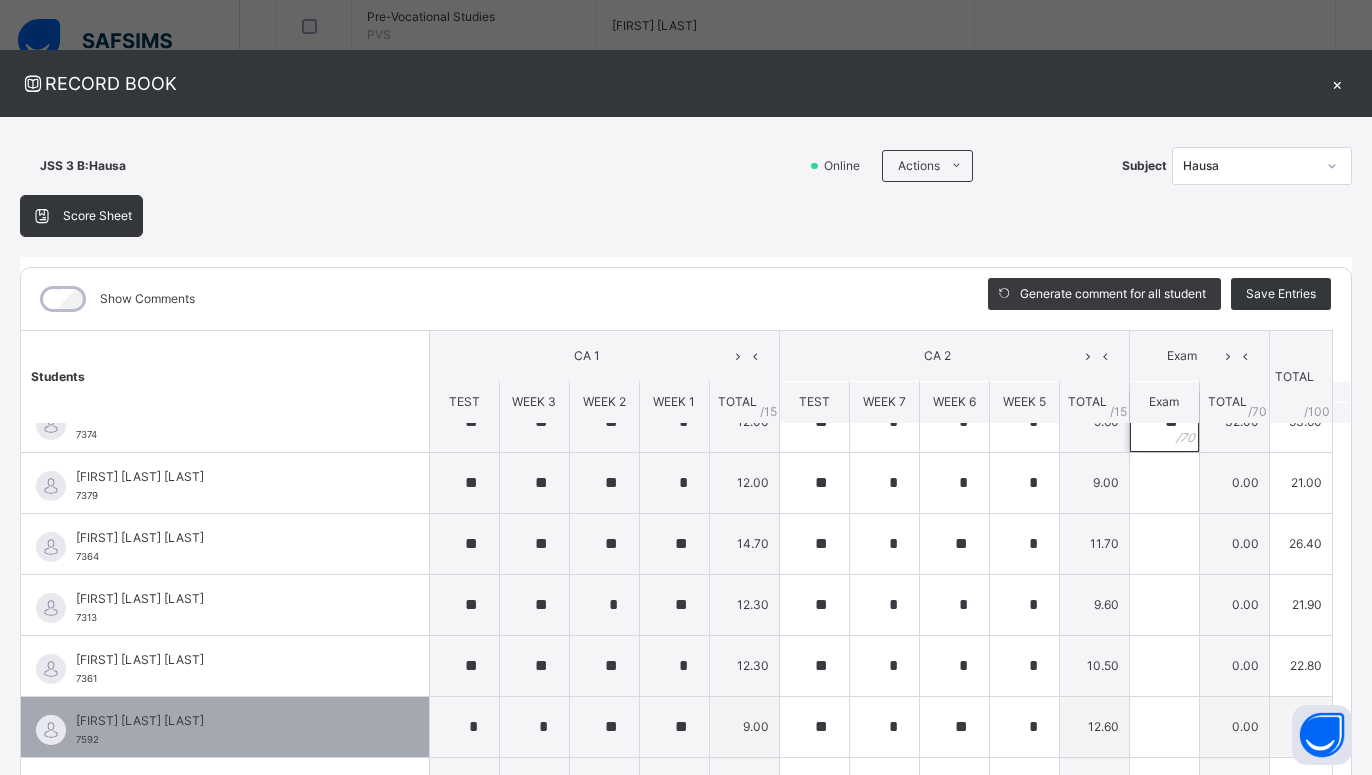 scroll, scrollTop: 360, scrollLeft: 0, axis: vertical 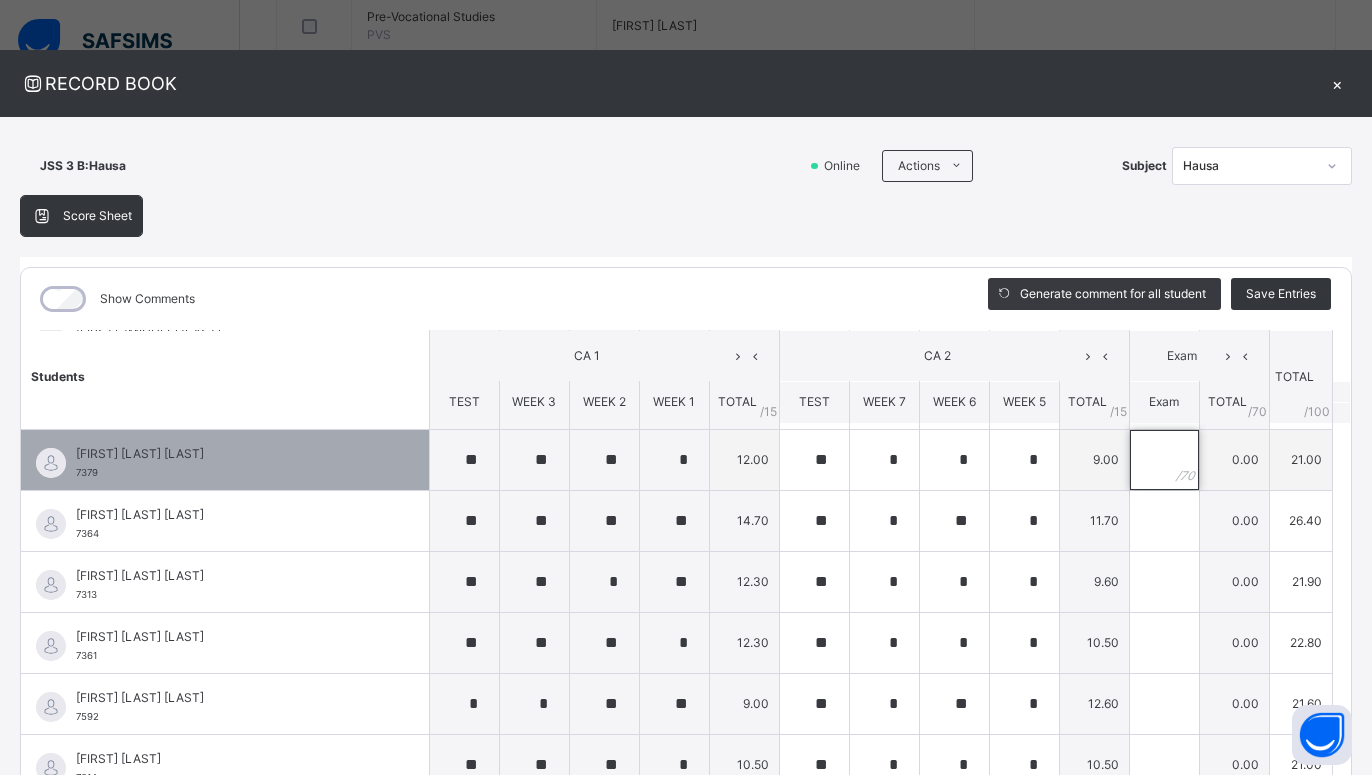 click at bounding box center [1164, 460] 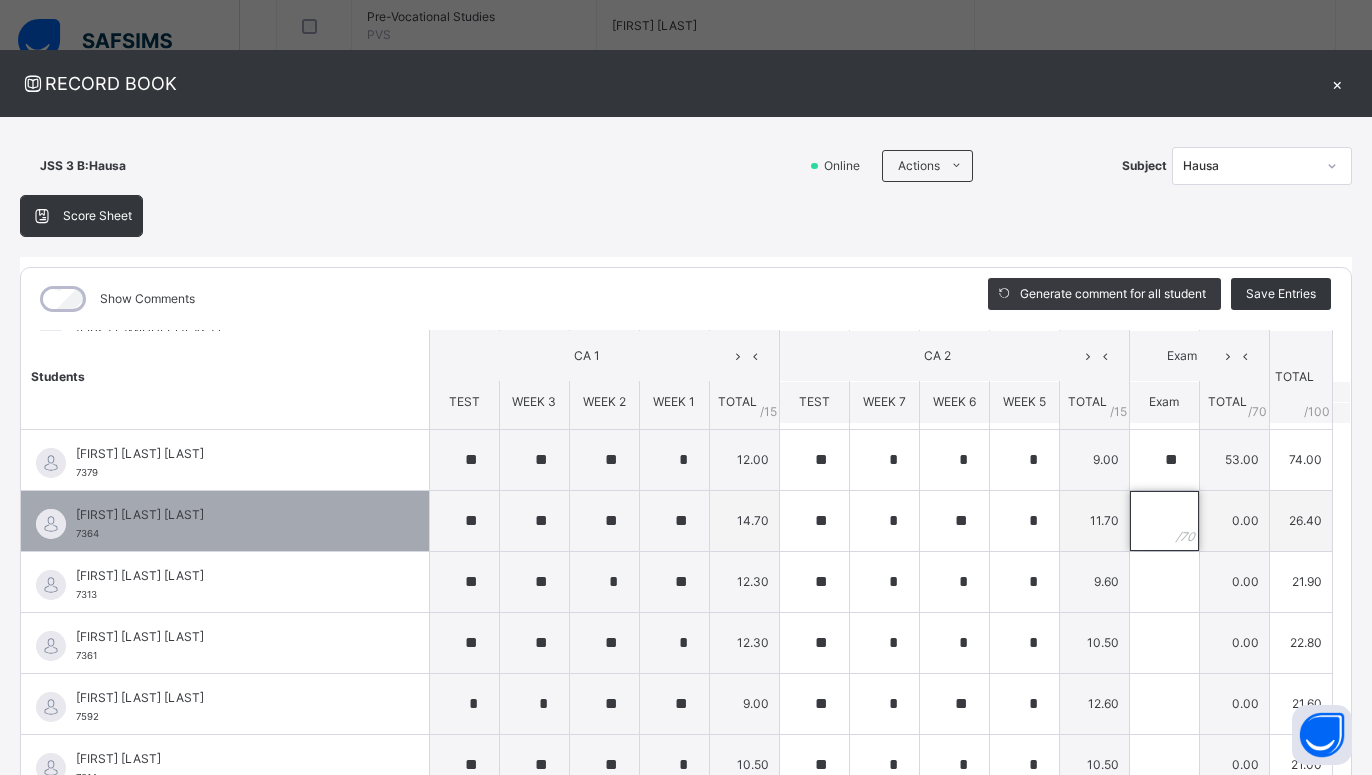 click at bounding box center (1164, 521) 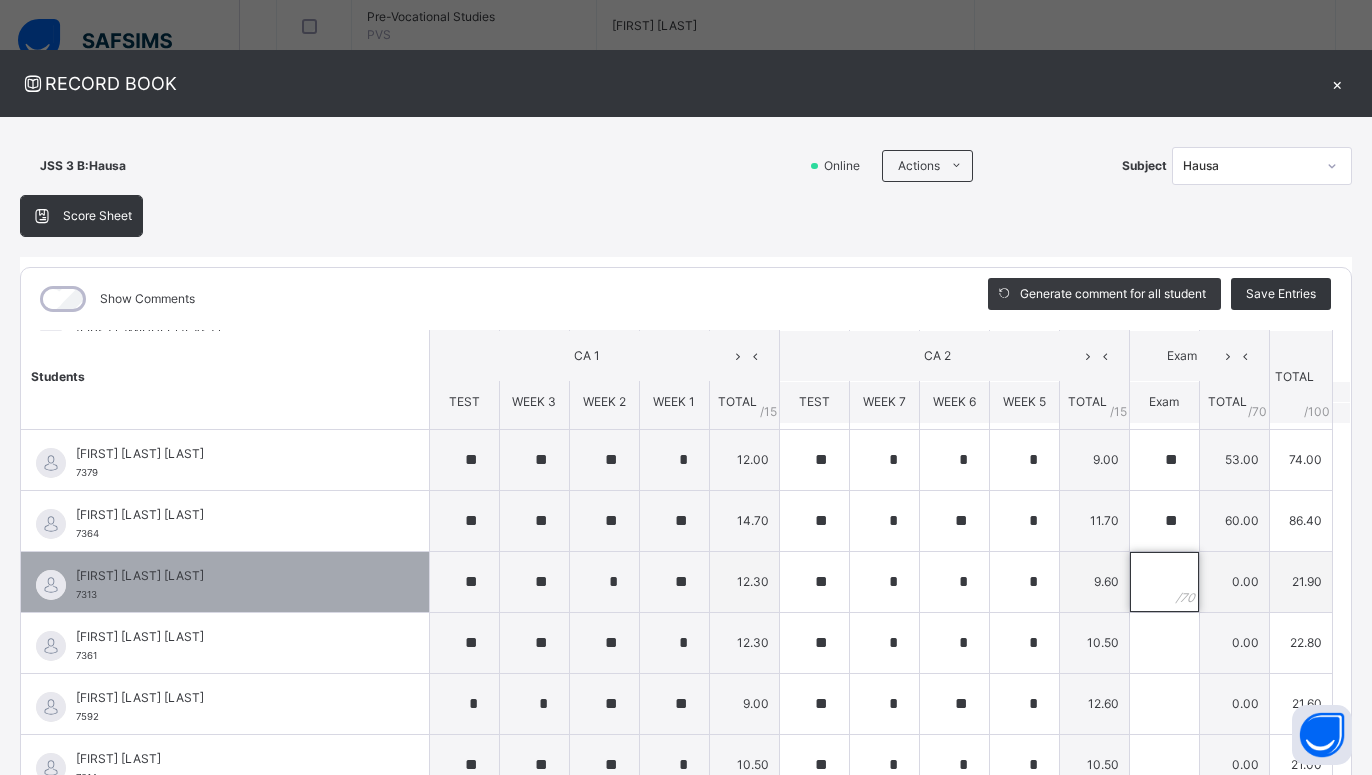 click at bounding box center (1164, 582) 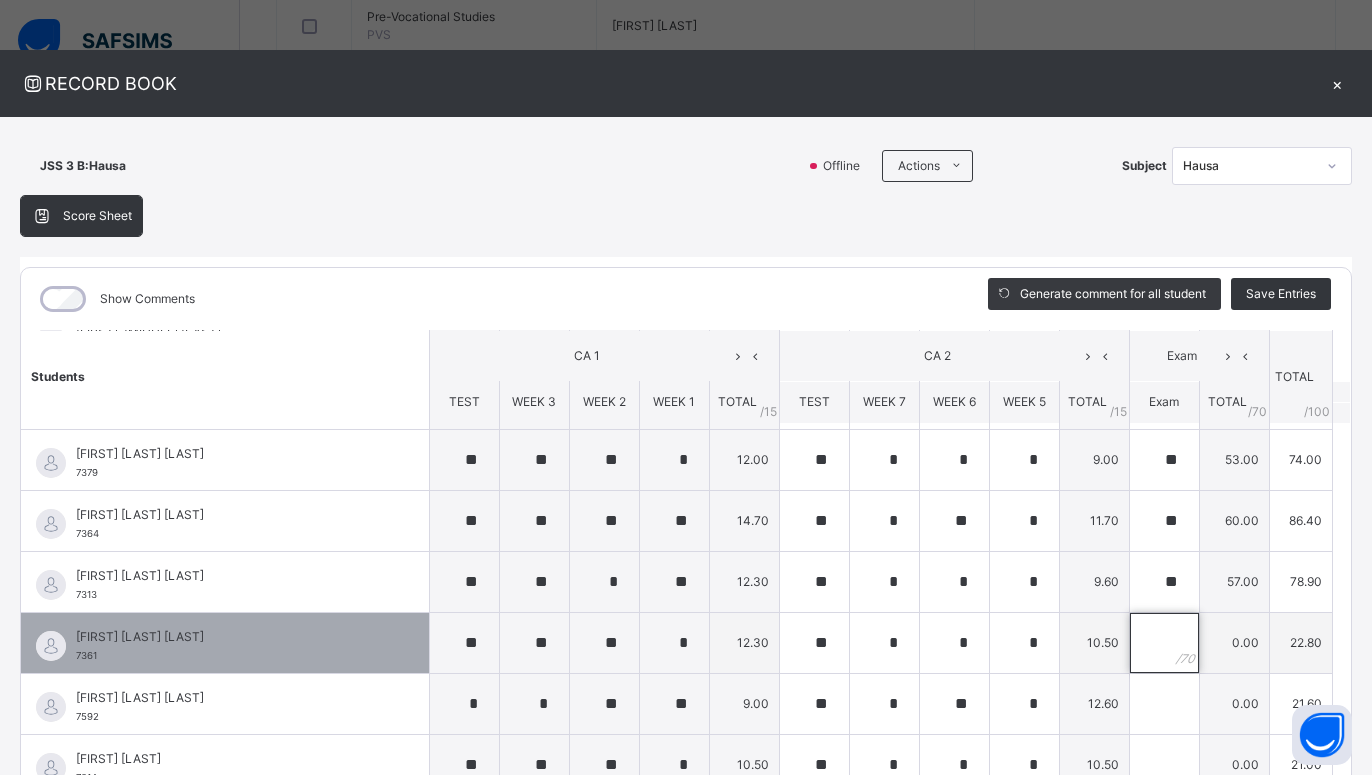 click at bounding box center (1164, 643) 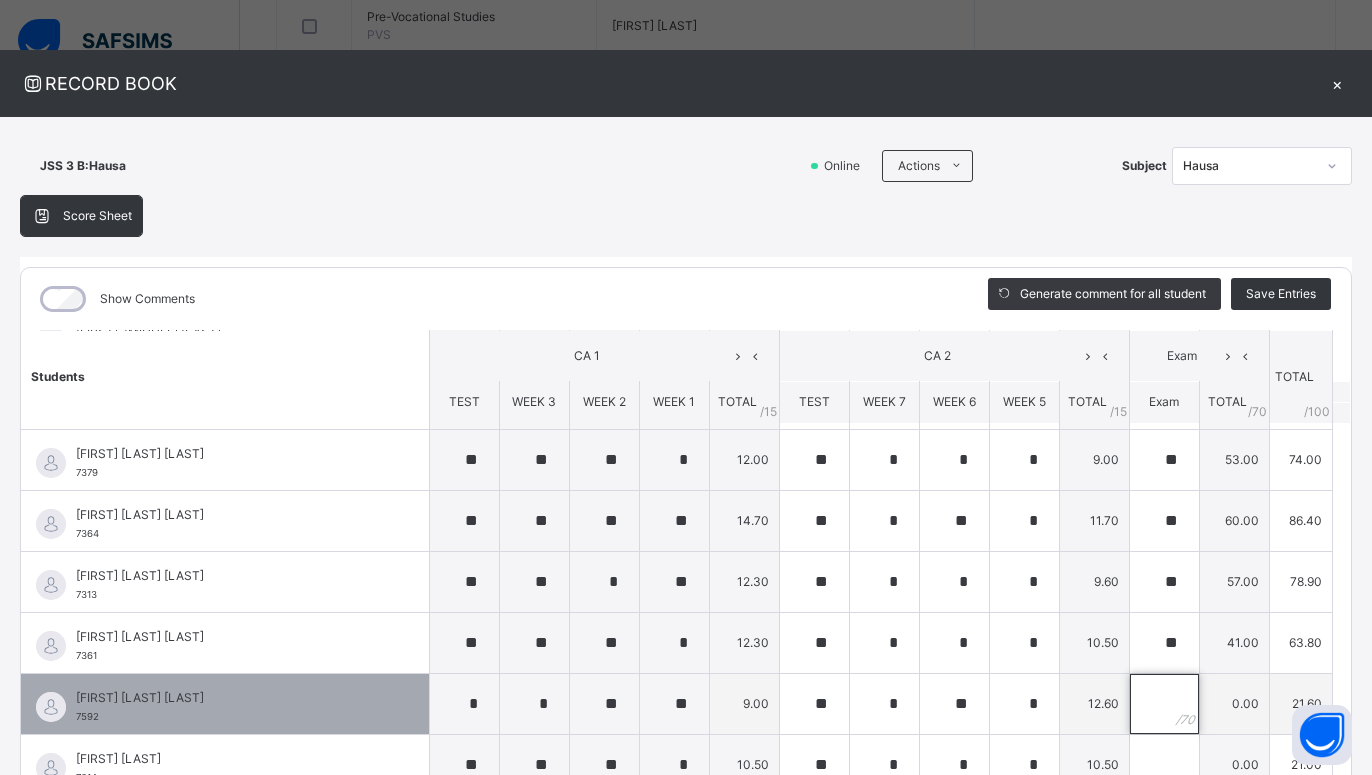 click at bounding box center (1164, 704) 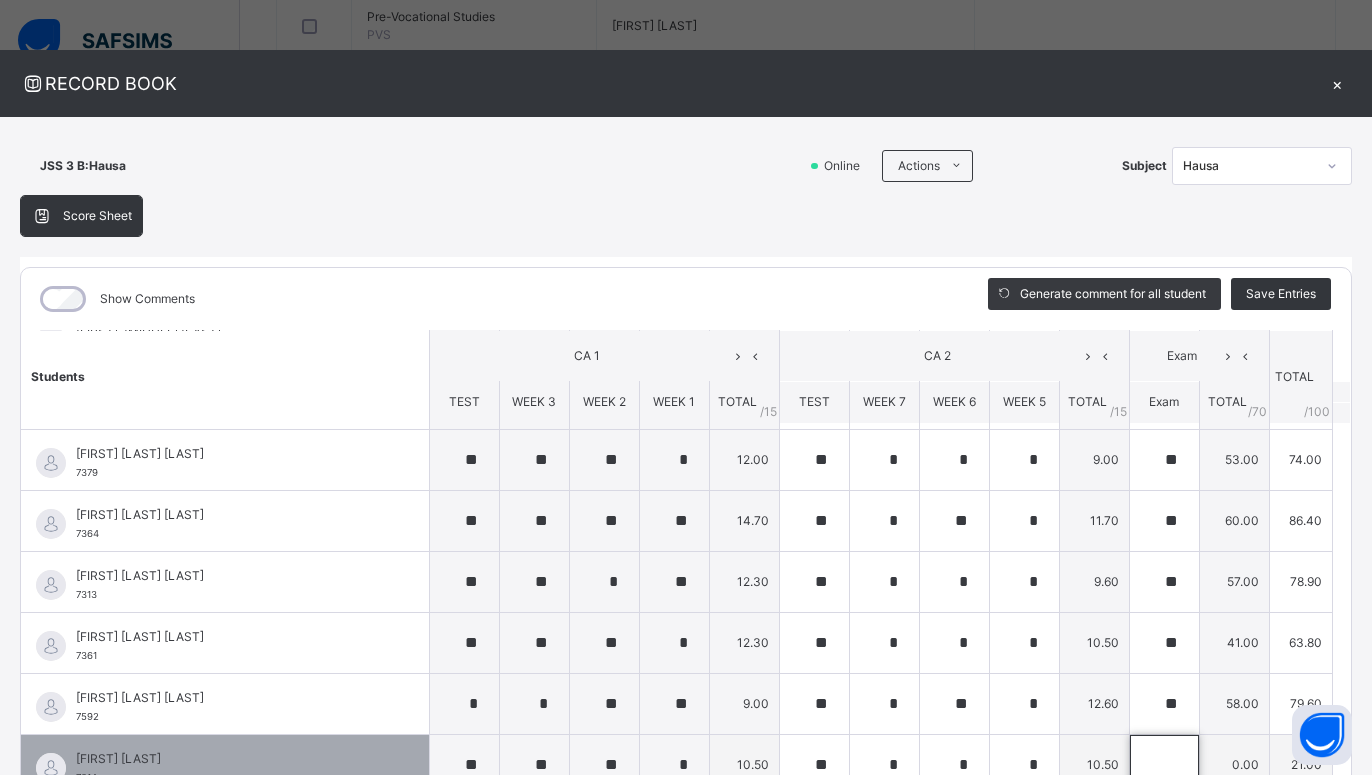 click at bounding box center (1164, 765) 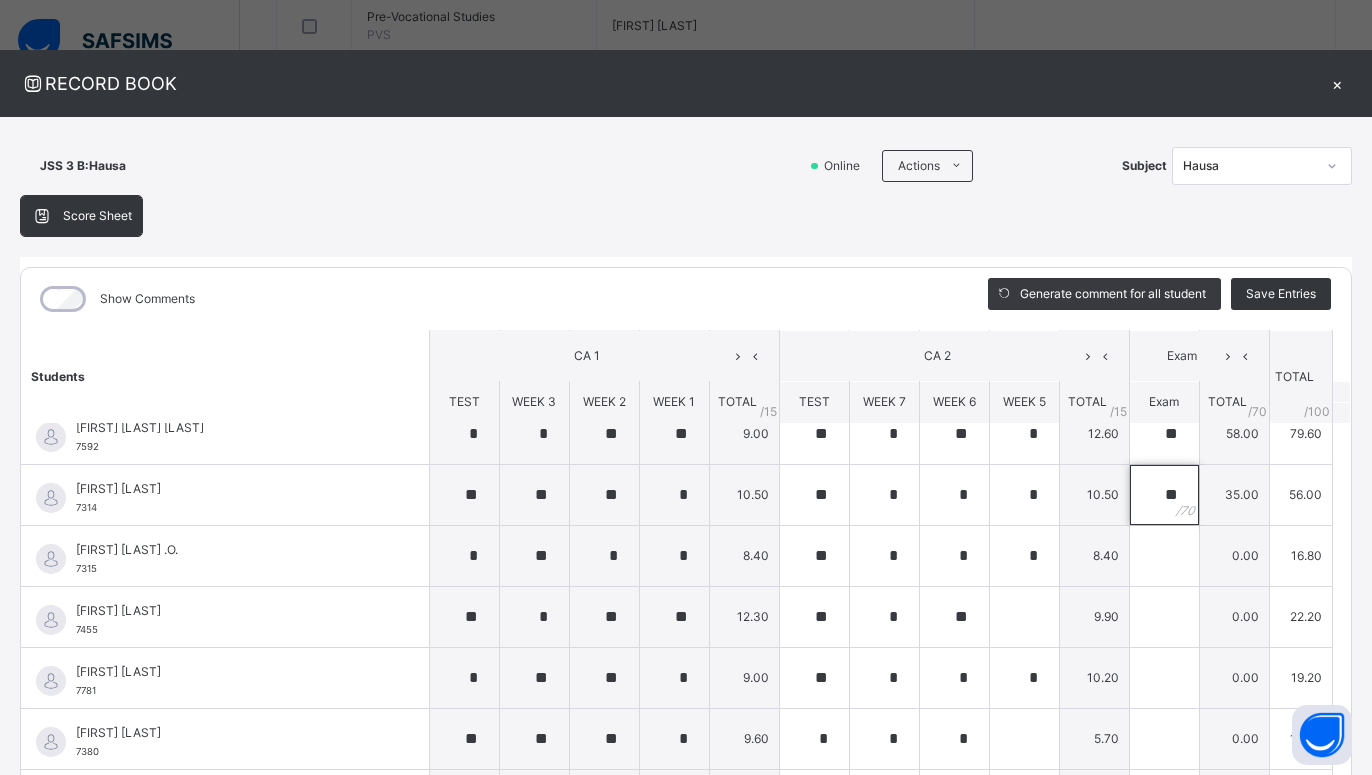 scroll, scrollTop: 720, scrollLeft: 0, axis: vertical 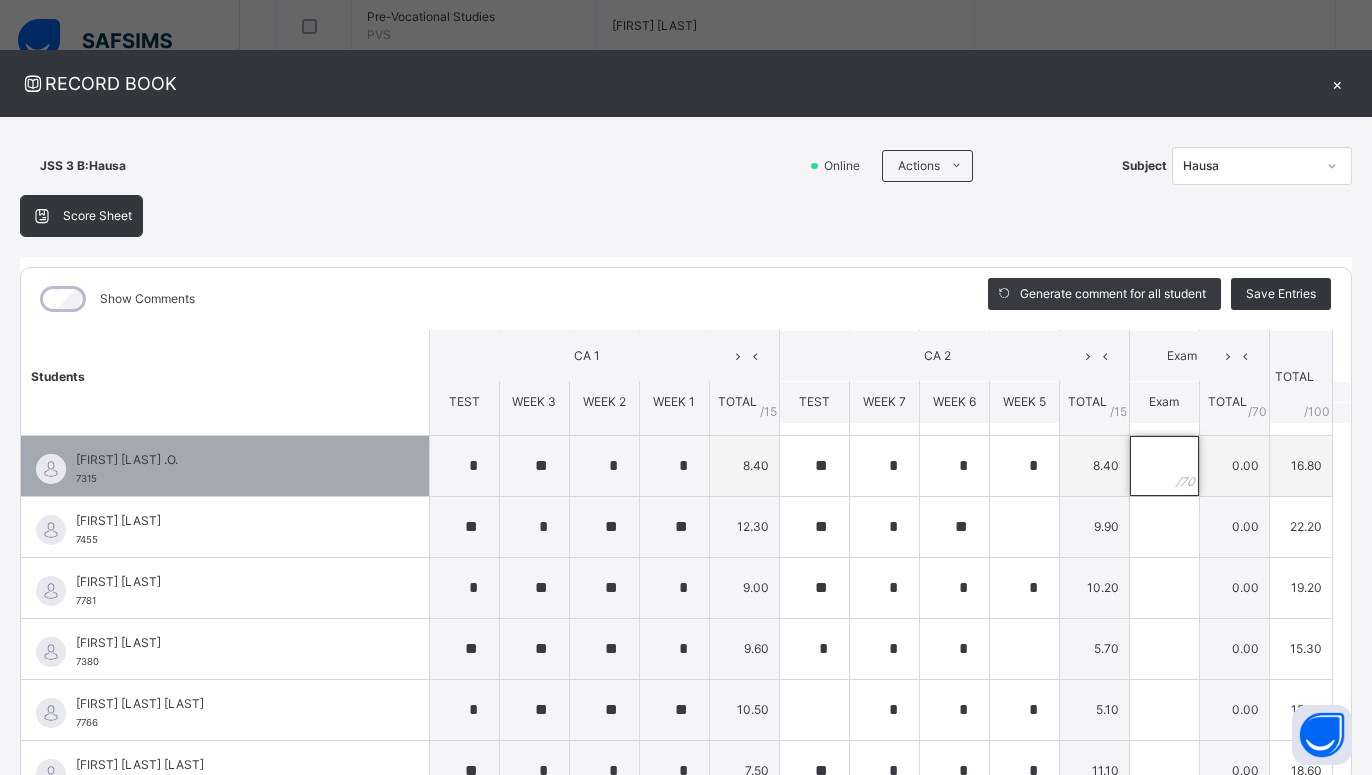 click at bounding box center (1164, 466) 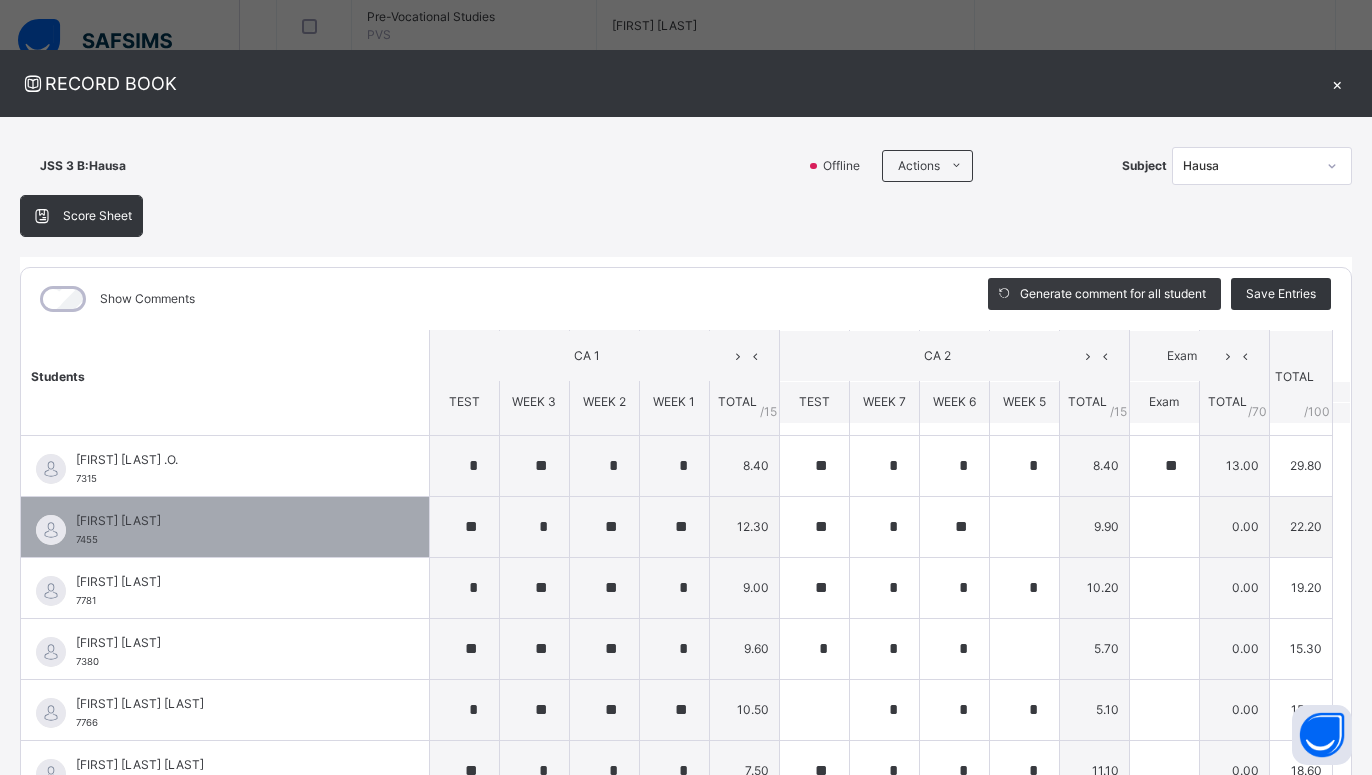 click at bounding box center [1164, 526] 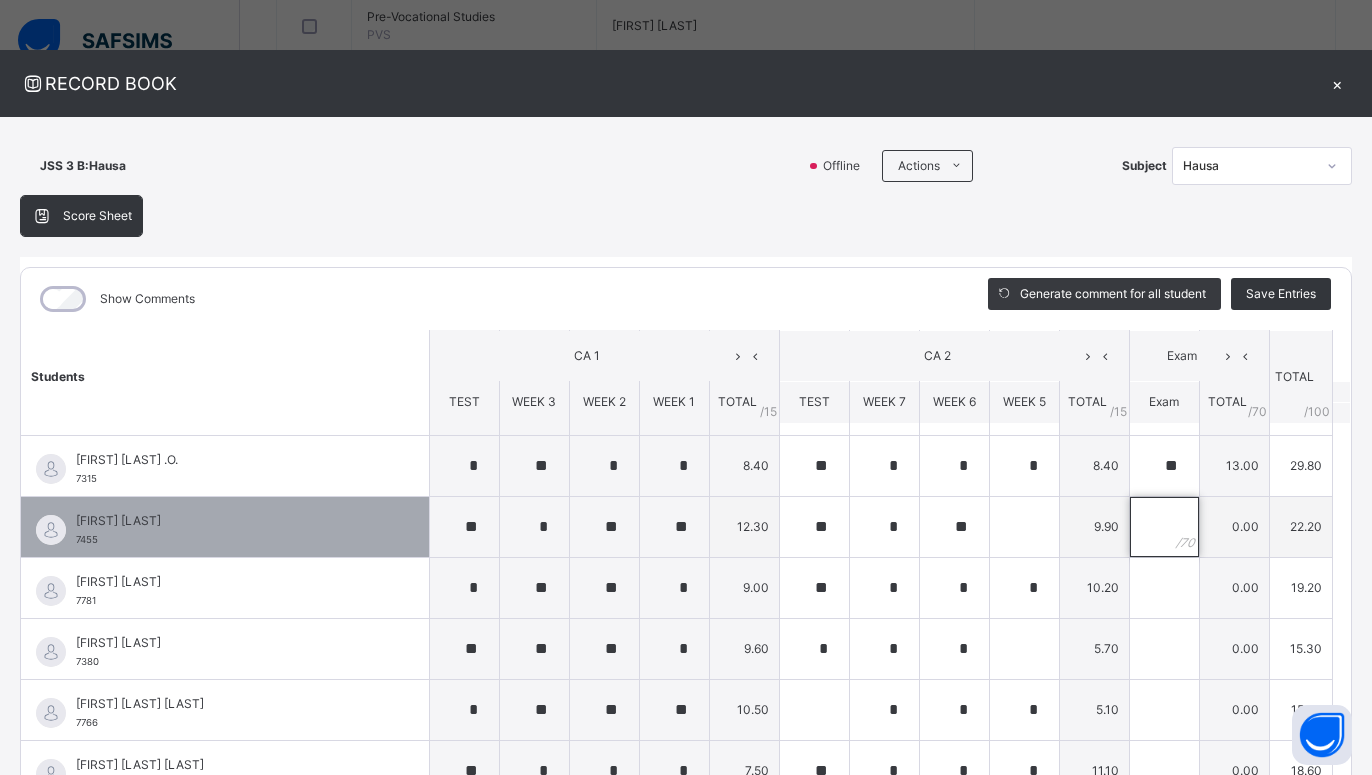 click at bounding box center [1164, 527] 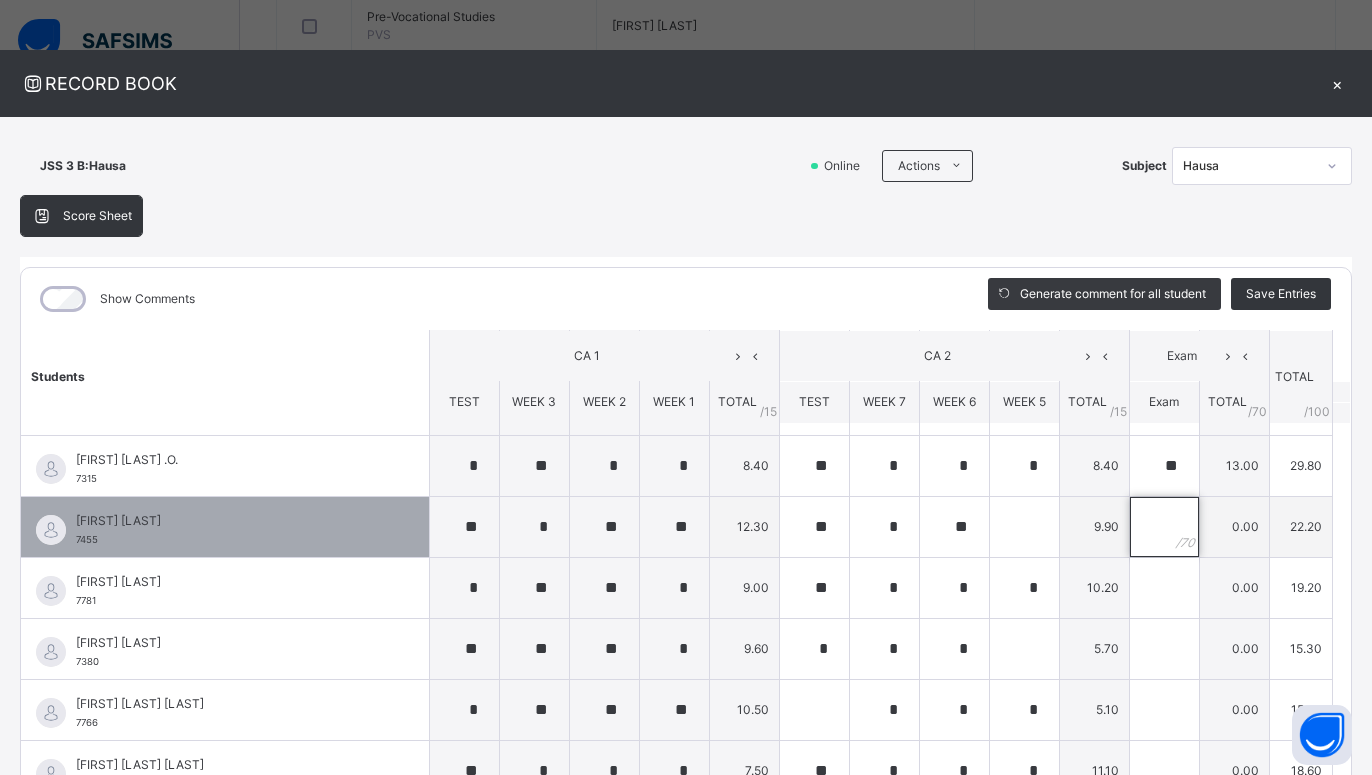 click at bounding box center (1164, 527) 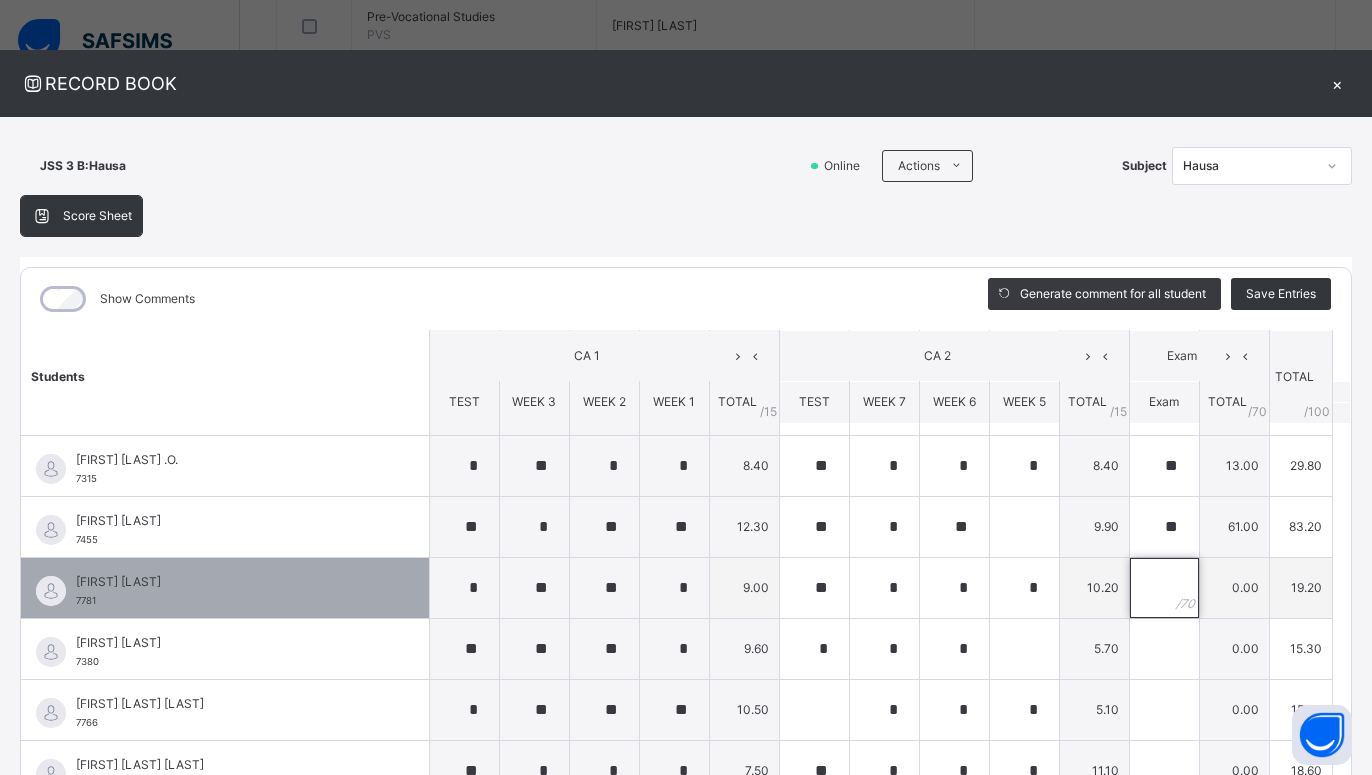click at bounding box center [1164, 588] 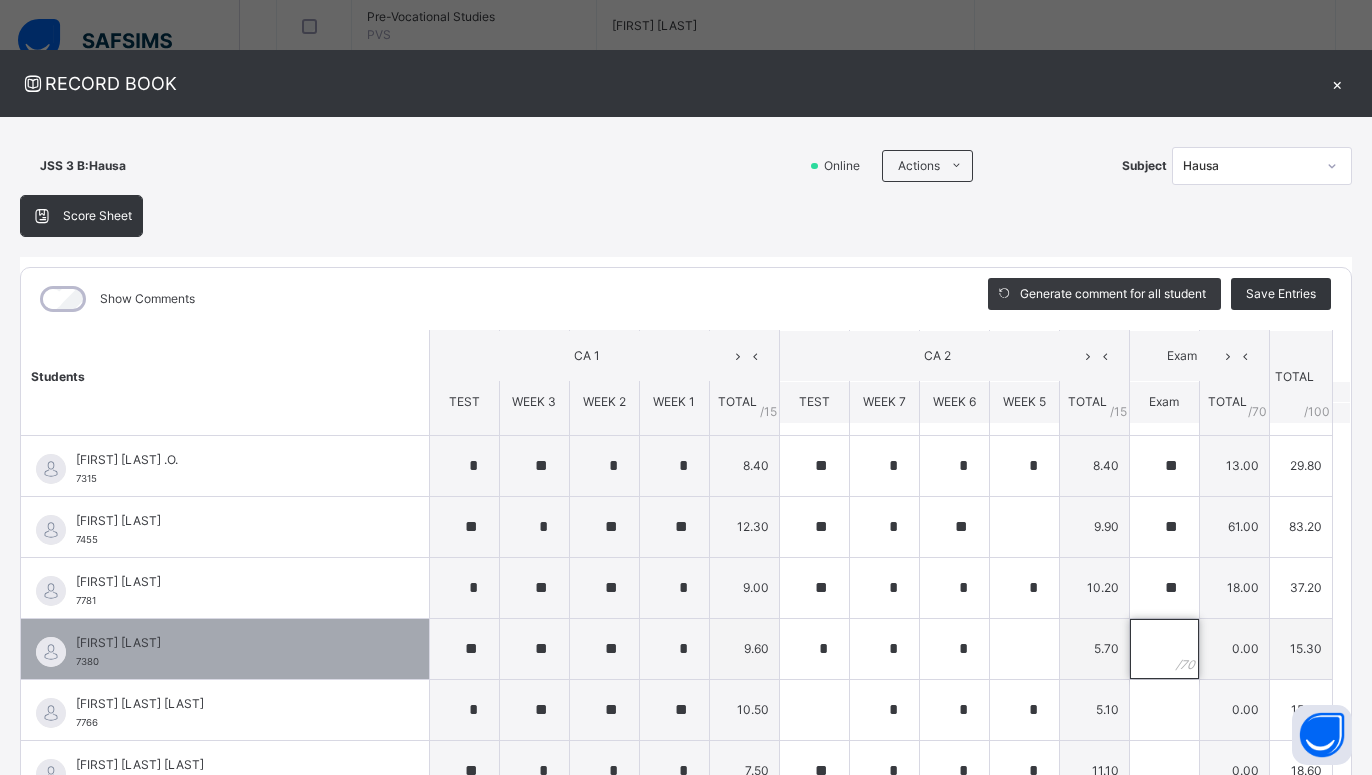 click at bounding box center (1164, 649) 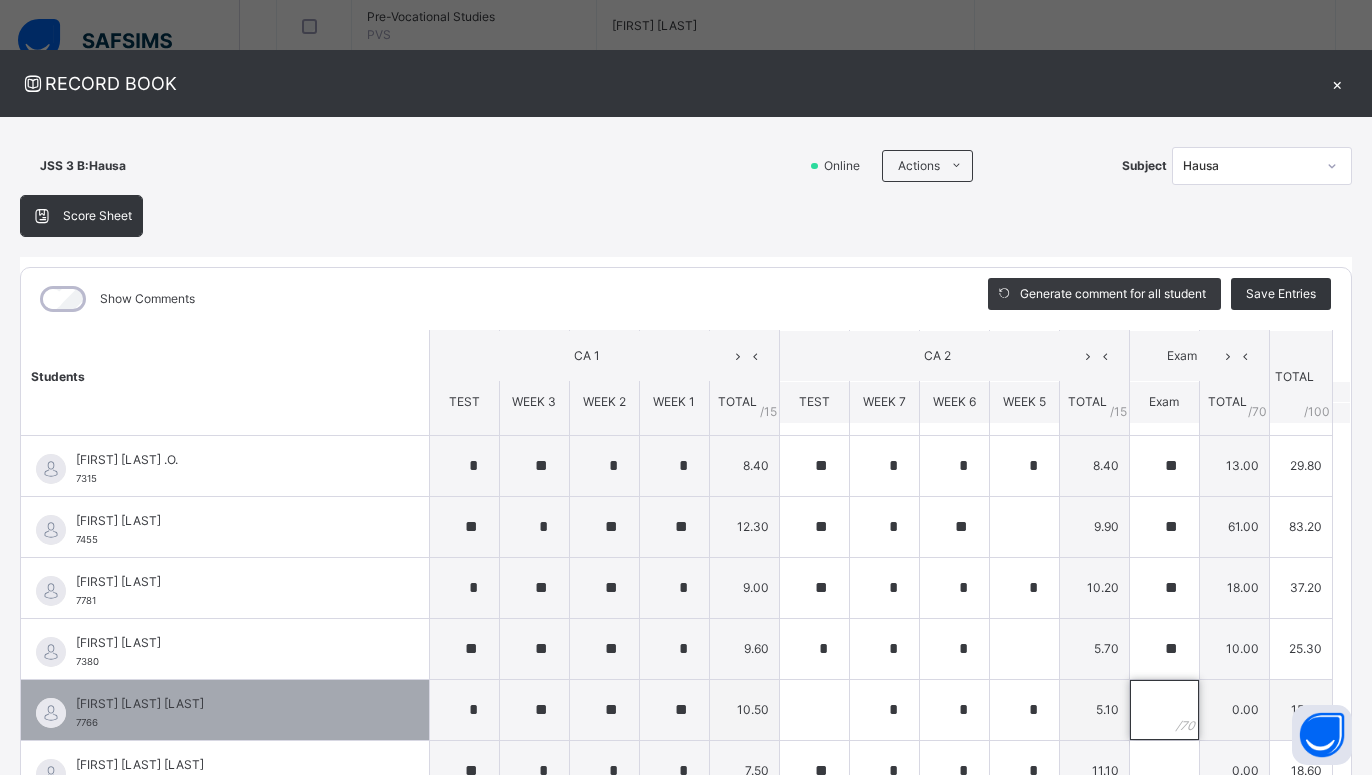 click at bounding box center (1164, 710) 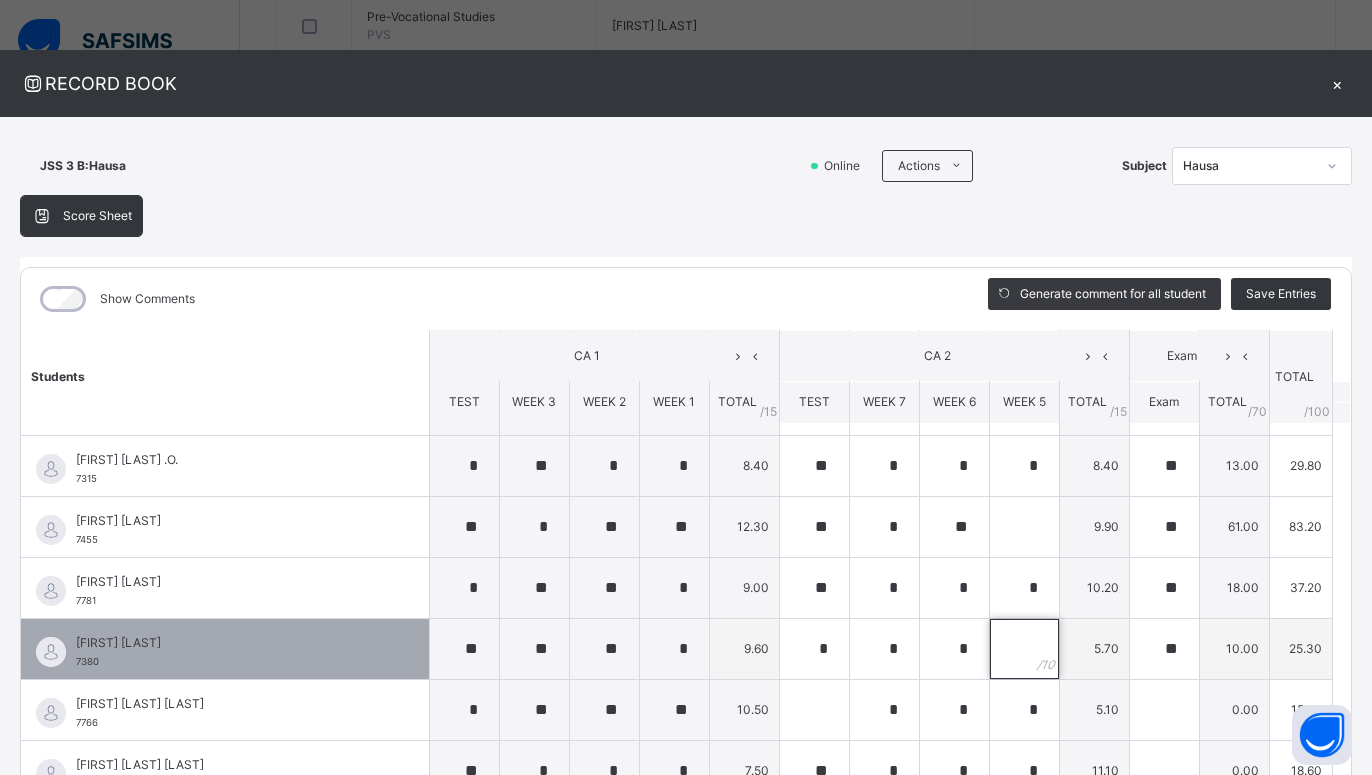 click at bounding box center [1024, 649] 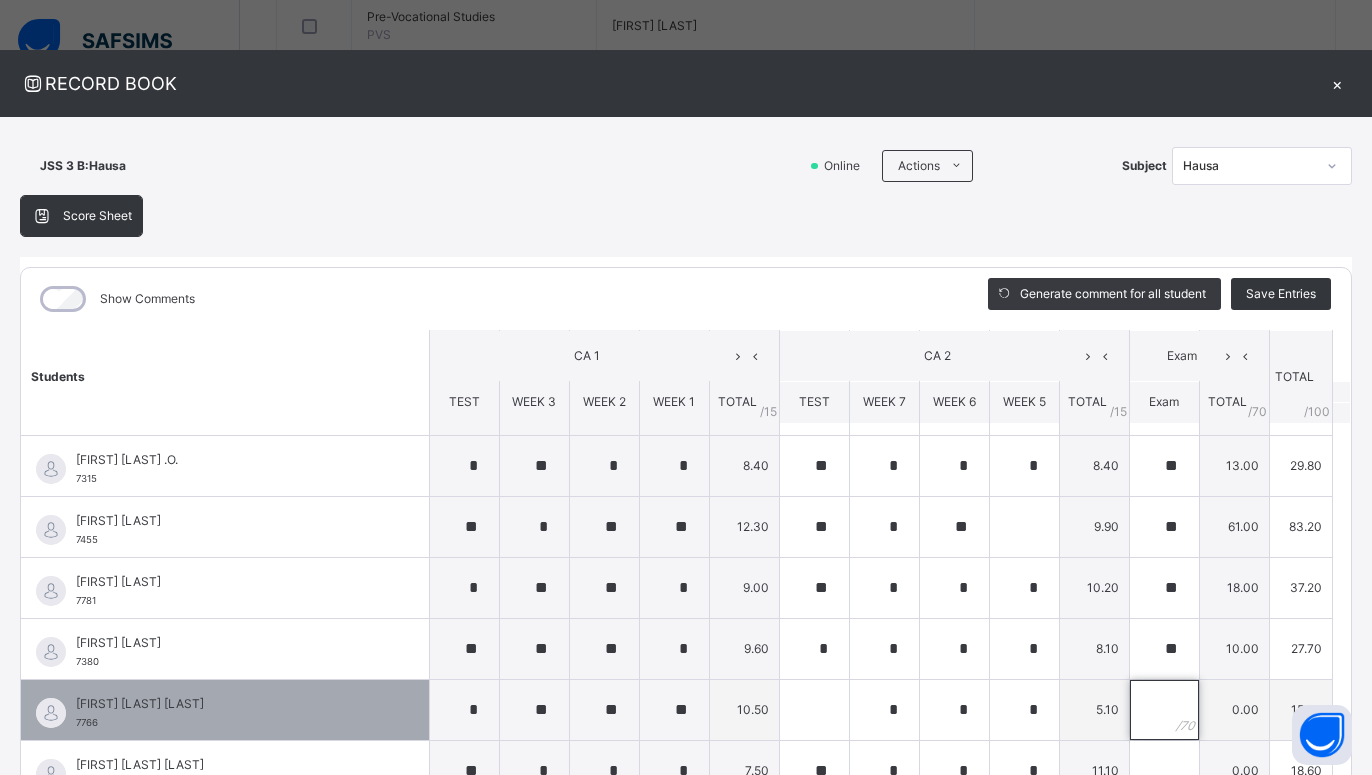 click at bounding box center [1164, 710] 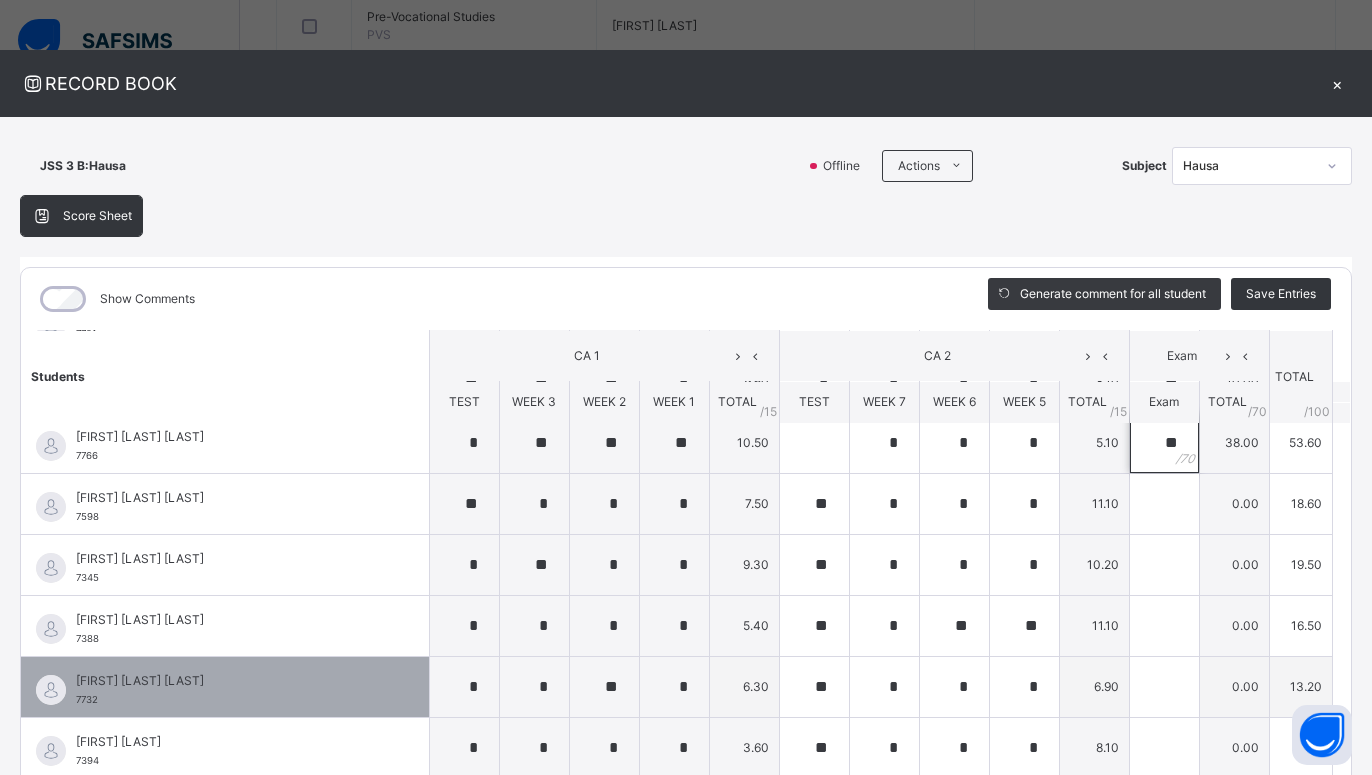 scroll, scrollTop: 990, scrollLeft: 0, axis: vertical 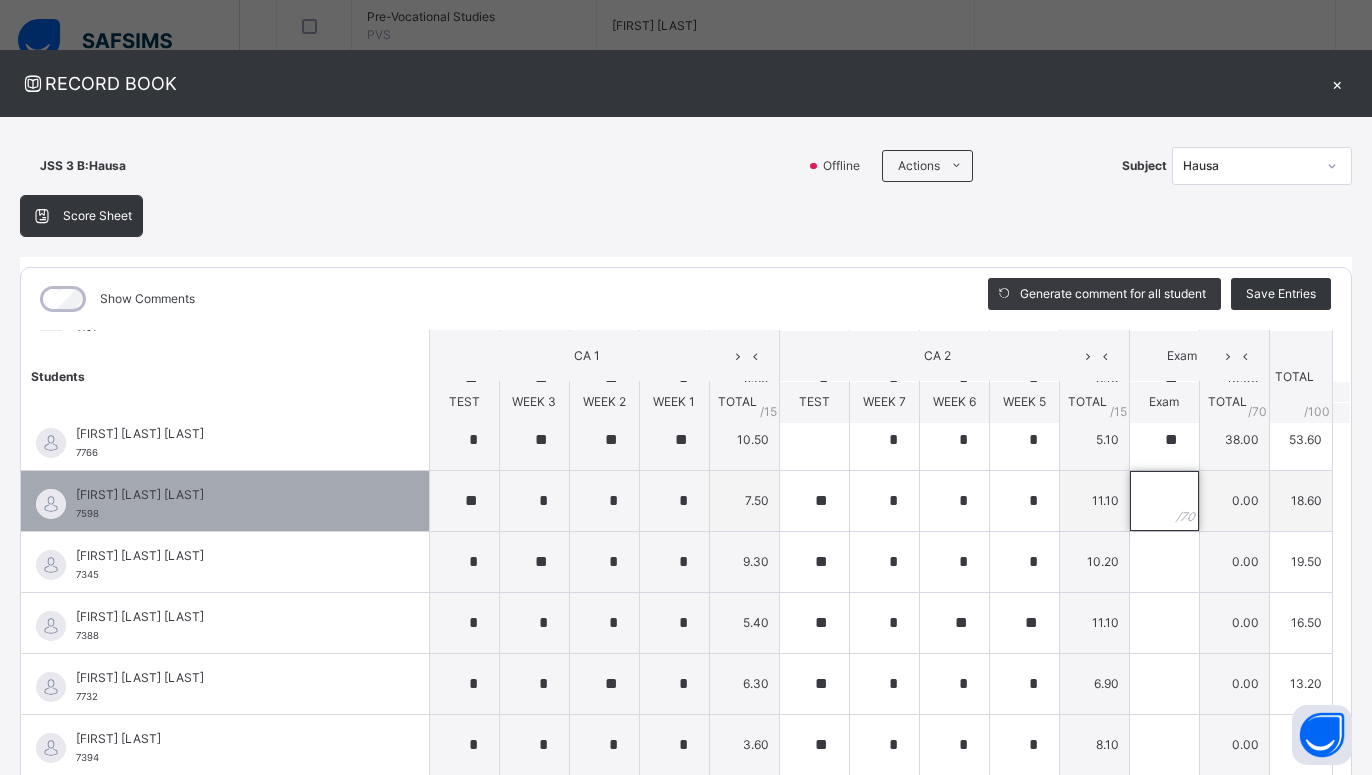 click at bounding box center (1164, 501) 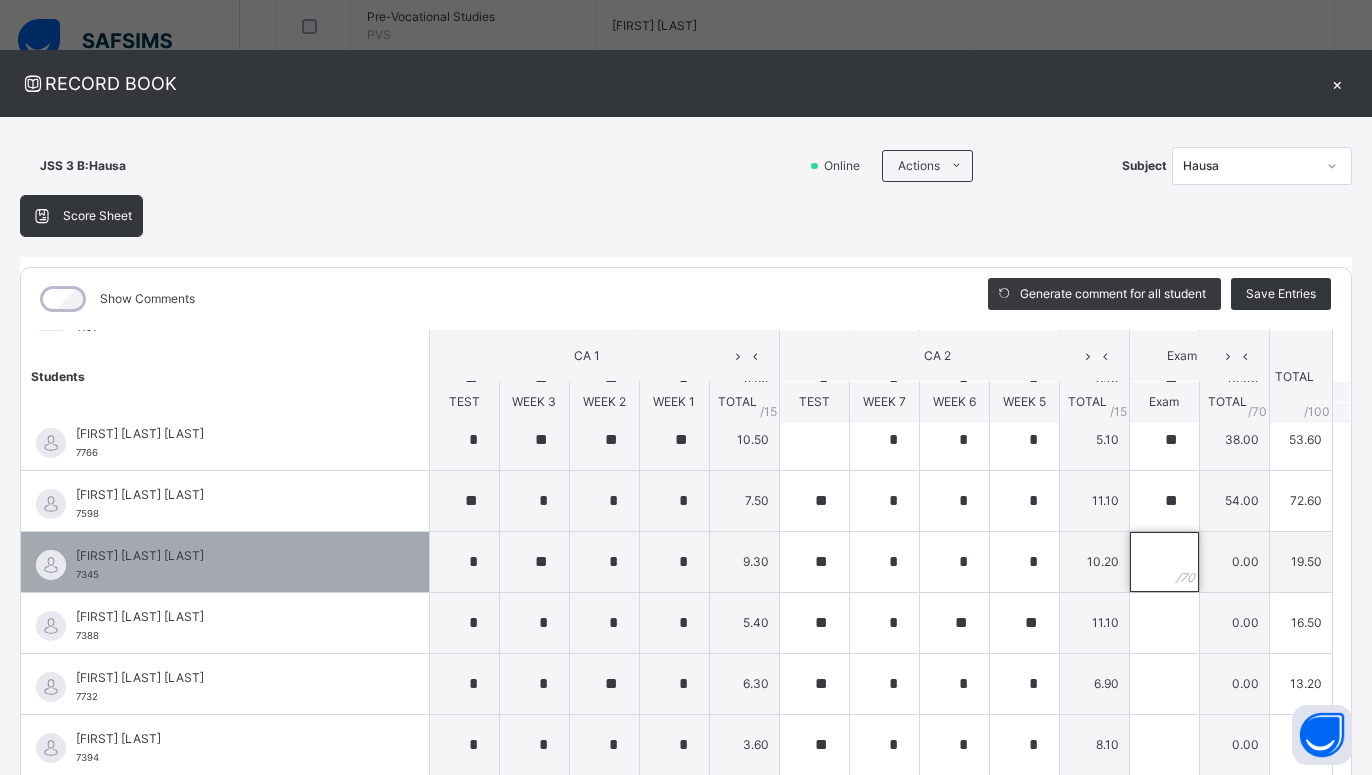 click at bounding box center [1164, 562] 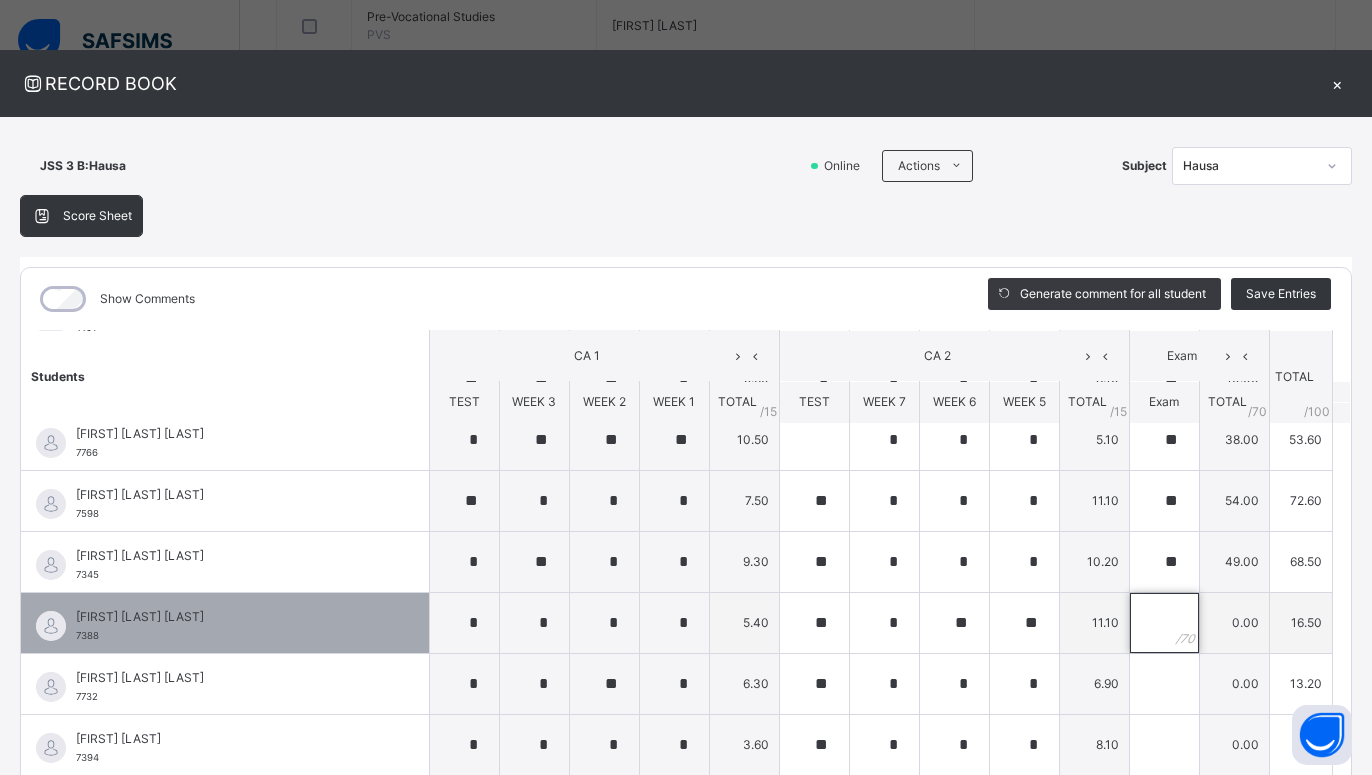 click at bounding box center [1164, 623] 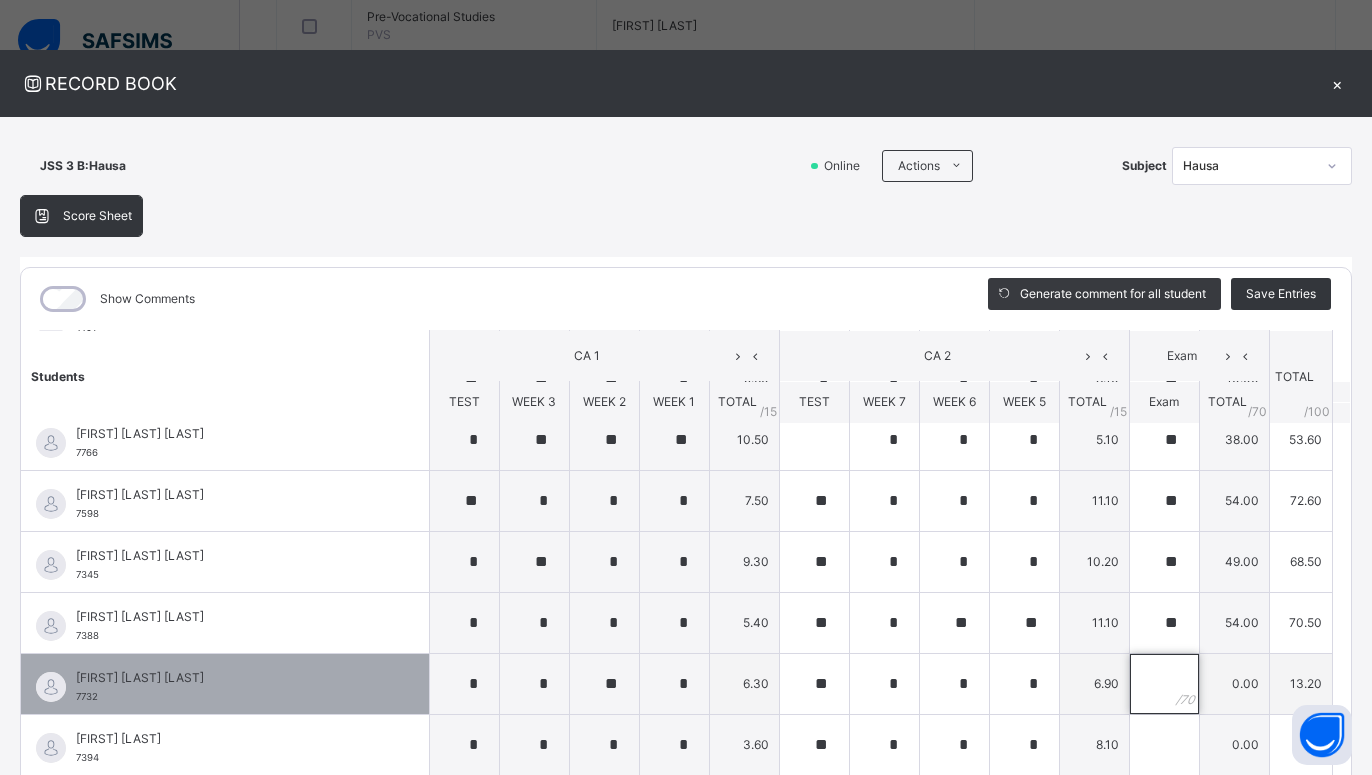 click at bounding box center [1164, 684] 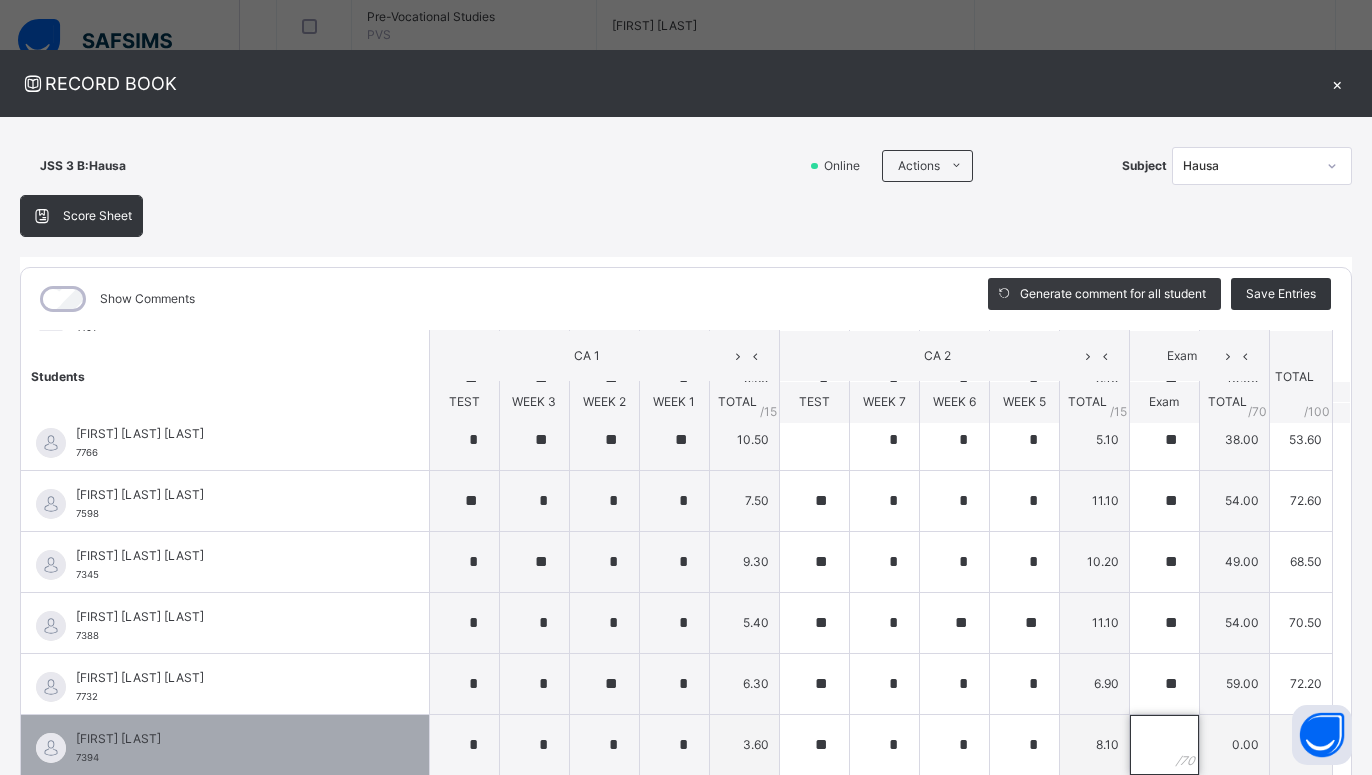 click at bounding box center [1164, 745] 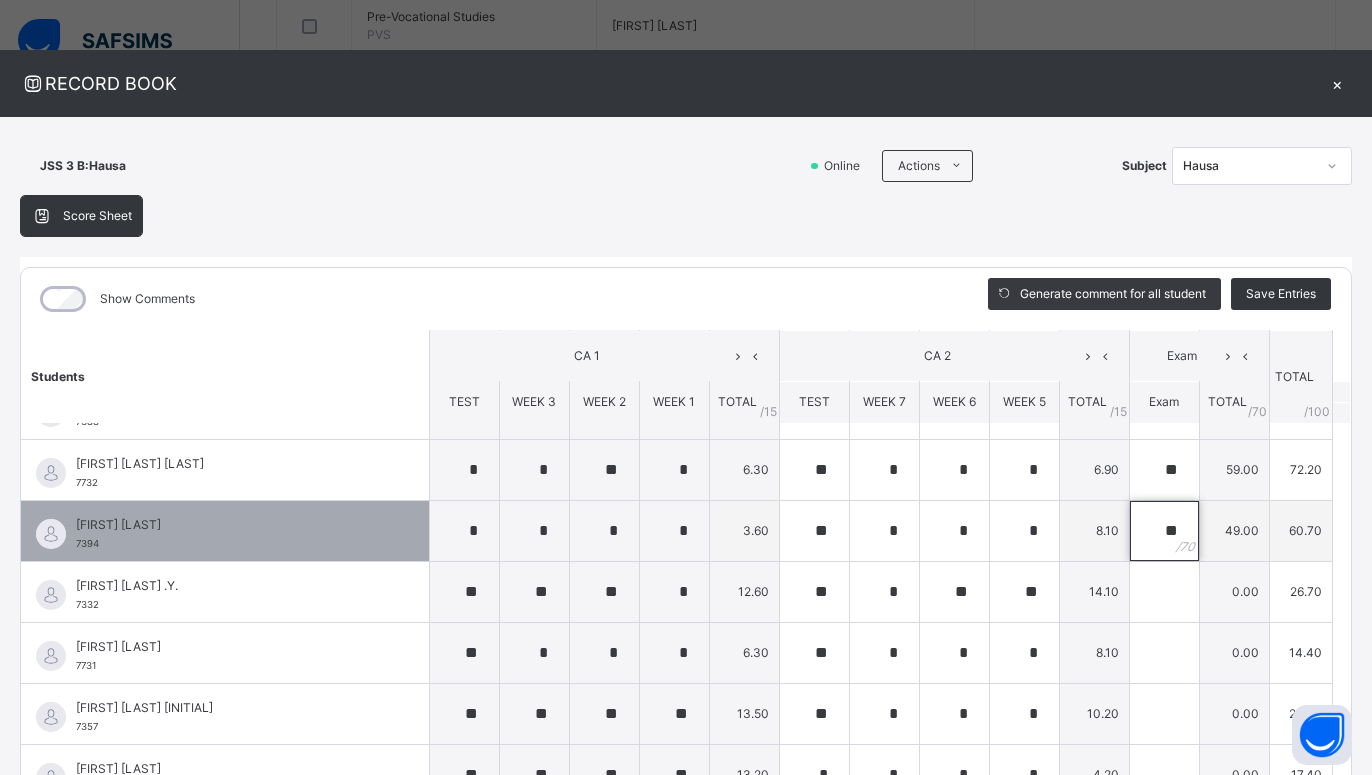 scroll, scrollTop: 1260, scrollLeft: 0, axis: vertical 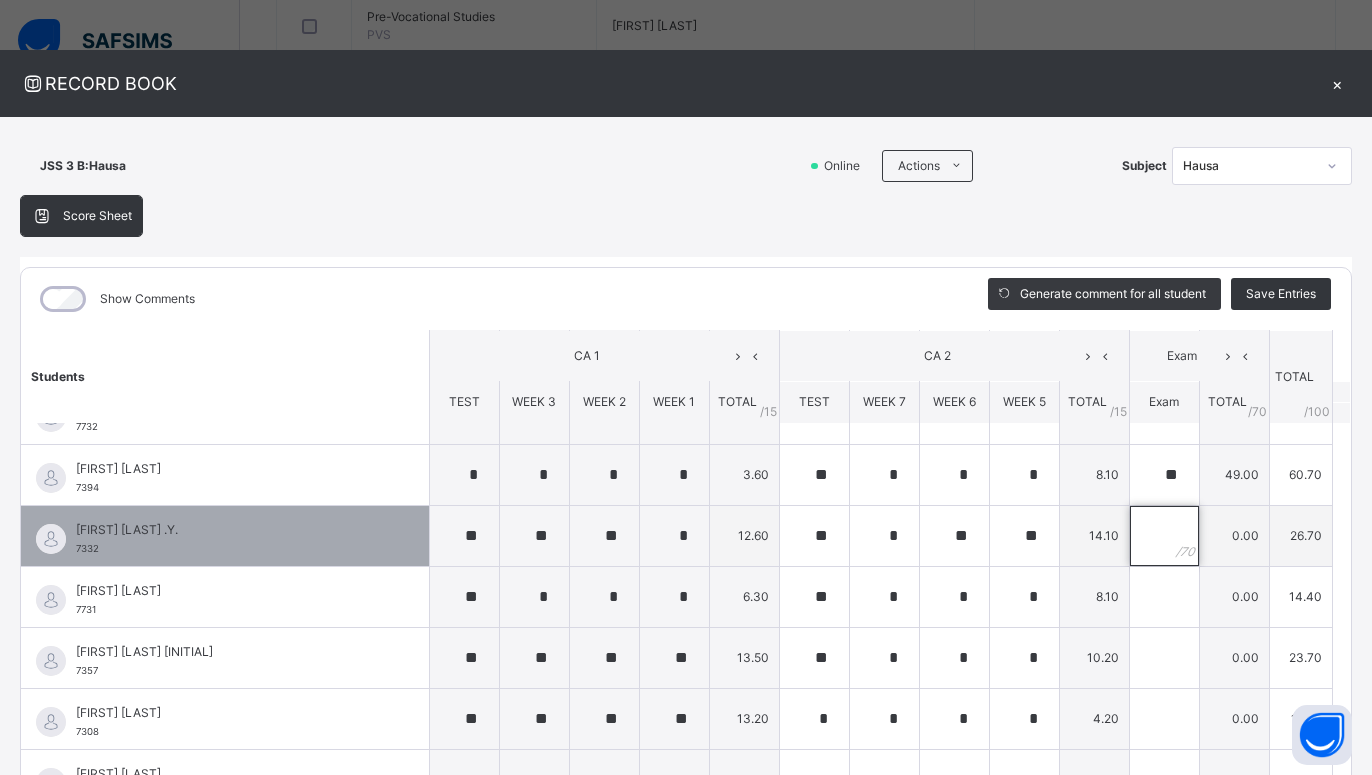 click at bounding box center (1164, 536) 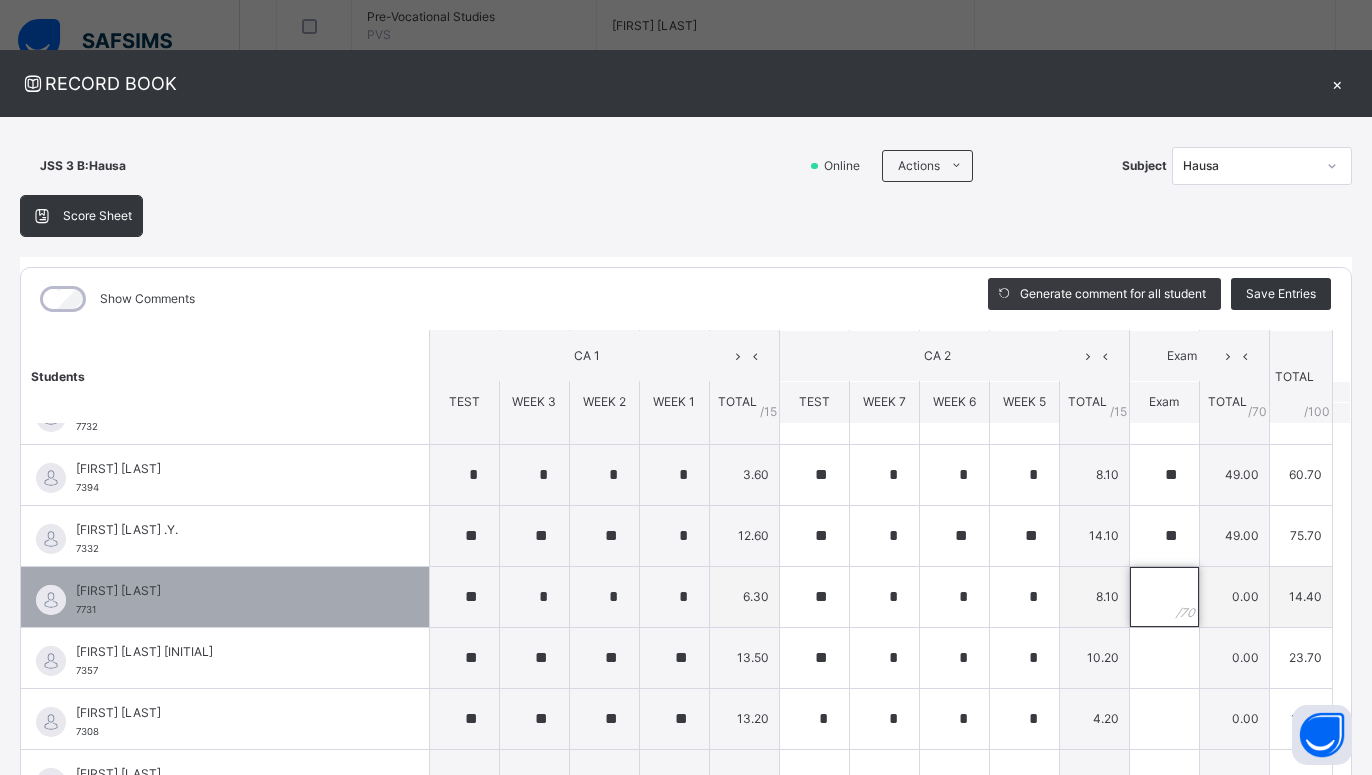 click at bounding box center (1164, 597) 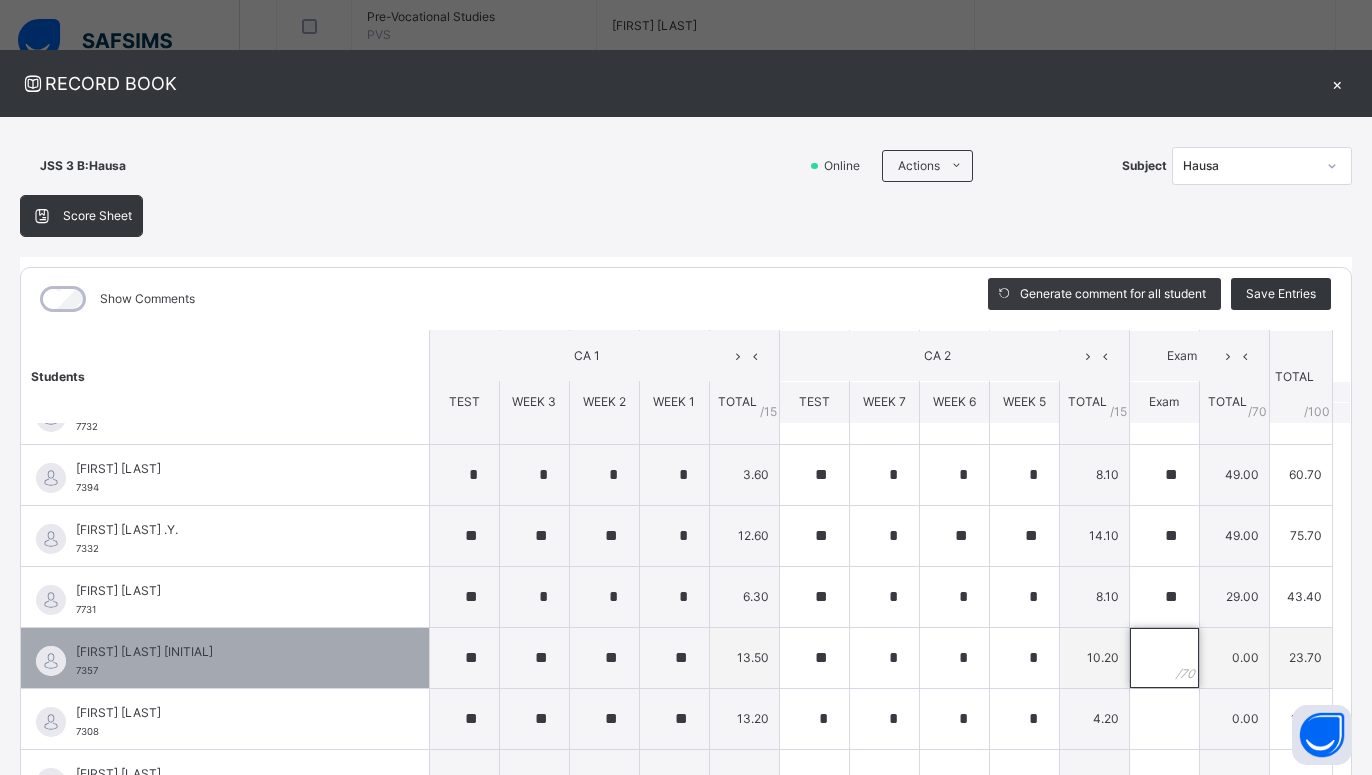 click at bounding box center [1164, 658] 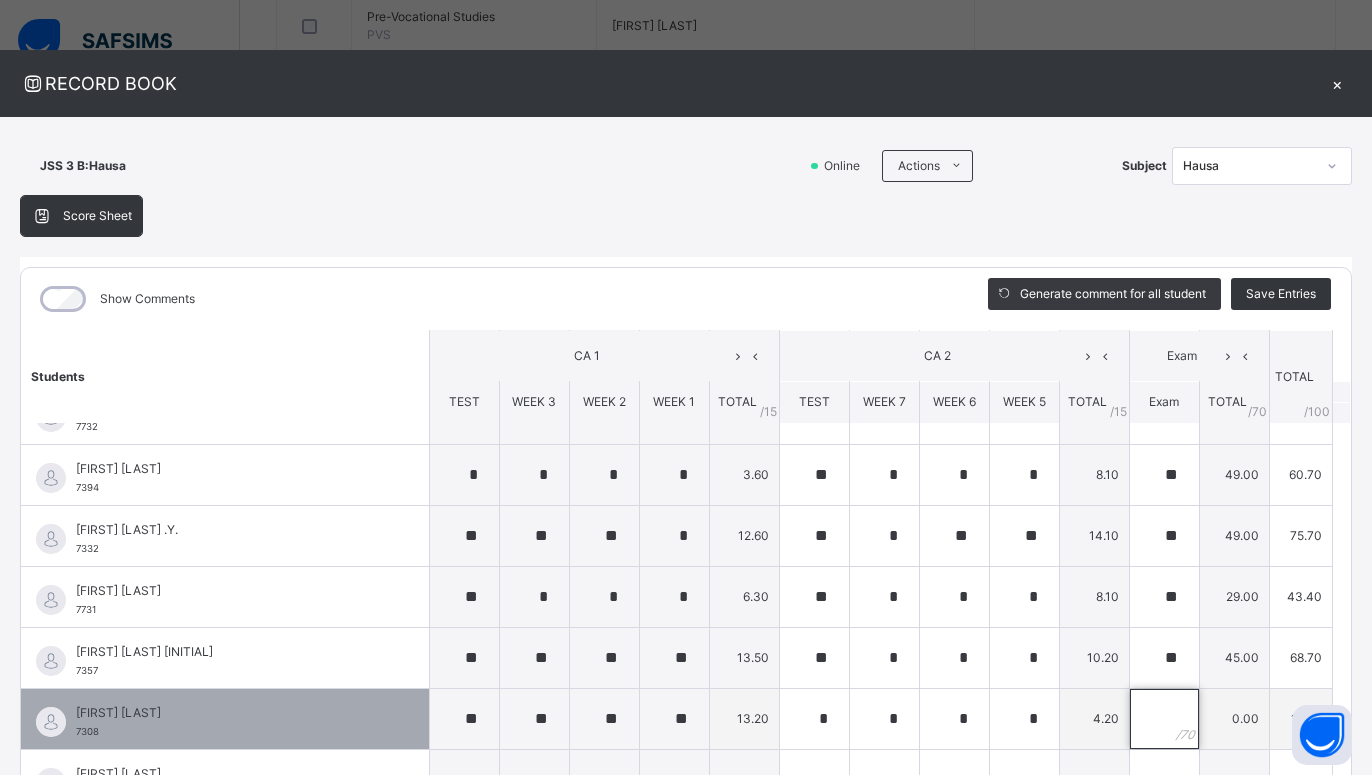click at bounding box center (1164, 719) 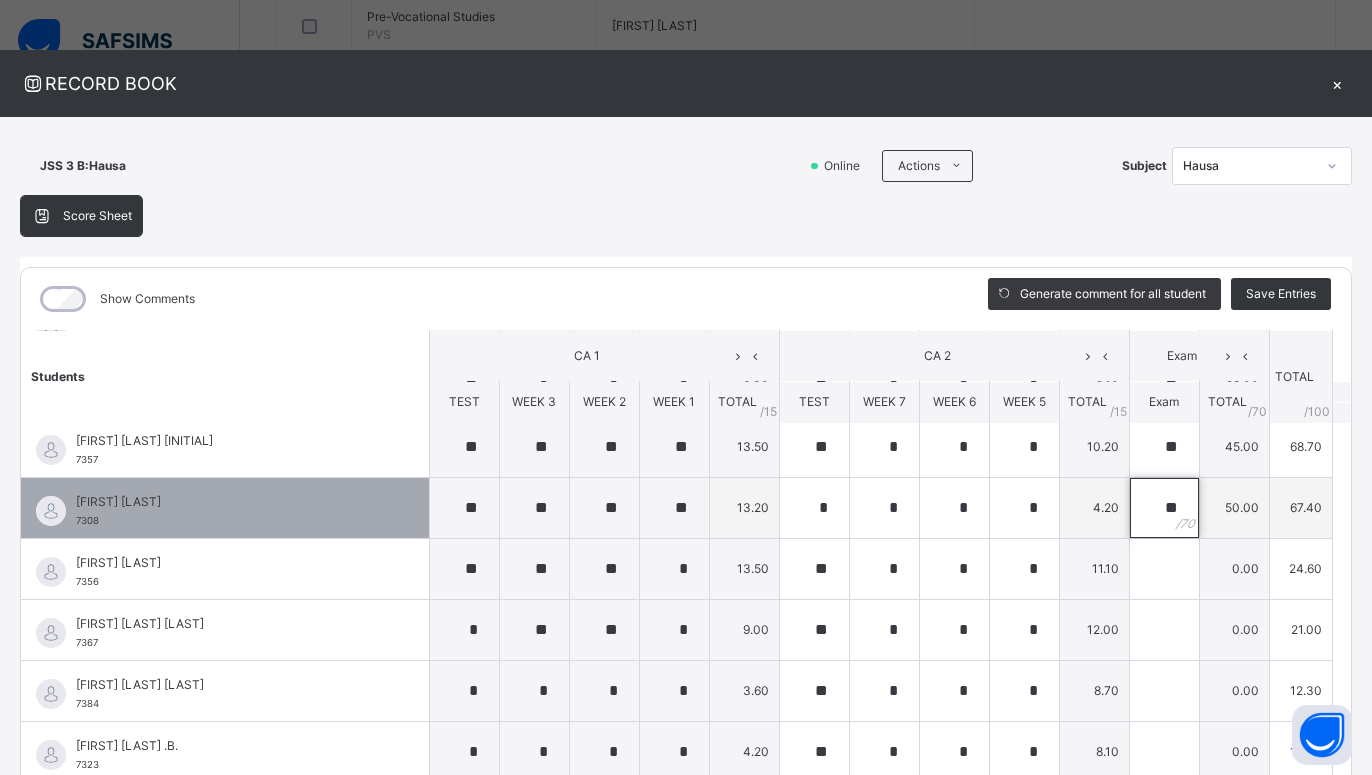 scroll, scrollTop: 1485, scrollLeft: 0, axis: vertical 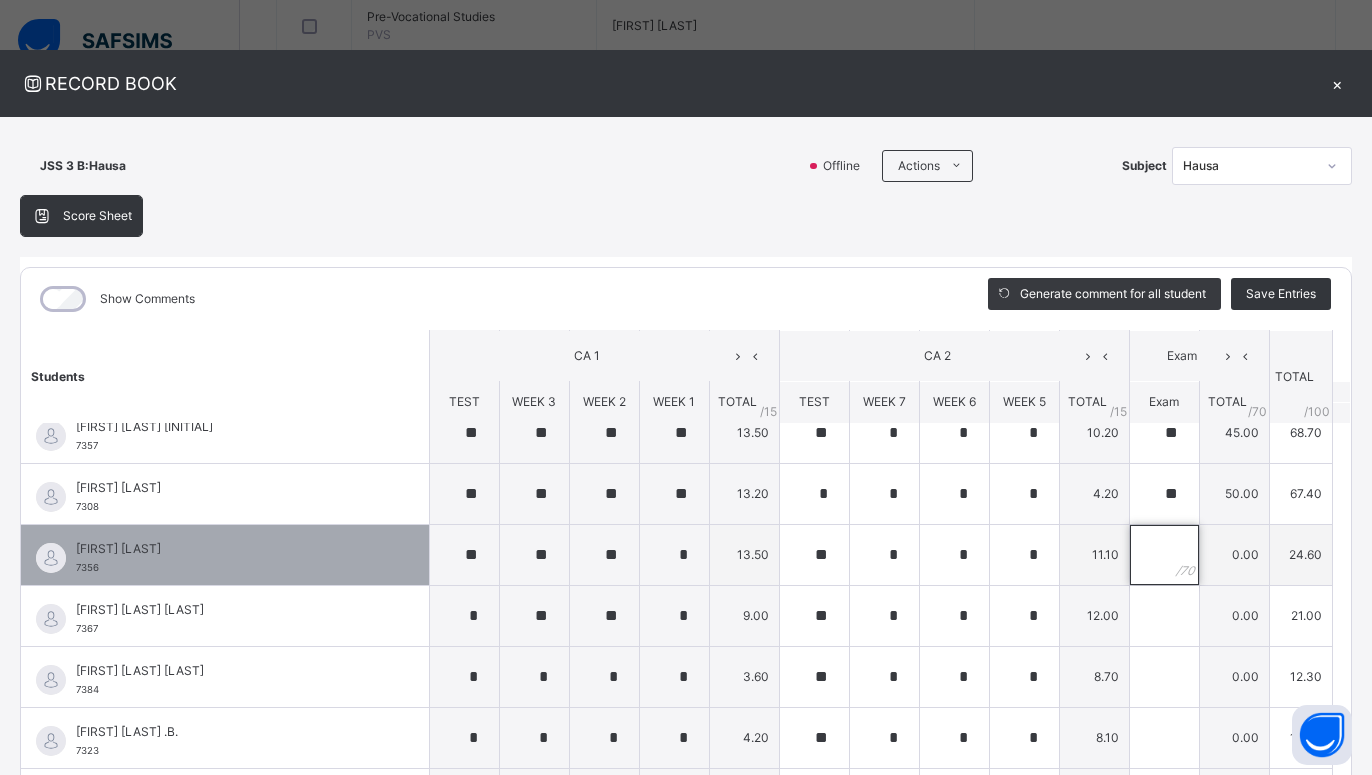 click at bounding box center [1164, 555] 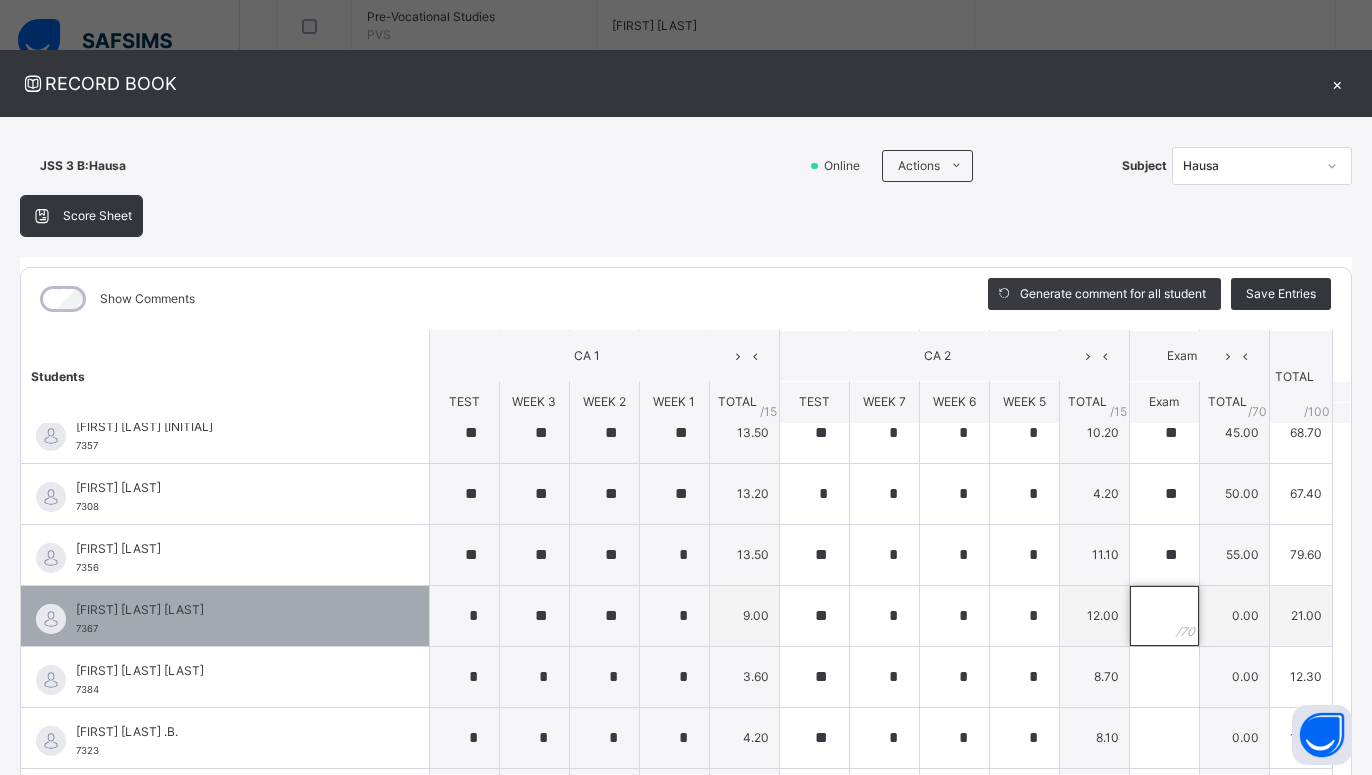 click at bounding box center (1164, 616) 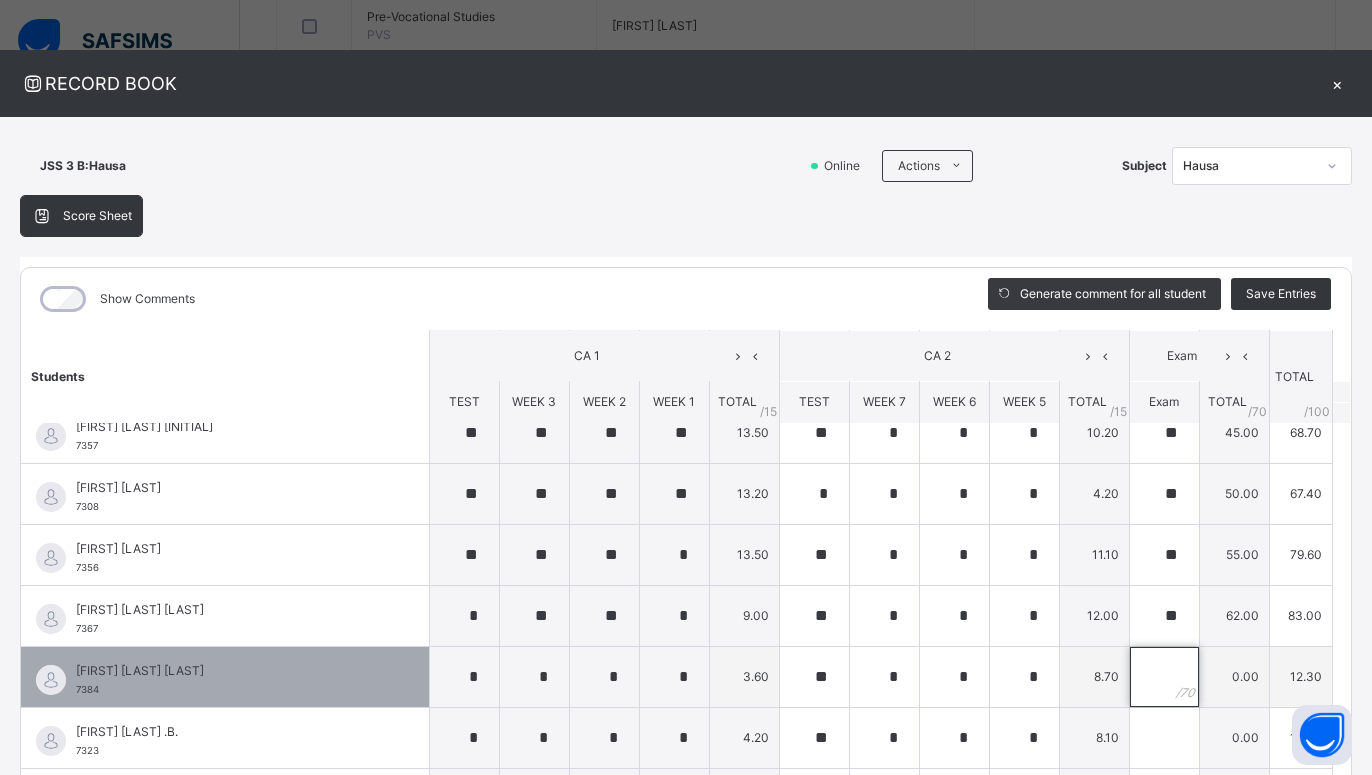 click at bounding box center [1164, 677] 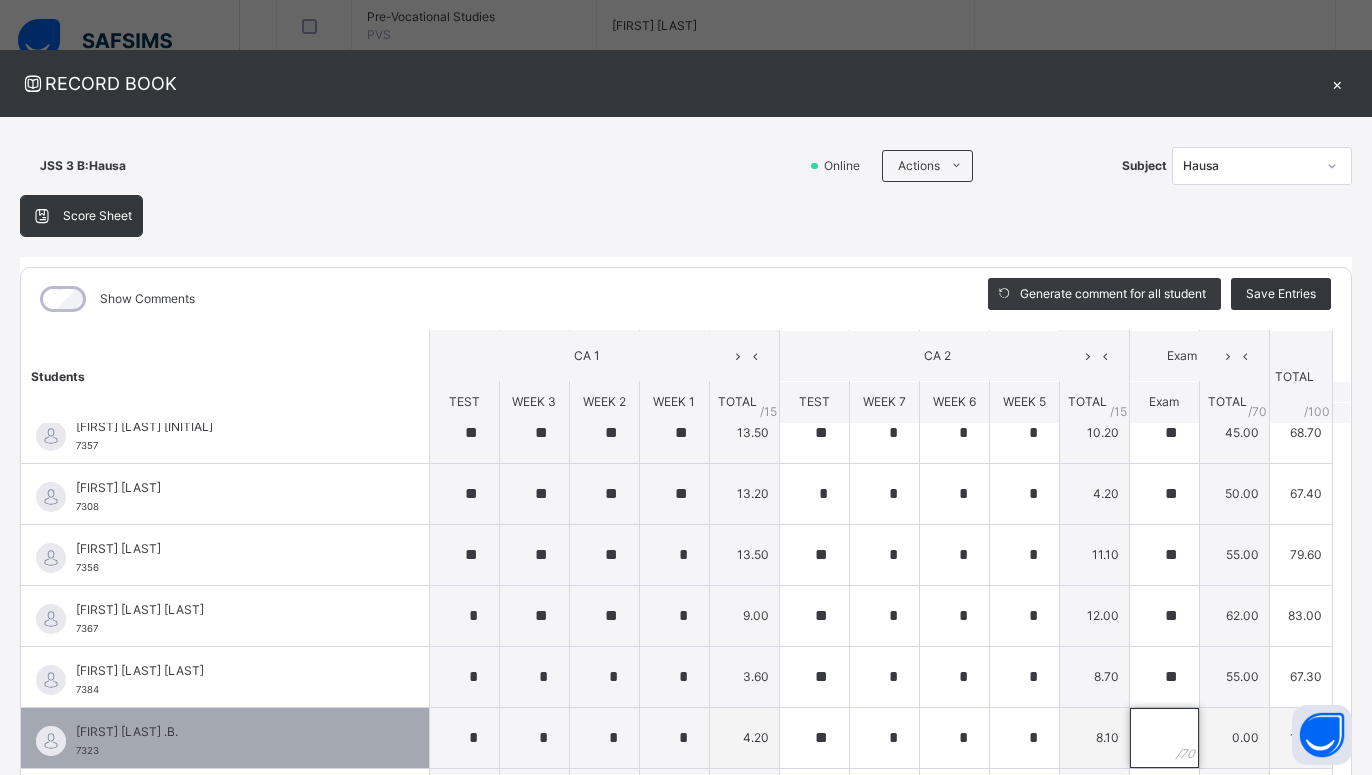 click at bounding box center (1164, 738) 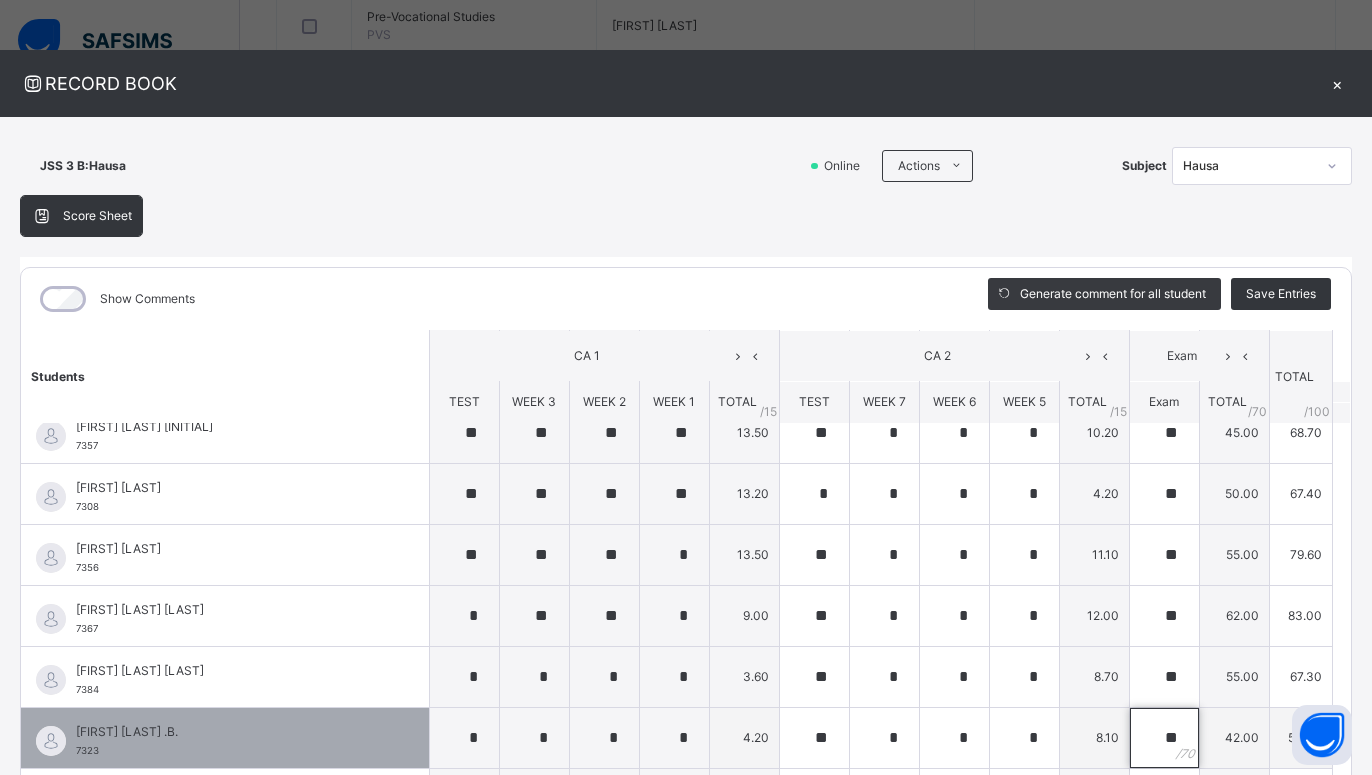 scroll, scrollTop: 136, scrollLeft: 0, axis: vertical 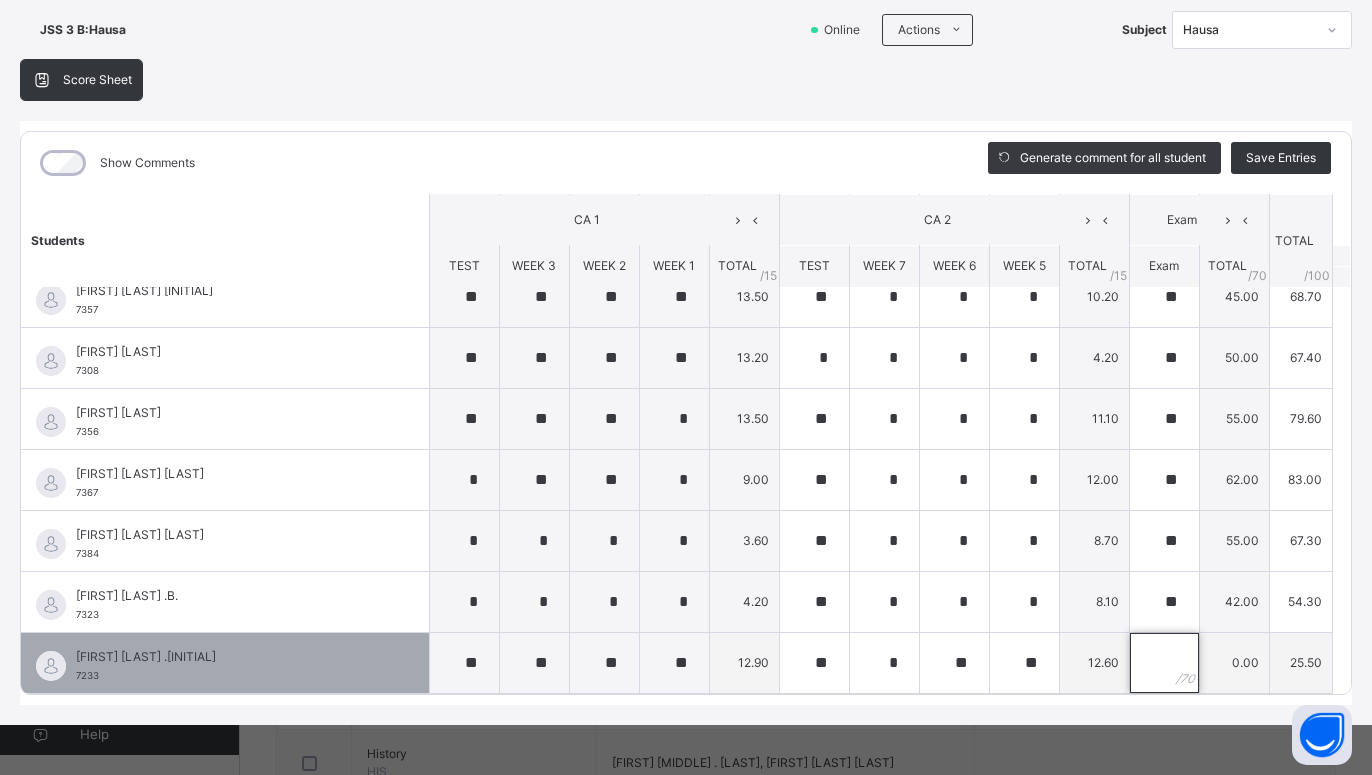 click at bounding box center [1164, 663] 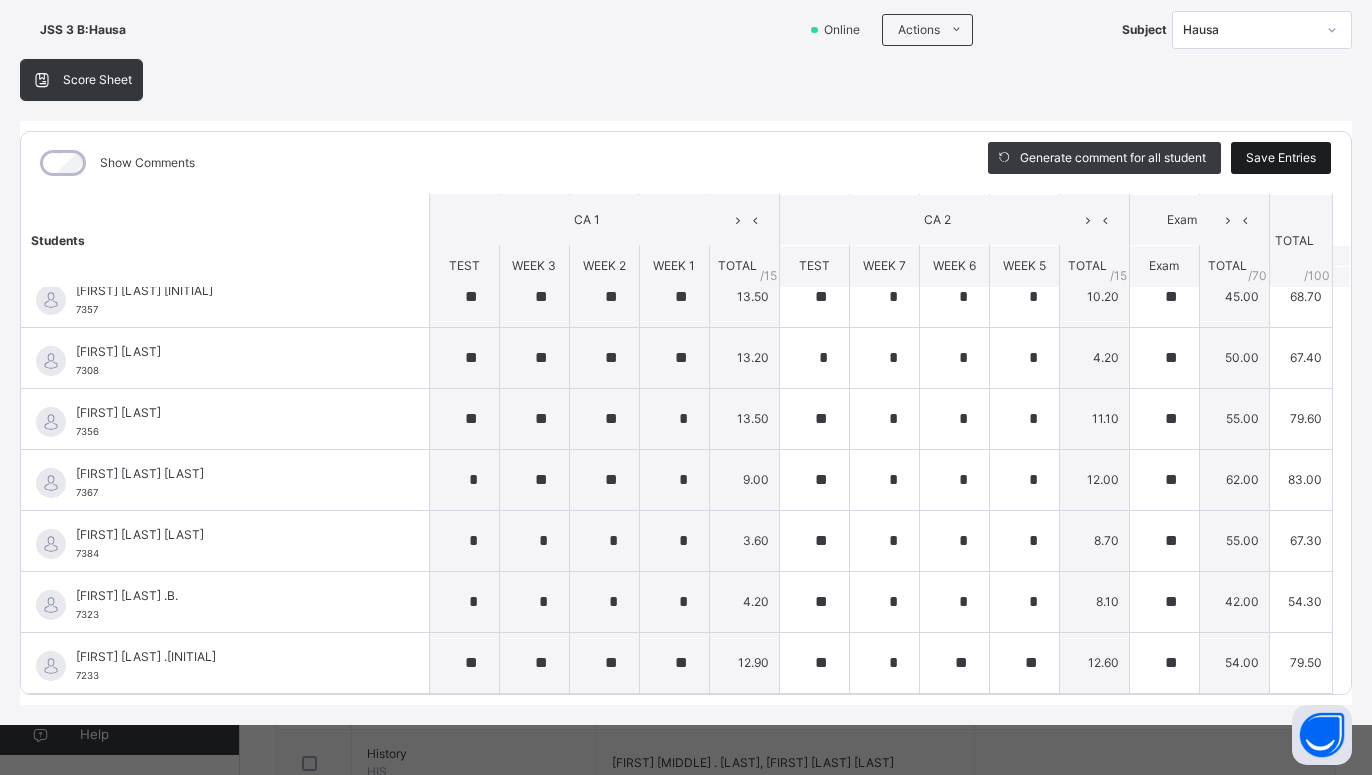 click on "Save Entries" at bounding box center [1281, 158] 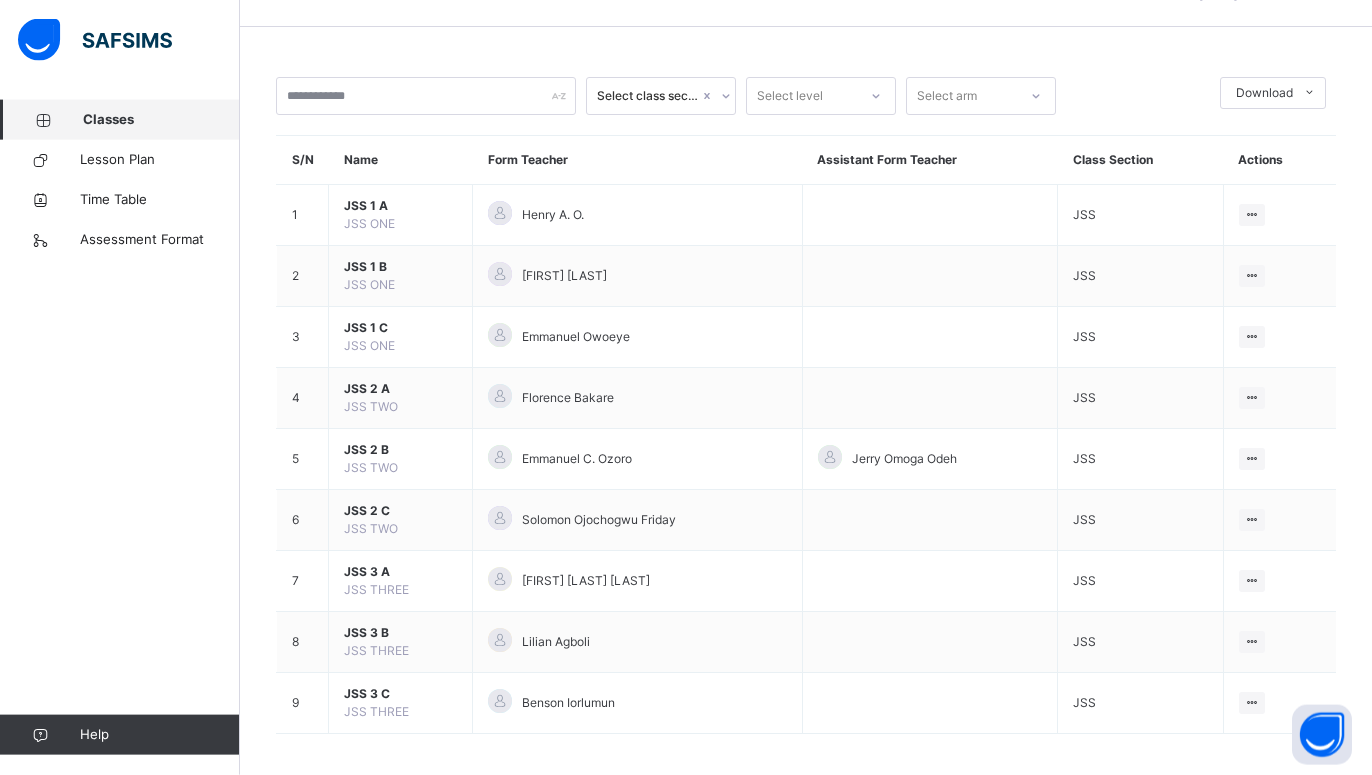 scroll, scrollTop: 80, scrollLeft: 0, axis: vertical 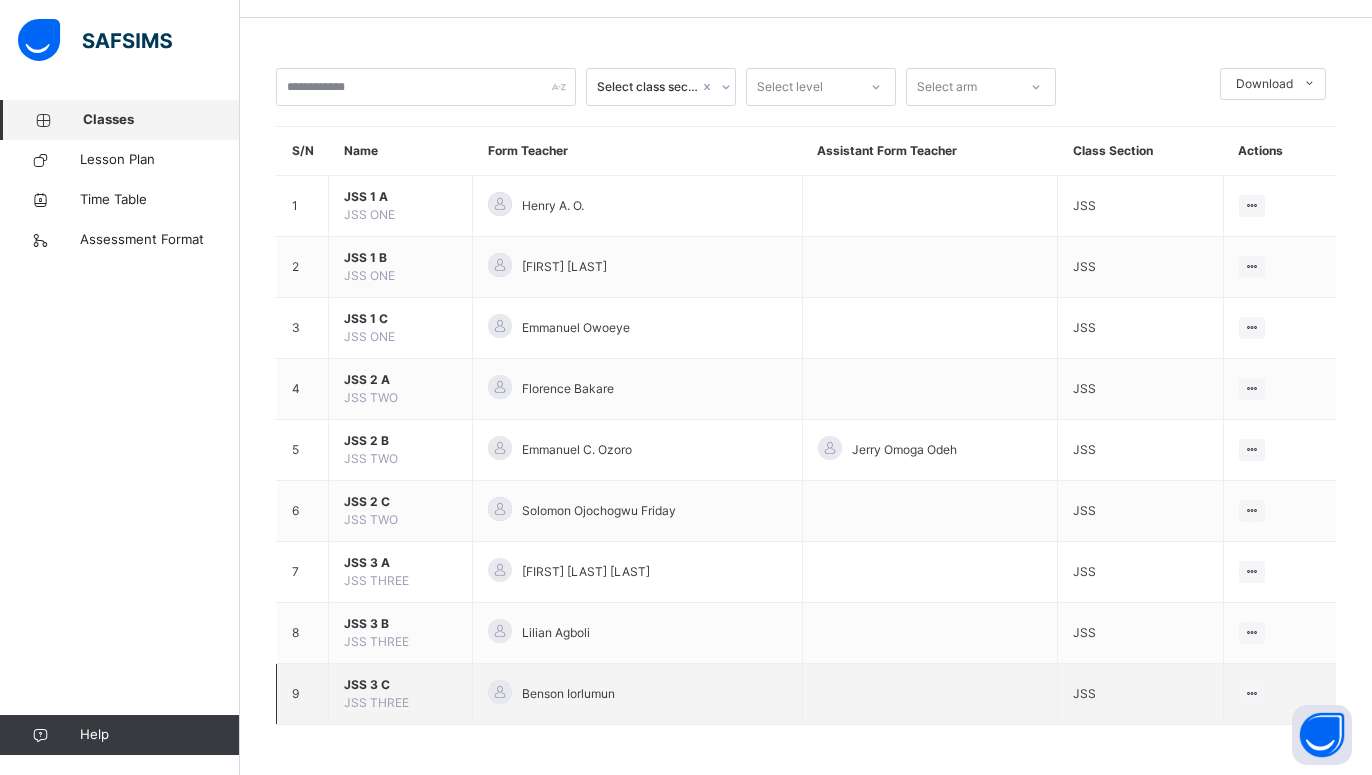 click on "JSS THREE" at bounding box center (376, 702) 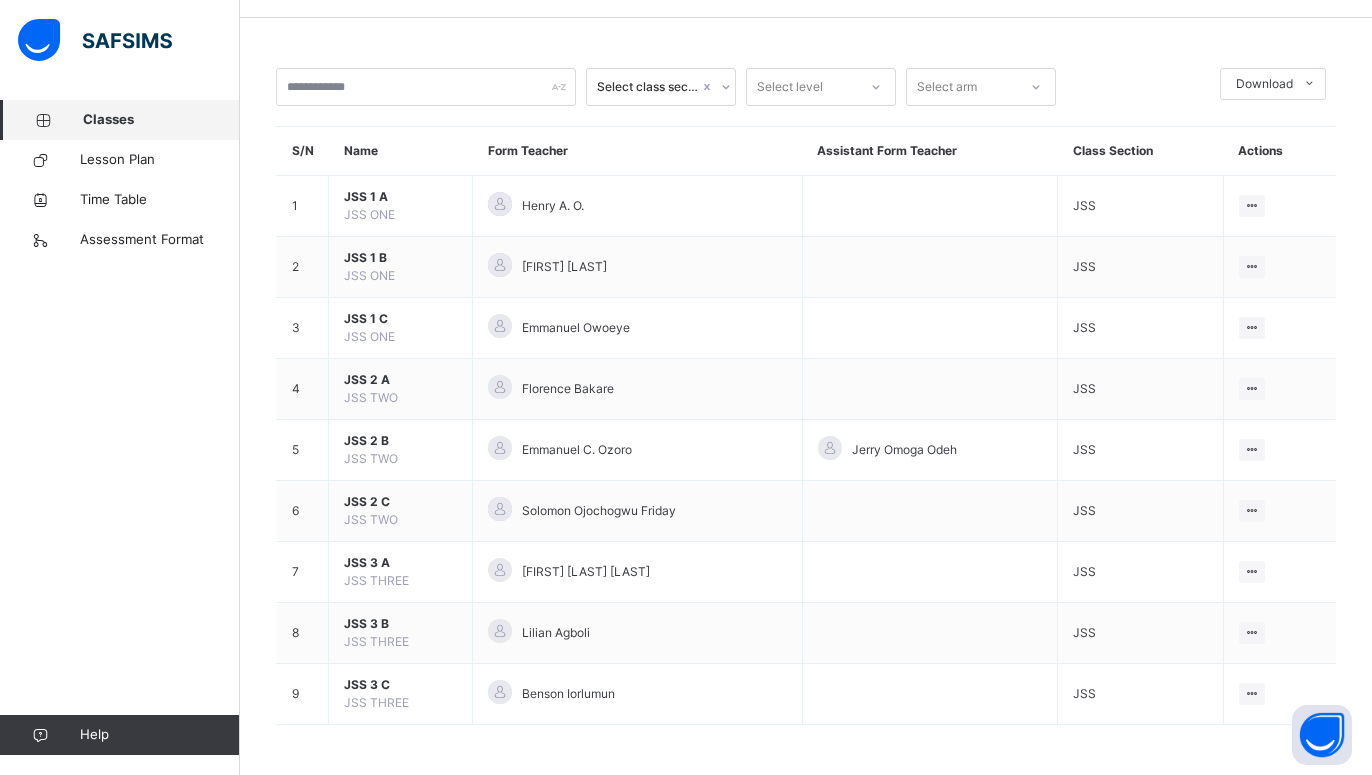 scroll, scrollTop: 0, scrollLeft: 0, axis: both 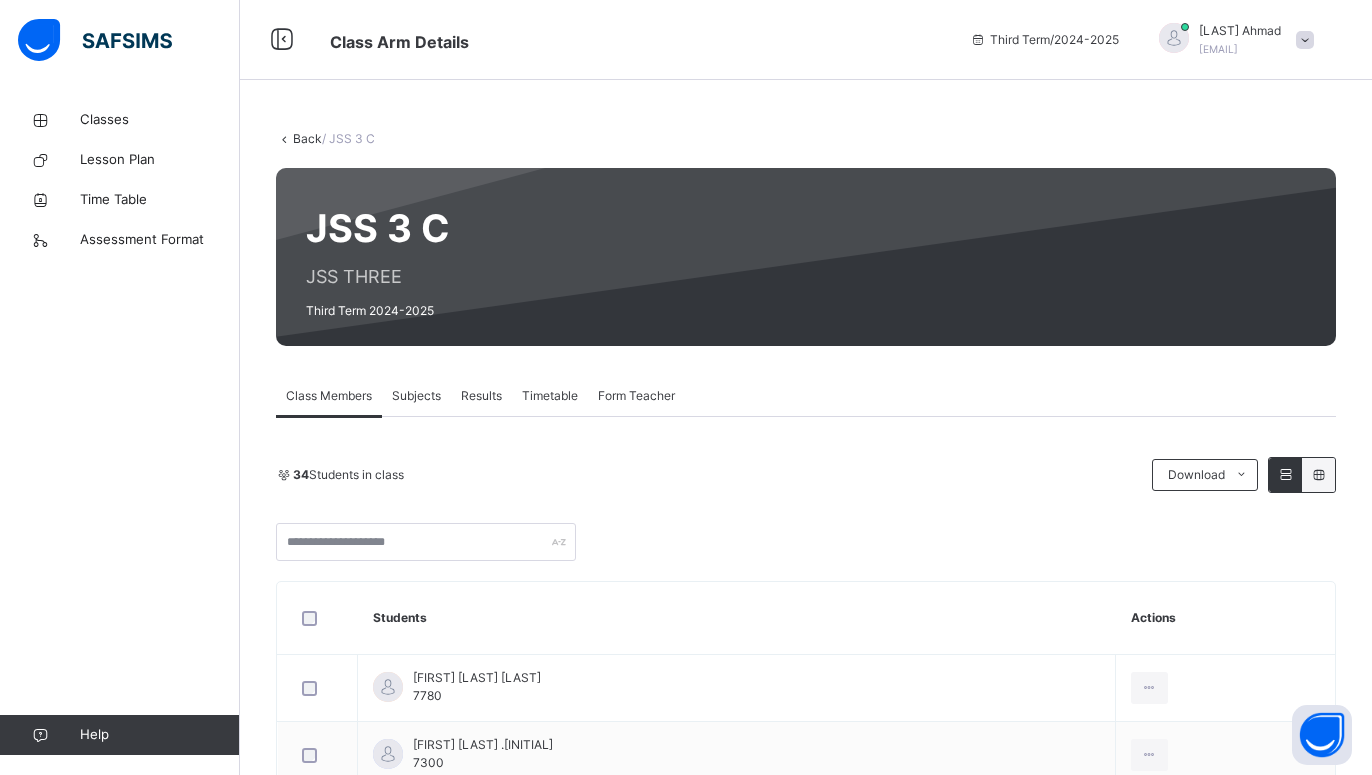 click on "Subjects" at bounding box center (416, 396) 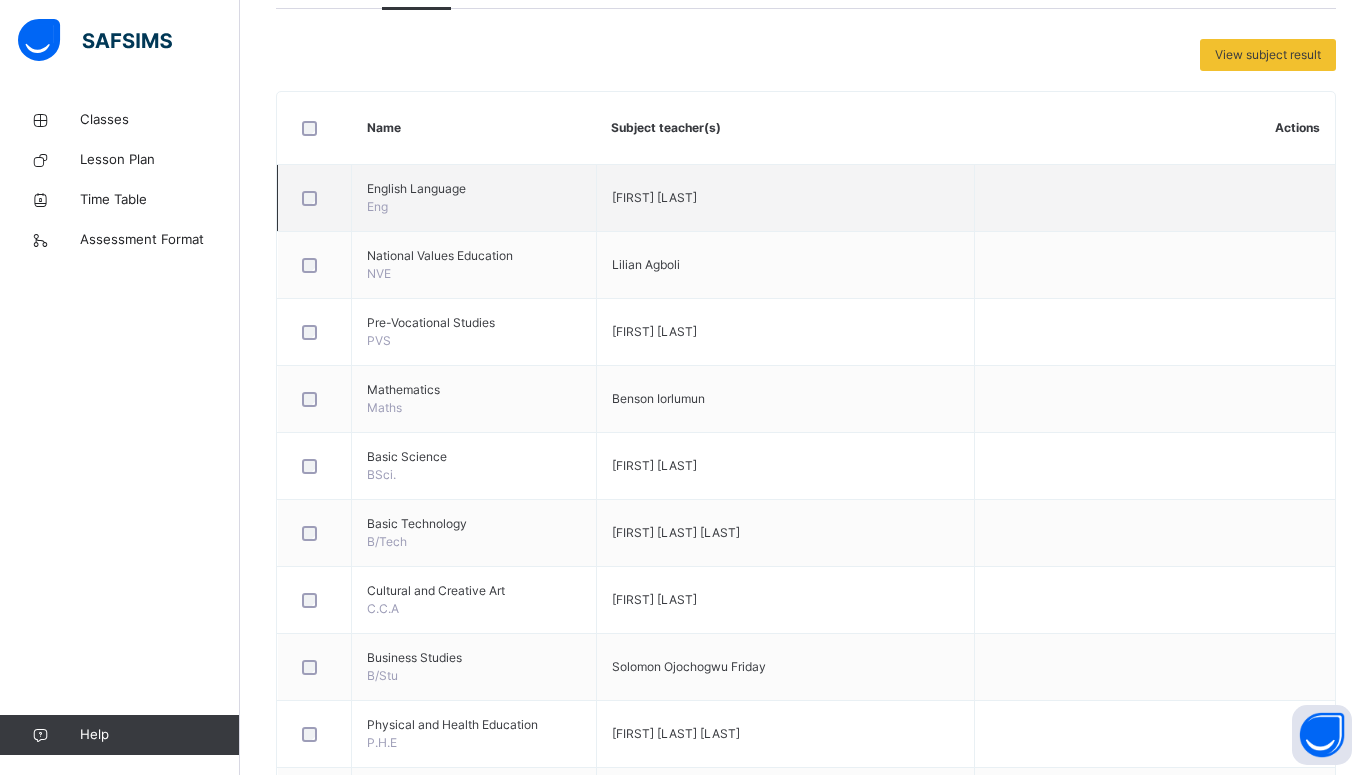 scroll, scrollTop: 786, scrollLeft: 0, axis: vertical 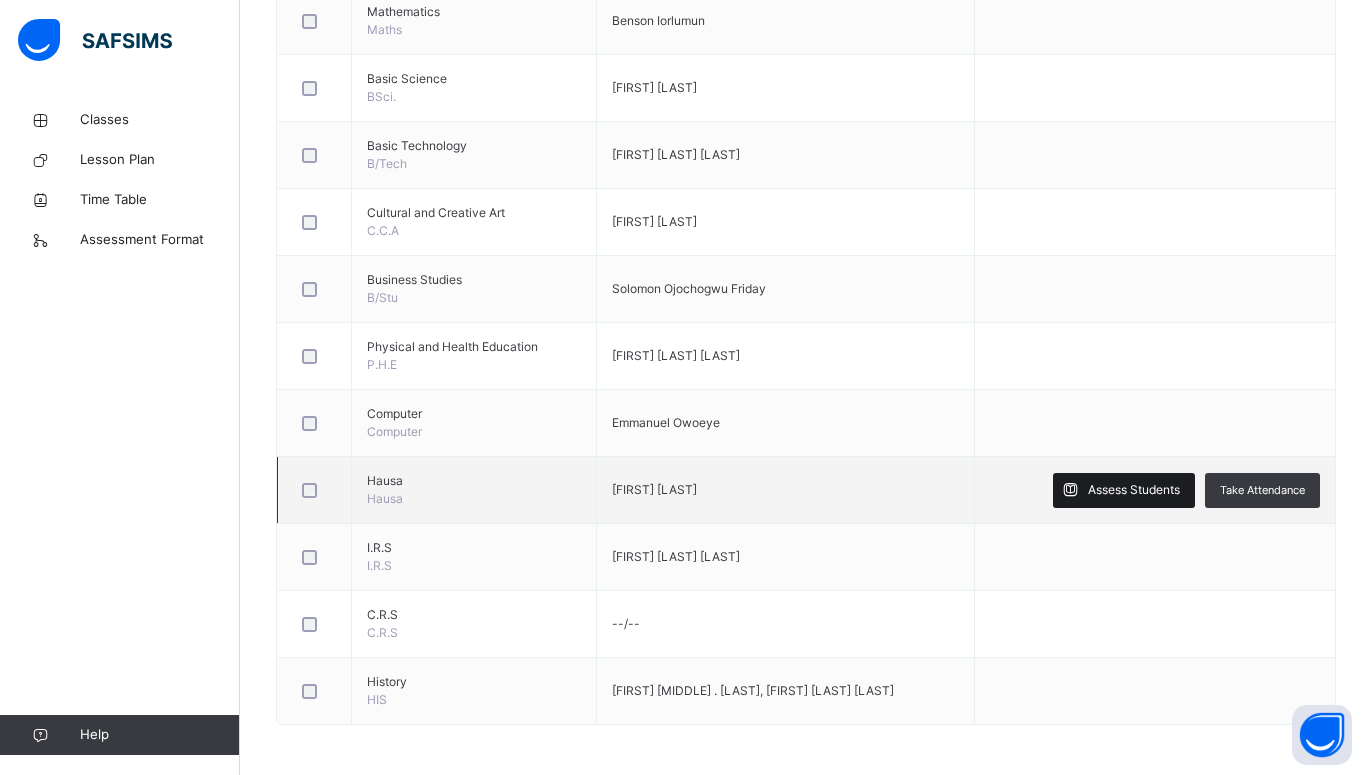 click on "Assess Students" at bounding box center [1134, 490] 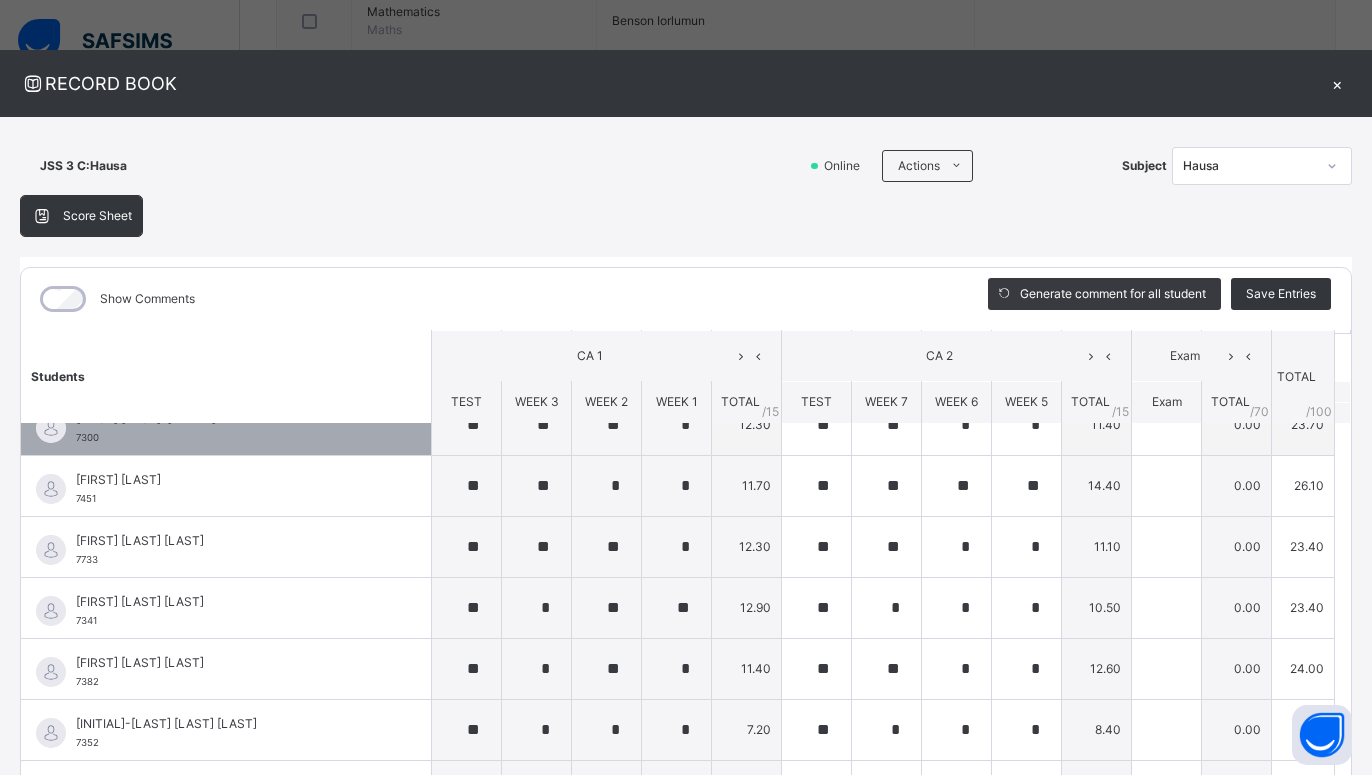 scroll, scrollTop: 0, scrollLeft: 0, axis: both 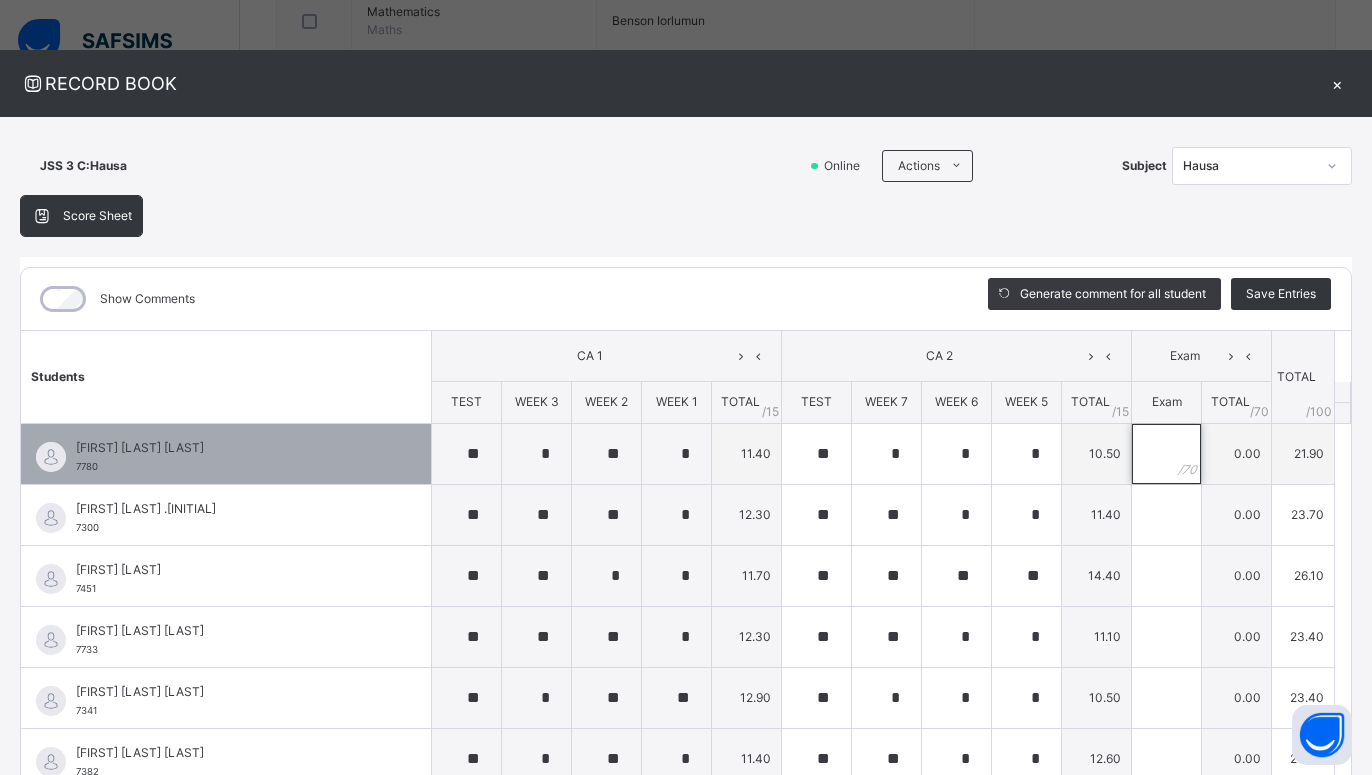 click at bounding box center [1166, 454] 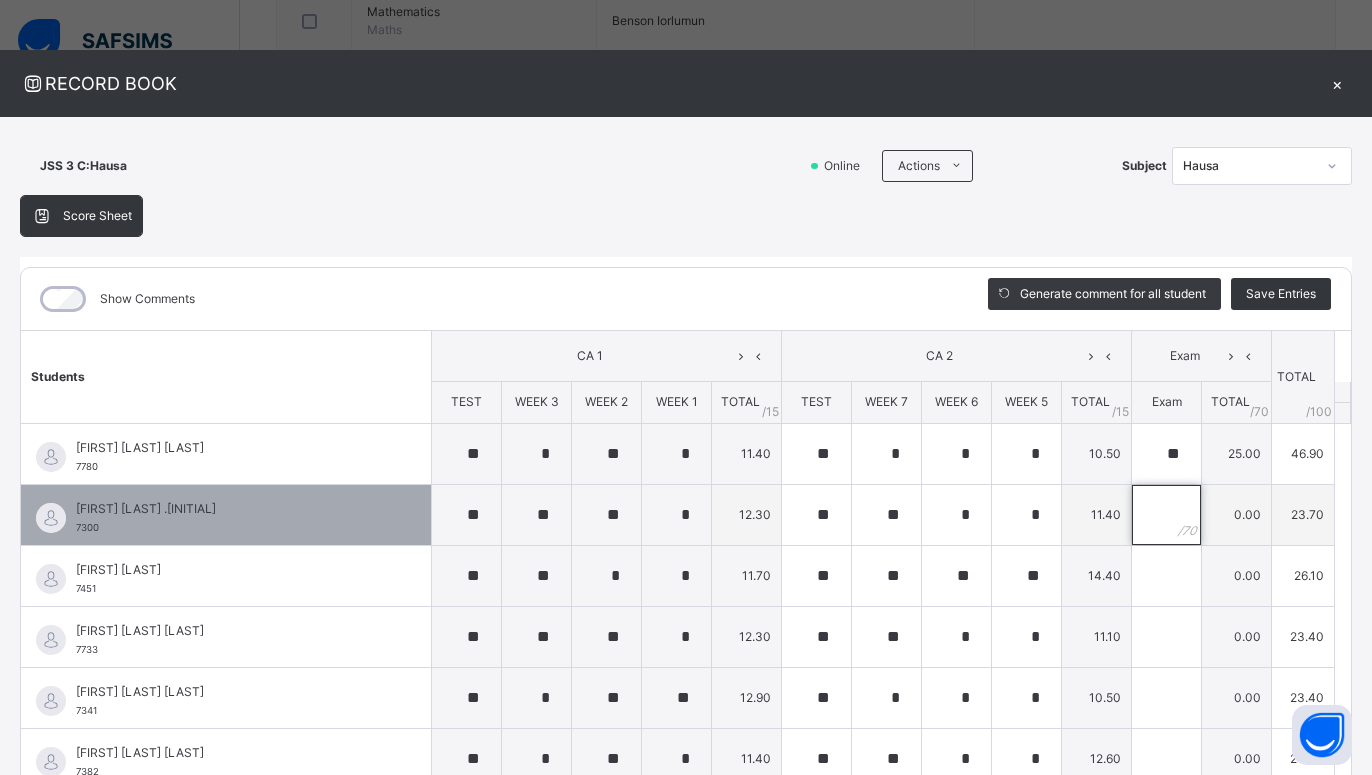 click at bounding box center [1166, 515] 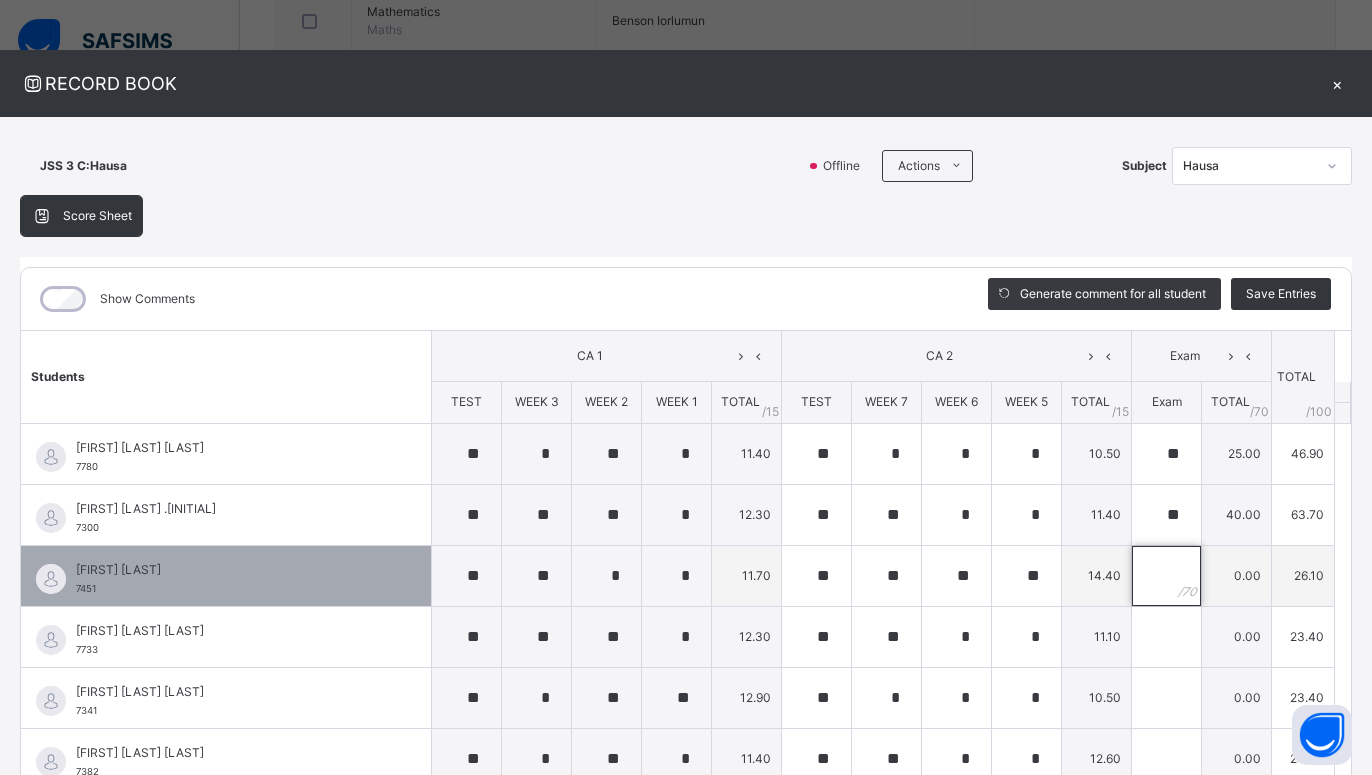 click at bounding box center [1166, 576] 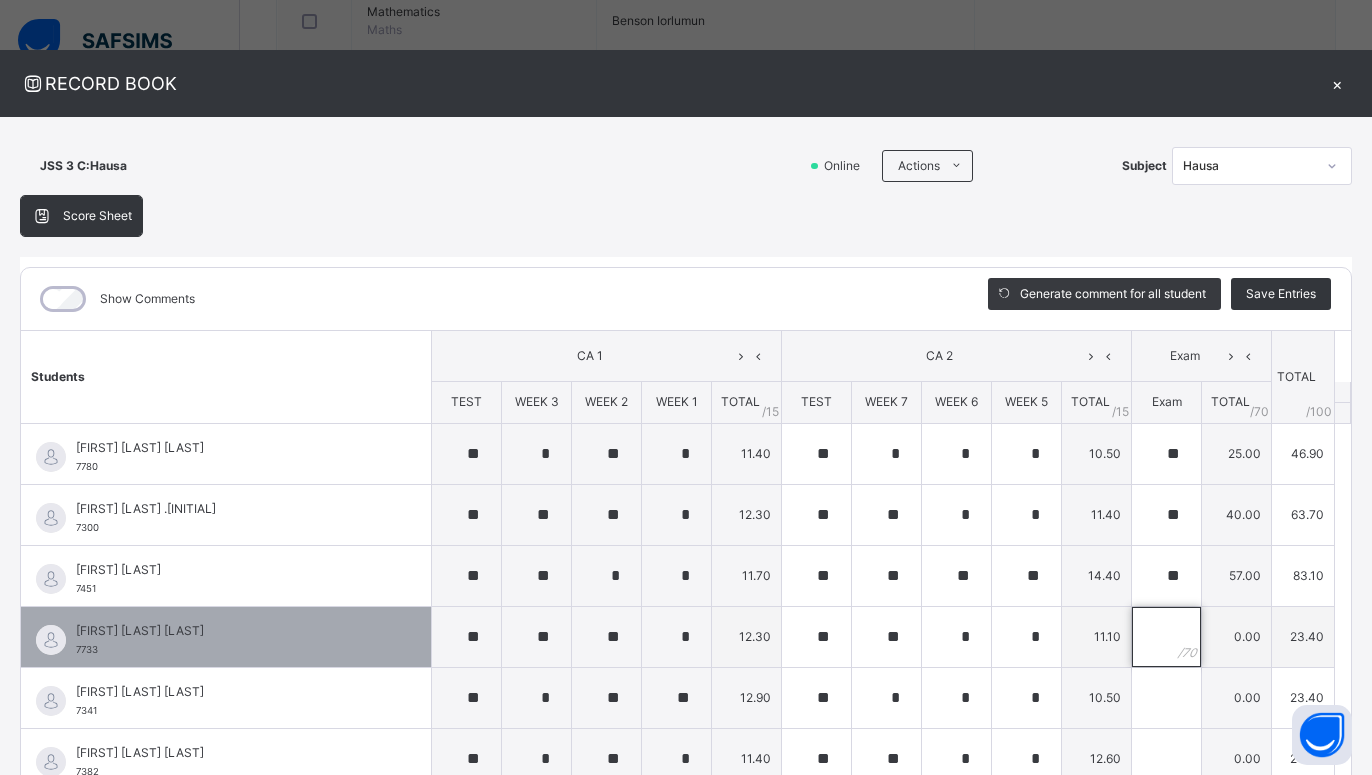 click at bounding box center [1166, 637] 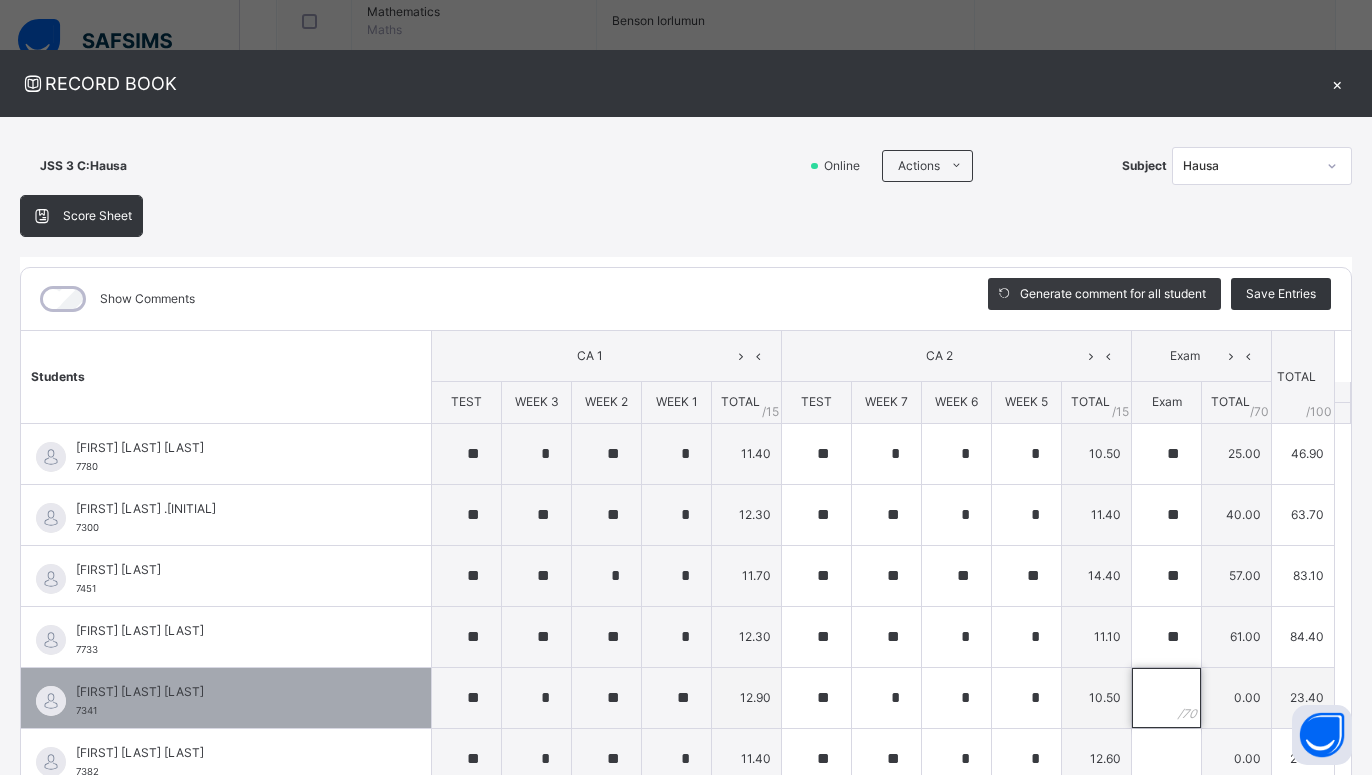 click at bounding box center [1166, 698] 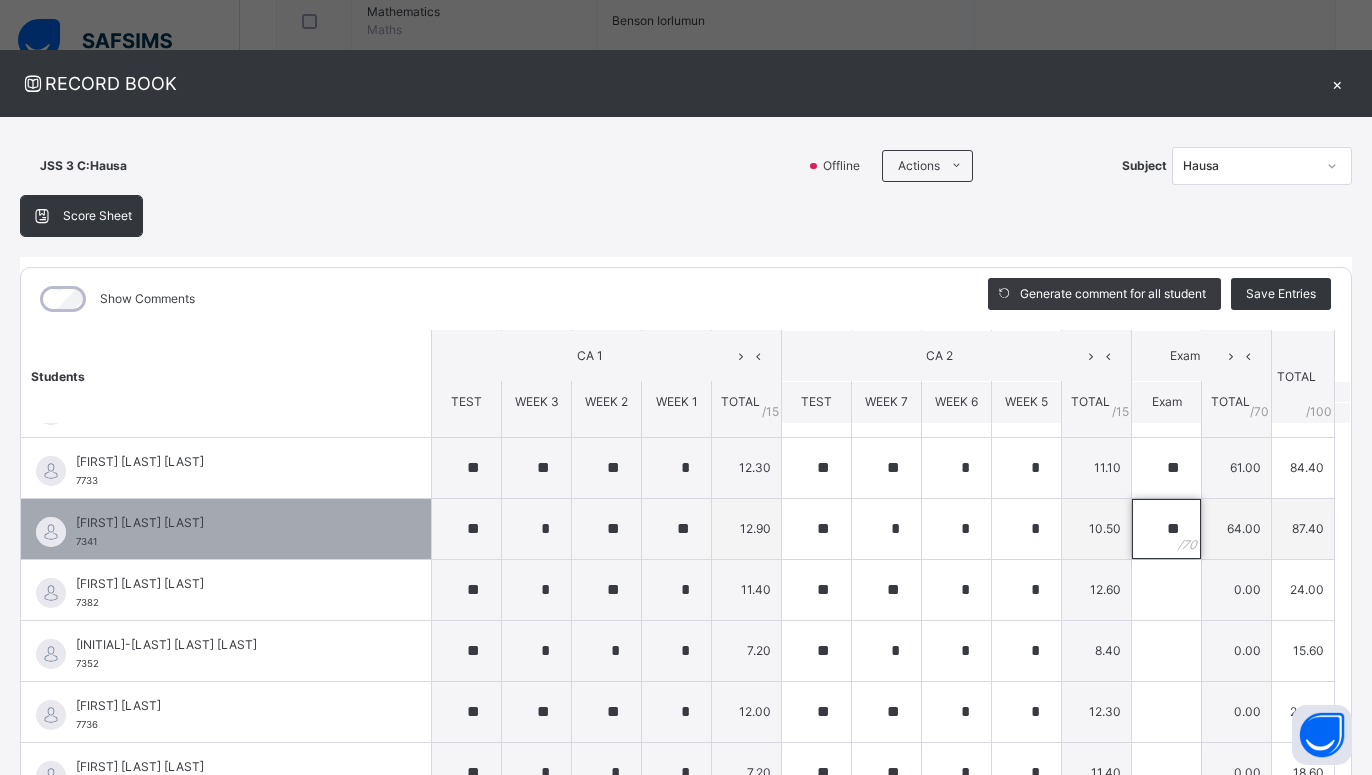 scroll, scrollTop: 270, scrollLeft: 0, axis: vertical 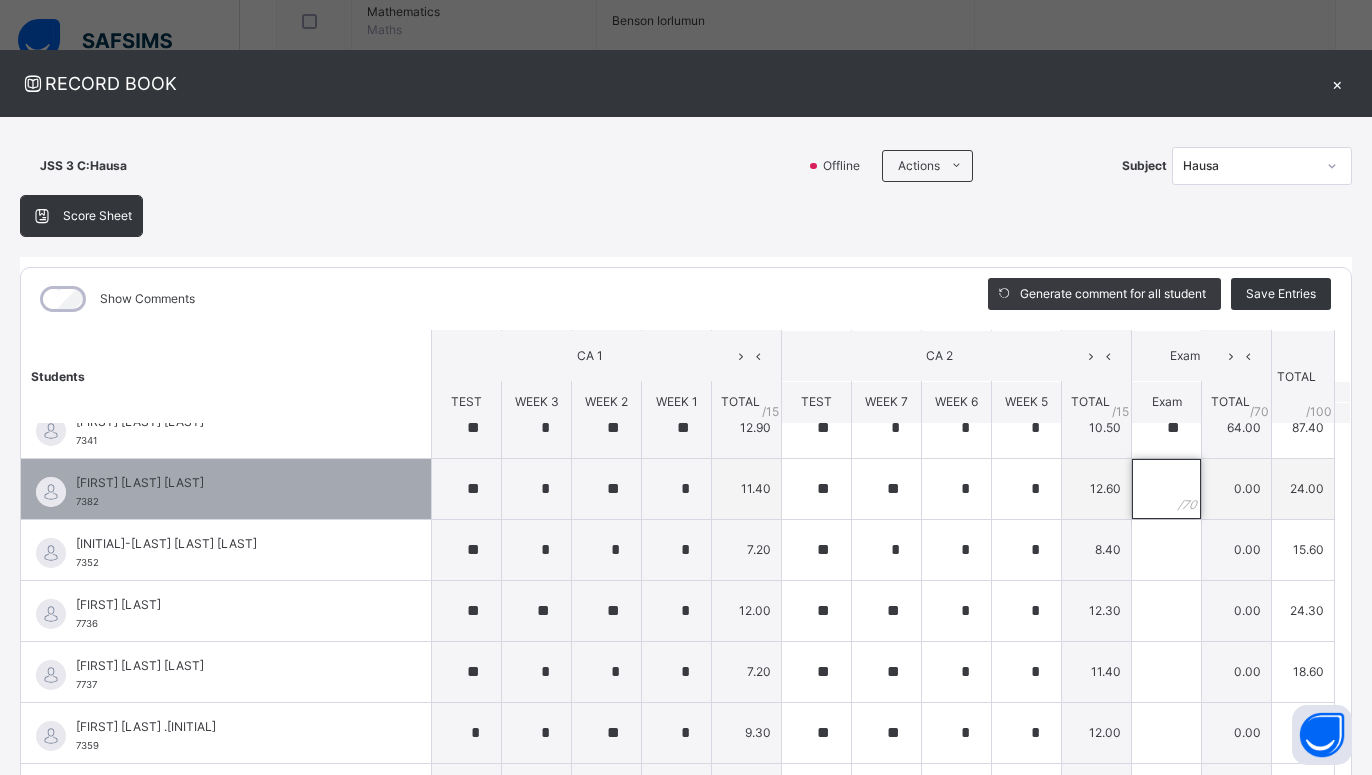 click at bounding box center [1166, 489] 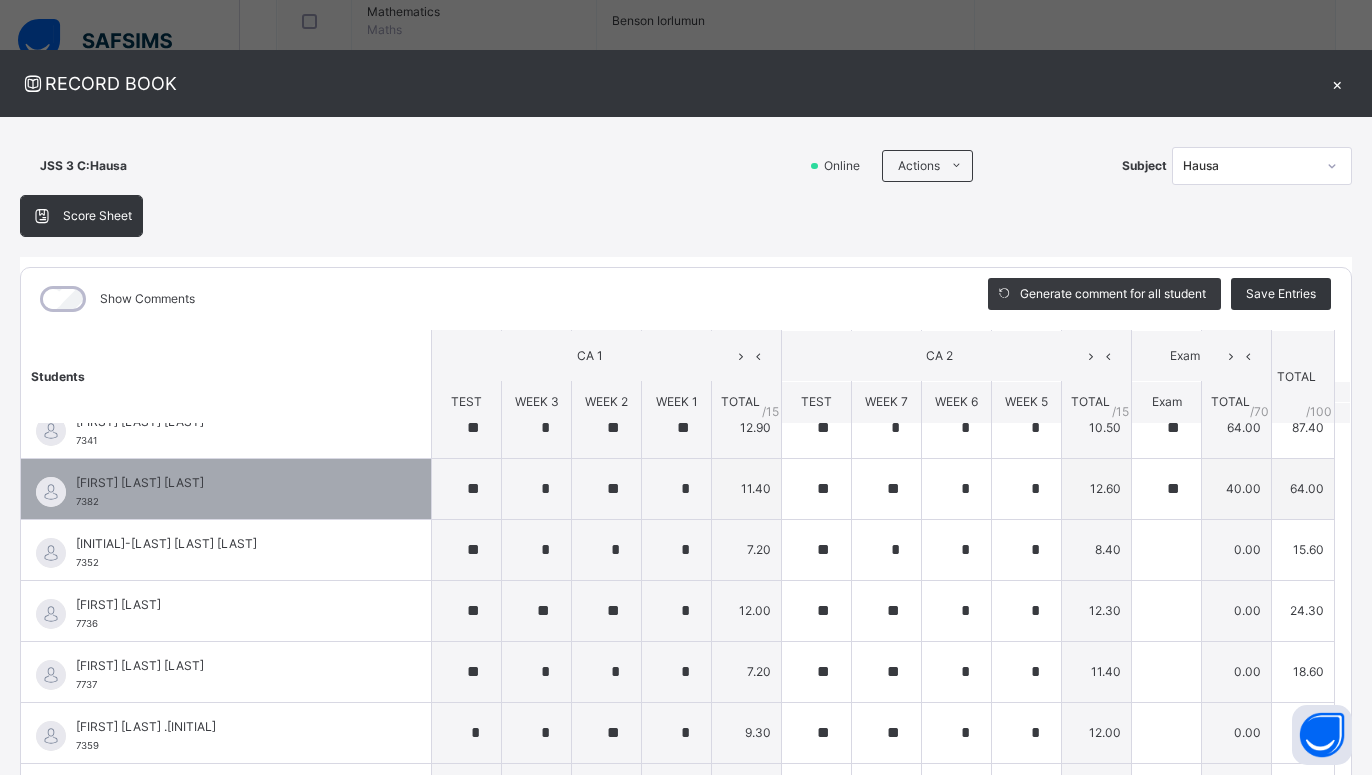 click on "**" at bounding box center (1166, 489) 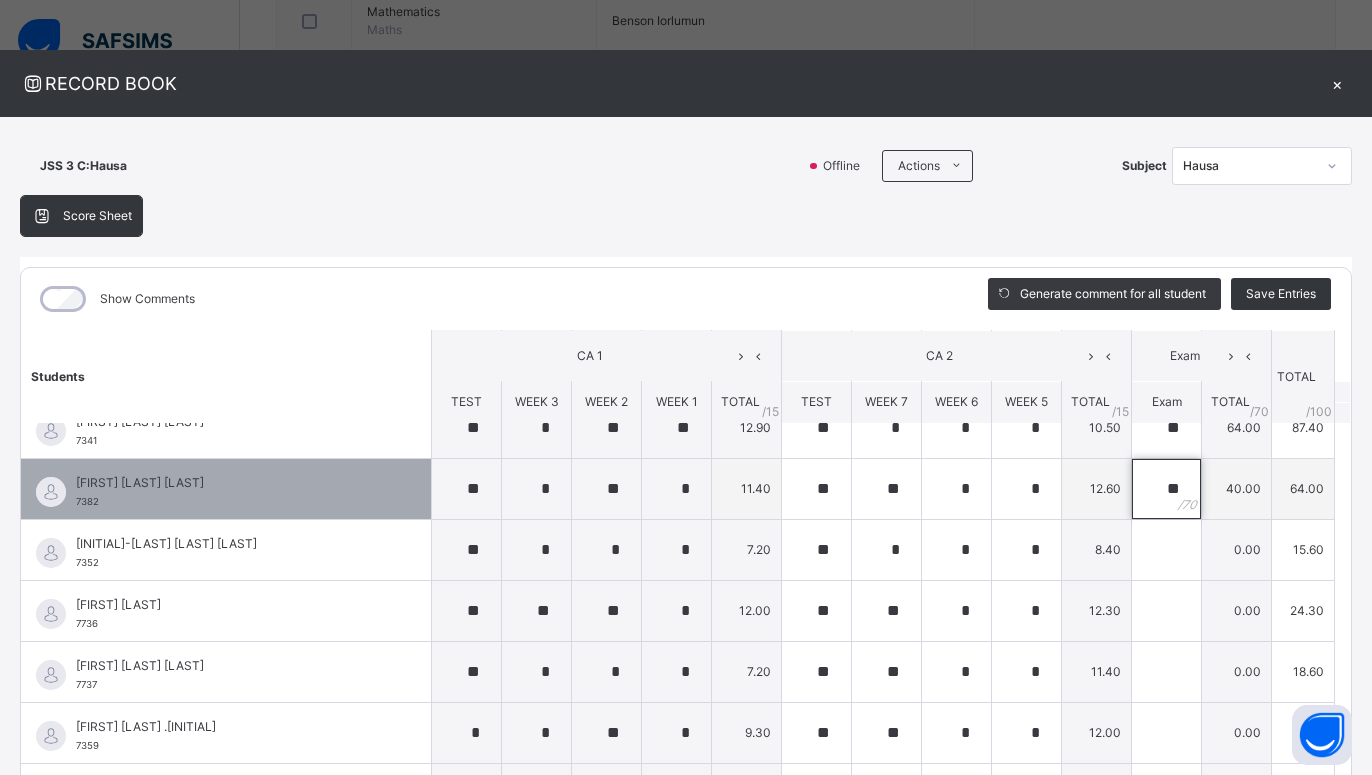 click on "**" at bounding box center [1166, 489] 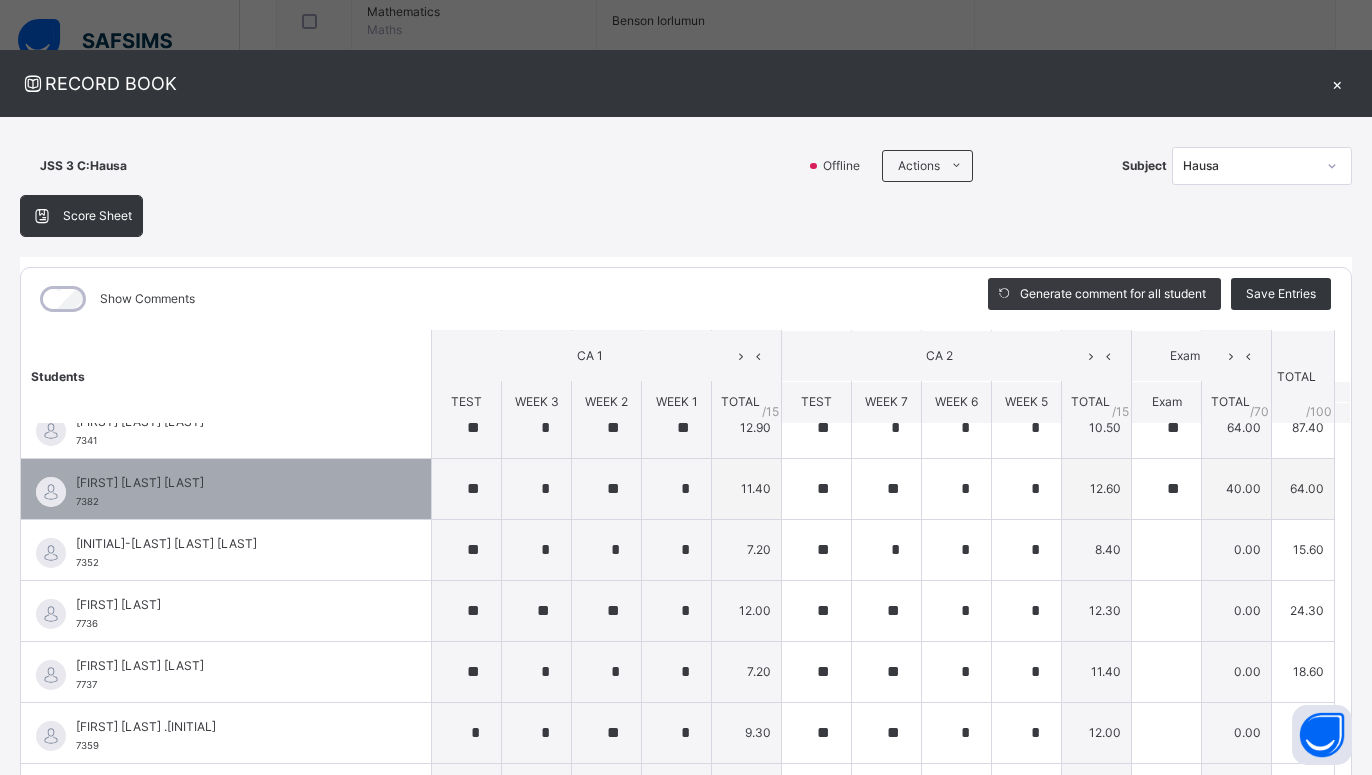 click on "**" at bounding box center [1166, 489] 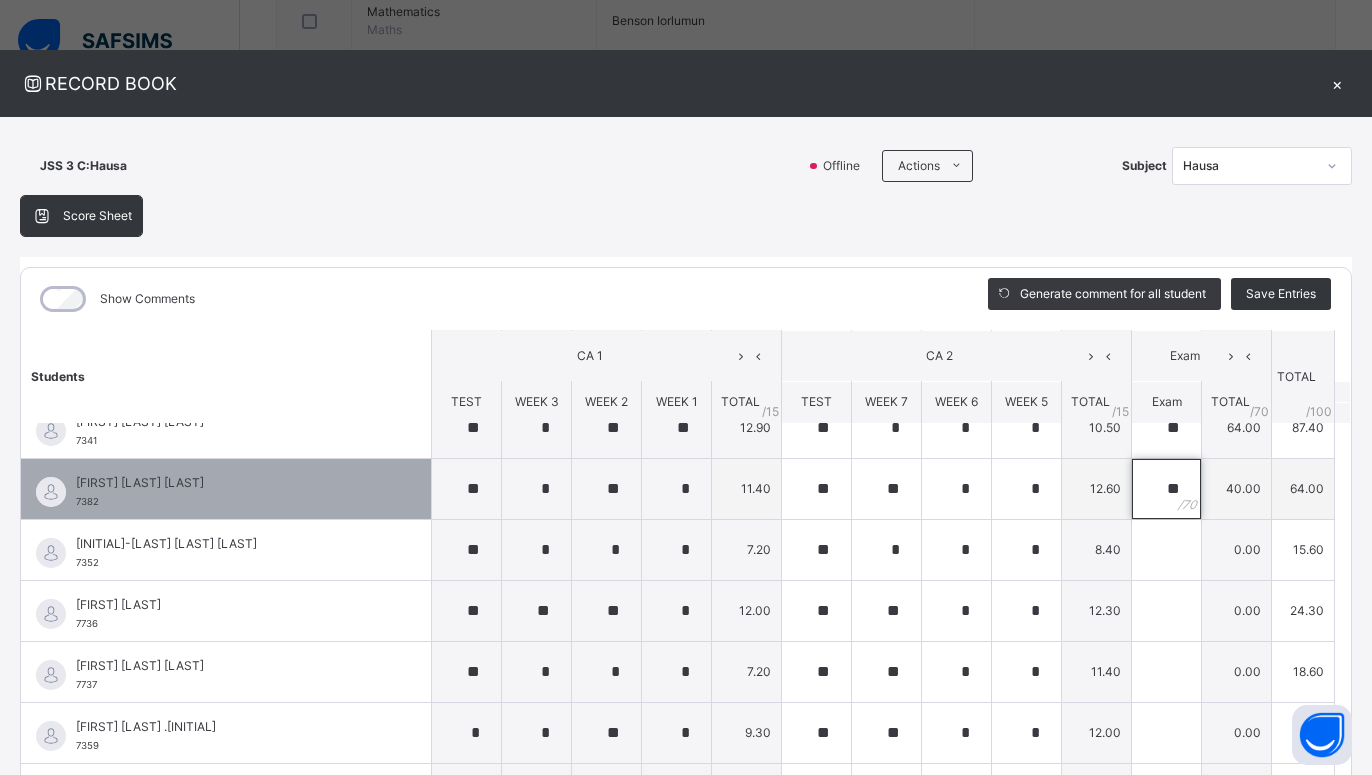 click on "**" at bounding box center [1166, 489] 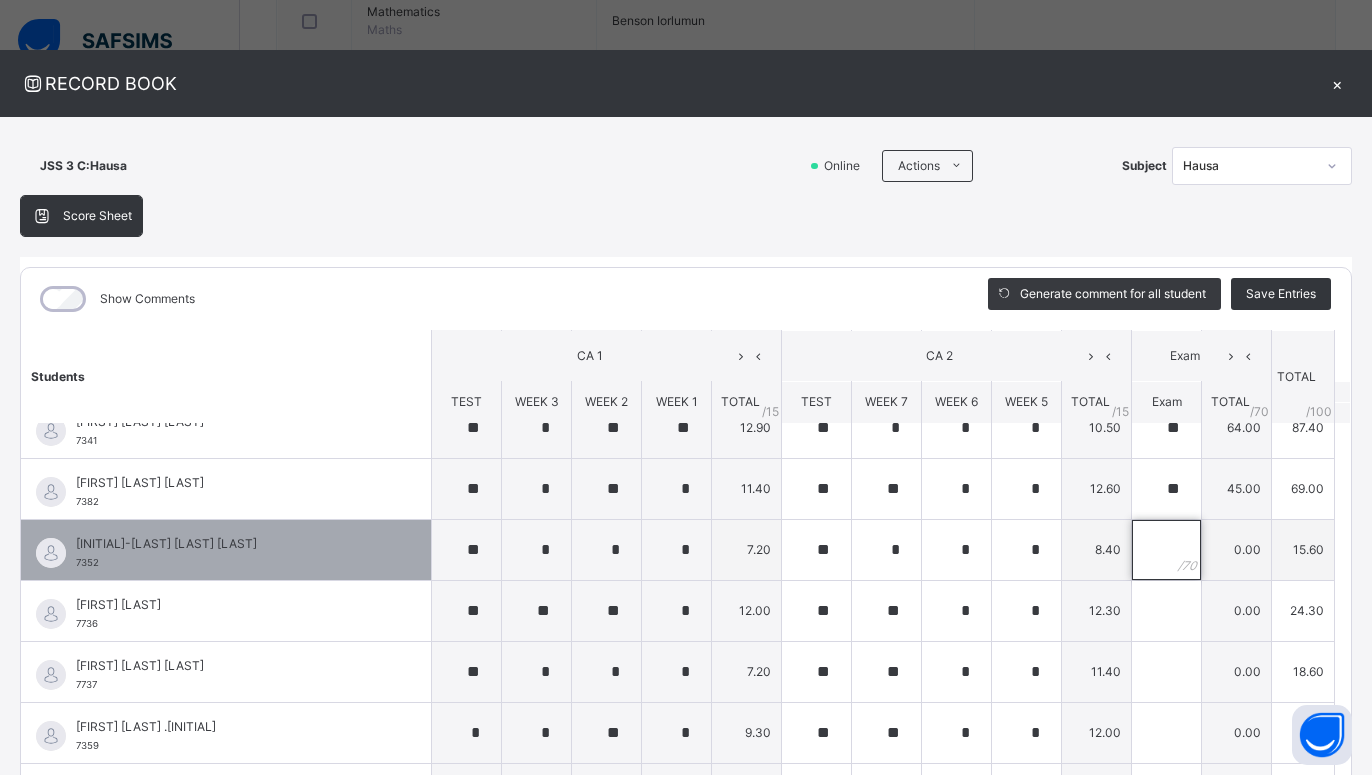 click at bounding box center (1166, 550) 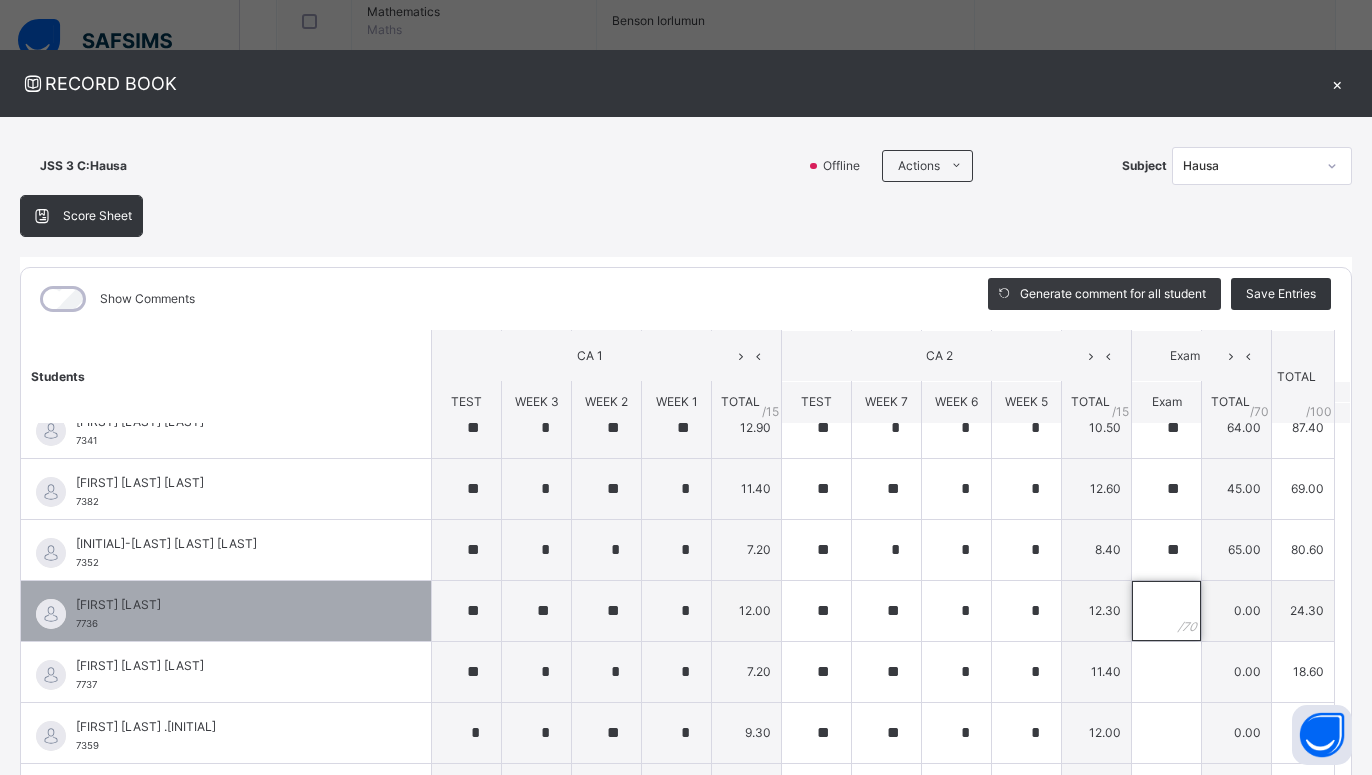 click at bounding box center (1166, 611) 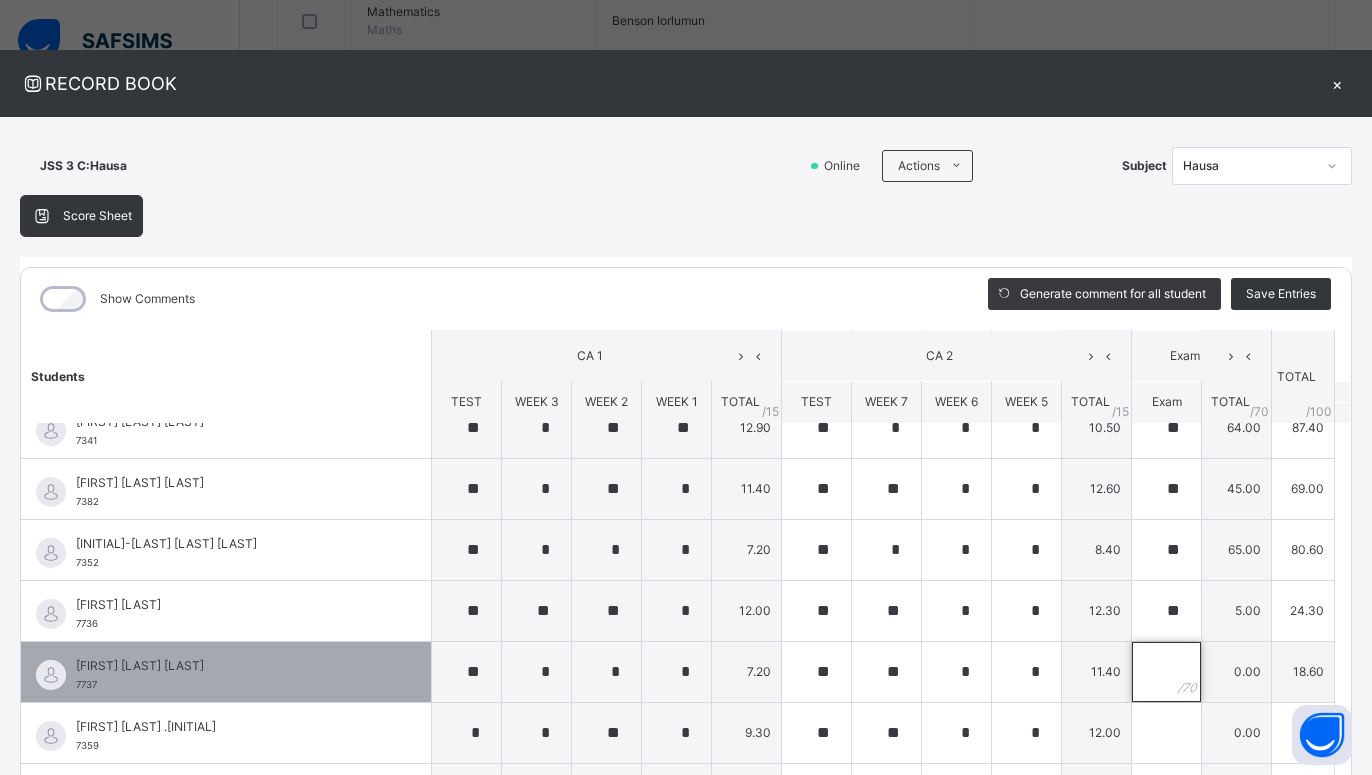 click at bounding box center [1166, 672] 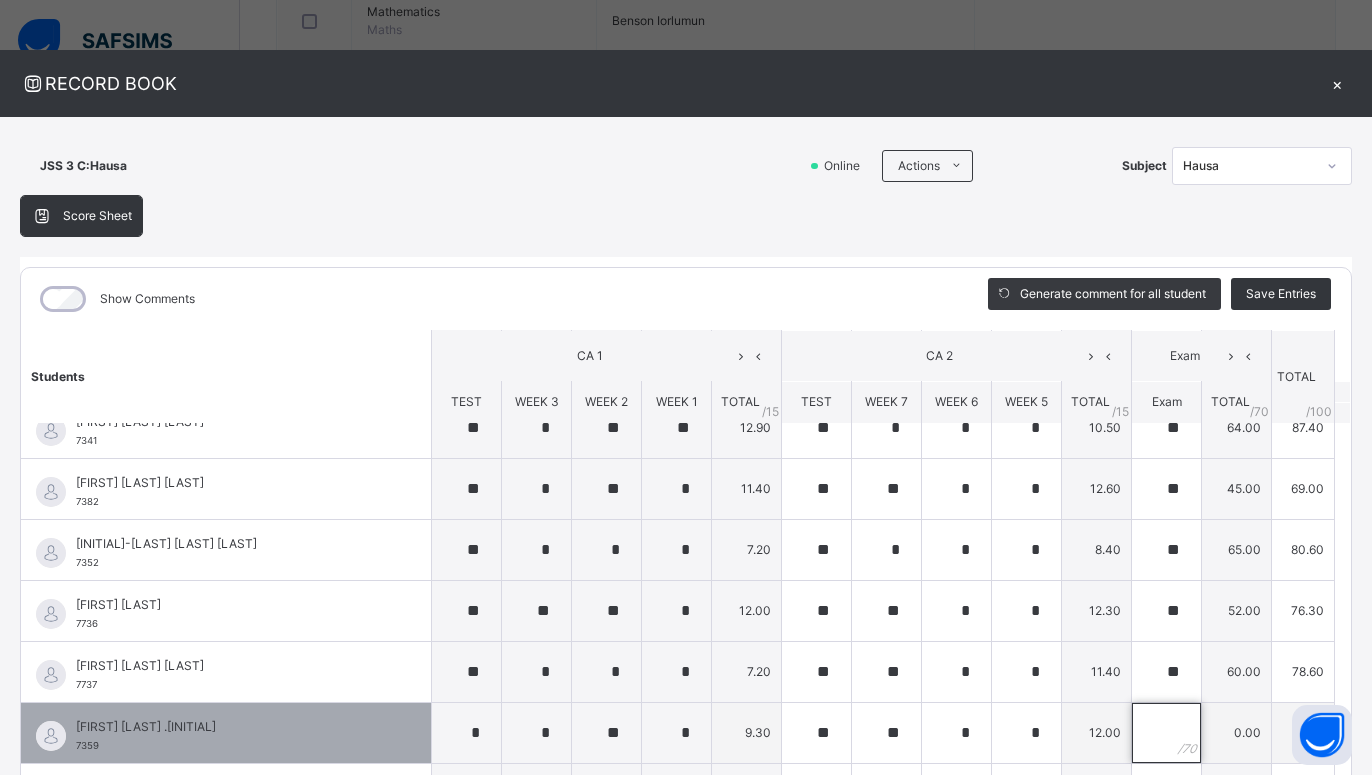click at bounding box center (1166, 733) 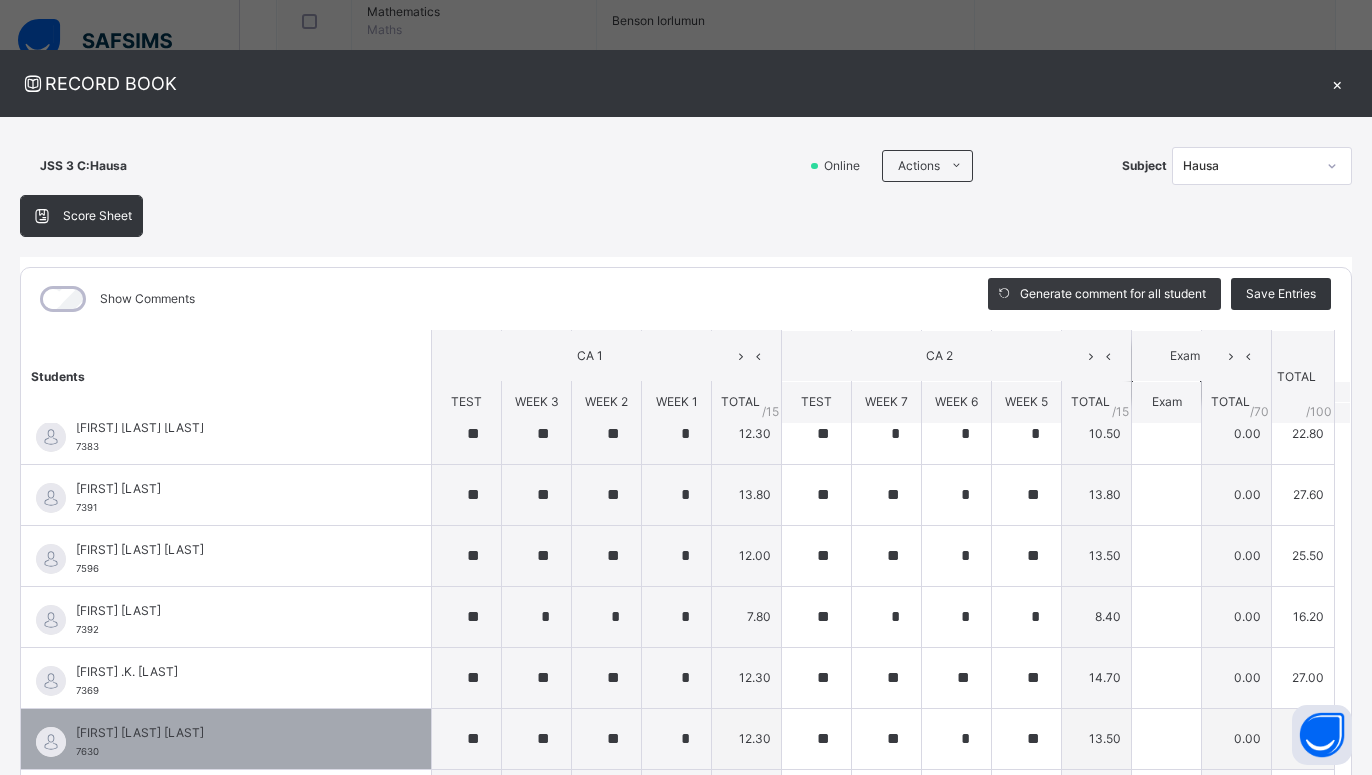 scroll, scrollTop: 540, scrollLeft: 0, axis: vertical 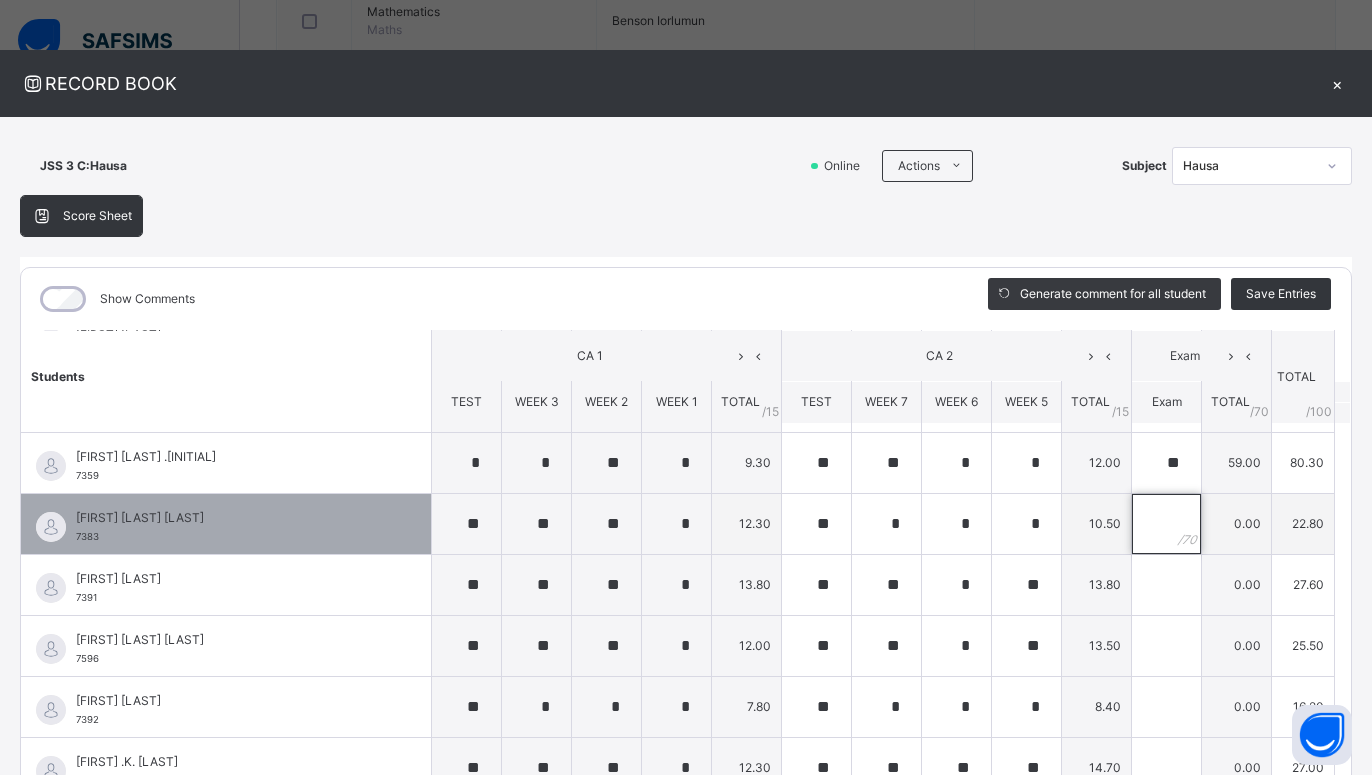 click at bounding box center [1166, 524] 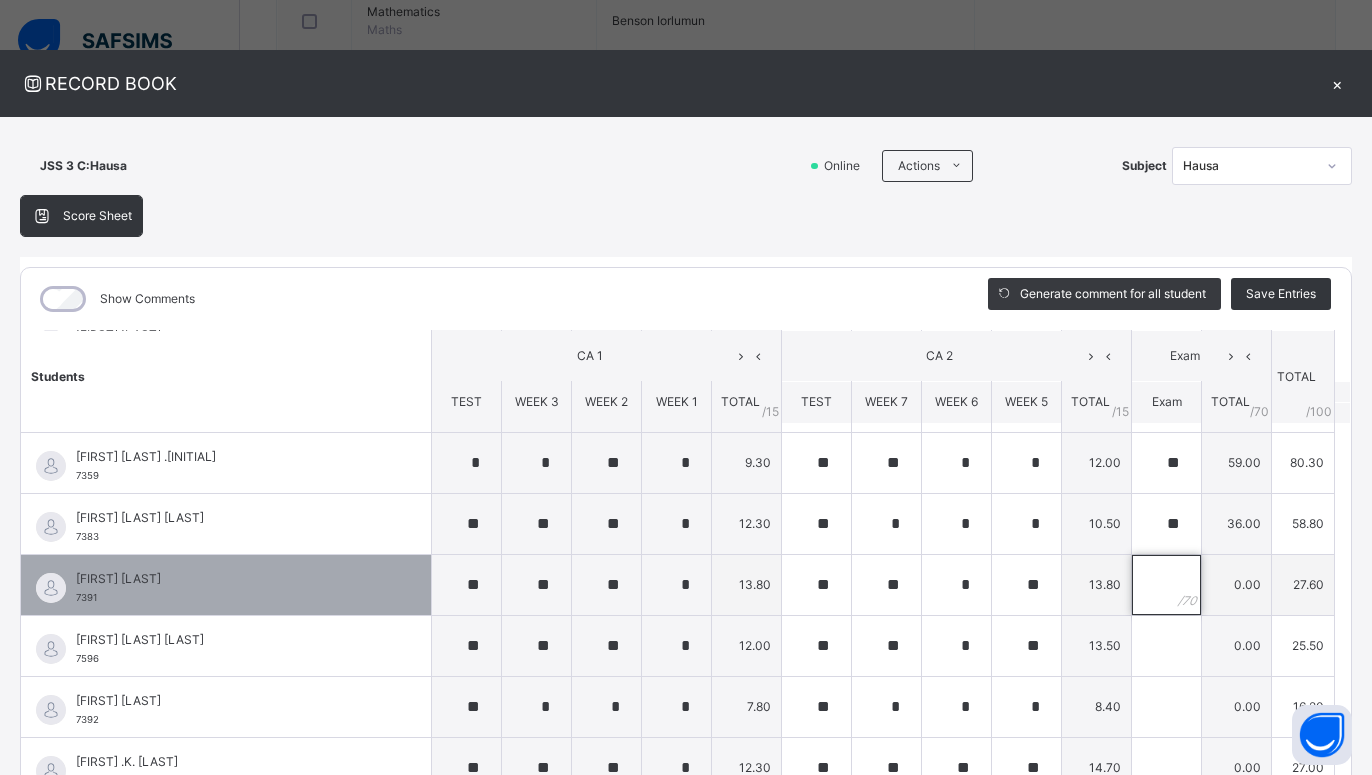 click at bounding box center (1166, 585) 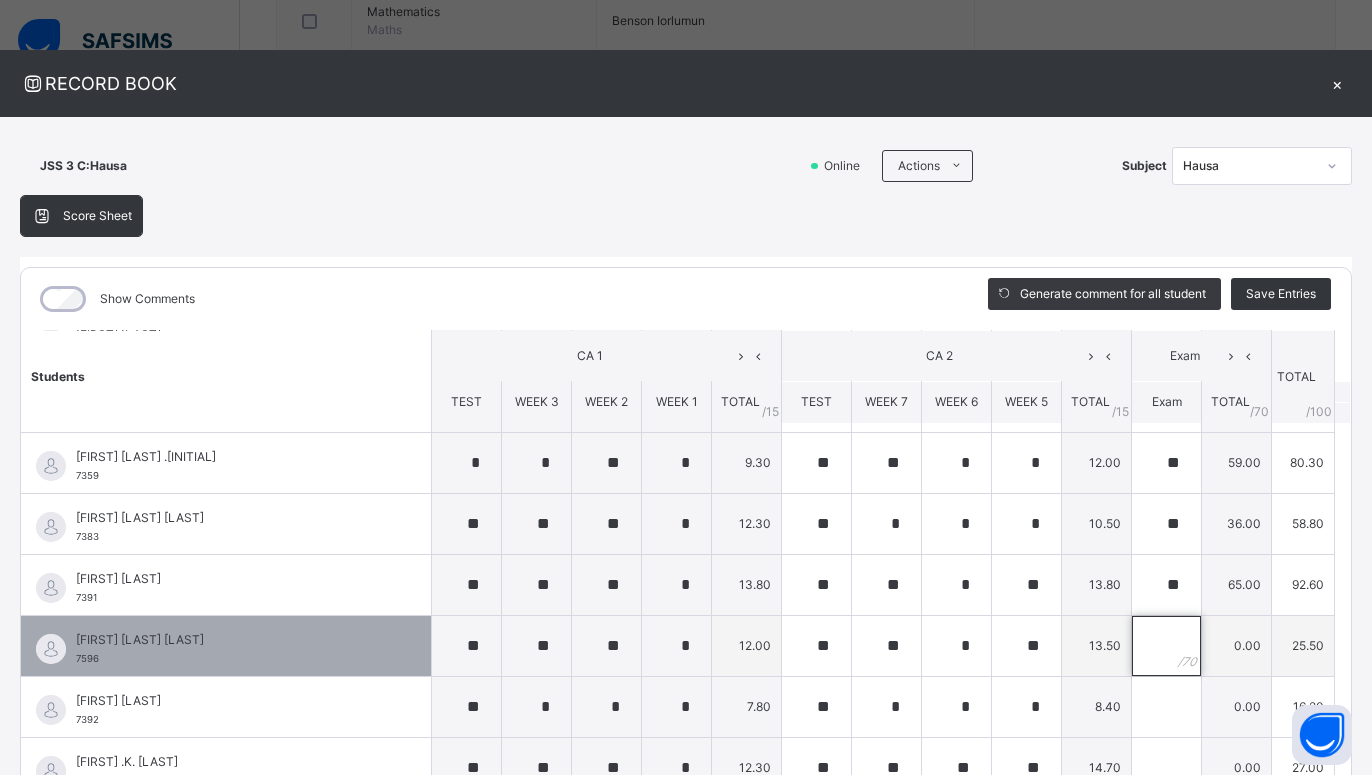 click at bounding box center [1166, 646] 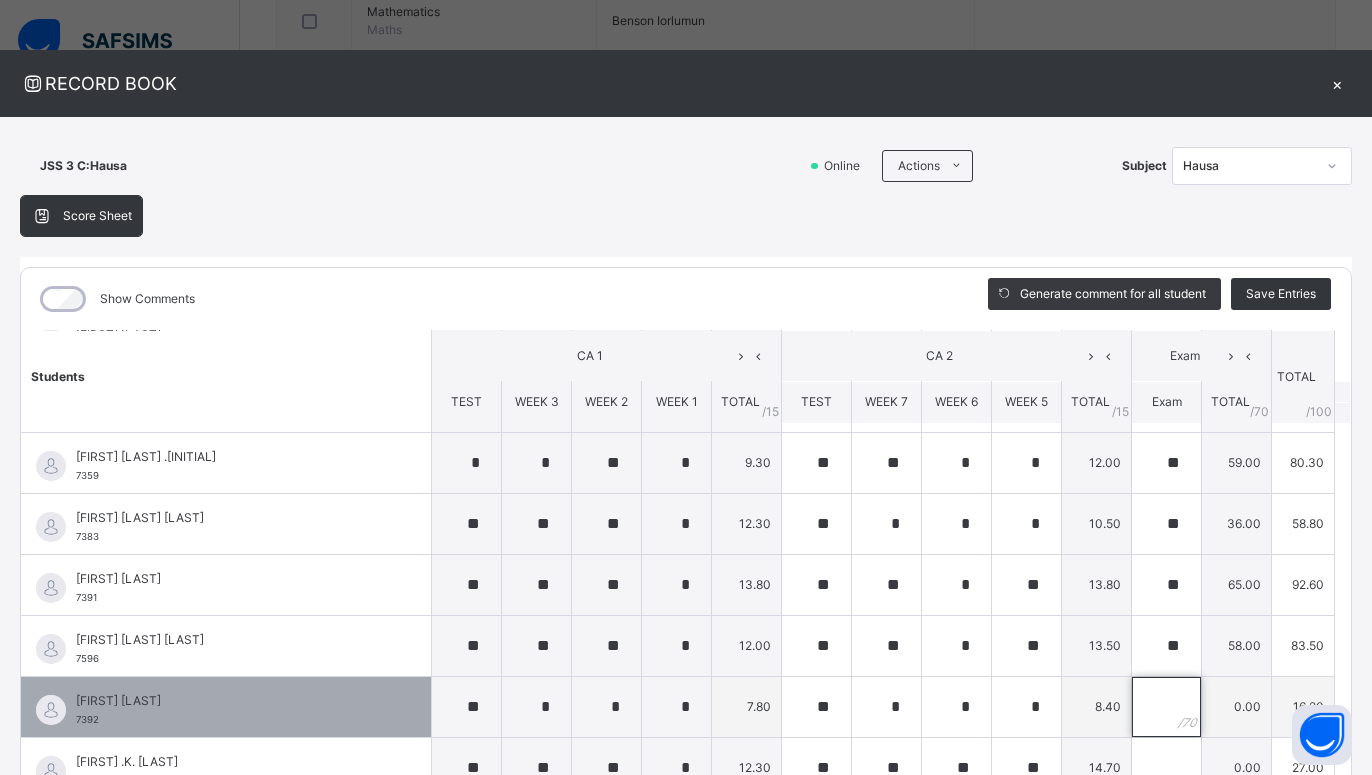 click at bounding box center [1166, 707] 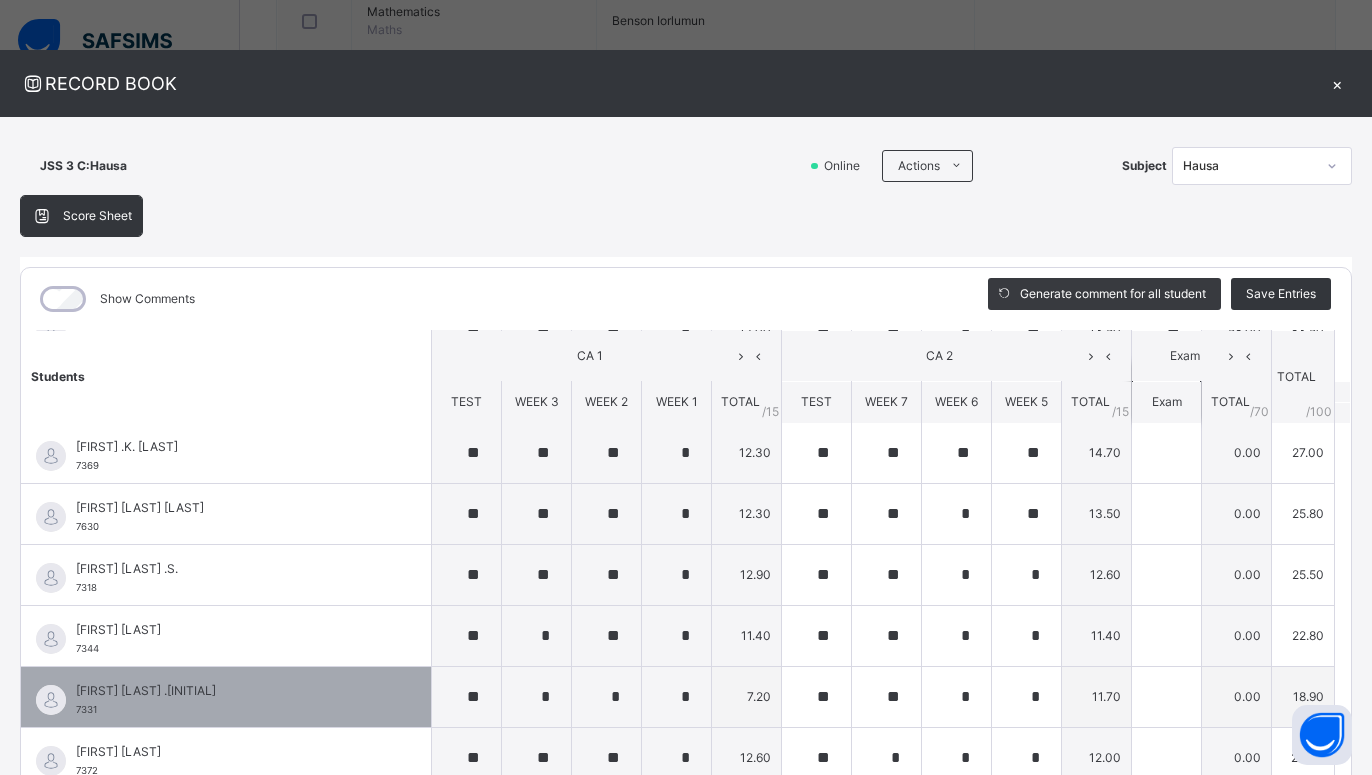 scroll, scrollTop: 810, scrollLeft: 0, axis: vertical 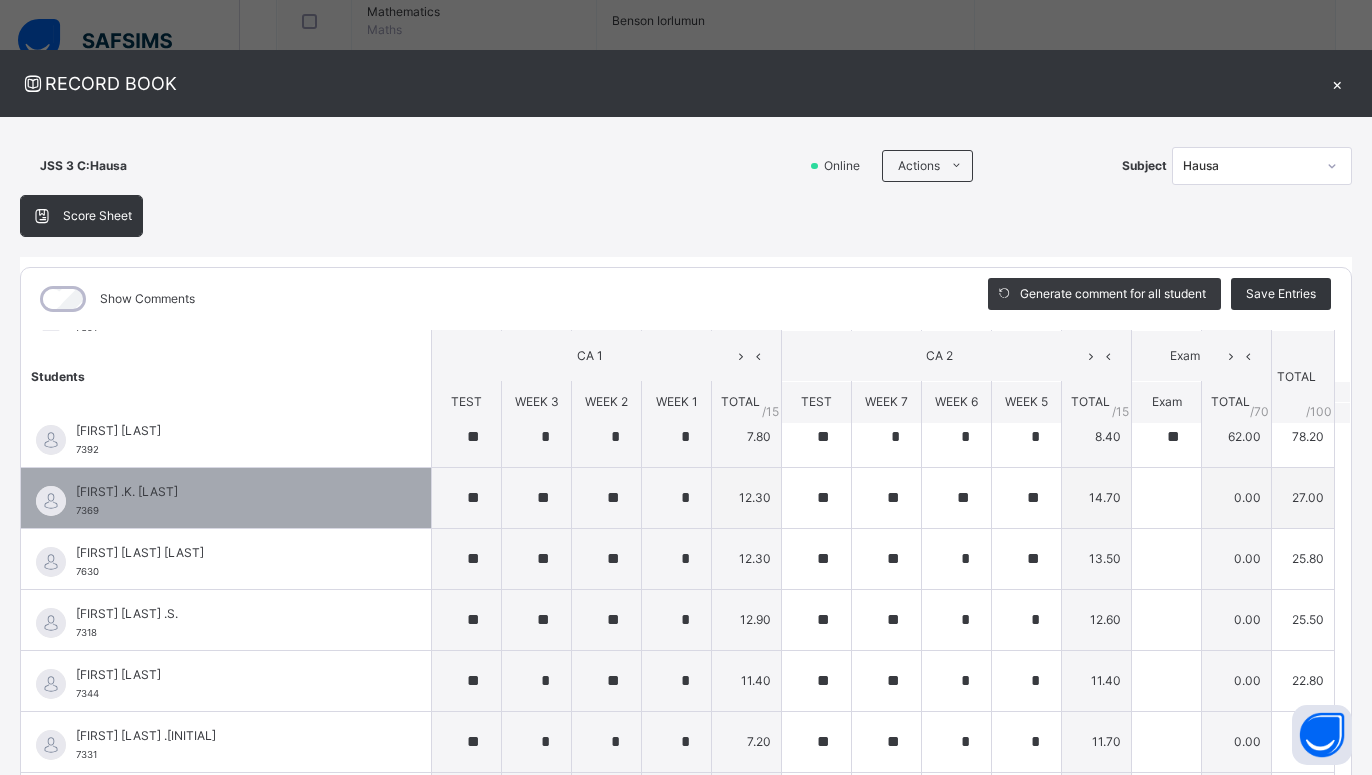 click on "14.70" at bounding box center (1097, 497) 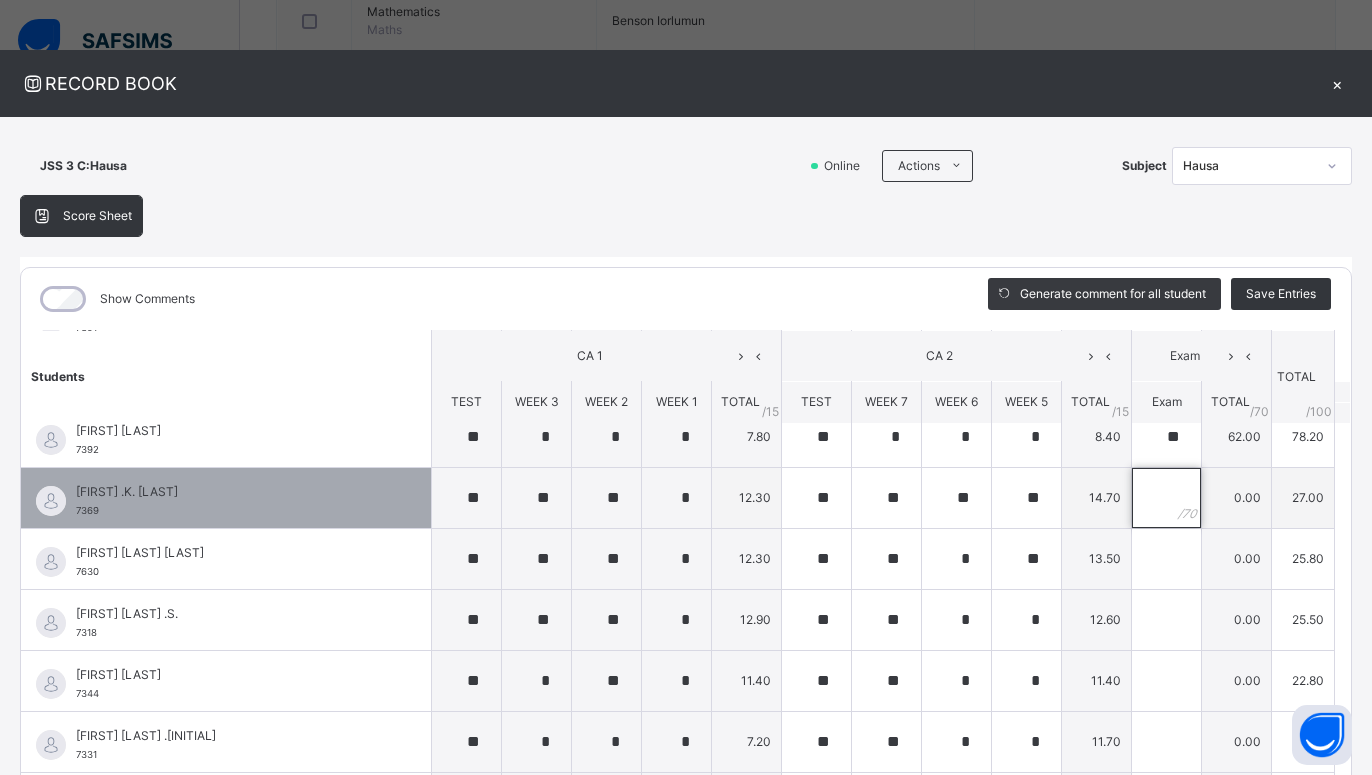 click at bounding box center (1166, 498) 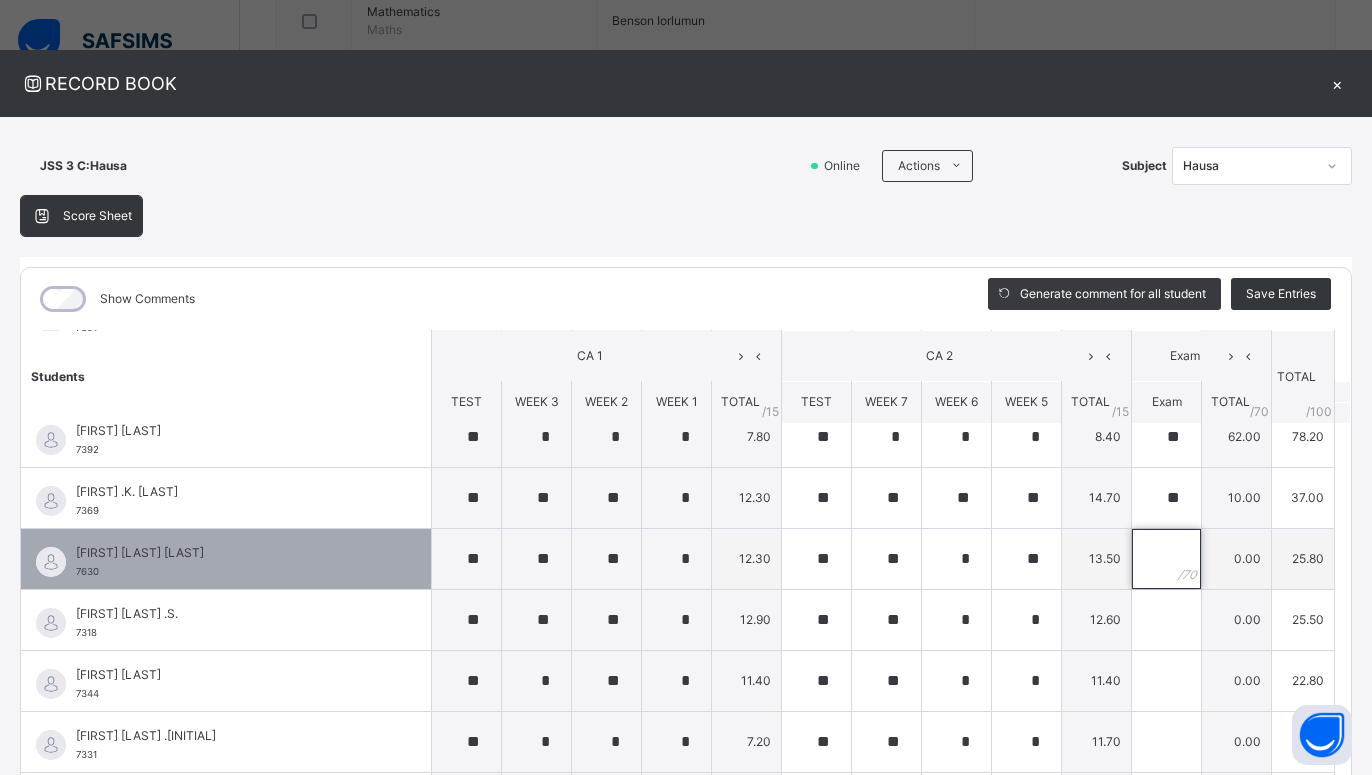 click at bounding box center [1166, 559] 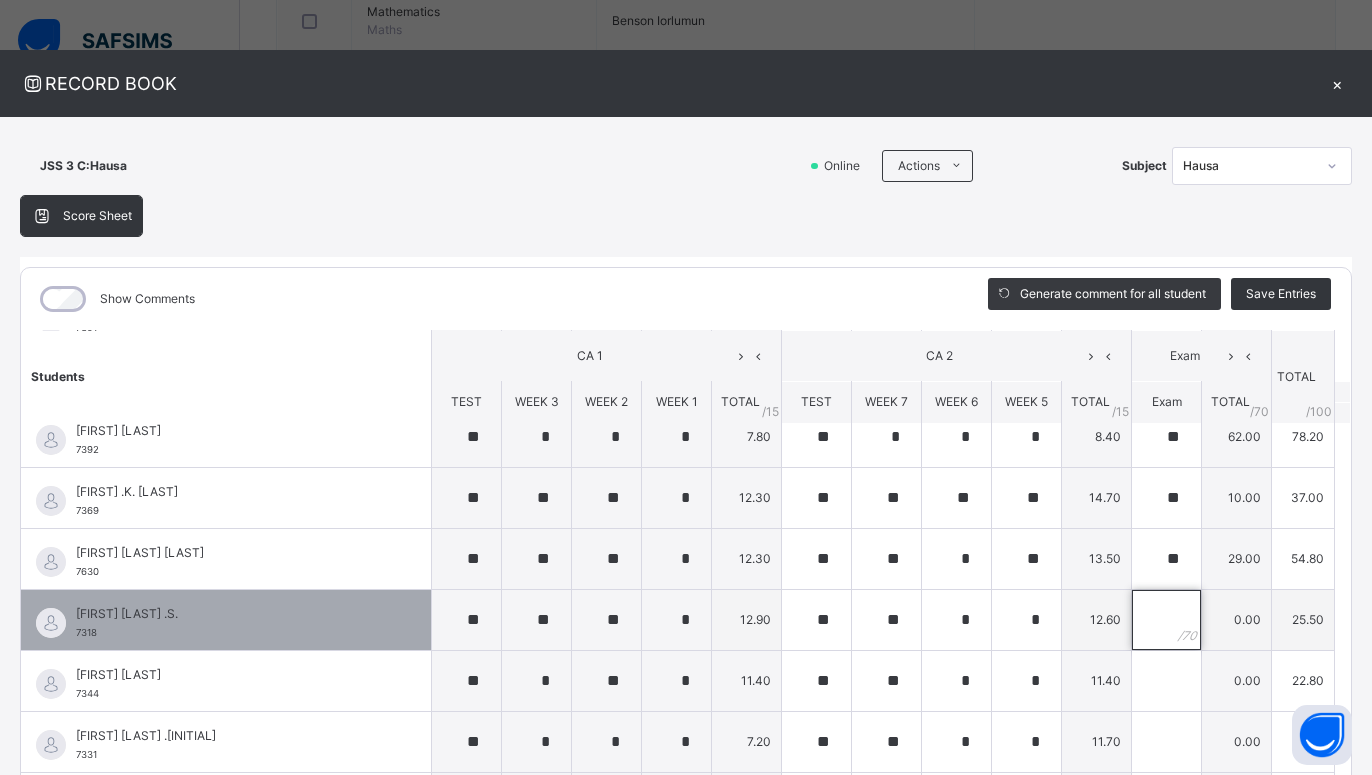 click at bounding box center (1166, 620) 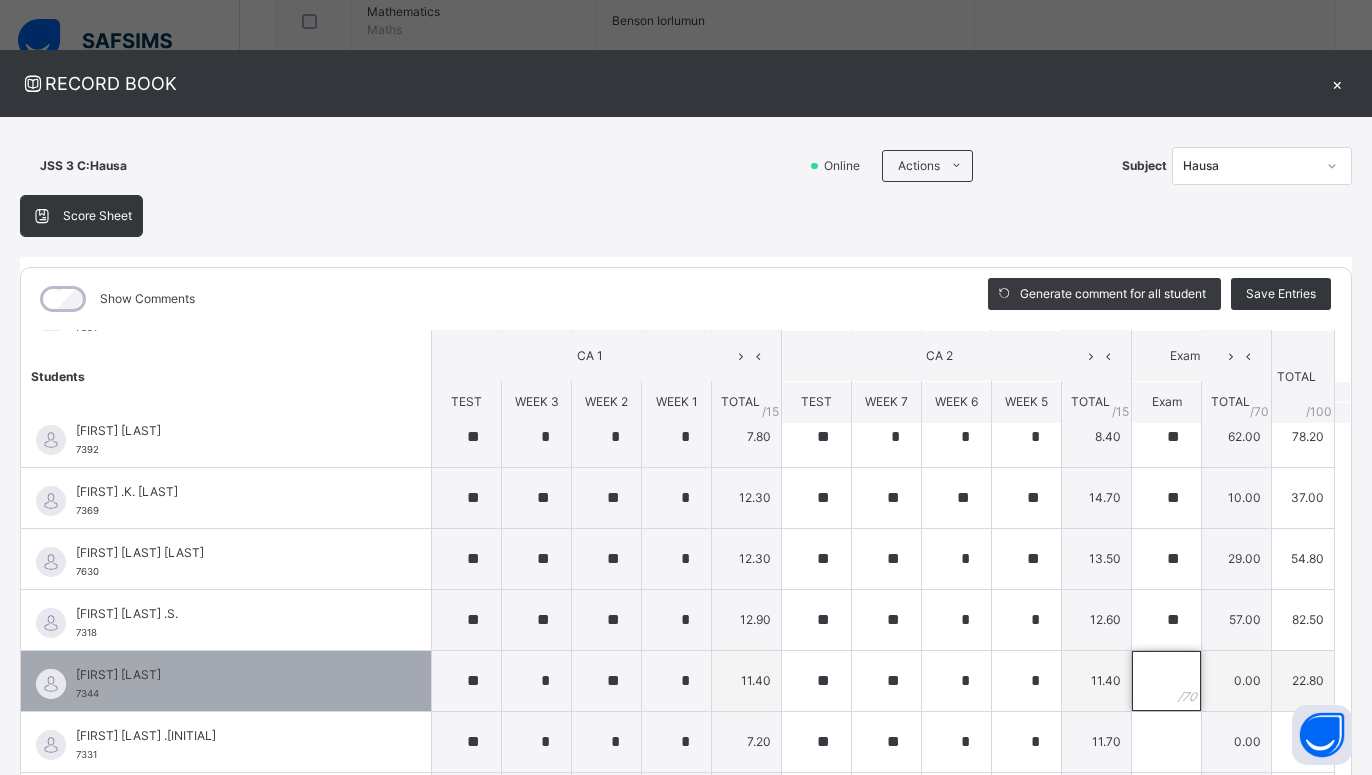 click at bounding box center (1166, 681) 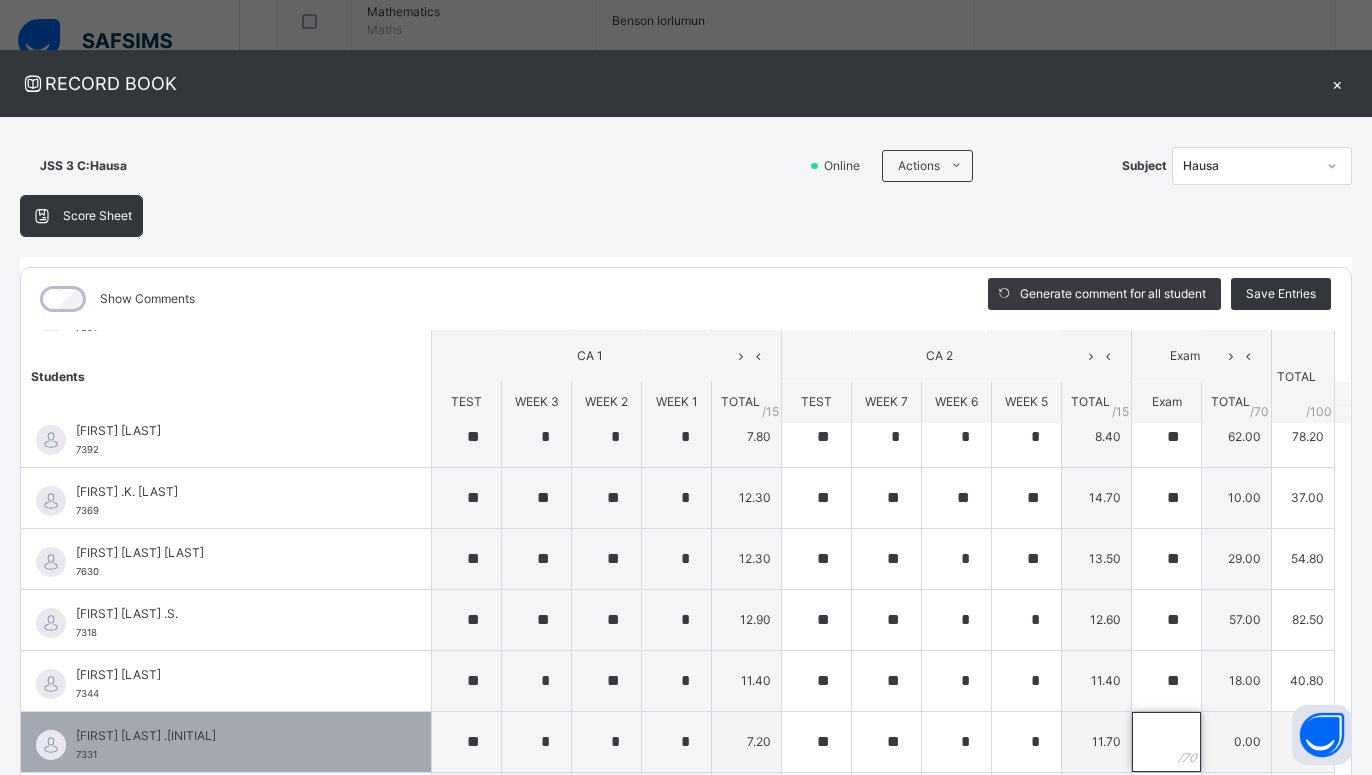 click at bounding box center (1166, 742) 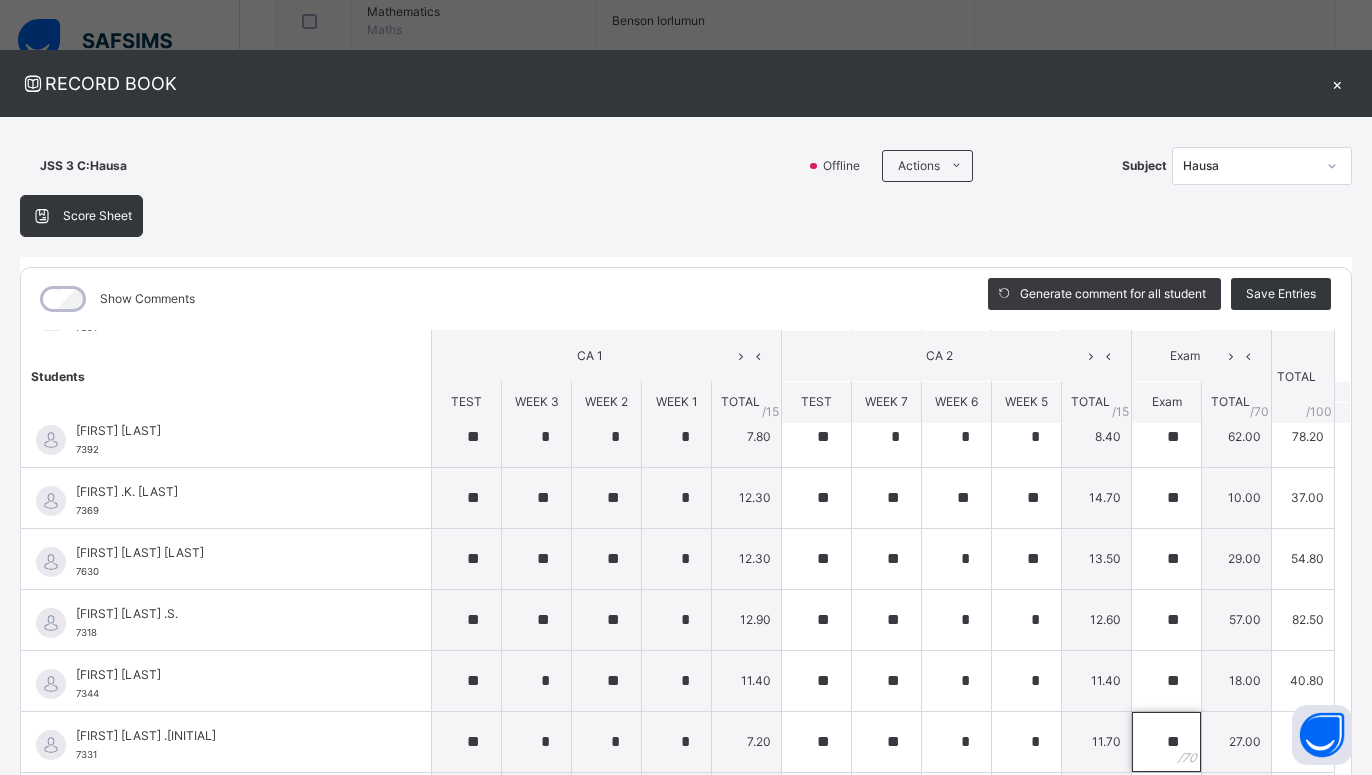 scroll, scrollTop: 1080, scrollLeft: 0, axis: vertical 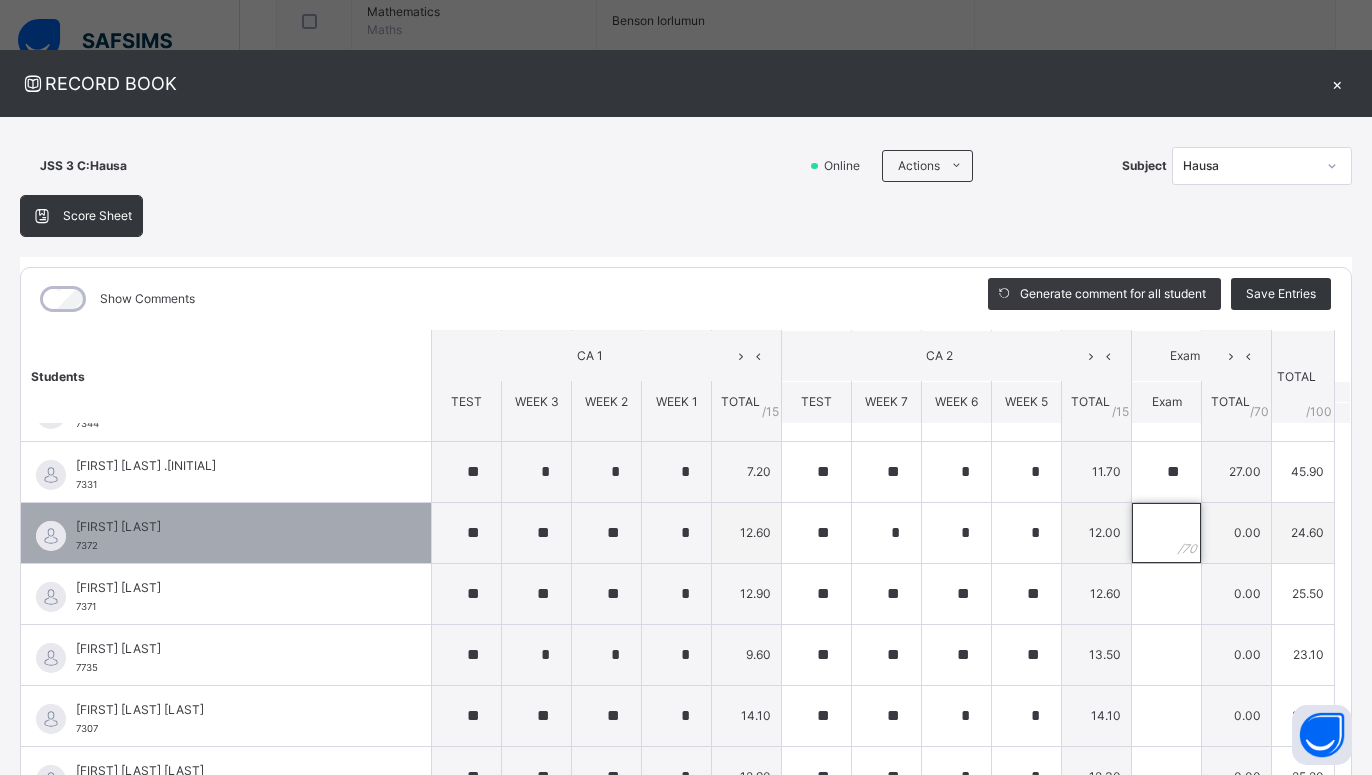 click at bounding box center (1166, 533) 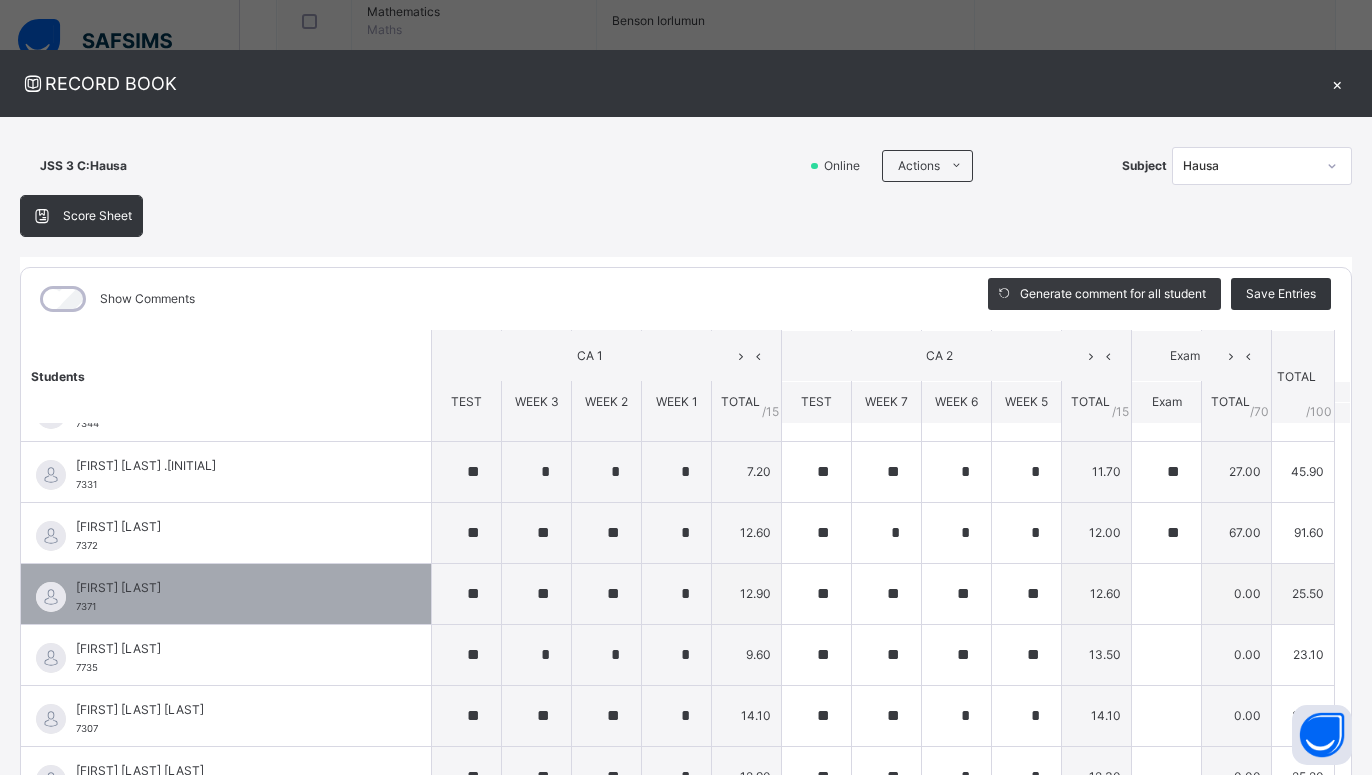 click at bounding box center [1167, 593] 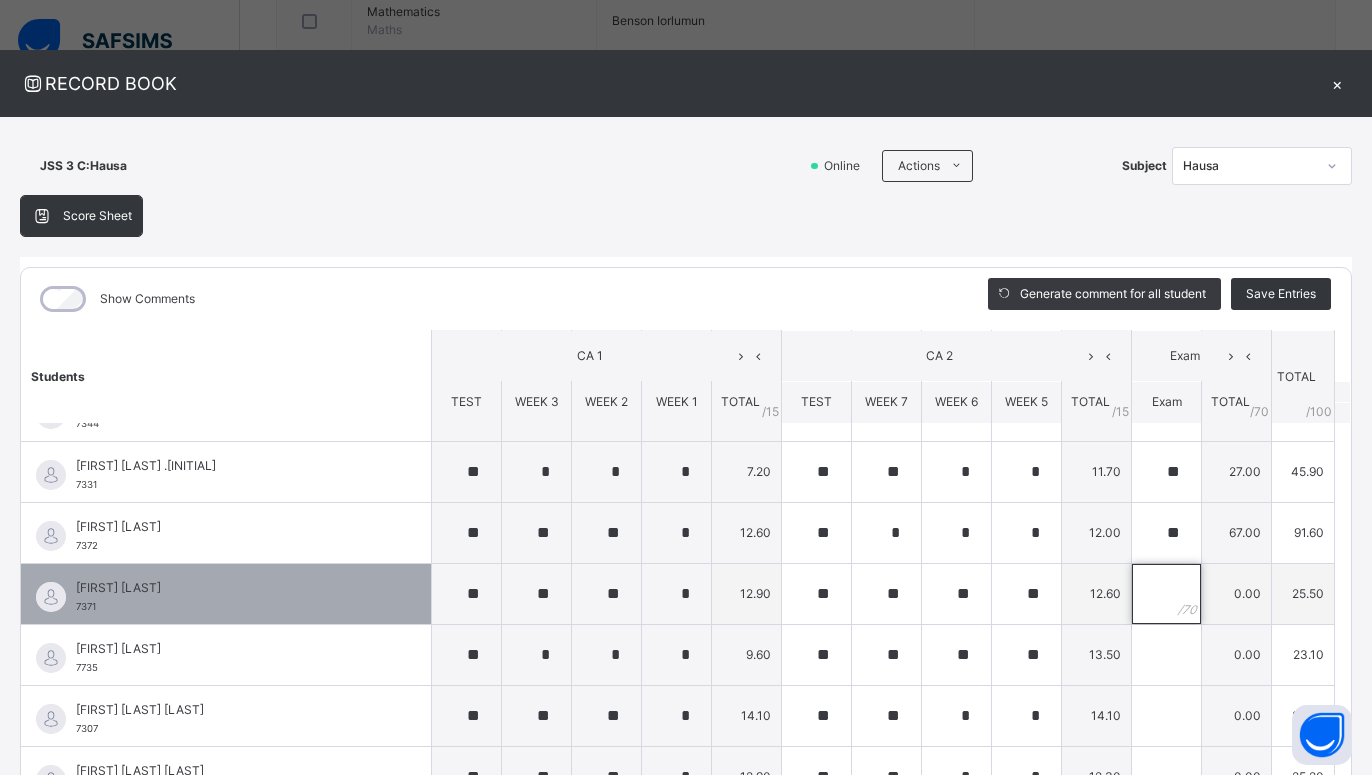 click at bounding box center (1166, 594) 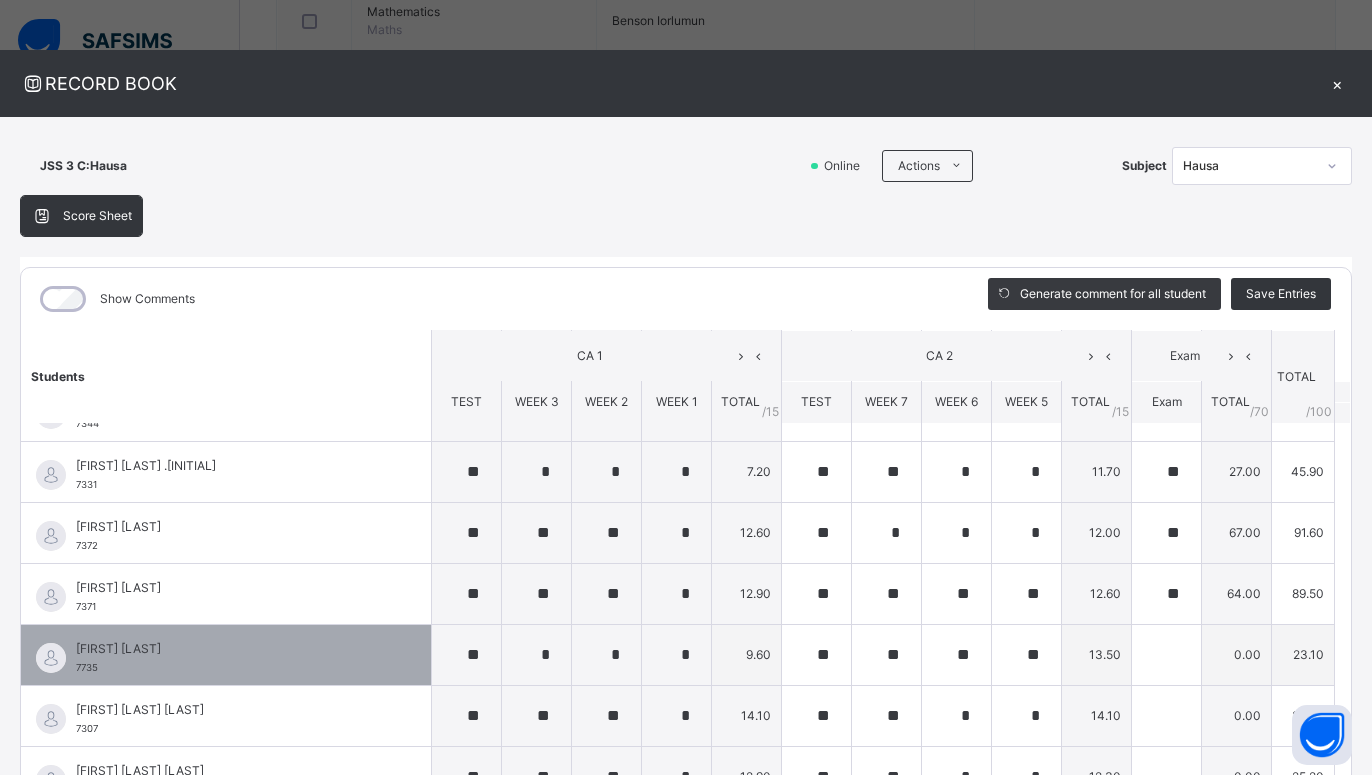 click at bounding box center [1167, 654] 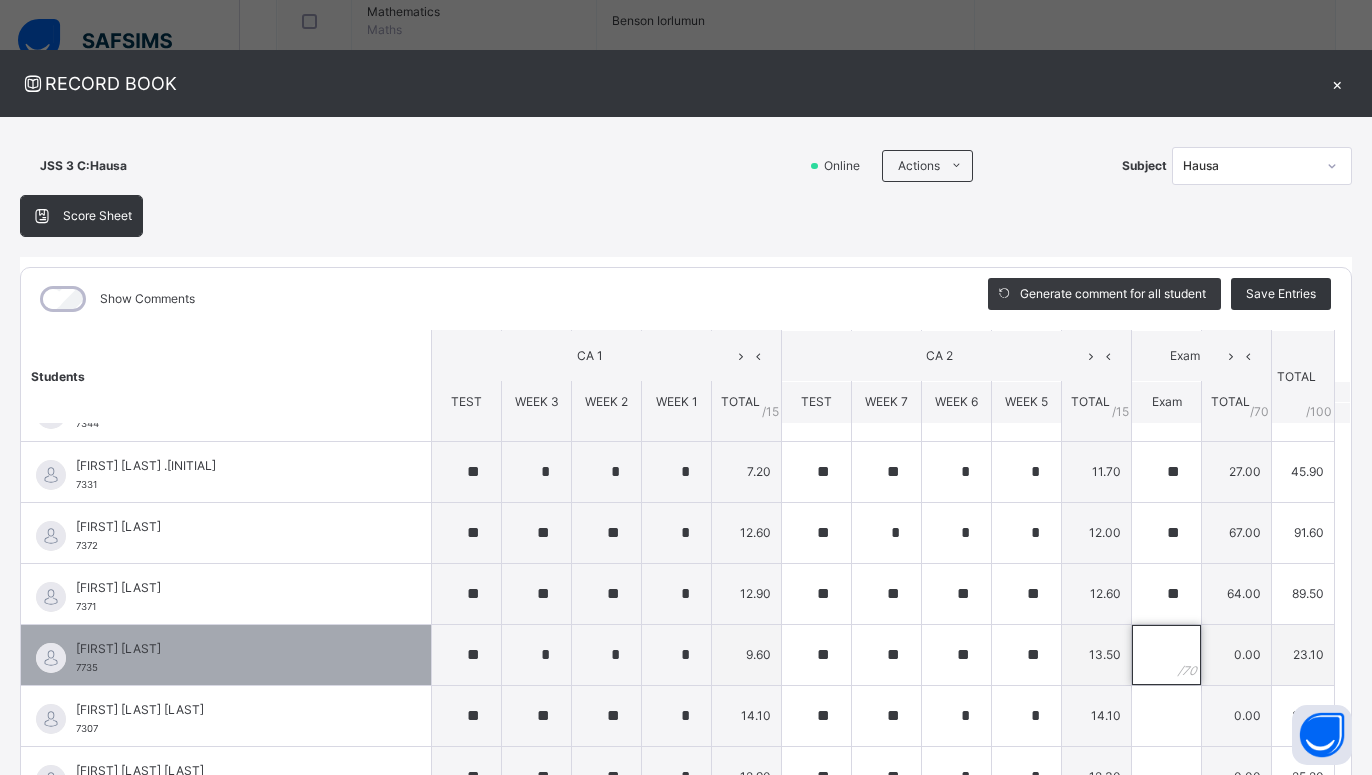 click at bounding box center (1166, 655) 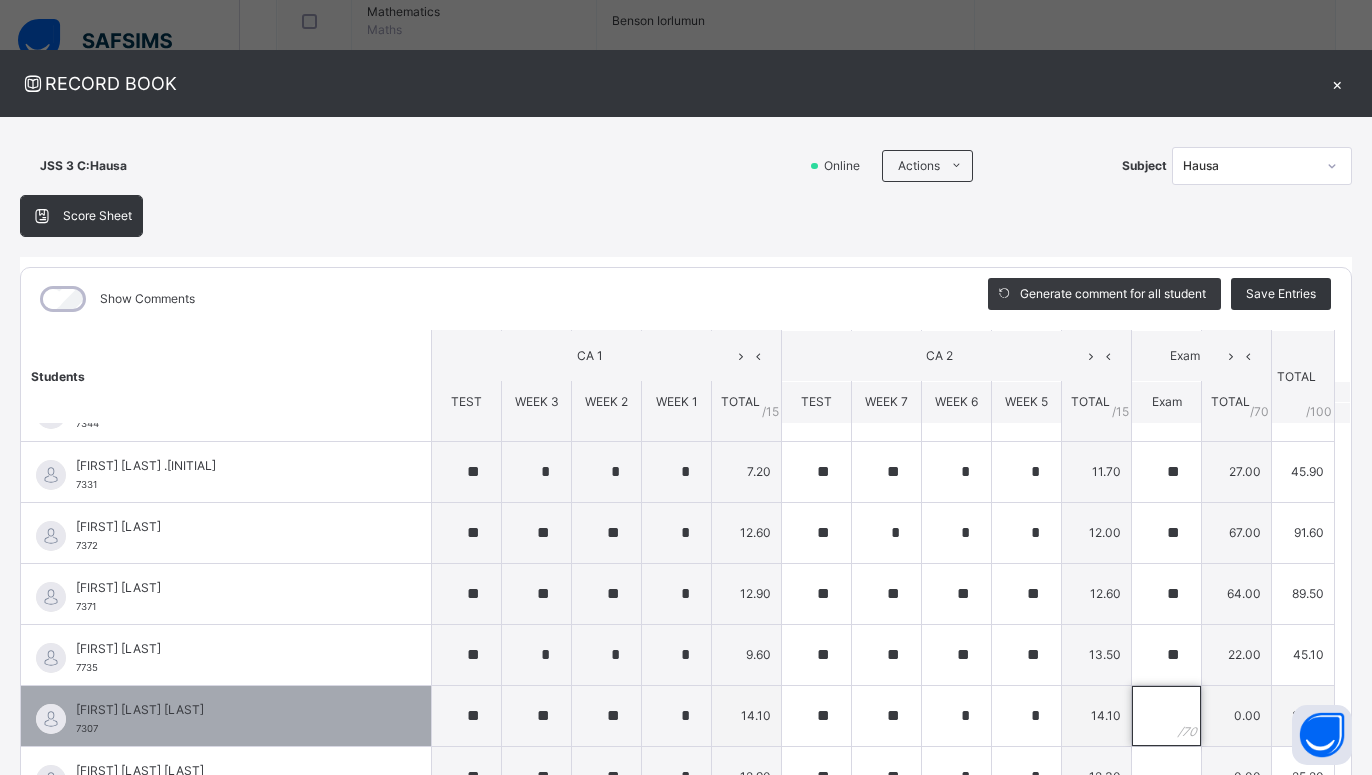 click at bounding box center (1166, 716) 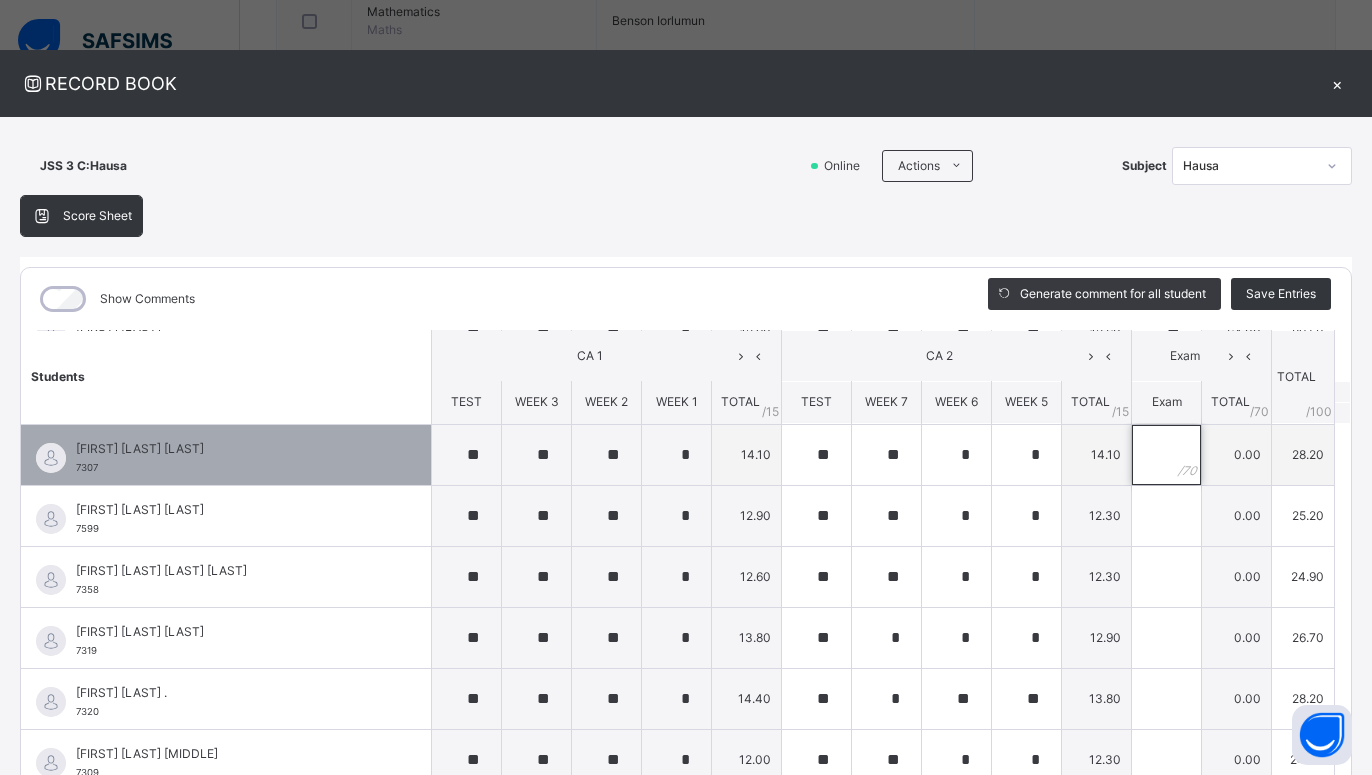 scroll, scrollTop: 1350, scrollLeft: 0, axis: vertical 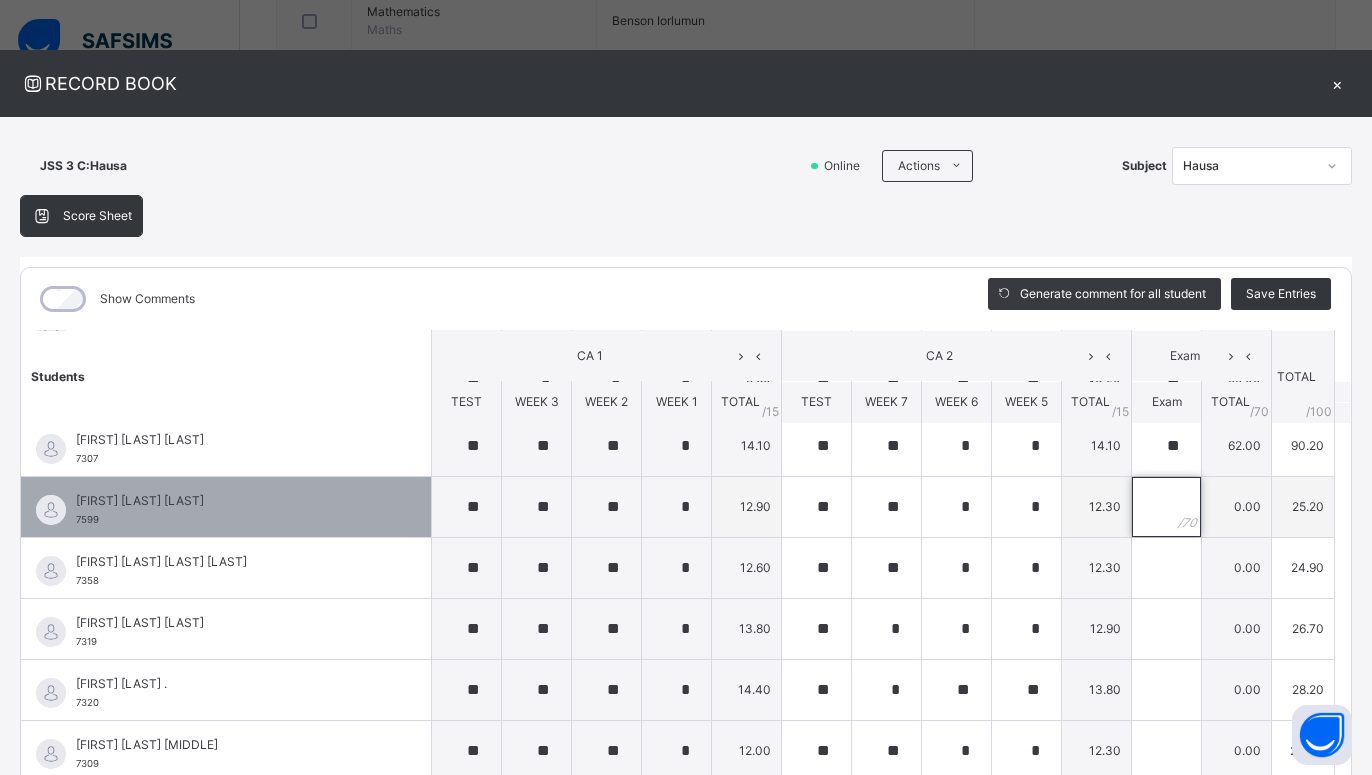 click at bounding box center (1166, 507) 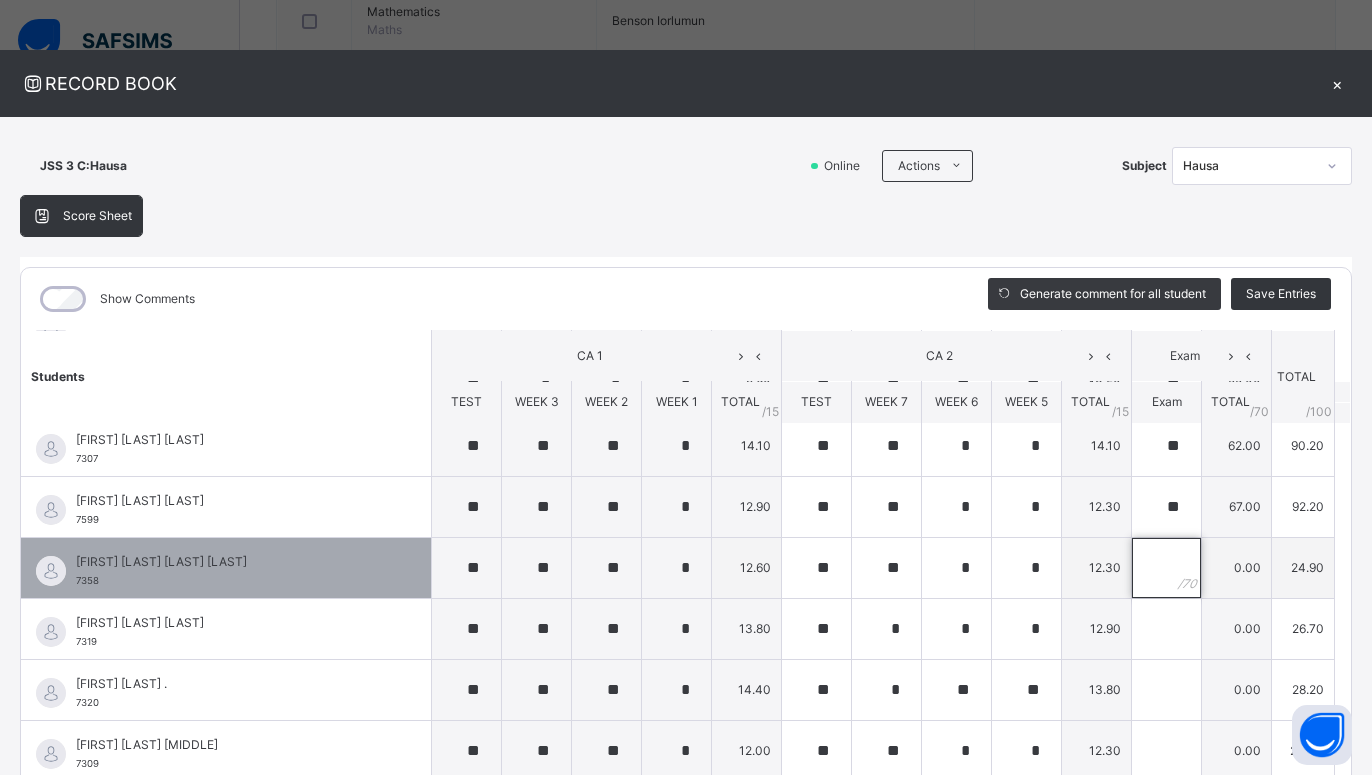 click at bounding box center [1166, 568] 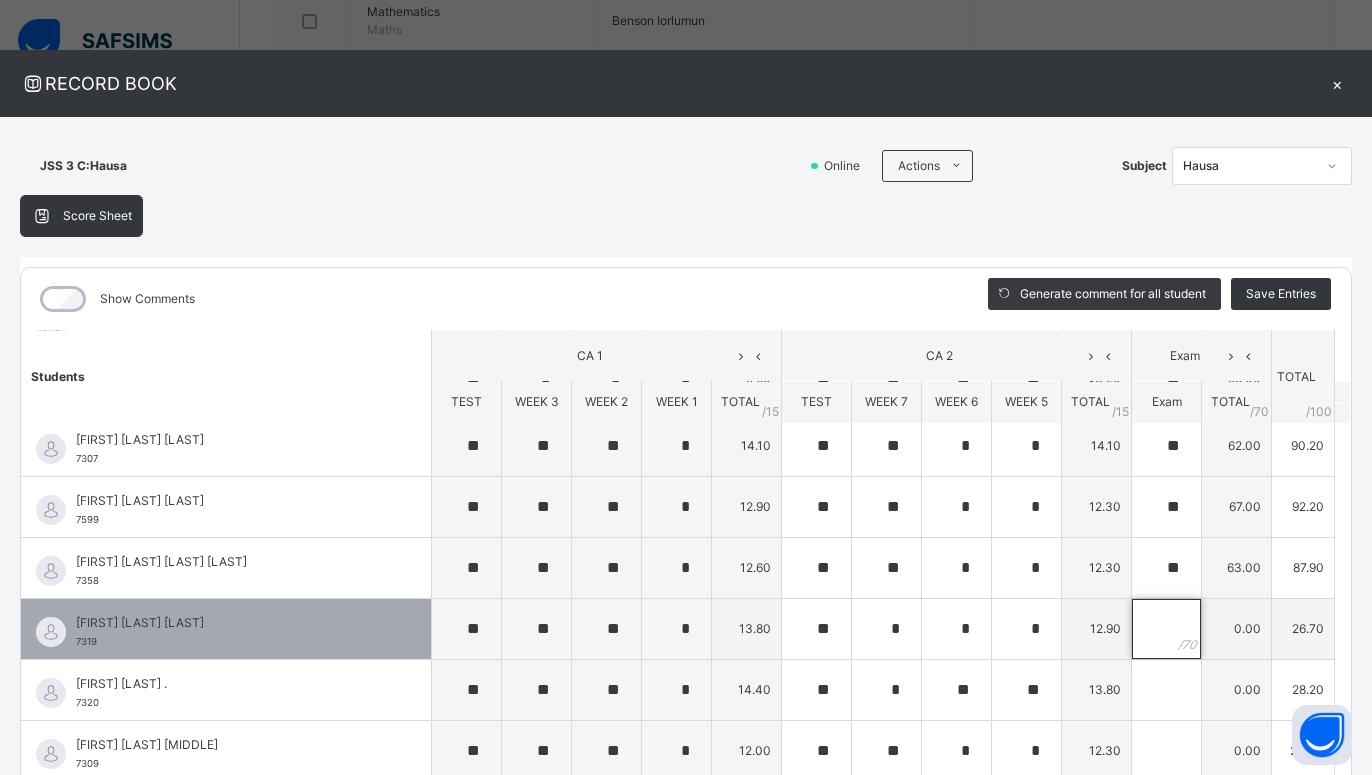 click at bounding box center [1166, 629] 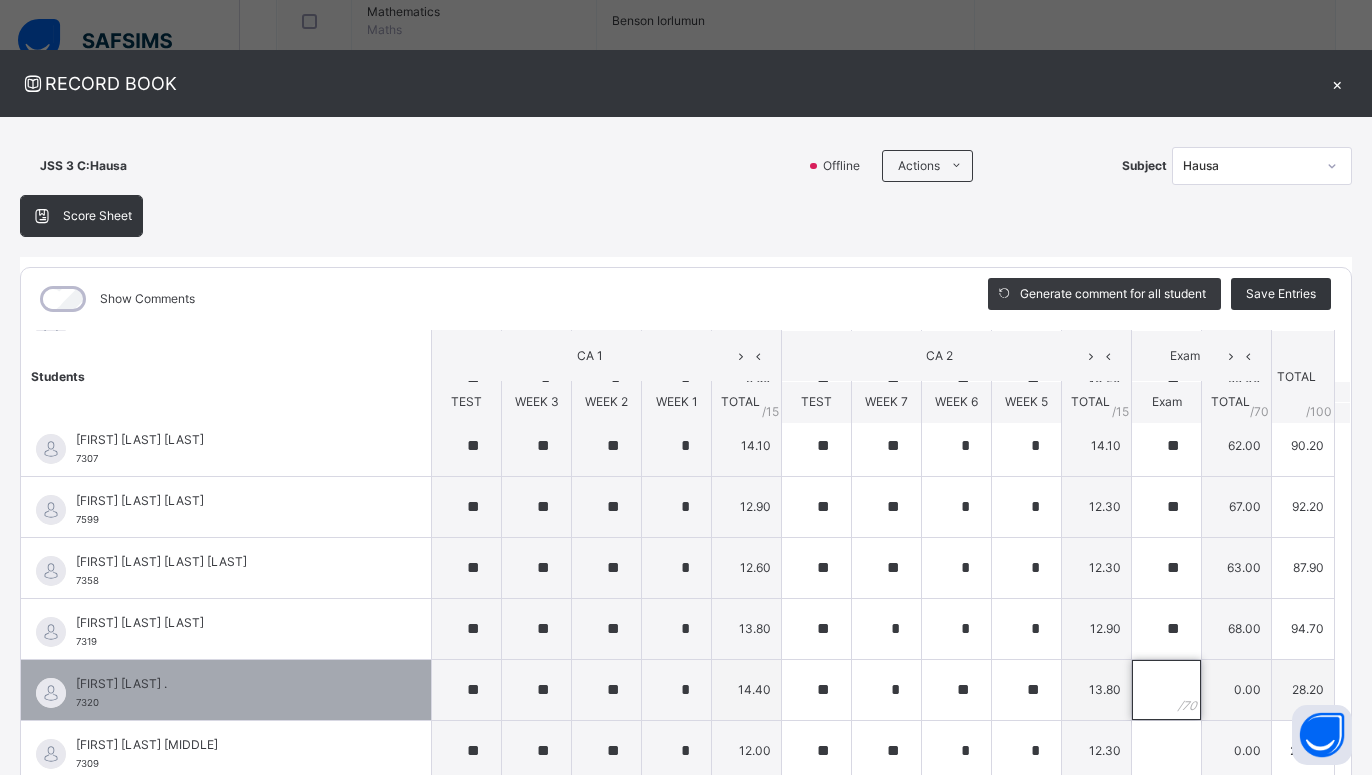 click at bounding box center [1166, 690] 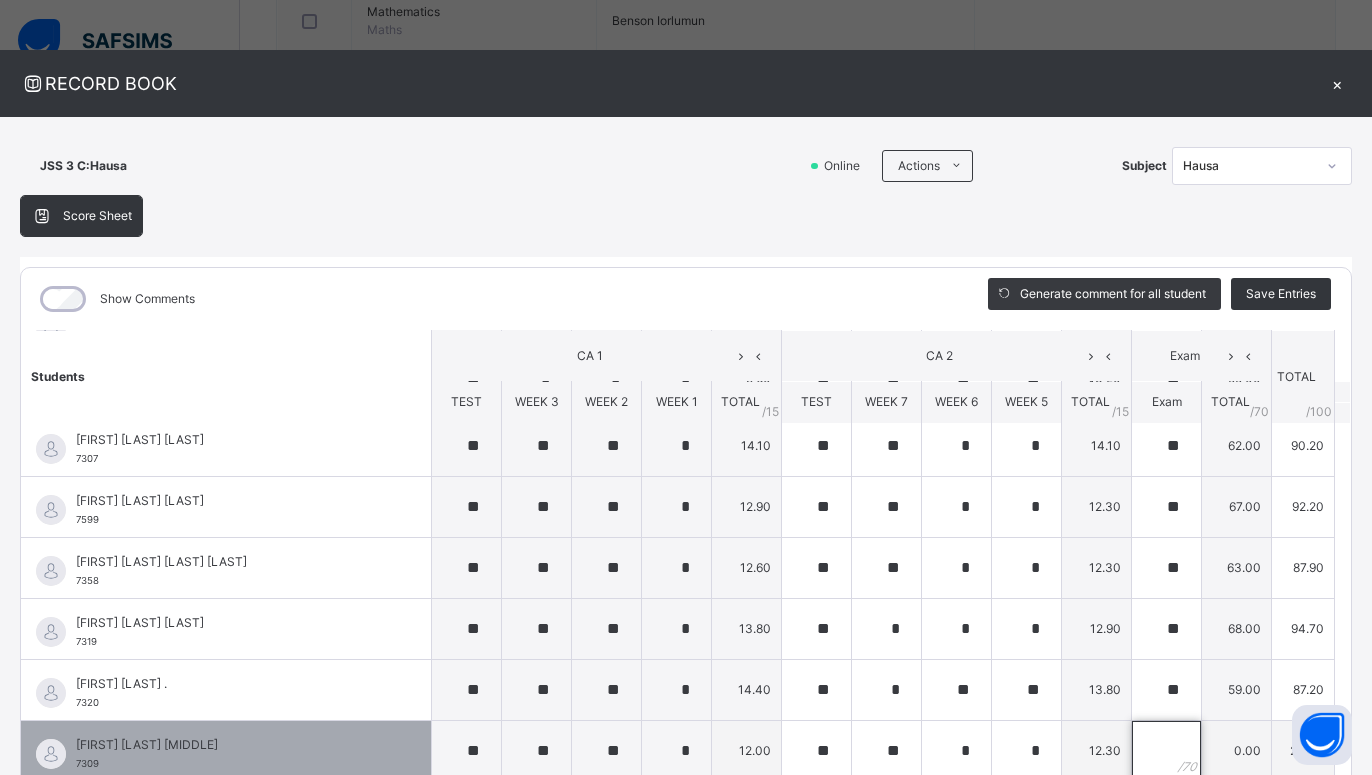 click at bounding box center [1166, 751] 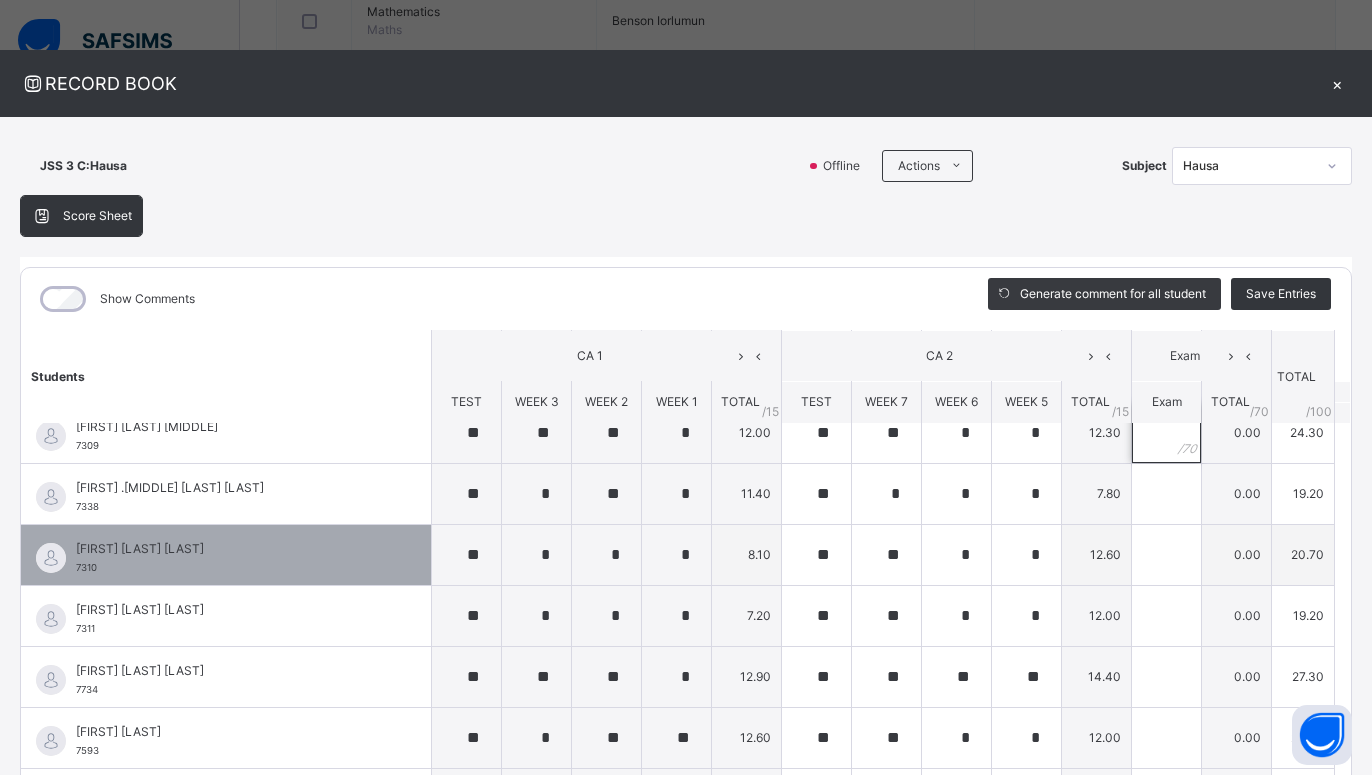 scroll, scrollTop: 1578, scrollLeft: 0, axis: vertical 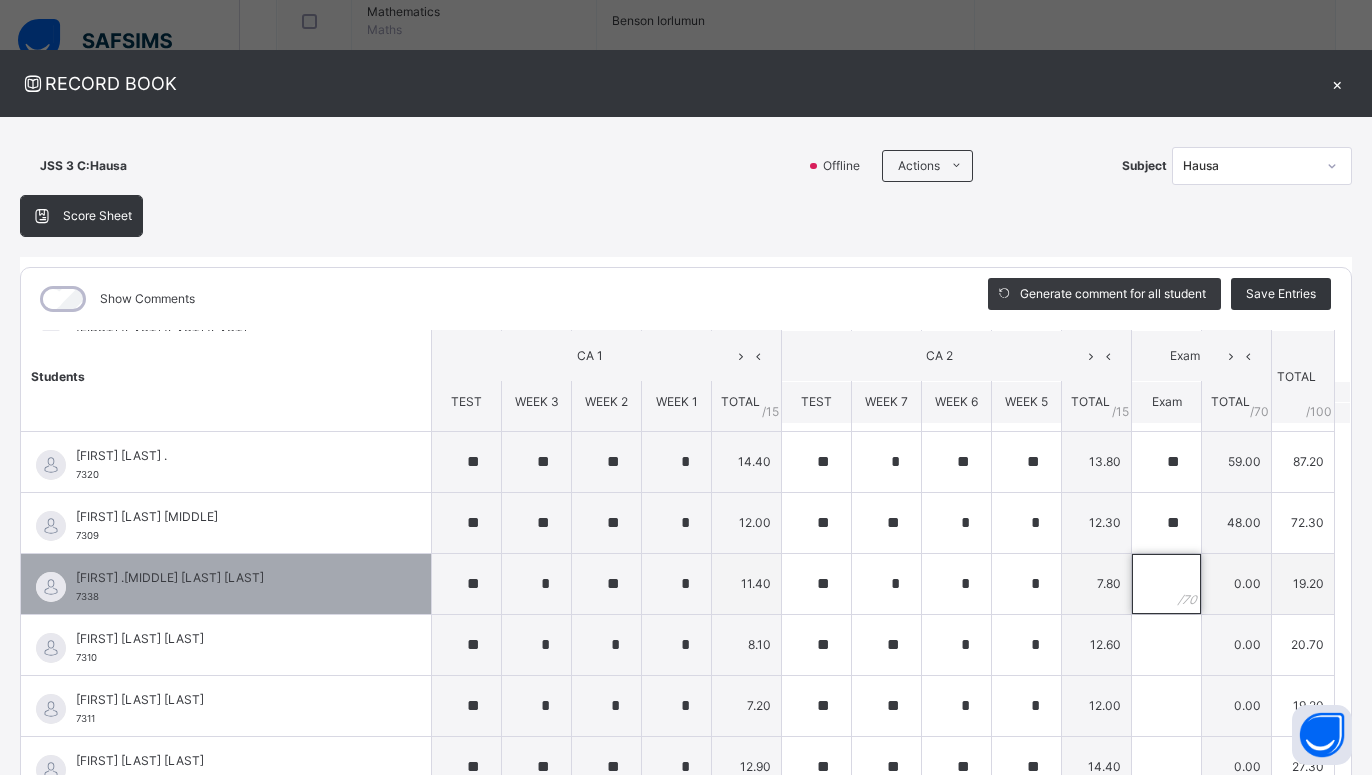 click at bounding box center [1166, 584] 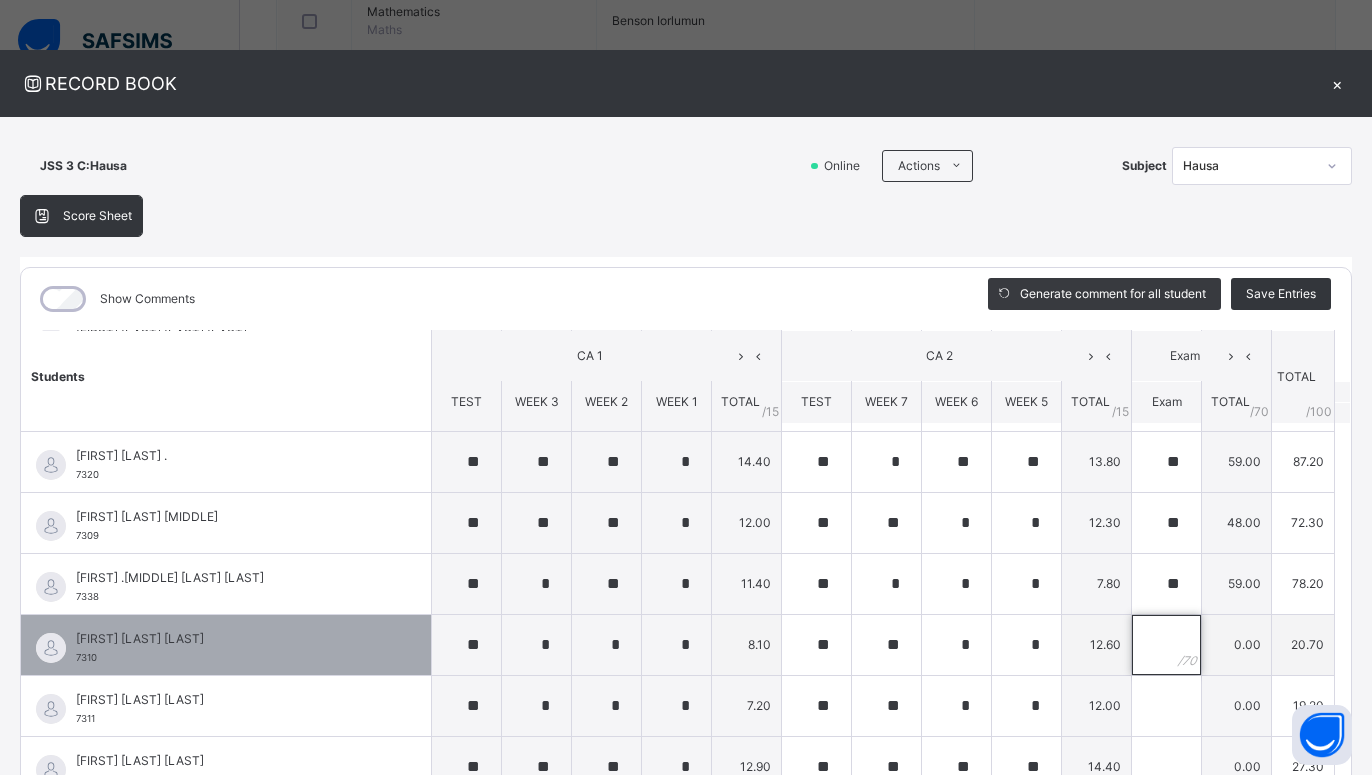 click at bounding box center [1166, 645] 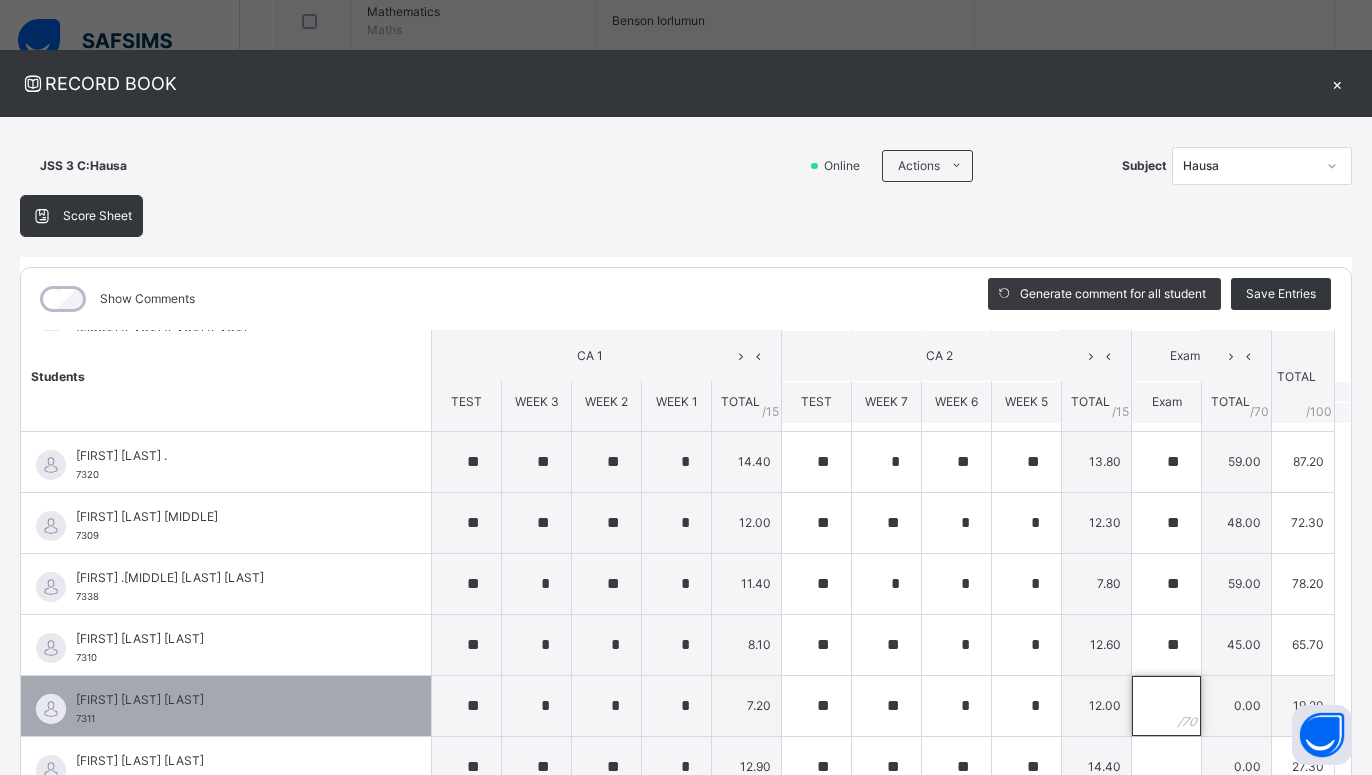 click at bounding box center [1166, 706] 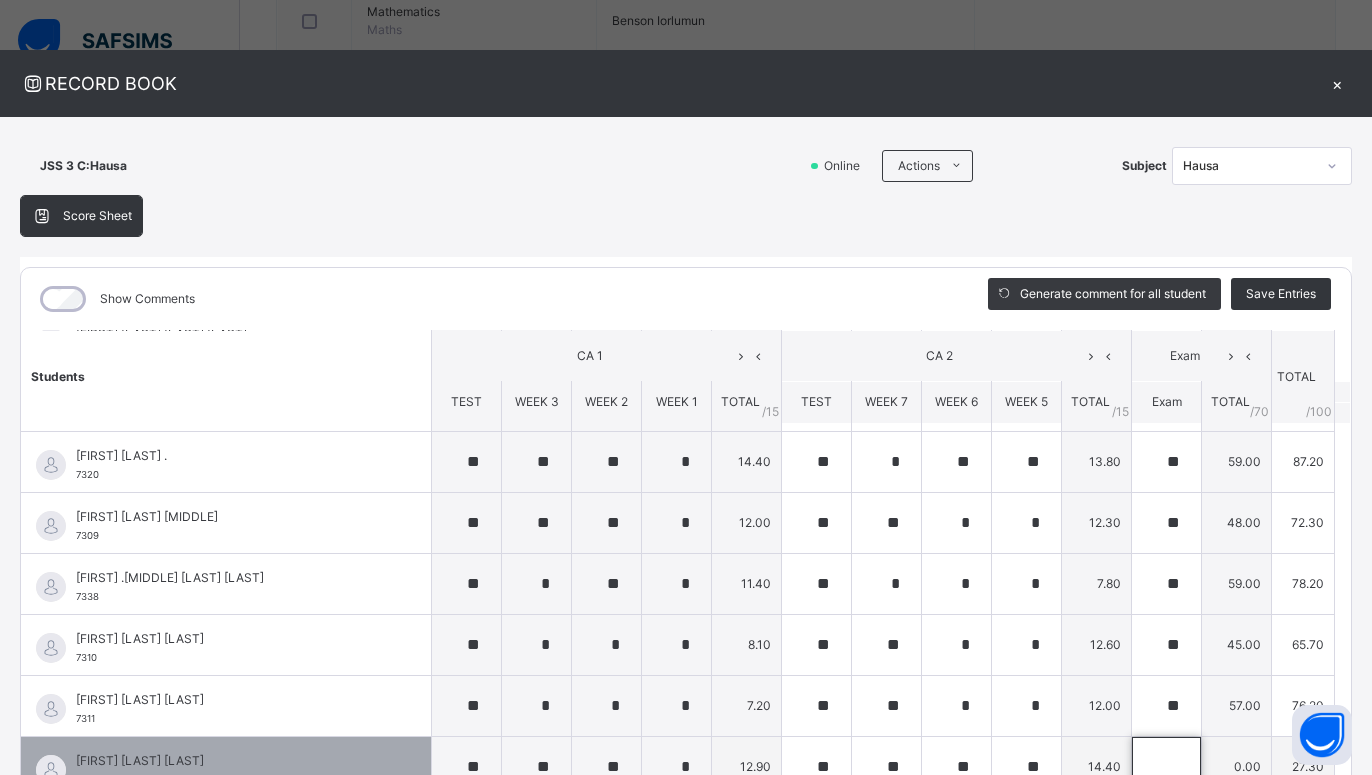 click at bounding box center [1166, 767] 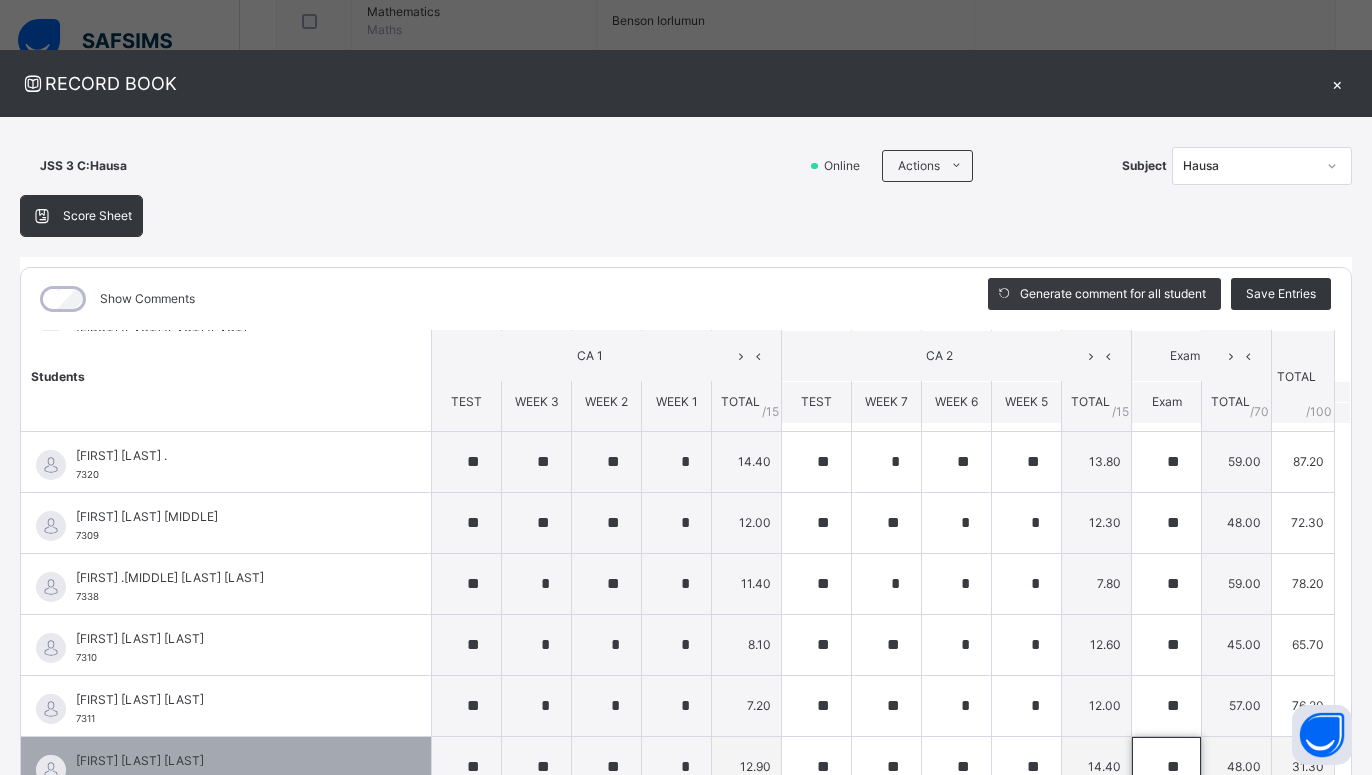 scroll, scrollTop: 1668, scrollLeft: 0, axis: vertical 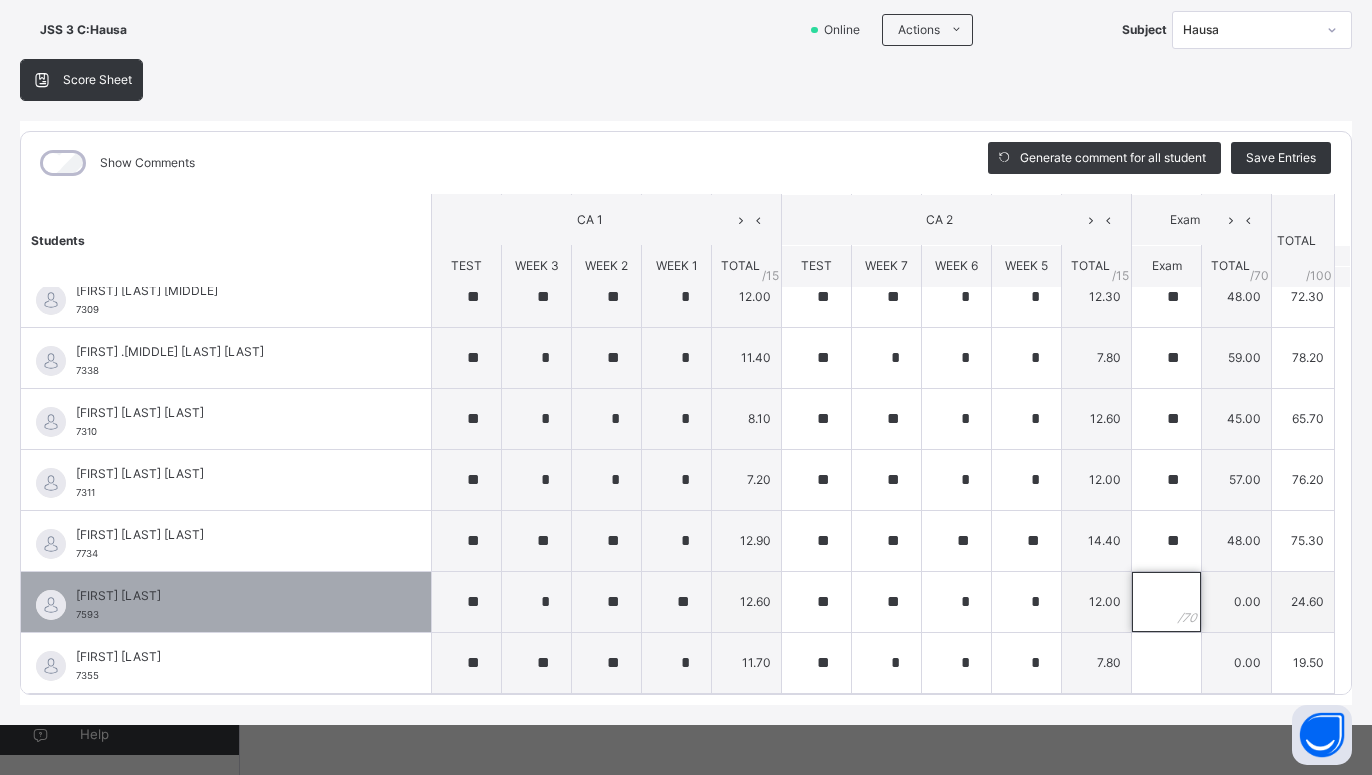 click at bounding box center [1166, 602] 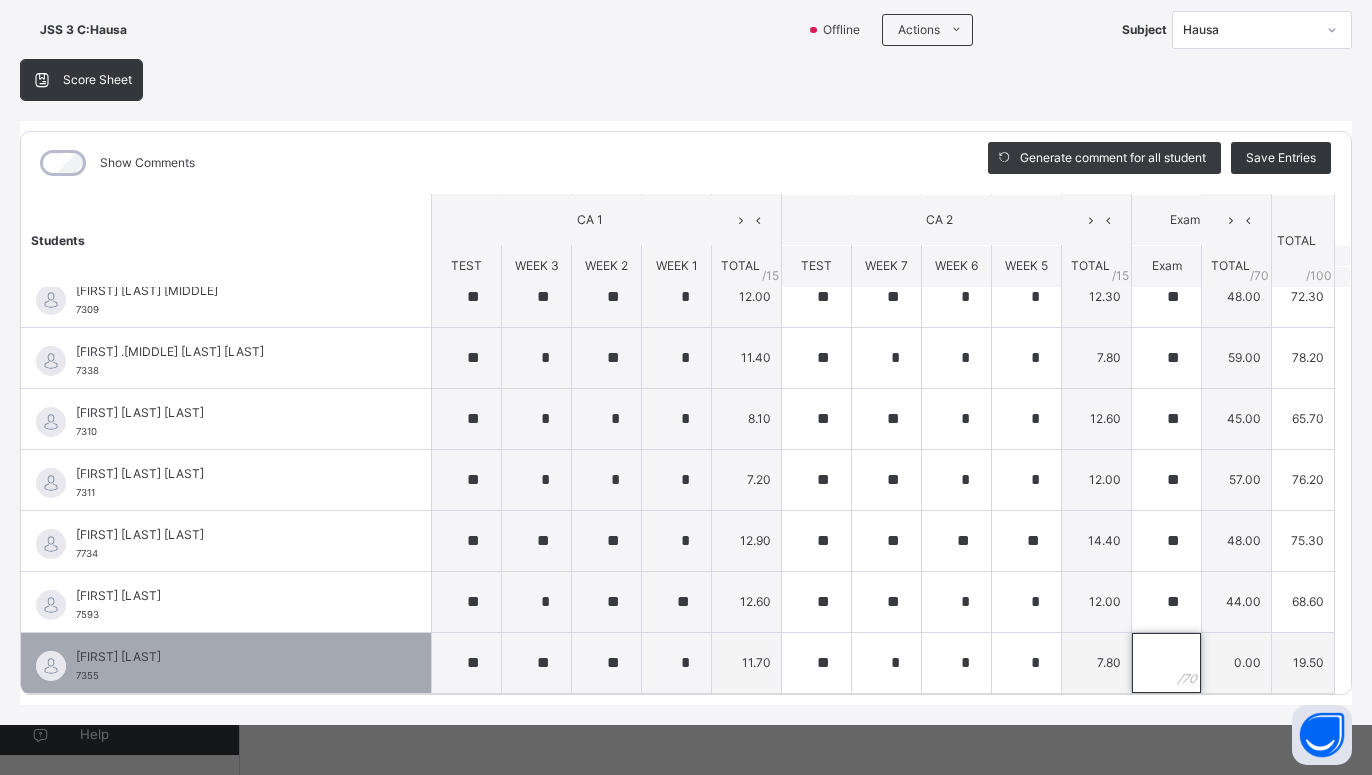 click at bounding box center (1166, 663) 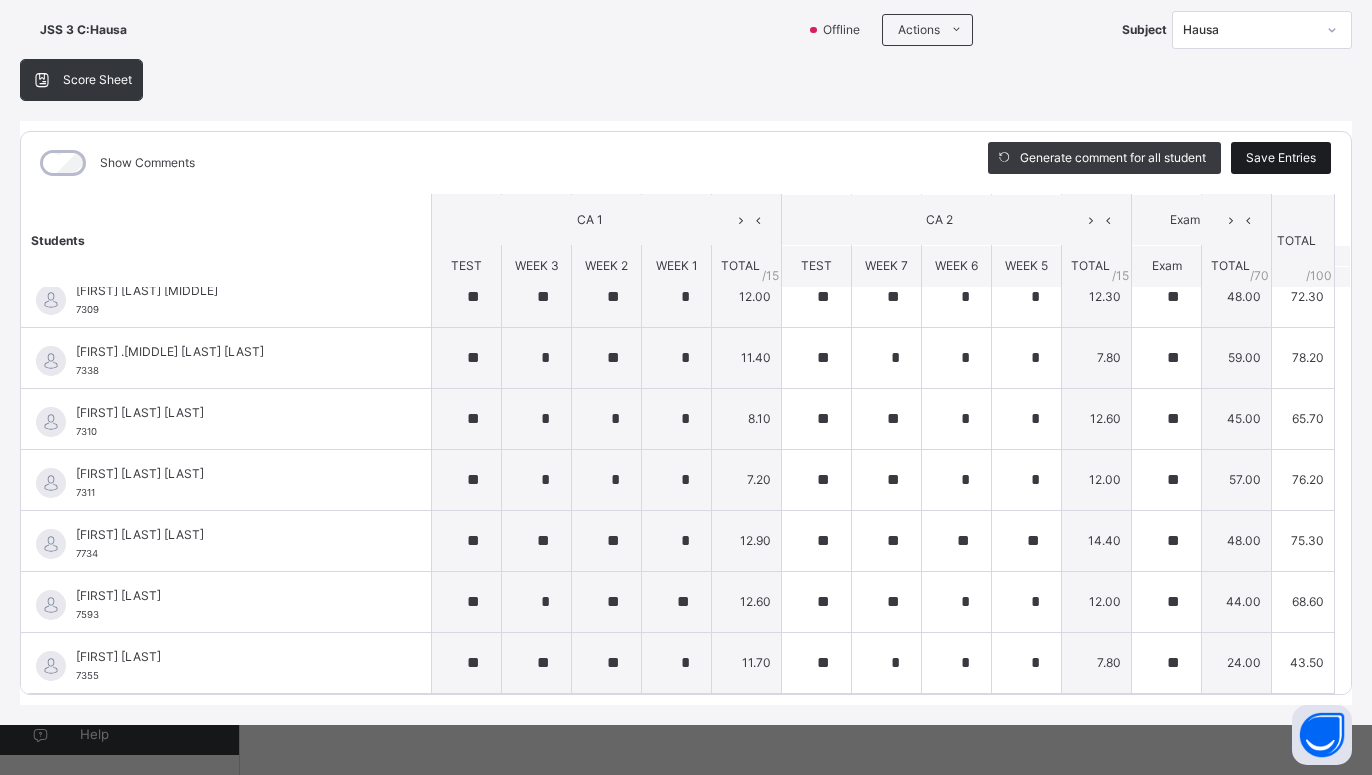 click on "Save Entries" at bounding box center (1281, 158) 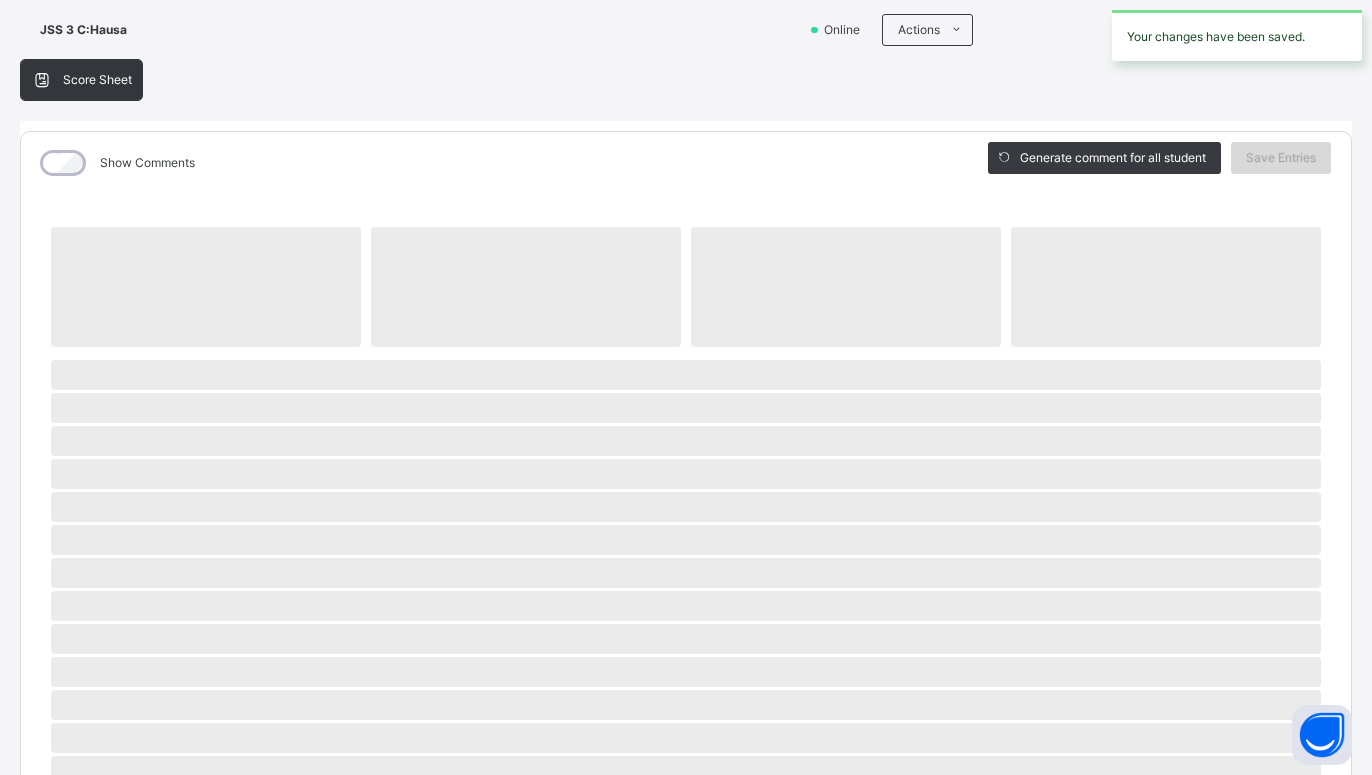 click on "Save Entries" at bounding box center (1281, 158) 